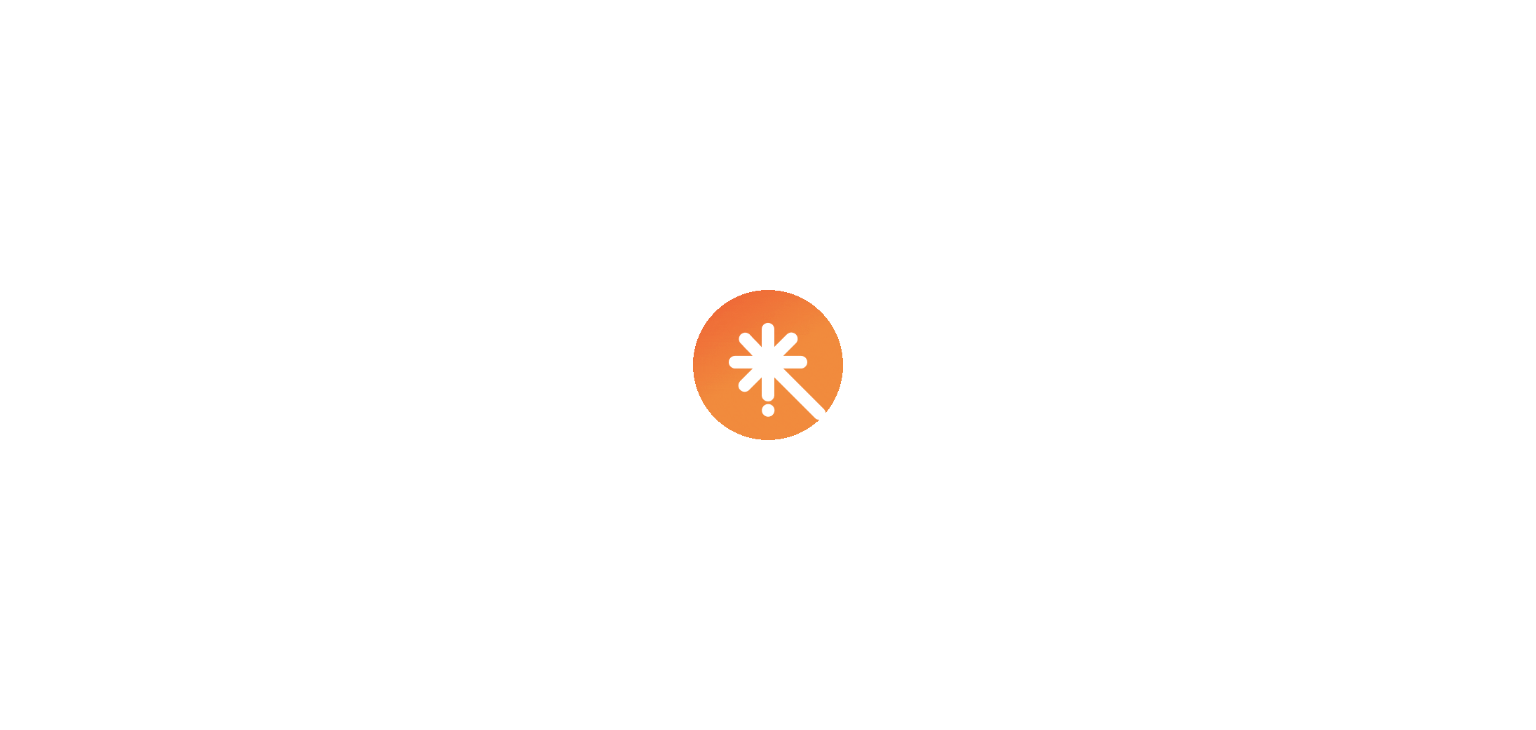 scroll, scrollTop: 0, scrollLeft: 0, axis: both 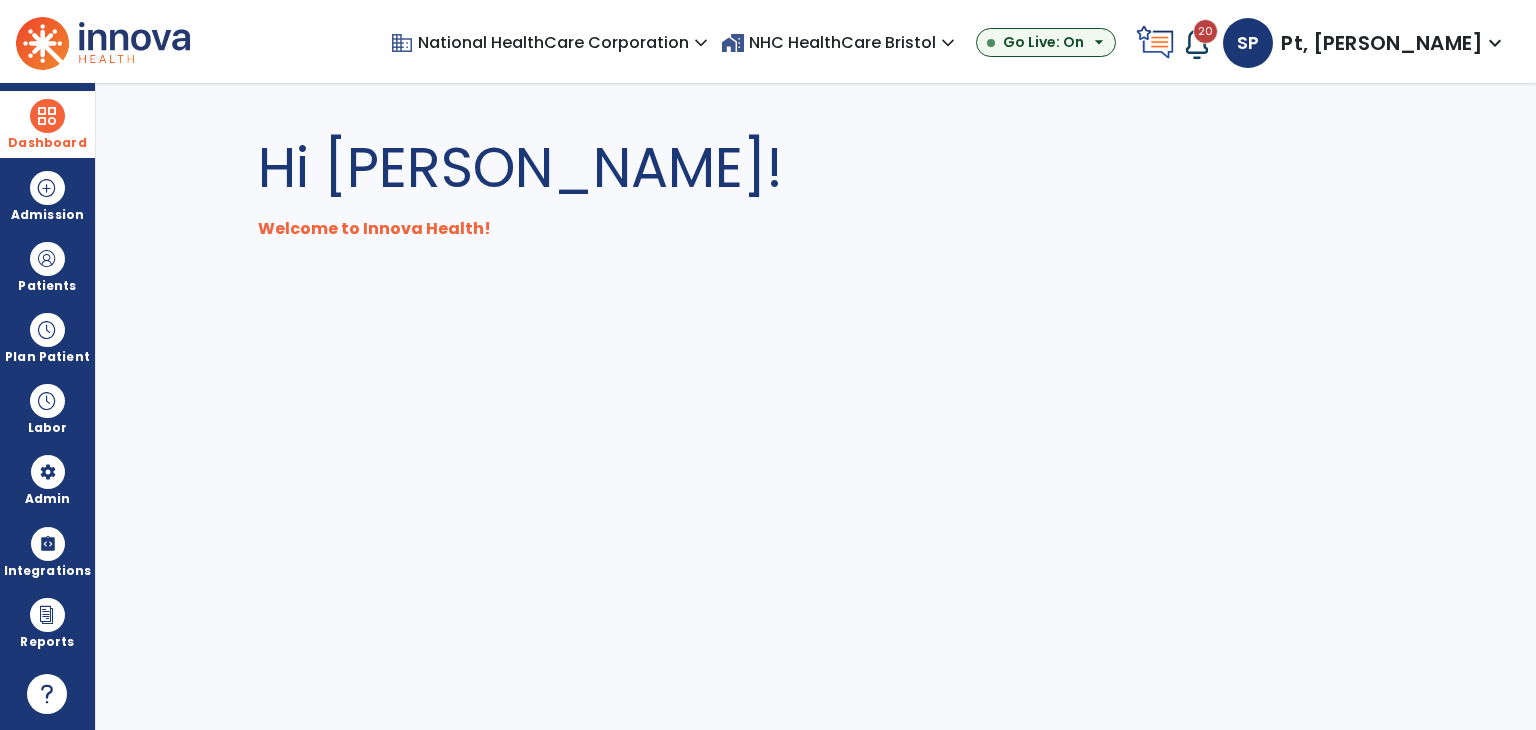 click on "Dashboard" at bounding box center (47, 143) 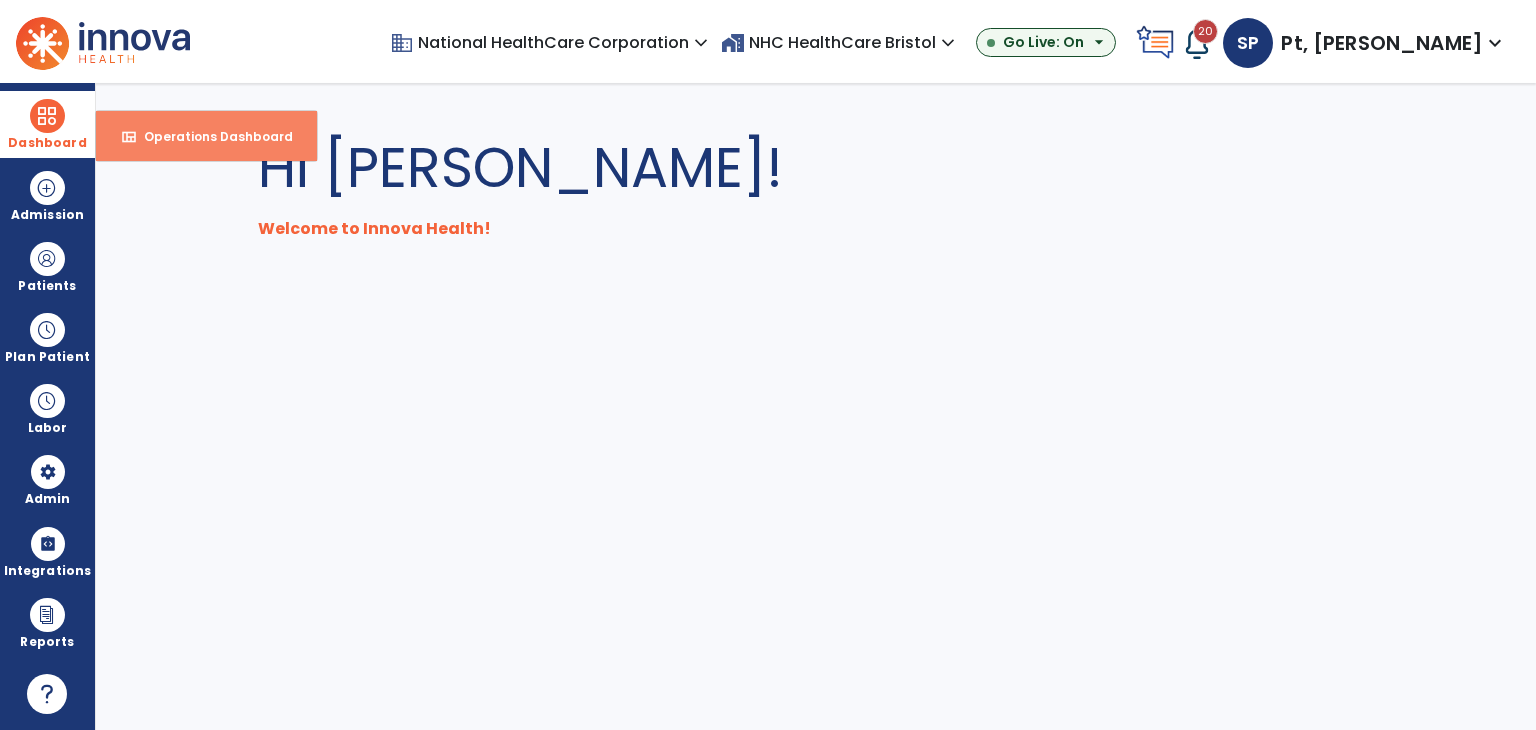 click on "Operations Dashboard" at bounding box center [210, 136] 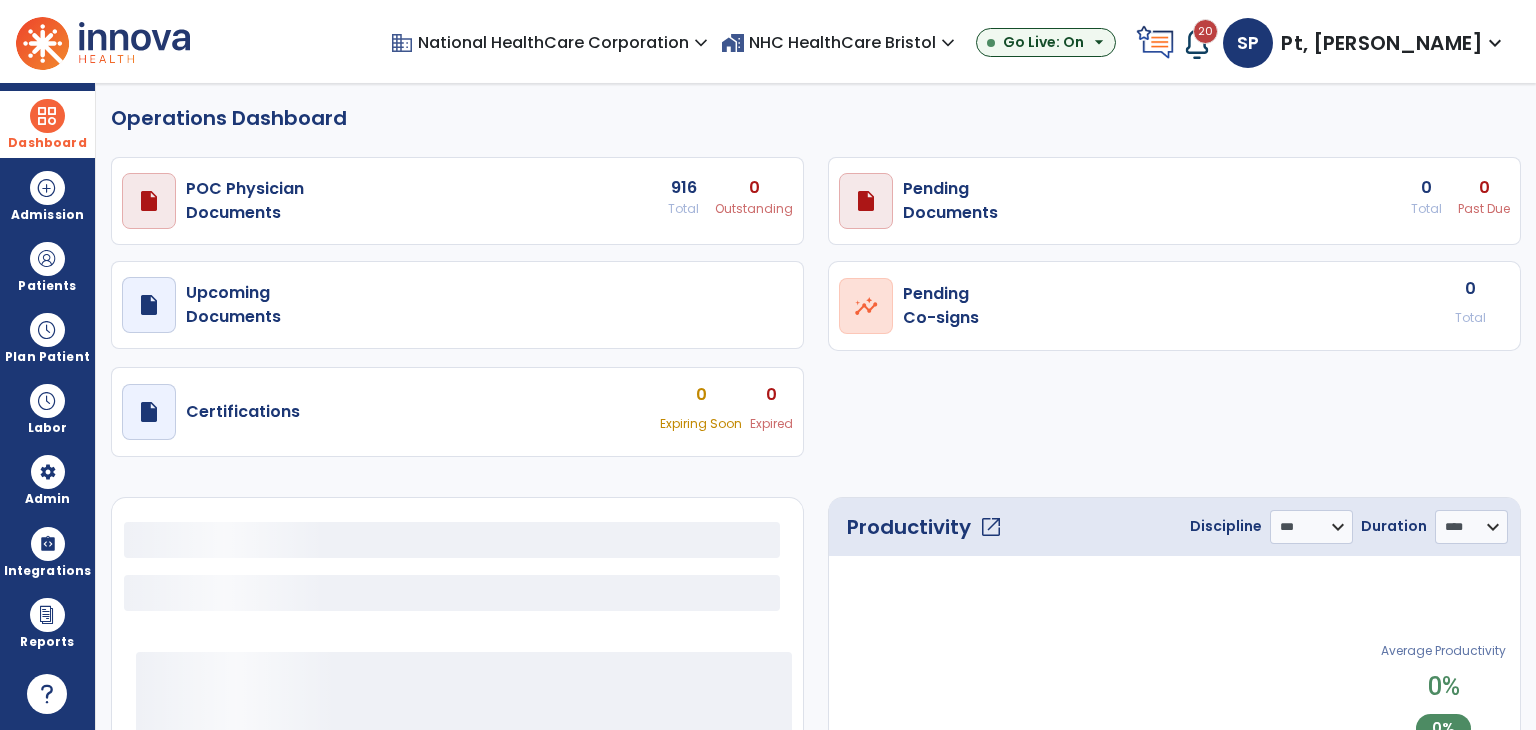 select on "***" 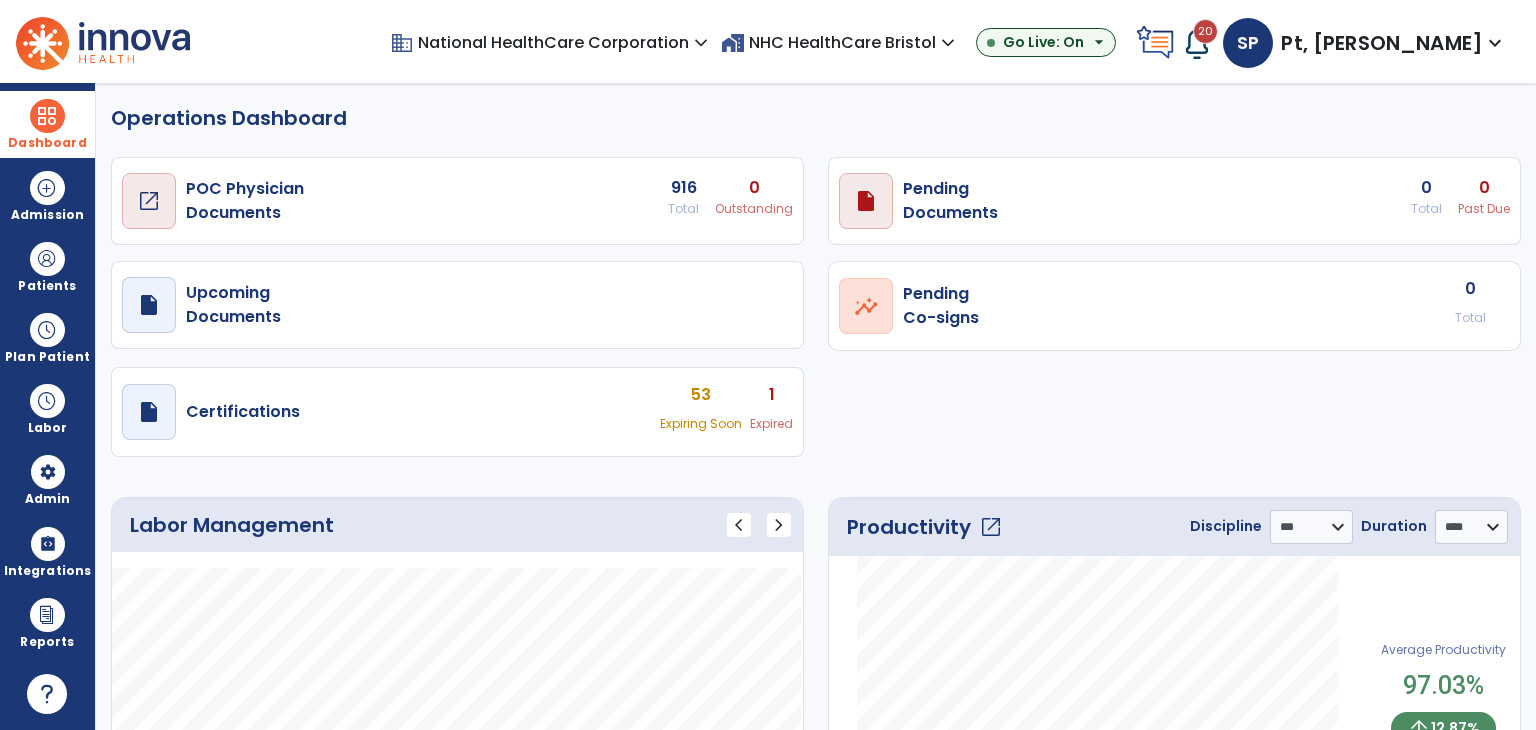 click on "open_in_new" at bounding box center (149, 201) 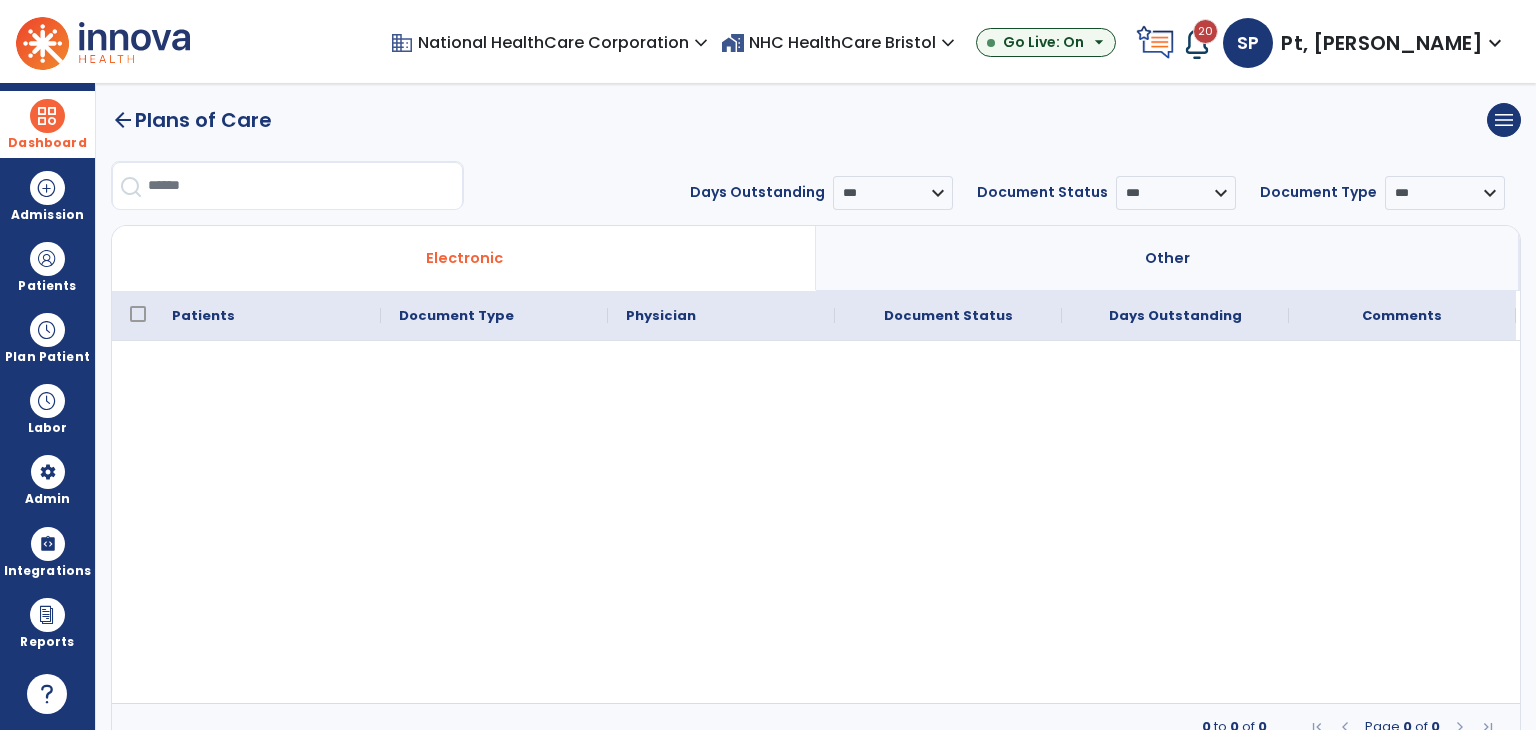 click on "Other" at bounding box center (1168, 258) 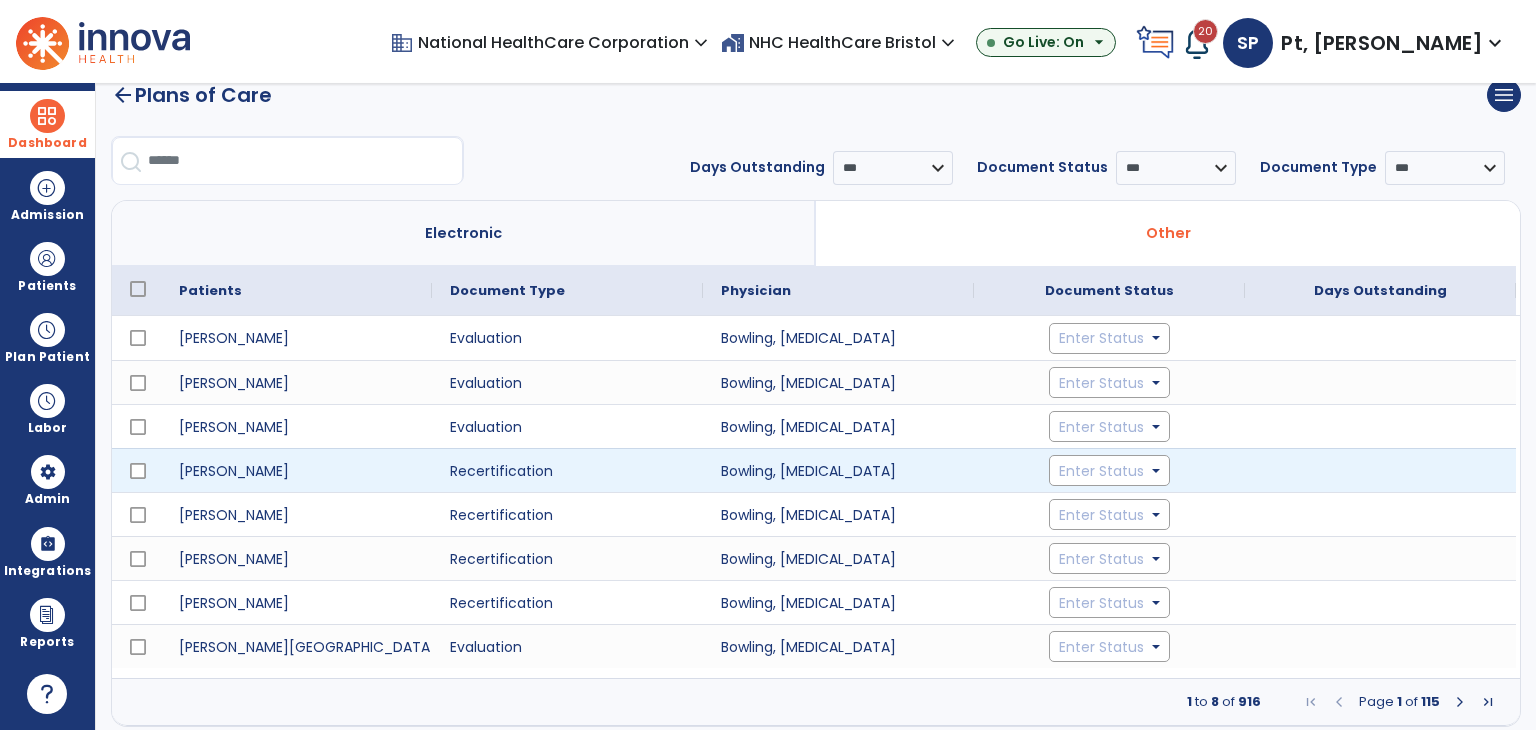 scroll, scrollTop: 37, scrollLeft: 0, axis: vertical 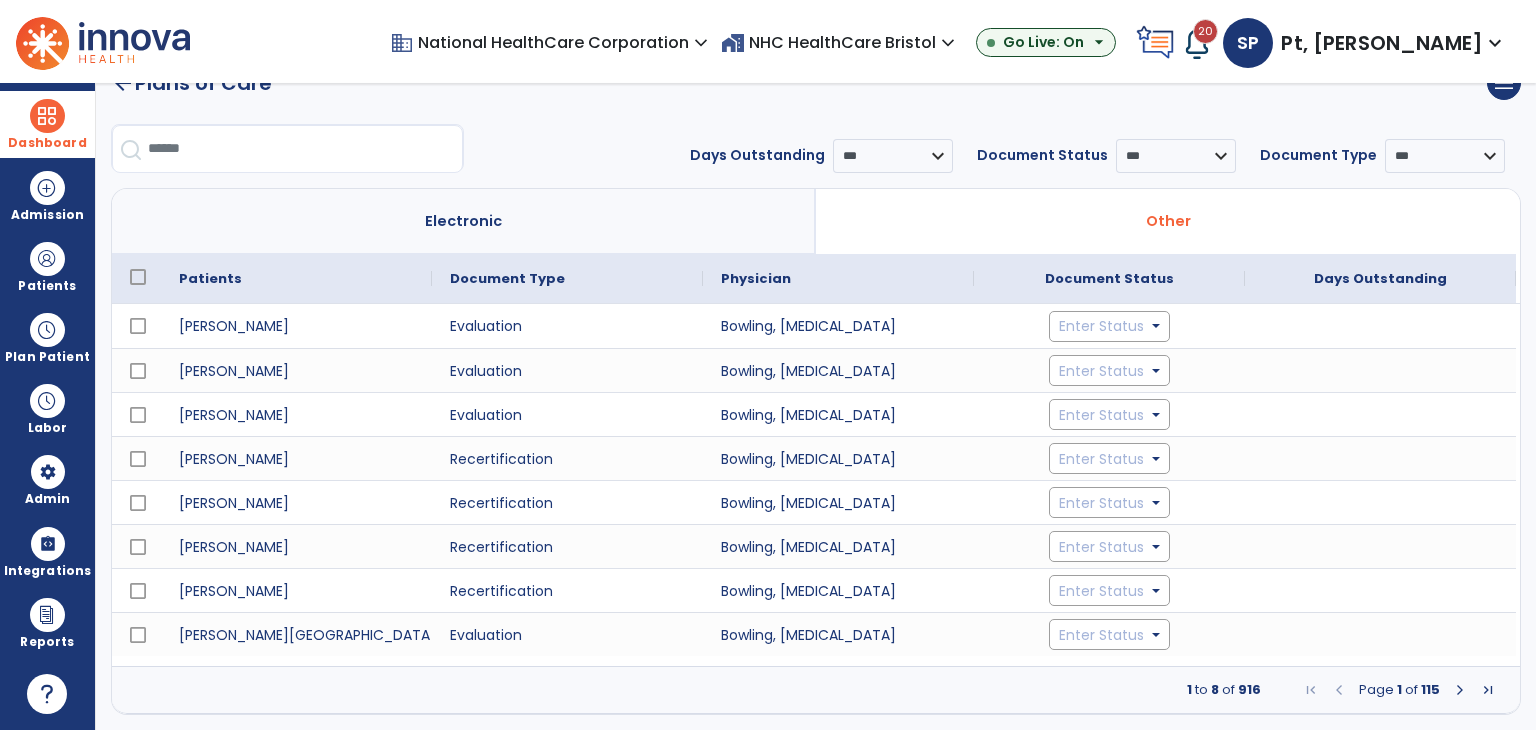 click at bounding box center (1460, 690) 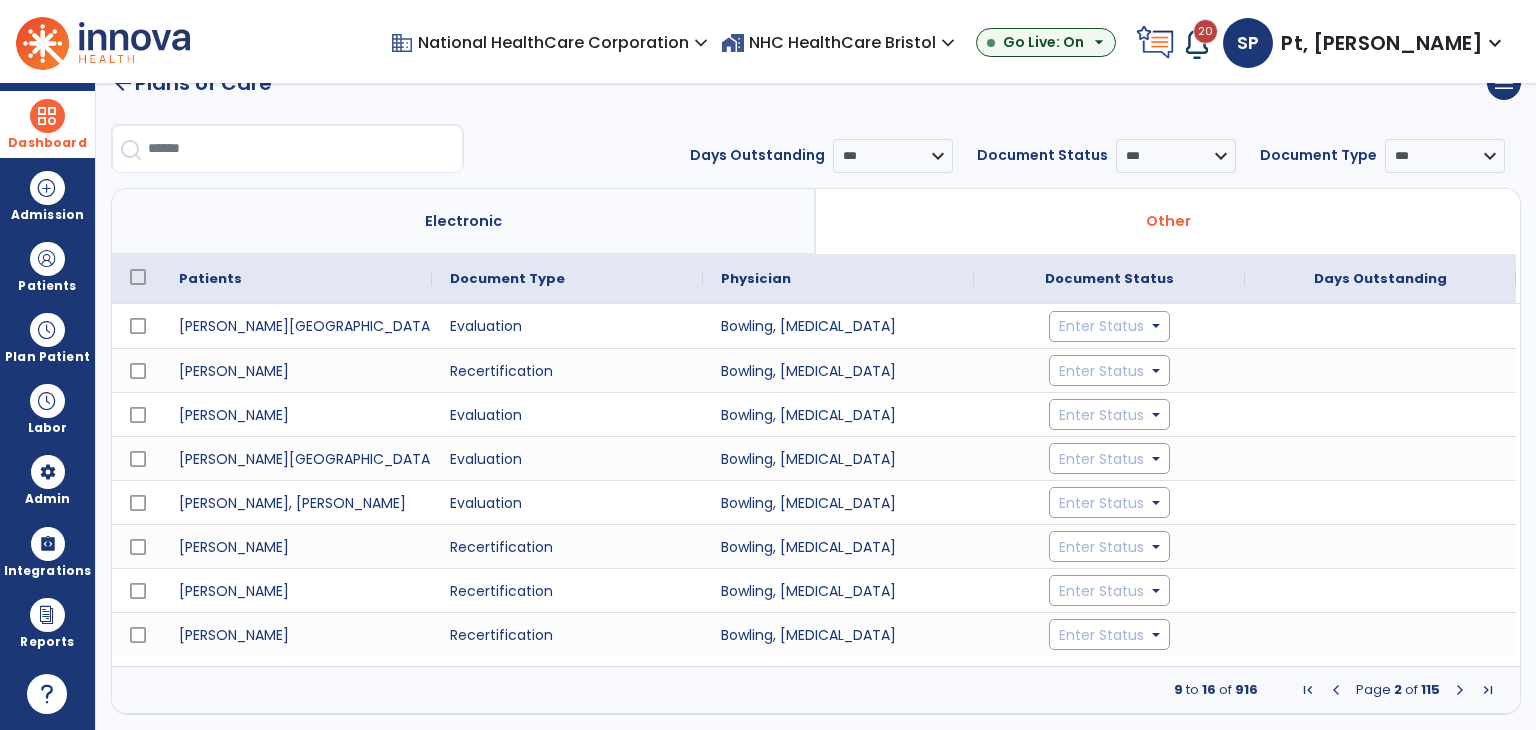 click at bounding box center (1460, 690) 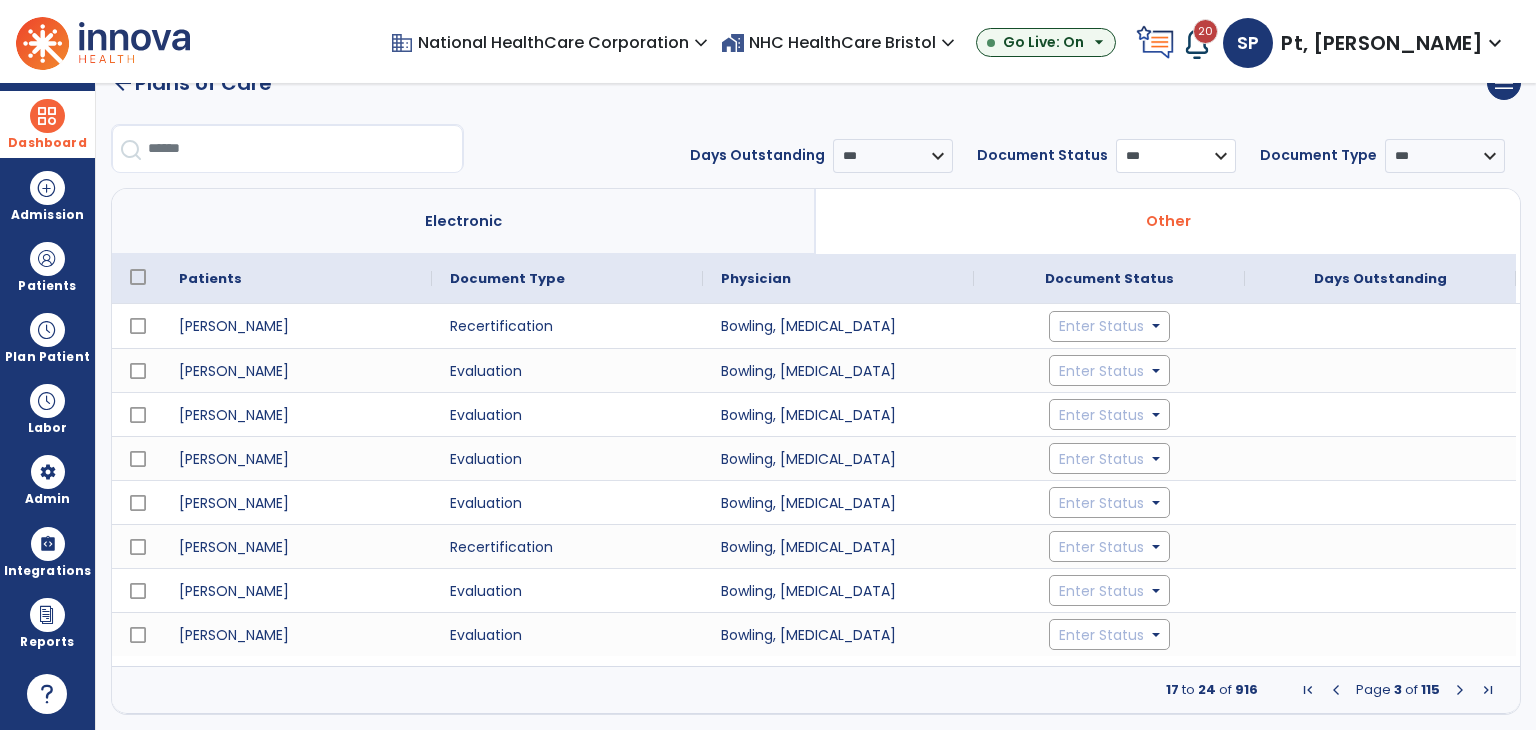 click on "*** ****** **** ********" at bounding box center [1176, 156] 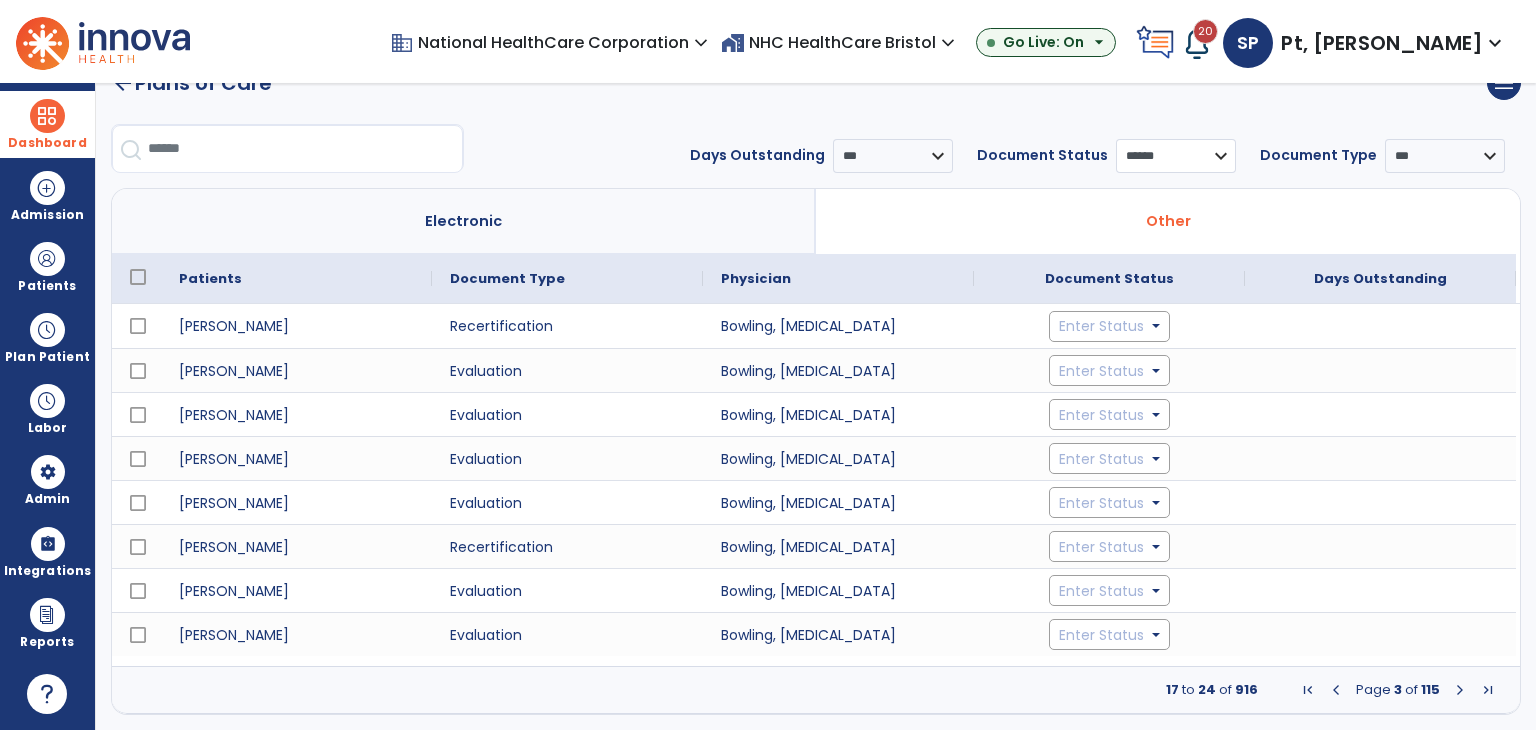 click on "*** ****** **** ********" at bounding box center [1176, 156] 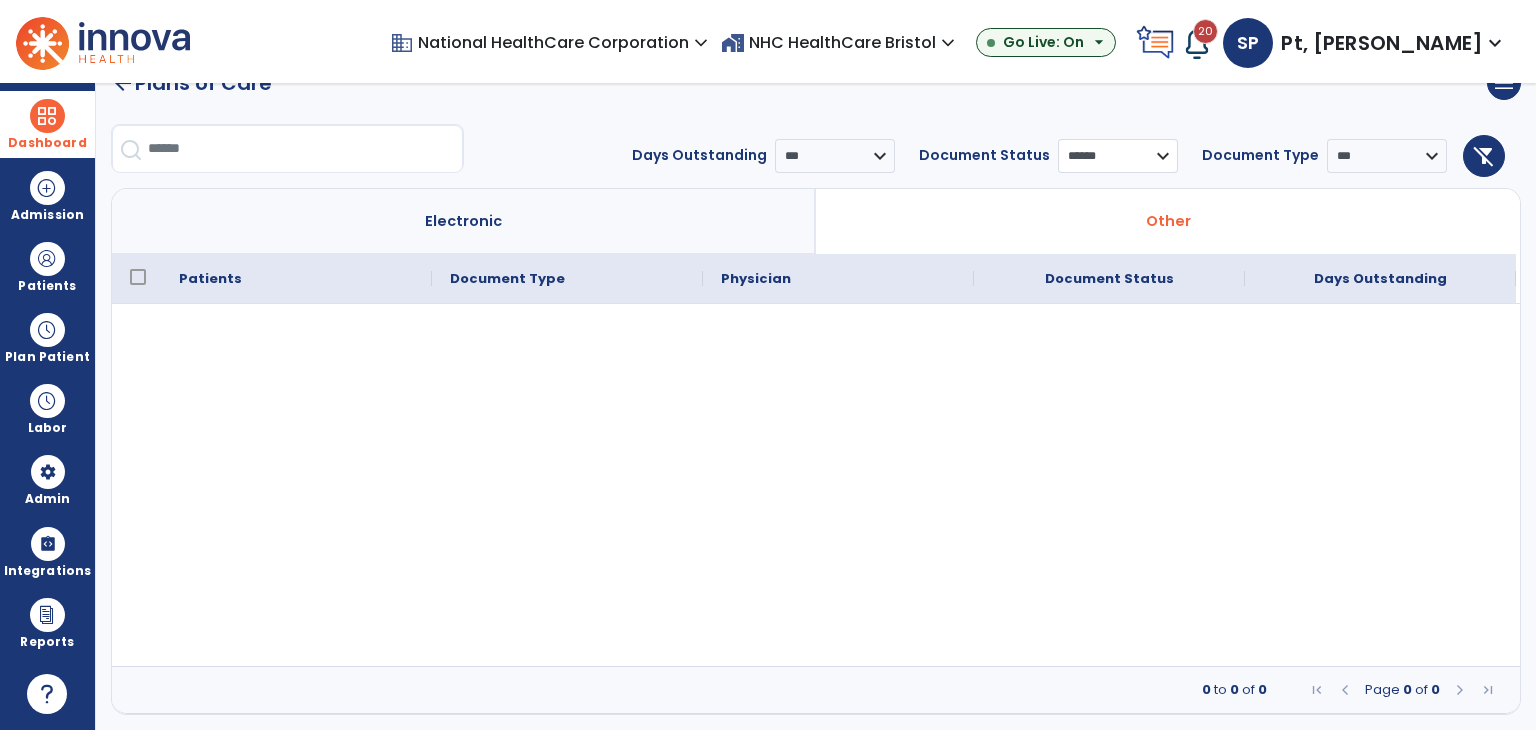 click on "*** ****** **** ********" at bounding box center (1118, 156) 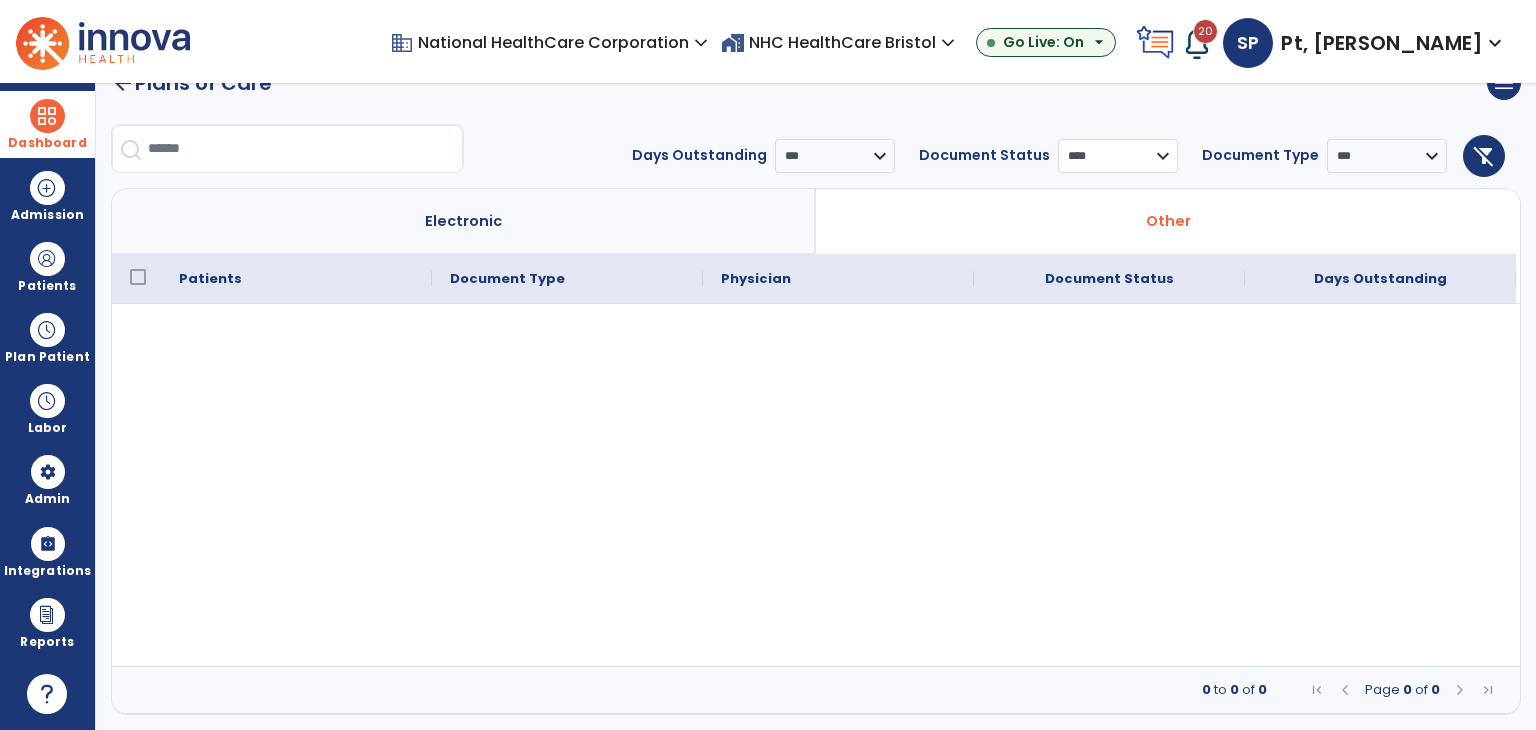 click on "*** ****** **** ********" at bounding box center (1118, 156) 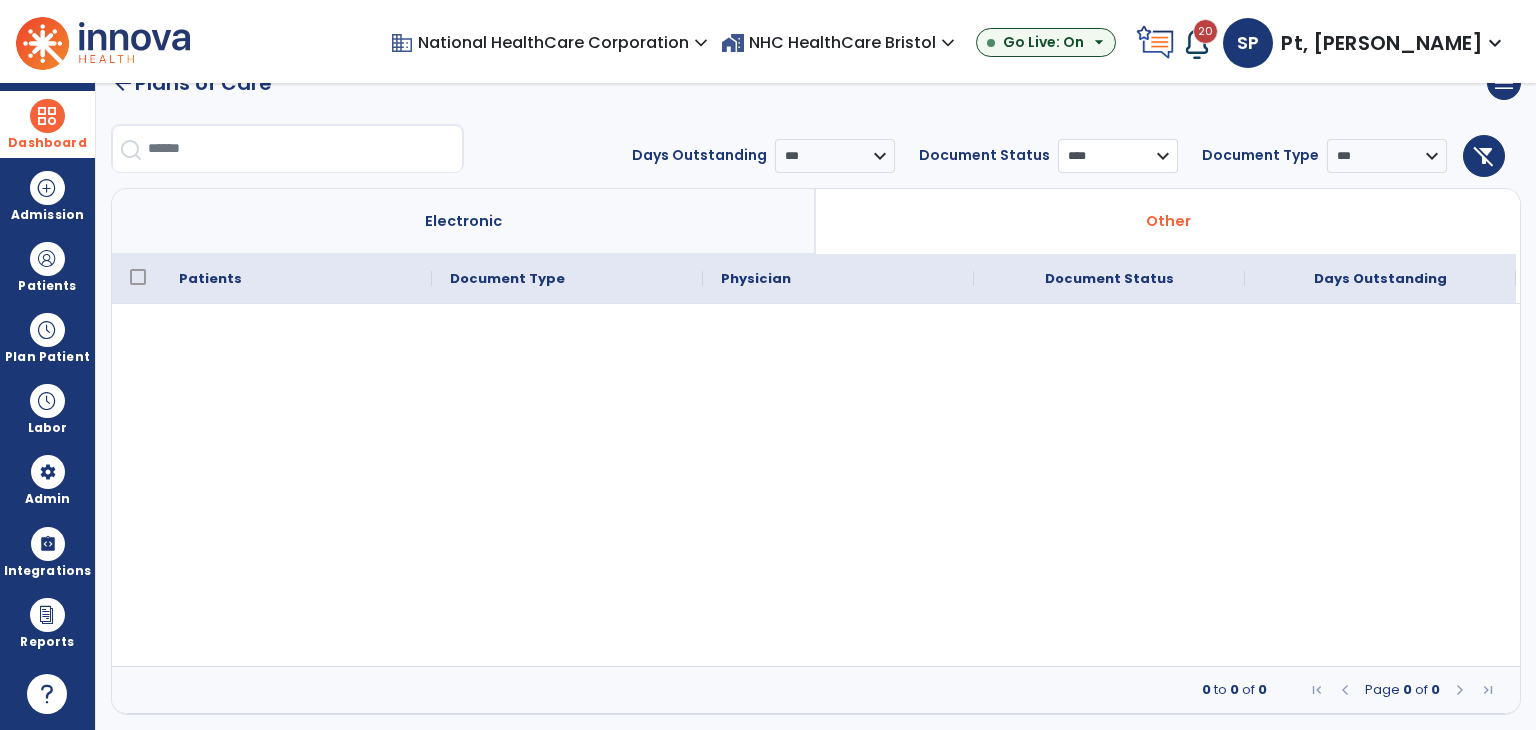 click on "*** ****** **** ********" at bounding box center [1118, 156] 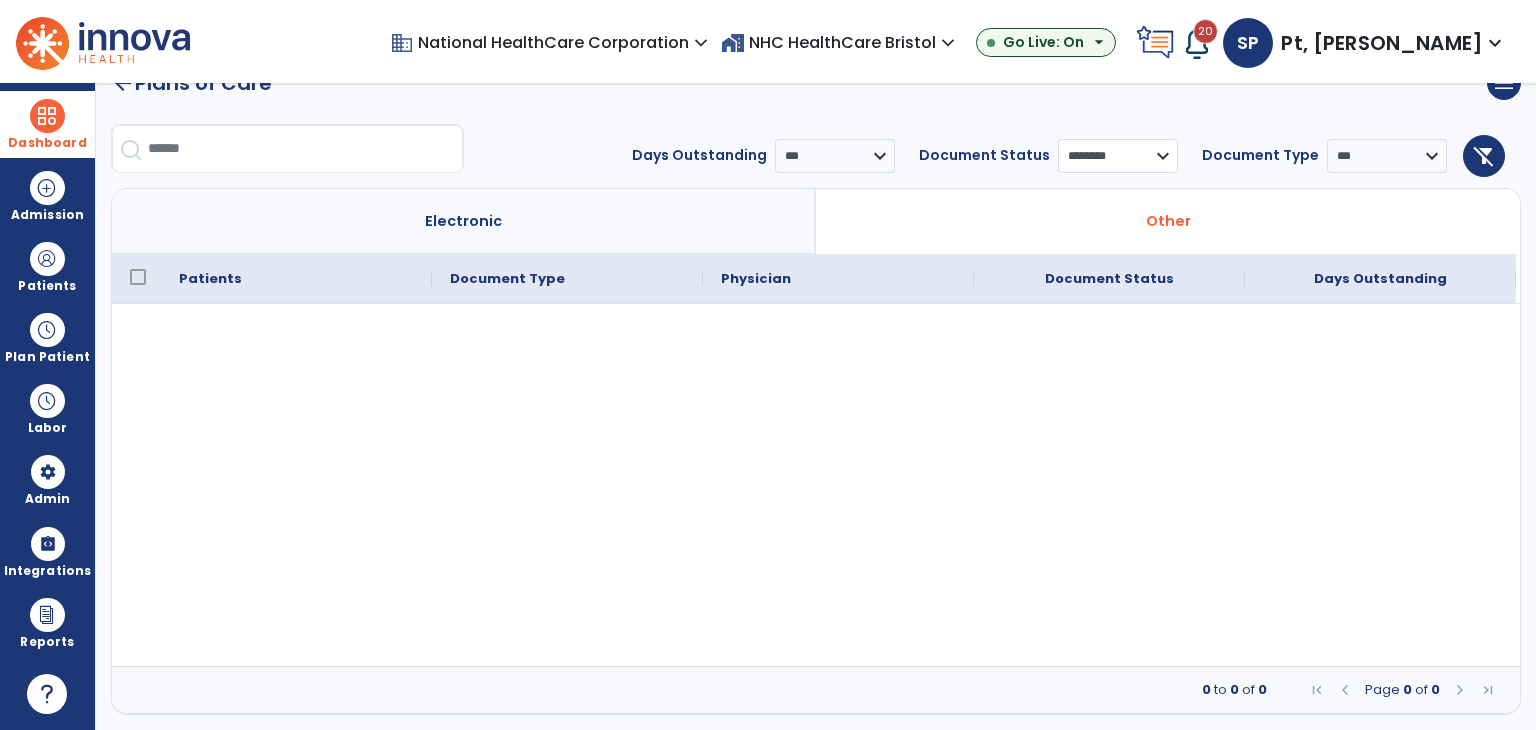 click on "*** ****** **** ********" at bounding box center [1118, 156] 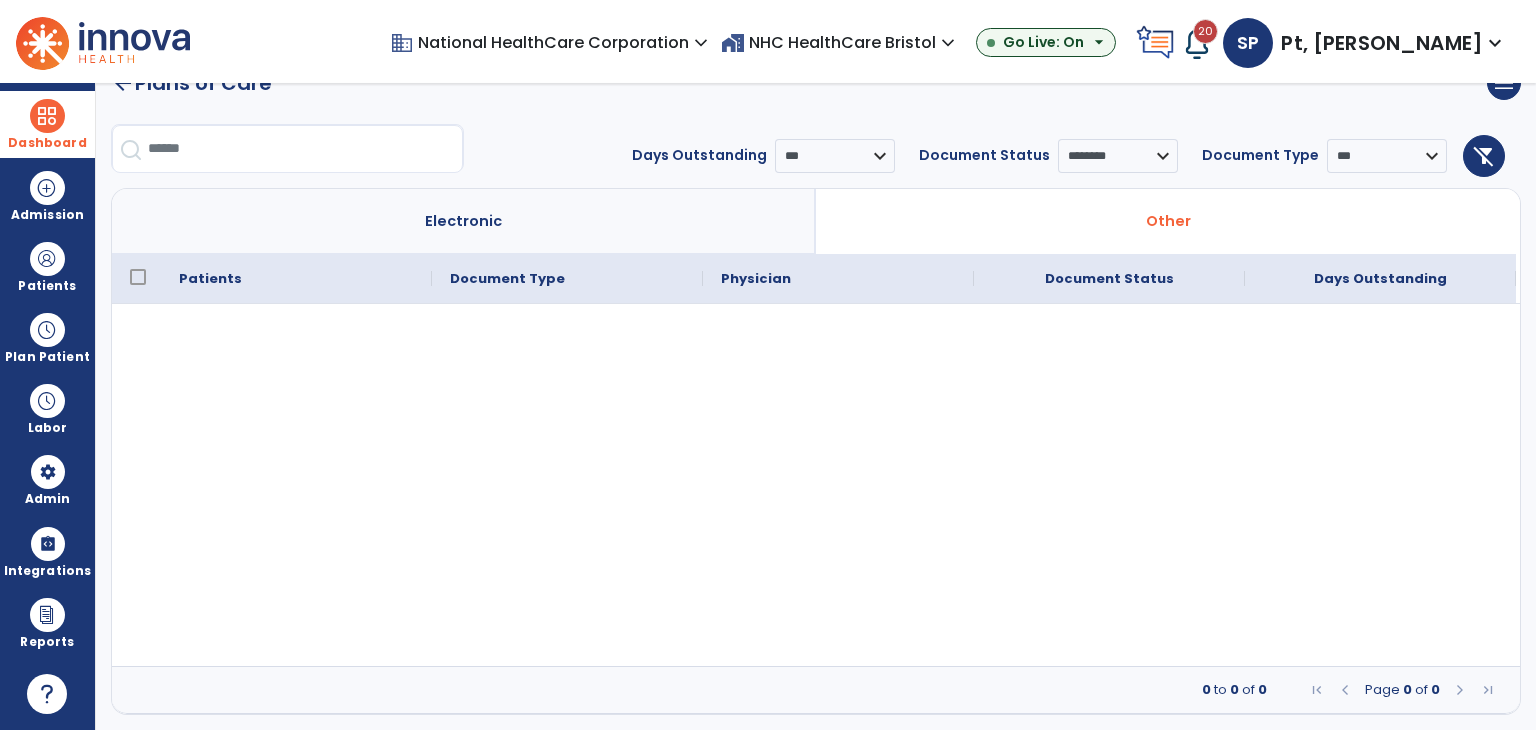 click on "domain   National HealthCare Corporation   expand_more" at bounding box center (555, 42) 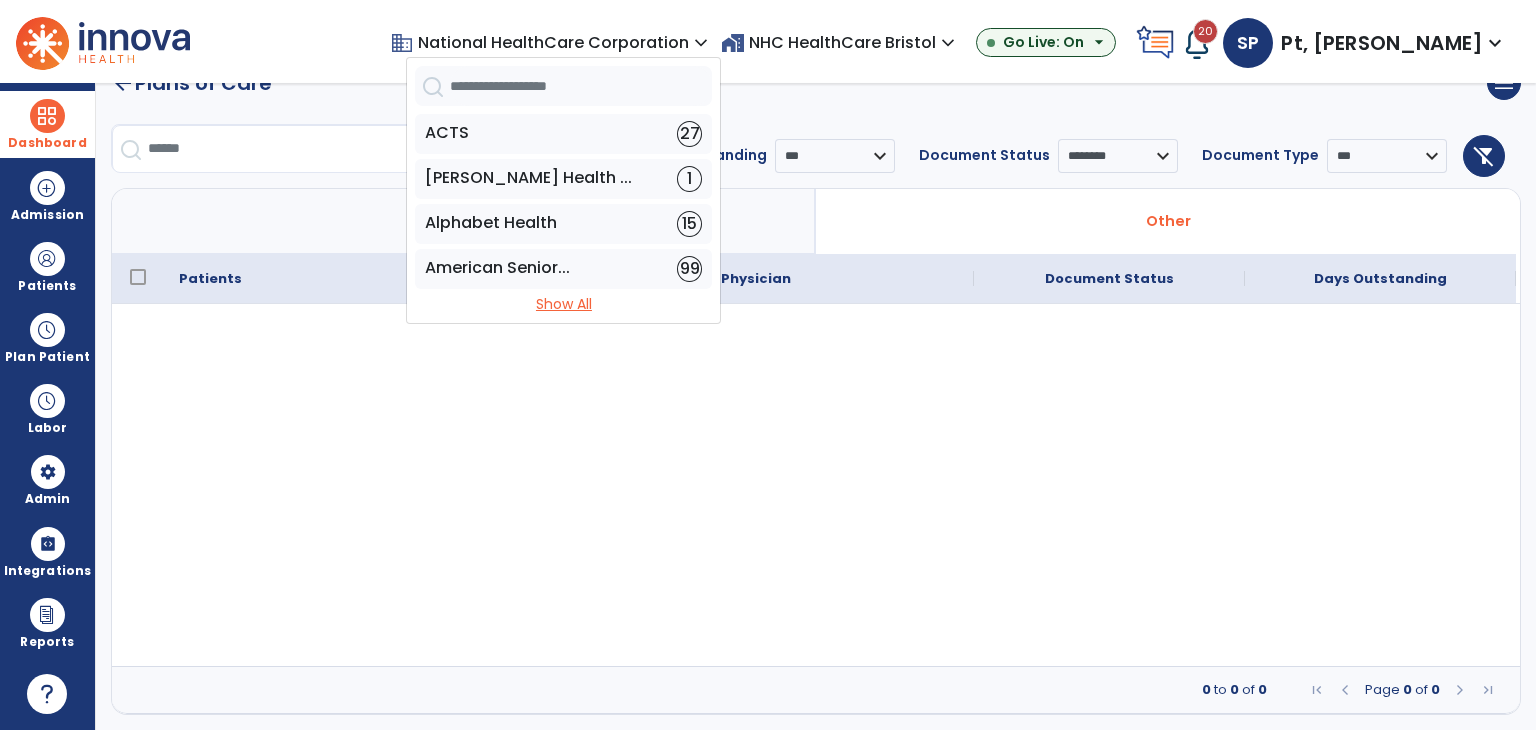 click on "Show All" at bounding box center [563, 304] 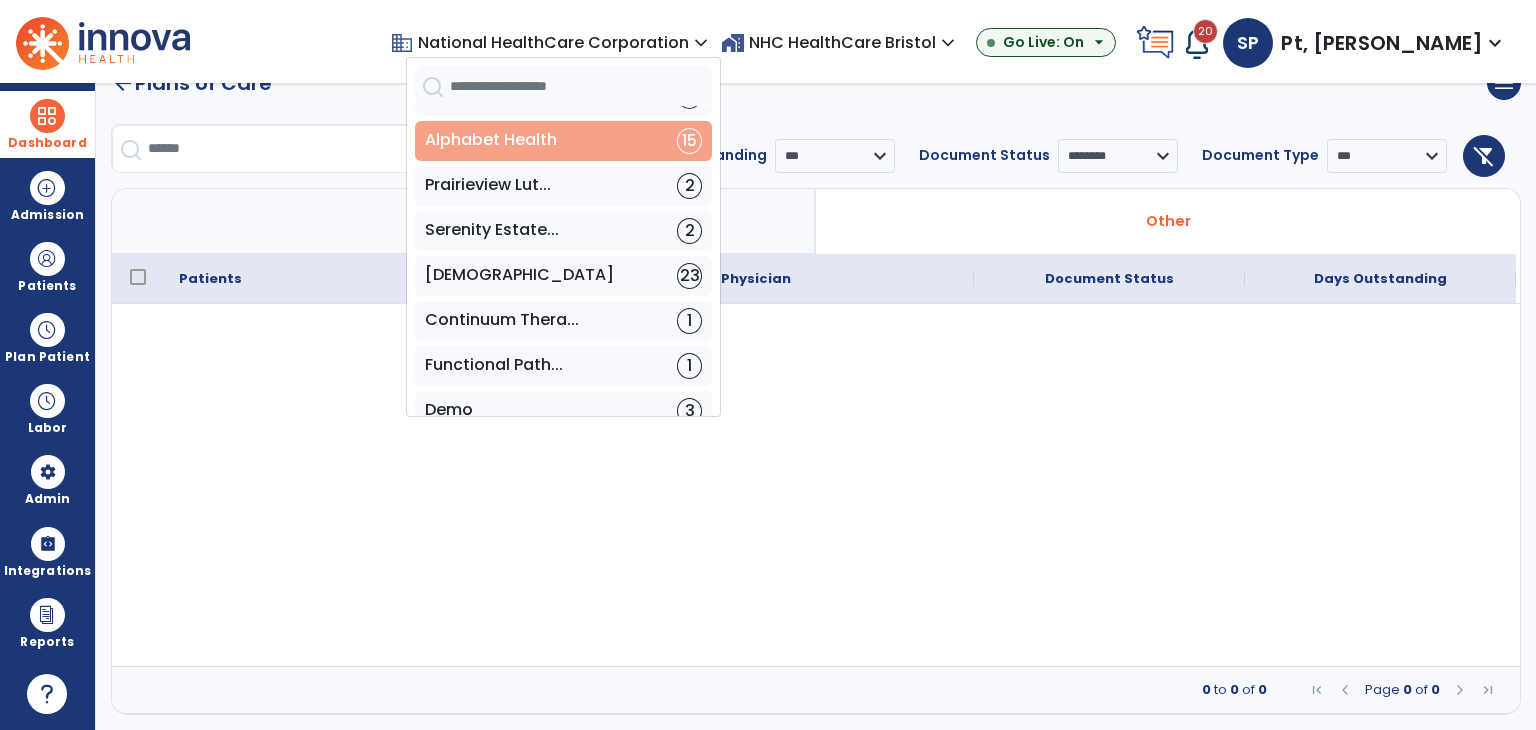 scroll, scrollTop: 200, scrollLeft: 0, axis: vertical 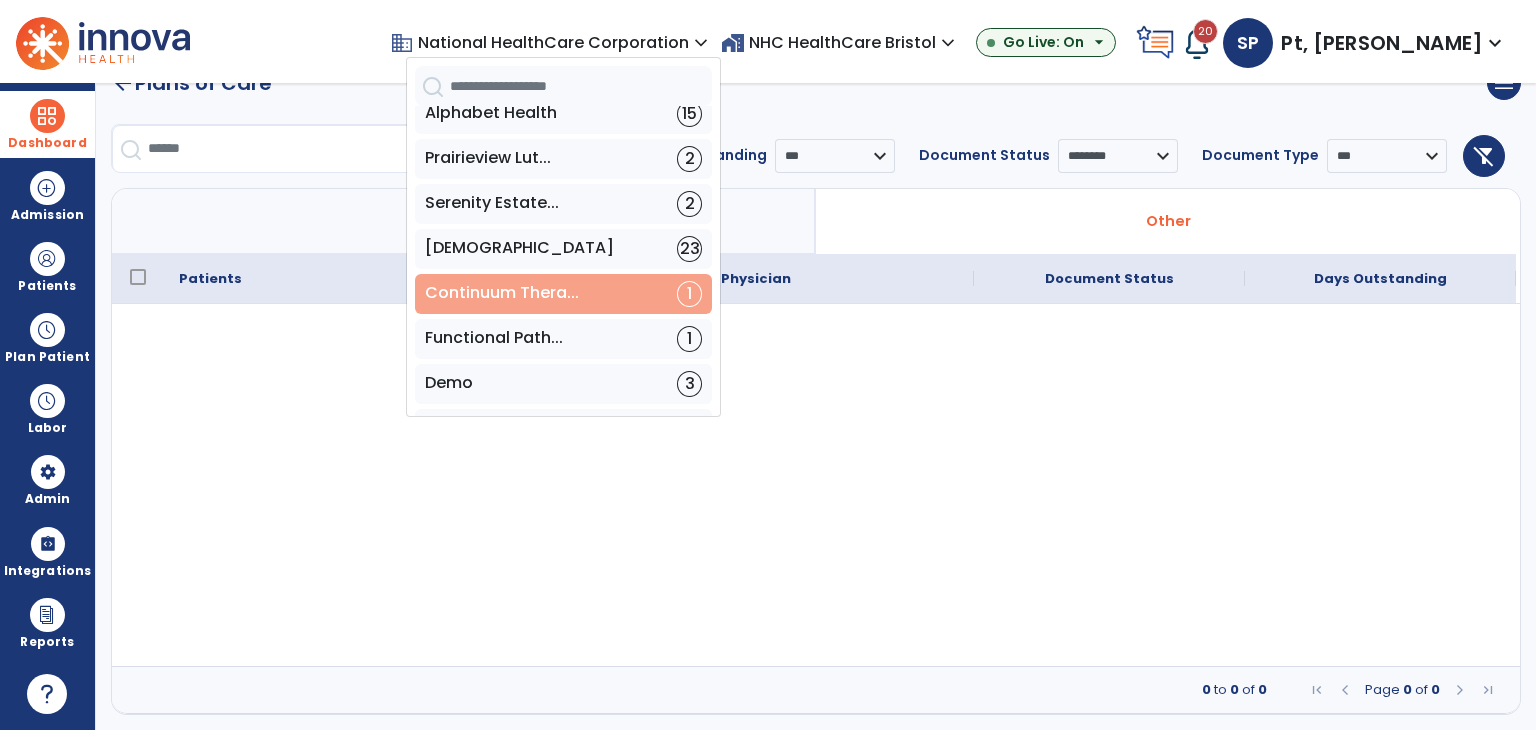 click on "Benedictine  23" at bounding box center [563, 249] 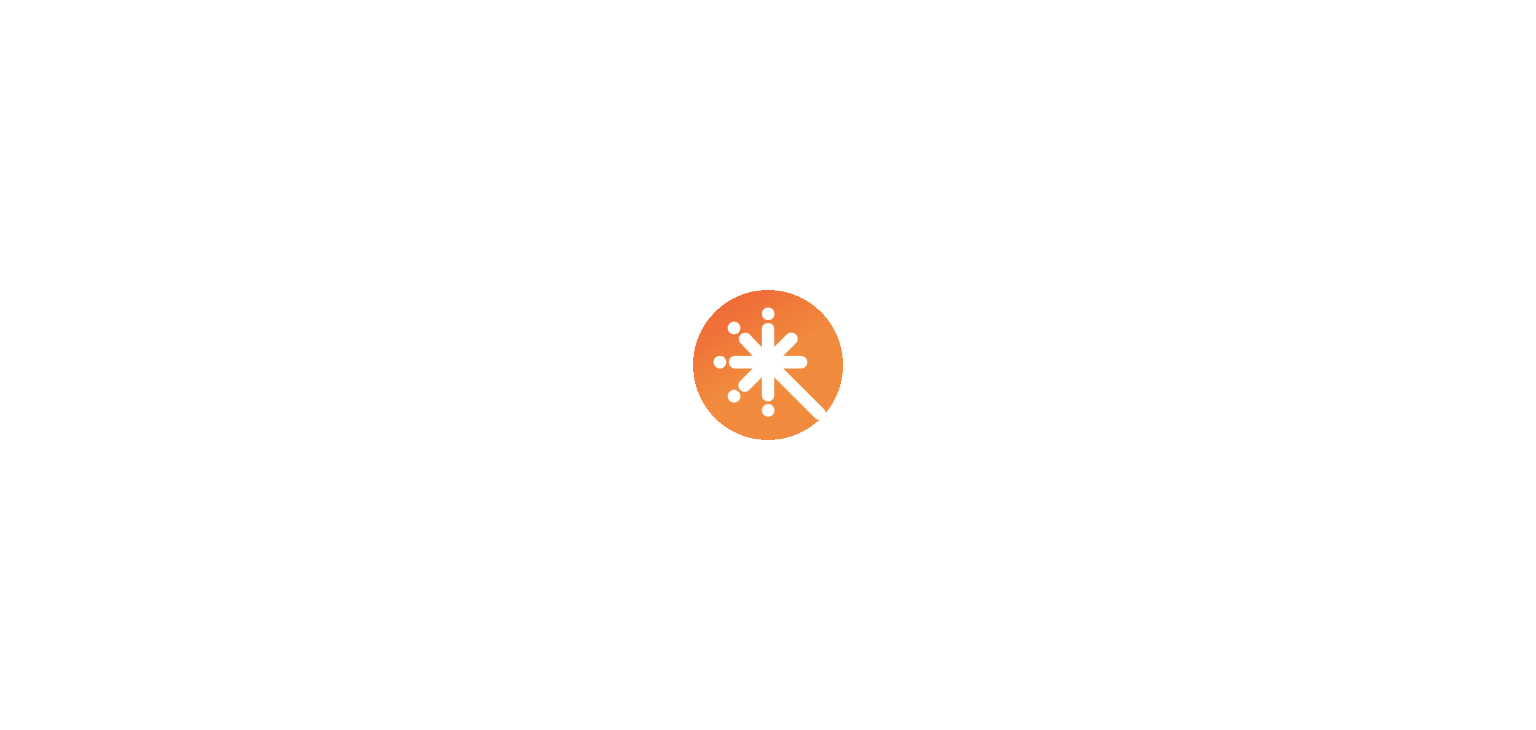 scroll, scrollTop: 0, scrollLeft: 0, axis: both 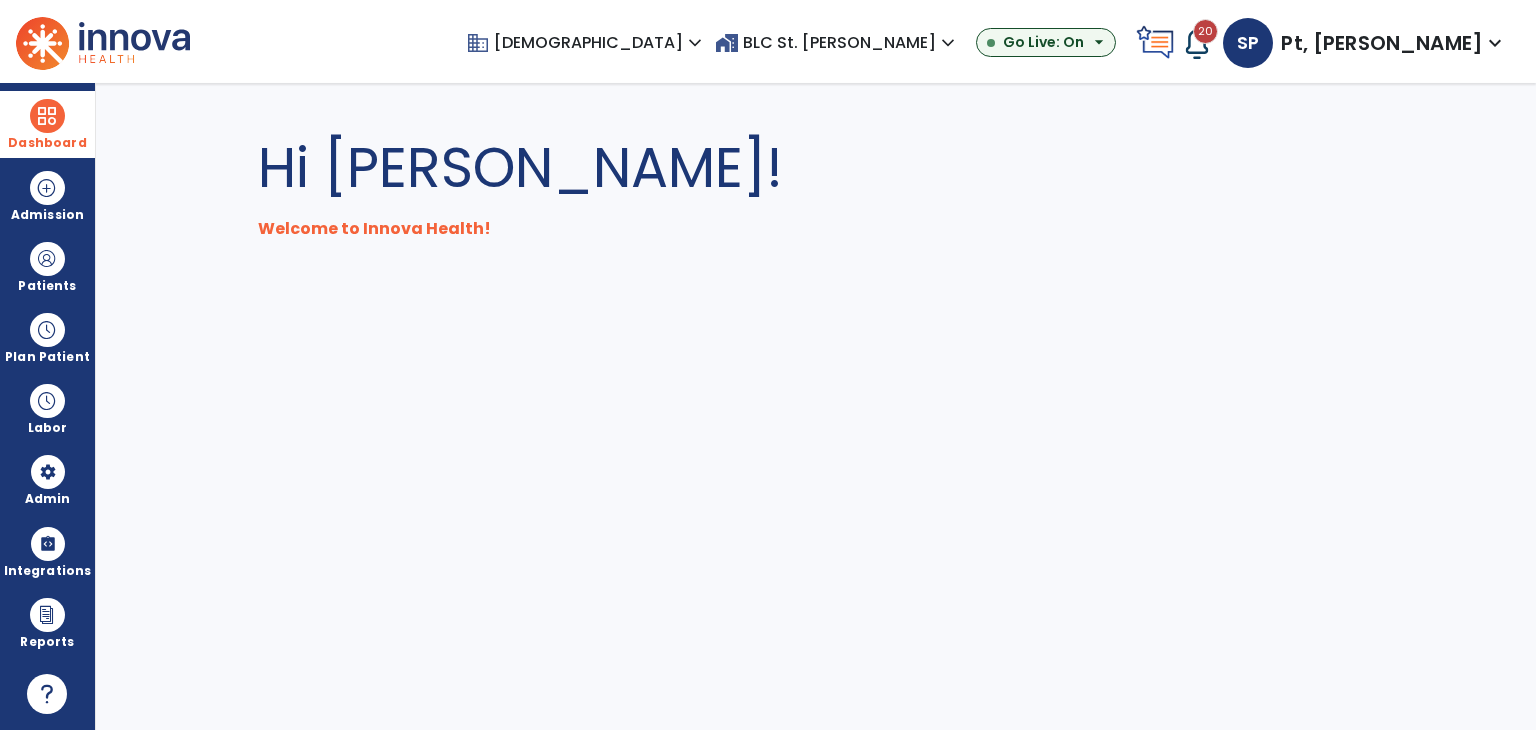 click at bounding box center (47, 116) 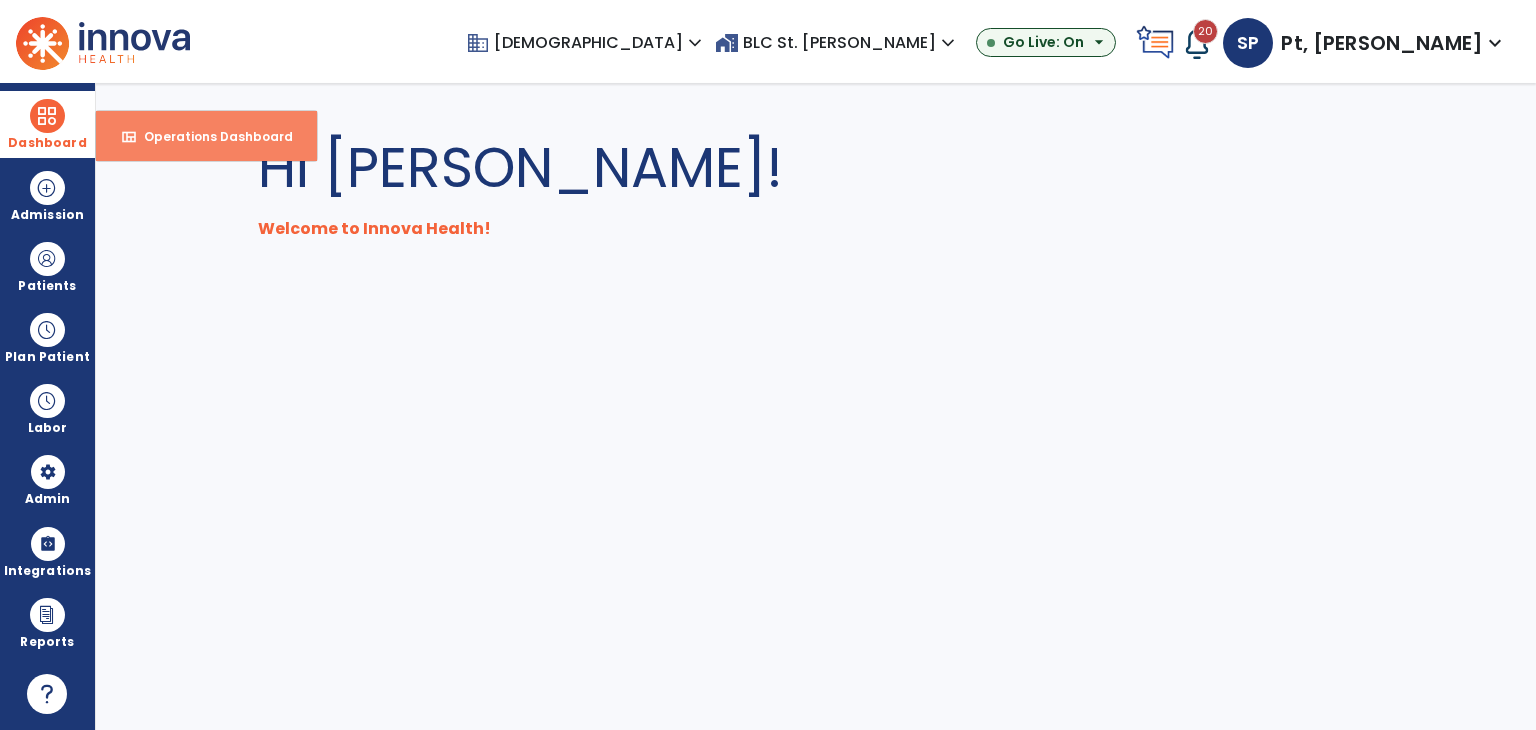 click on "Operations Dashboard" at bounding box center [210, 136] 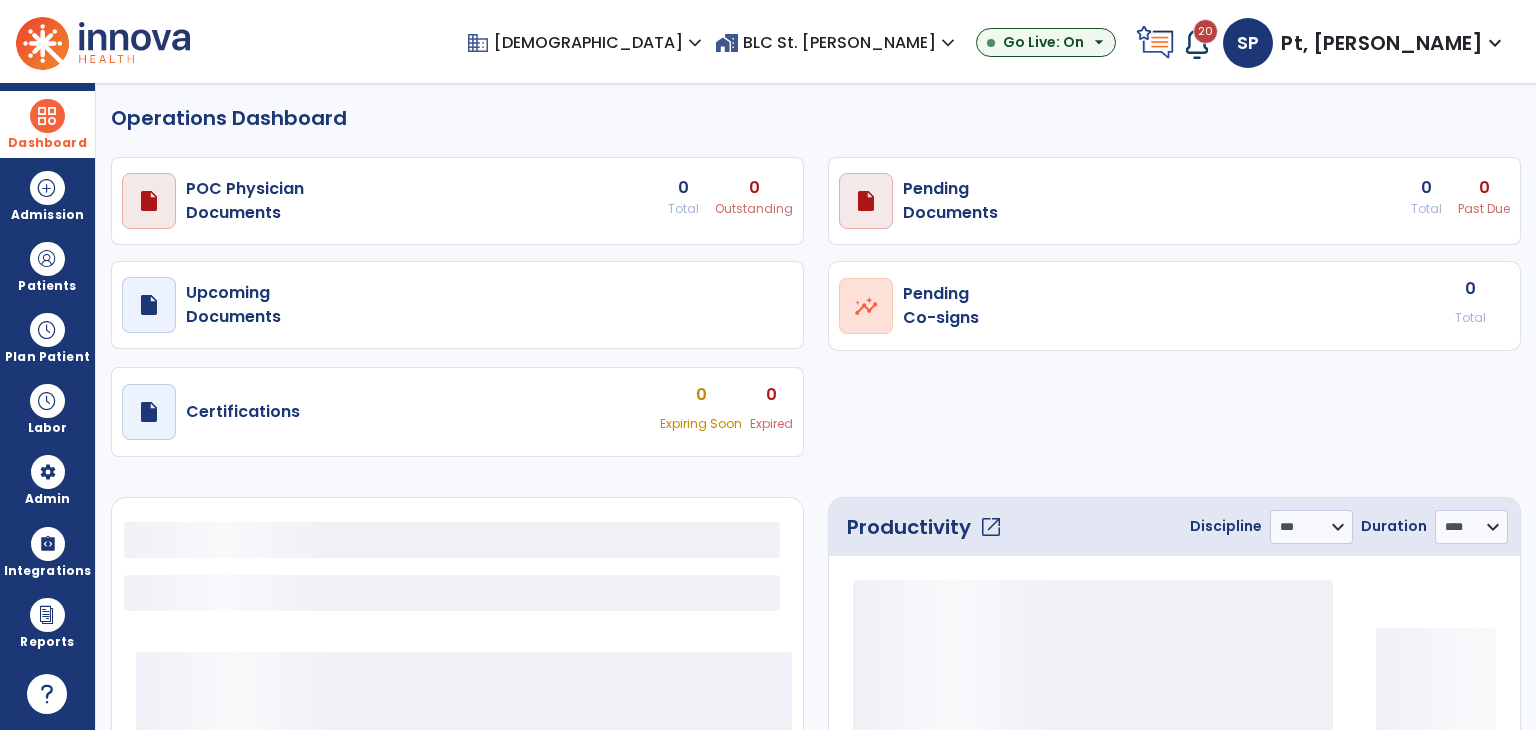 select on "***" 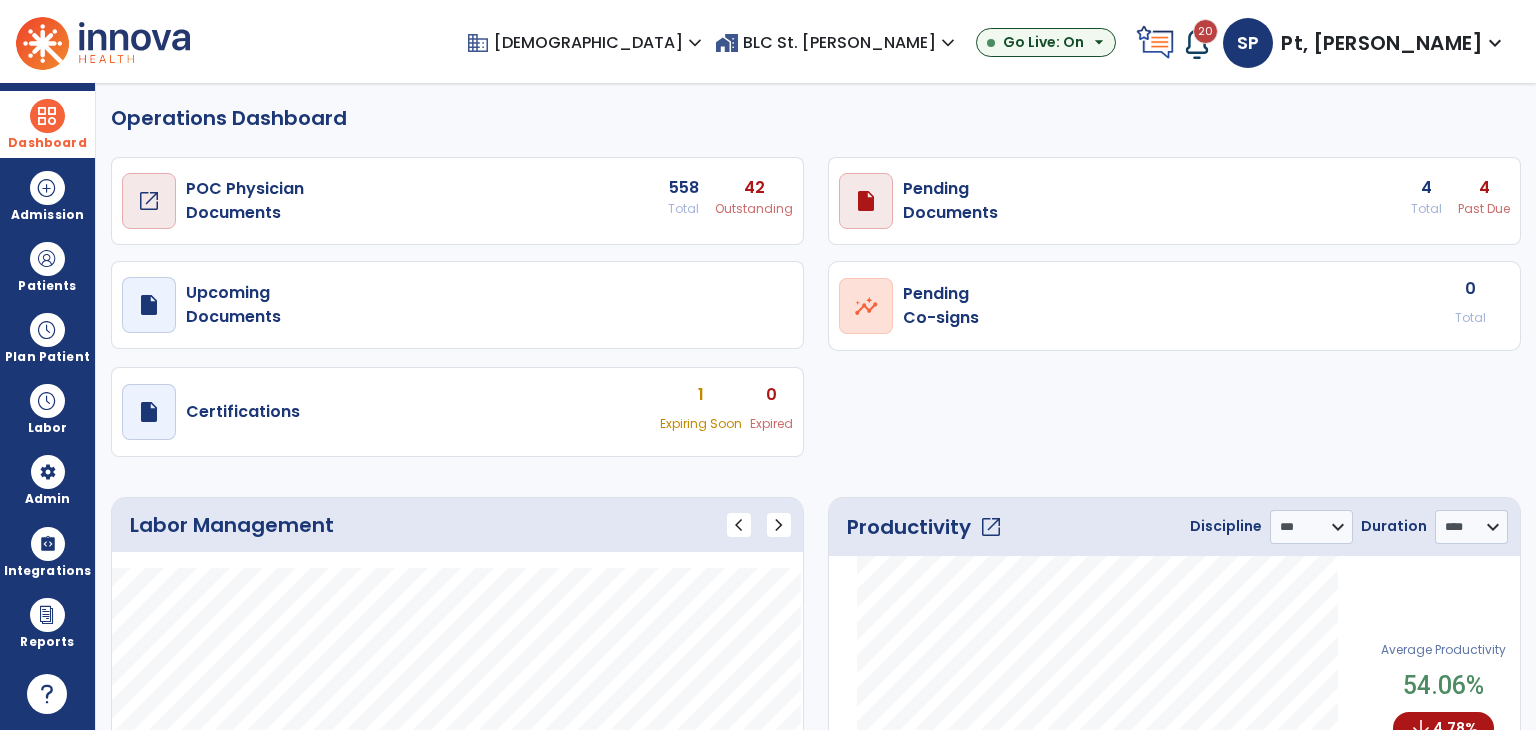 click on "draft   open_in_new" at bounding box center (149, 201) 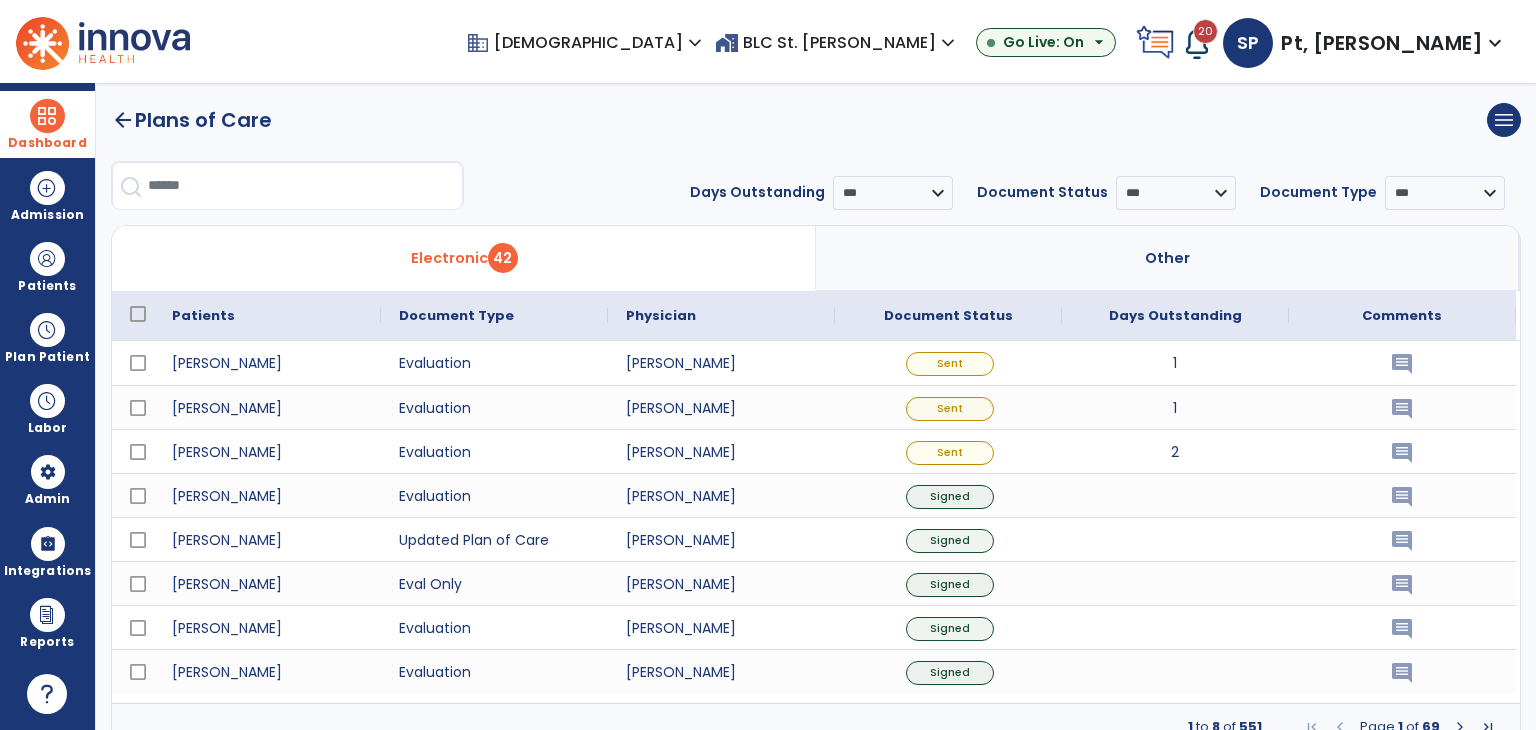 click on "Patients" 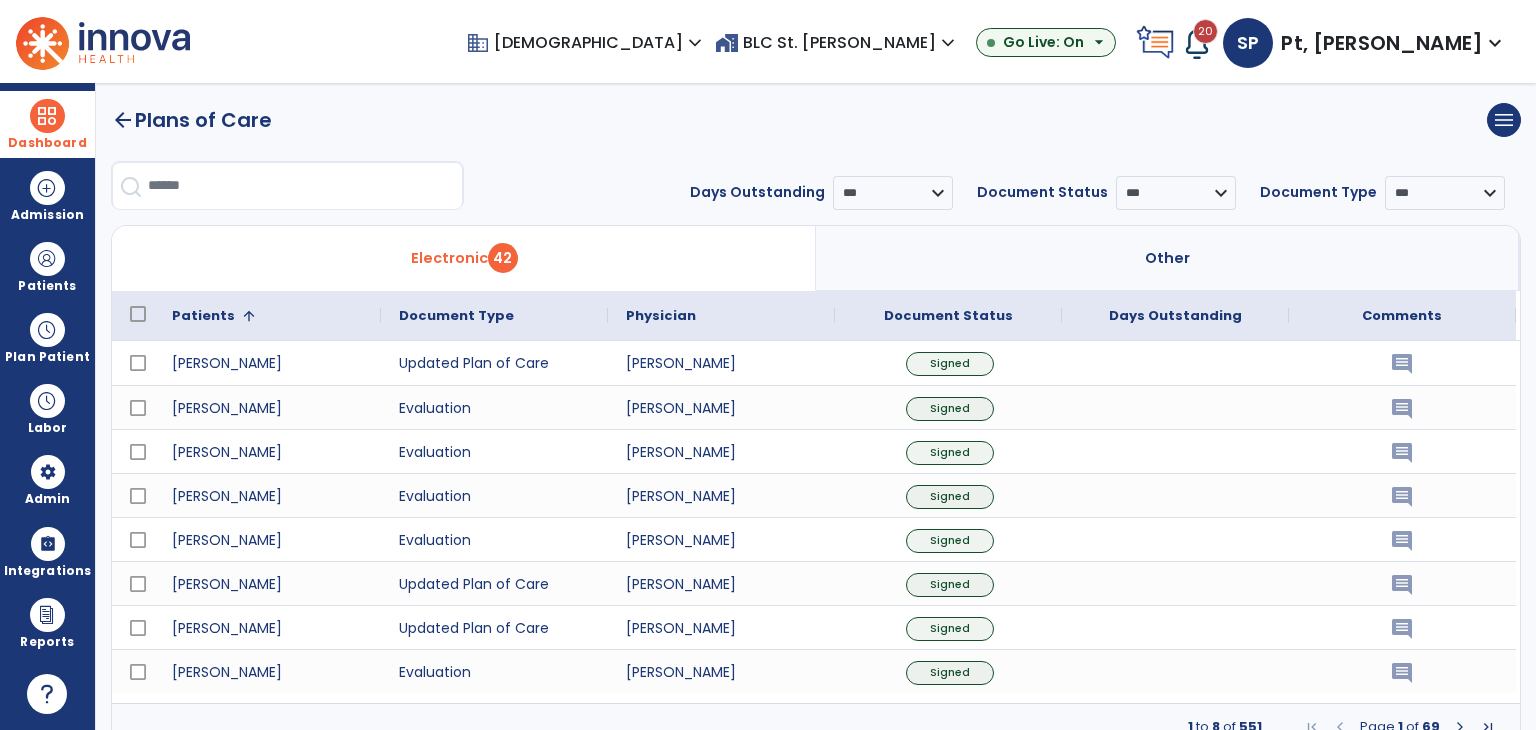 click 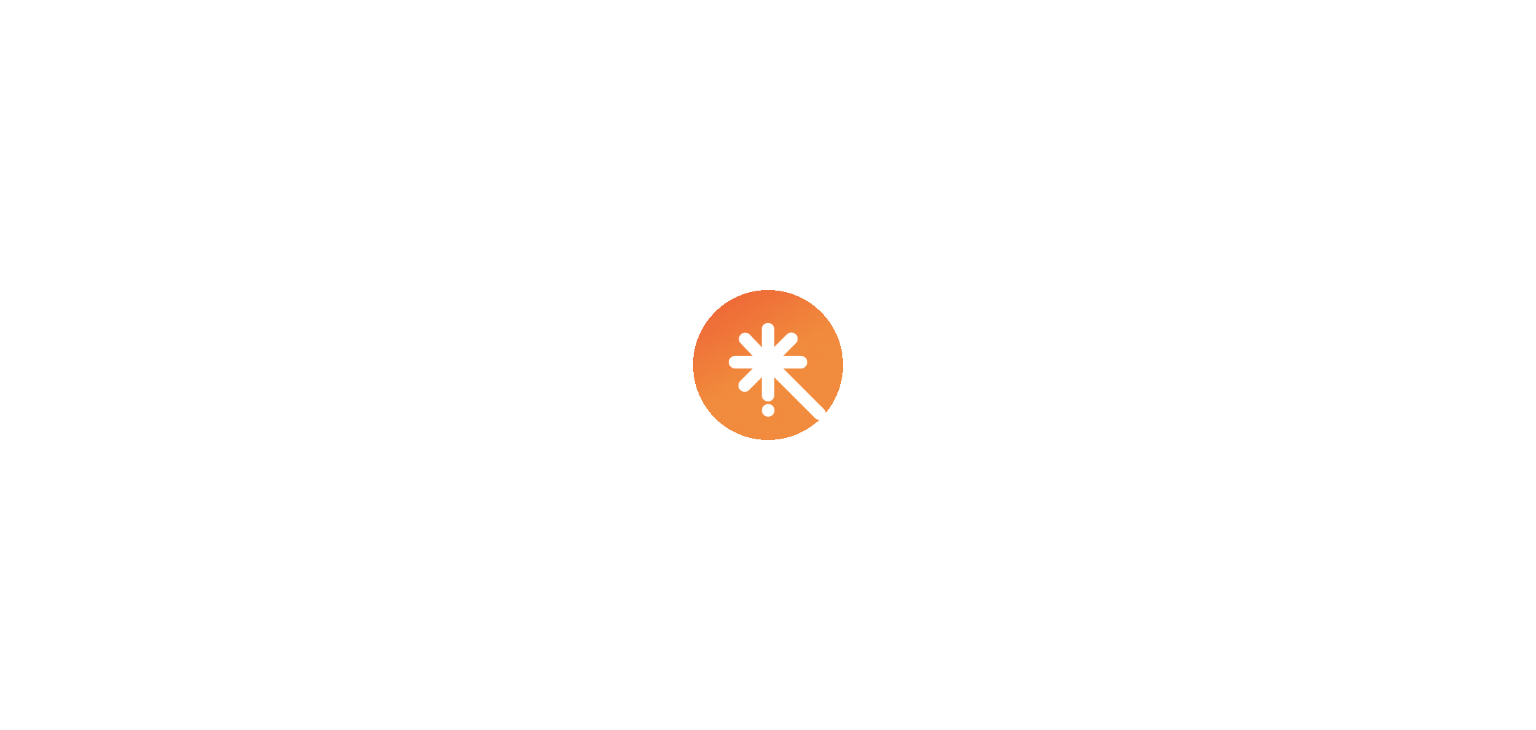 scroll, scrollTop: 0, scrollLeft: 0, axis: both 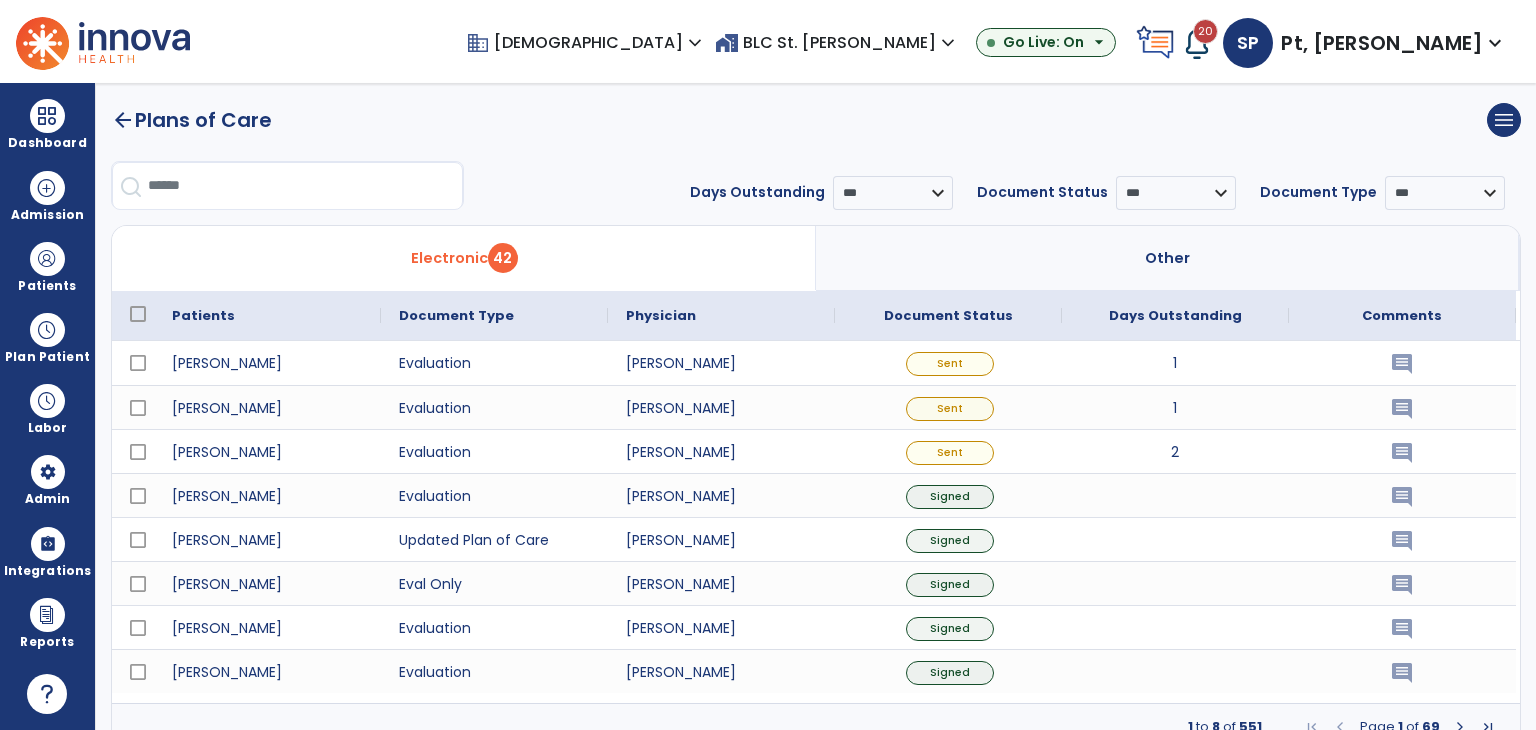click on "Other" at bounding box center (1168, 258) 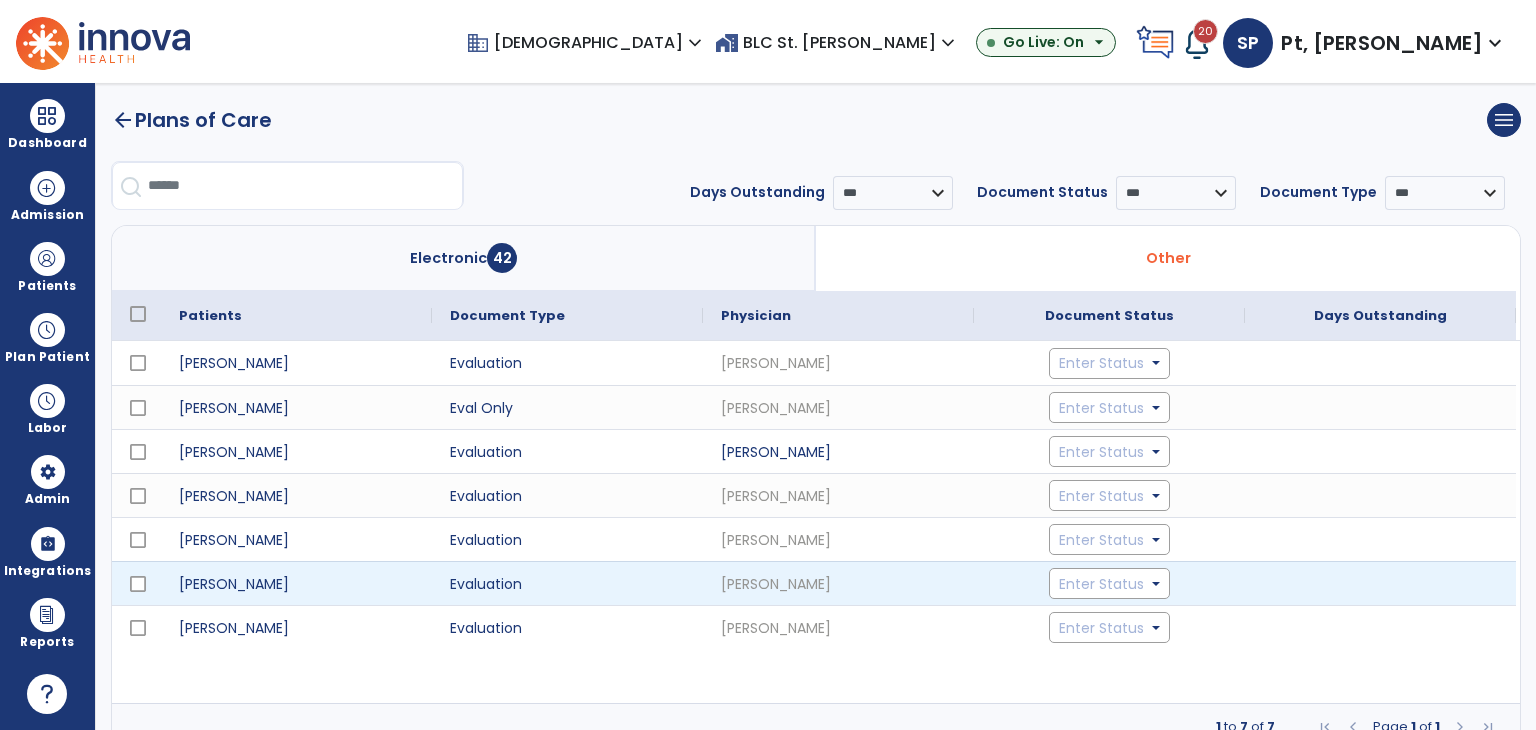 scroll, scrollTop: 37, scrollLeft: 0, axis: vertical 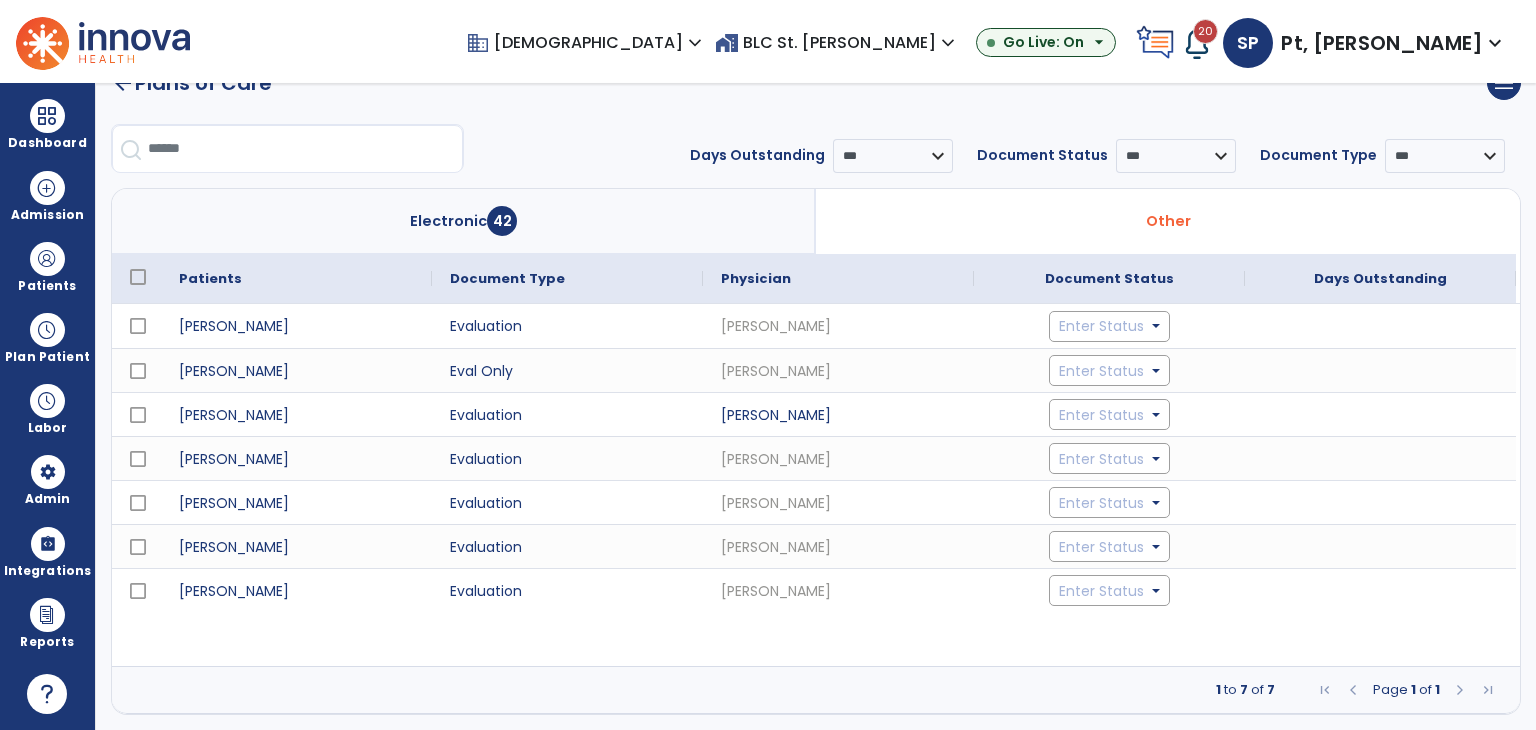 click on "domain   Benedictine    expand_more" at bounding box center [590, 42] 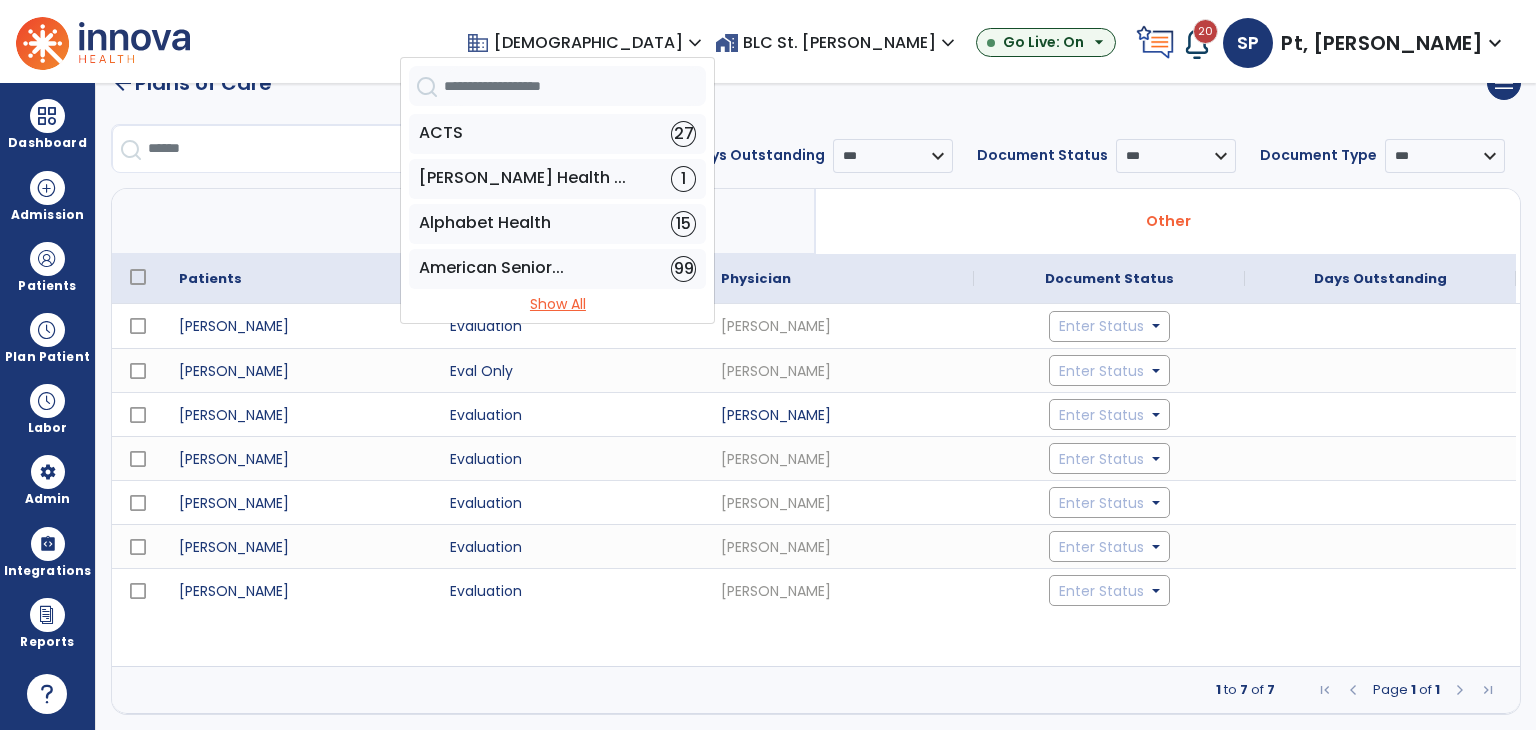 click on "Show All" at bounding box center (557, 304) 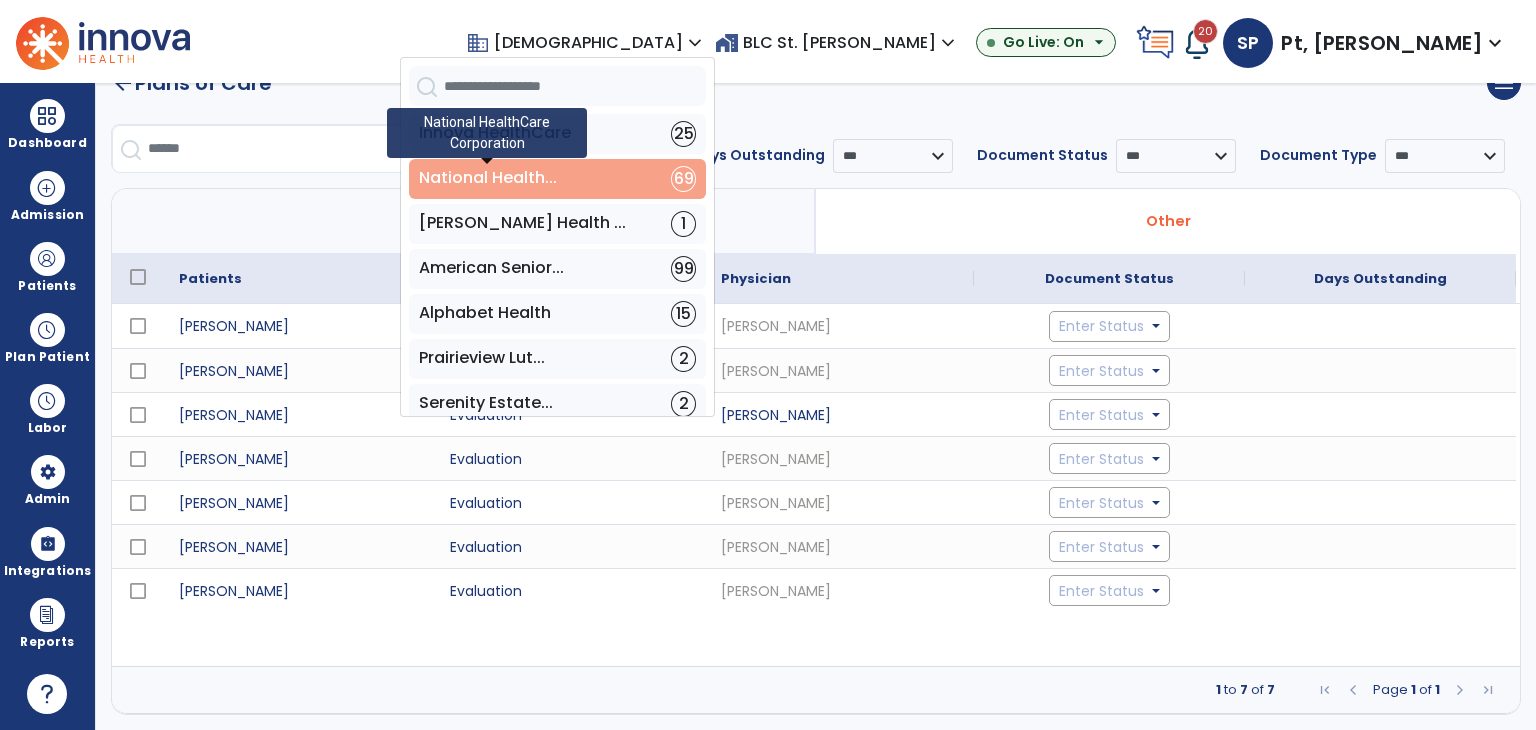 click on "National Health..." at bounding box center (488, 179) 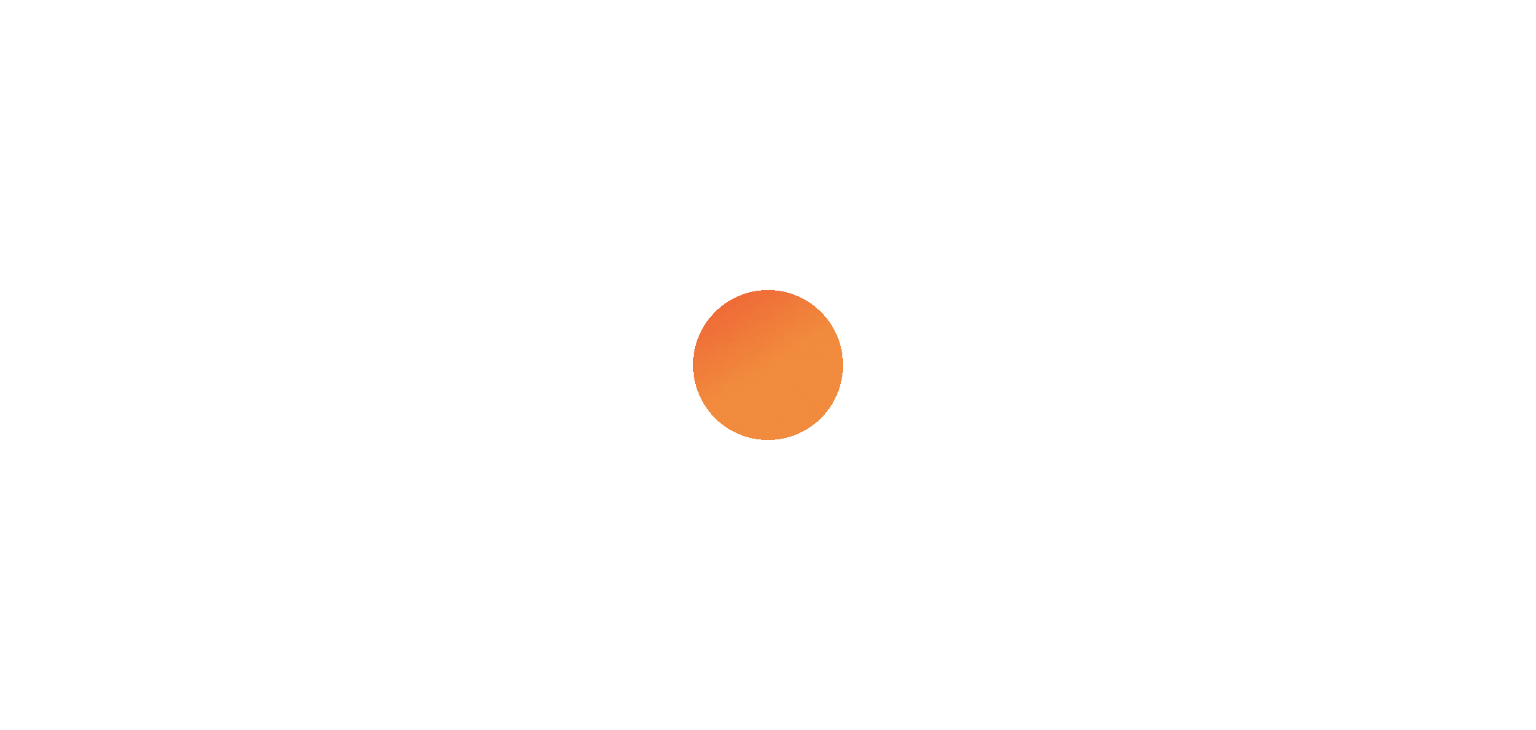 scroll, scrollTop: 0, scrollLeft: 0, axis: both 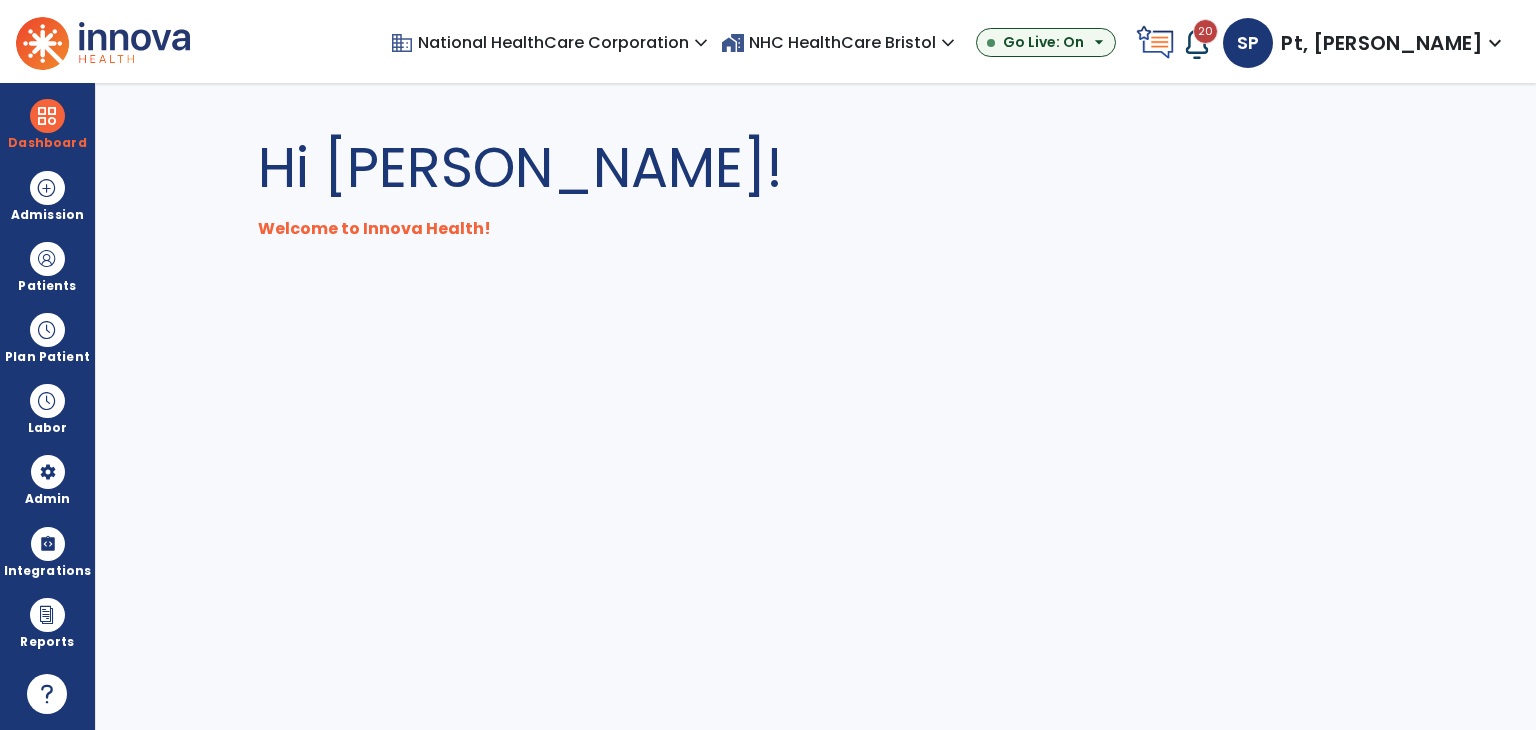 click on "home_work   NHC HealthCare Bristol   expand_more" at bounding box center (840, 42) 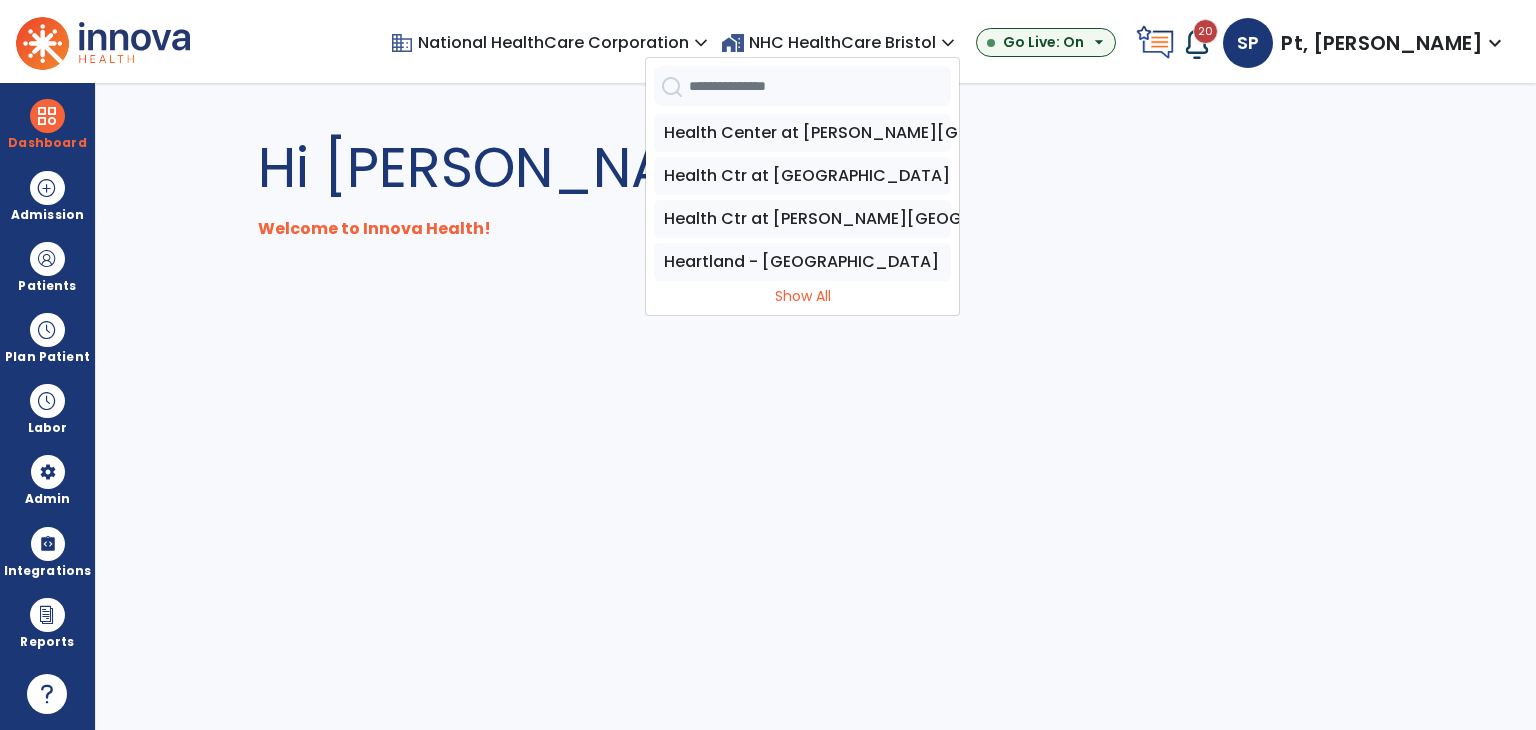 click at bounding box center [820, 86] 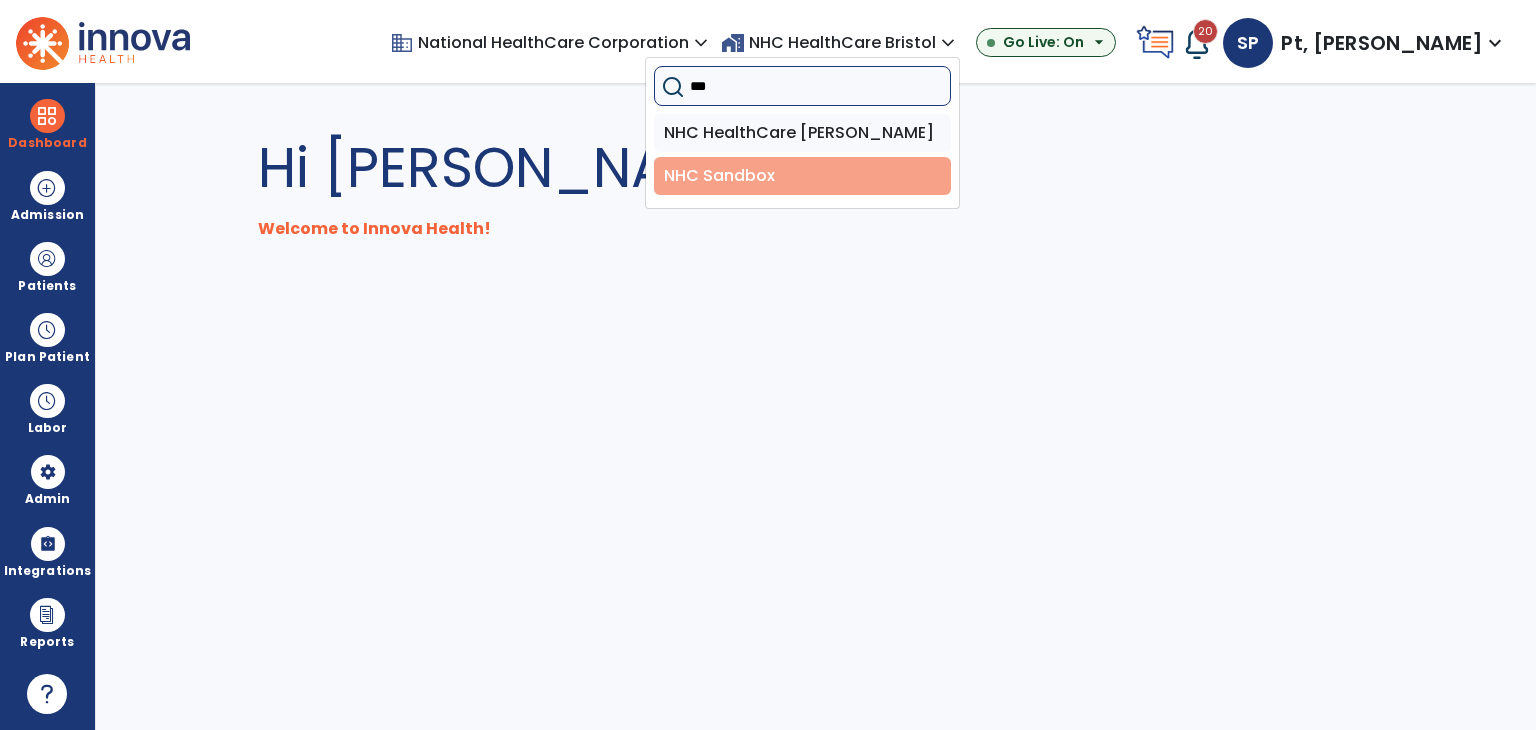 type on "***" 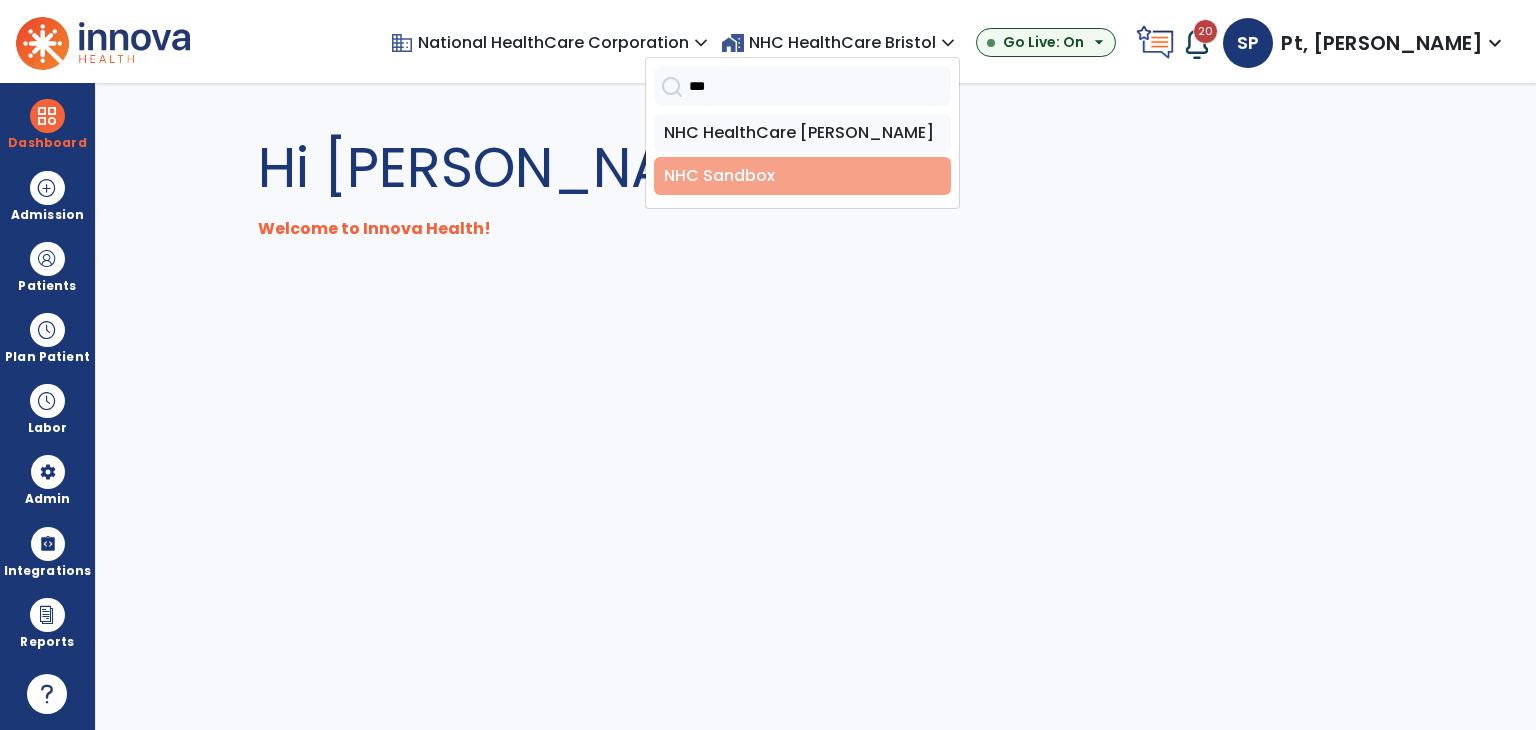 click on "NHC Sandbox" at bounding box center (802, 176) 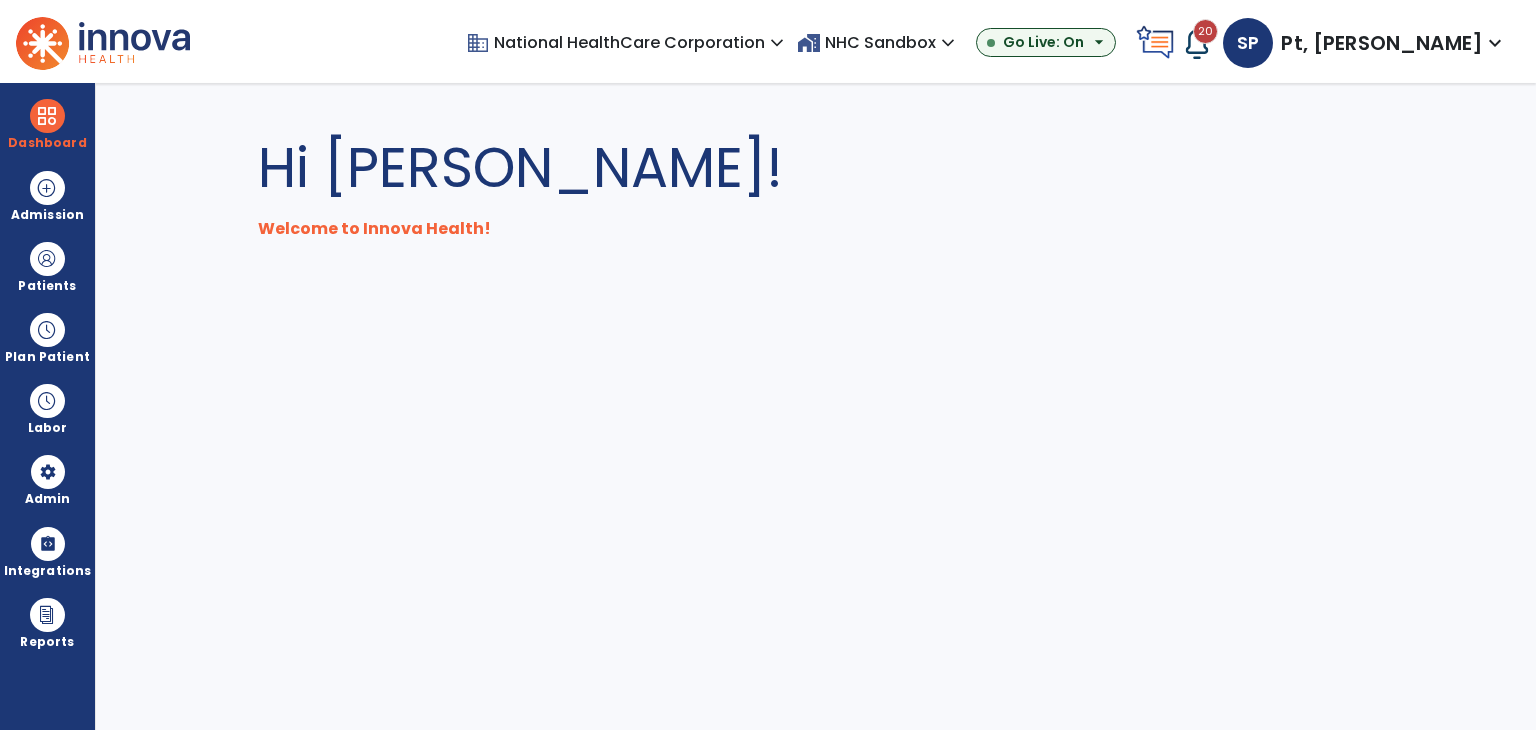 scroll, scrollTop: 0, scrollLeft: 0, axis: both 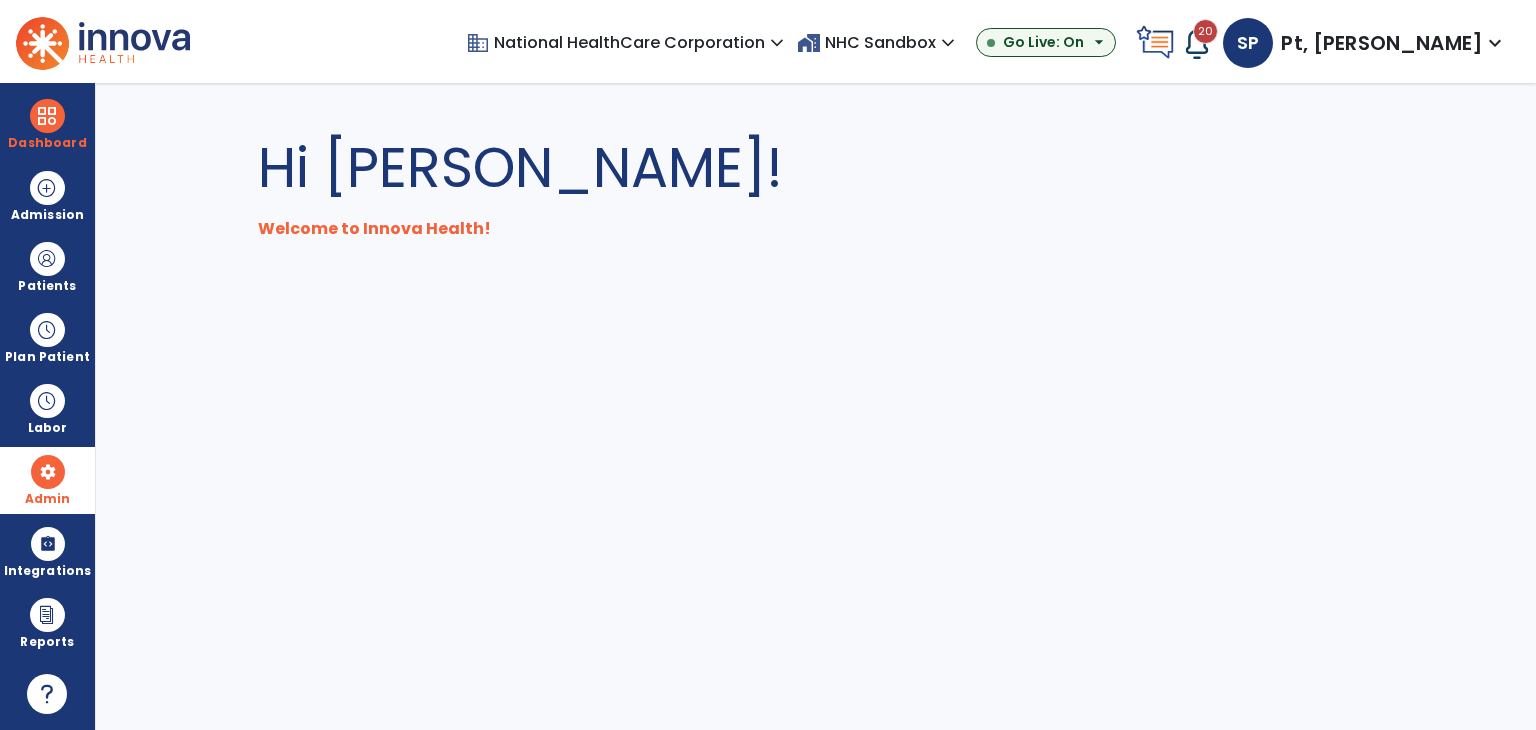 click at bounding box center (48, 472) 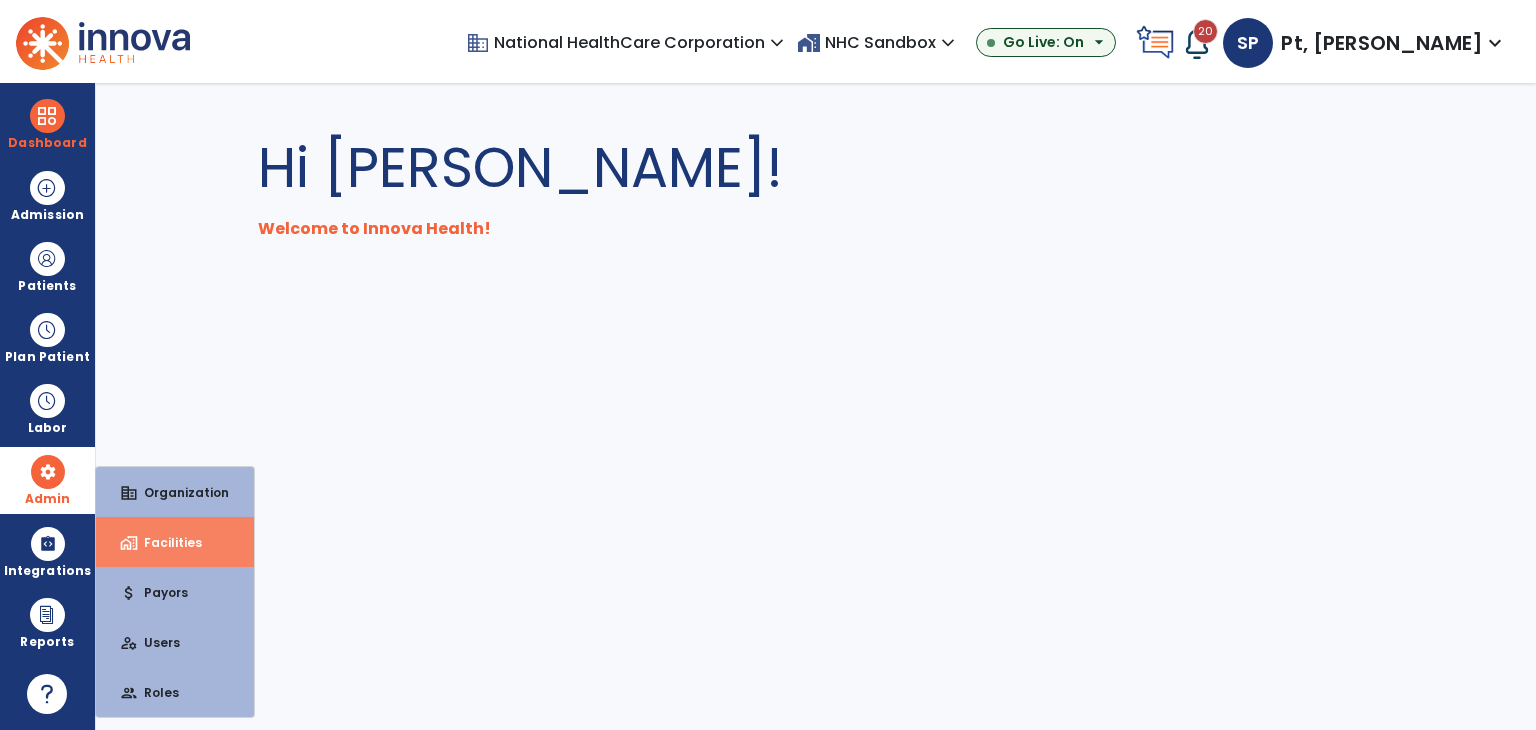 click on "Facilities" at bounding box center [165, 542] 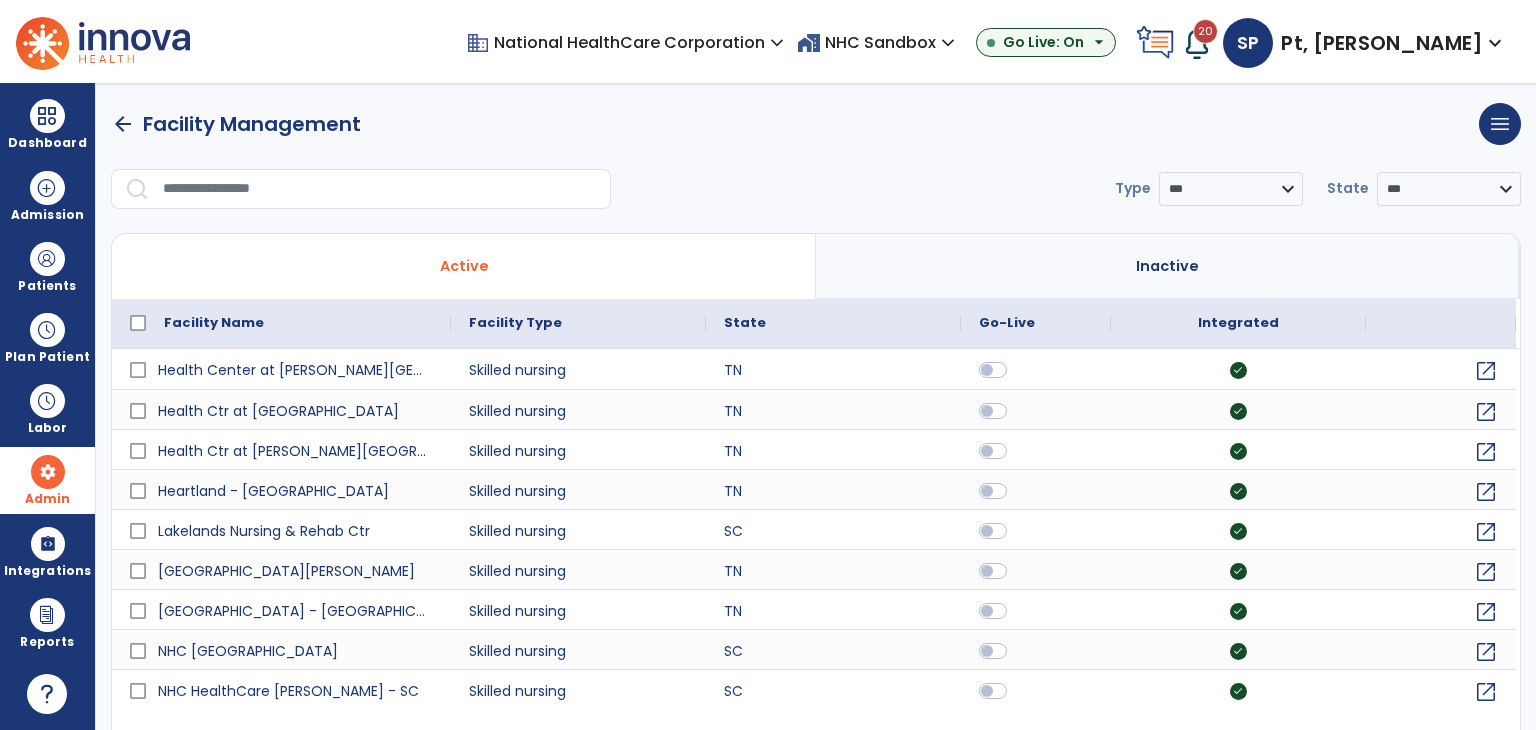 click at bounding box center (380, 189) 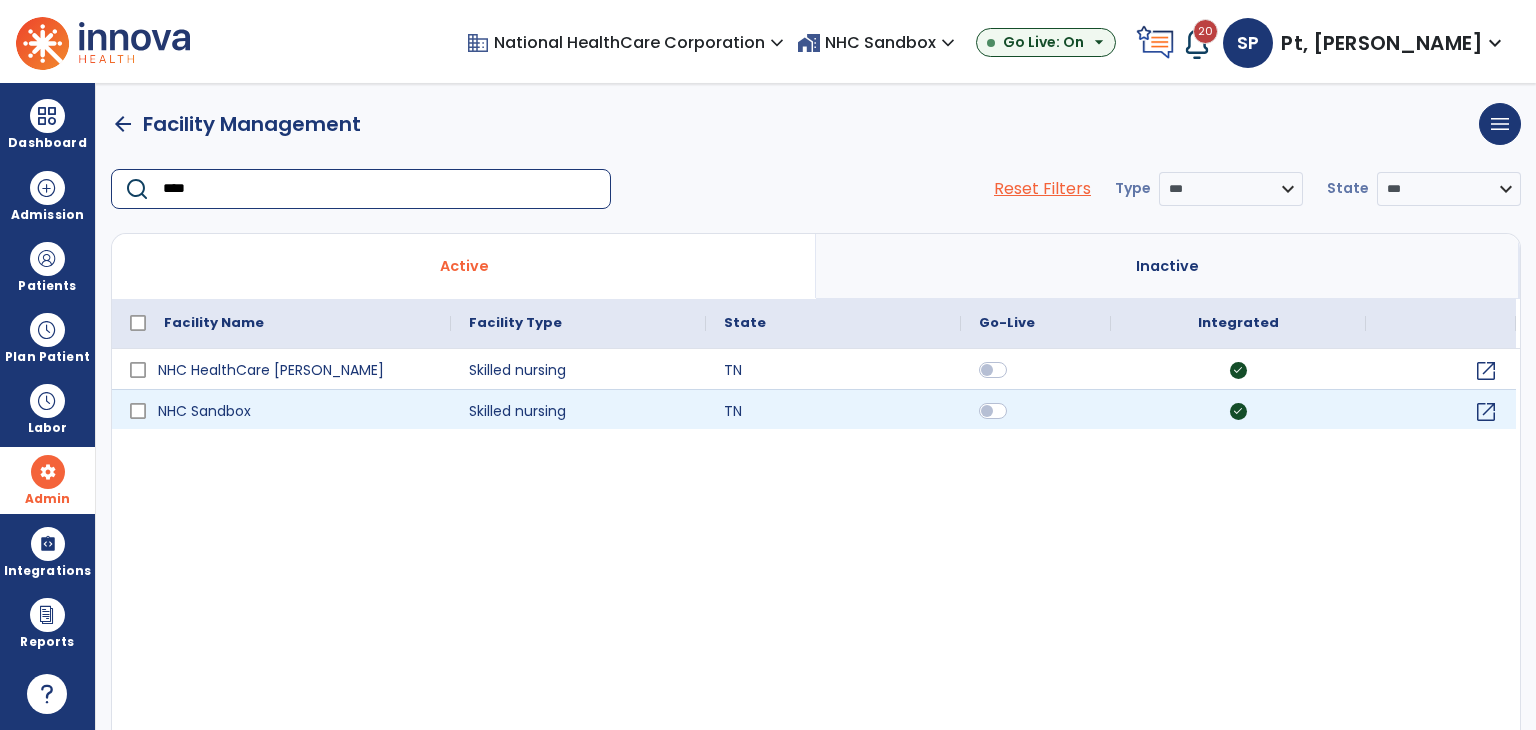 type on "****" 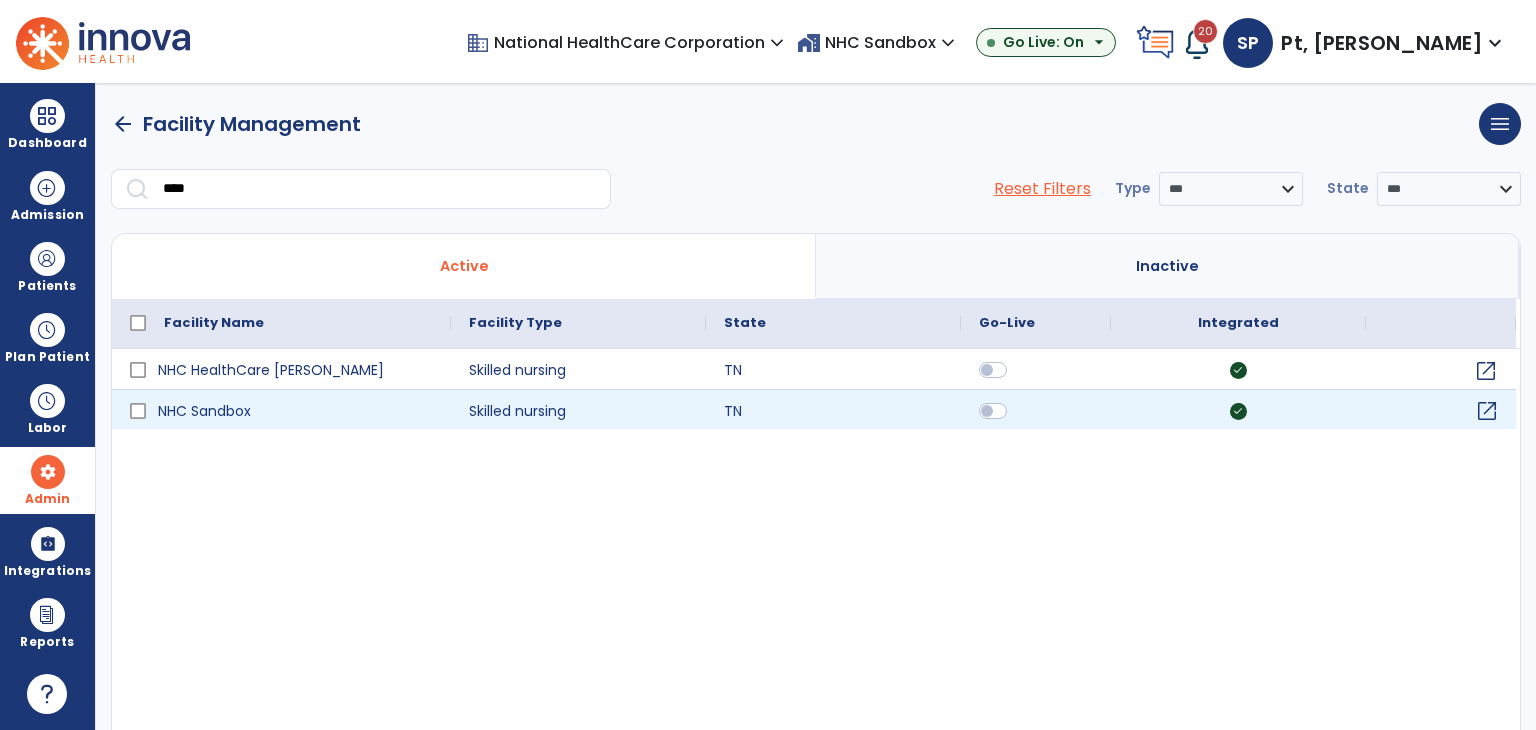 click on "open_in_new" at bounding box center (1487, 411) 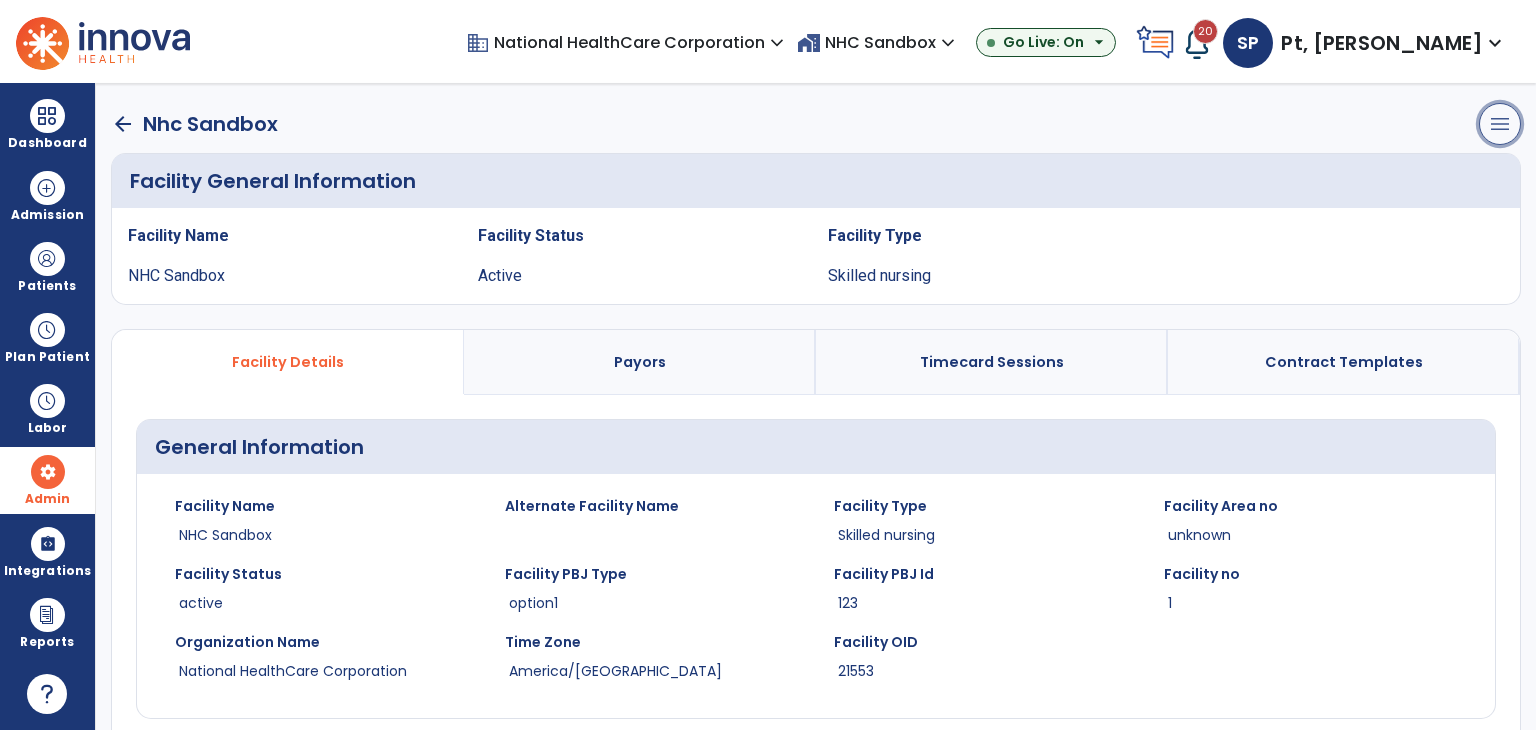 click on "menu" at bounding box center [1500, 124] 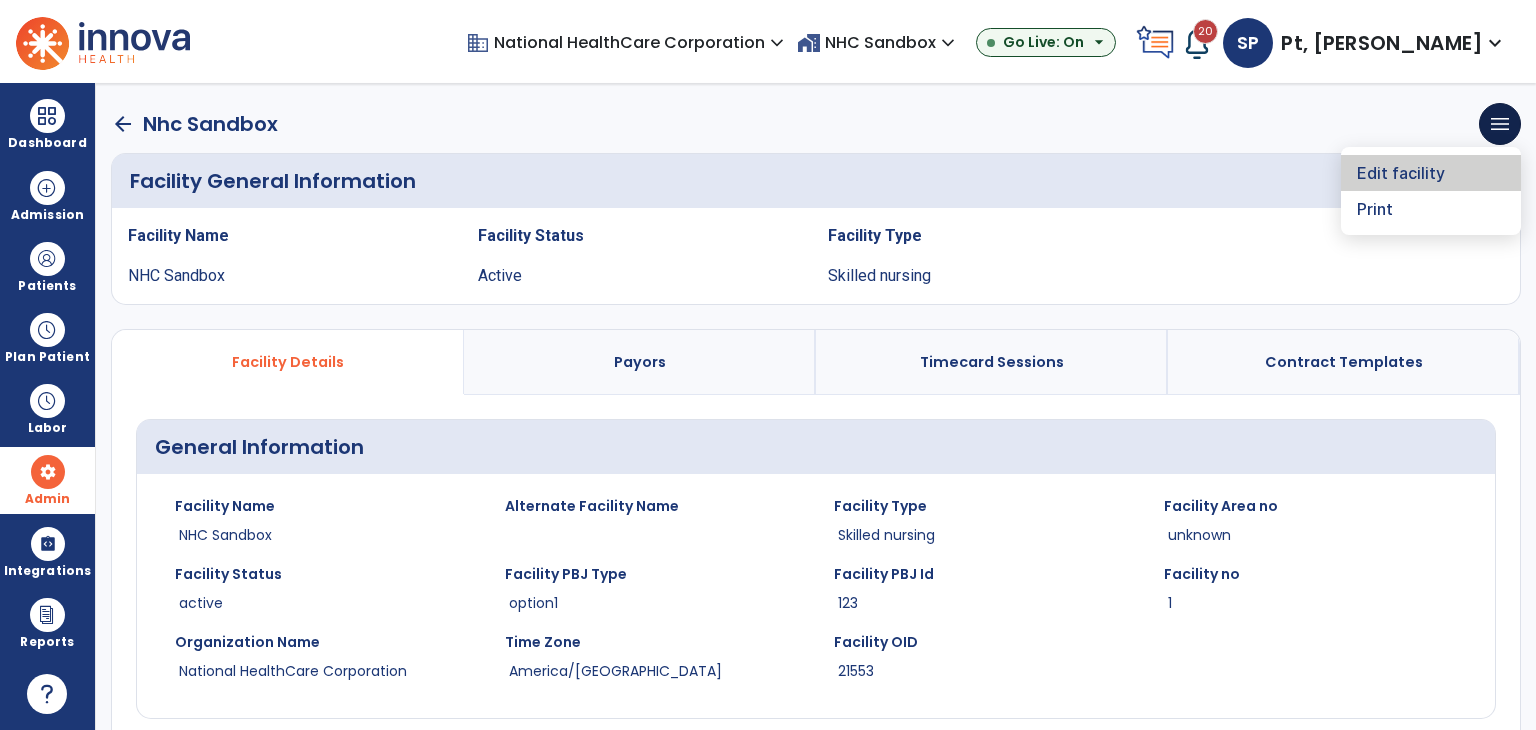 click on "Edit facility" 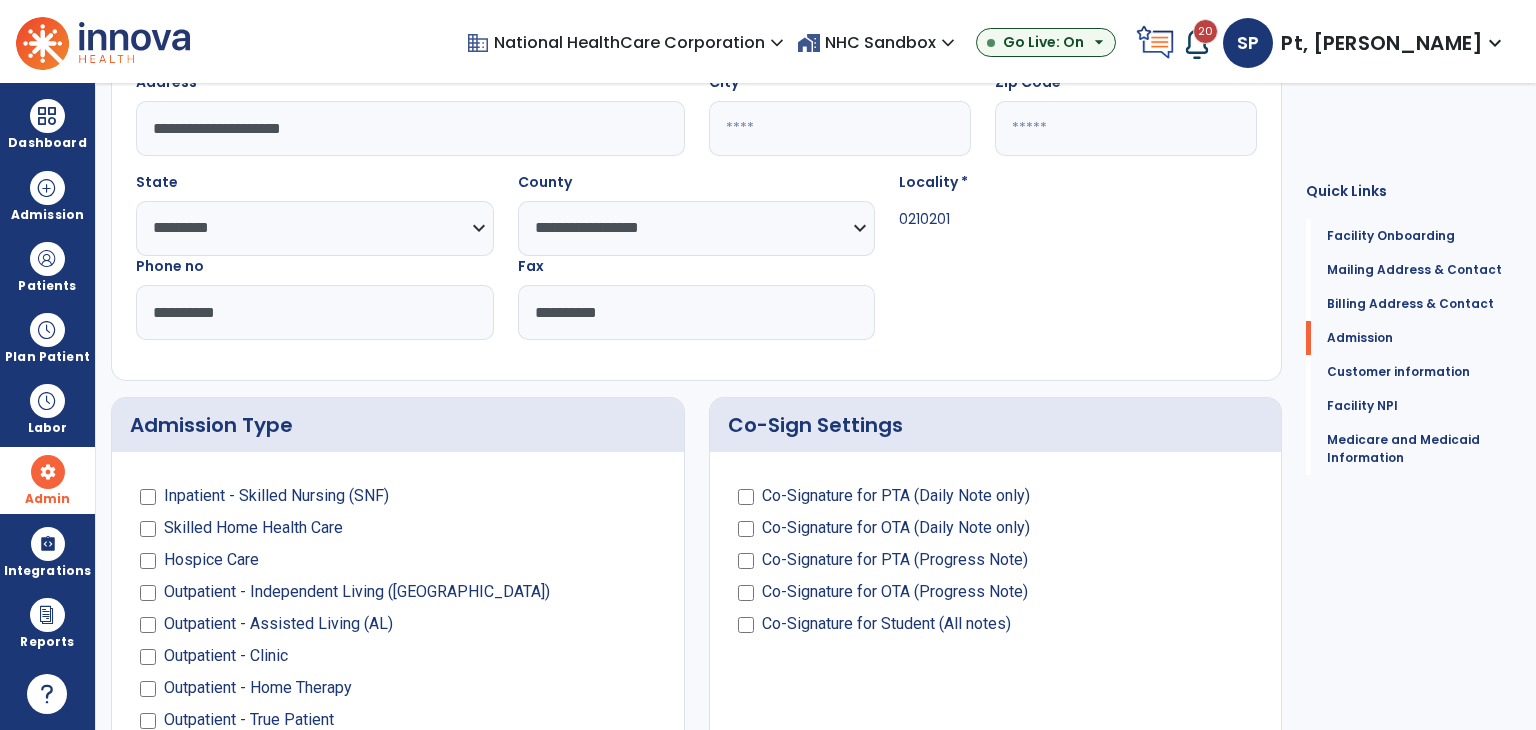 scroll, scrollTop: 1300, scrollLeft: 0, axis: vertical 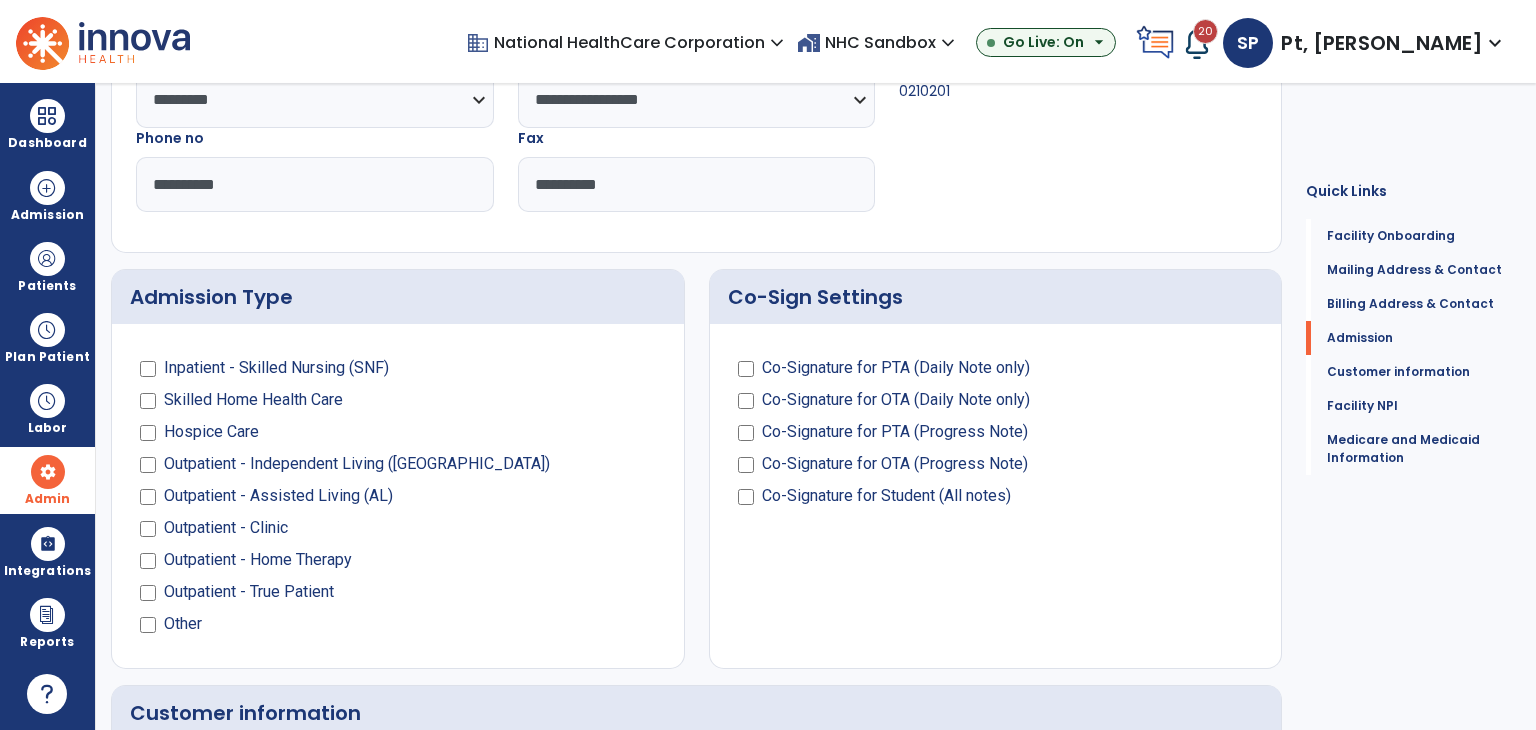 click on "home_work   NHC Sandbox   expand_more" at bounding box center [878, 42] 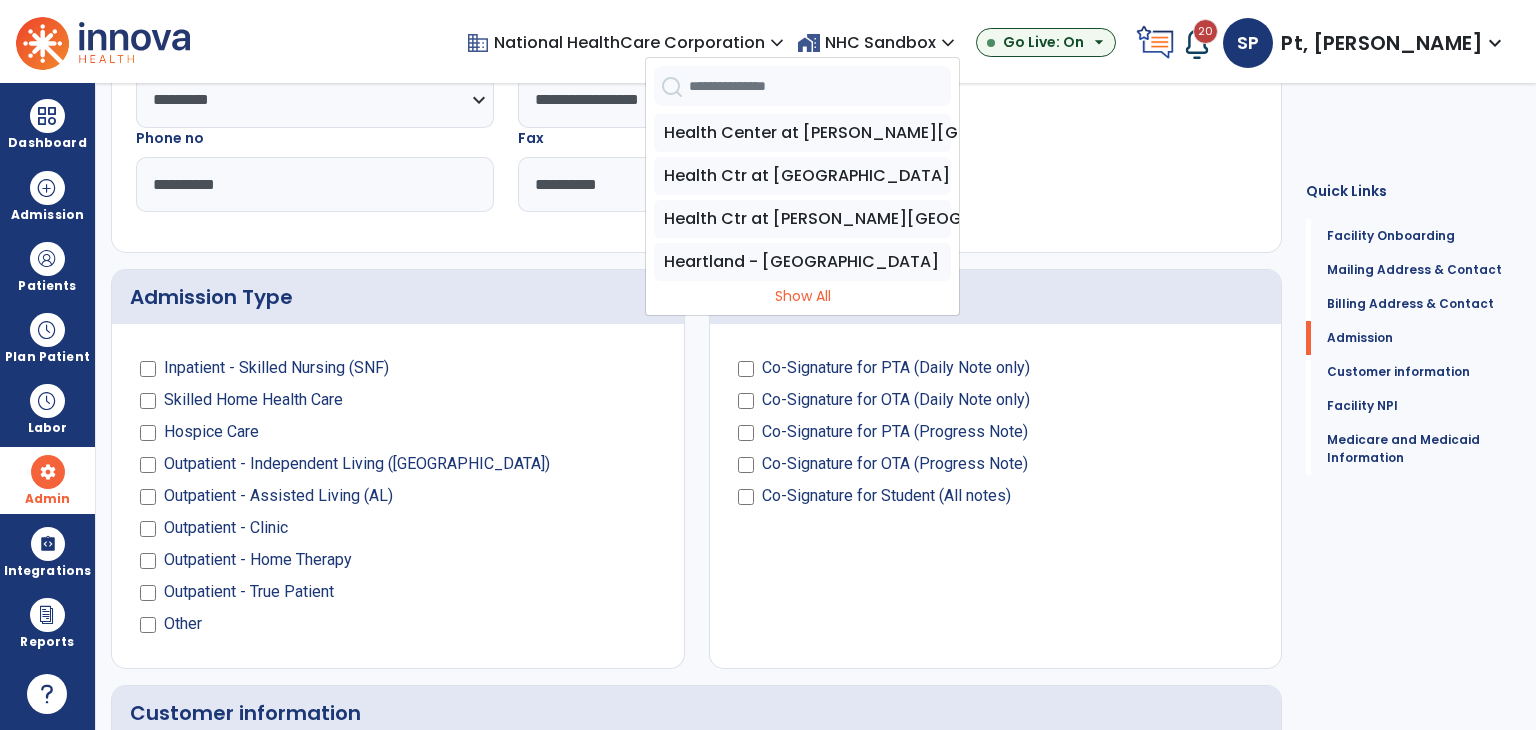 click on "domain   National HealthCare Corporation   expand_more" at bounding box center (631, 42) 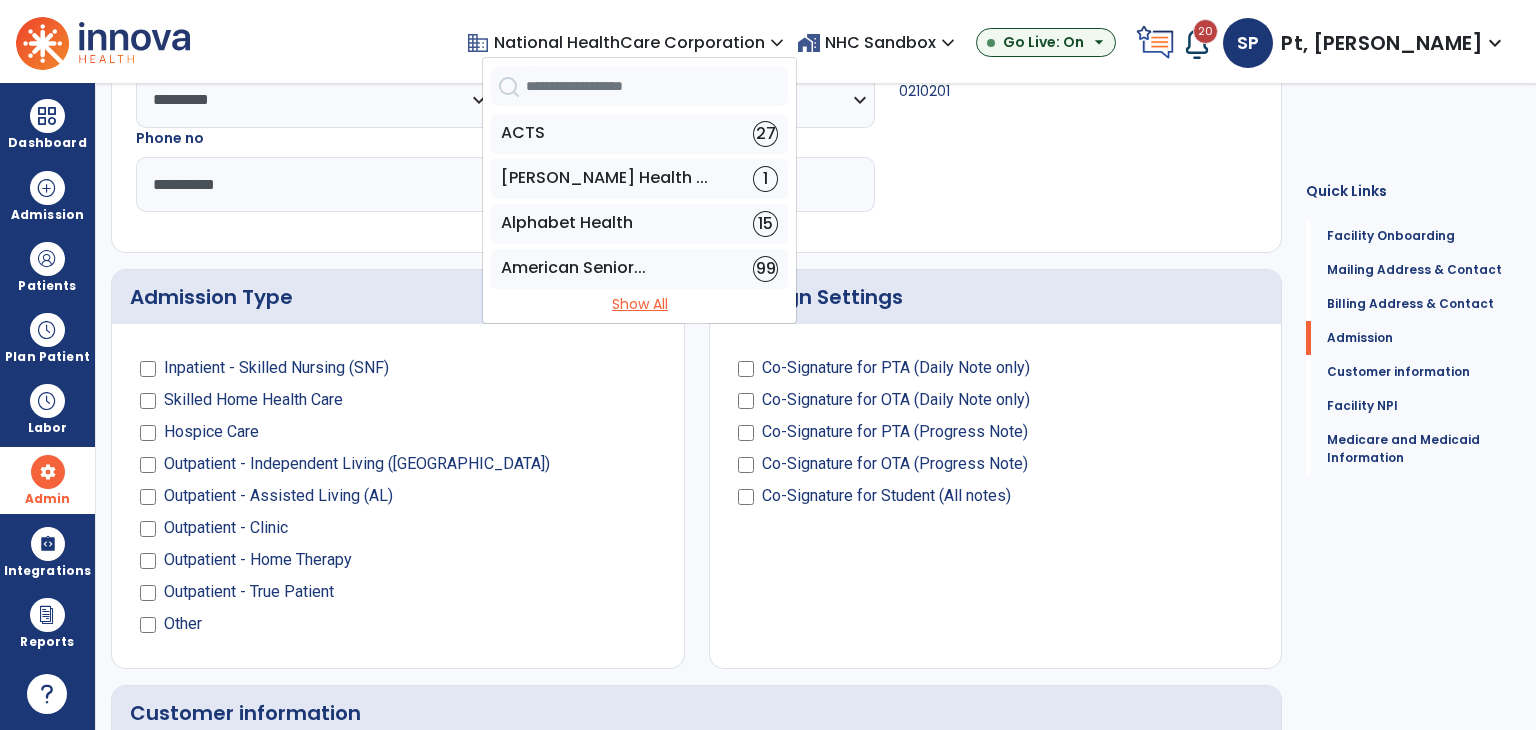 click on "Show All" at bounding box center (639, 304) 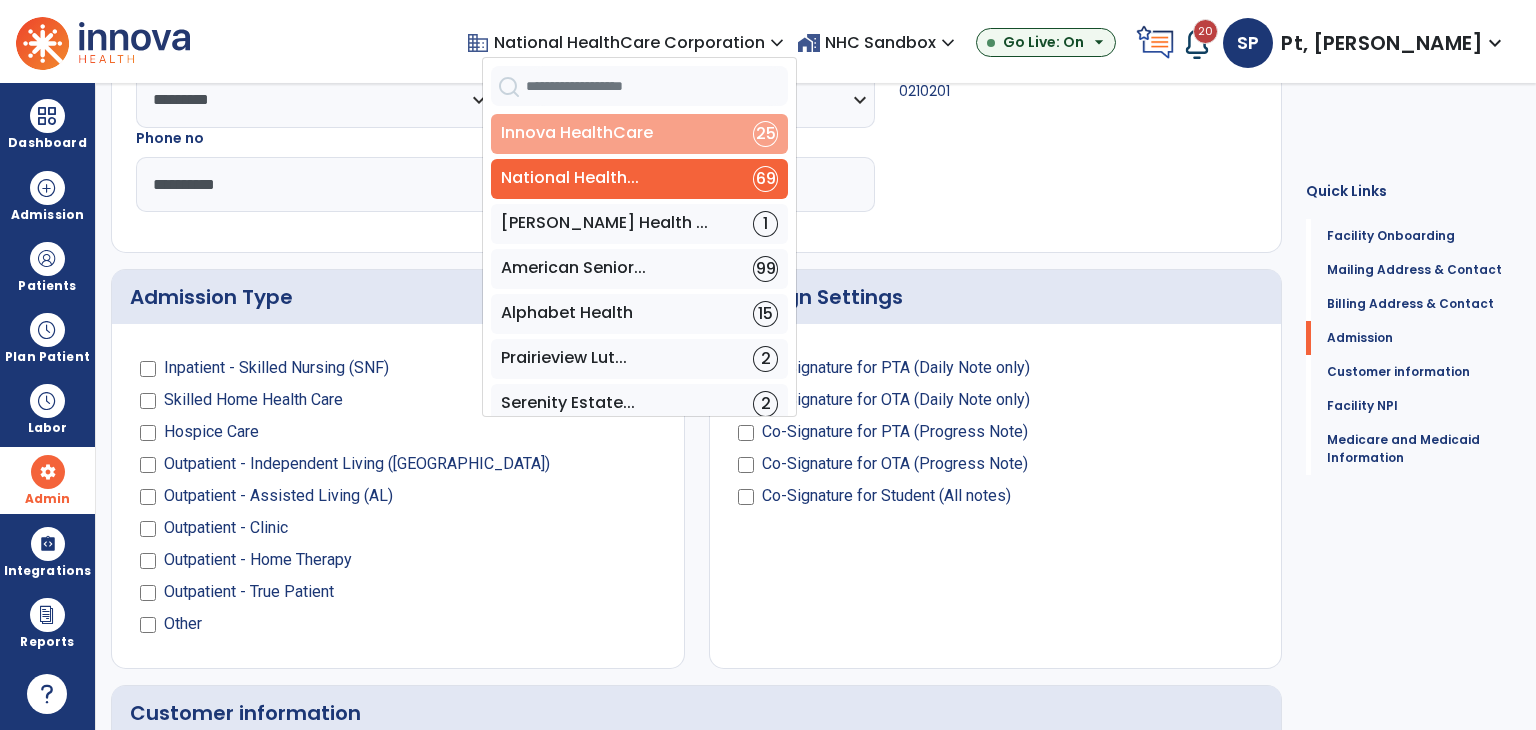 click on "Innova HealthCare" at bounding box center [577, 134] 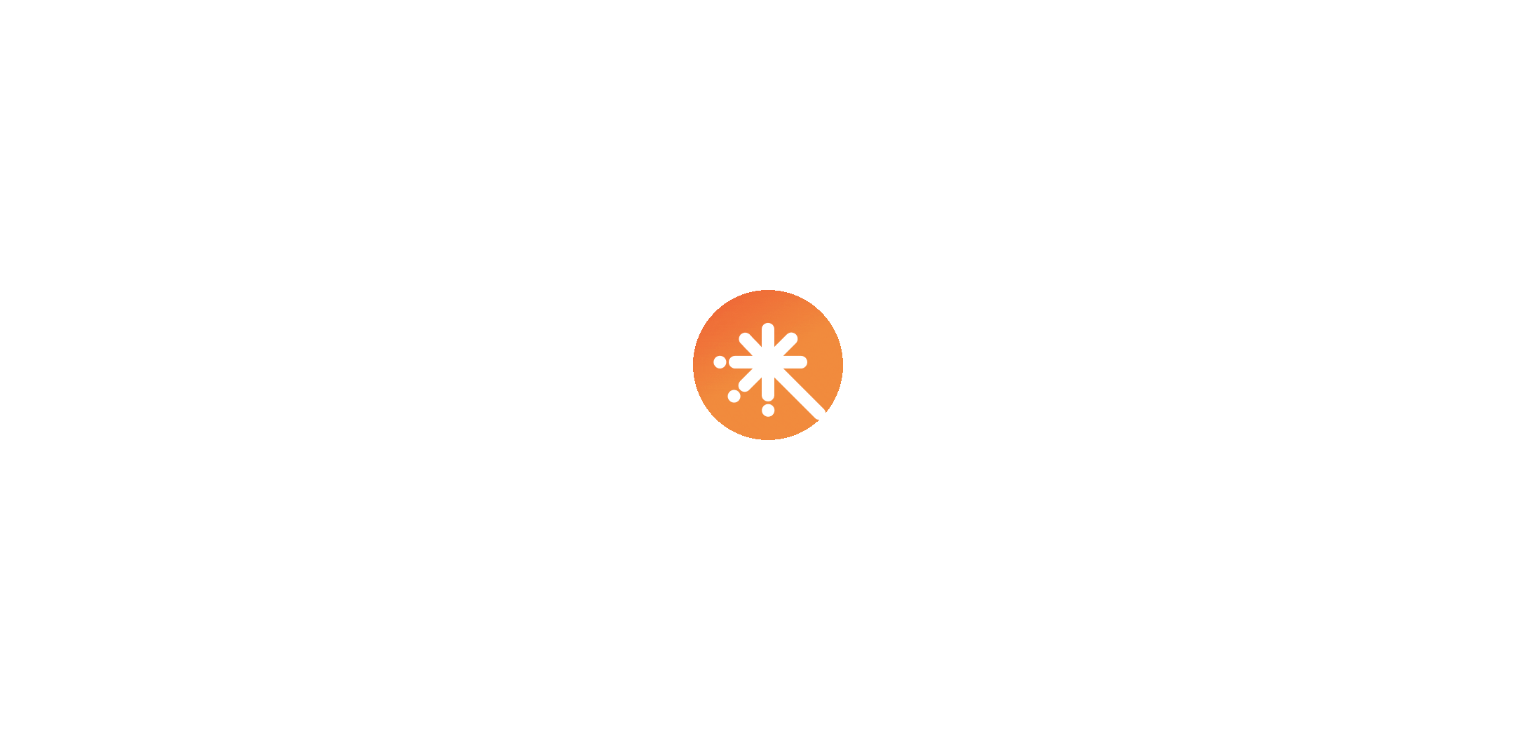 scroll, scrollTop: 0, scrollLeft: 0, axis: both 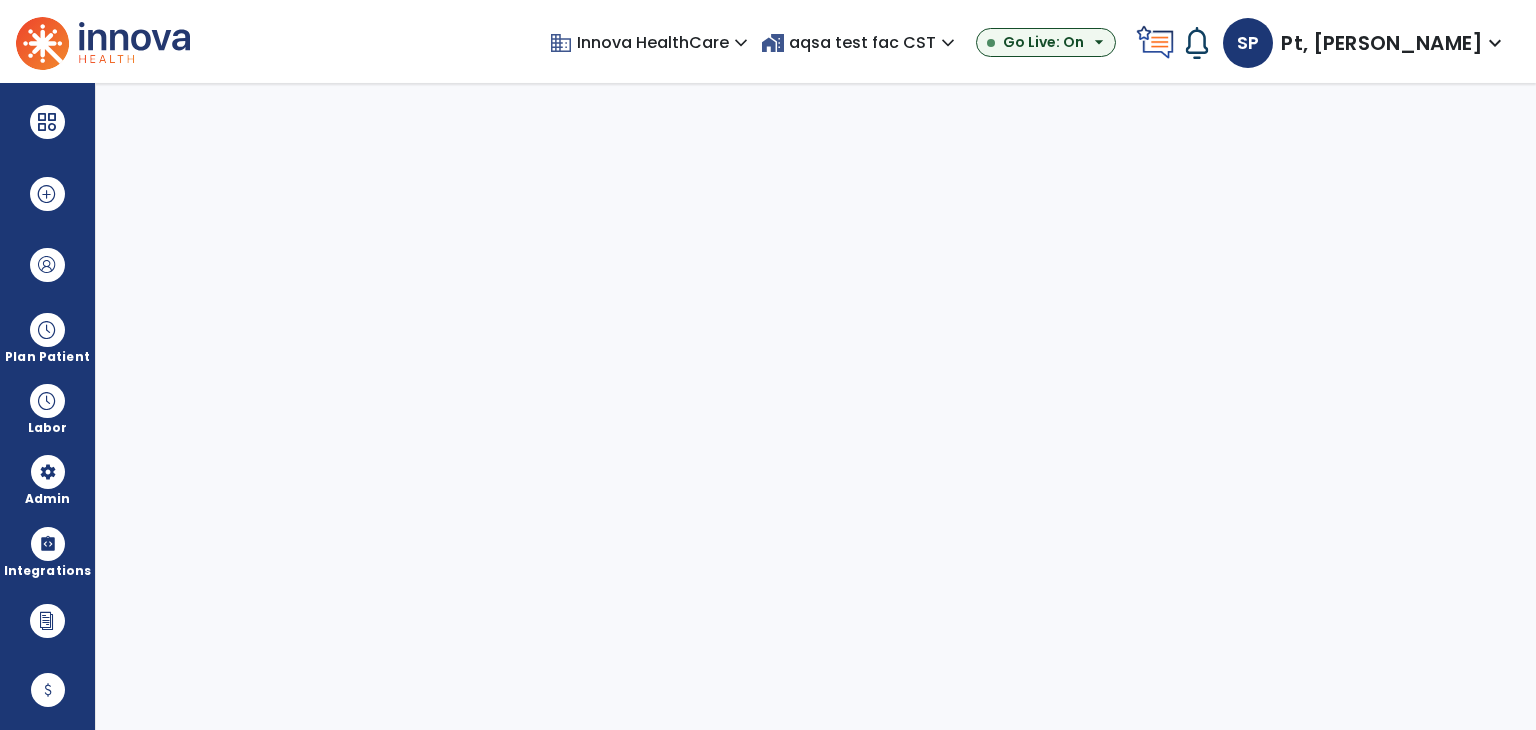 select on "***" 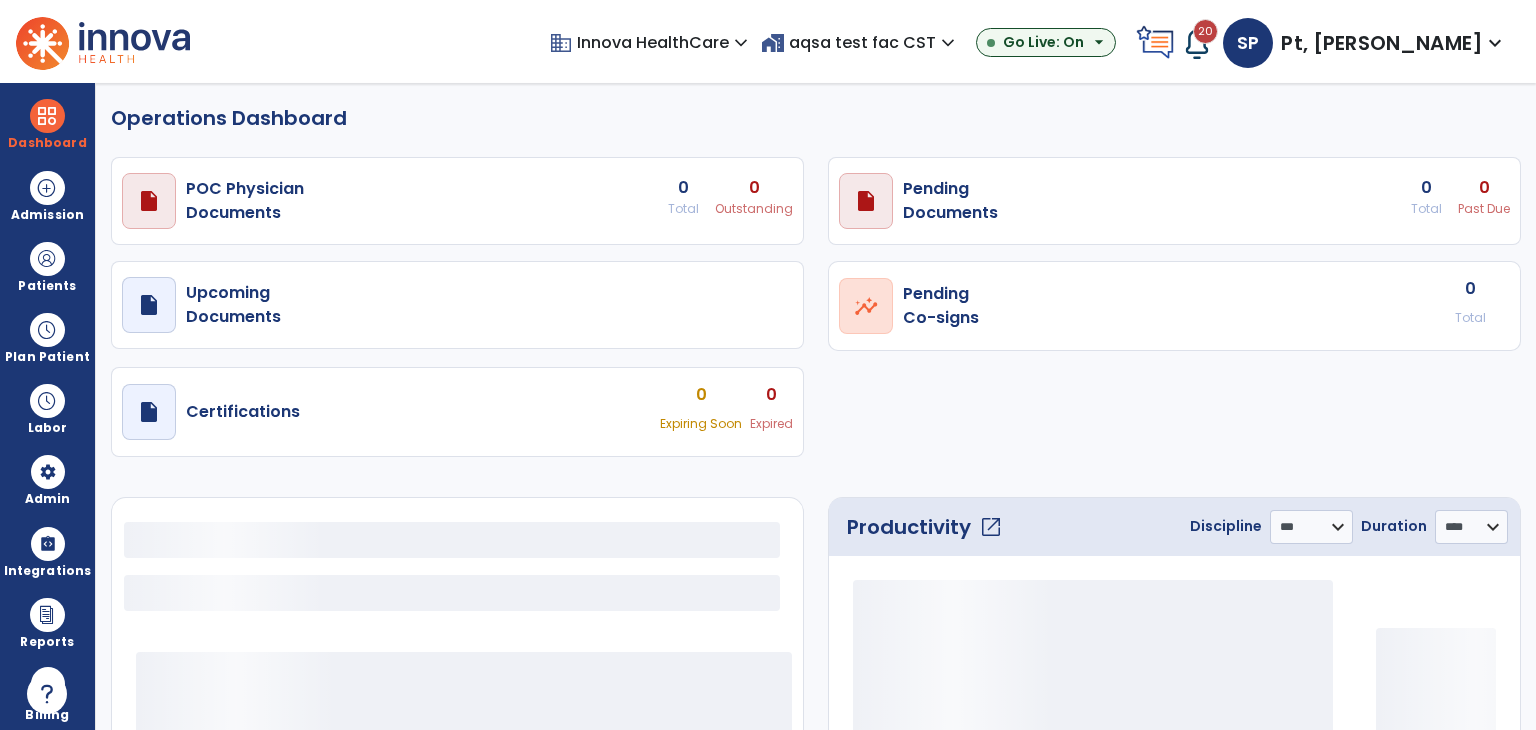 select on "***" 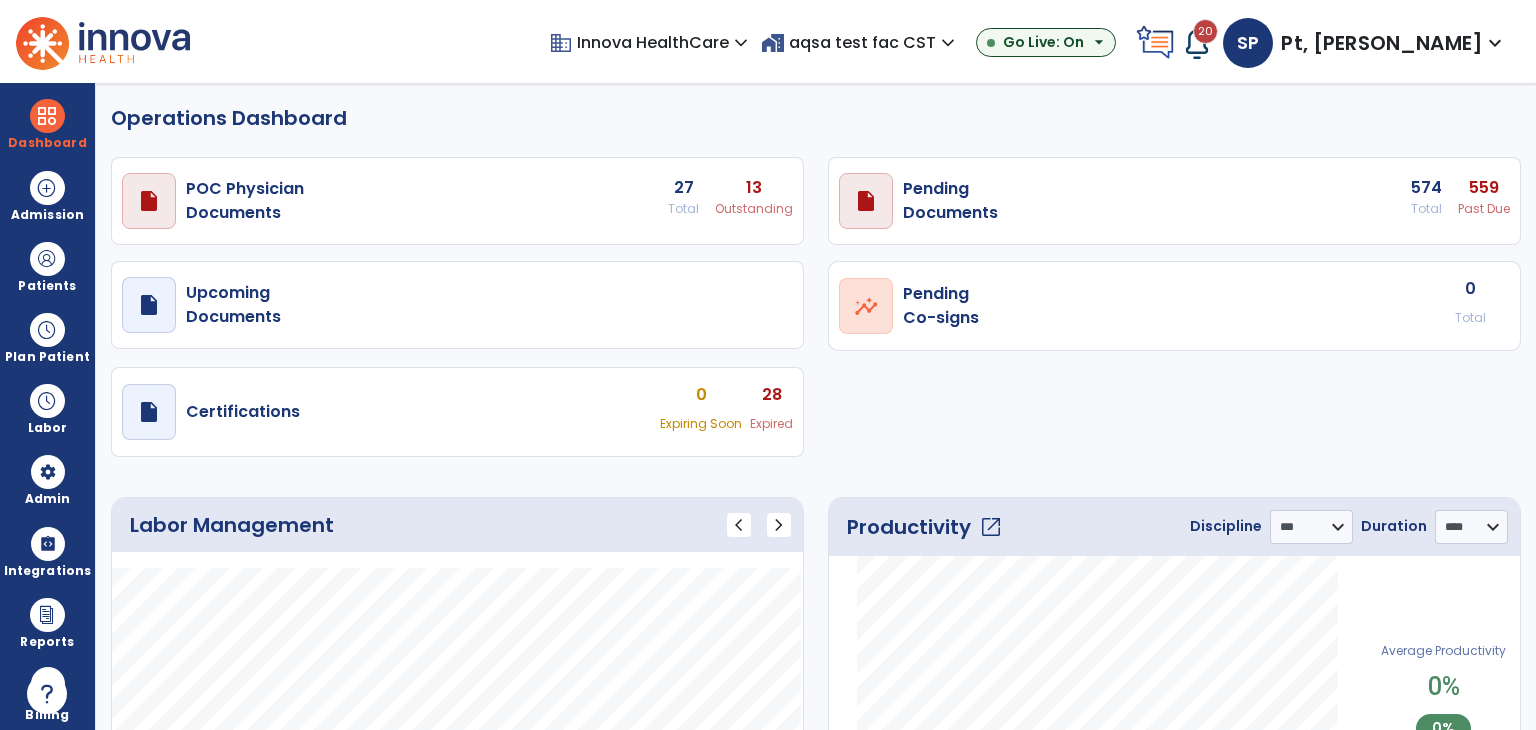 click on "home_work   aqsa test fac CST   expand_more" at bounding box center [860, 42] 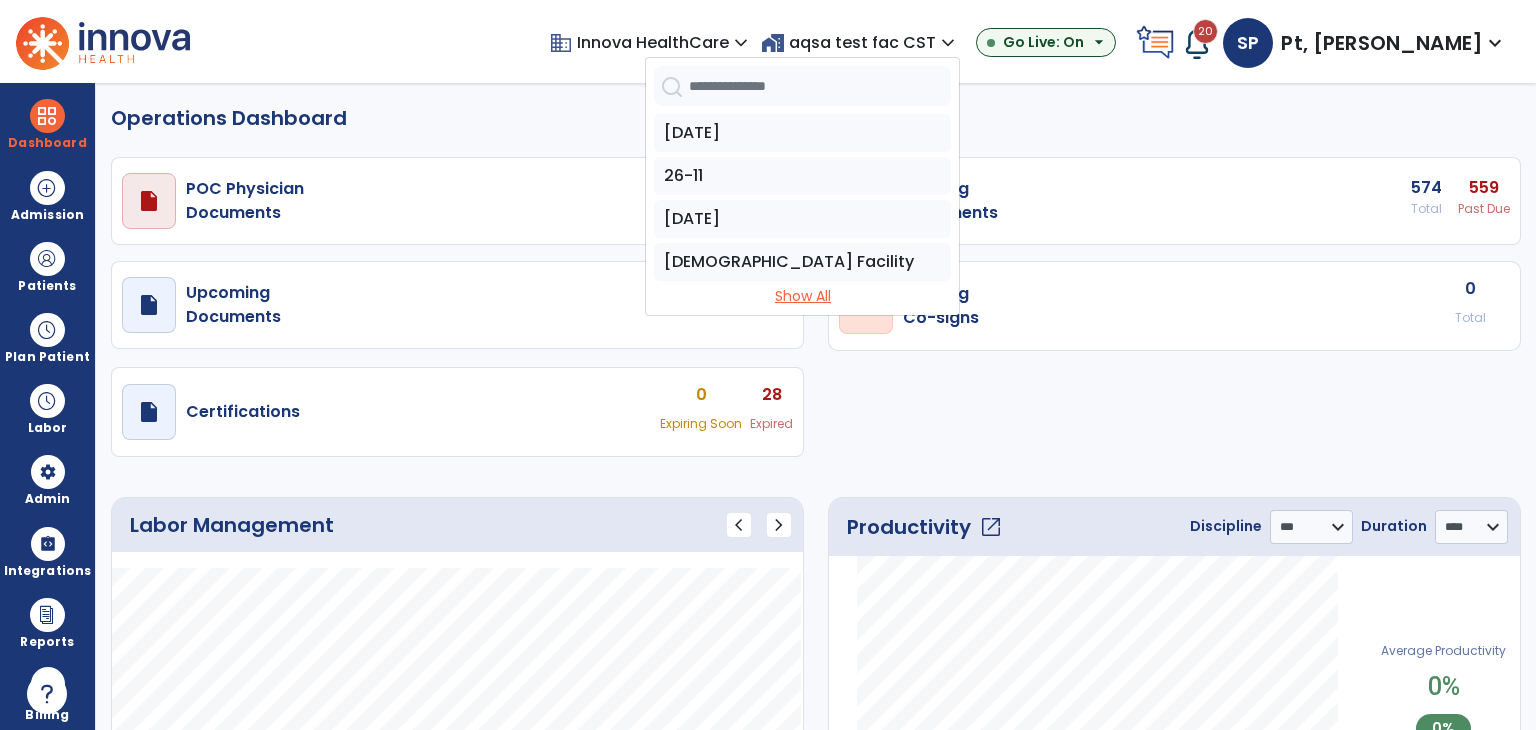 click on "Show All" at bounding box center [802, 296] 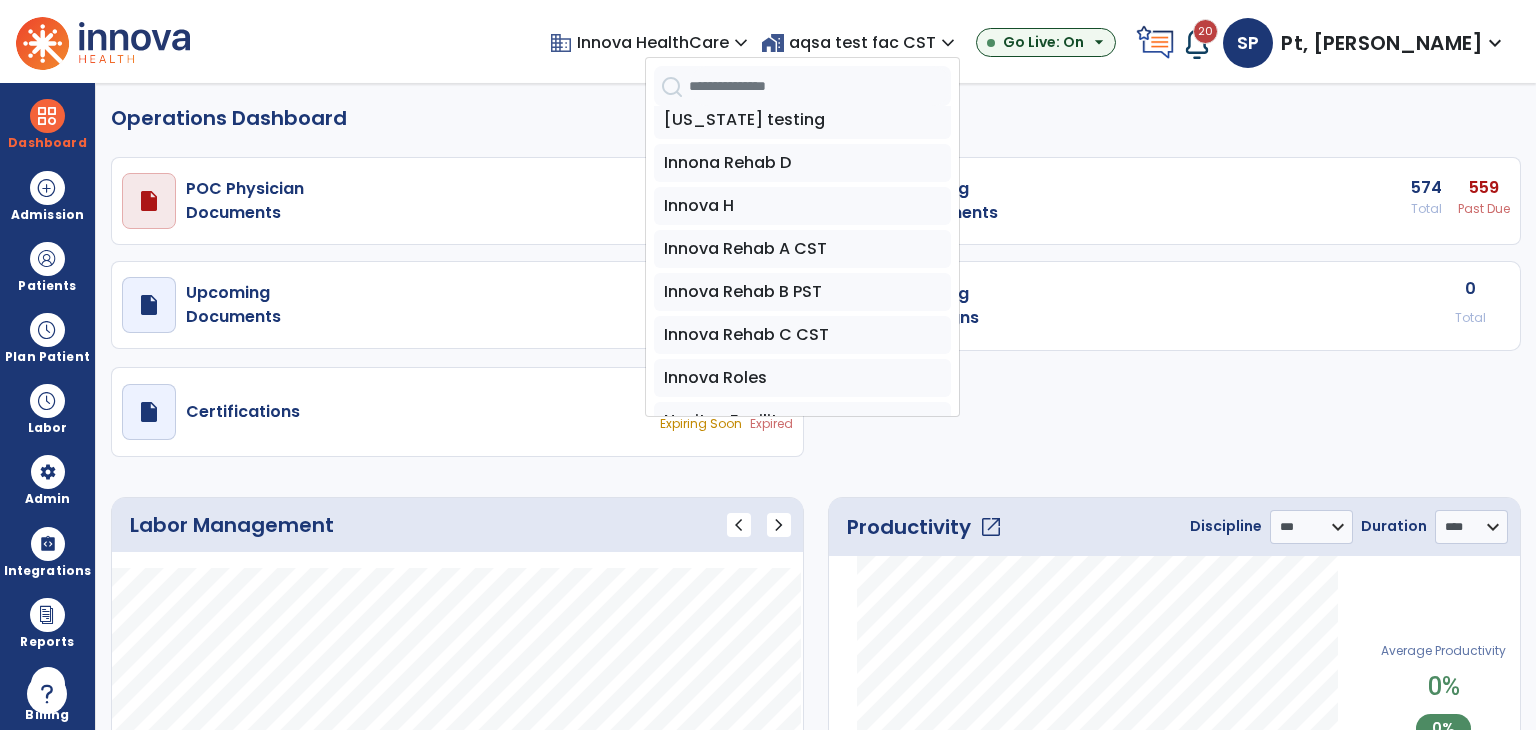 scroll, scrollTop: 500, scrollLeft: 0, axis: vertical 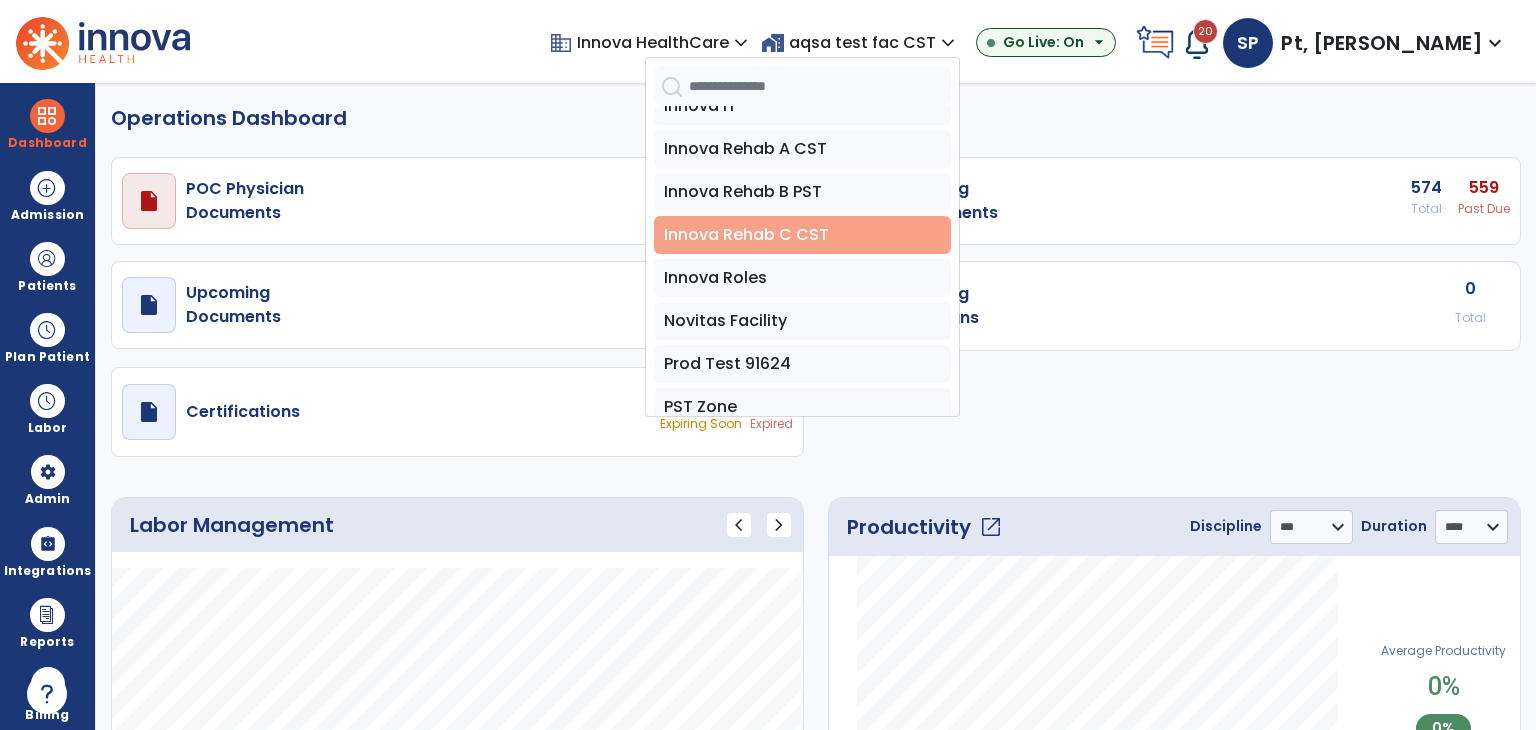 click on "Innova Rehab C CST" at bounding box center (802, 235) 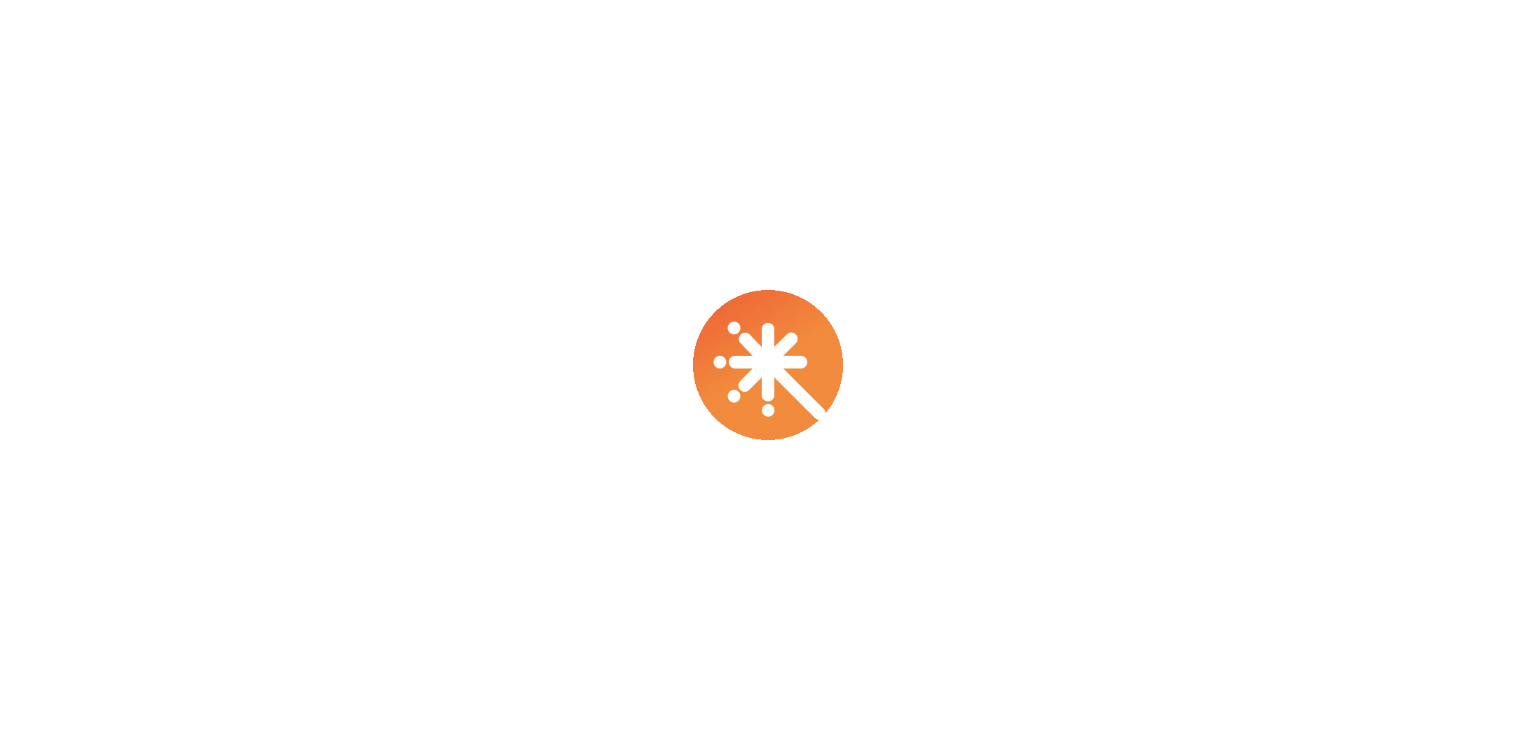 scroll, scrollTop: 0, scrollLeft: 0, axis: both 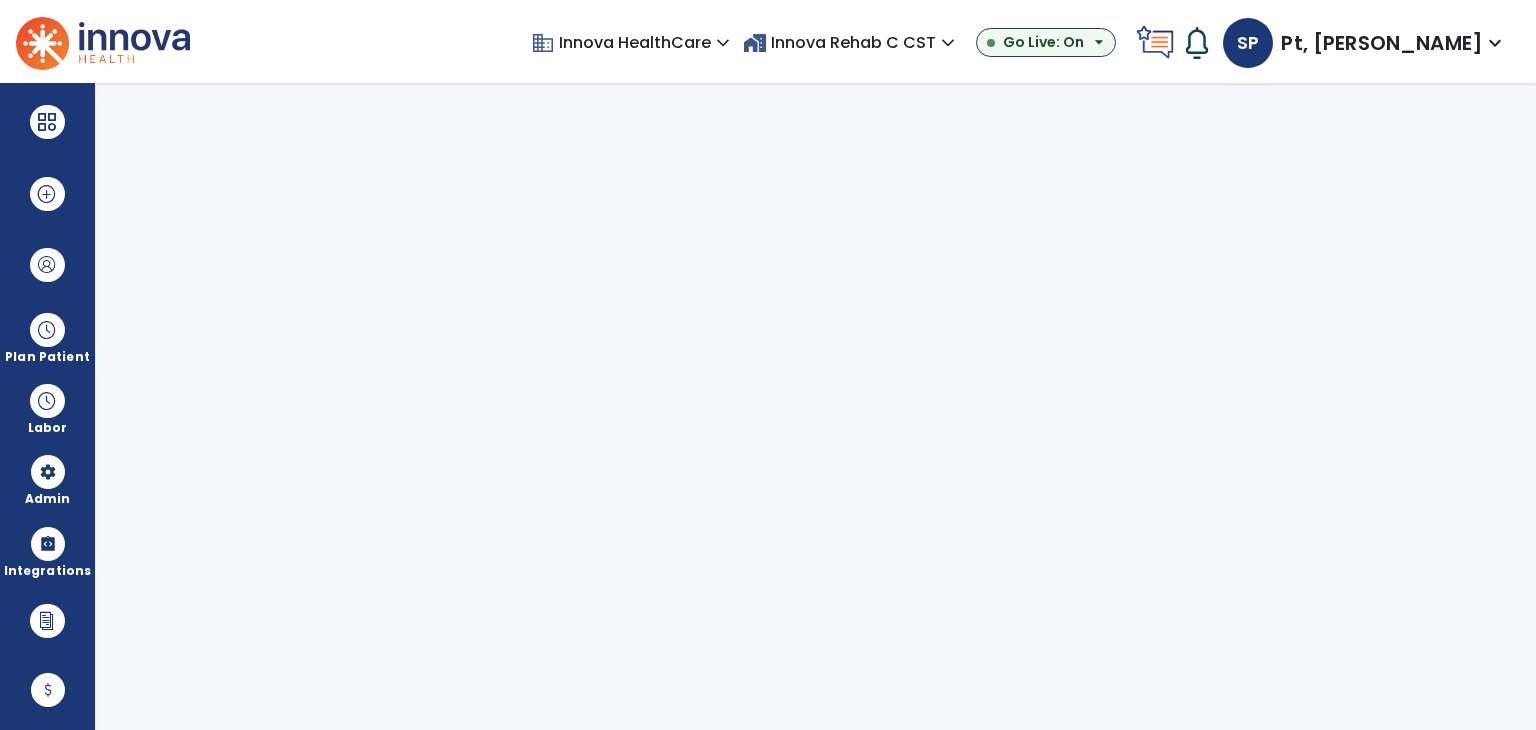 select on "***" 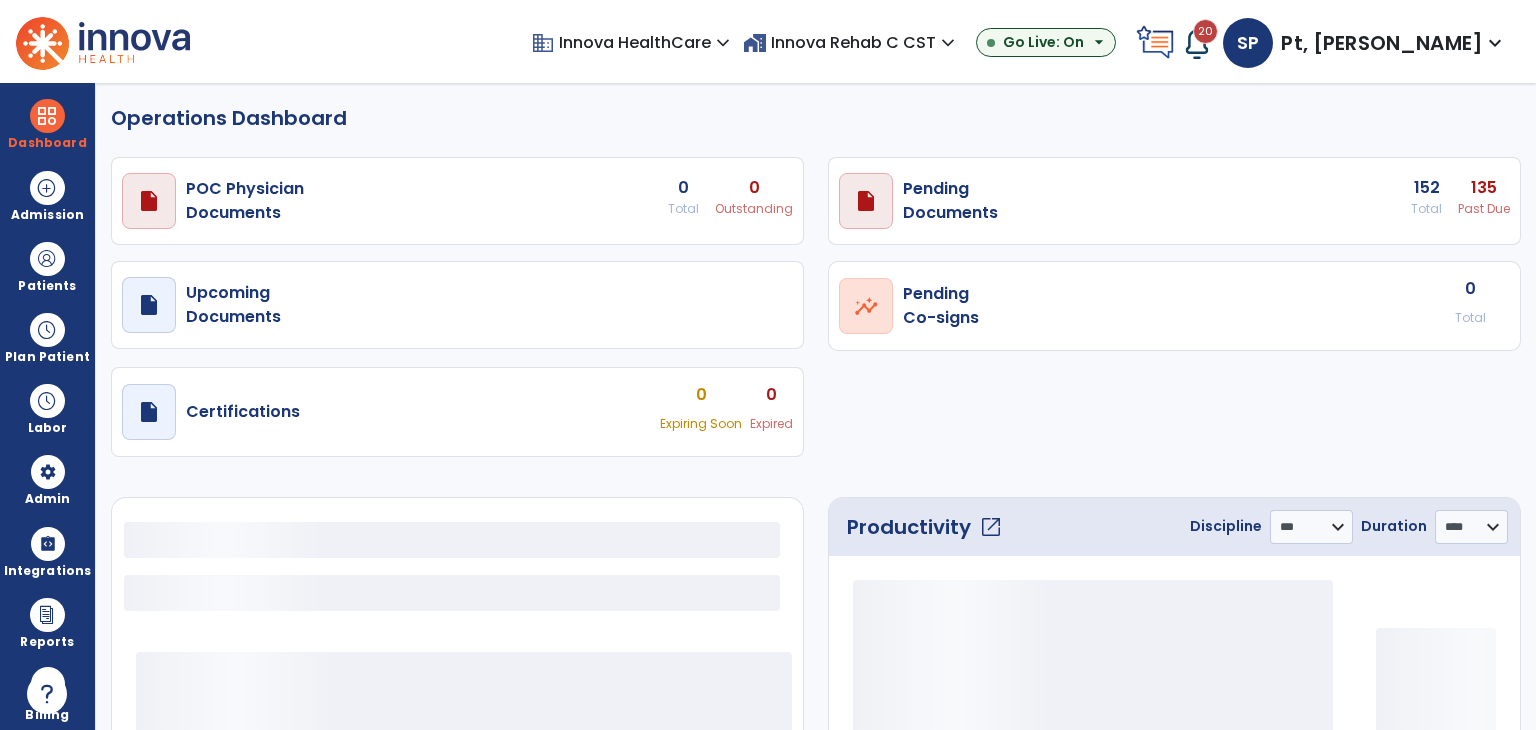 select on "***" 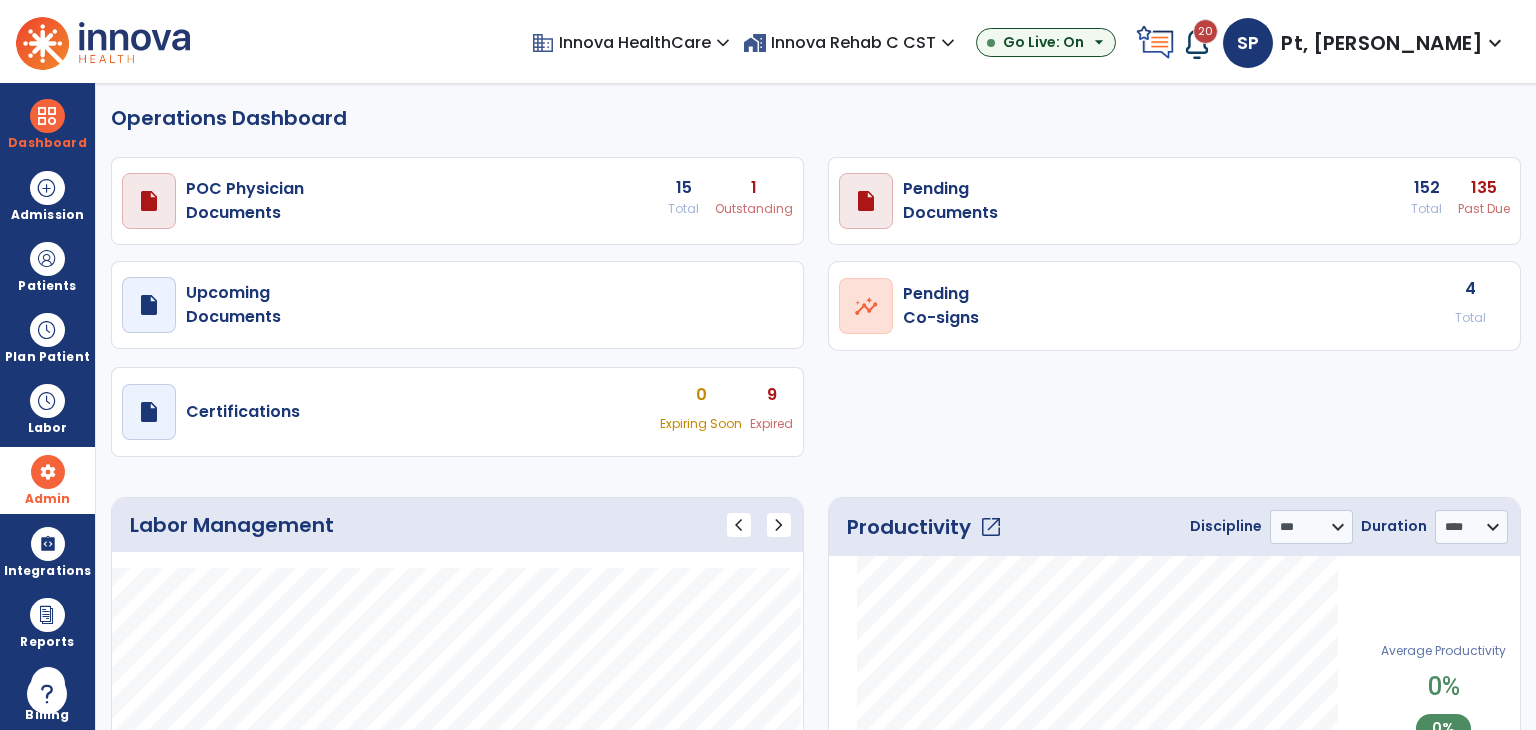 click on "Admin" at bounding box center [47, 286] 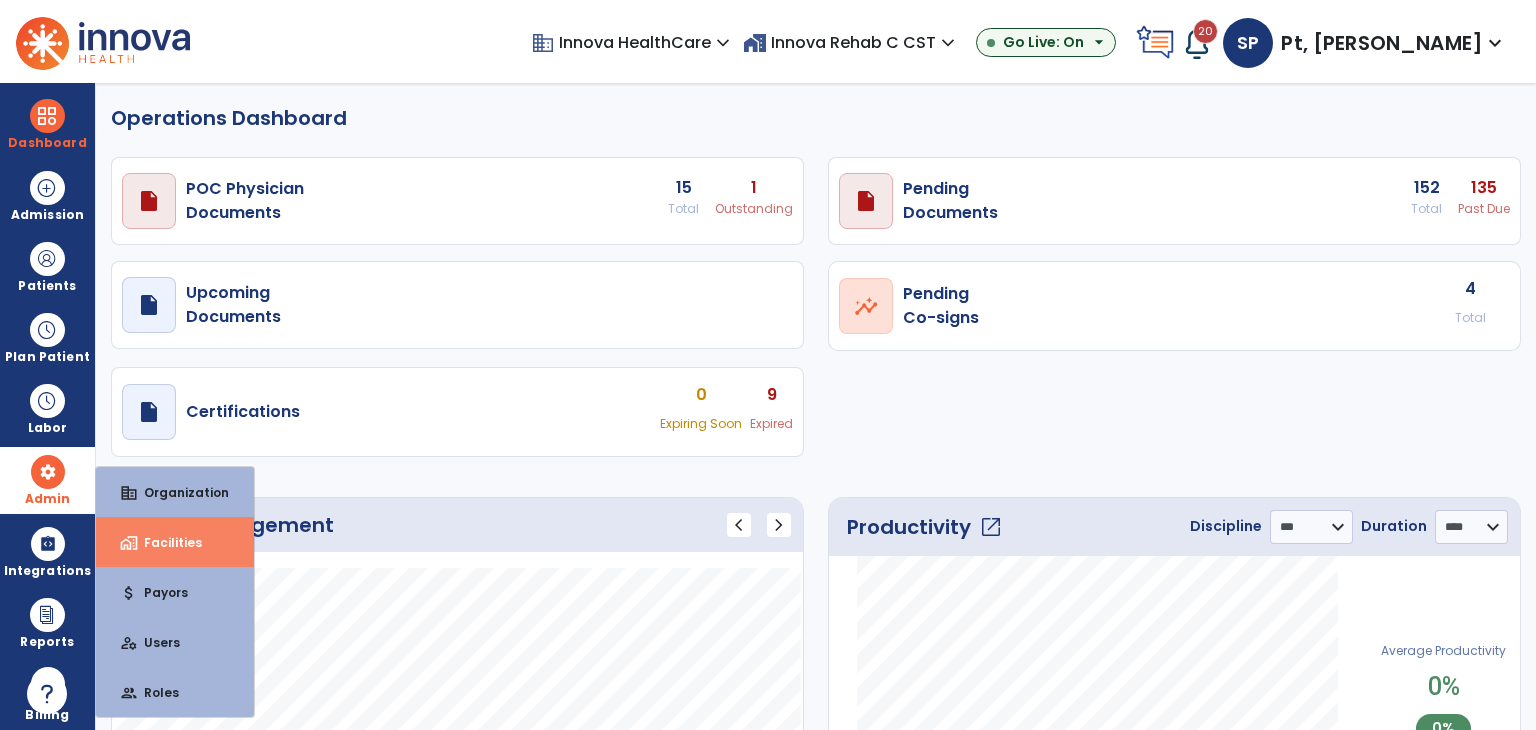 click on "Facilities" at bounding box center [165, 542] 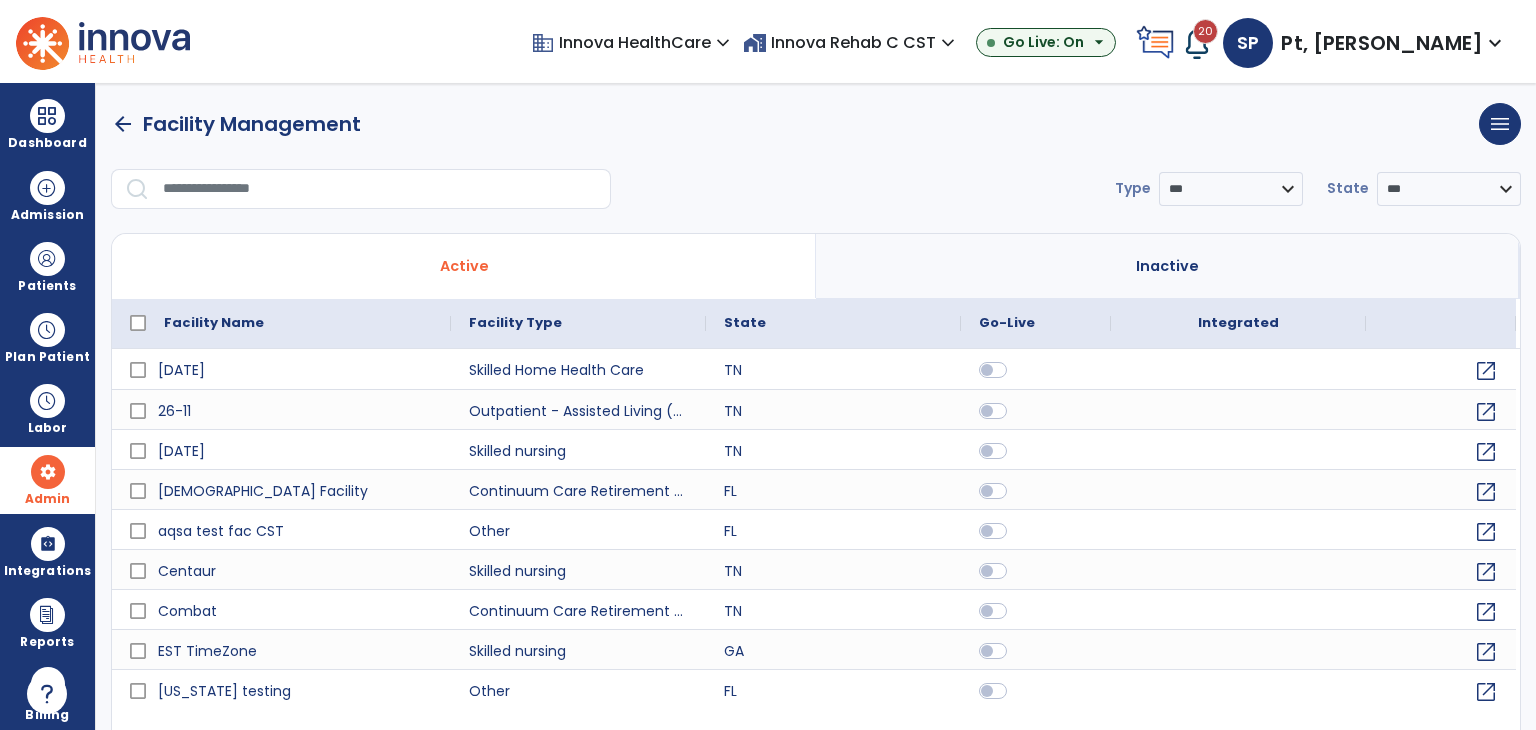 click at bounding box center [380, 189] 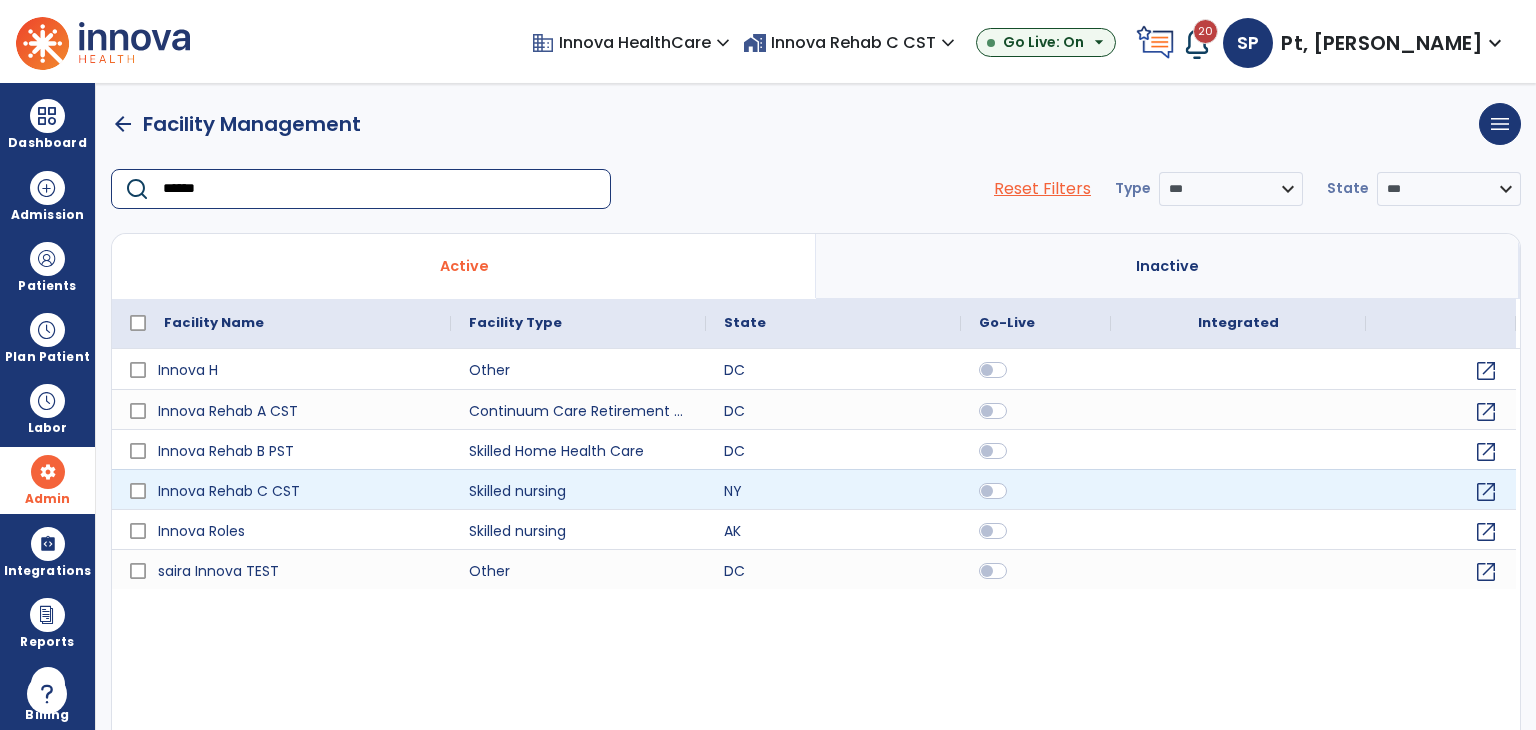 type on "******" 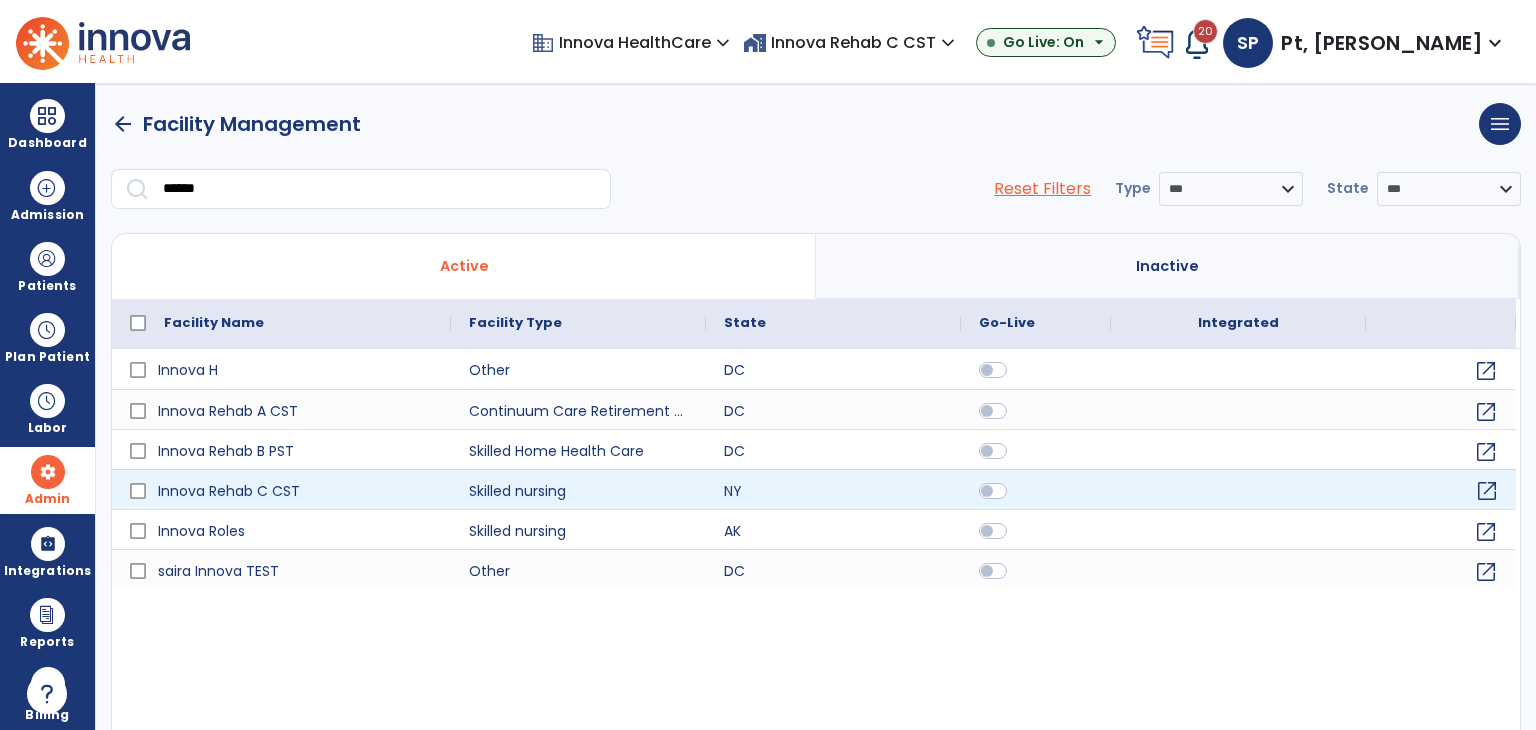 click on "open_in_new" at bounding box center [1487, 491] 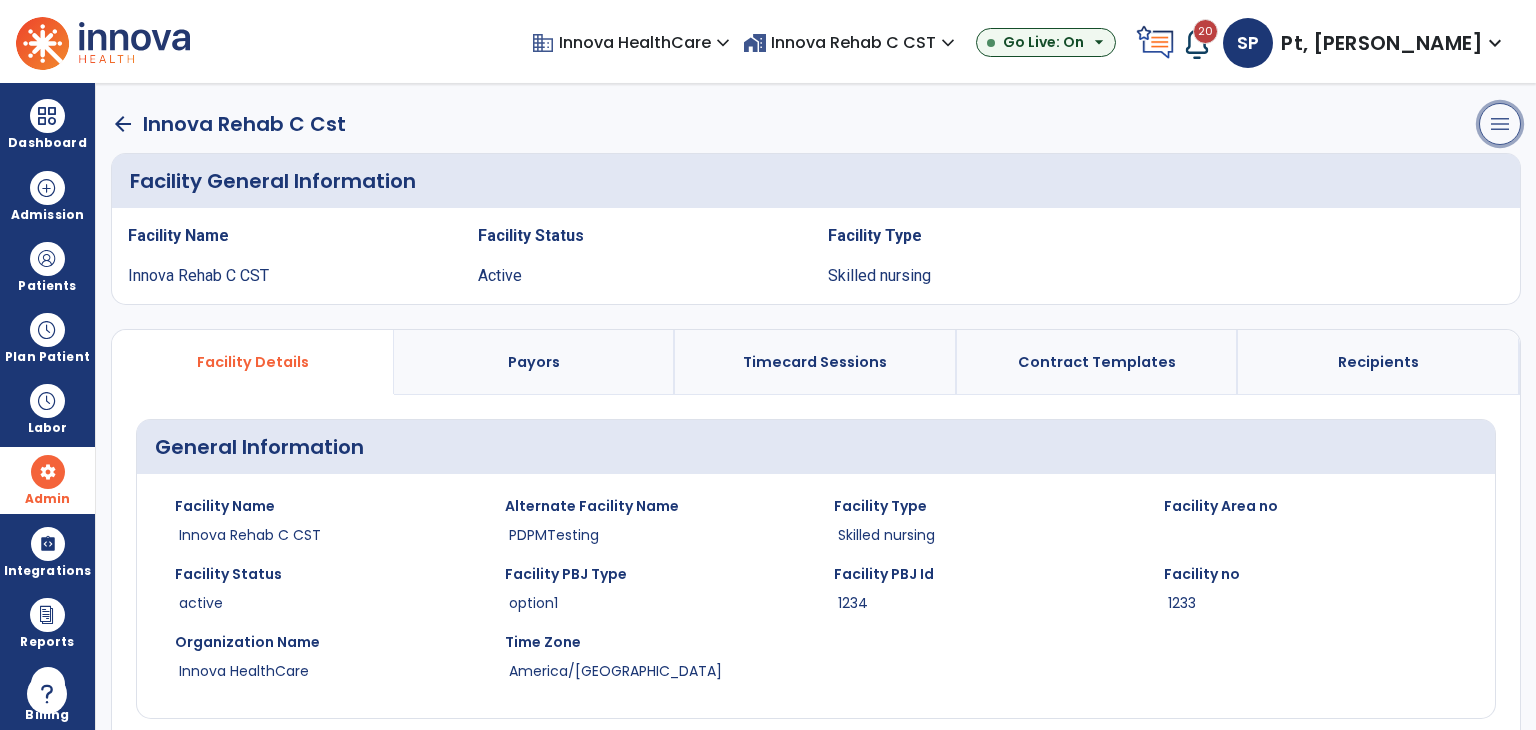 click on "menu" at bounding box center [1500, 124] 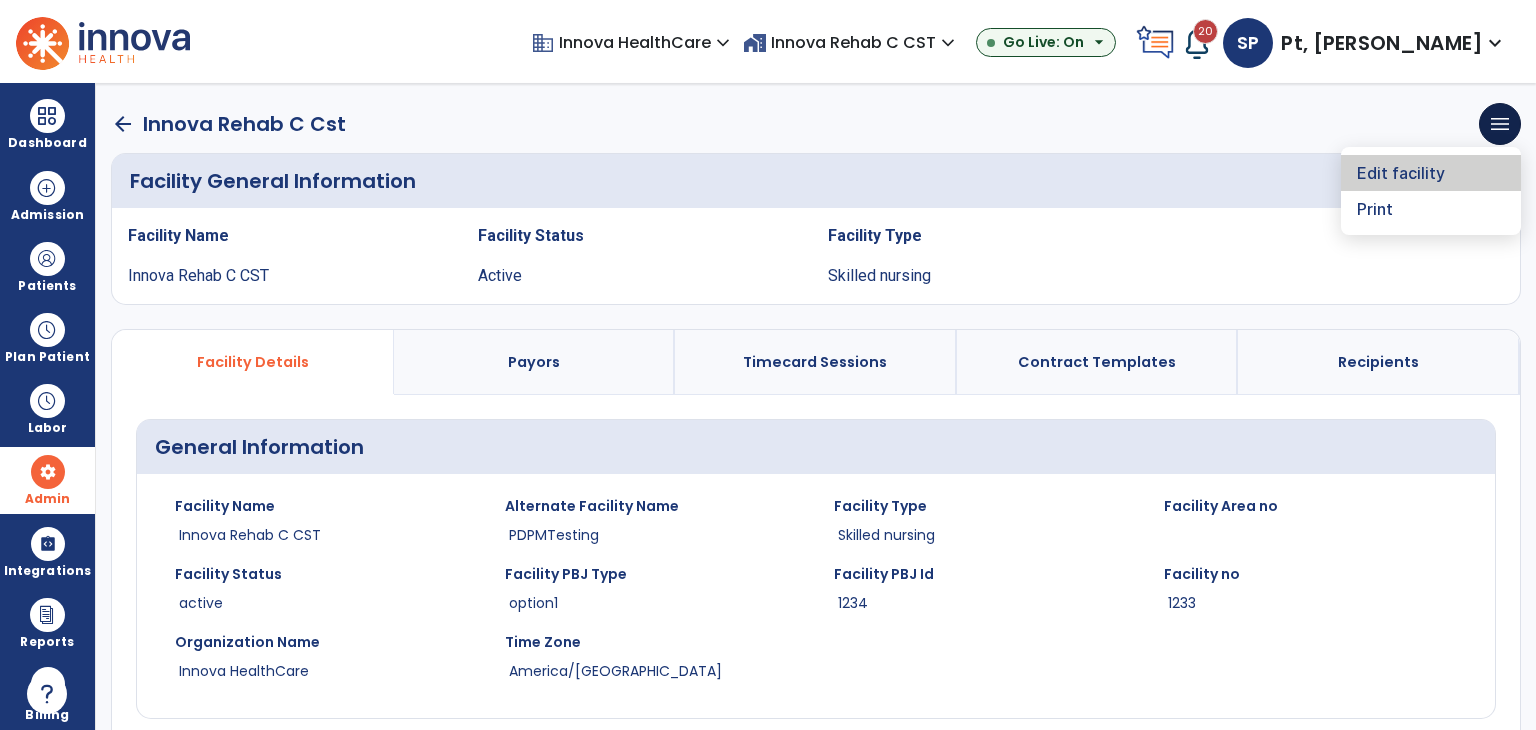 click on "Edit facility" 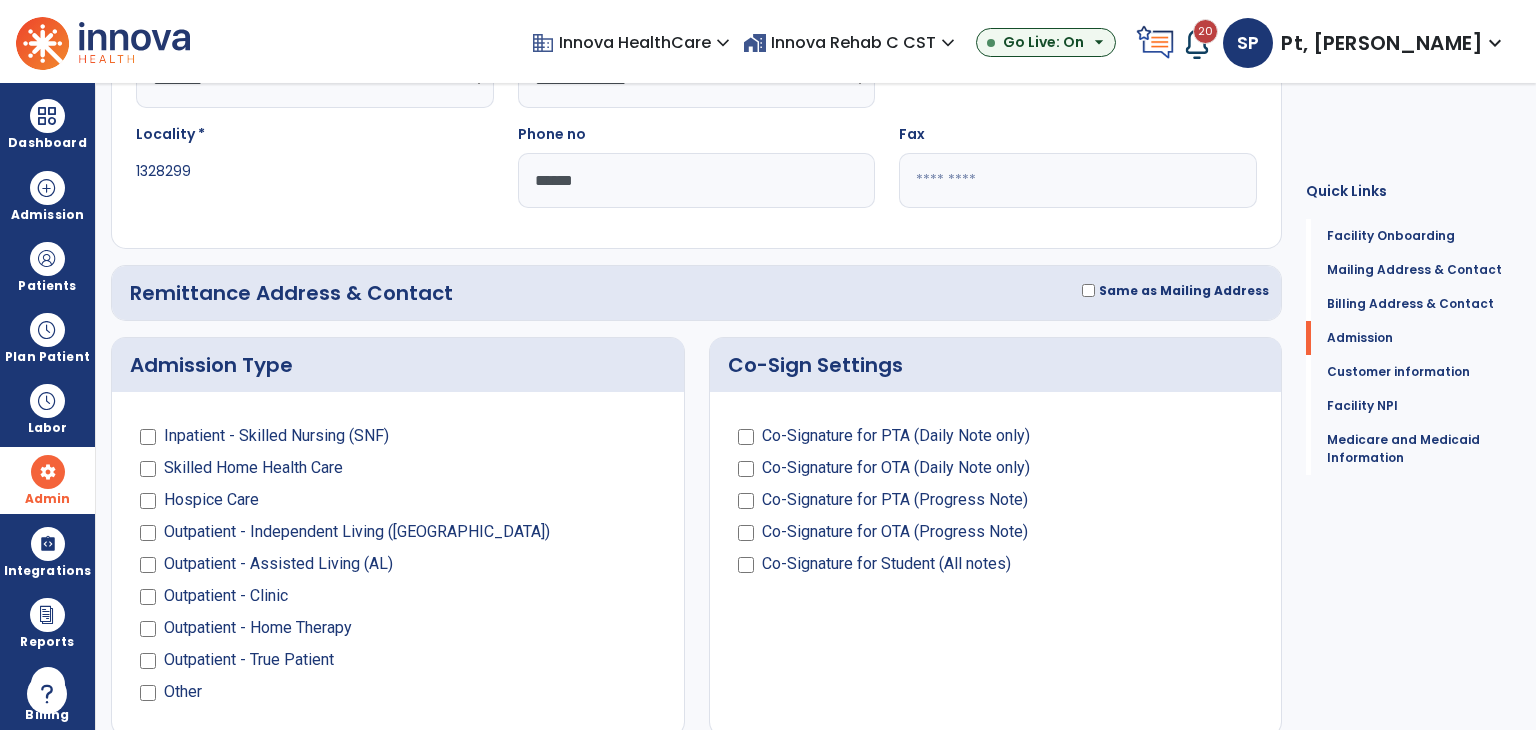 scroll, scrollTop: 1000, scrollLeft: 0, axis: vertical 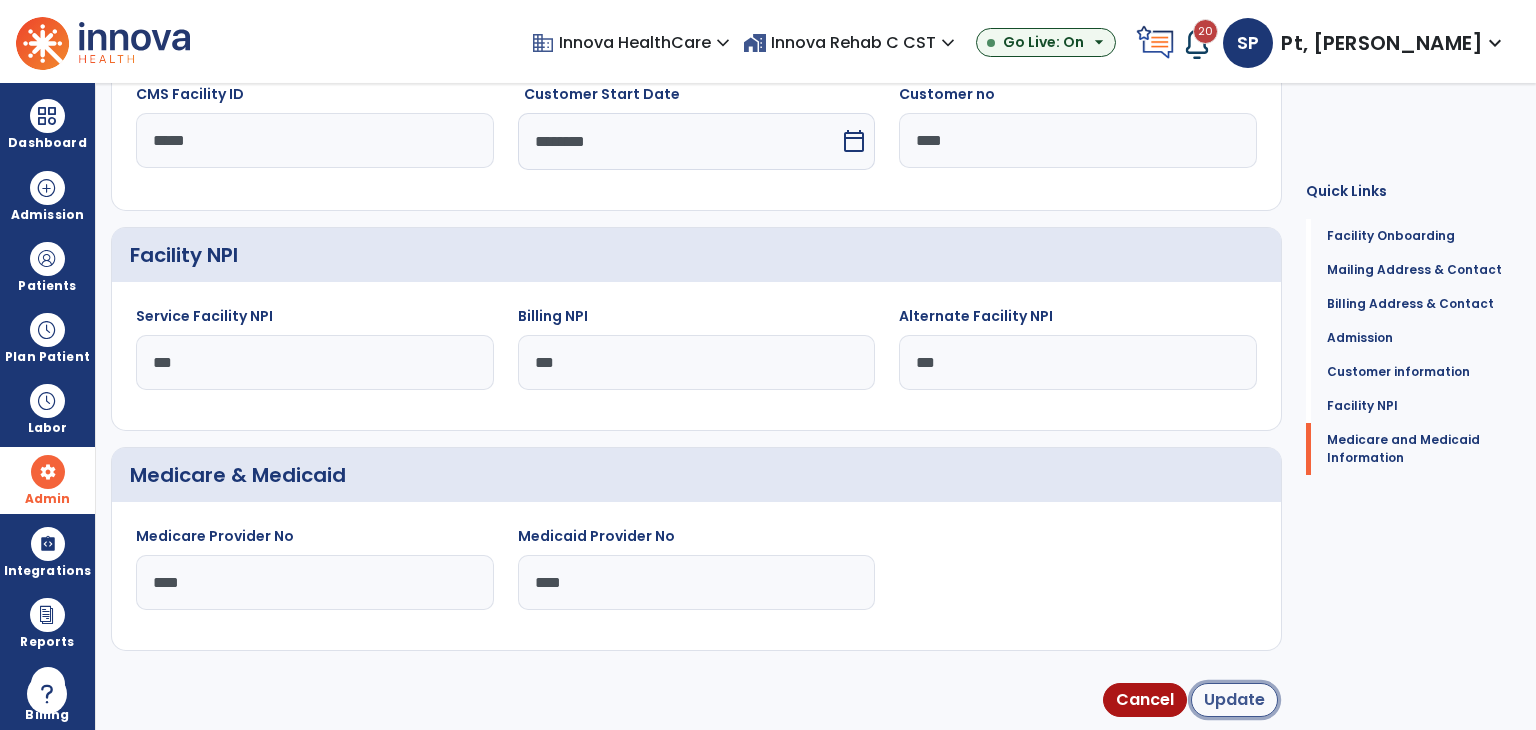 click on "Update" 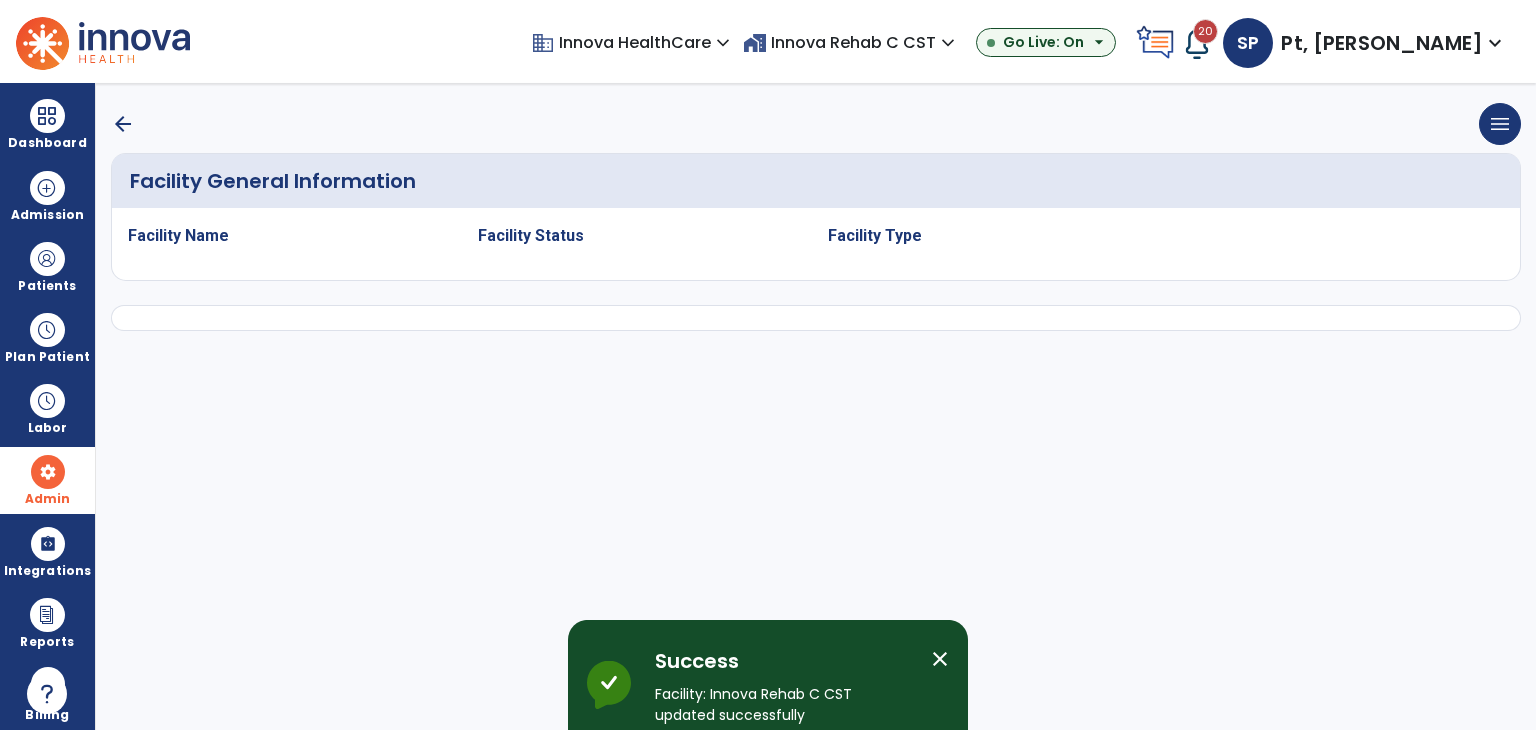 scroll, scrollTop: 0, scrollLeft: 0, axis: both 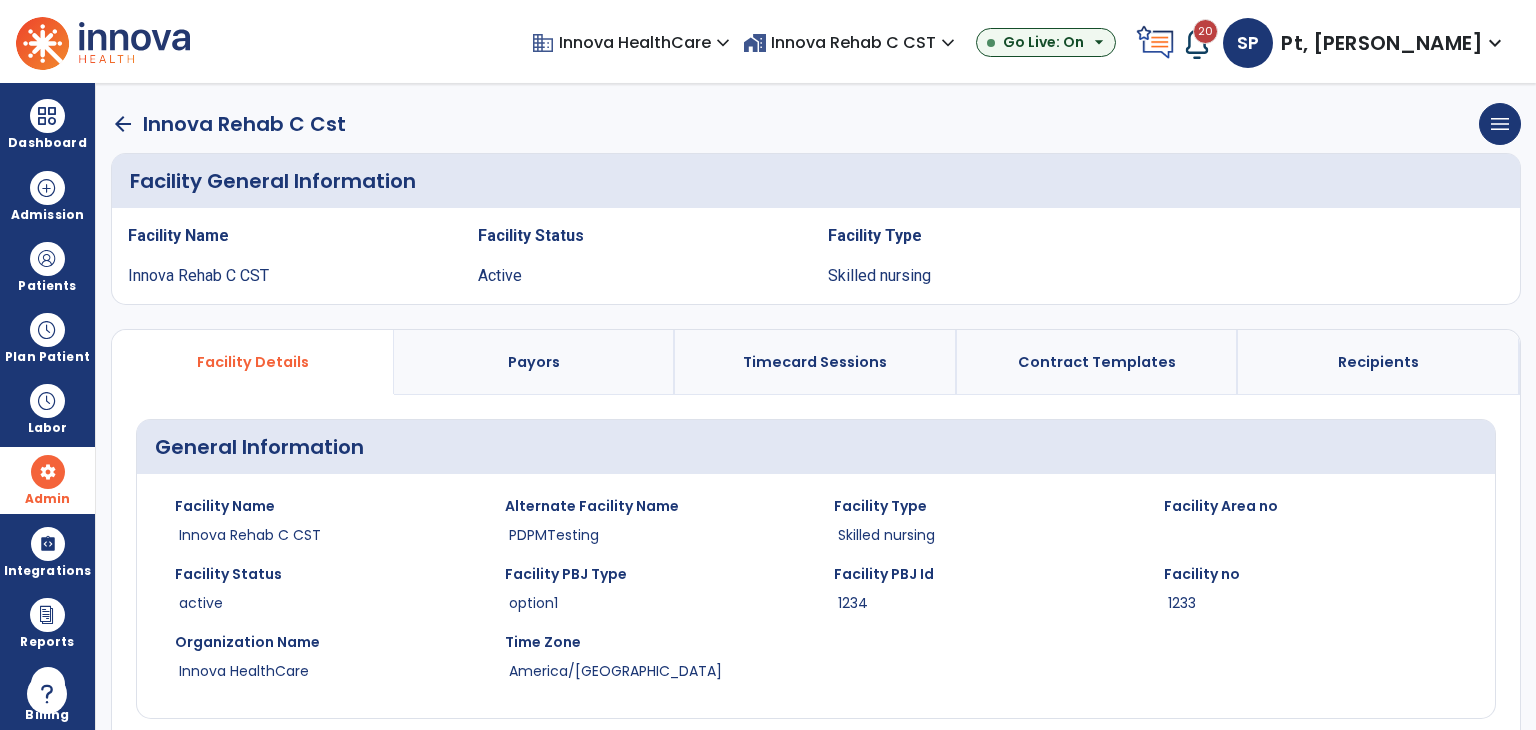 click on "Pt, [PERSON_NAME]" at bounding box center [1382, 43] 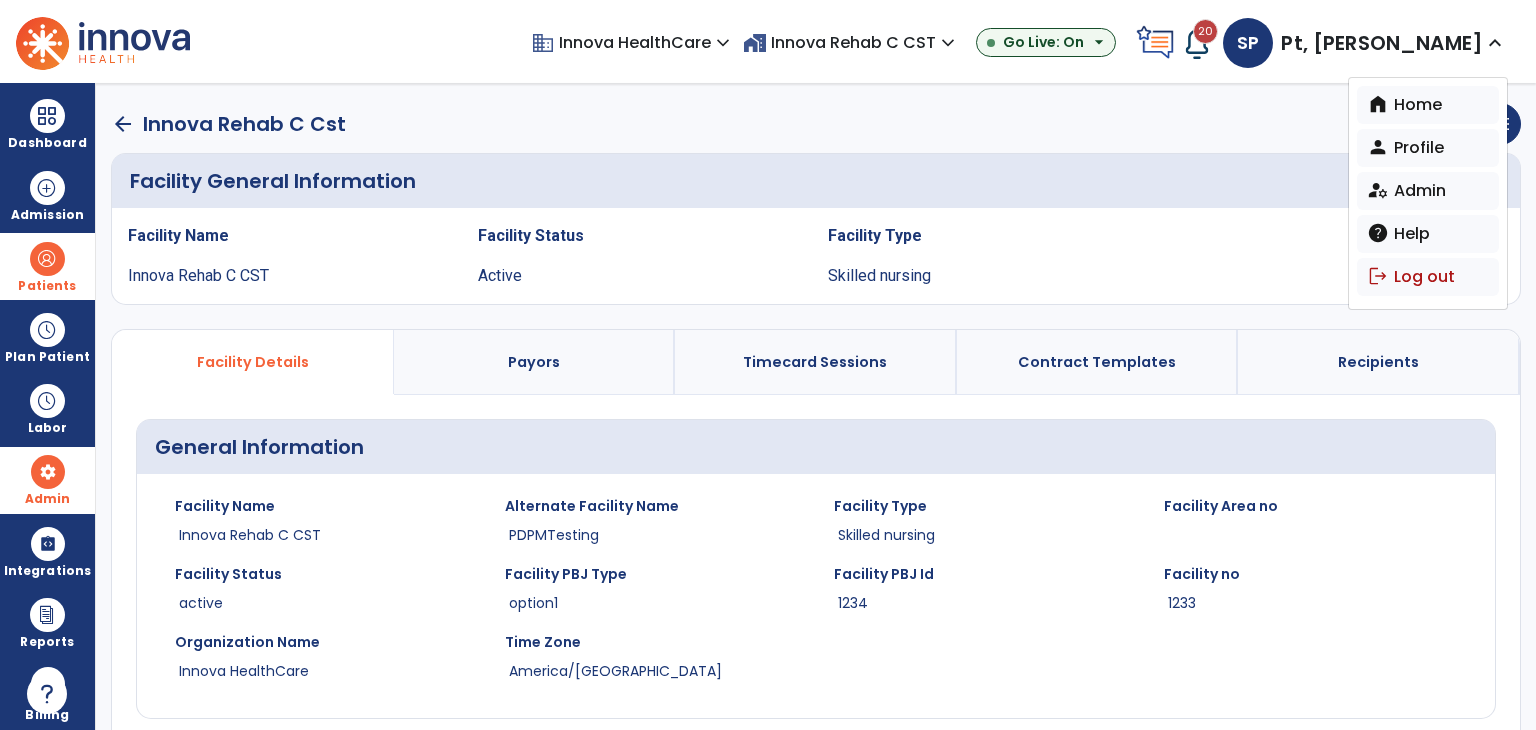 click on "Patients" at bounding box center (47, 286) 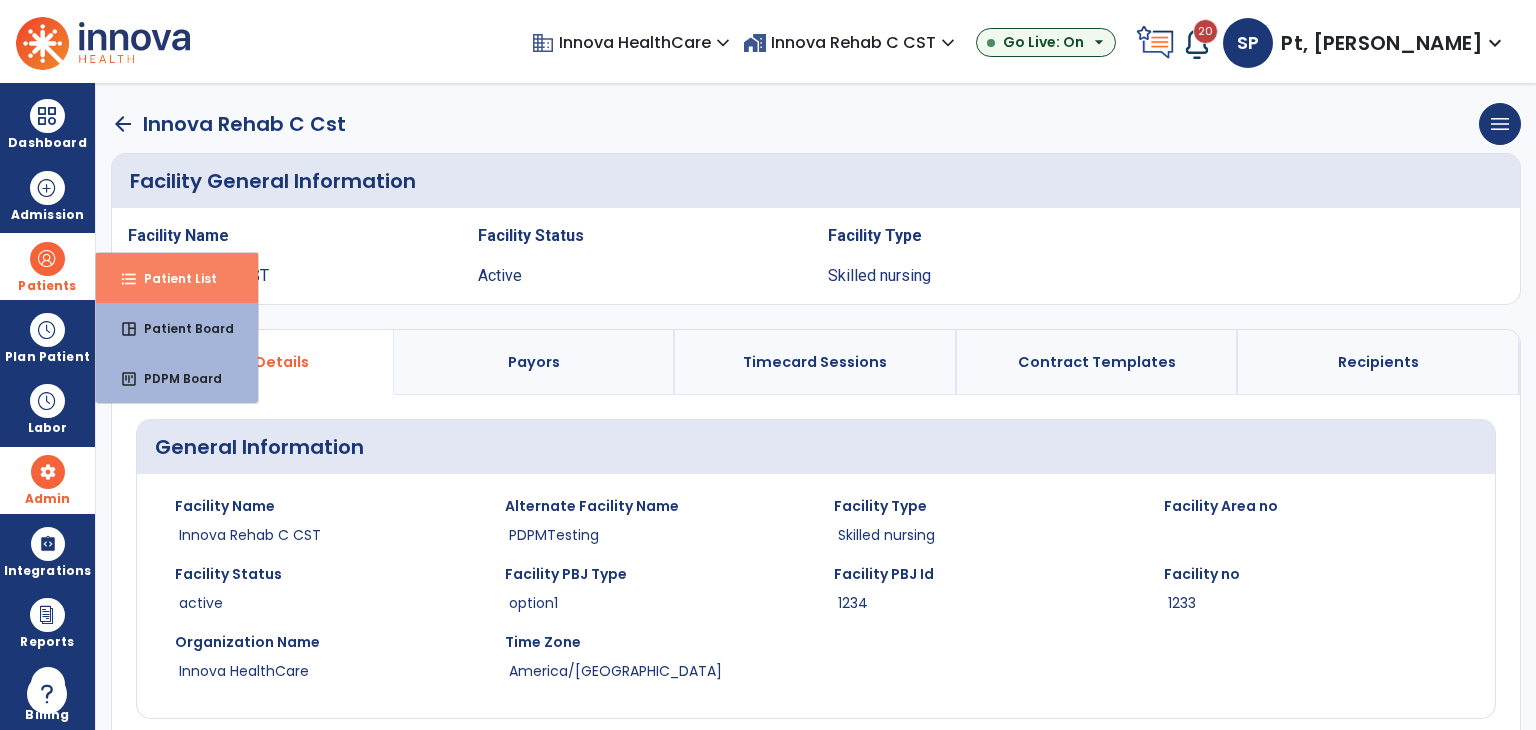 click on "Patient List" at bounding box center [172, 278] 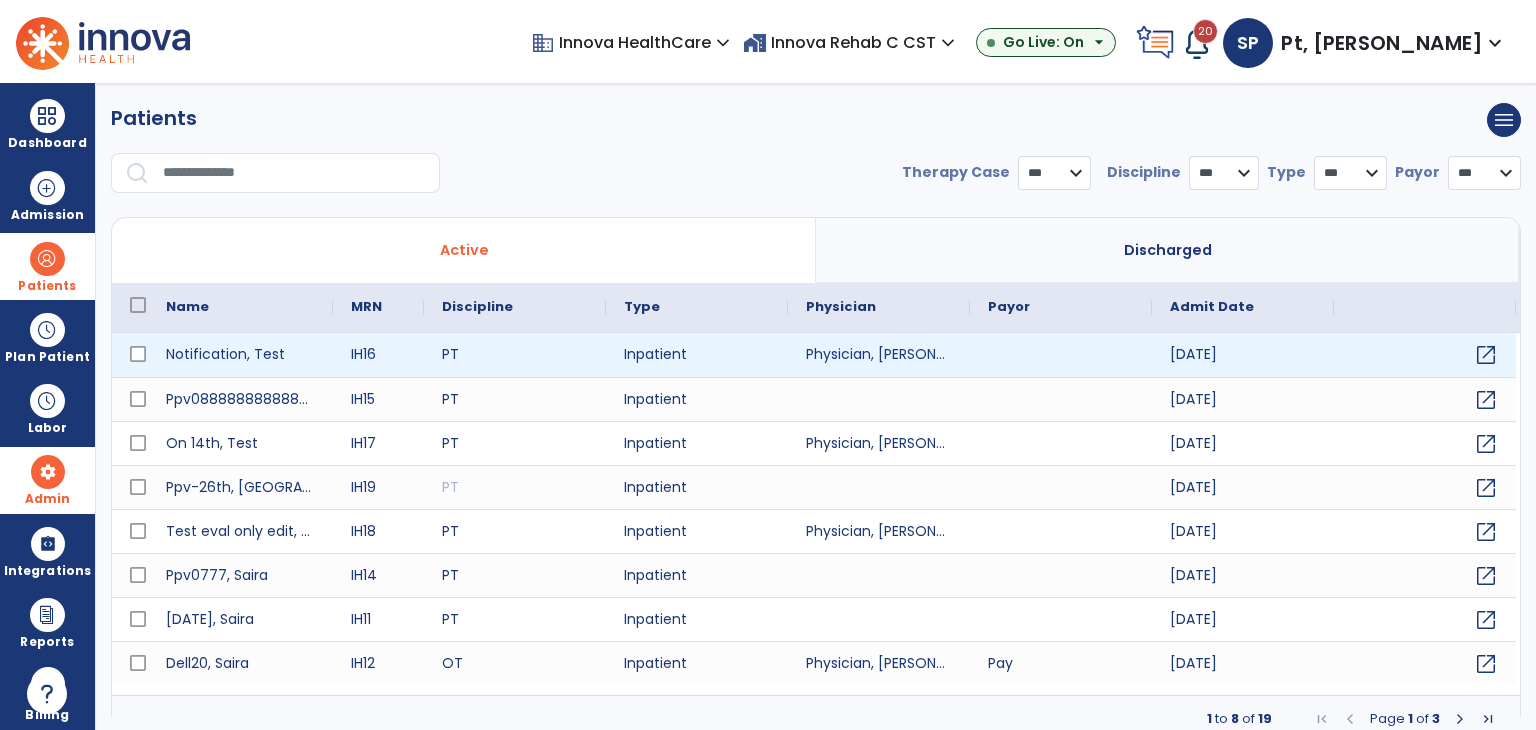 select on "***" 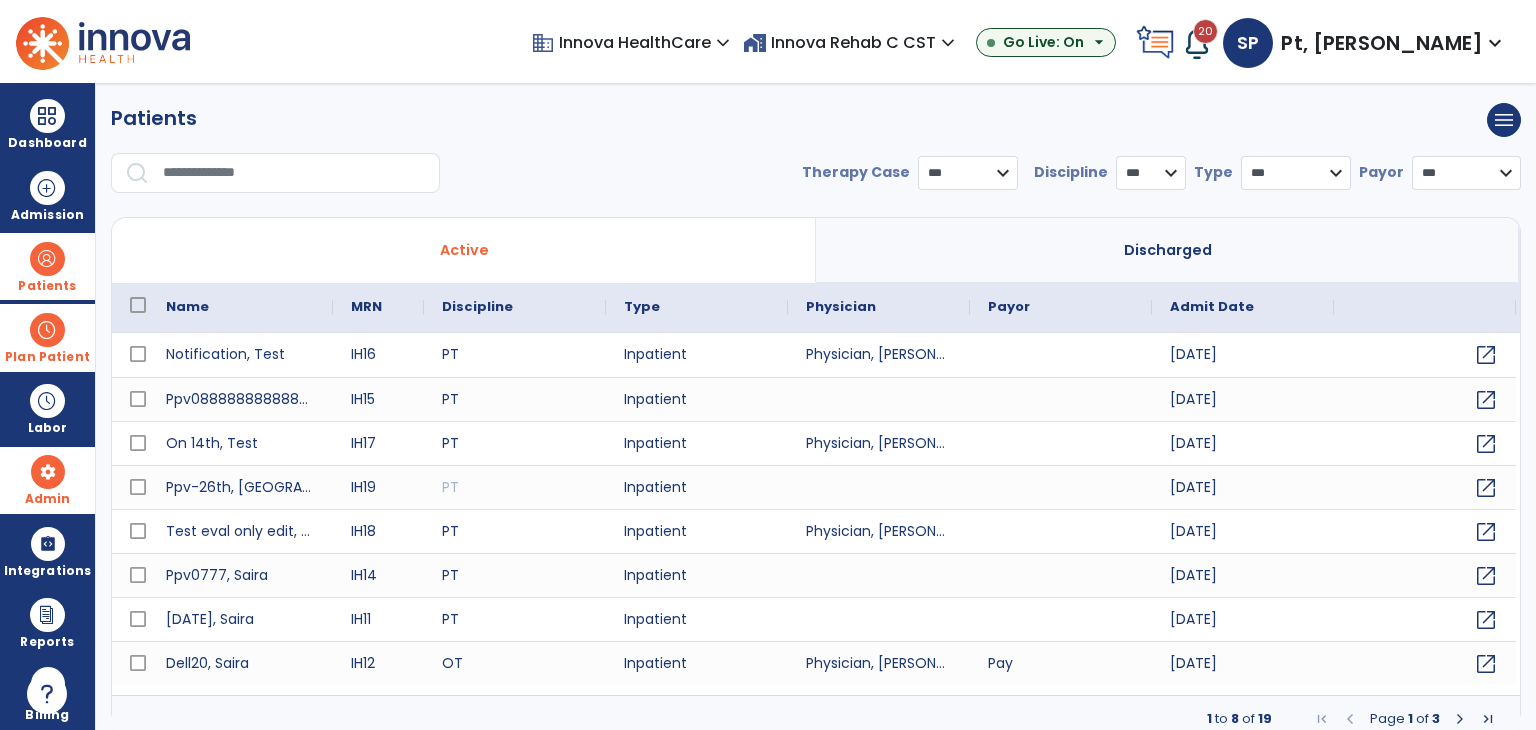 click at bounding box center (47, 330) 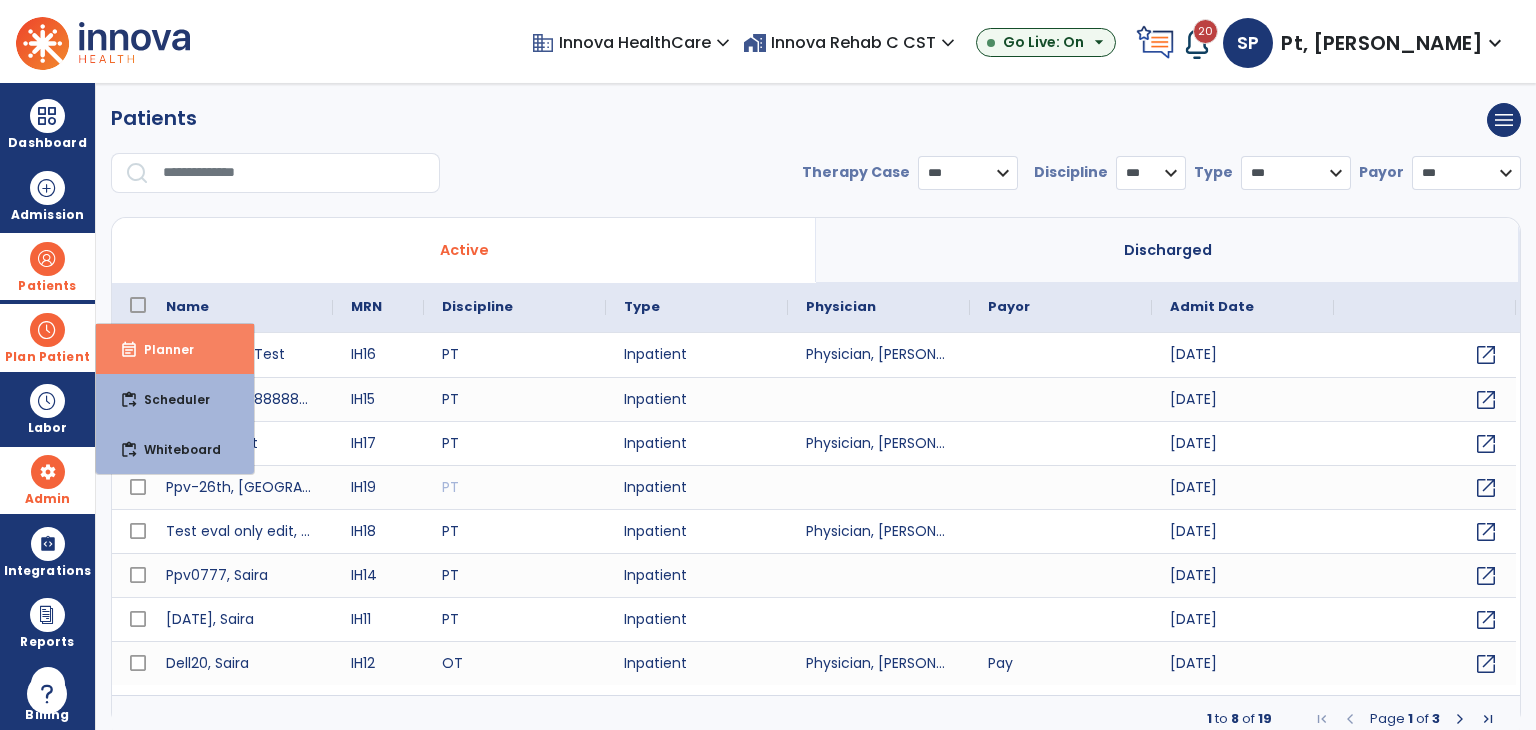 click on "event_note  Planner" at bounding box center [175, 349] 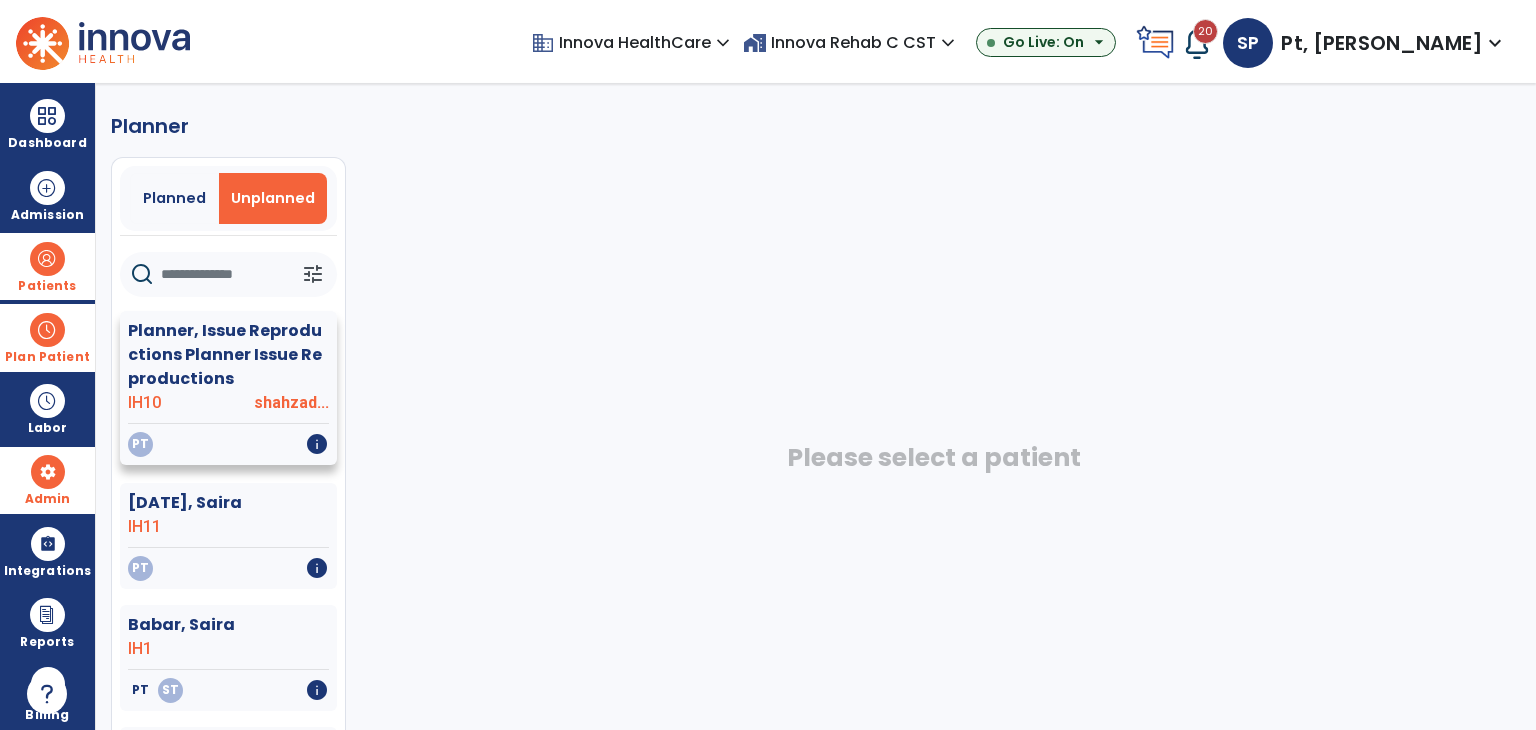 click on "Planner, Issue Reproductions Planner Issue Reproductions" 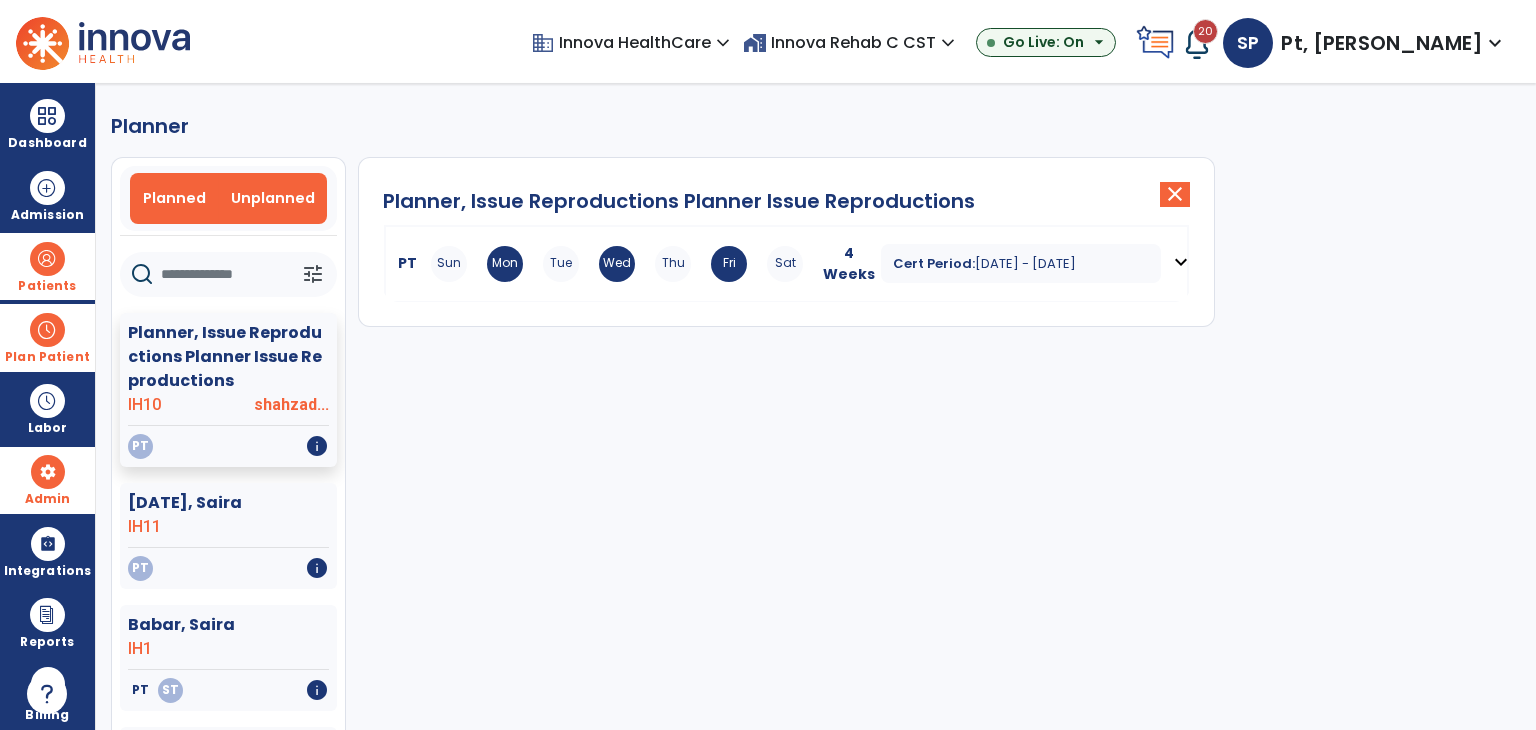 click on "Planned" at bounding box center [175, 198] 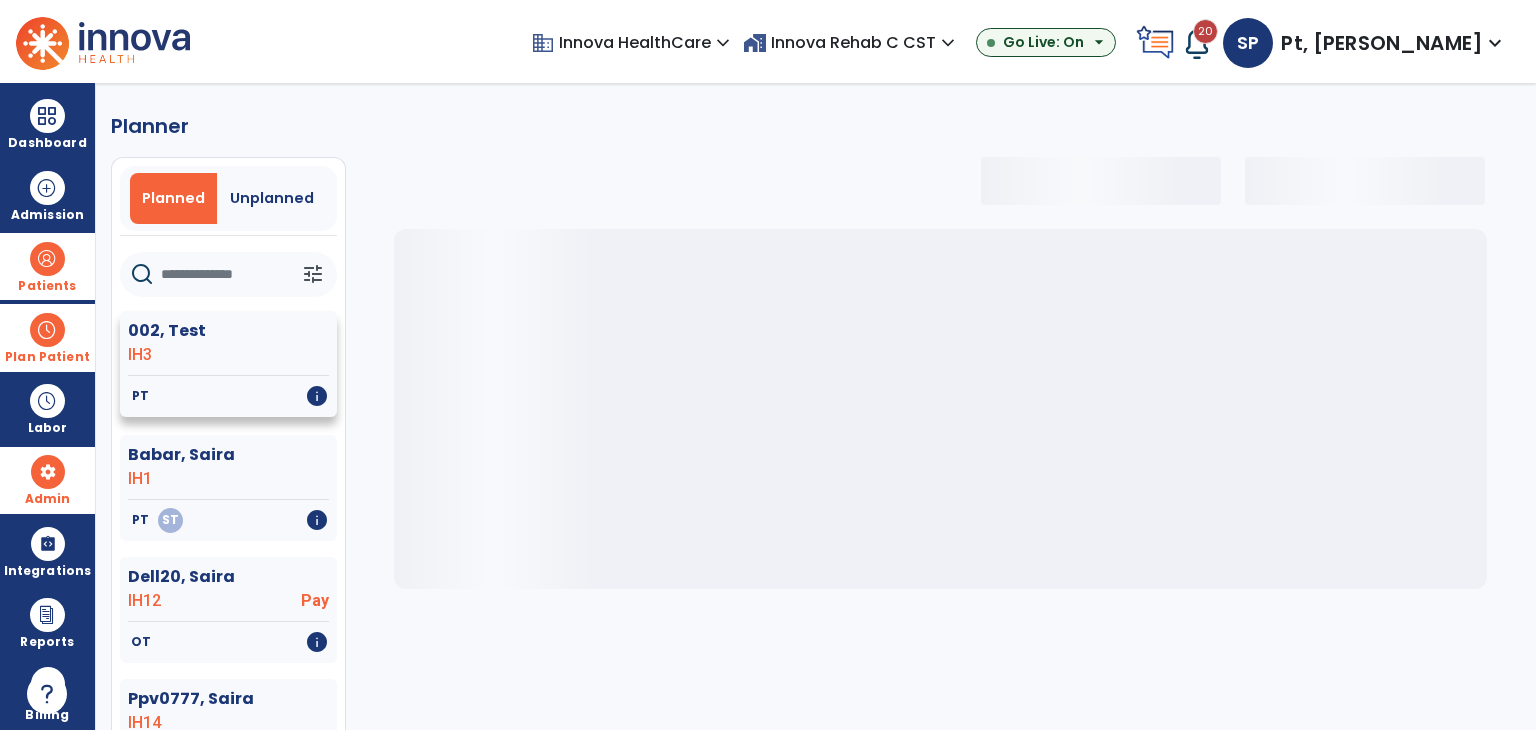 select on "***" 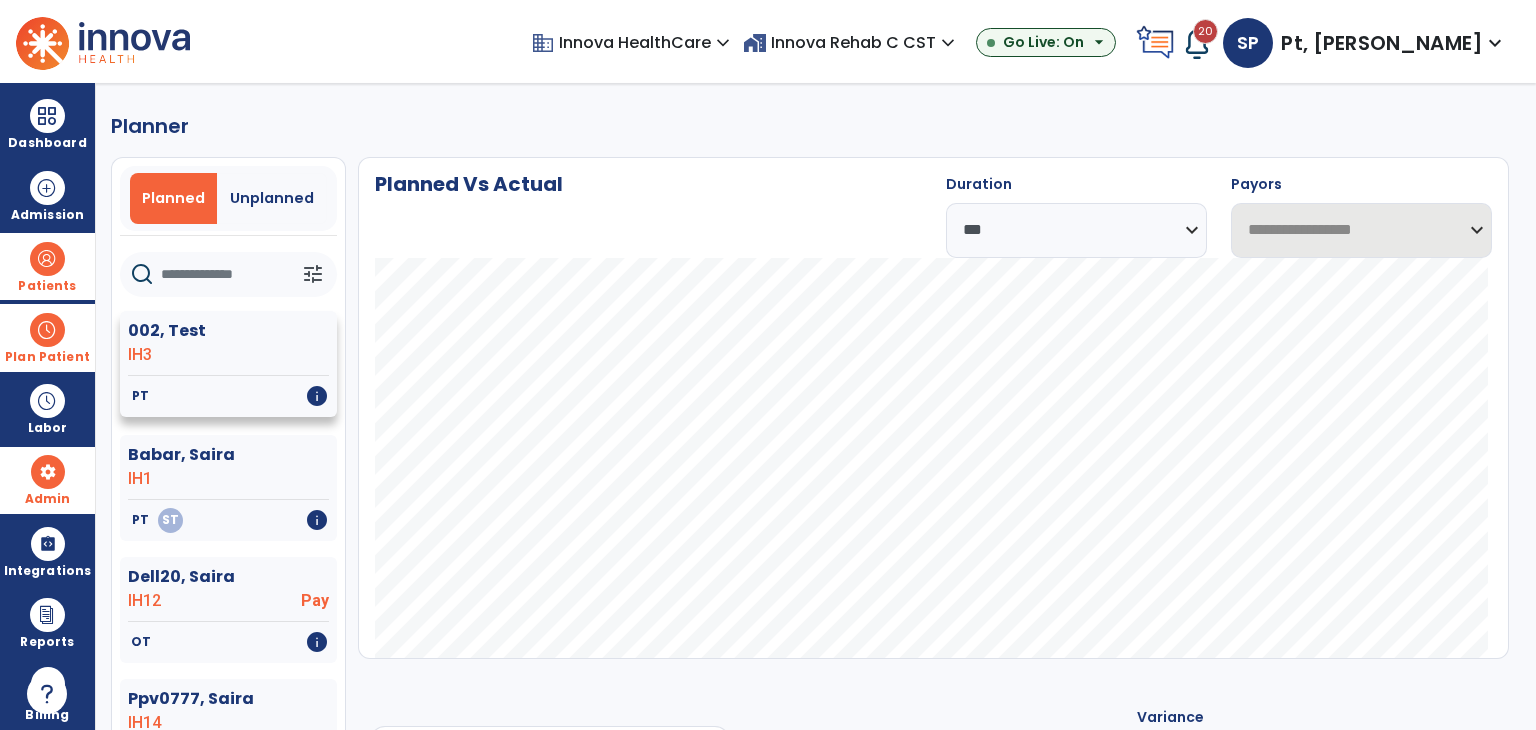 select on "***" 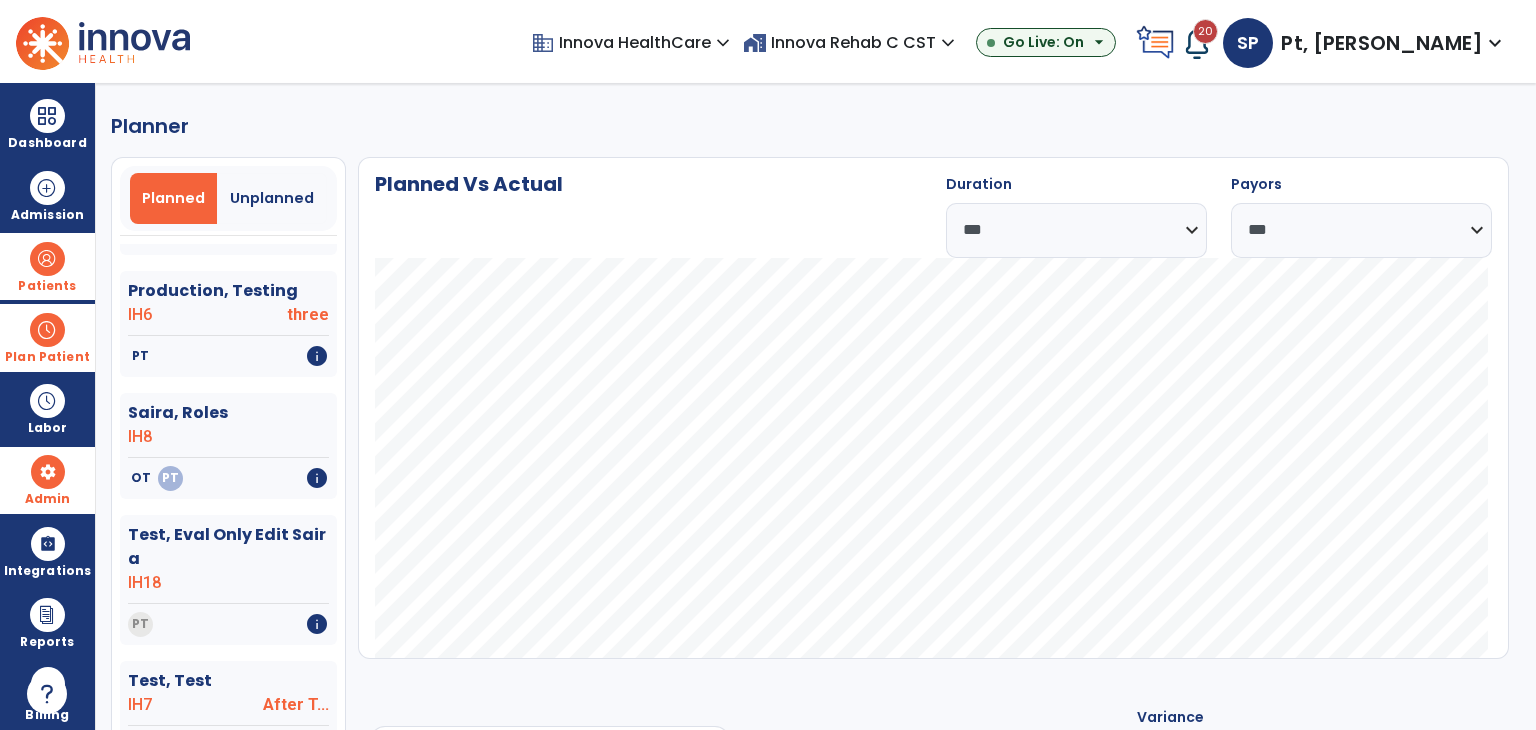 scroll, scrollTop: 677, scrollLeft: 0, axis: vertical 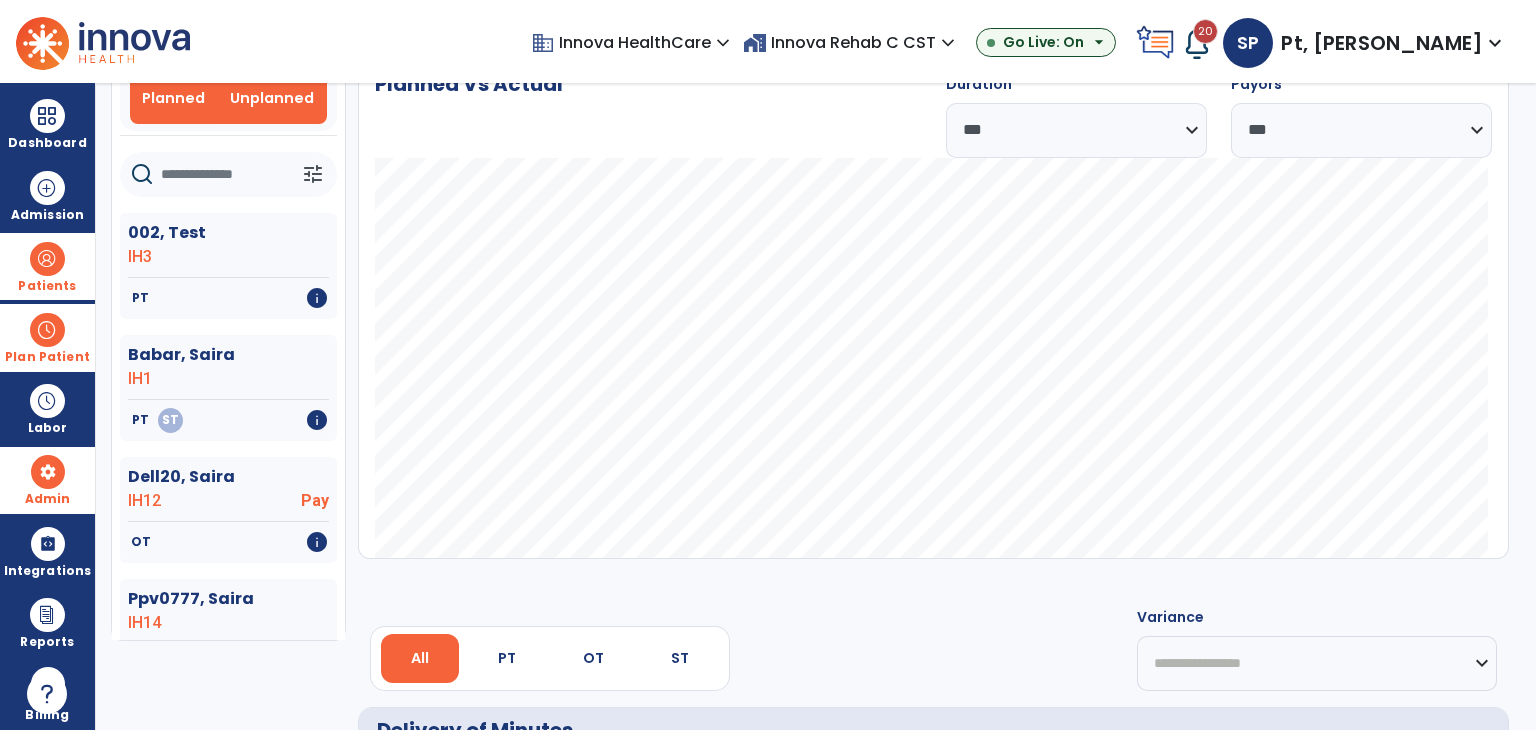 click on "Unplanned" at bounding box center (272, 98) 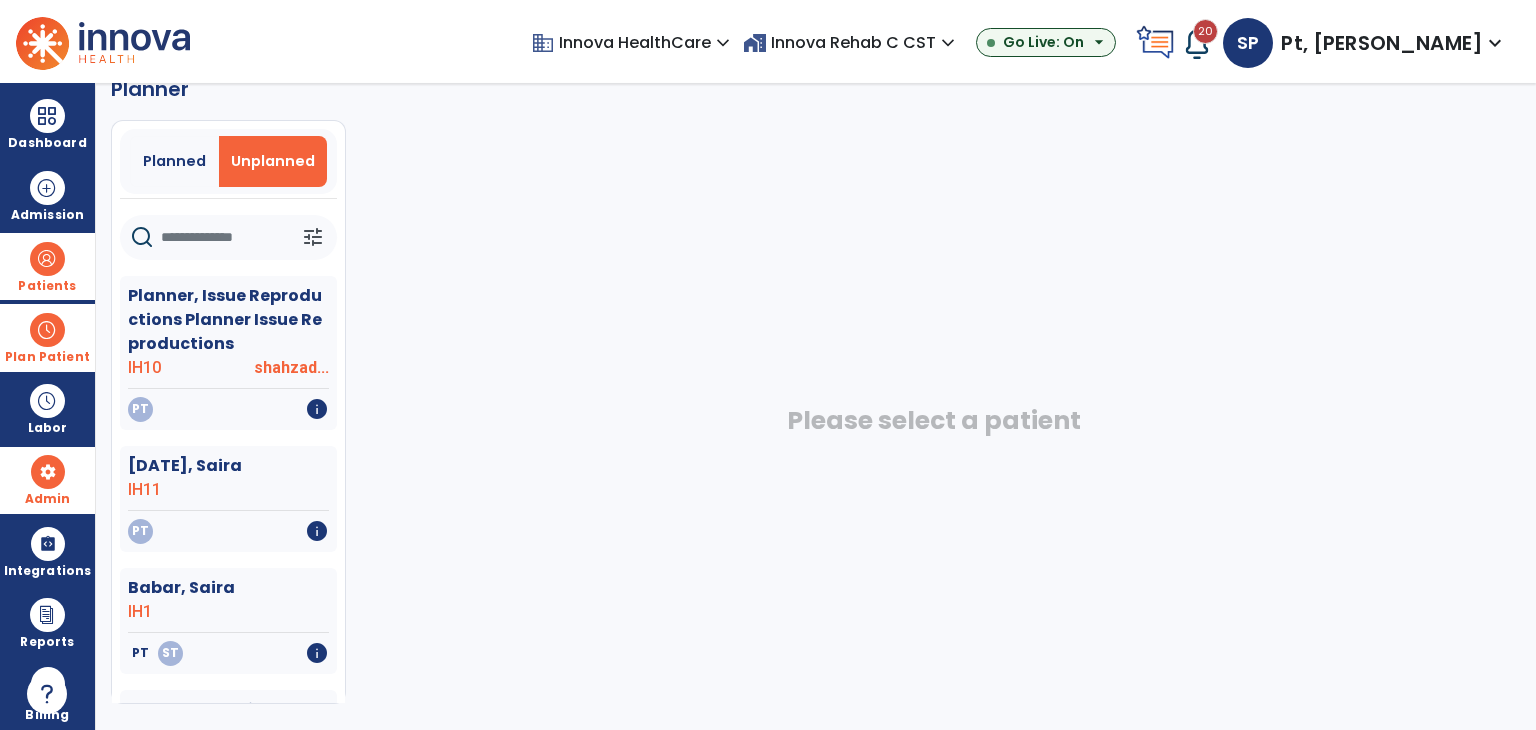 scroll, scrollTop: 36, scrollLeft: 0, axis: vertical 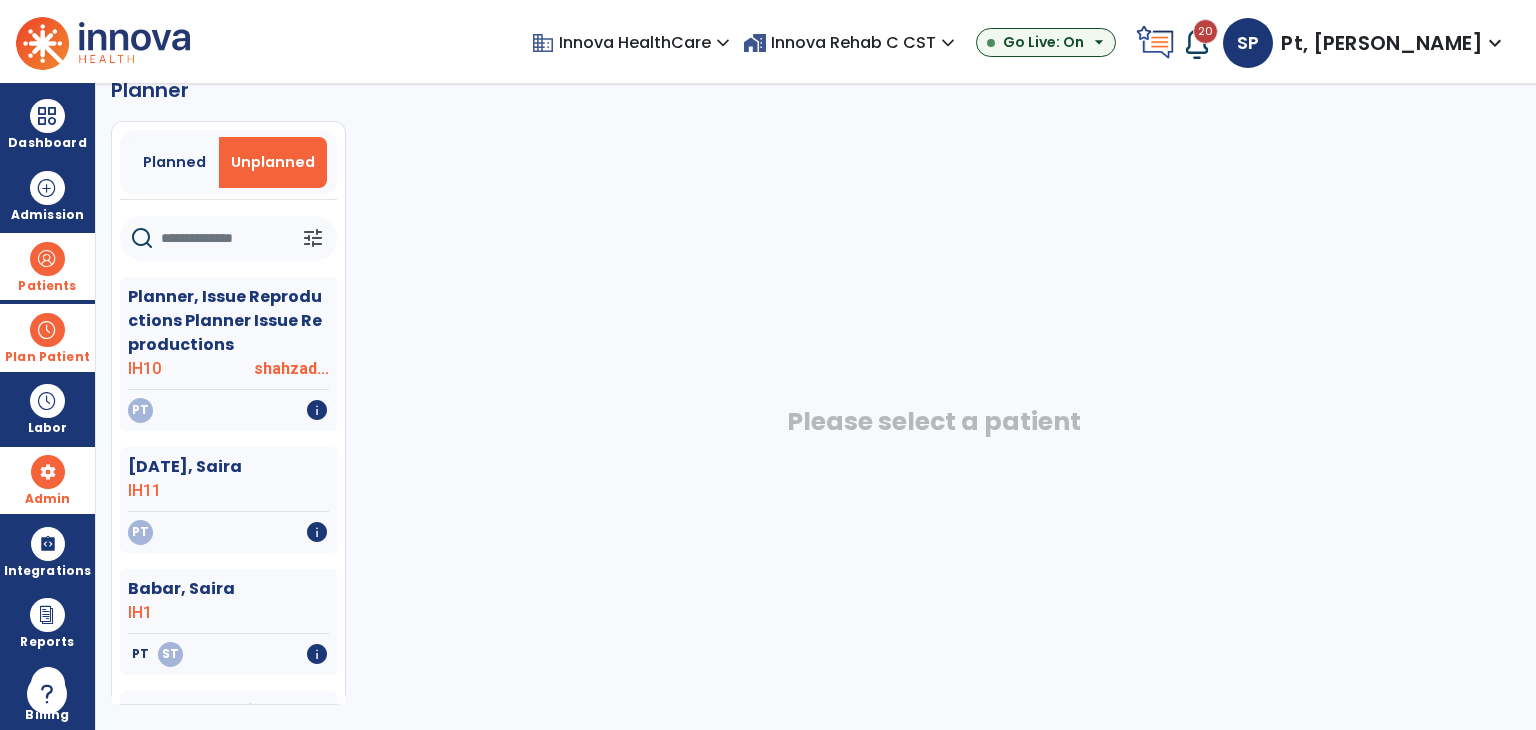 click 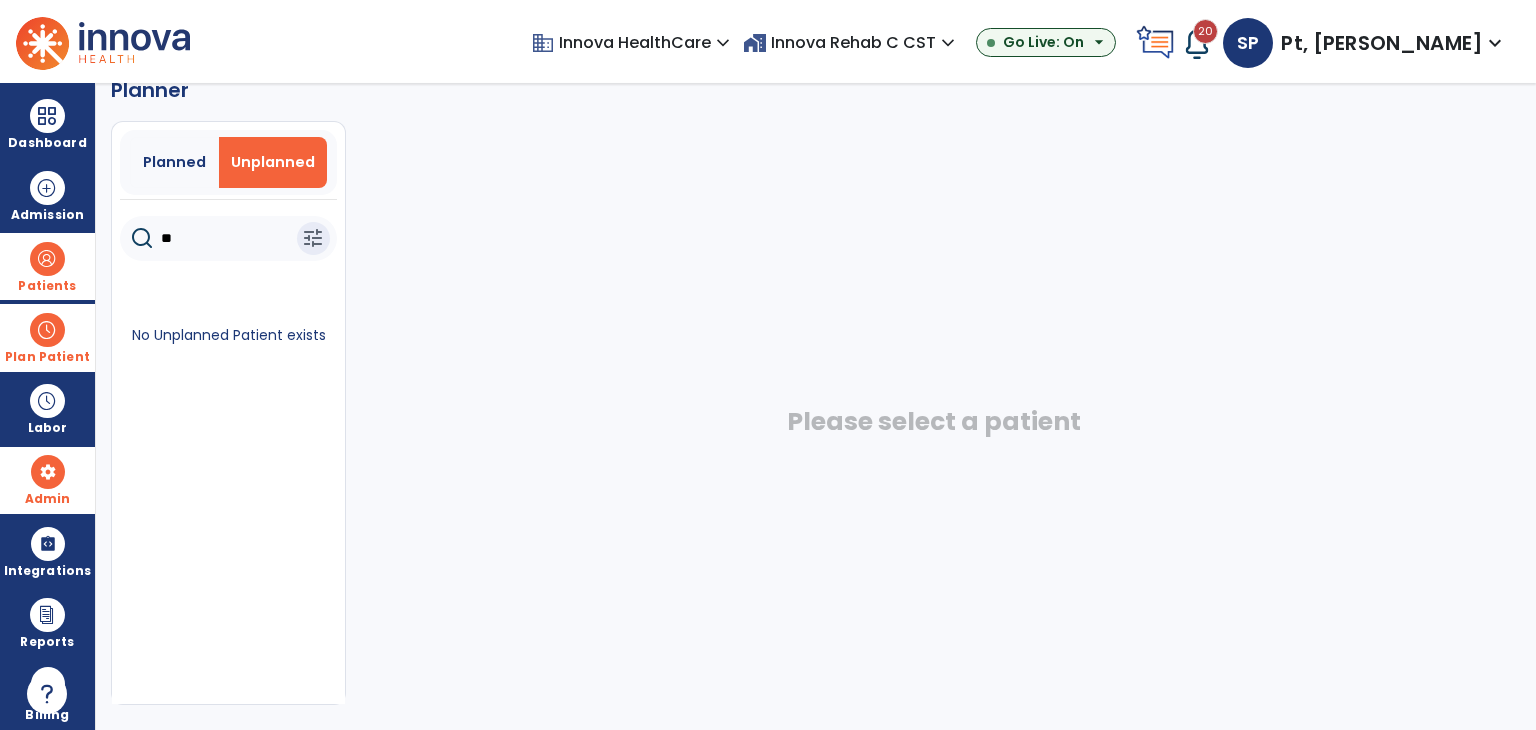 type on "*" 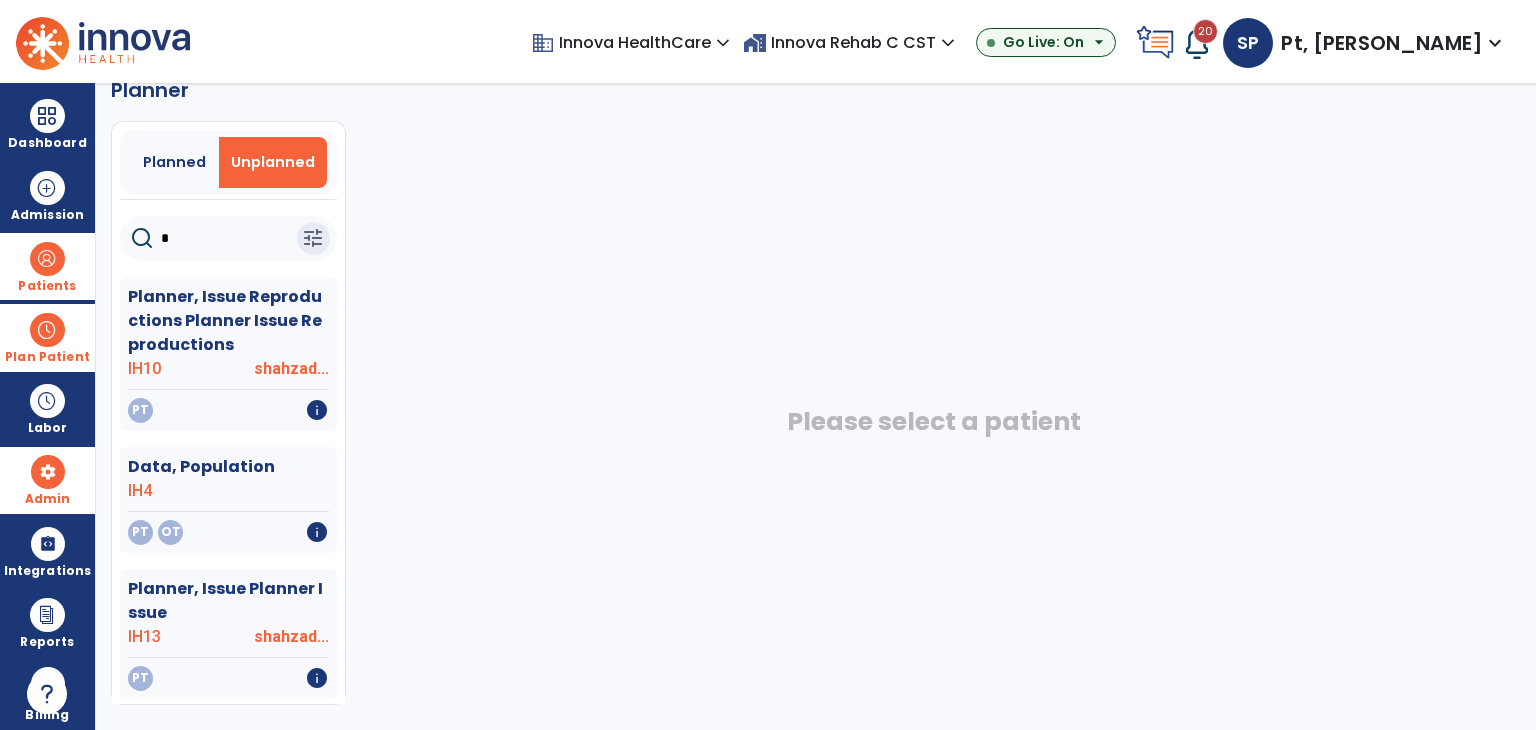 type 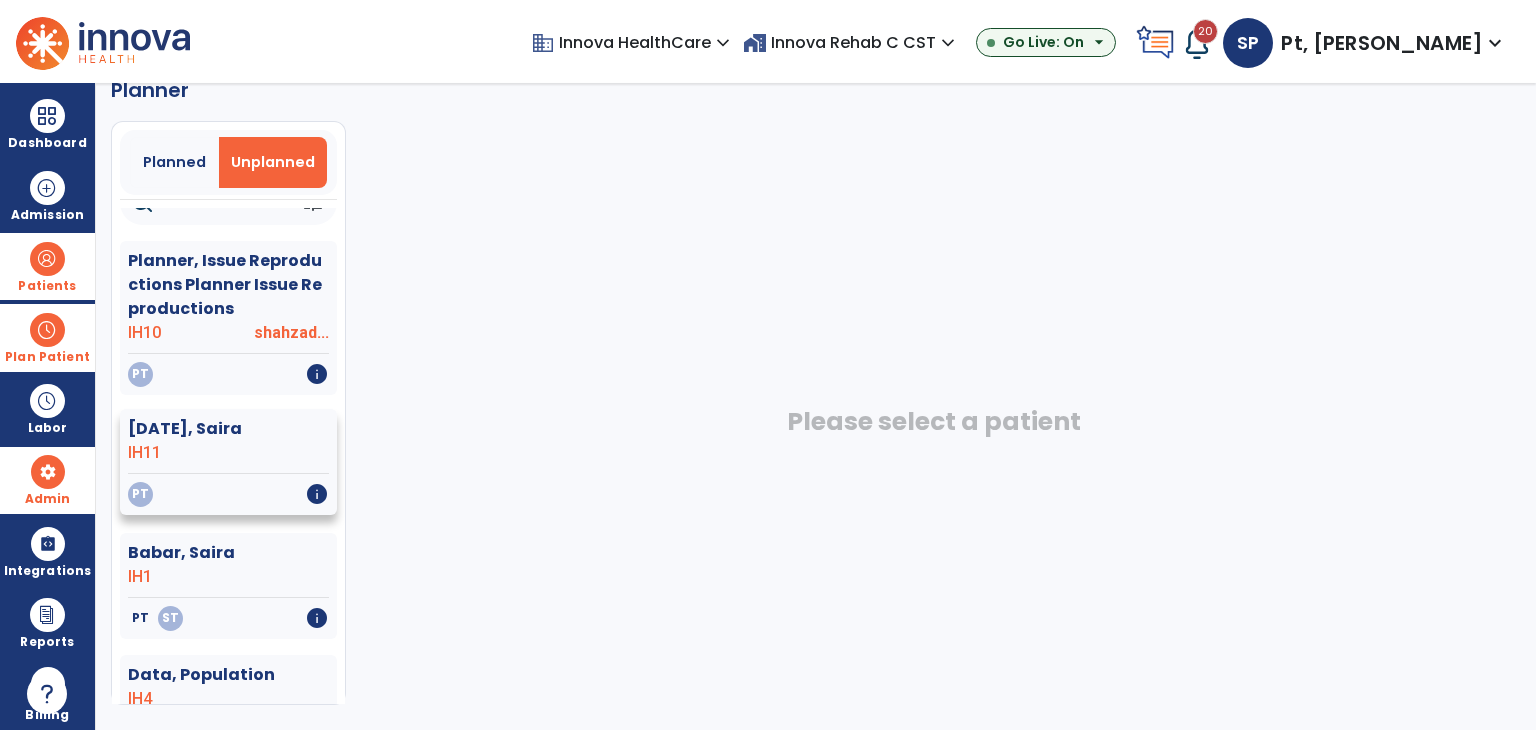 scroll, scrollTop: 0, scrollLeft: 0, axis: both 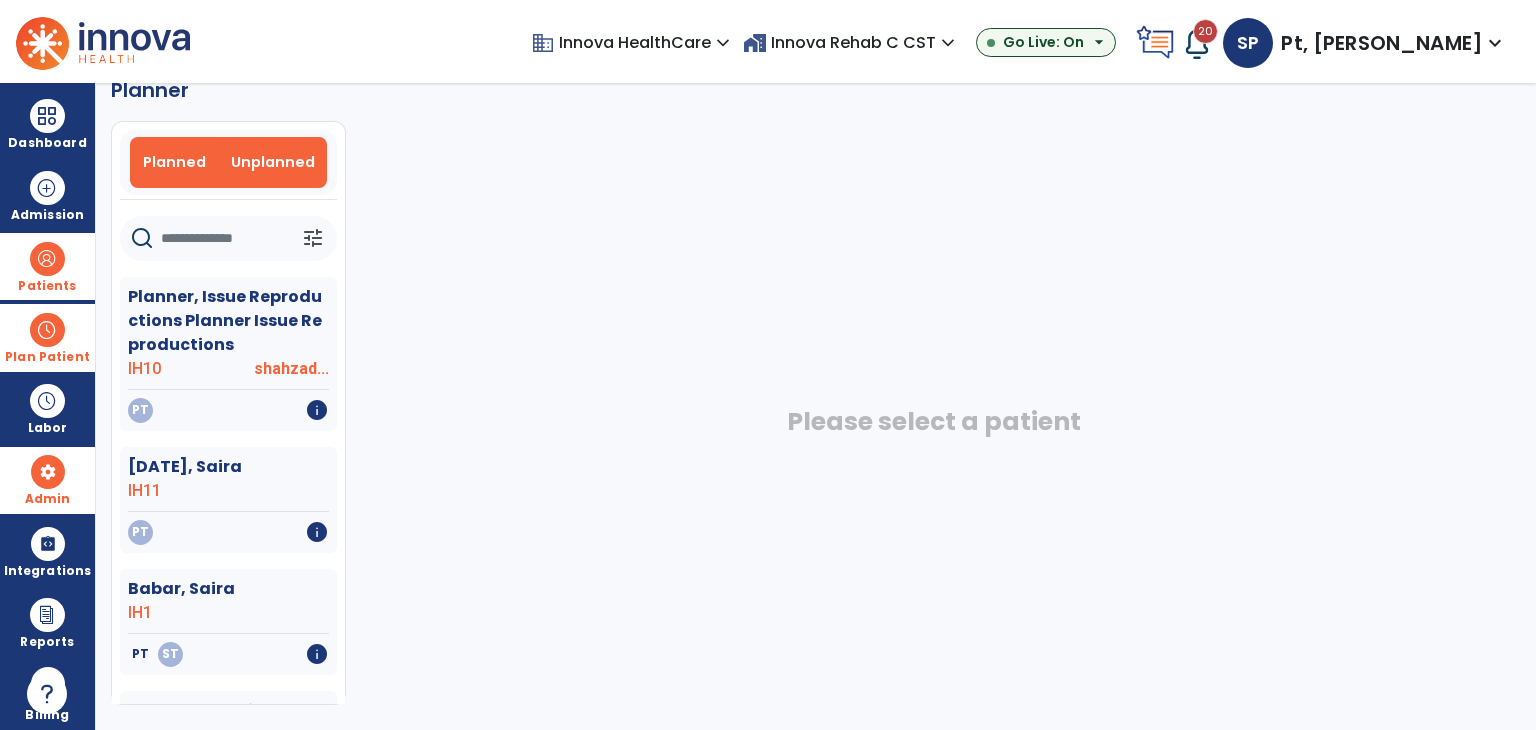 click on "Planned" at bounding box center (175, 162) 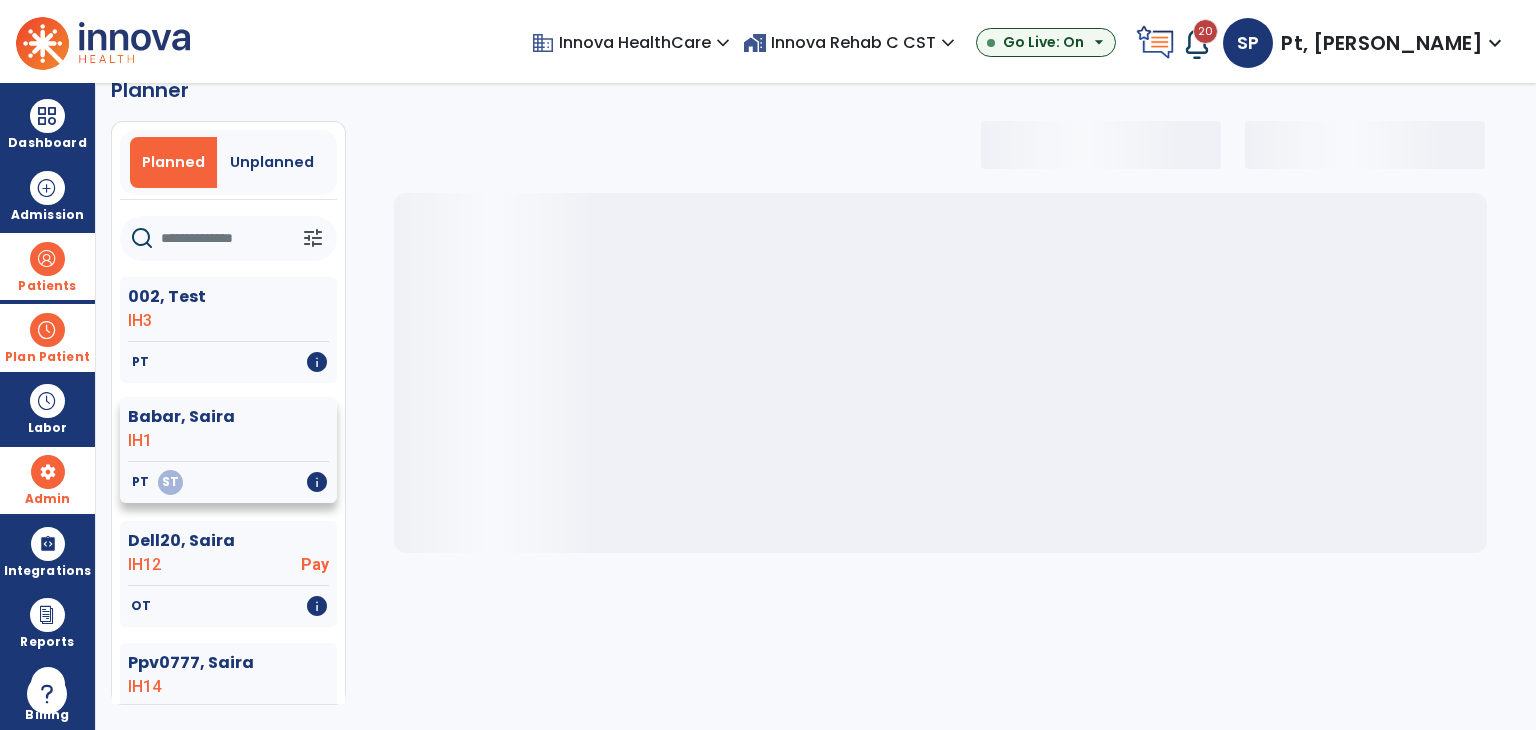 select on "***" 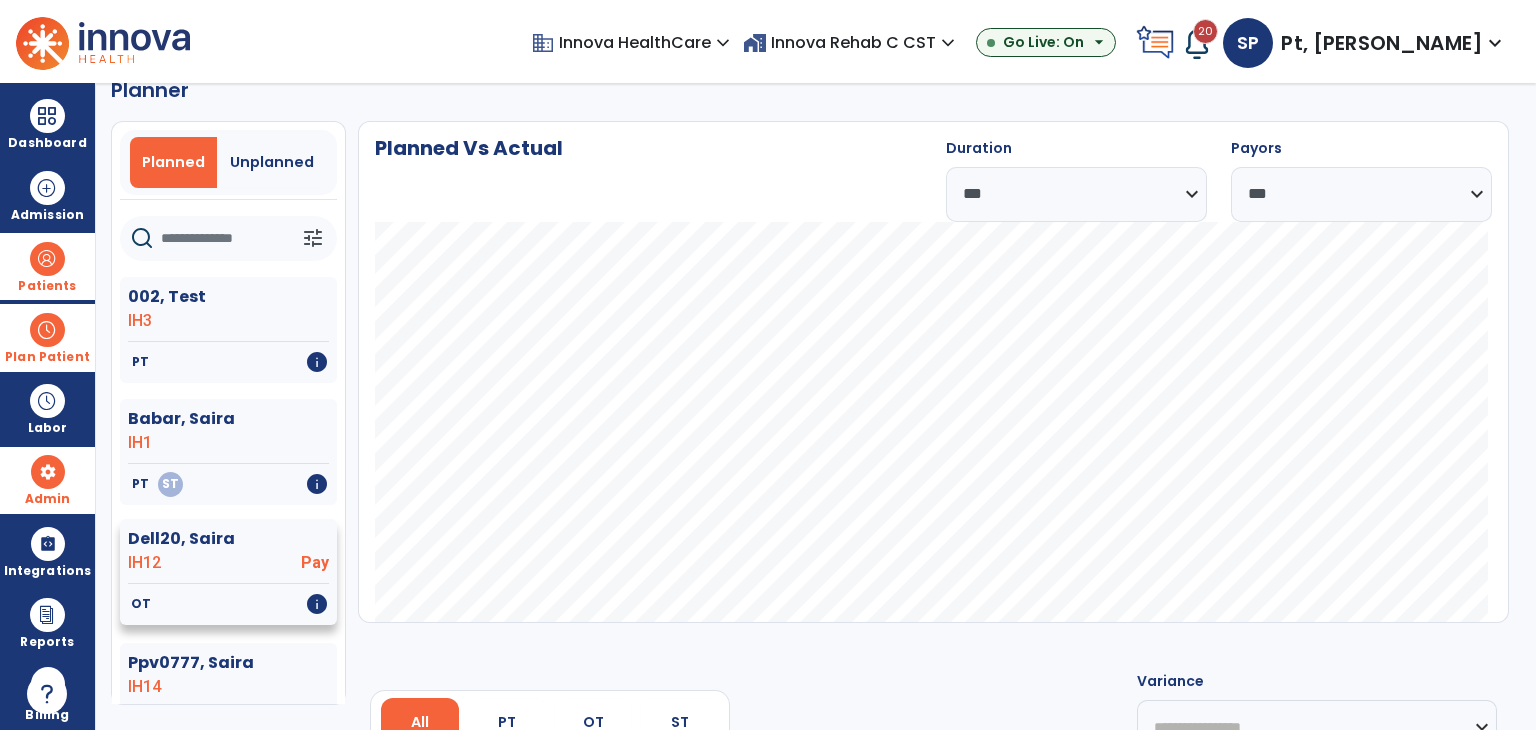 click on "Dell20, Saira" 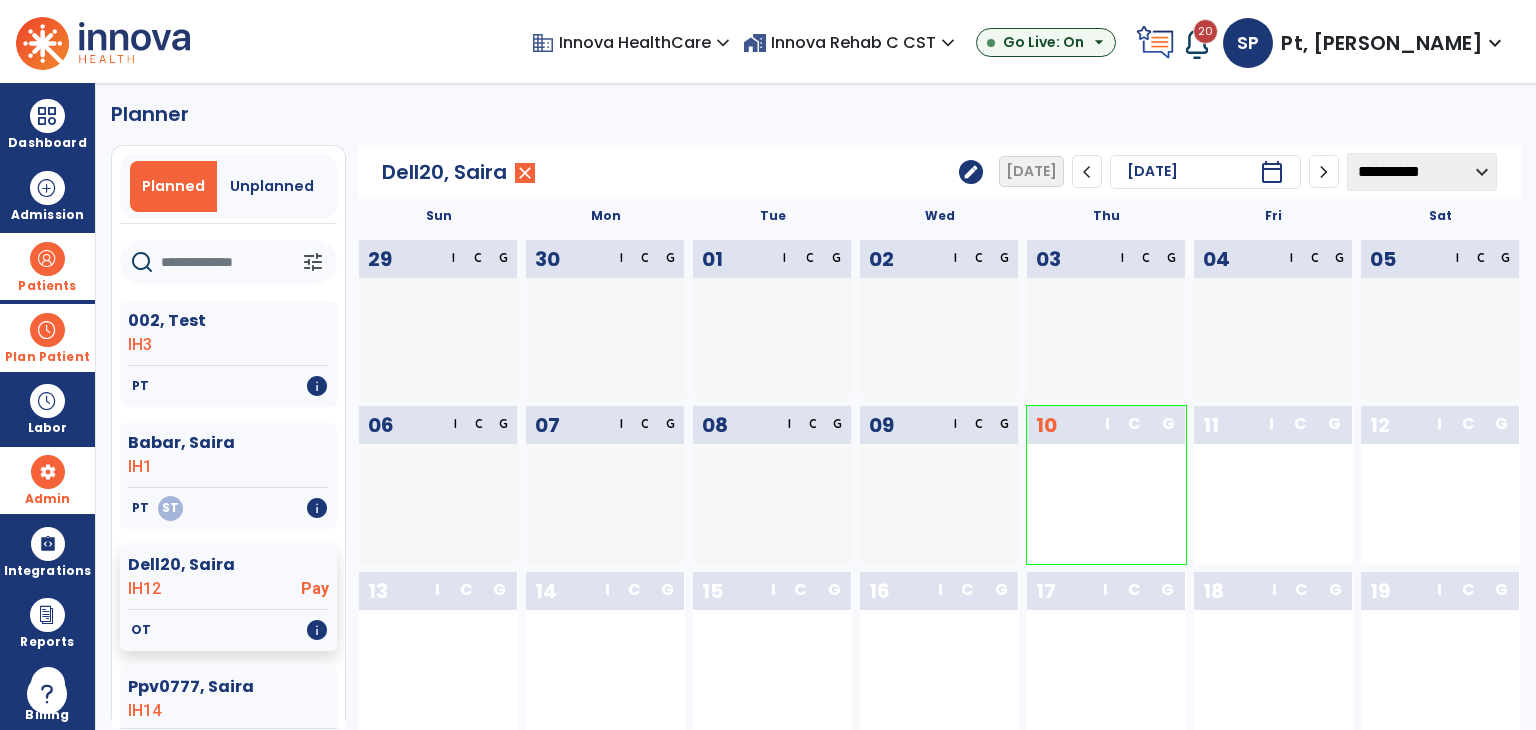 scroll, scrollTop: 0, scrollLeft: 0, axis: both 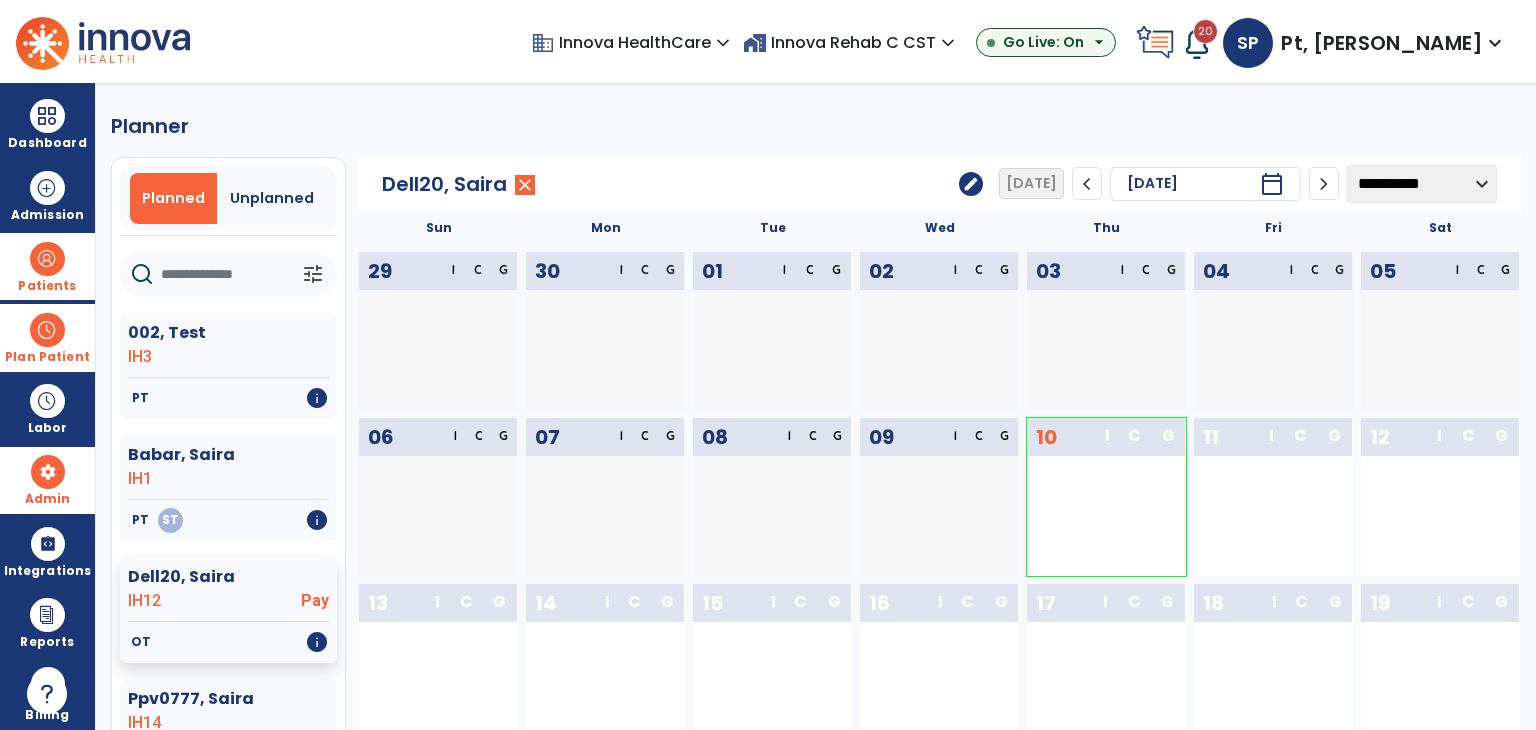 click on "edit" 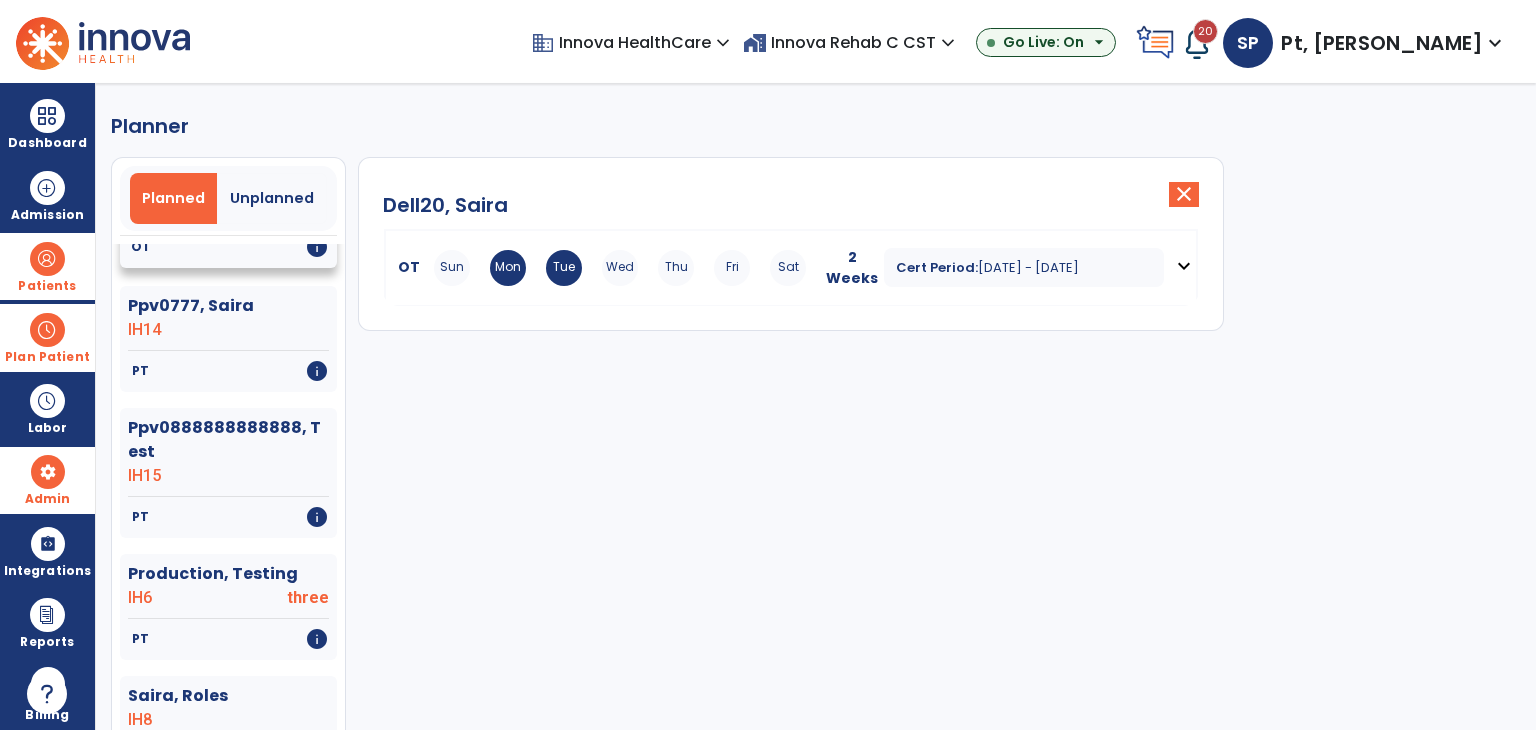 scroll, scrollTop: 400, scrollLeft: 0, axis: vertical 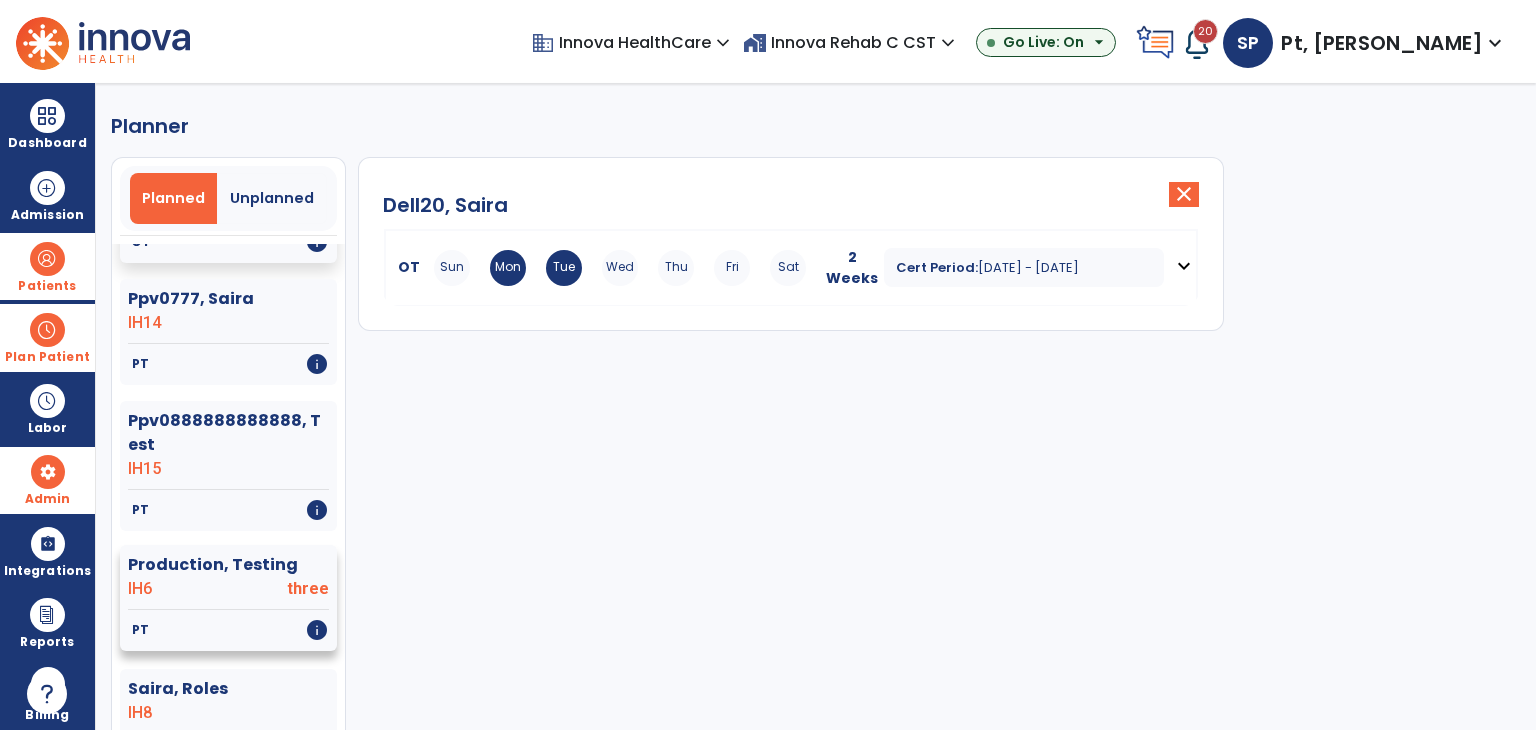 click on "IH6" 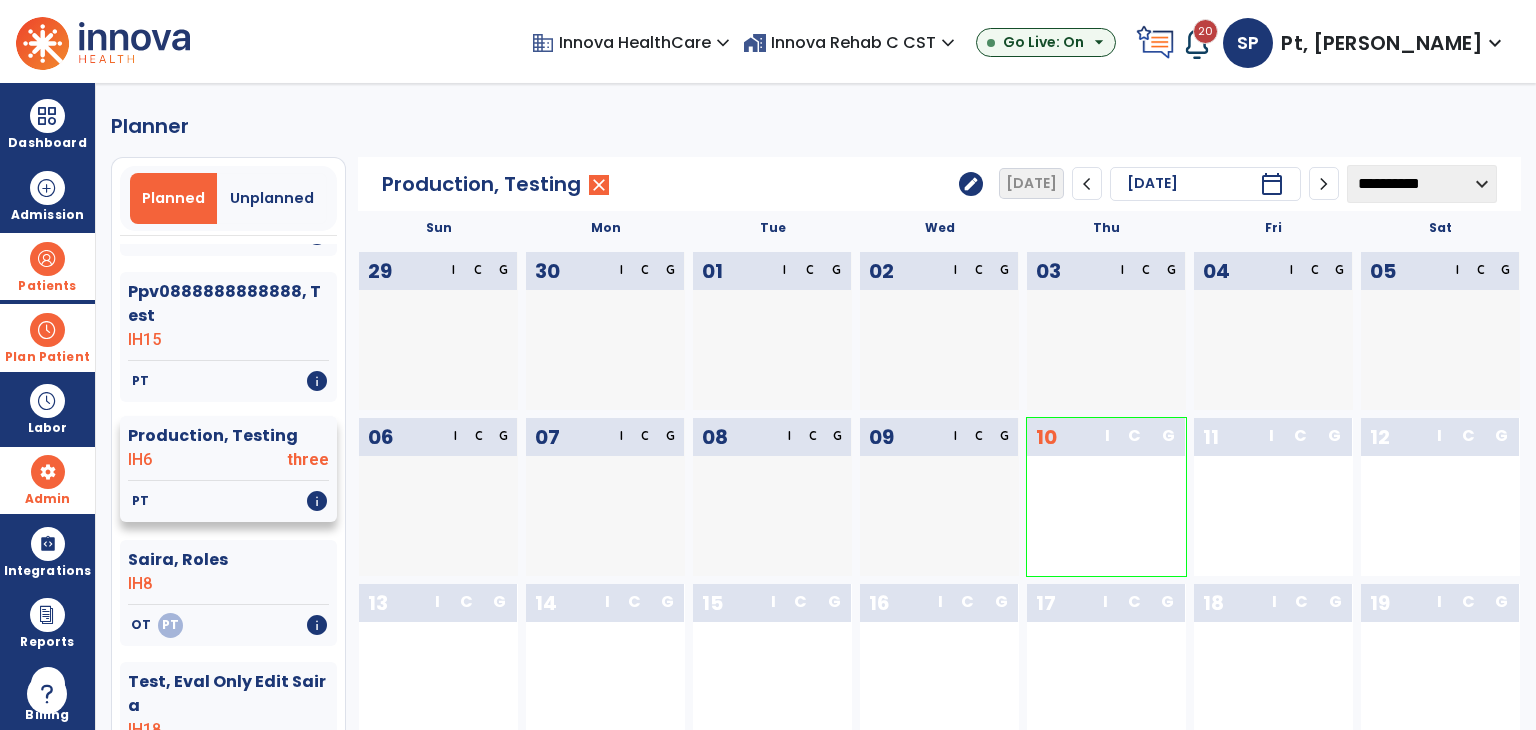 scroll, scrollTop: 677, scrollLeft: 0, axis: vertical 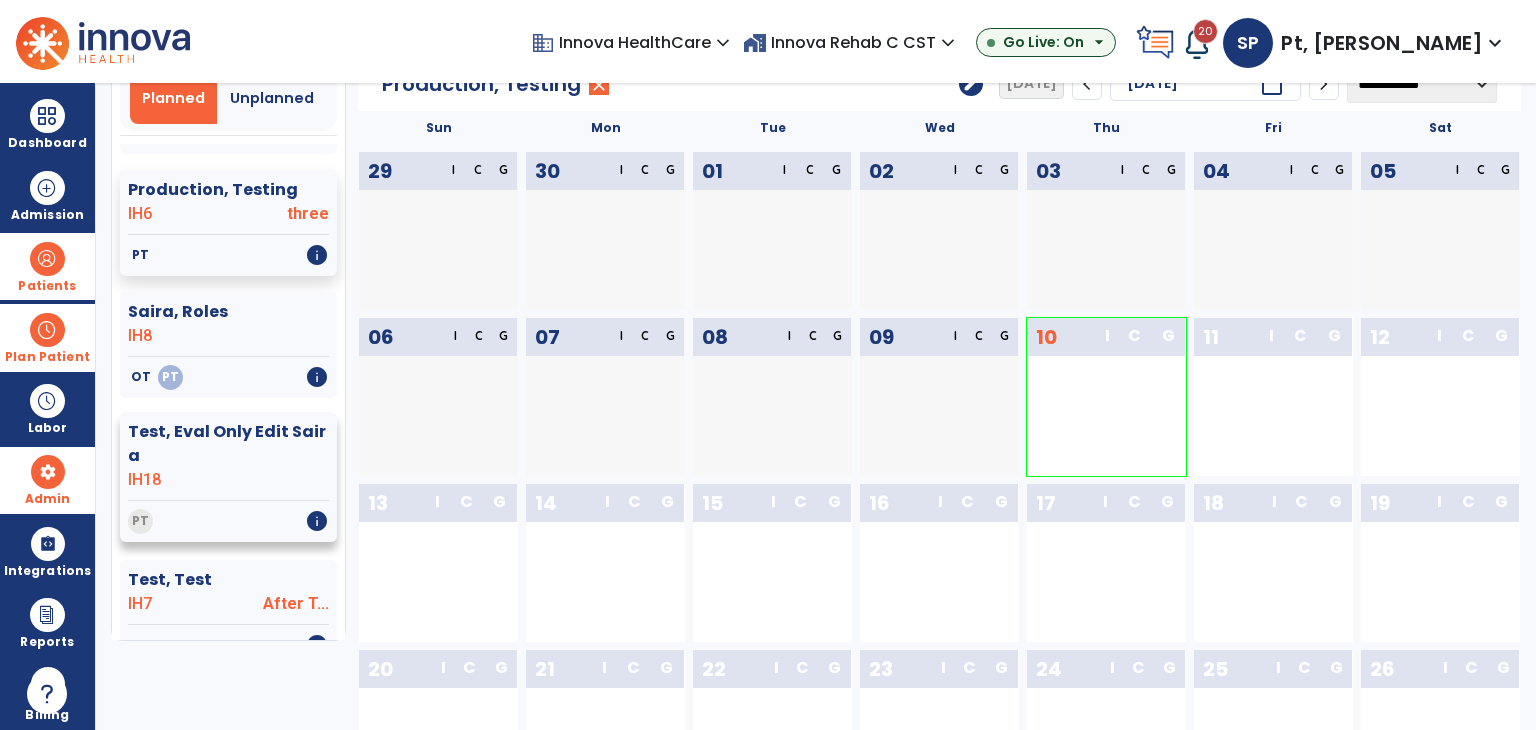click on "Test, Eval Only Edit Saira  IH18" 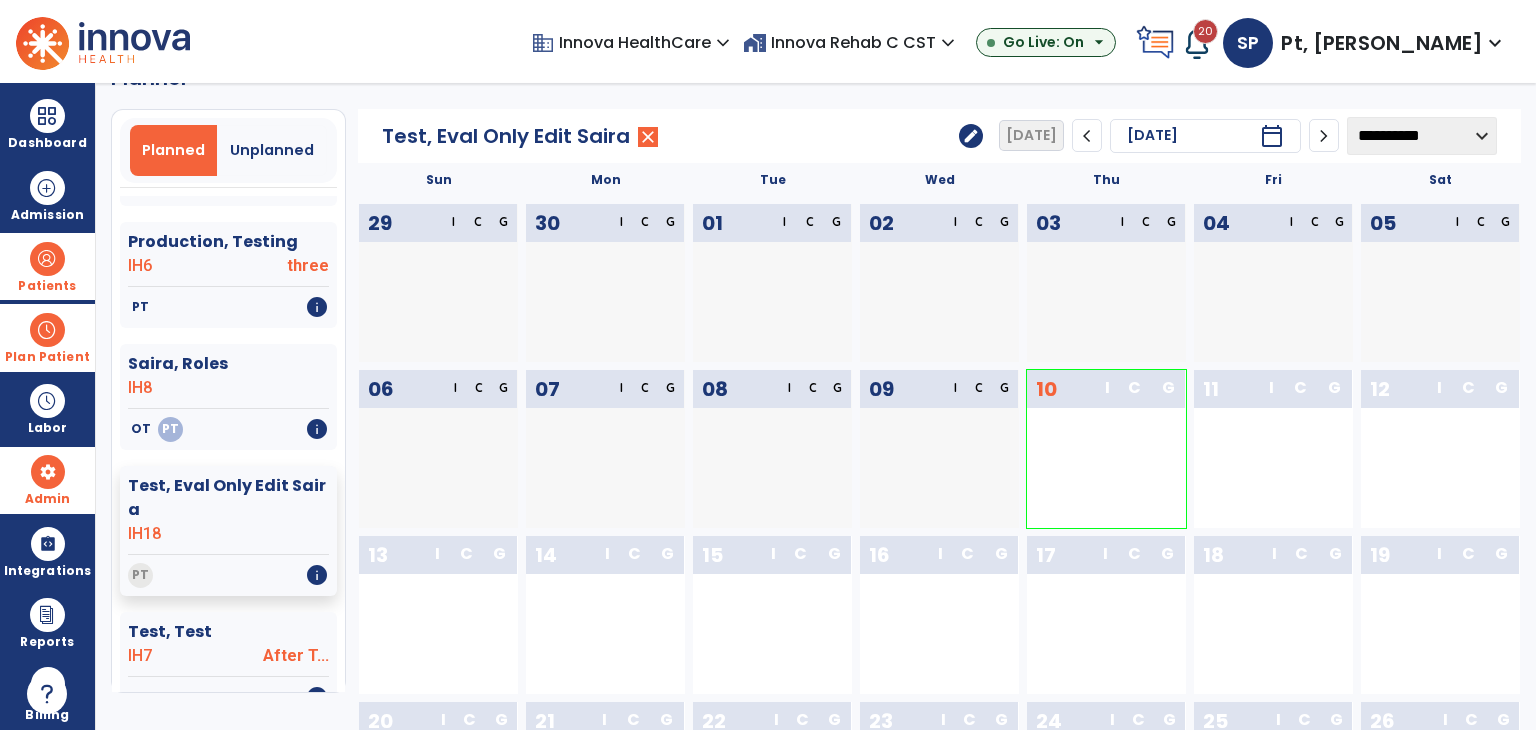 scroll, scrollTop: 0, scrollLeft: 0, axis: both 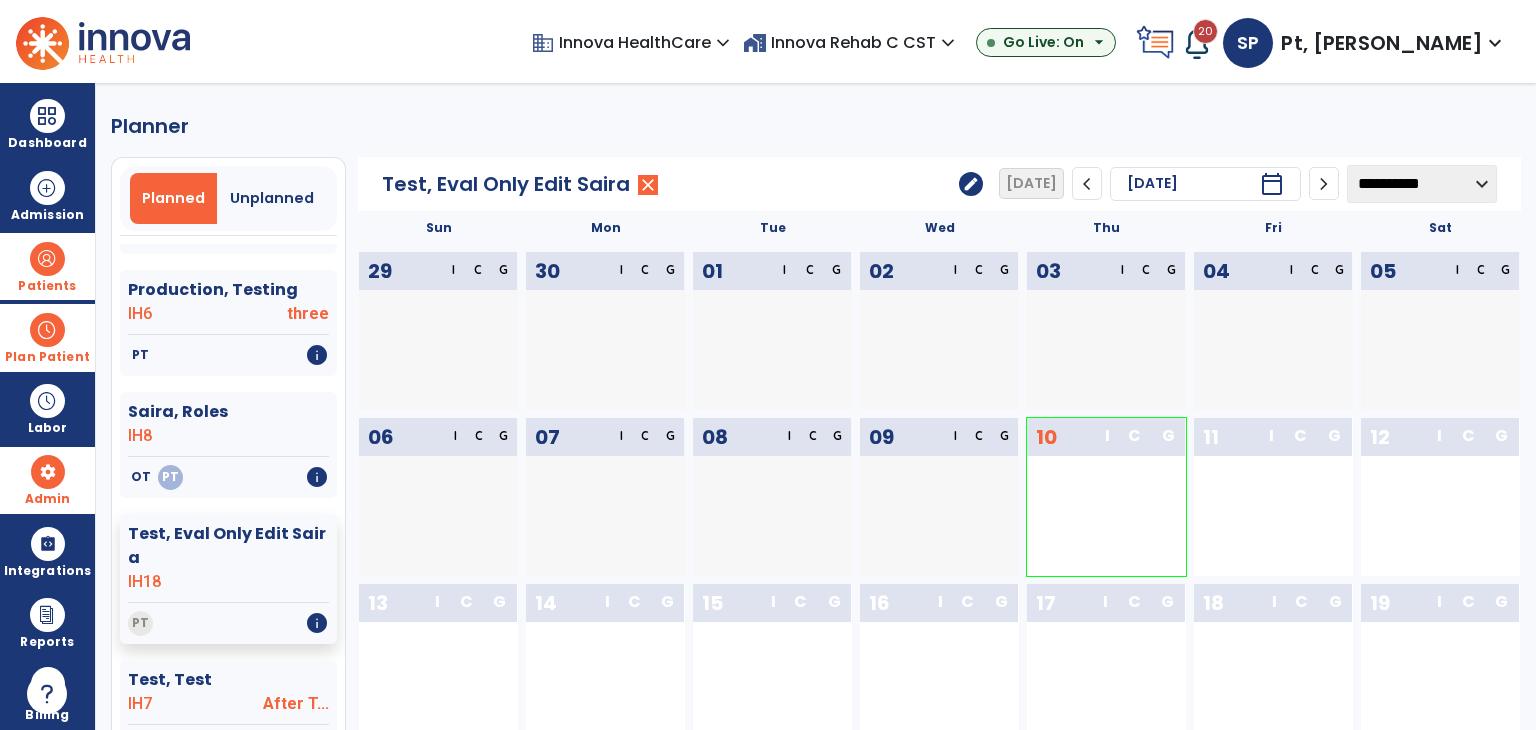 click on "edit" 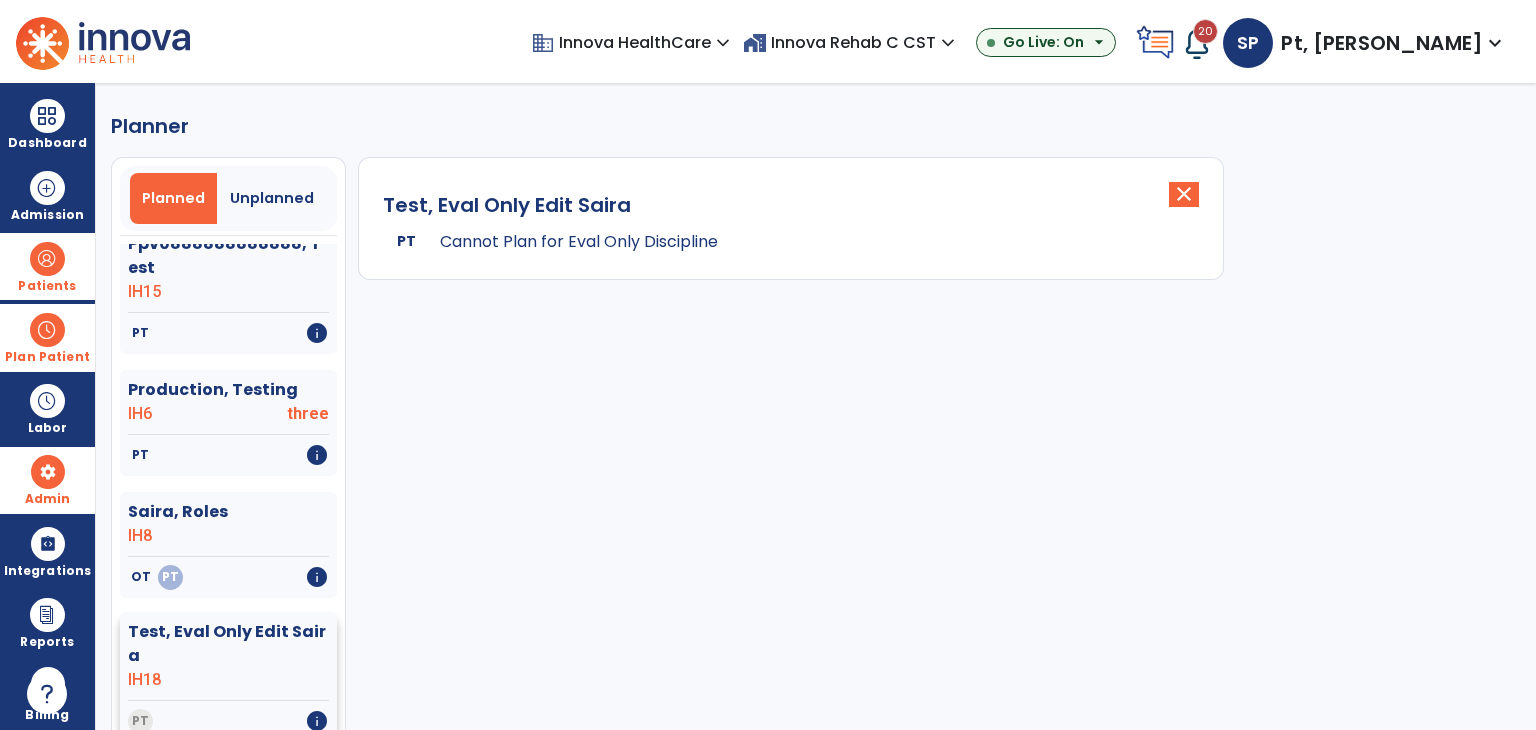 scroll, scrollTop: 677, scrollLeft: 0, axis: vertical 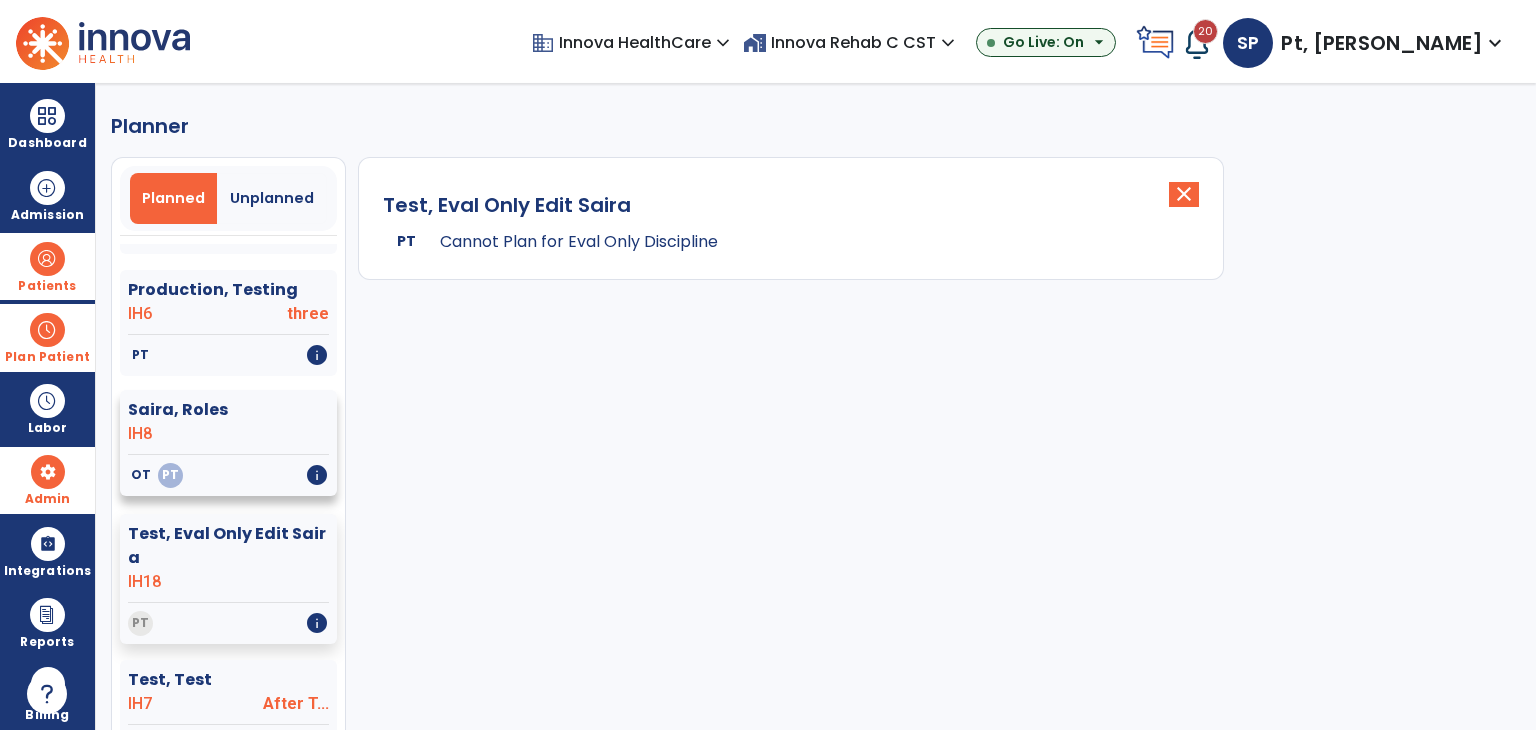 click on "Saira, Roles  IH8" 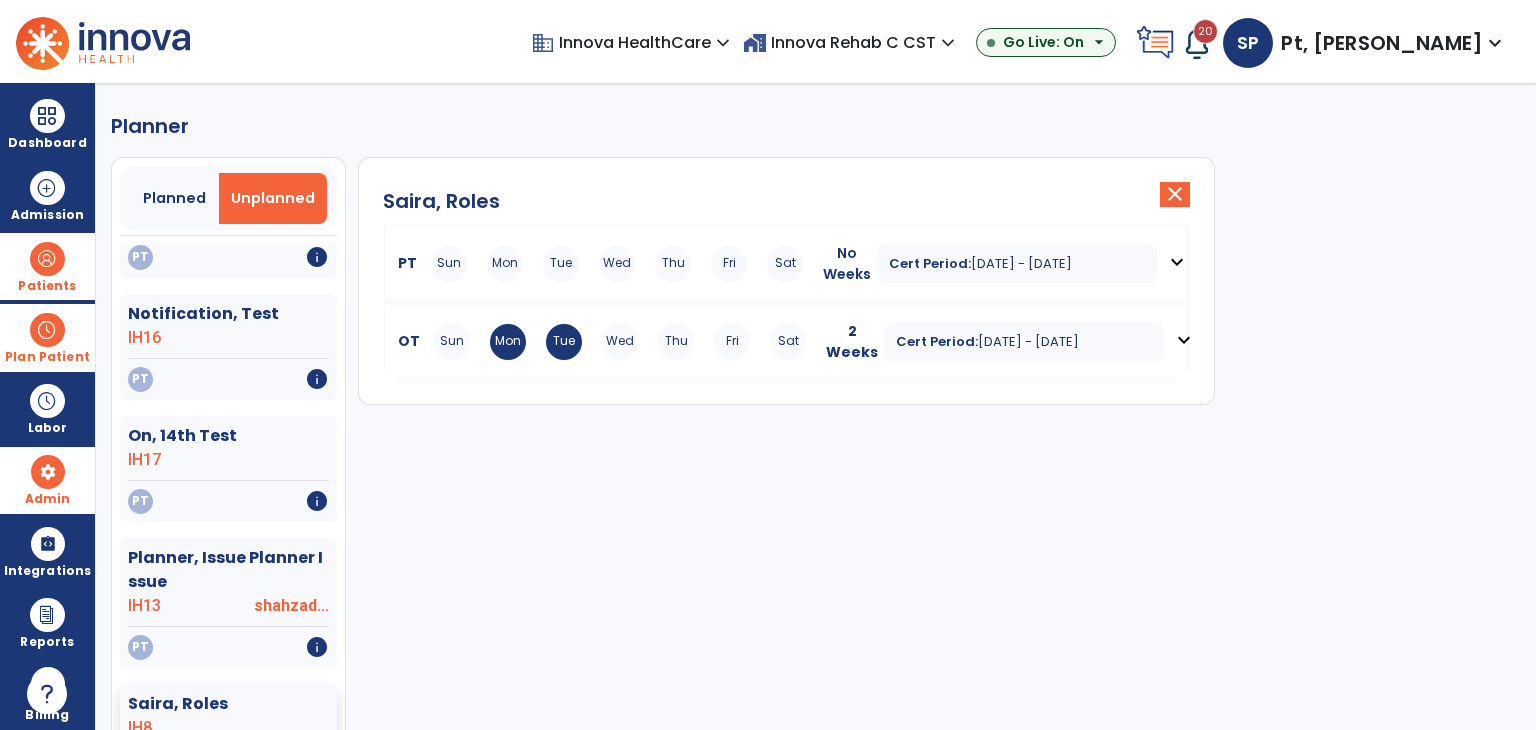 click on "Cert Period:  Jul 1, 2024 - Jul 14, 2024" at bounding box center [1024, 341] 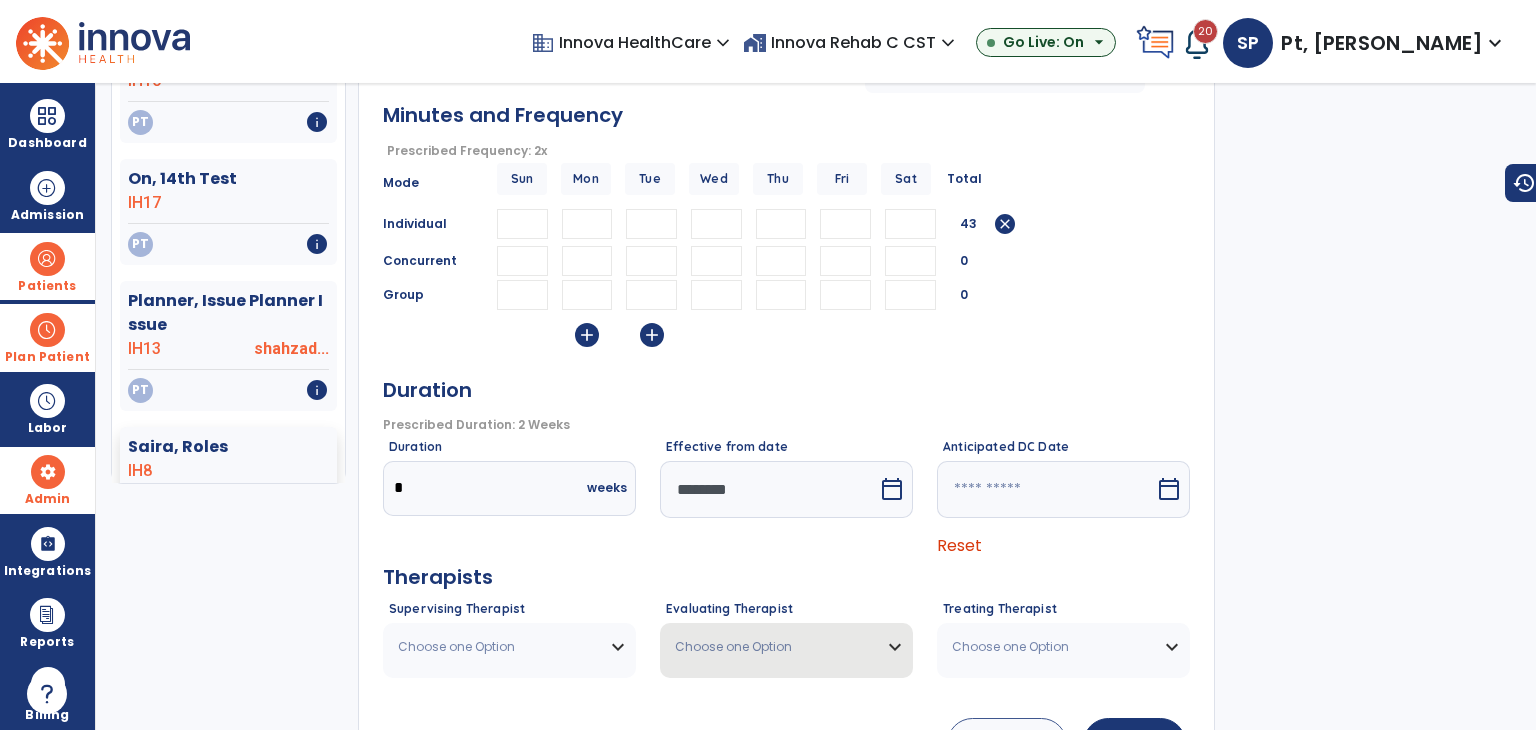 scroll, scrollTop: 342, scrollLeft: 0, axis: vertical 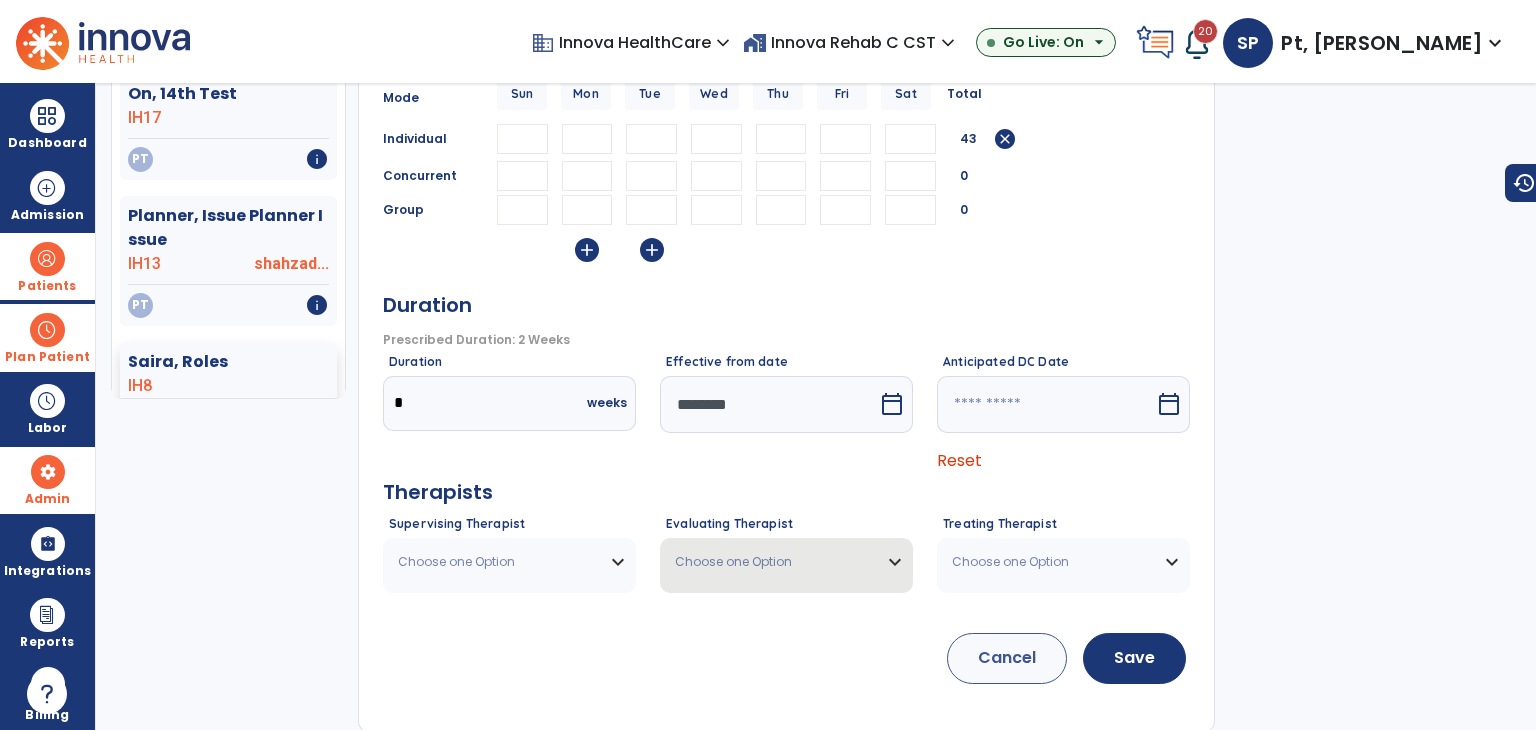 click on "calendar_today" at bounding box center (894, 404) 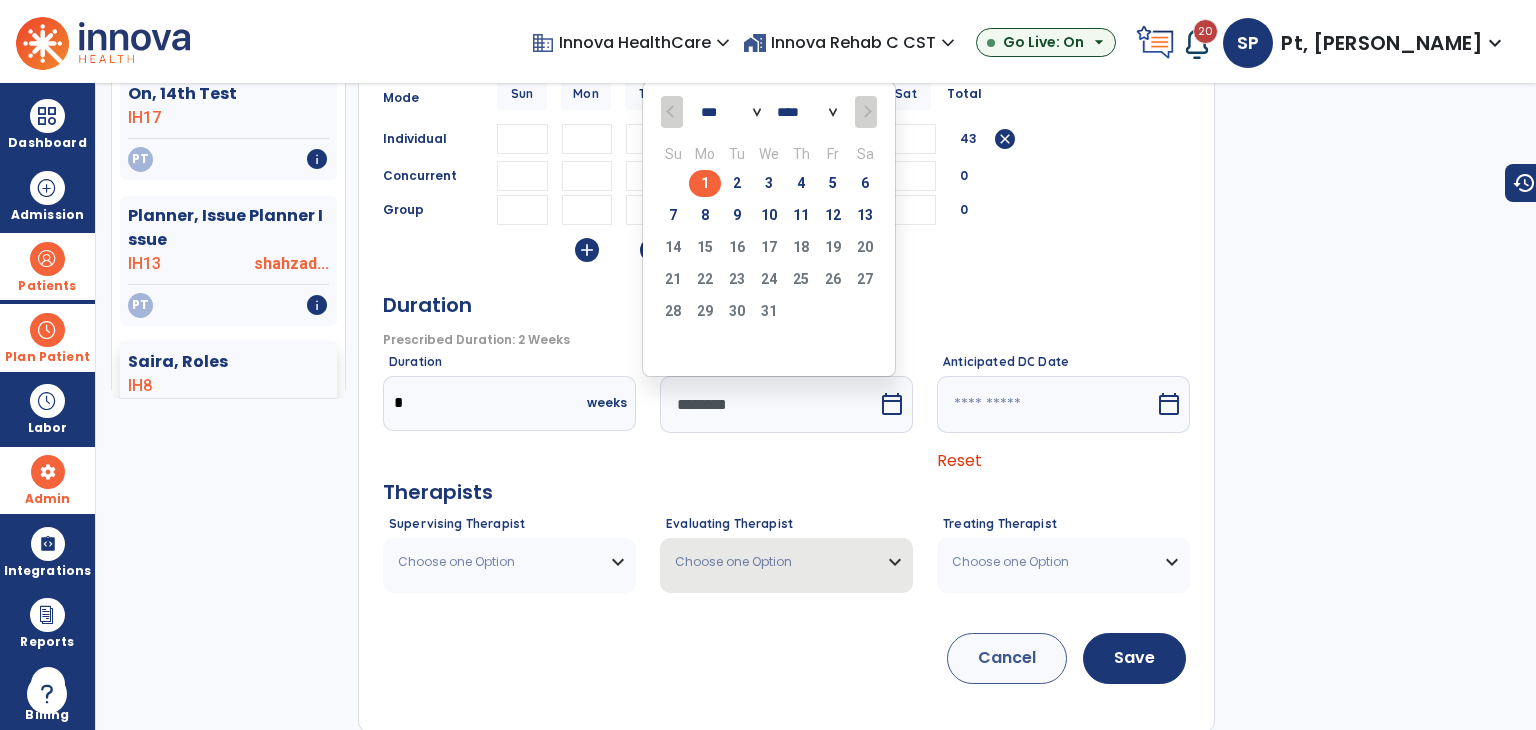 click on "1" at bounding box center (705, 183) 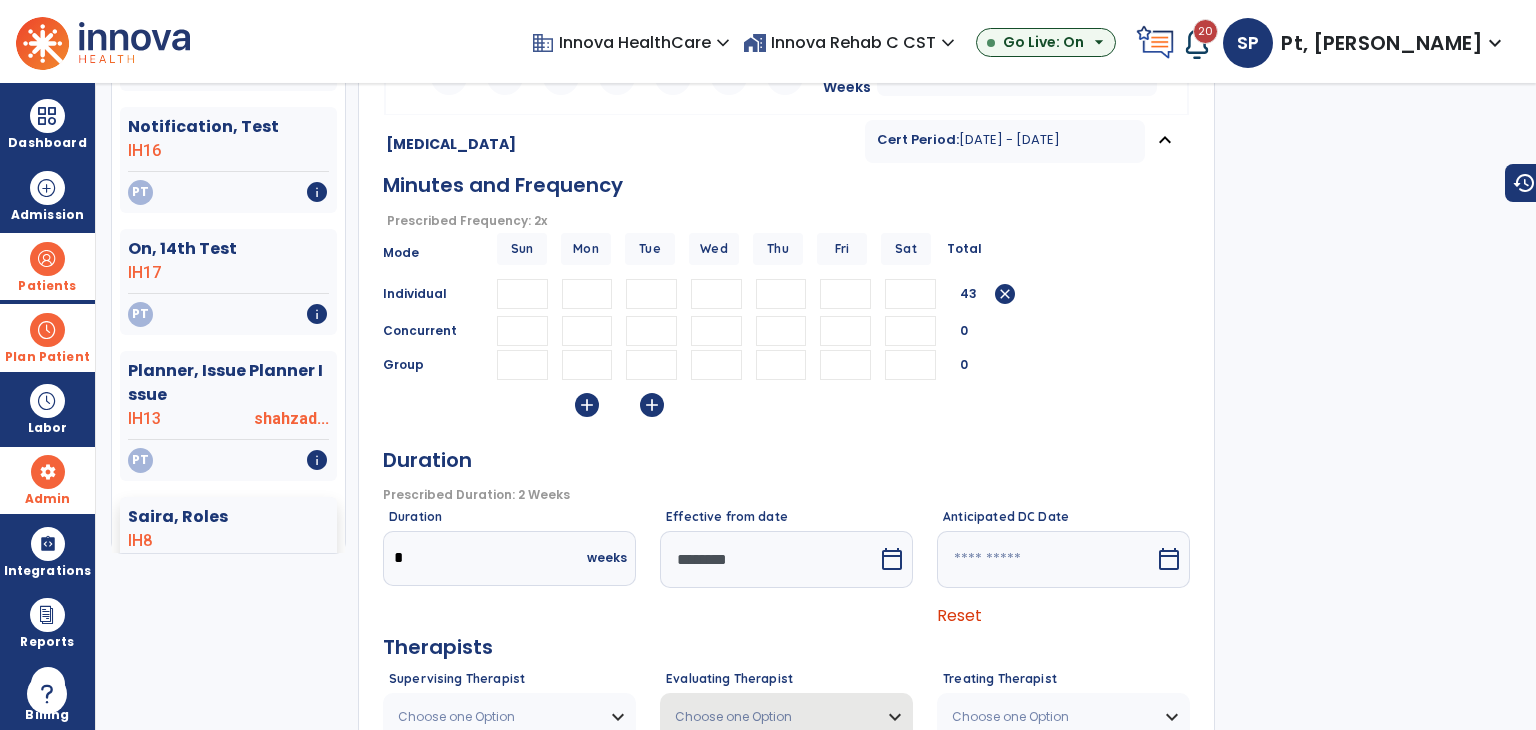 scroll, scrollTop: 342, scrollLeft: 0, axis: vertical 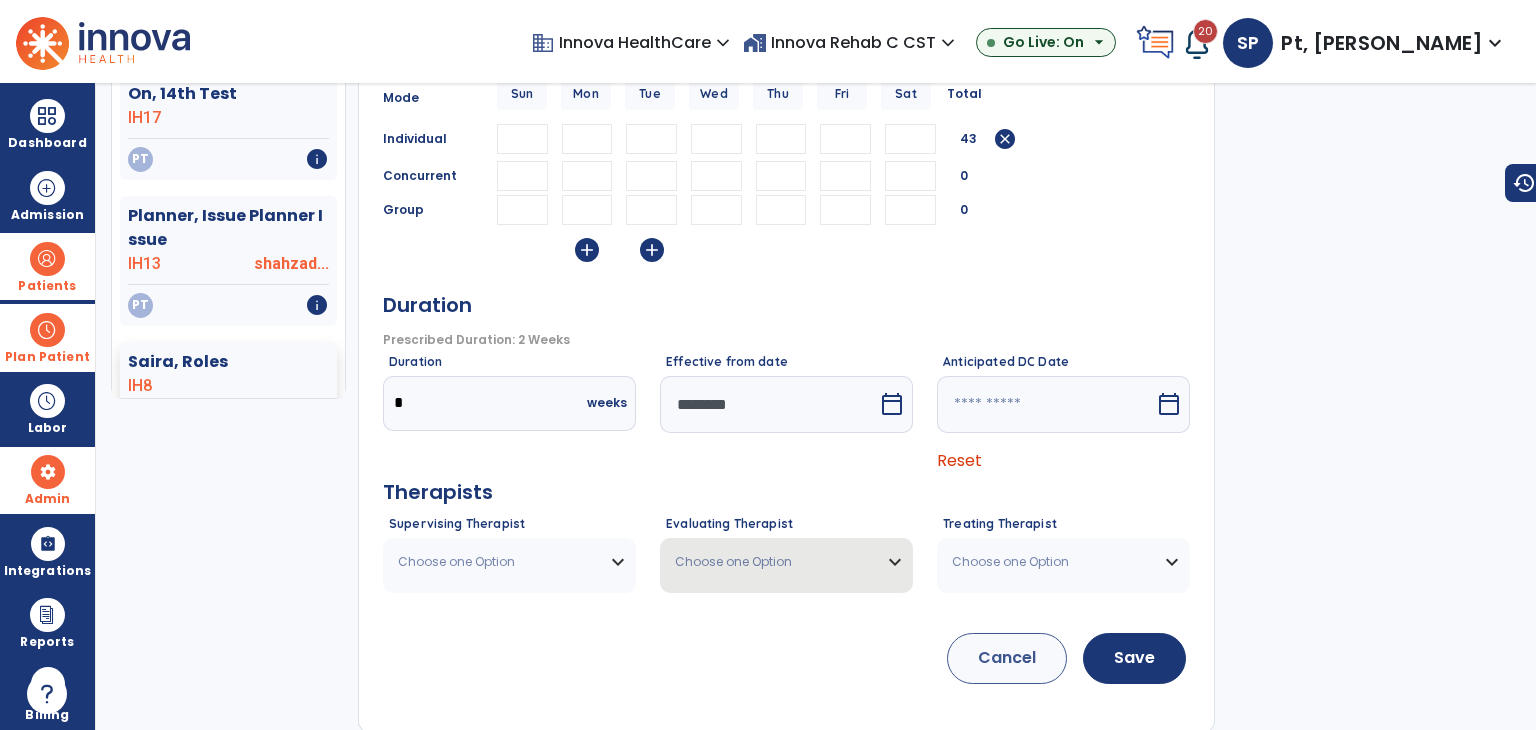 click on "Choose one Option" at bounding box center [509, 562] 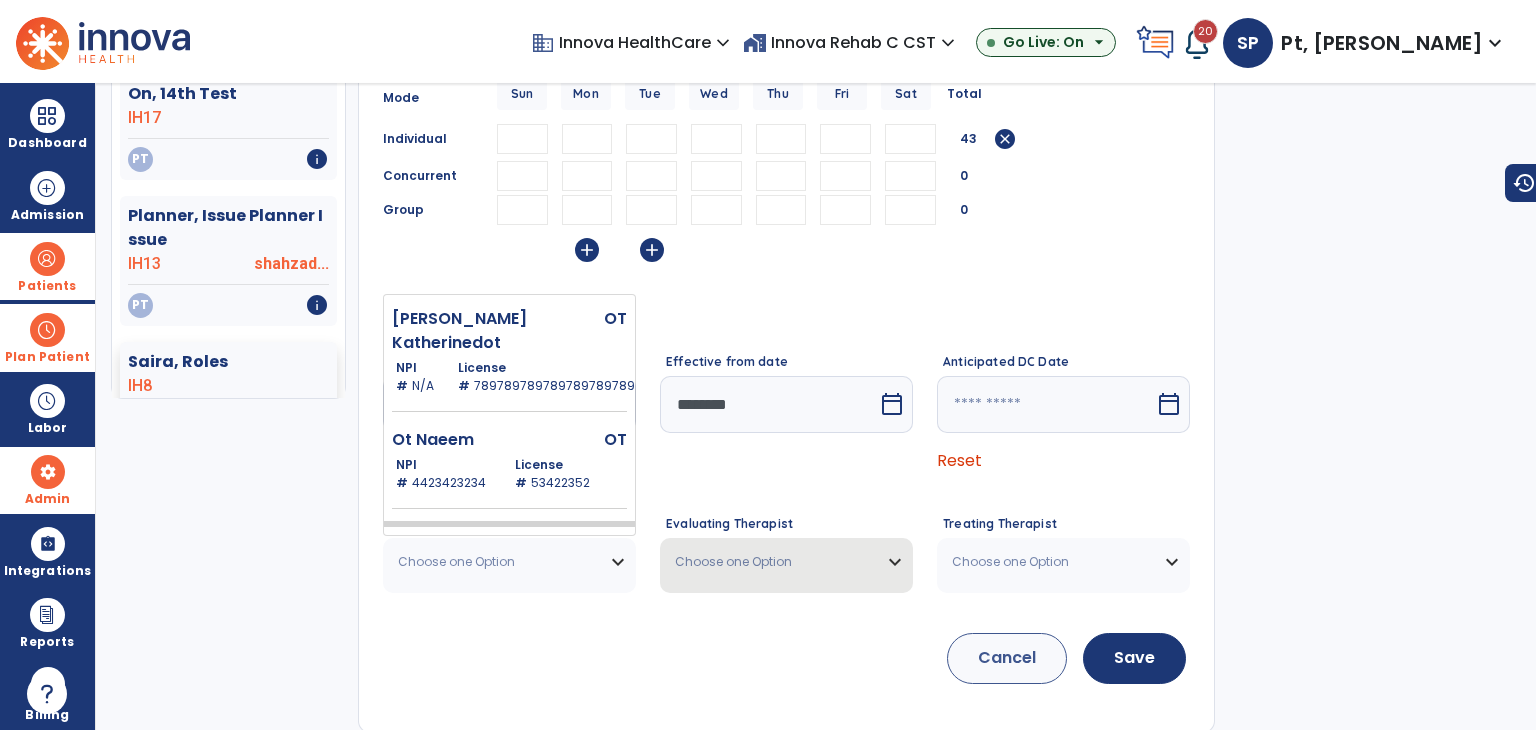 scroll, scrollTop: 72, scrollLeft: 0, axis: vertical 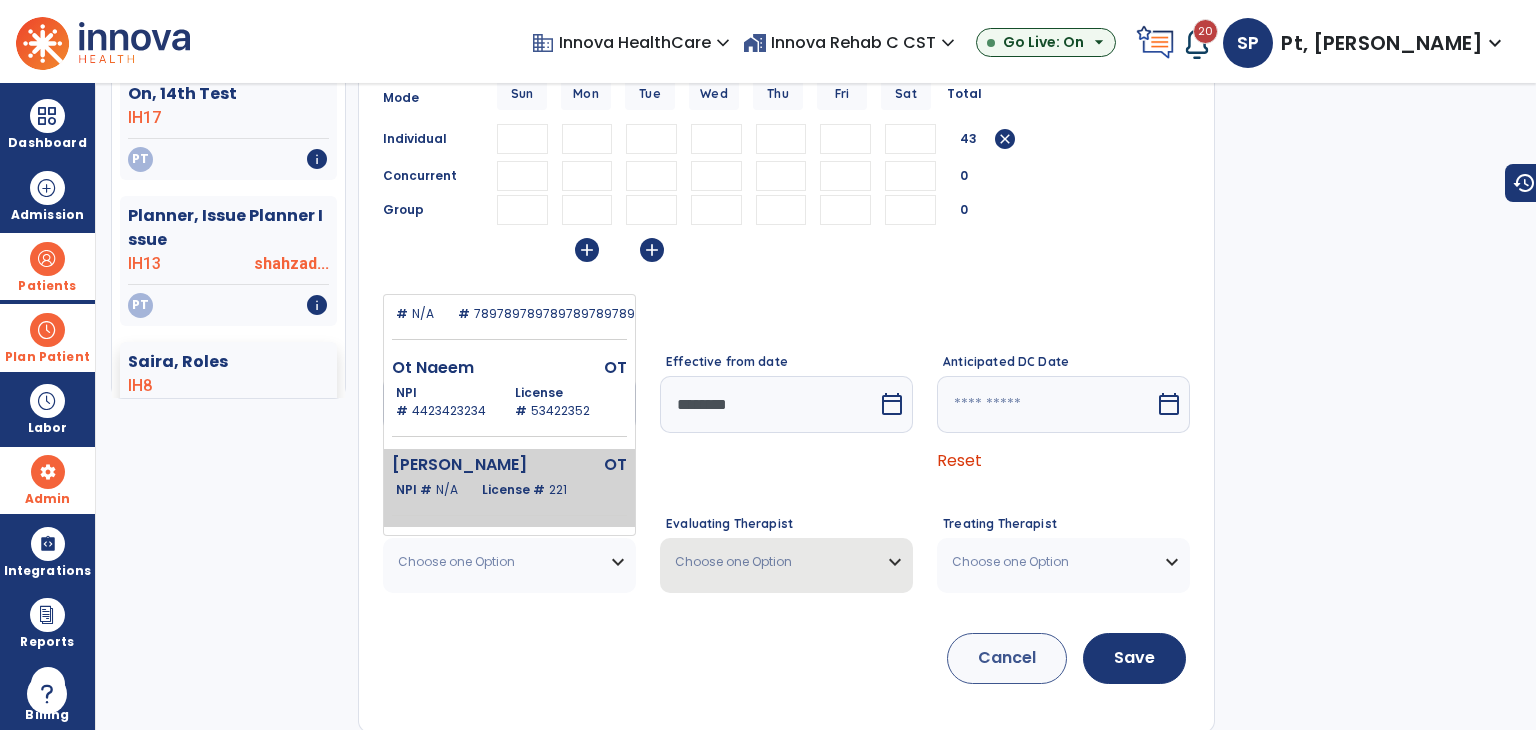 click on "221" at bounding box center (558, 489) 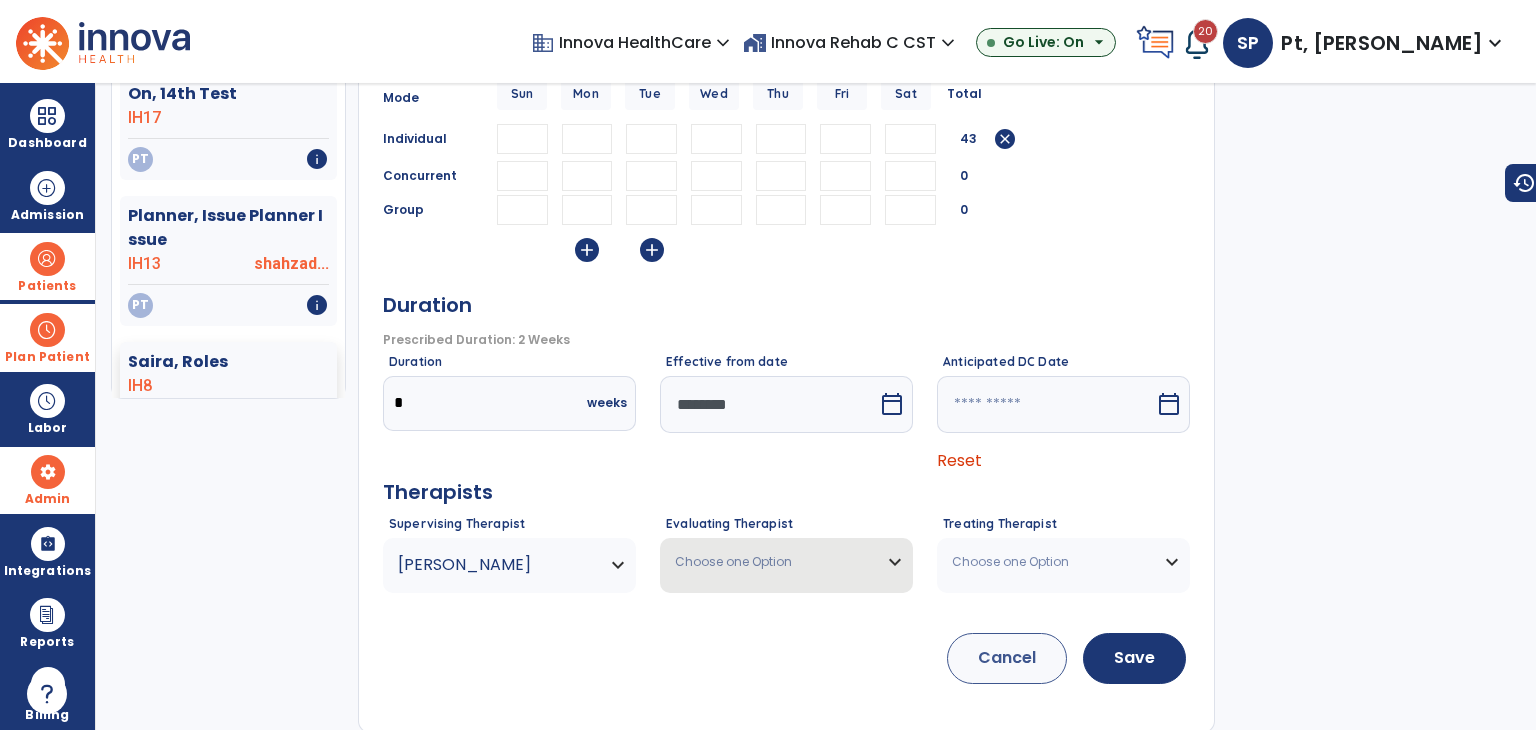 click on "Choose one Option" at bounding box center (1051, 562) 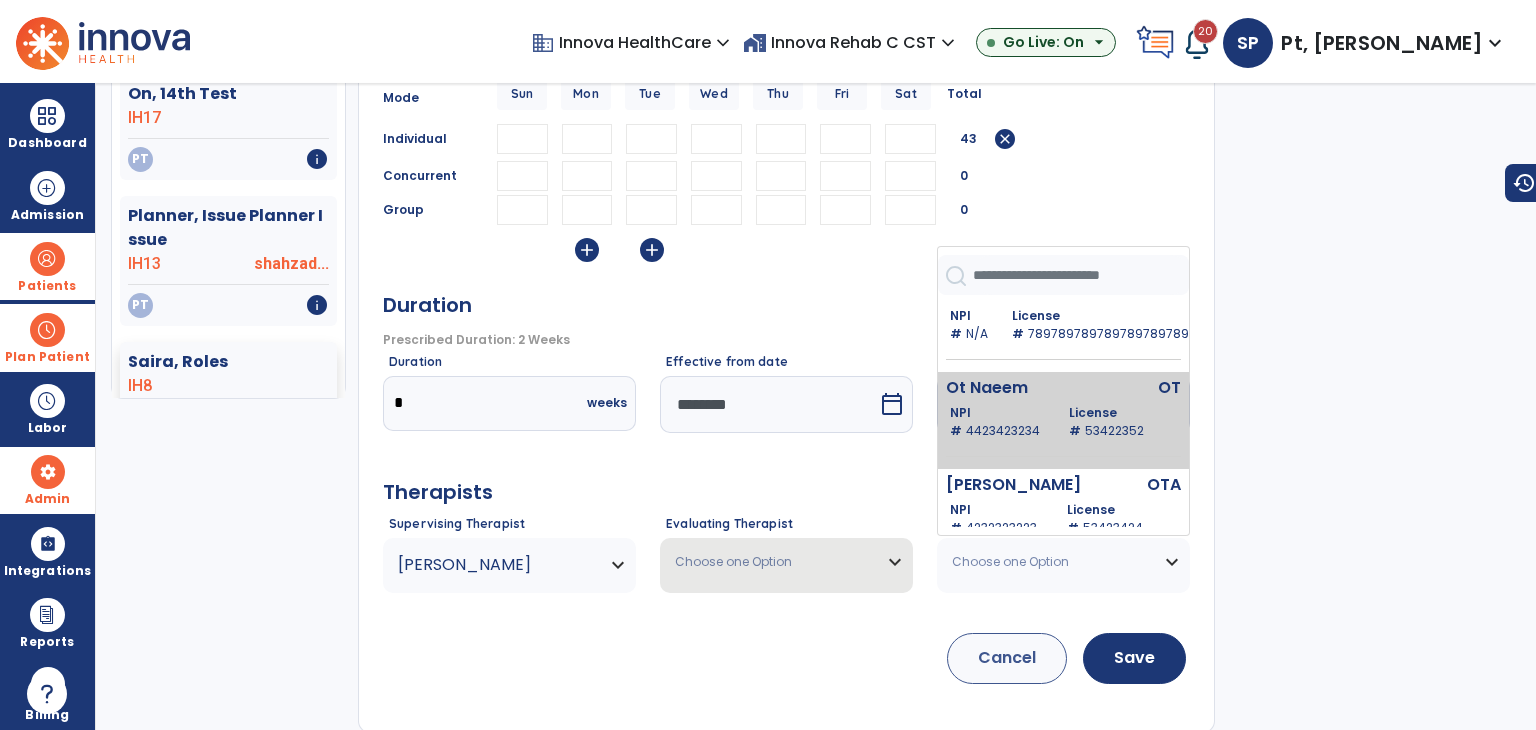 scroll, scrollTop: 169, scrollLeft: 0, axis: vertical 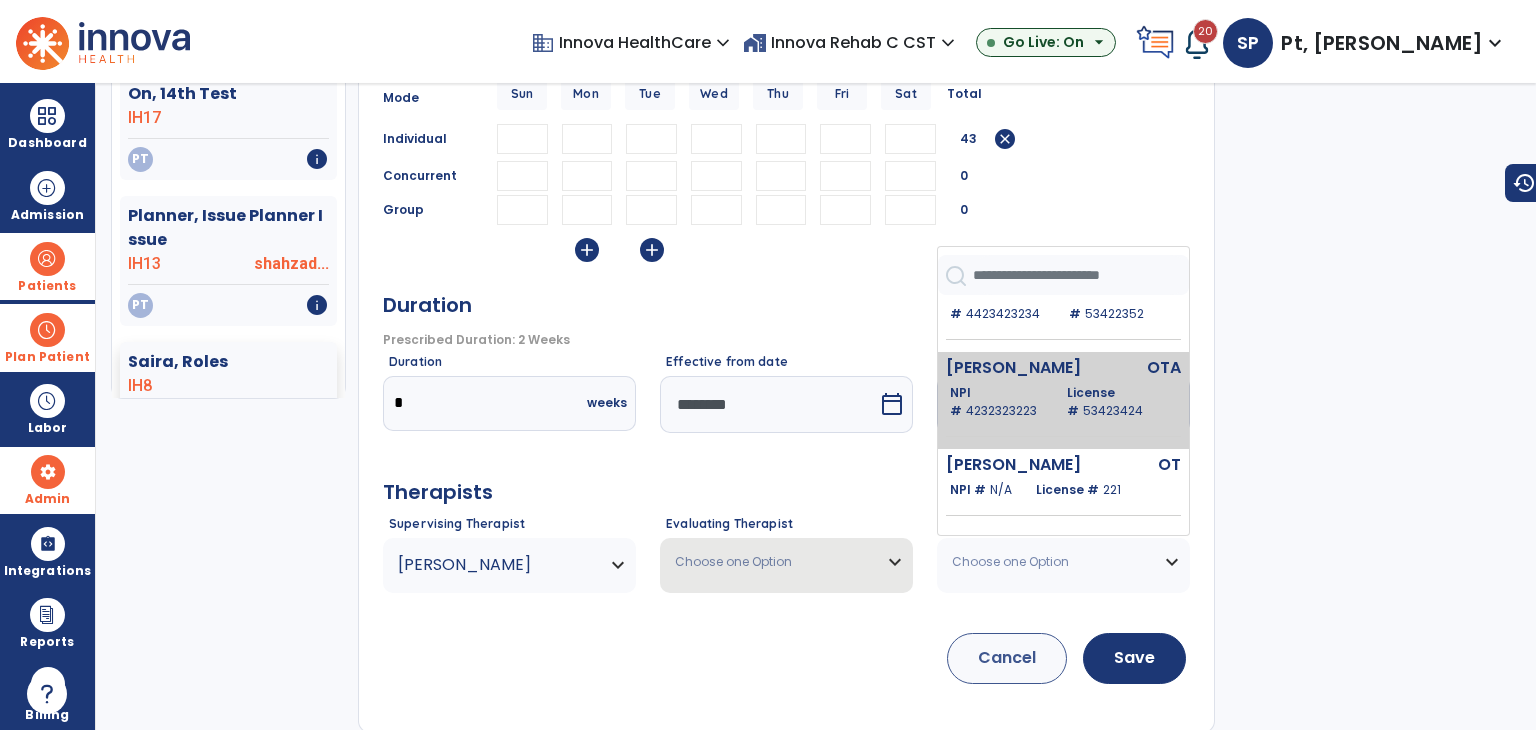 click on "Ota Naeem  OTA   NPI #  4232323223  License #  53423424" at bounding box center [1063, 400] 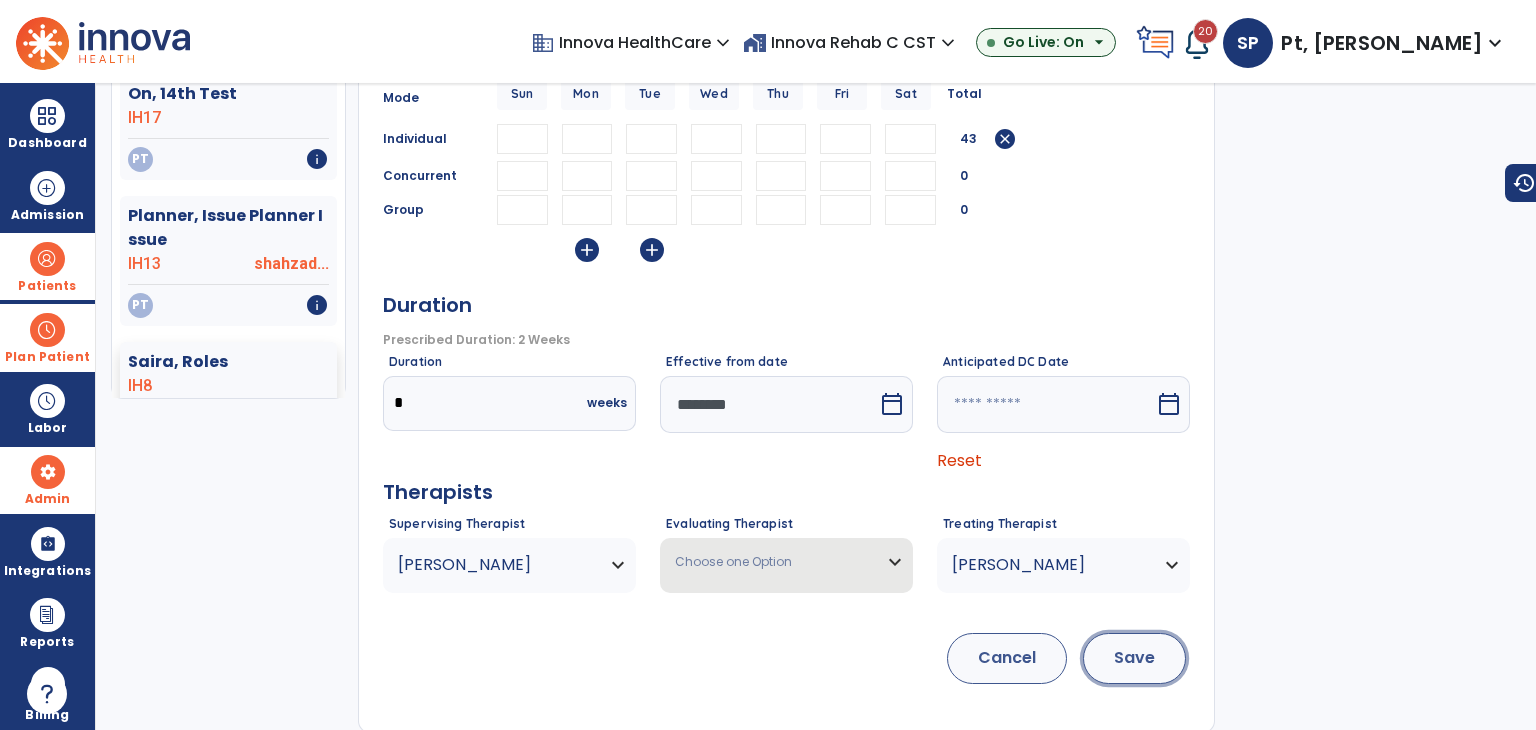 click on "Save" at bounding box center (1134, 658) 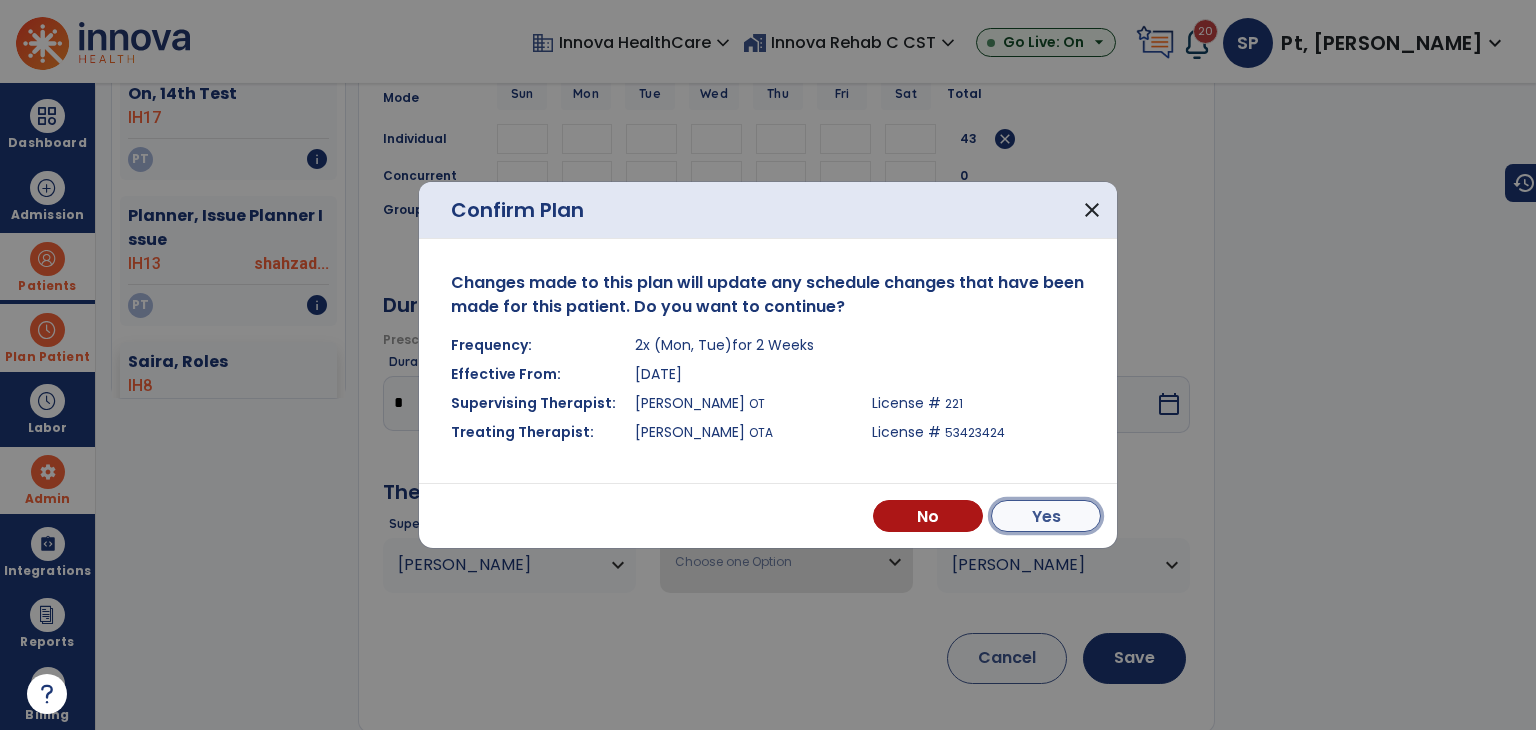 click on "Yes" at bounding box center (1046, 516) 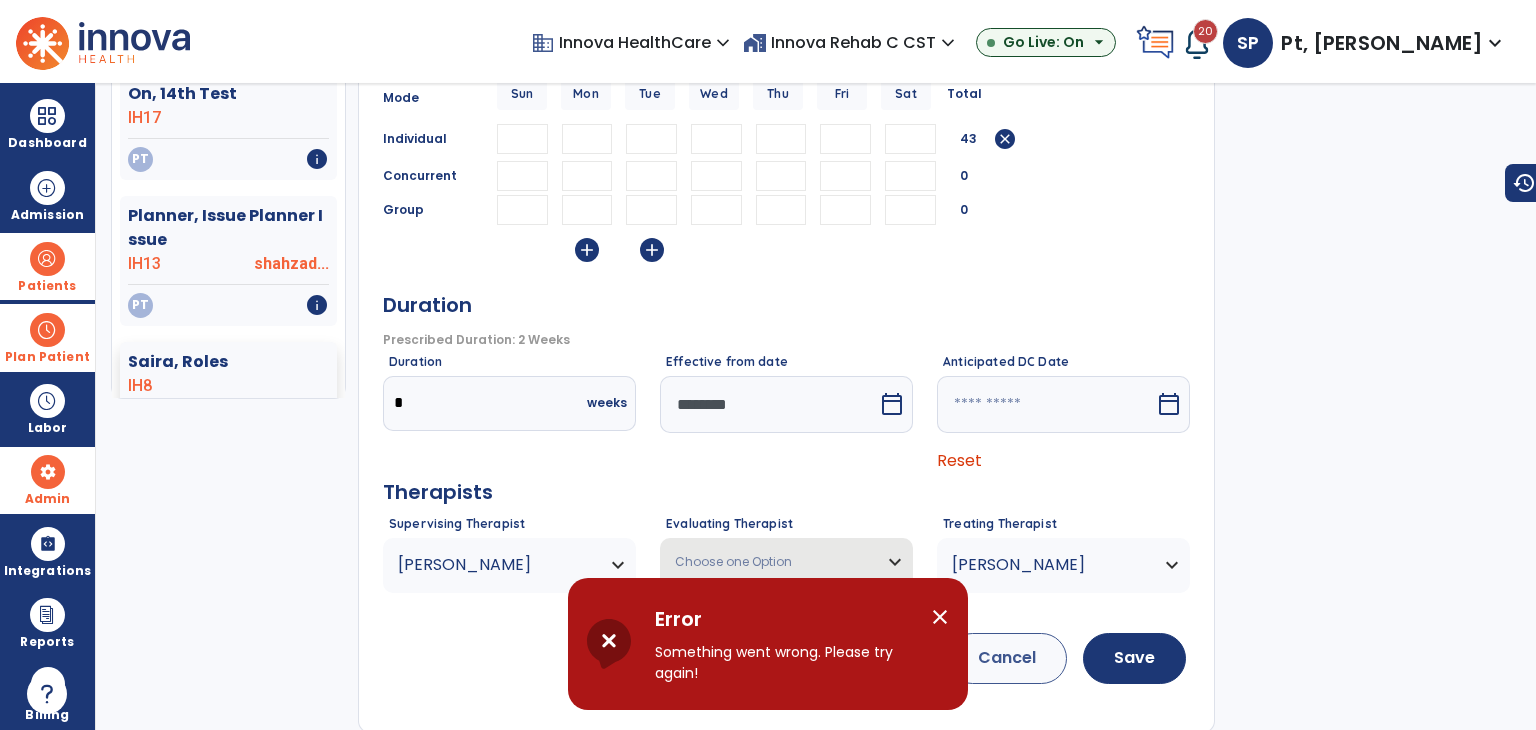 click on "close" at bounding box center (940, 617) 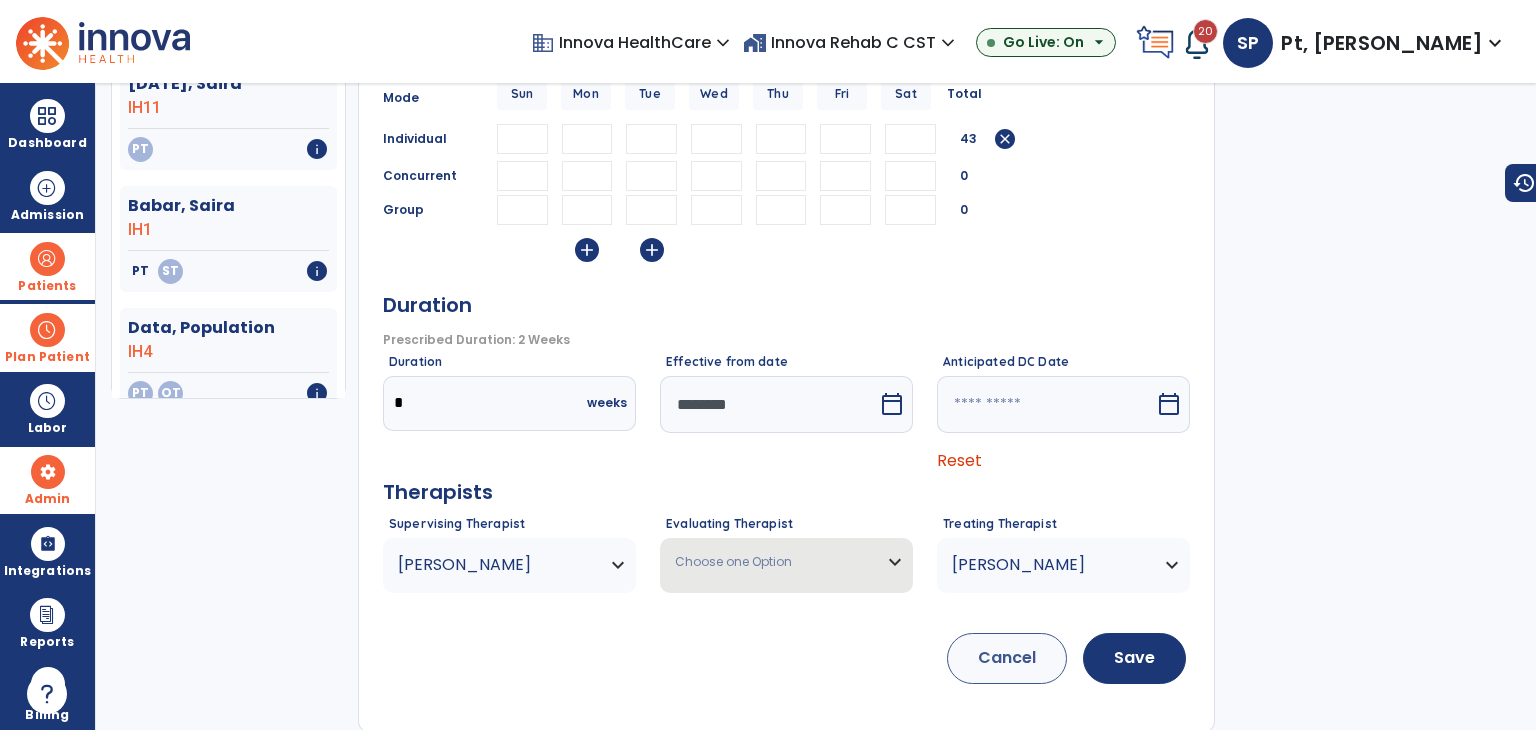 scroll, scrollTop: 0, scrollLeft: 0, axis: both 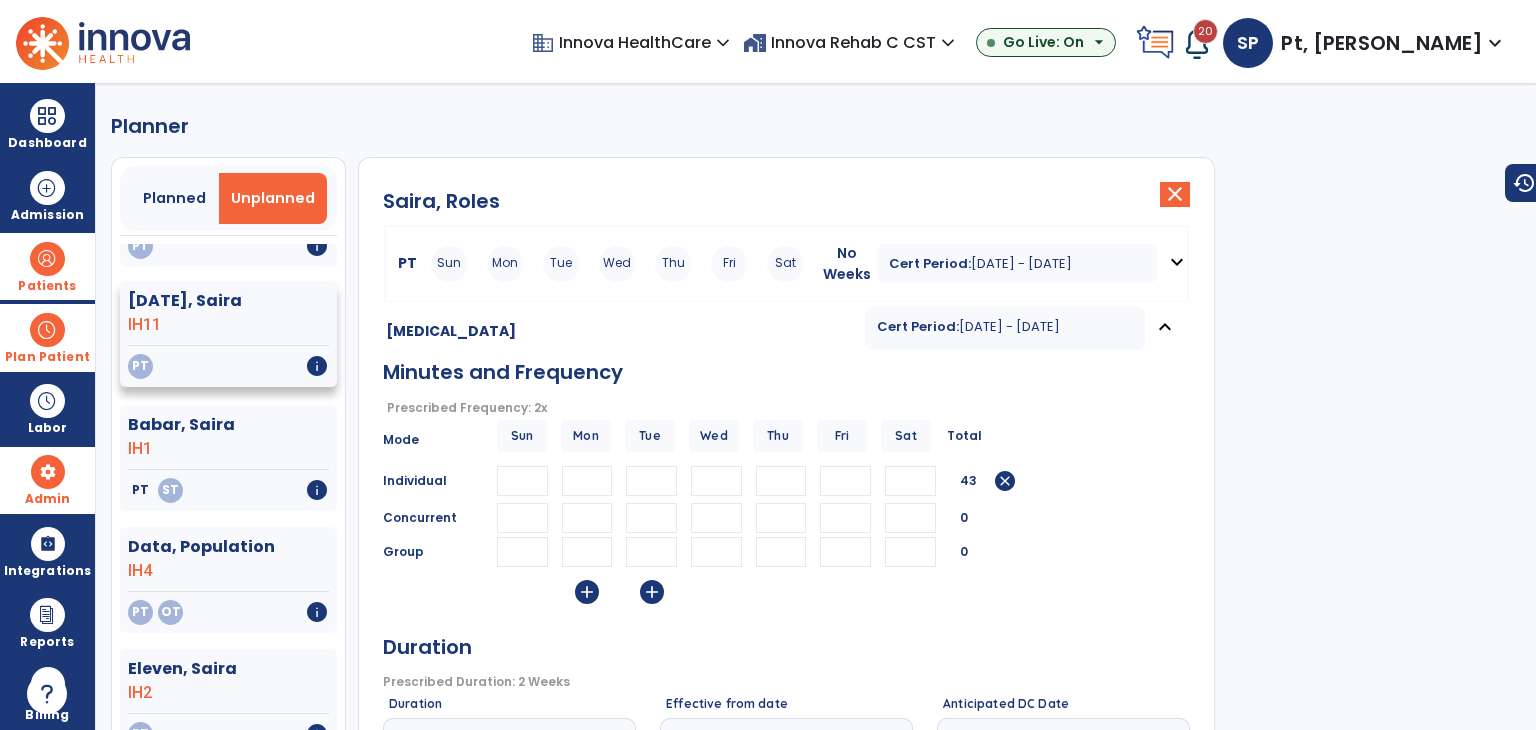 click on "PT   info" 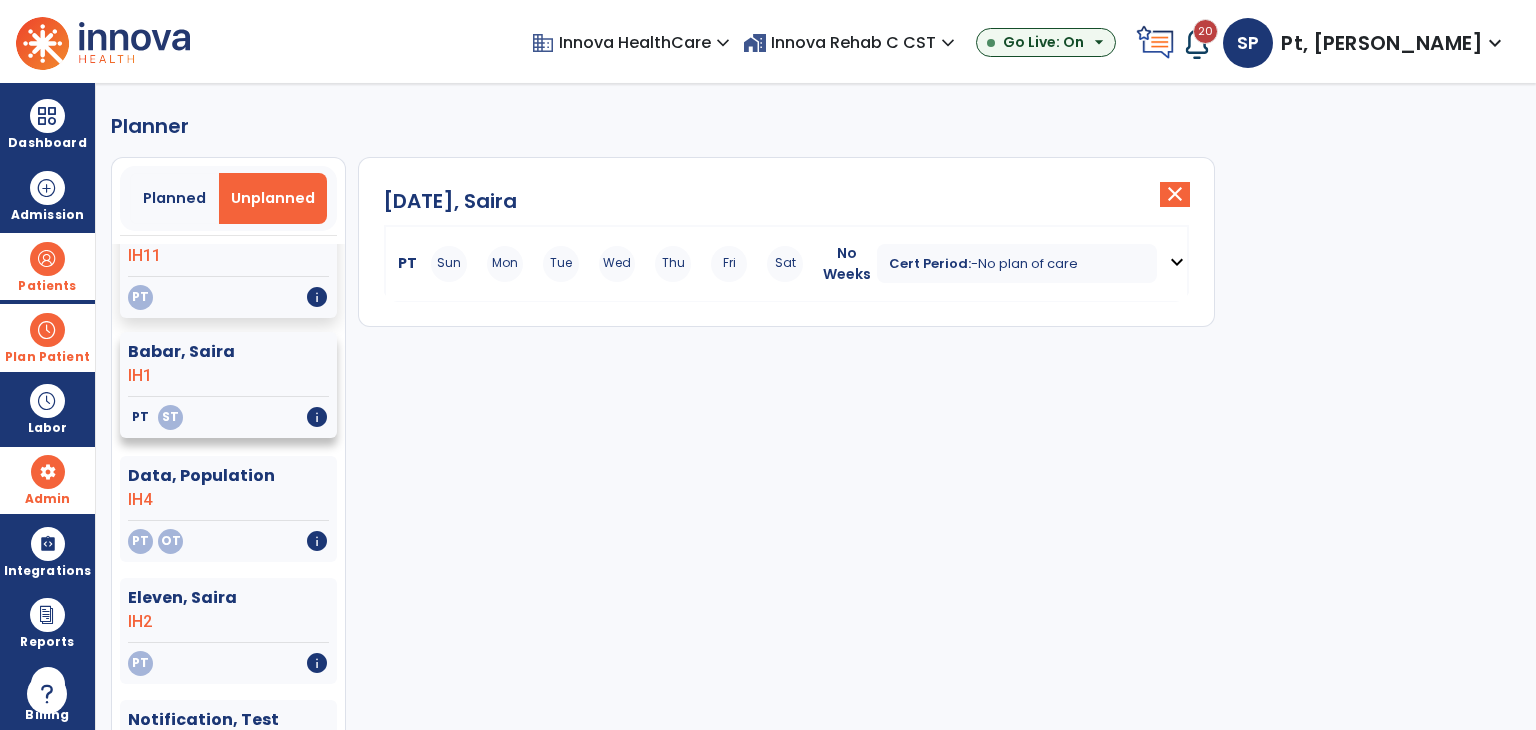 scroll, scrollTop: 300, scrollLeft: 0, axis: vertical 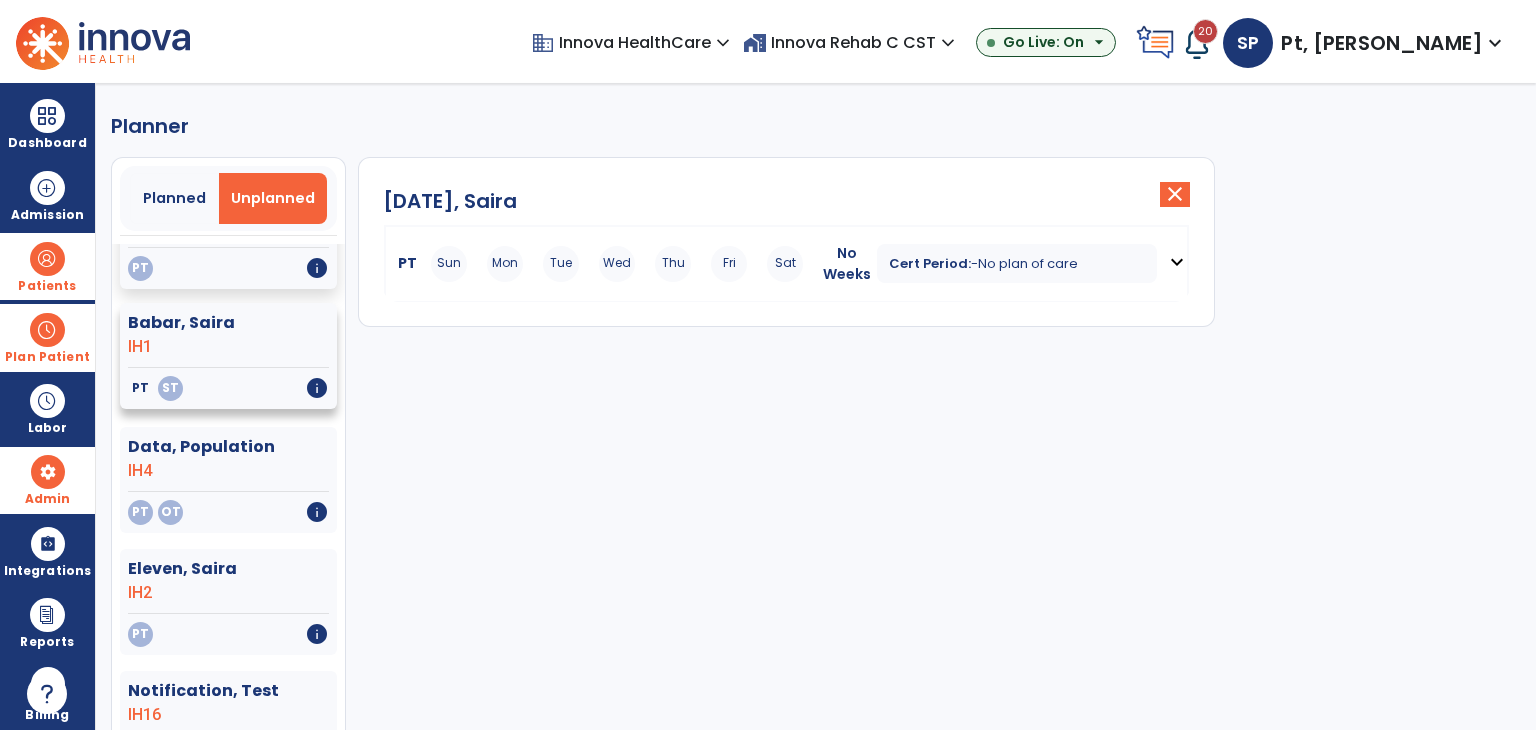 click 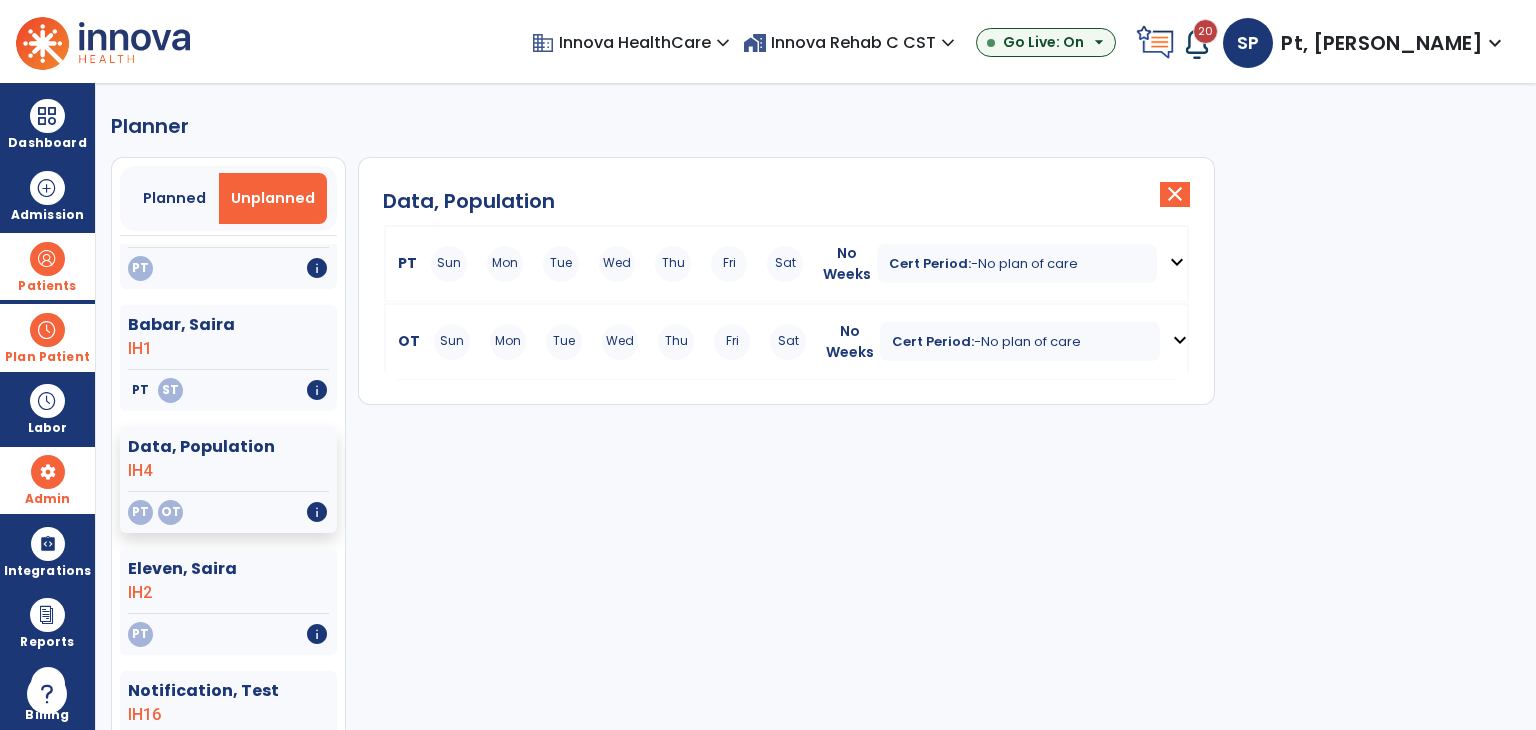 click on "expand_more" at bounding box center (1180, 340) 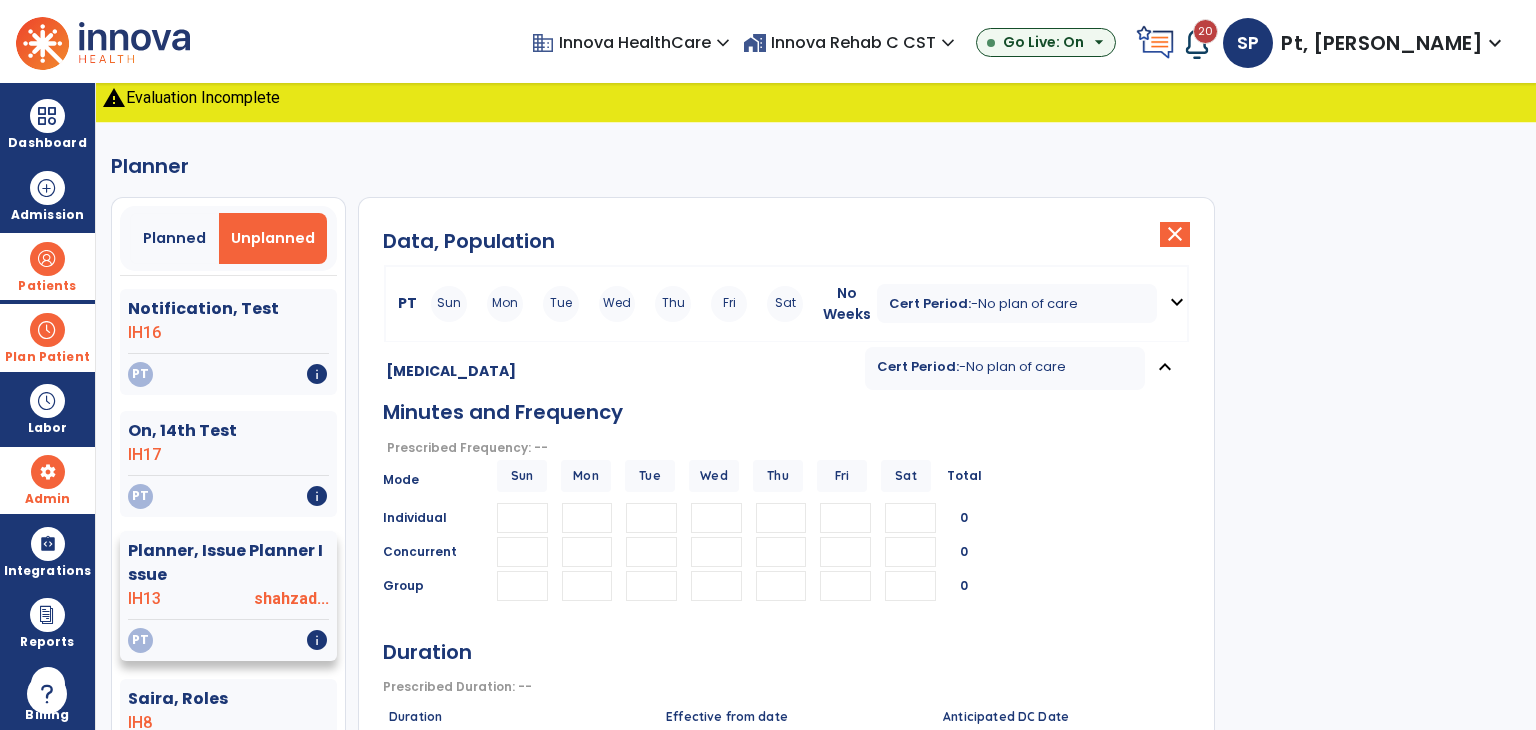 scroll, scrollTop: 724, scrollLeft: 0, axis: vertical 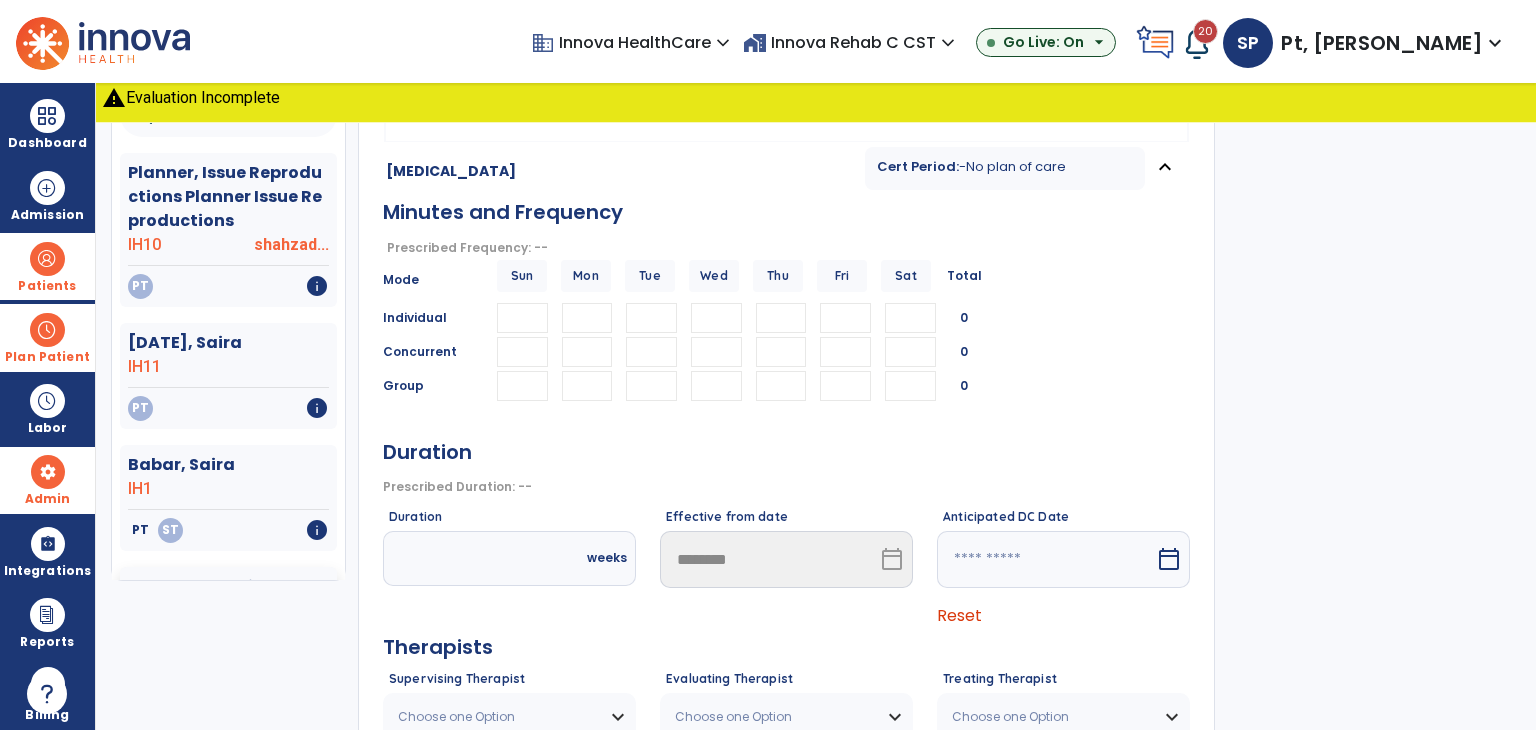 click on "home_work   Innova Rehab C CST   expand_more" at bounding box center [851, 42] 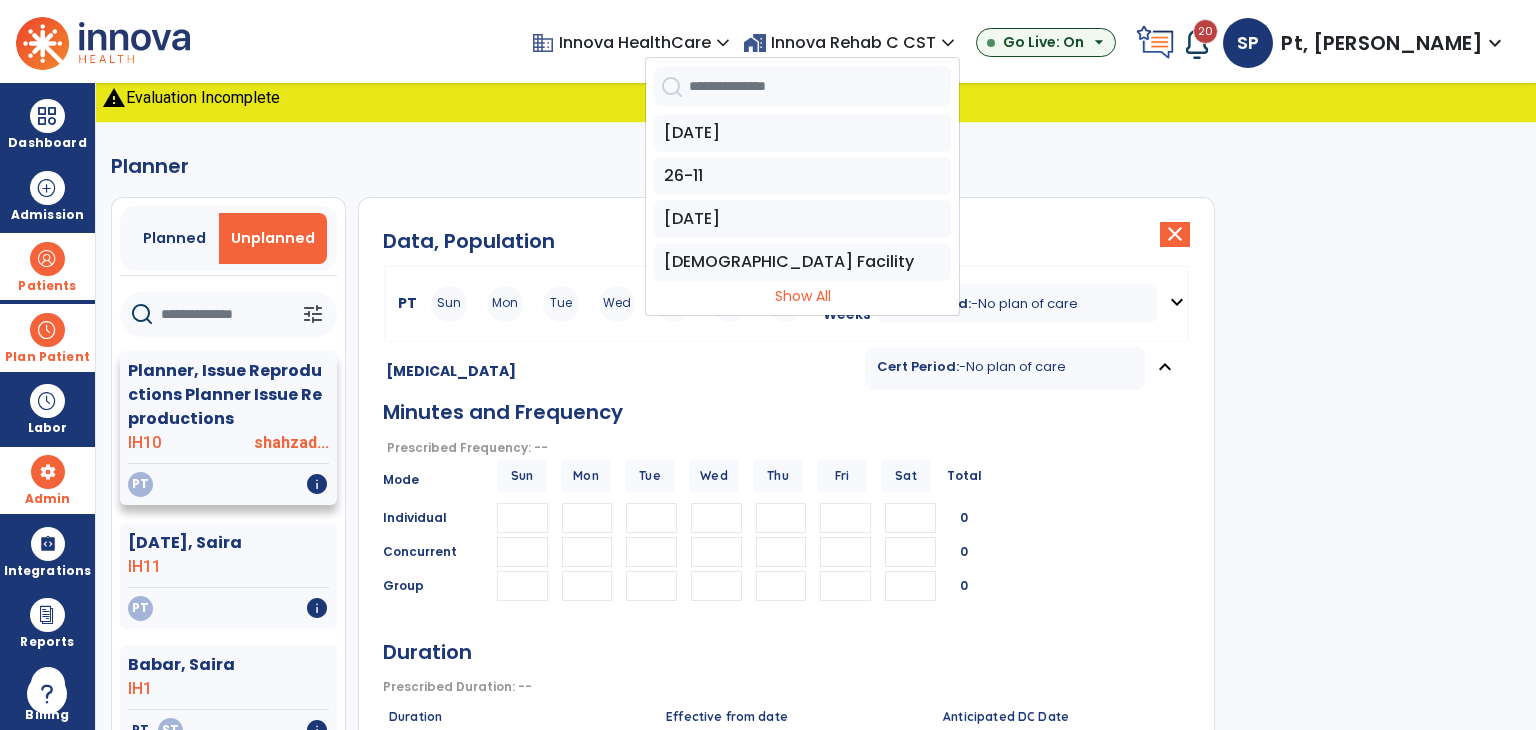 scroll, scrollTop: -9, scrollLeft: 0, axis: vertical 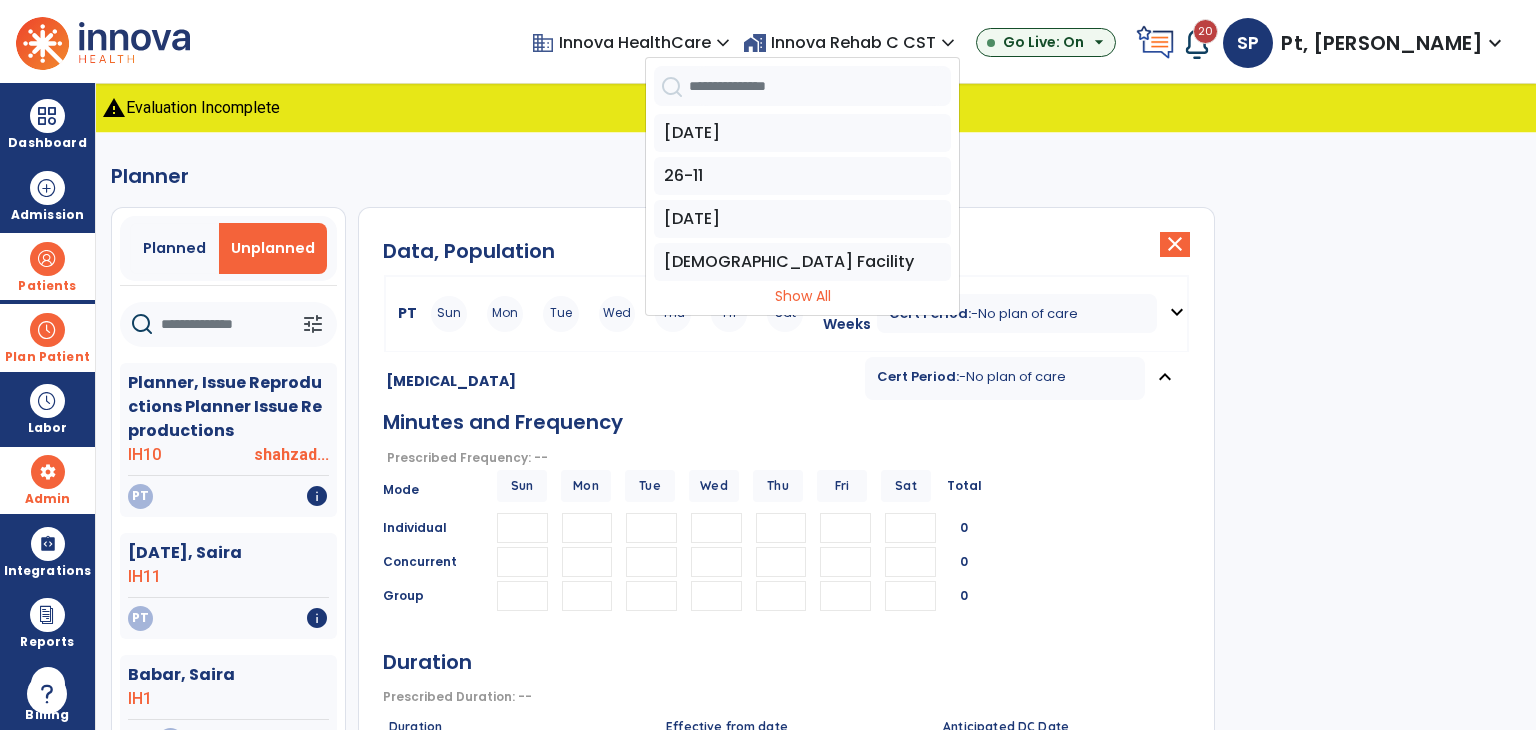click on "Planner   Planned   Unplanned   tune   Planner, Issue Reproductions Planner Issue Reproductions  IH10 shahzad...   PT   info   10/10/24, Saira  IH11    PT   info   Babar, Saira  IH1    PT   ST   info   Data, Population  IH4    PT   OT   info   Eleven, Saira  IH2    PT   info   Notification, Test  IH16    PT   info   On, 14th Test  IH17    PT   info   Planner, Issue Planner Issue  IH13 shahzad...   PT   info   Saira, Roles  IH8    OT   PT   info  Name Eleven Saira MRN IH2 Payor N/A Admit Date 05/02/2024 SOC Date PT 05/02/2024  Data, Population  close   PT Sun Mon Tue Wed Thu Fri Sat No Weeks Cert Period:   -  No plan of care  expand_more    Occupational Therapy Cert Period:   -  No plan of care  expand_less  Minutes and Frequency  Prescribed Frequency: --   error_outline  Mode Sun Mon Tue Wed Thu Fri Sat Total Individual 0 Concurrent 0 Group 0  Duration   Prescribed Duration: --   error_outline     Duration  weeks  Effective from date  ********  calendar_today  Anticipated DC Date   calendar_today  Reset  OT" 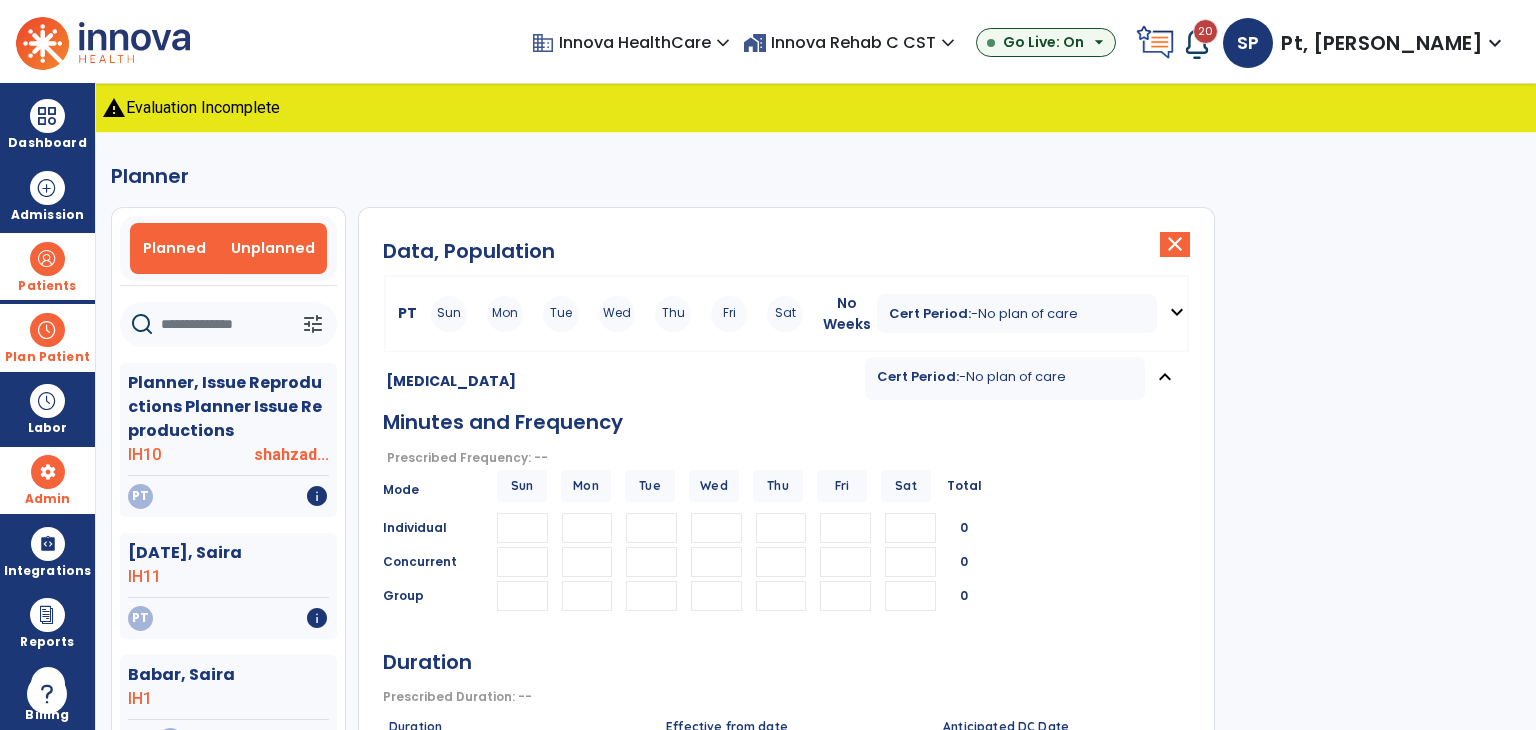 click on "Planned" at bounding box center [174, 248] 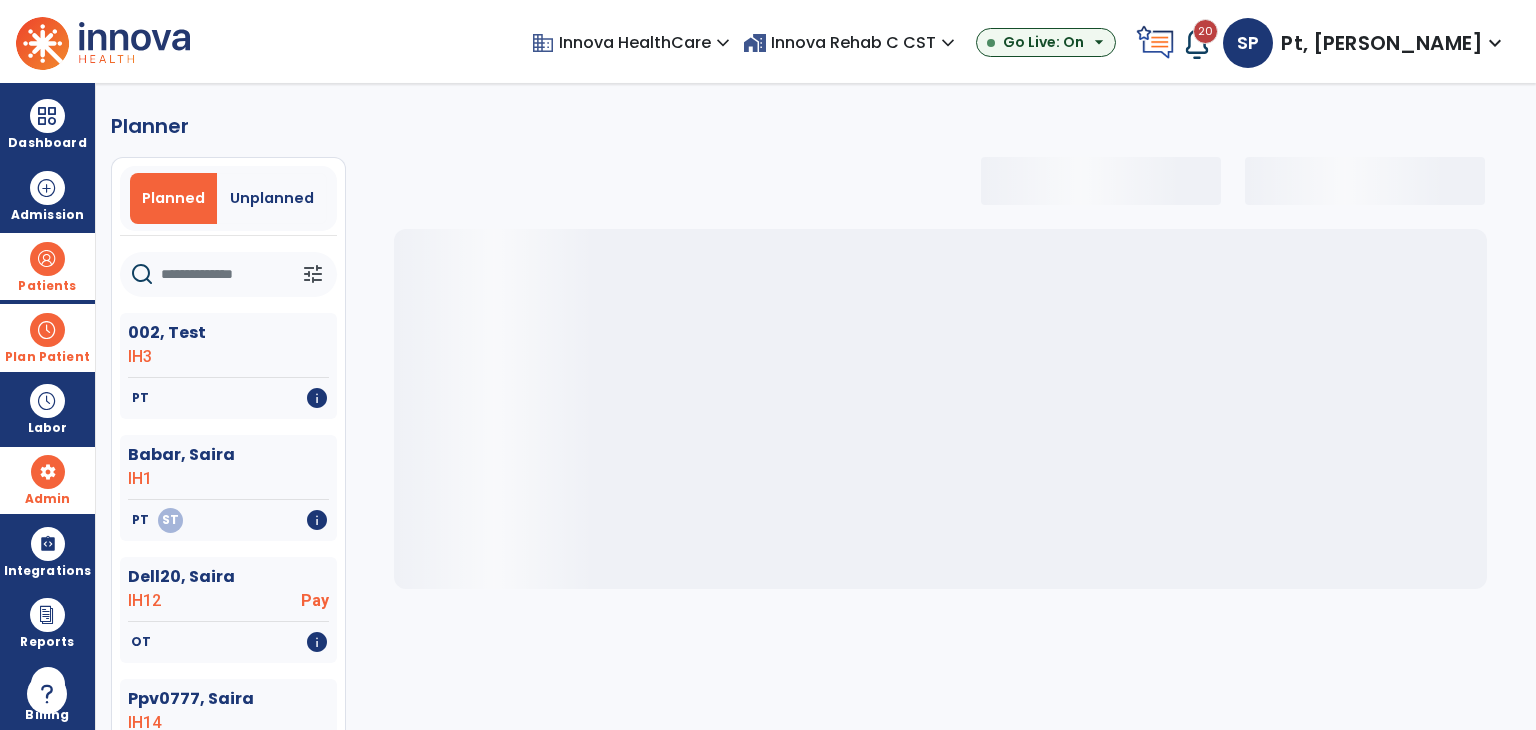 scroll, scrollTop: 0, scrollLeft: 0, axis: both 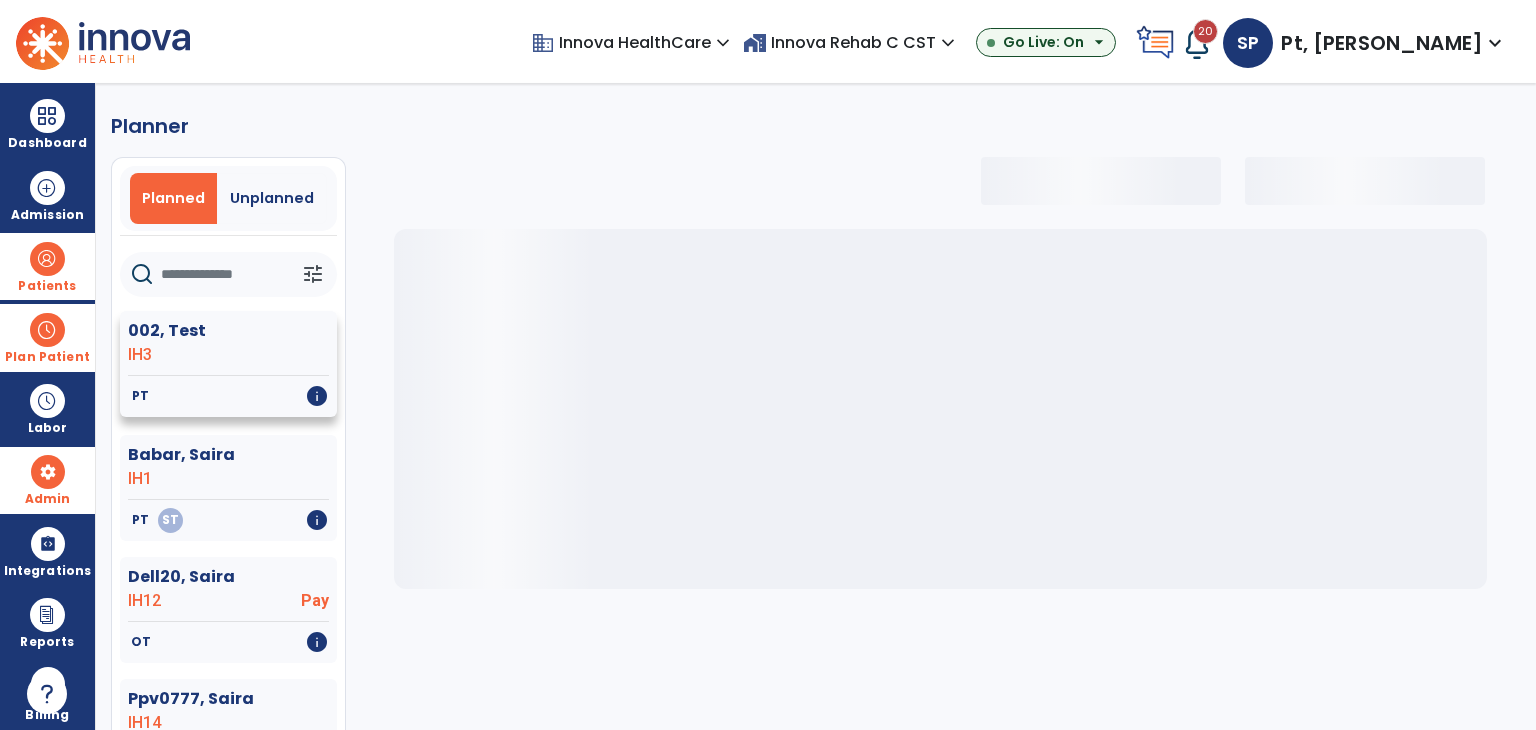 select on "***" 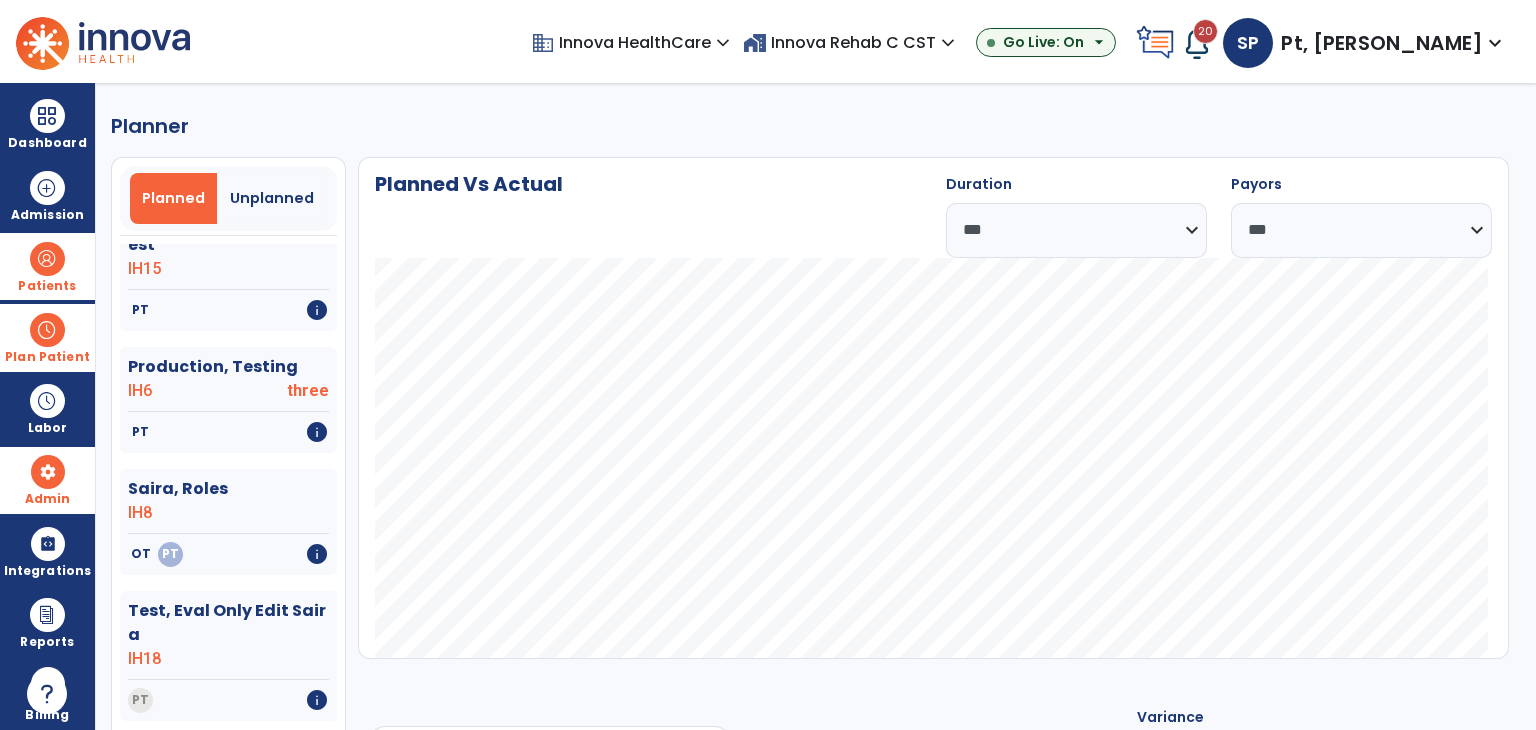 scroll, scrollTop: 677, scrollLeft: 0, axis: vertical 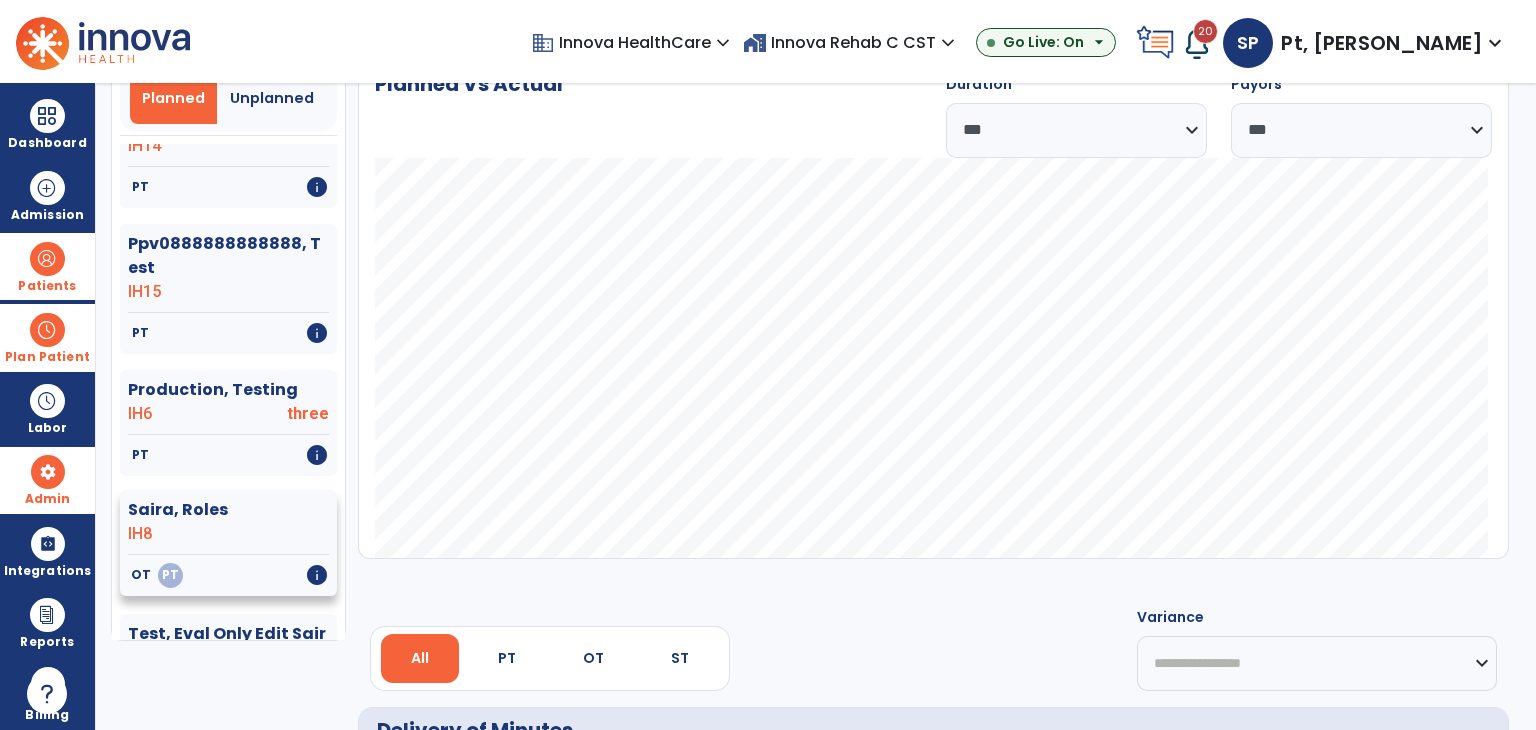 click on "Saira, Roles" 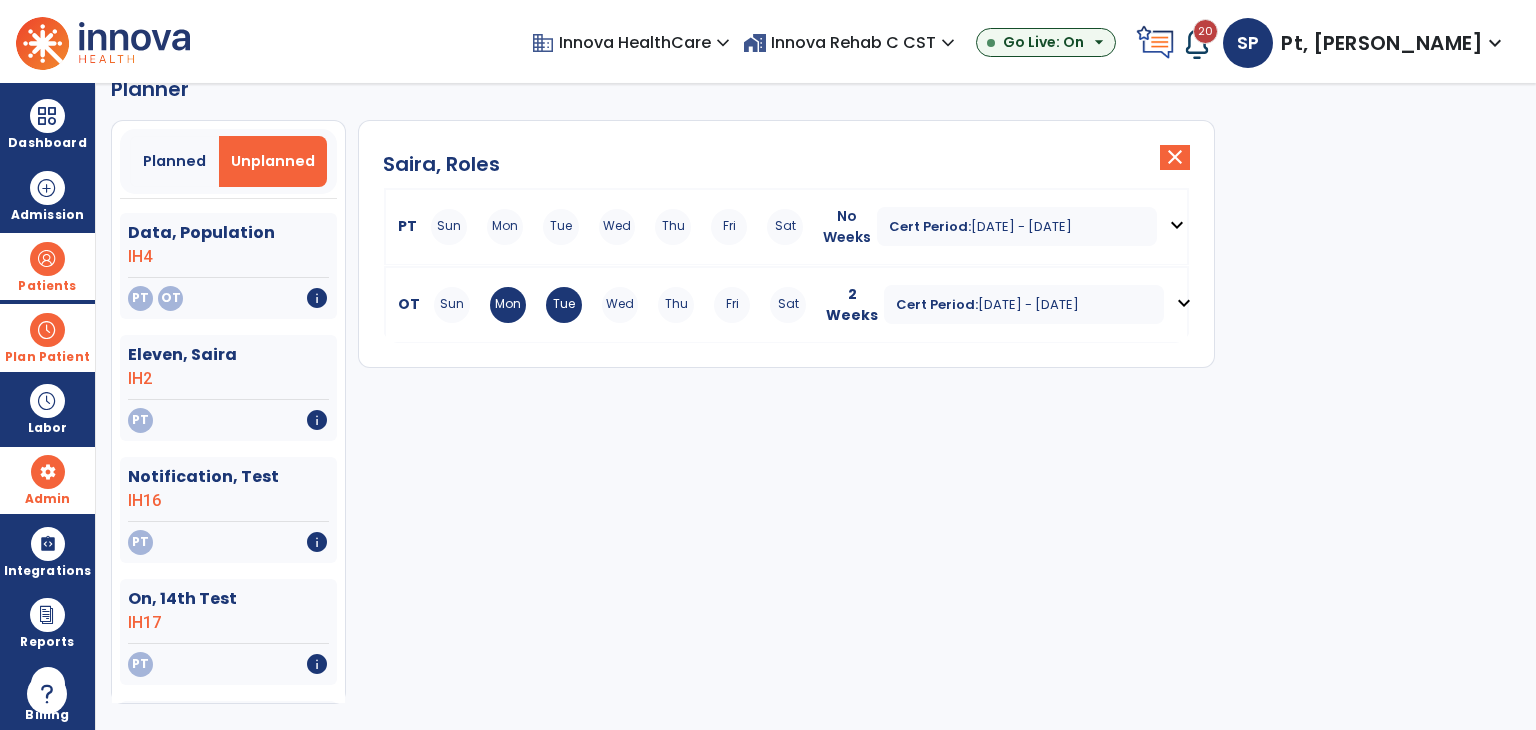 scroll, scrollTop: 36, scrollLeft: 0, axis: vertical 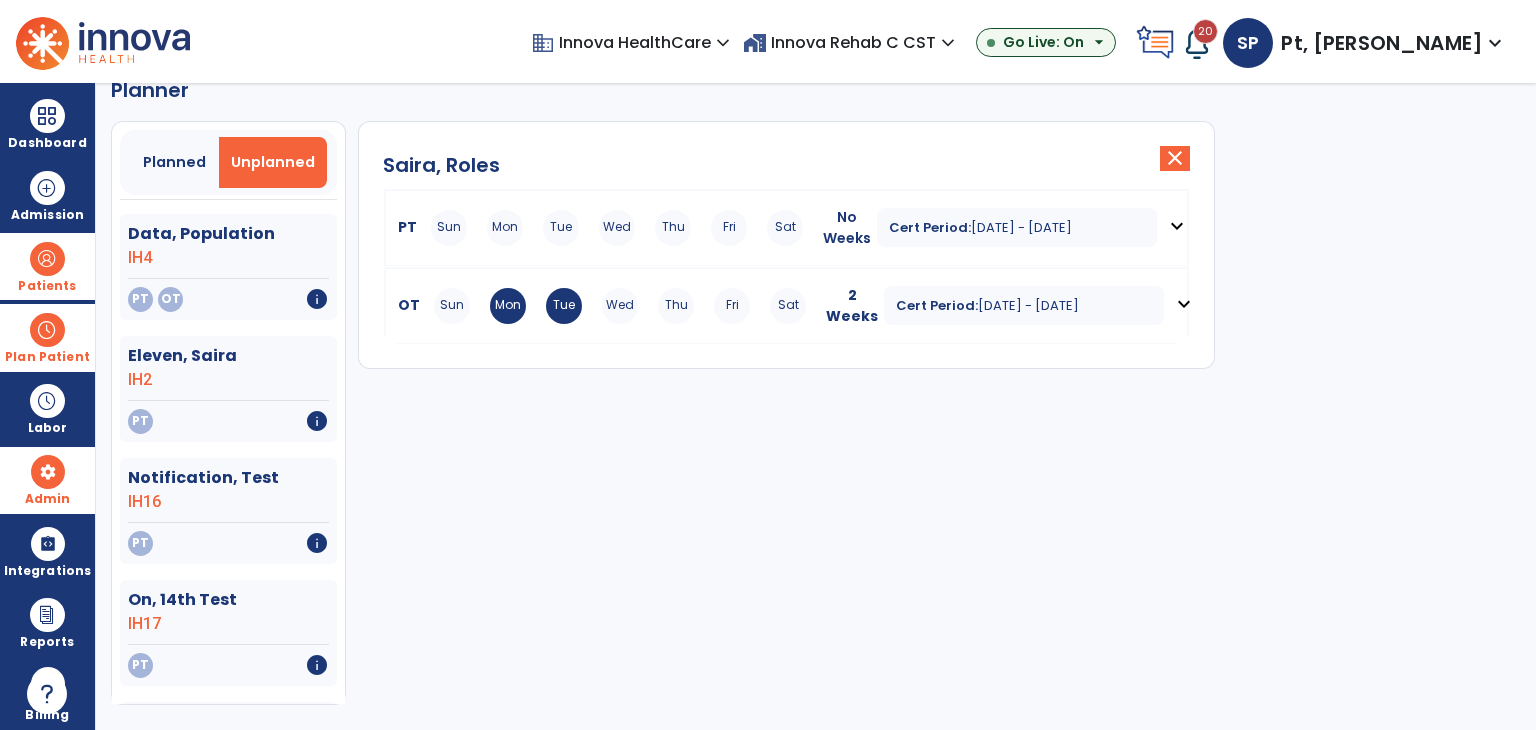 click on "Jul 1, 2024 - Jul 14, 2024" at bounding box center (1028, 305) 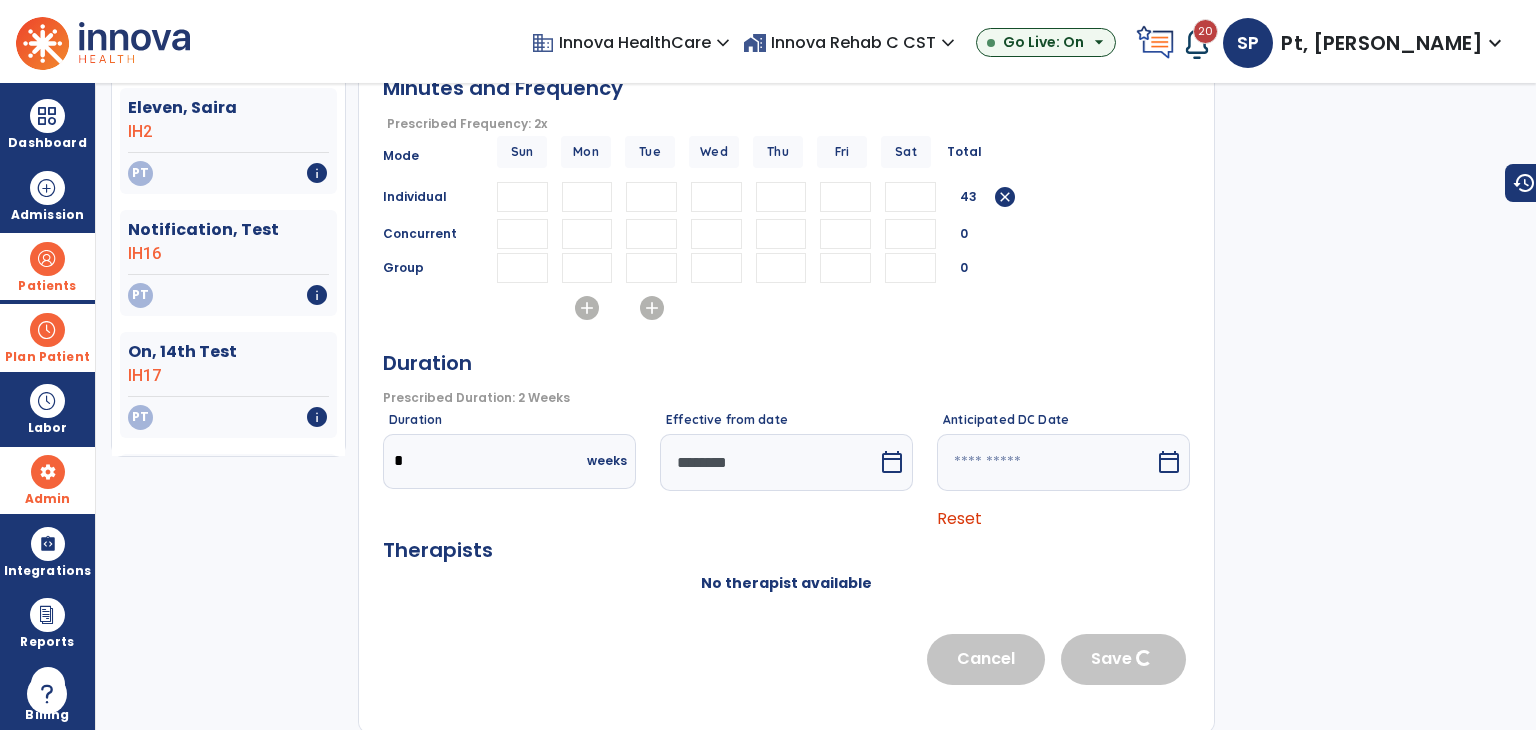 scroll, scrollTop: 285, scrollLeft: 0, axis: vertical 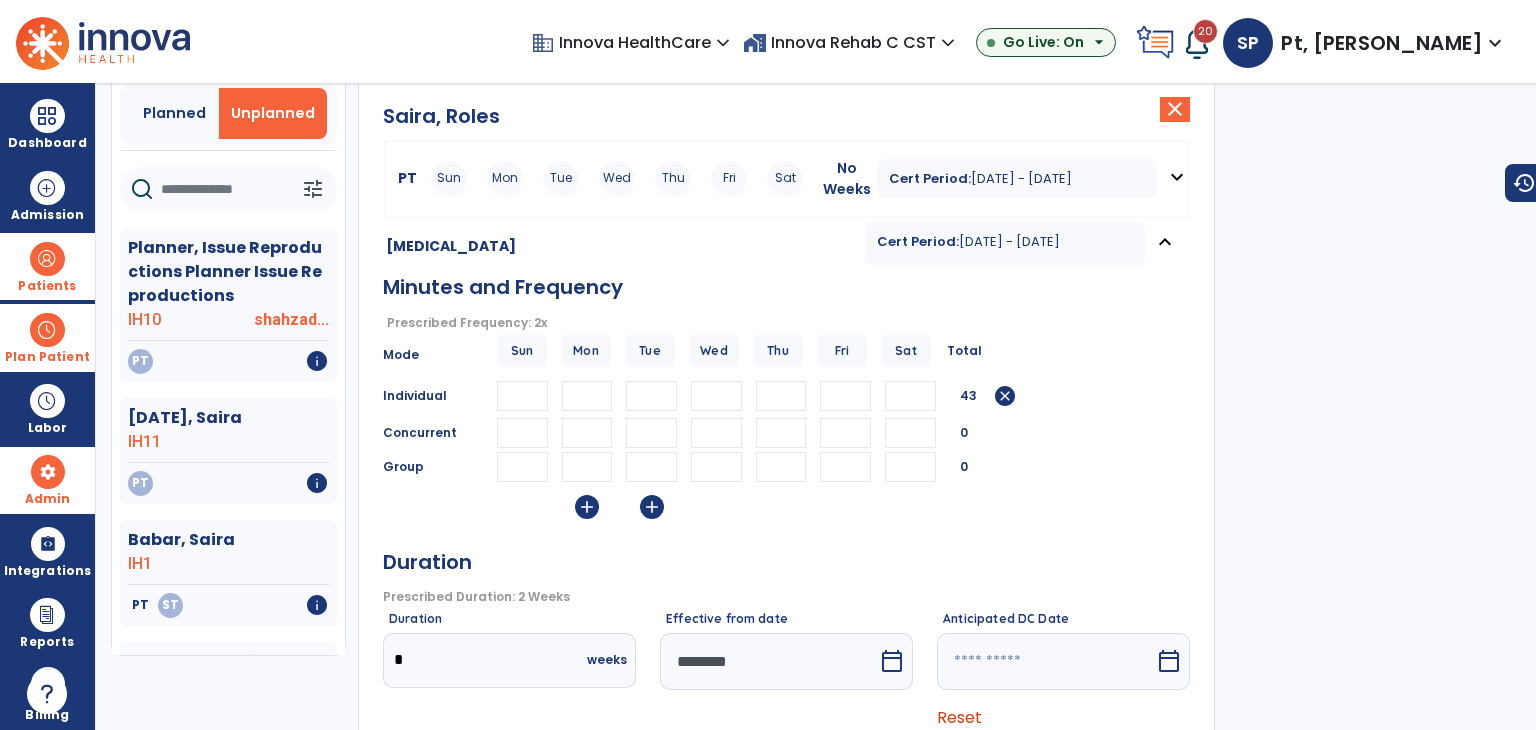 click at bounding box center [47, 259] 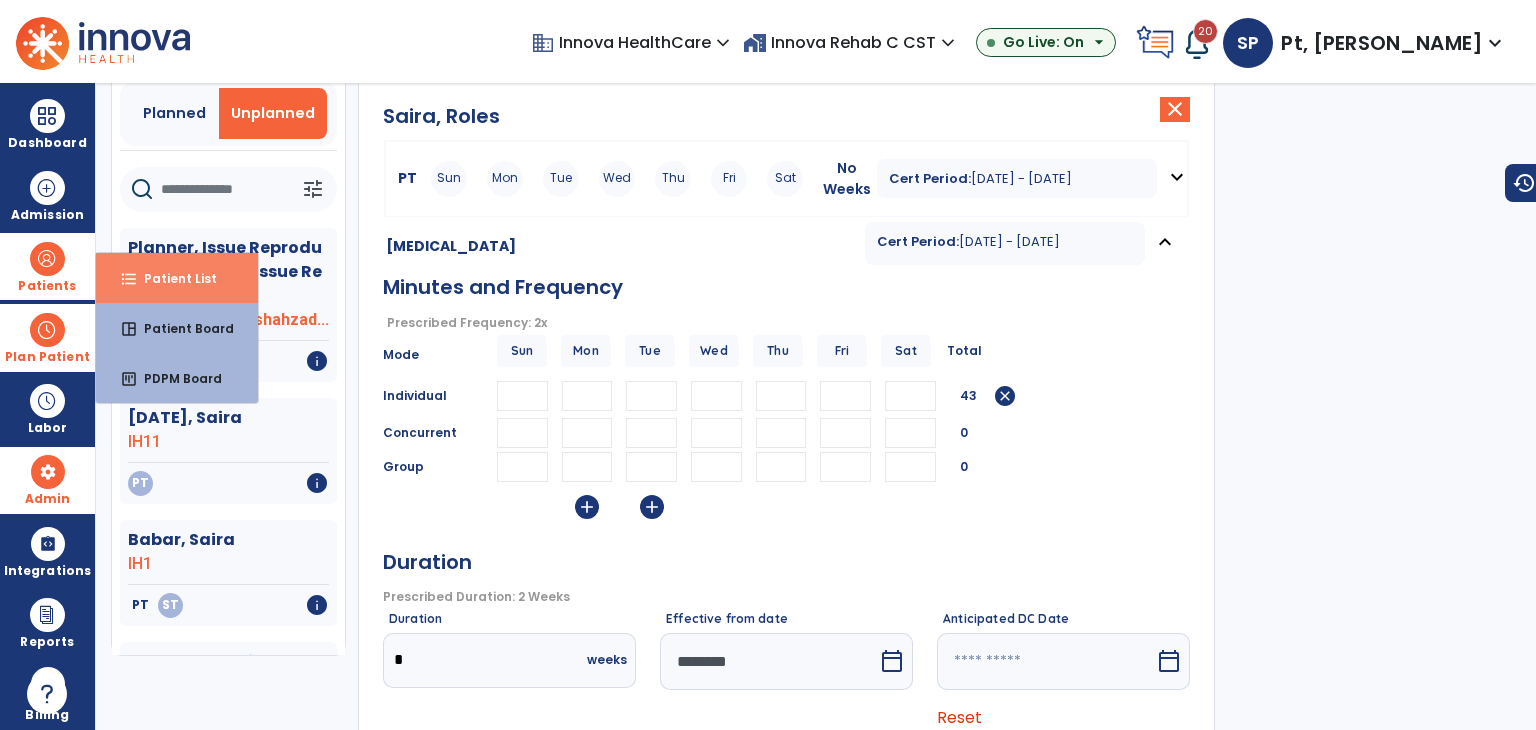 click on "Patient List" at bounding box center (172, 278) 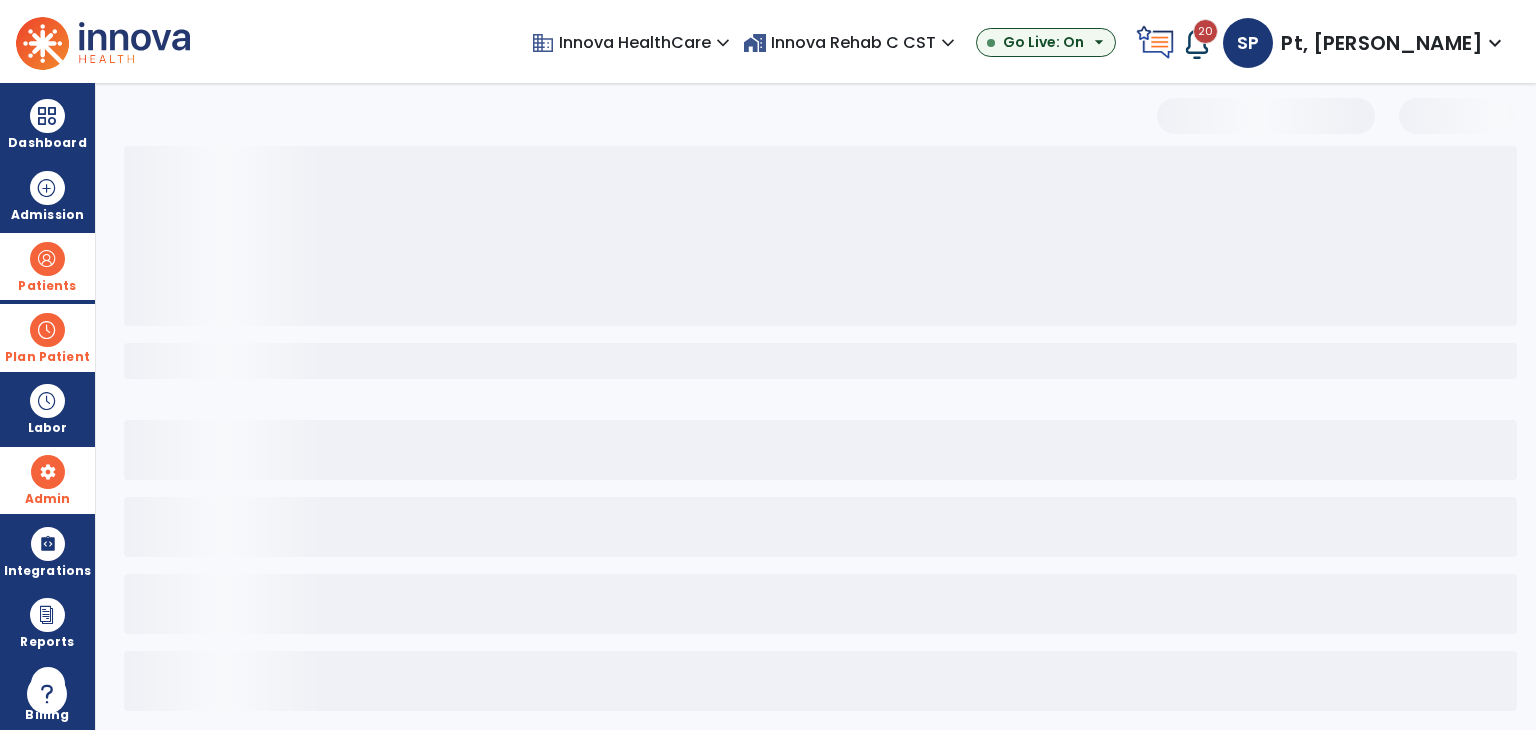 scroll, scrollTop: 0, scrollLeft: 0, axis: both 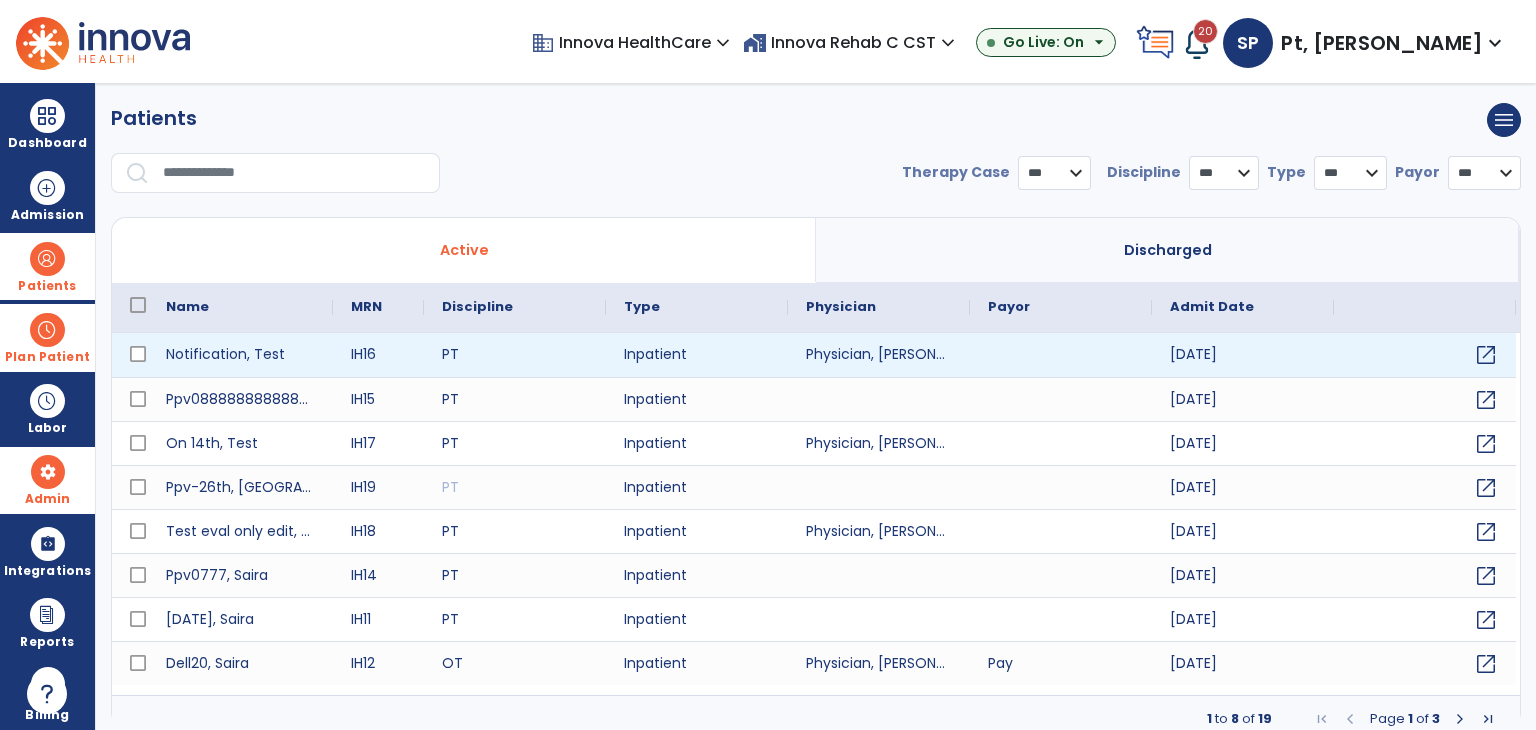 select on "***" 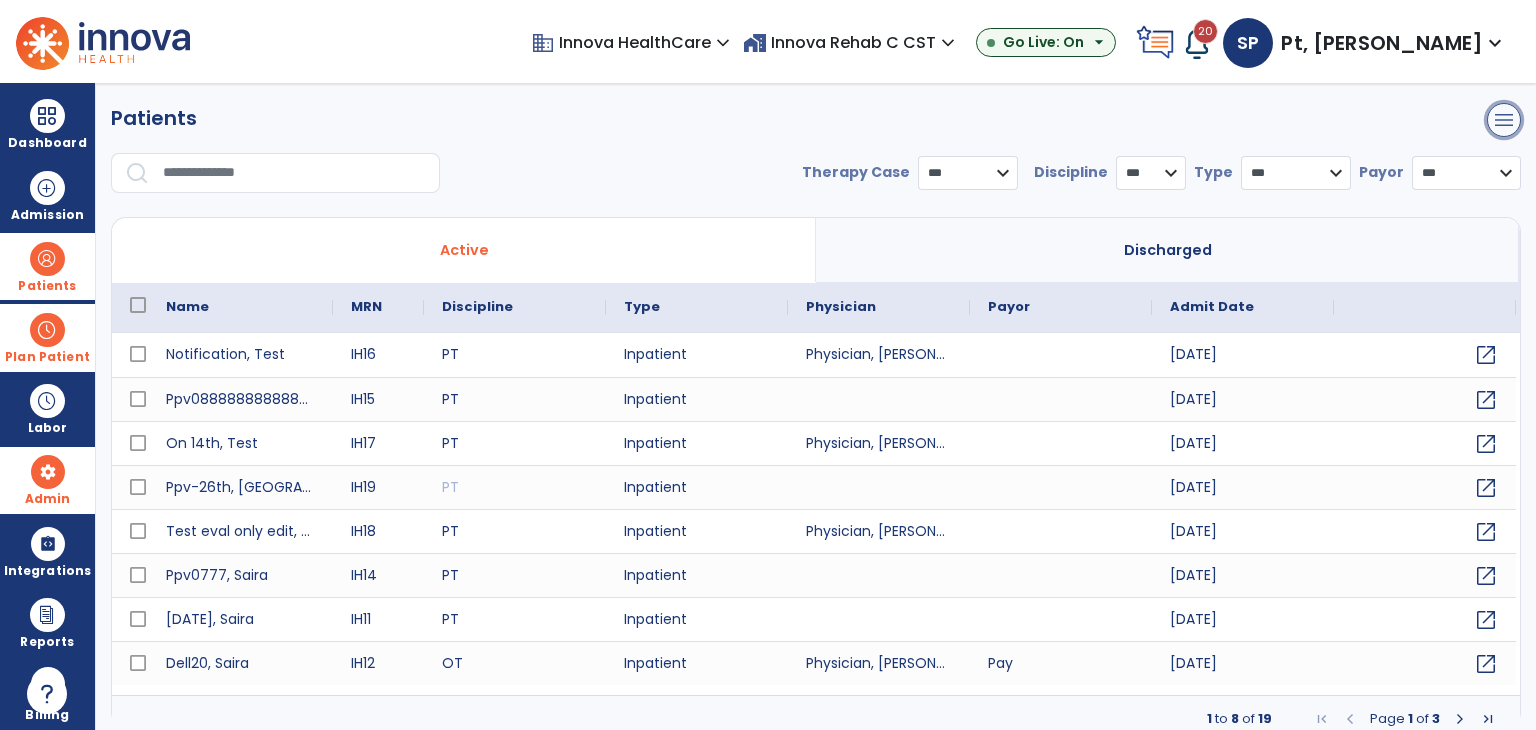 click on "menu" at bounding box center (1504, 120) 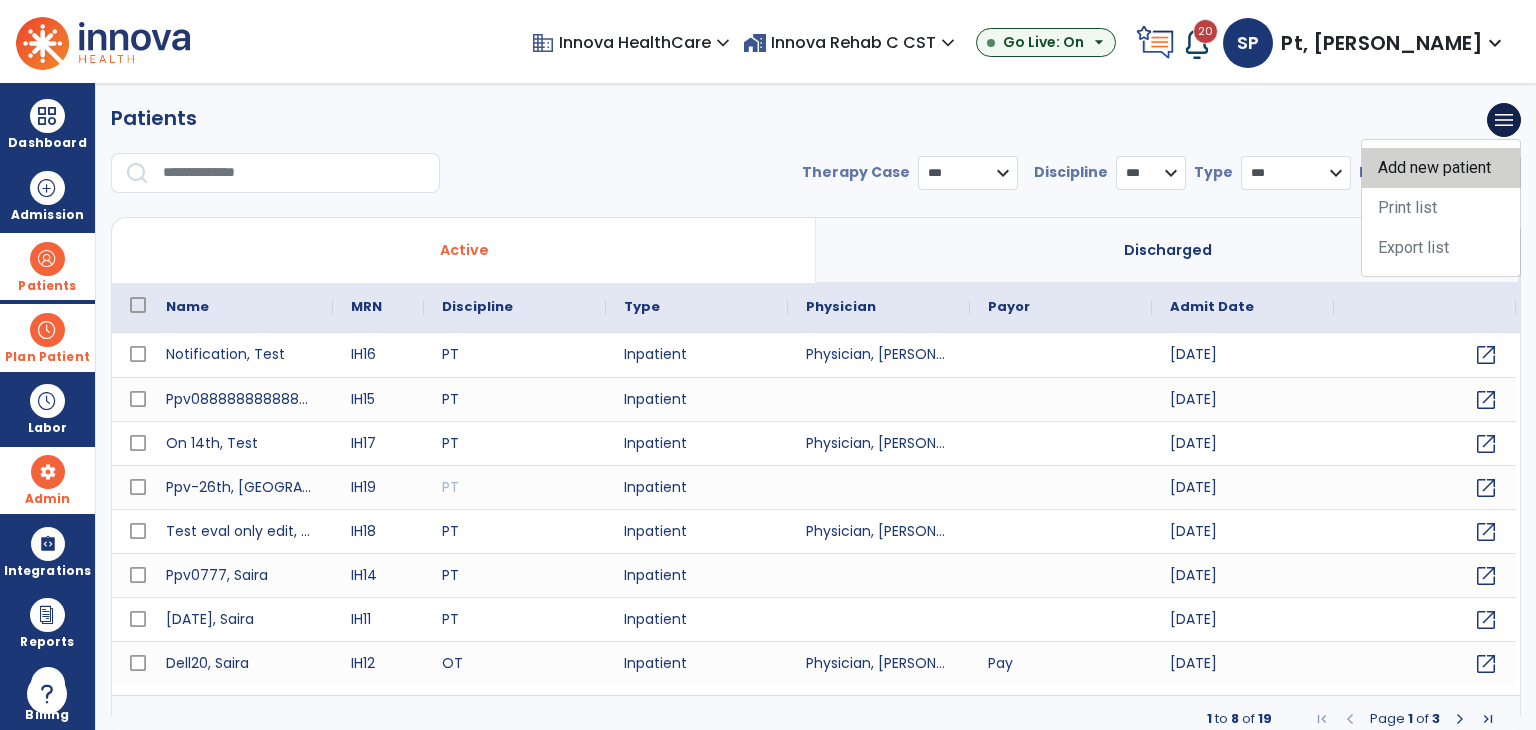 click on "Add new patient" at bounding box center [1441, 168] 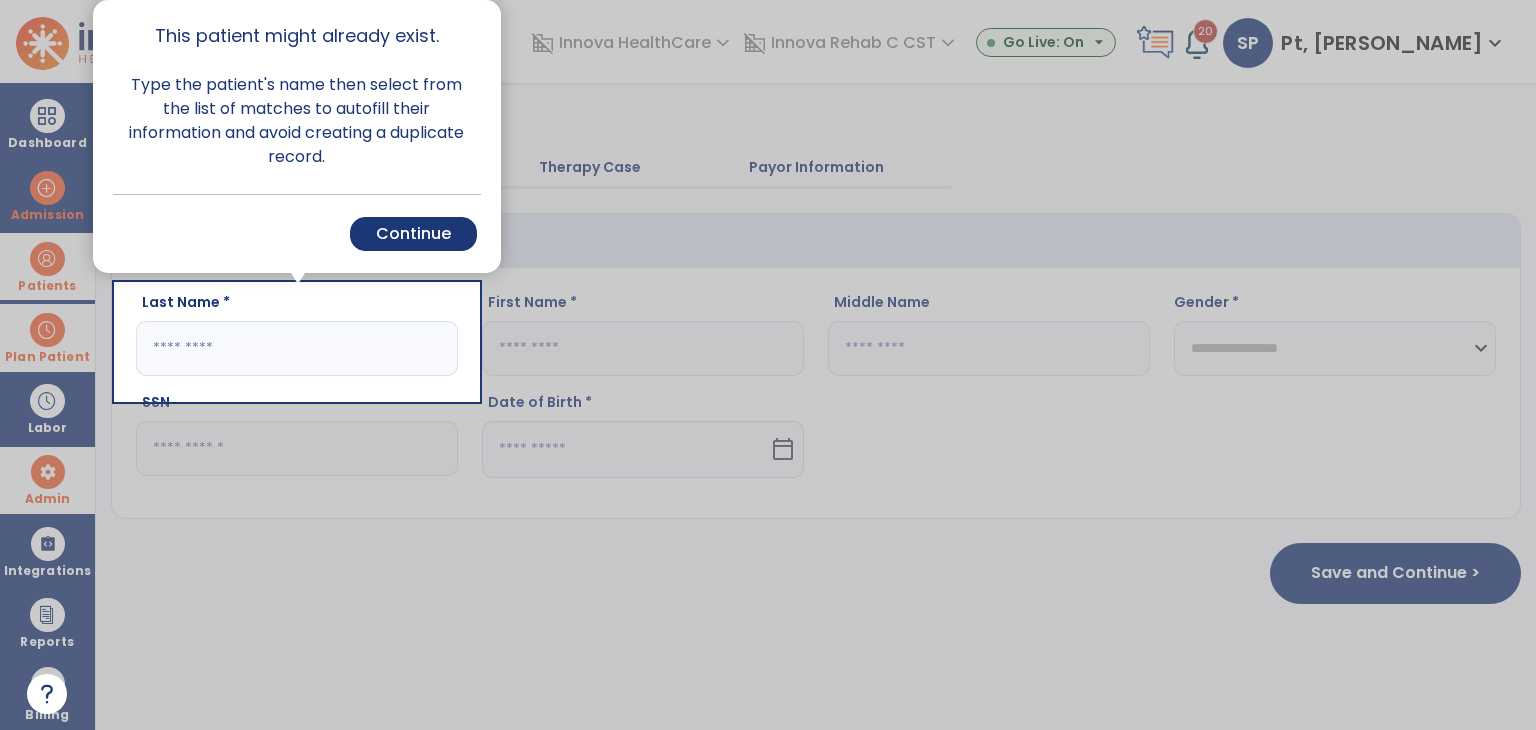 click 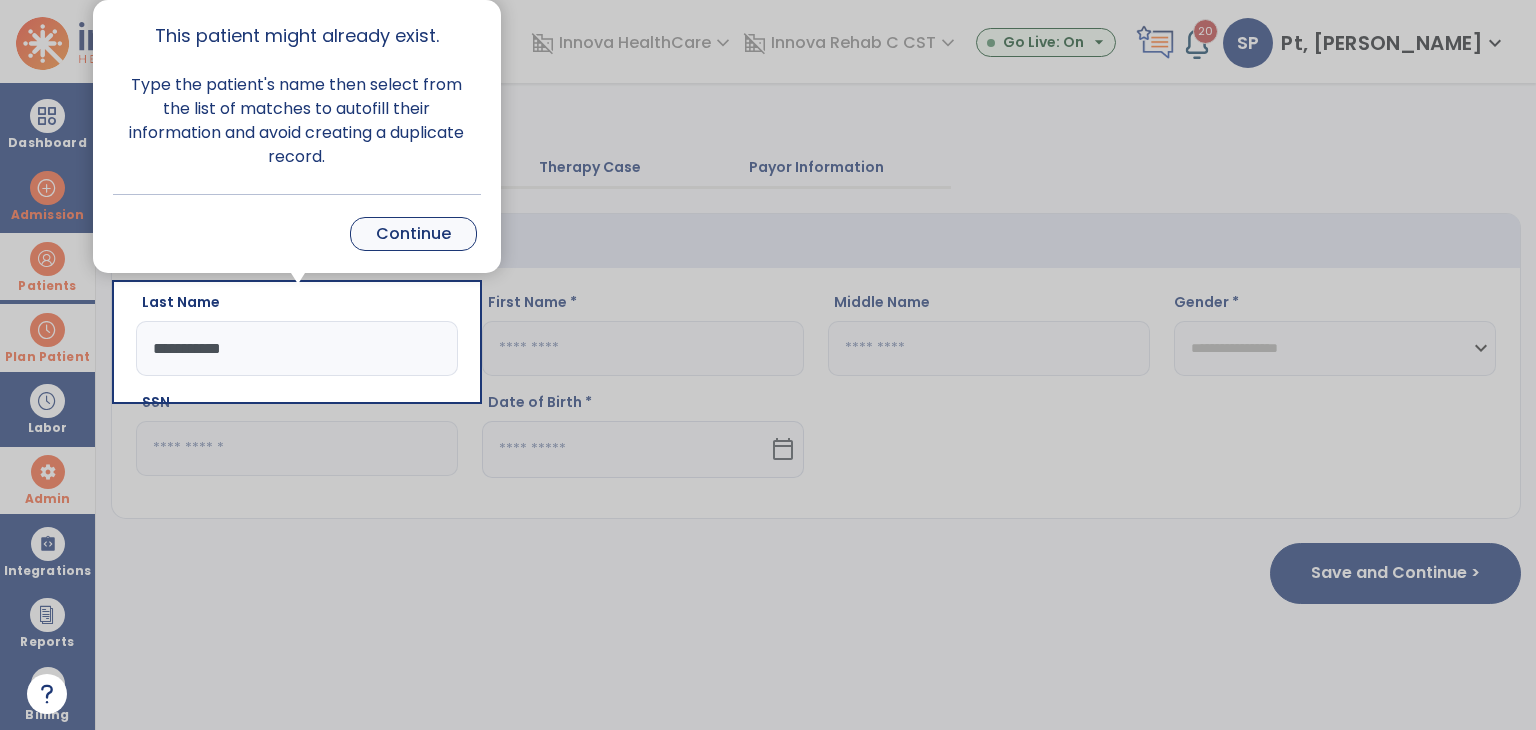 type on "**********" 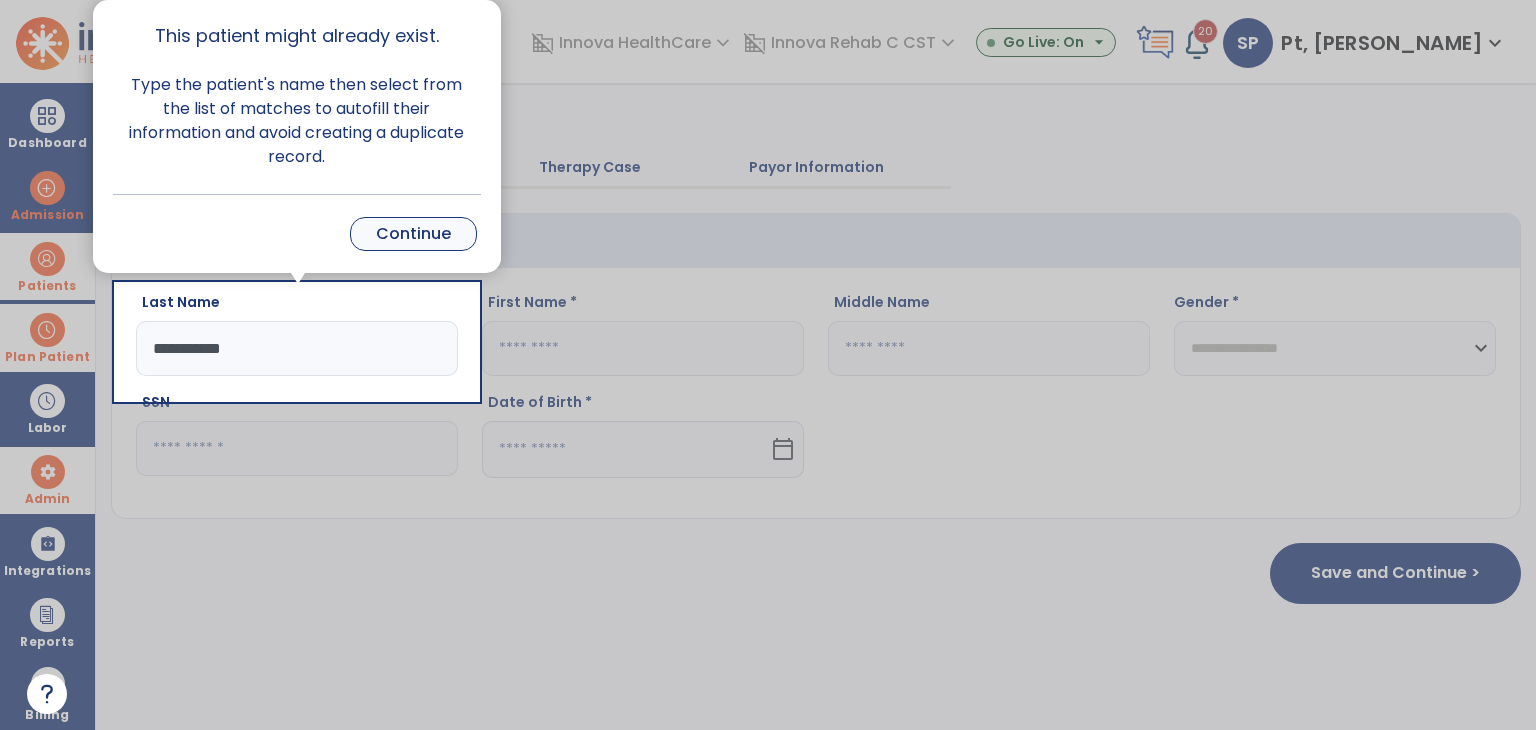 click on "Continue" at bounding box center (413, 234) 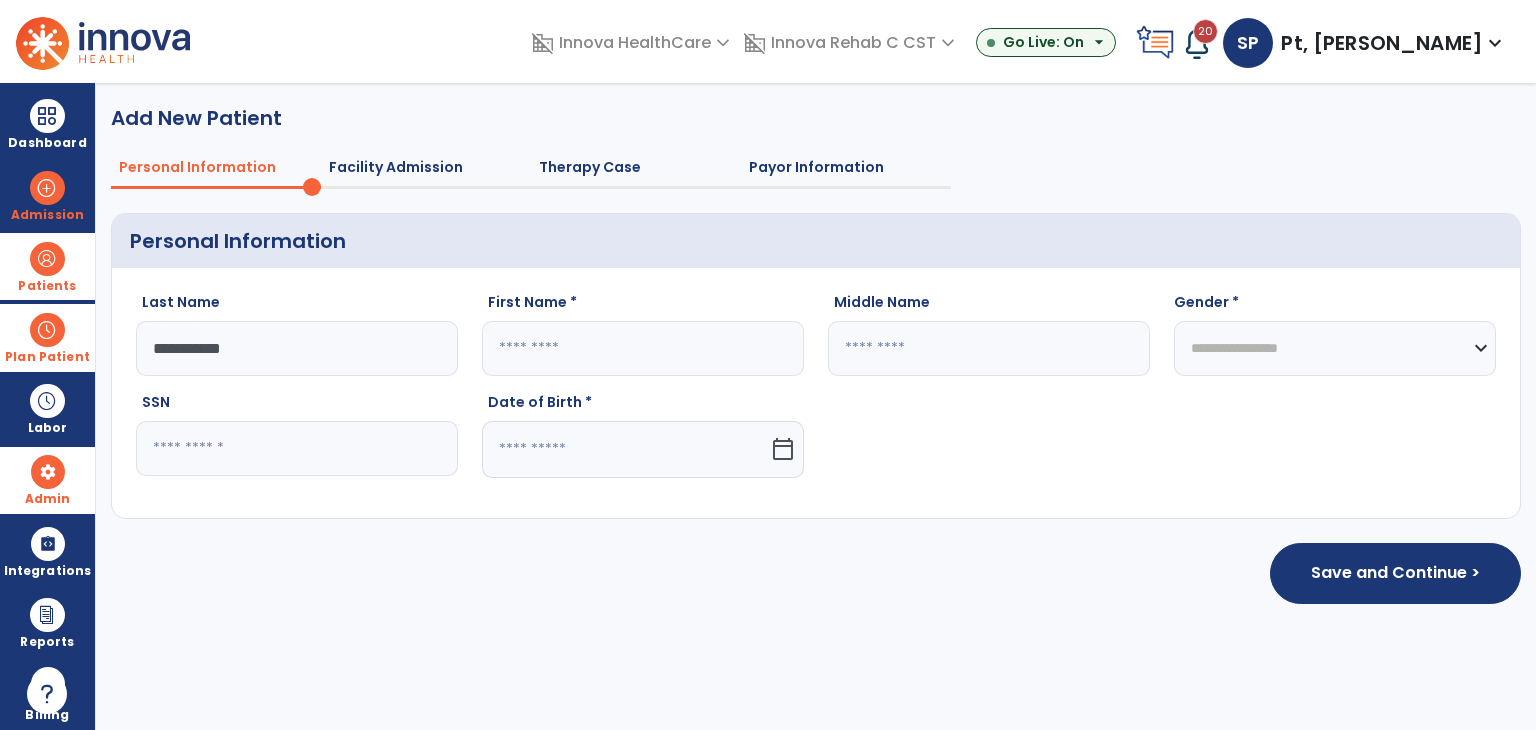click 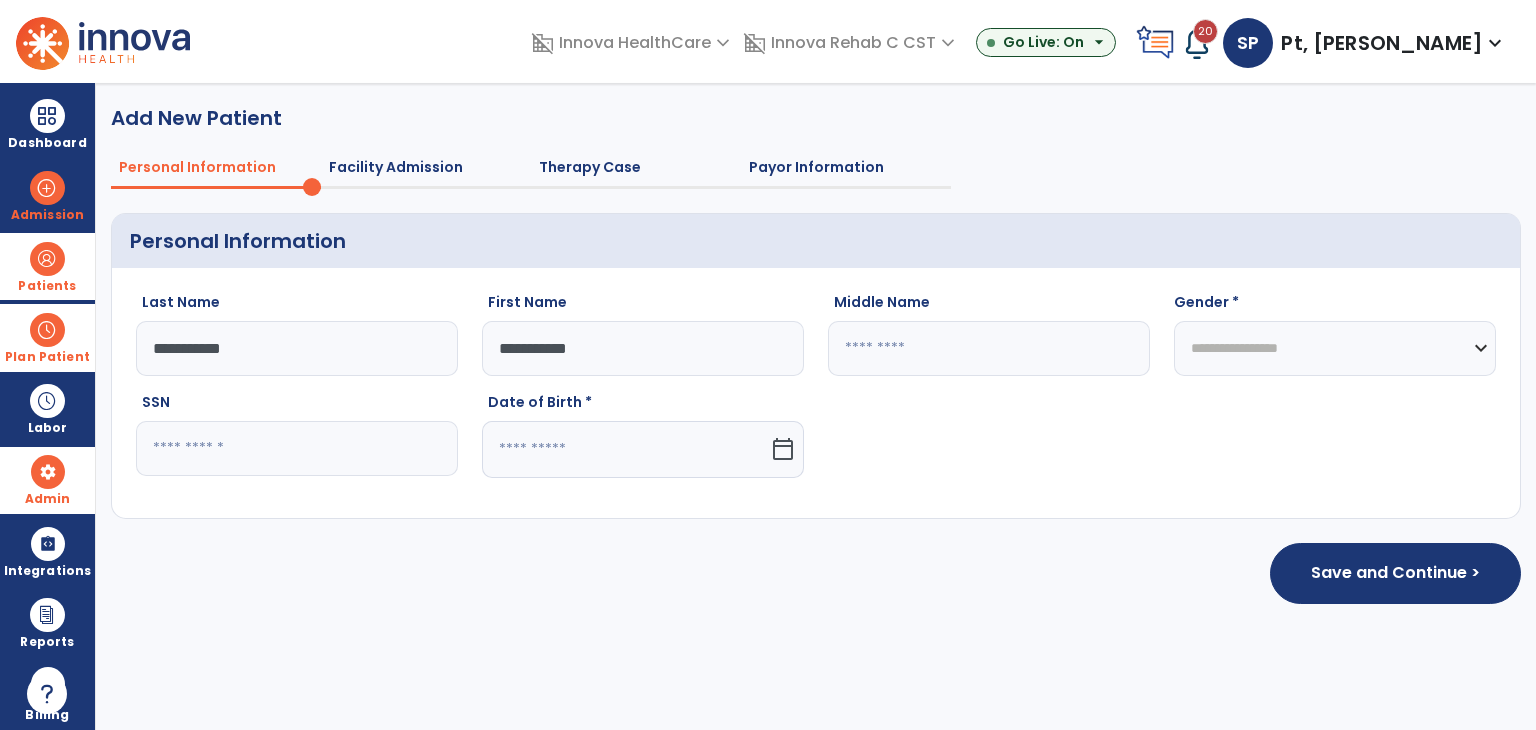 type on "**********" 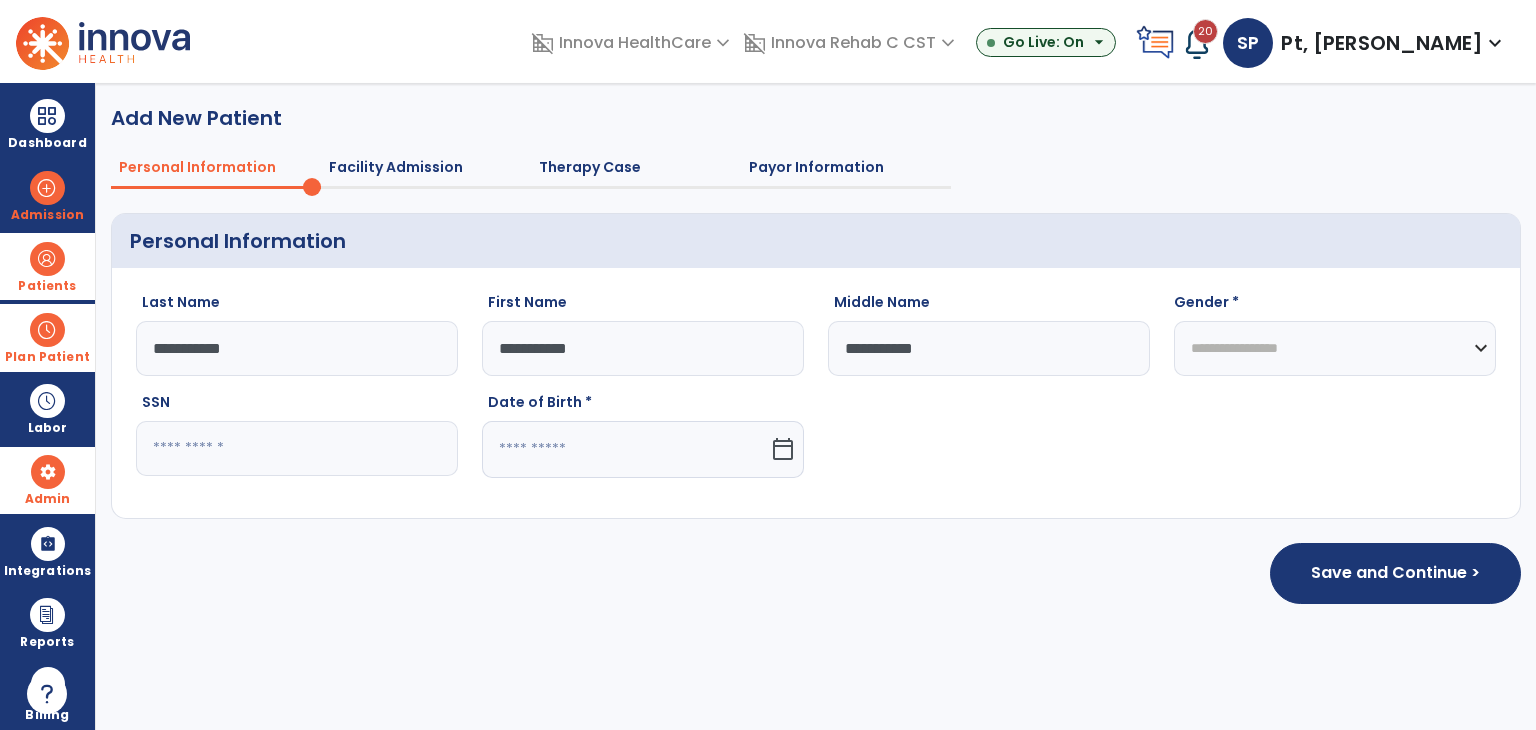 type on "**********" 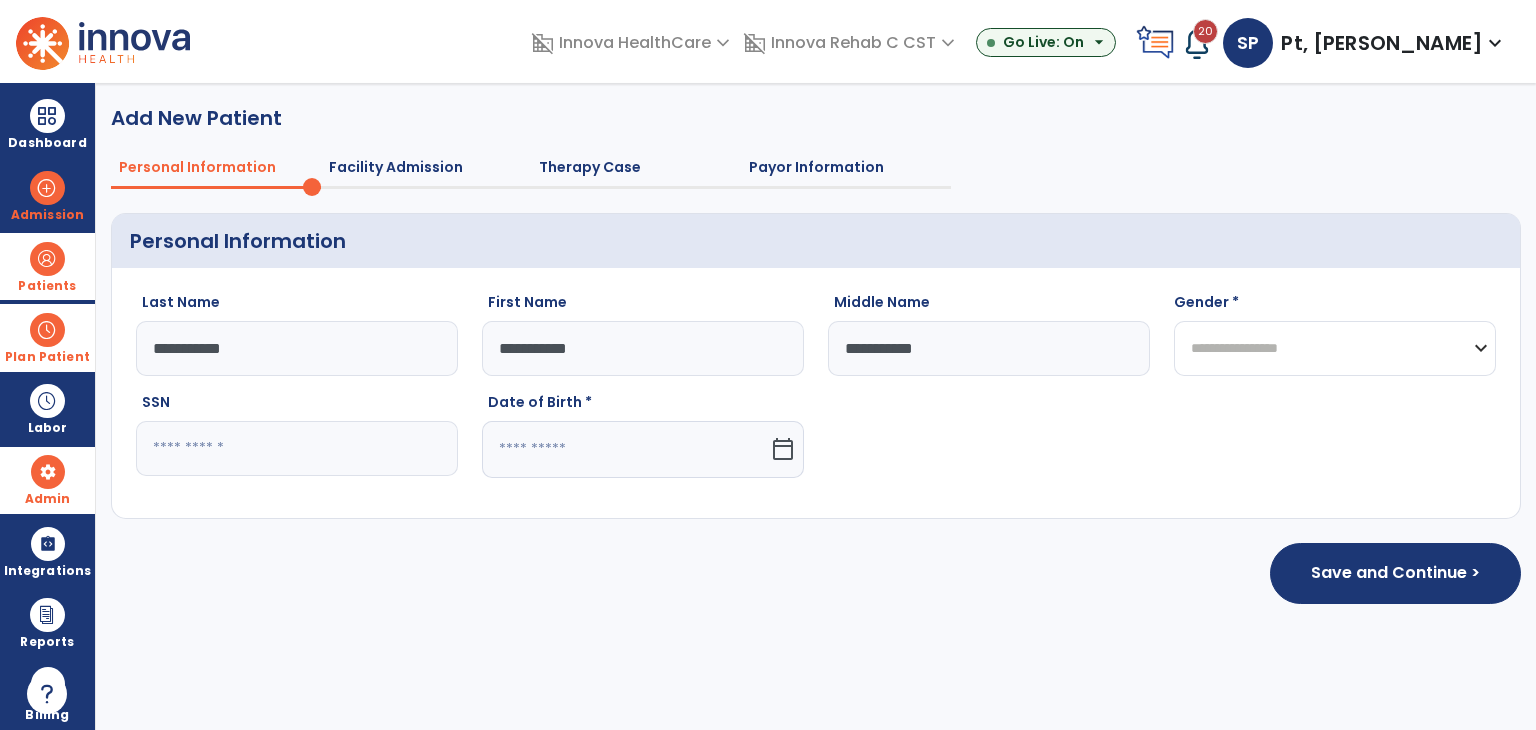 click on "**********" 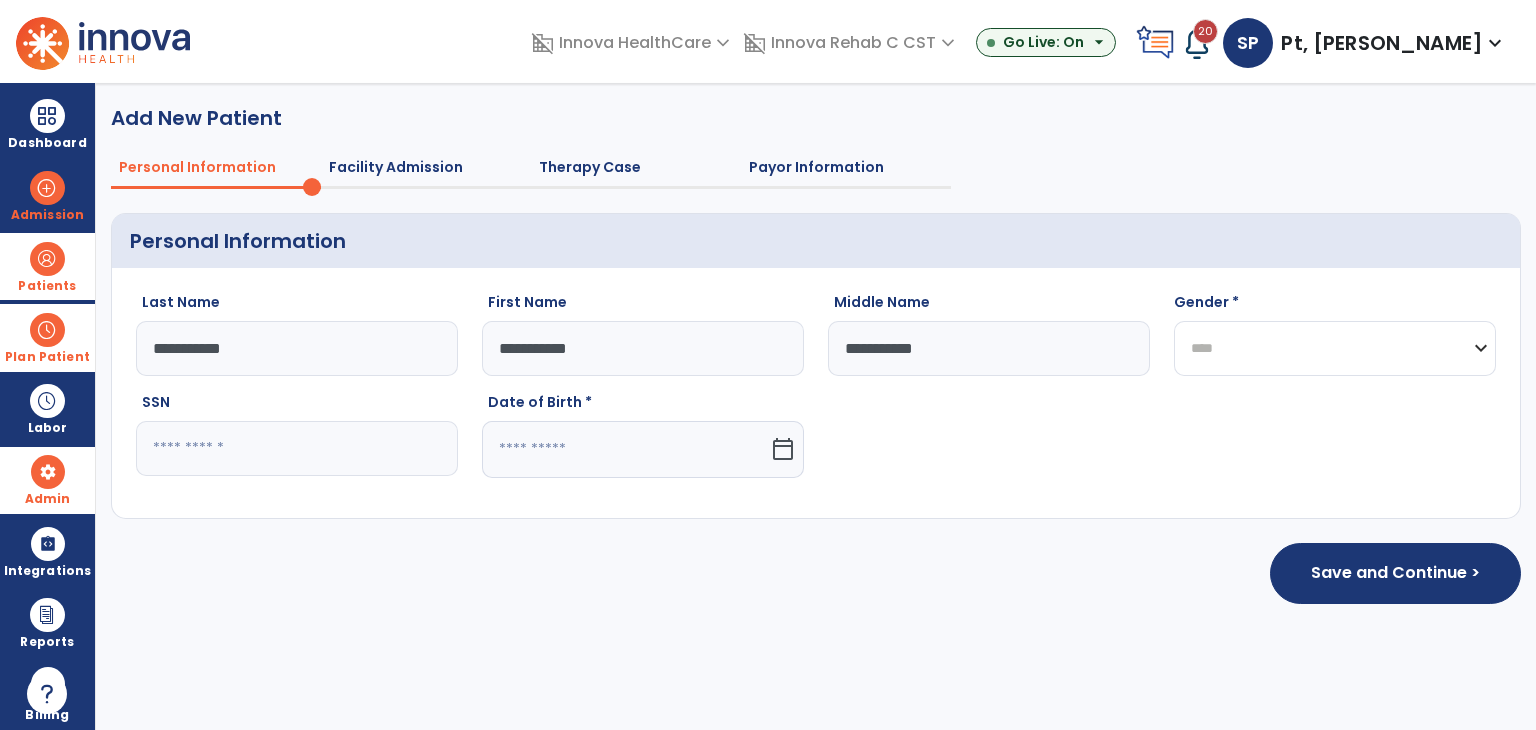 click on "**********" 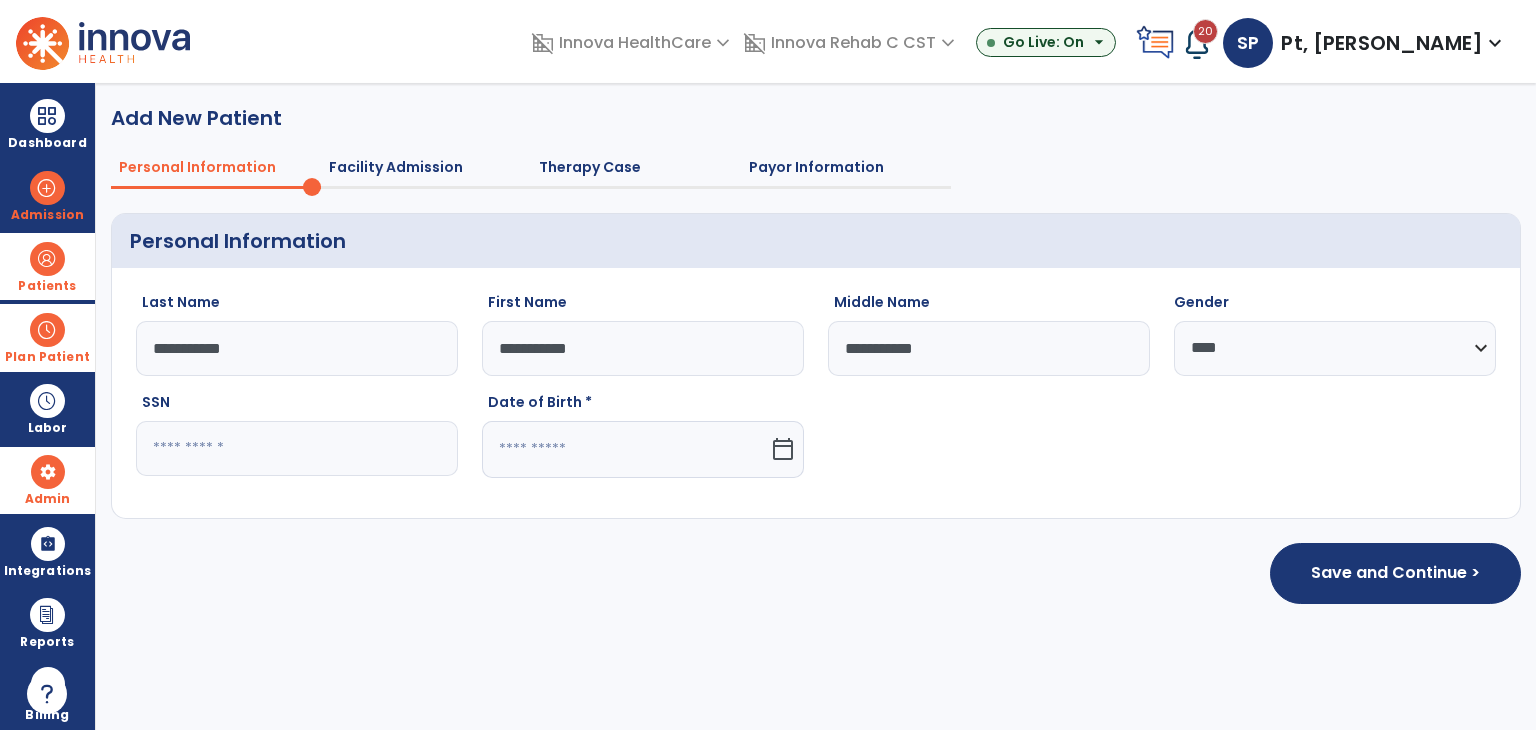 click 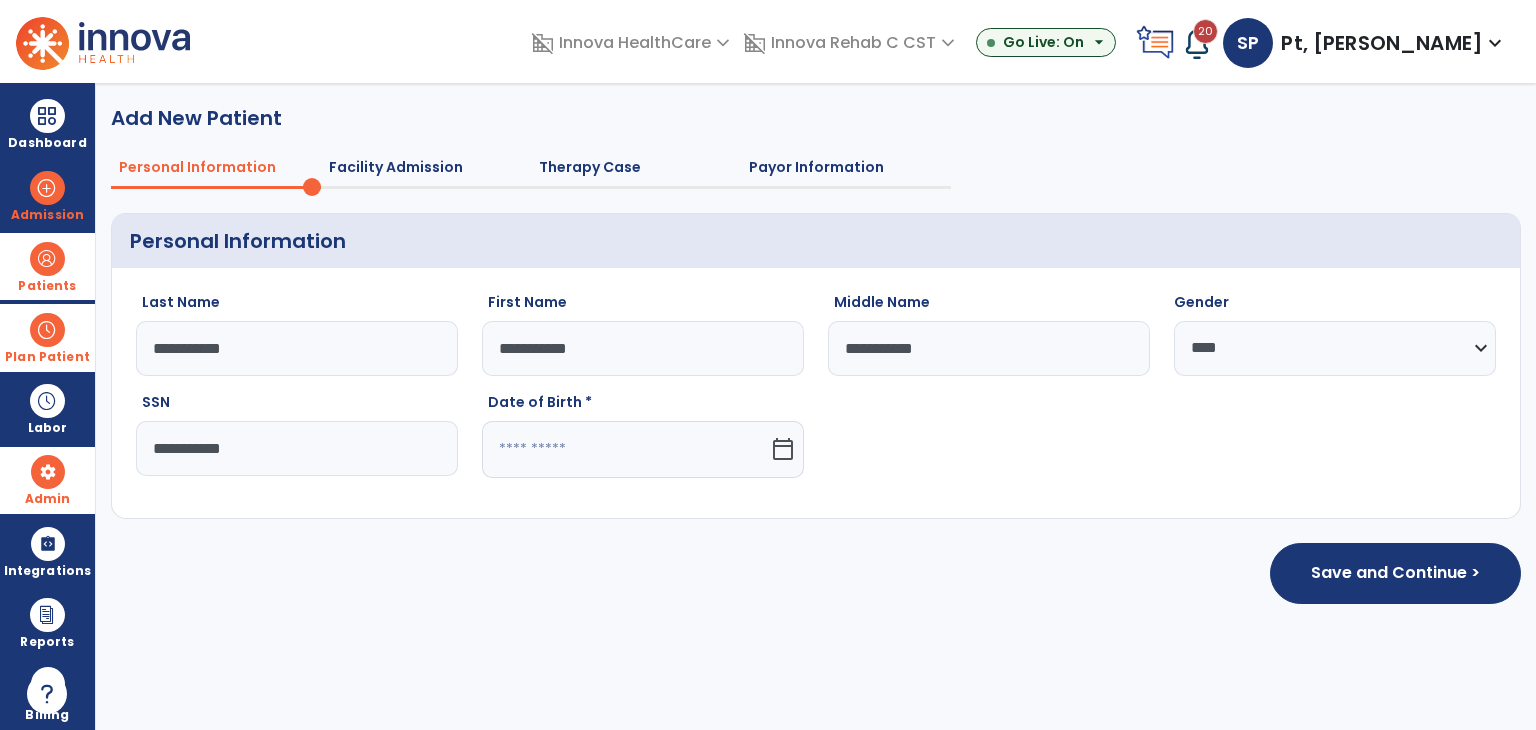 type on "**********" 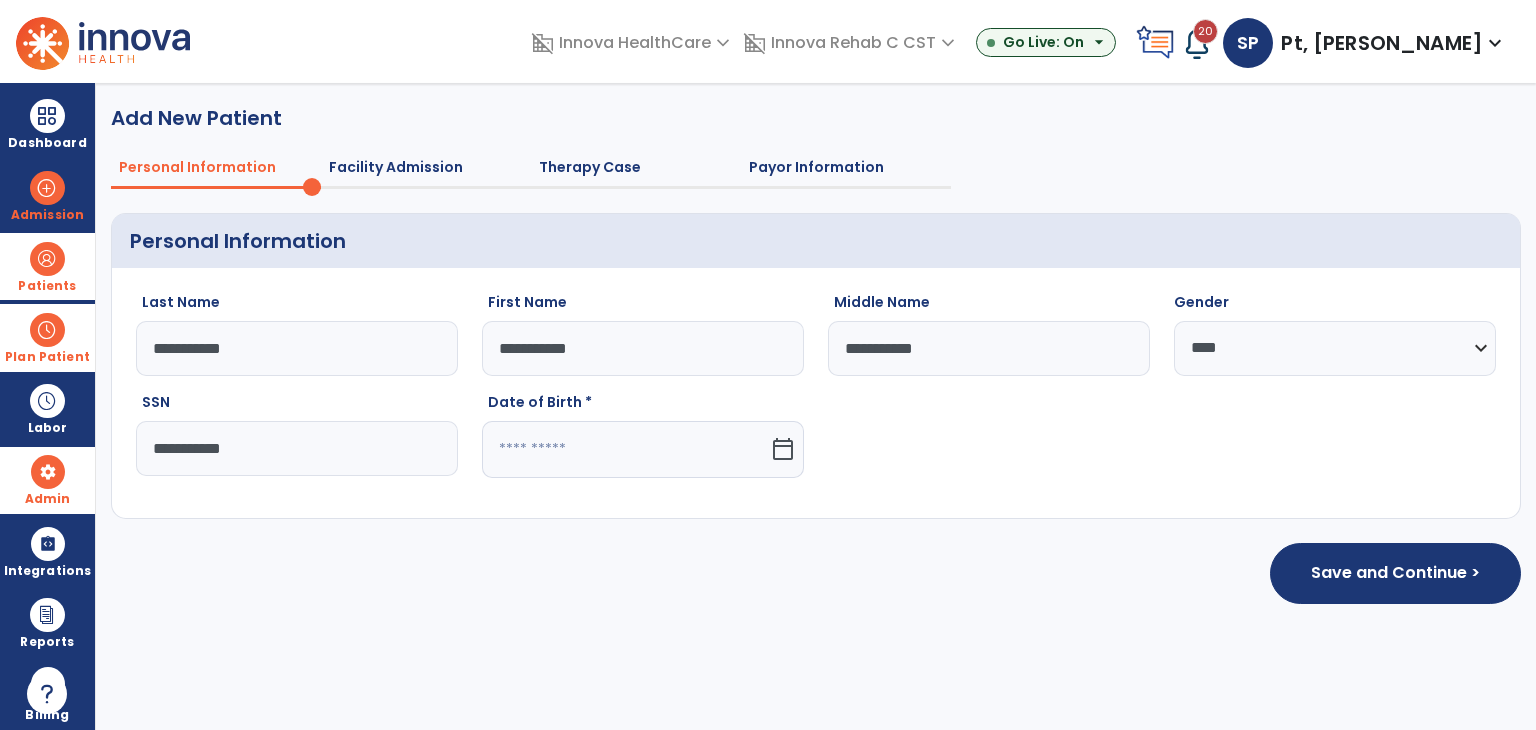 click 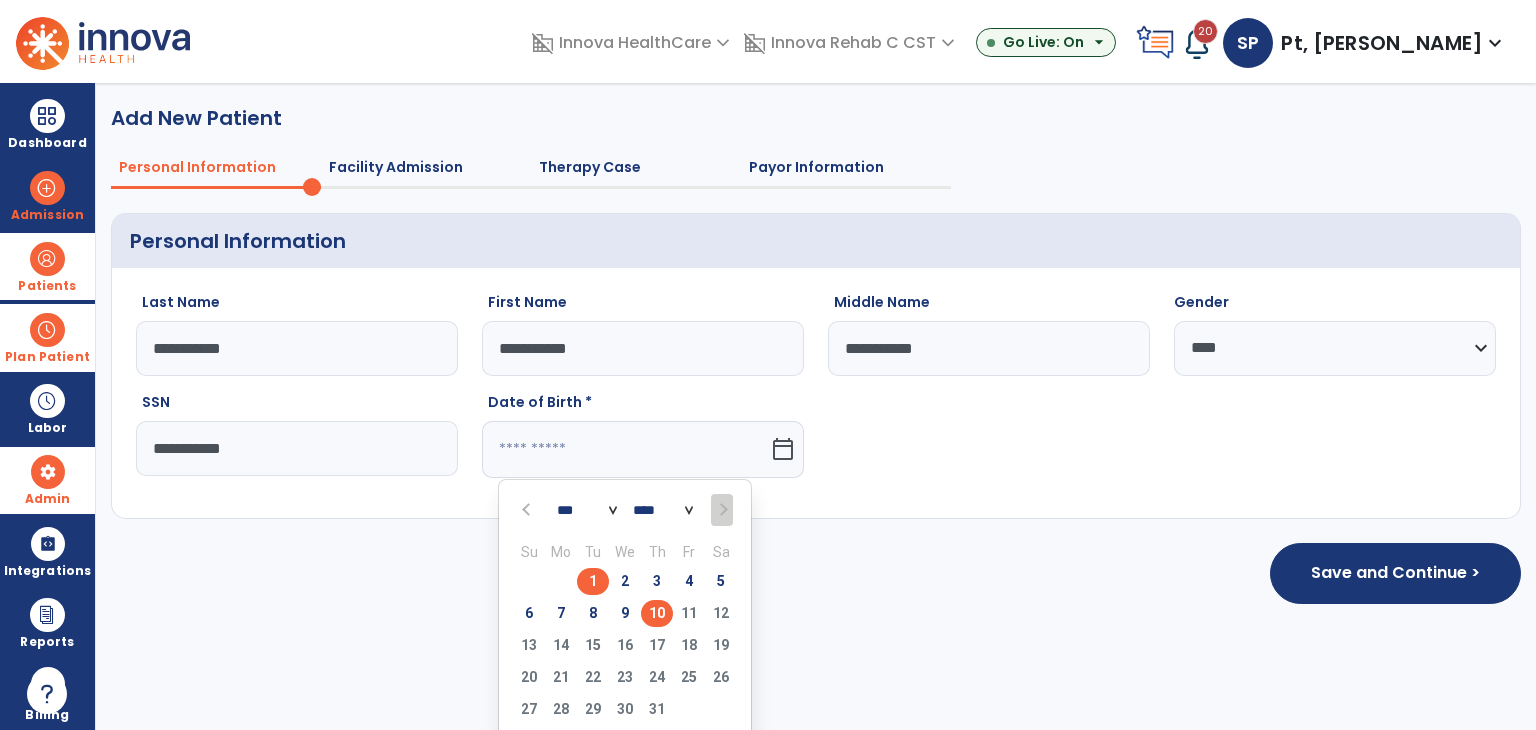 click on "1" 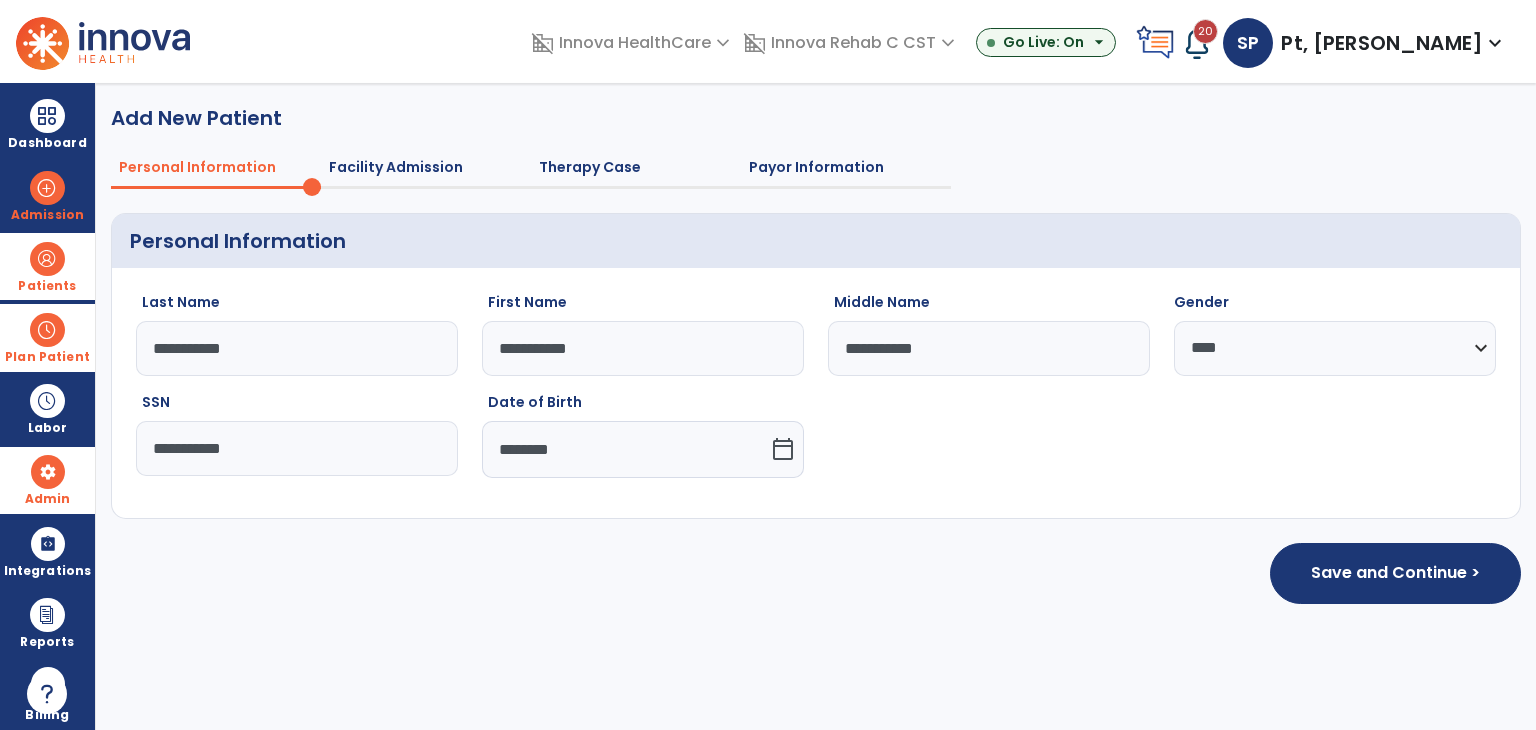 click on "Save and Continue >" 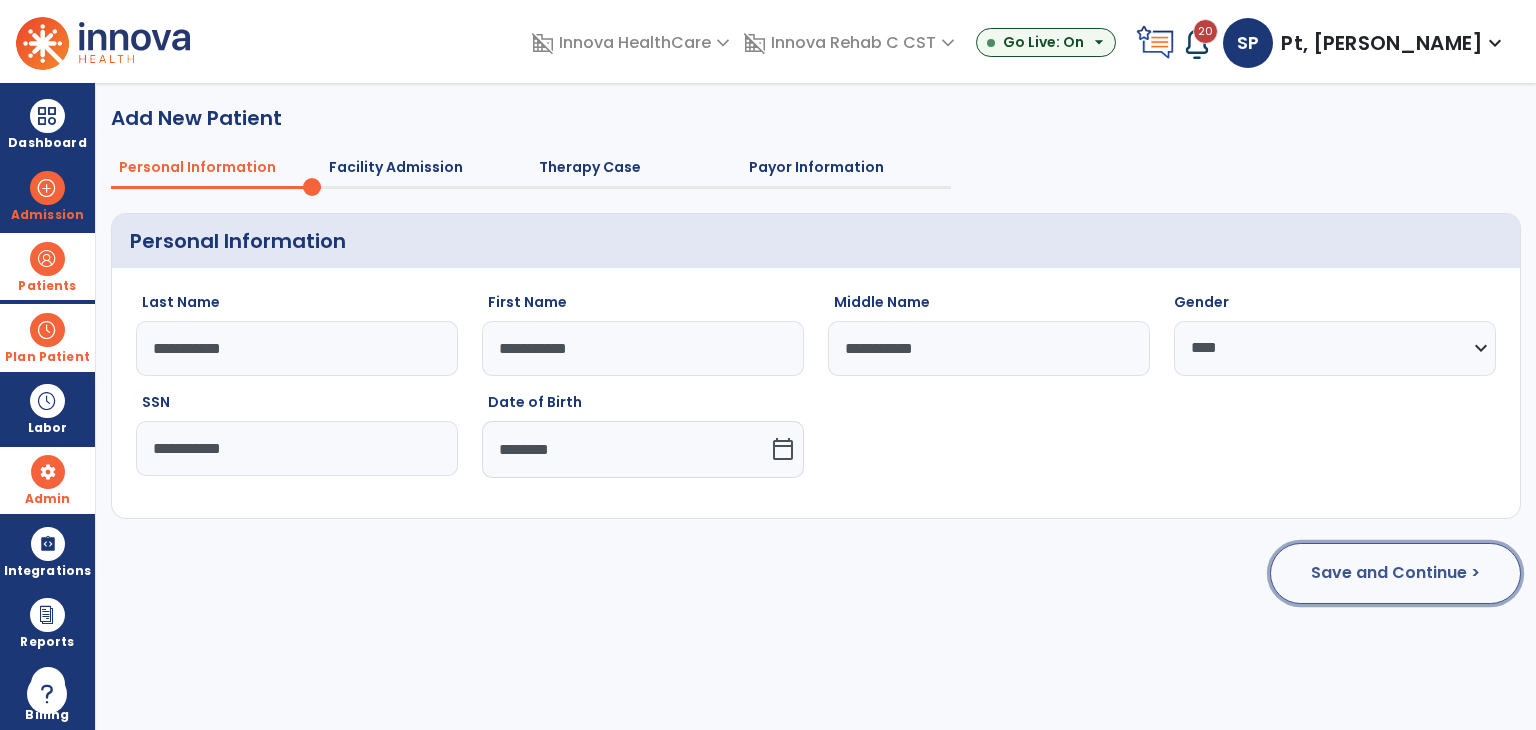 click on "Save and Continue >" 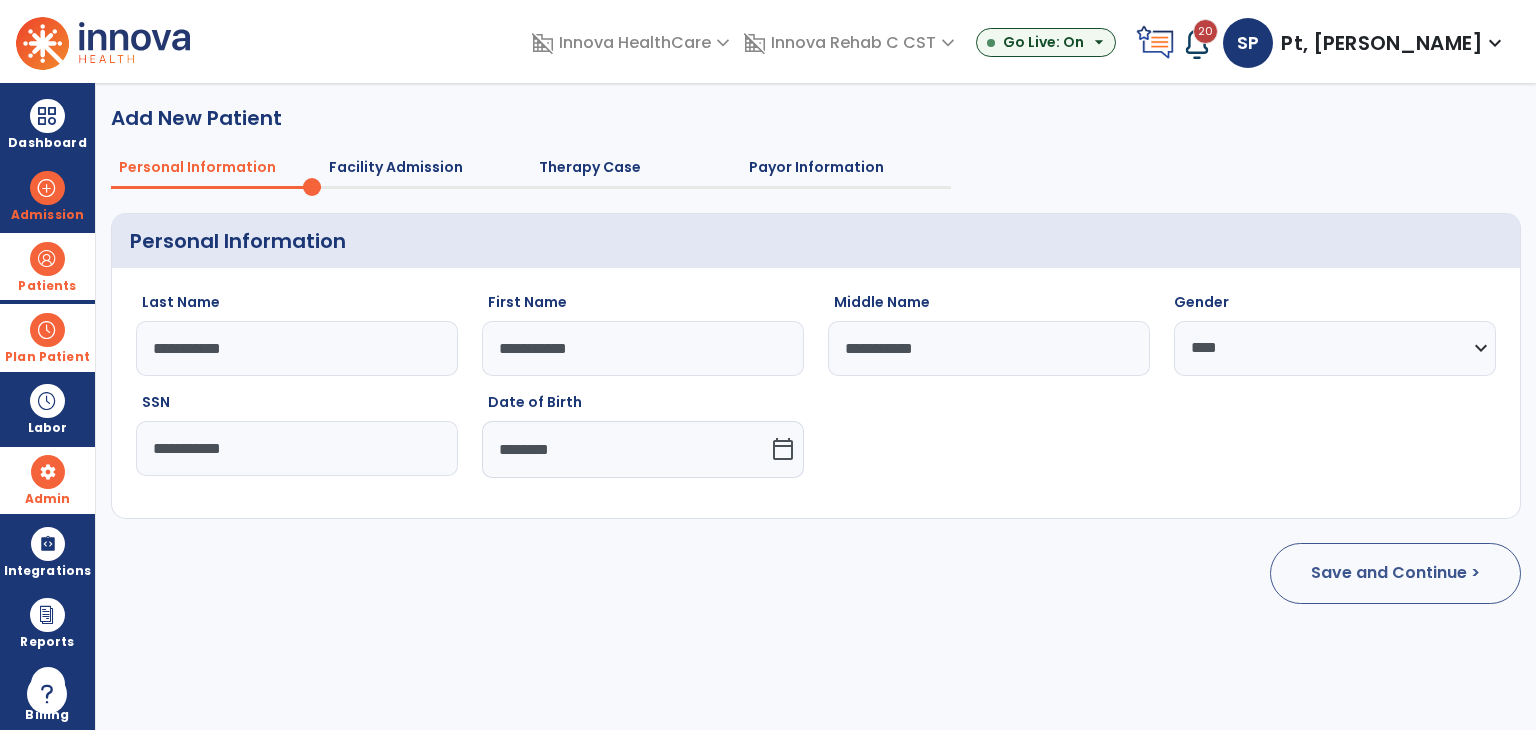 select on "**********" 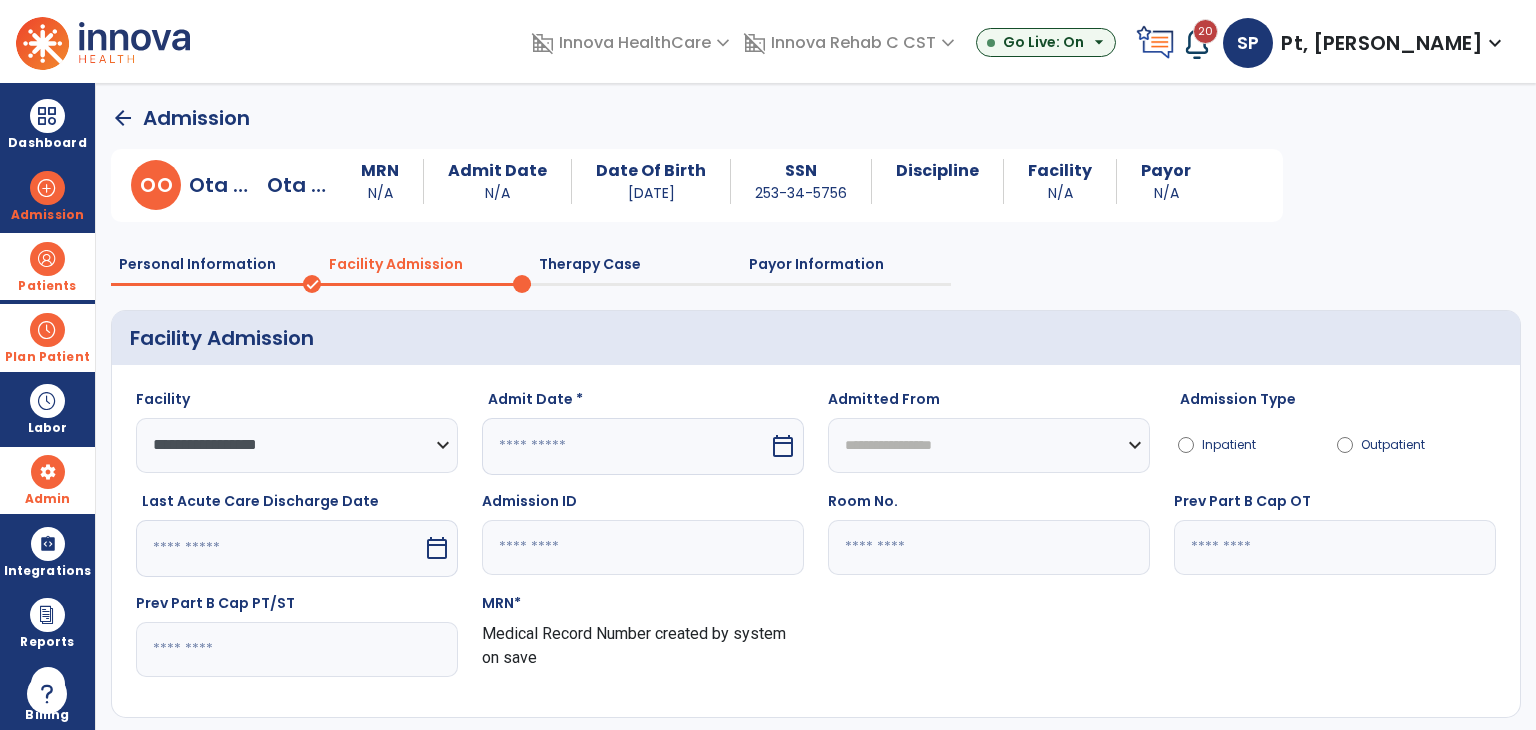 click at bounding box center (625, 446) 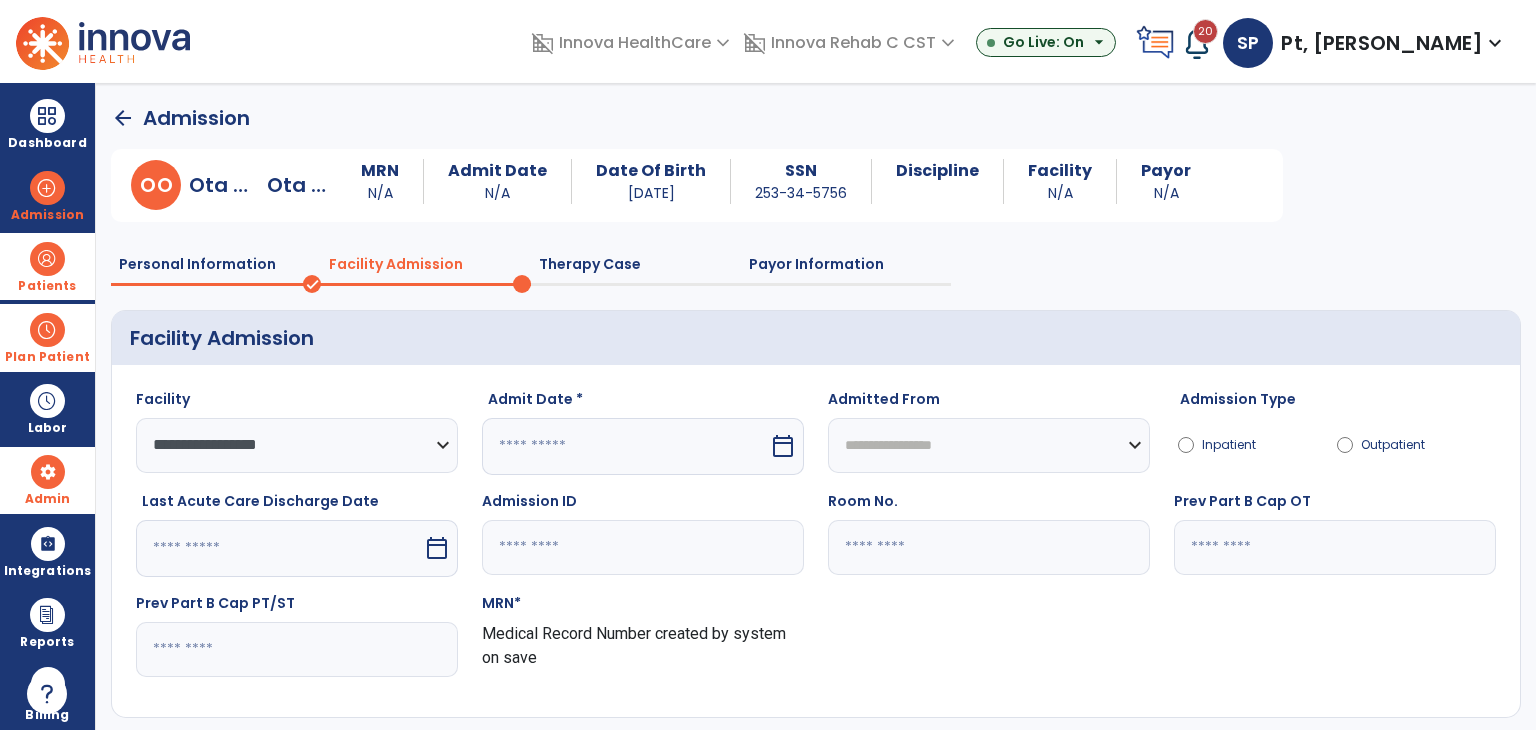 select on "*" 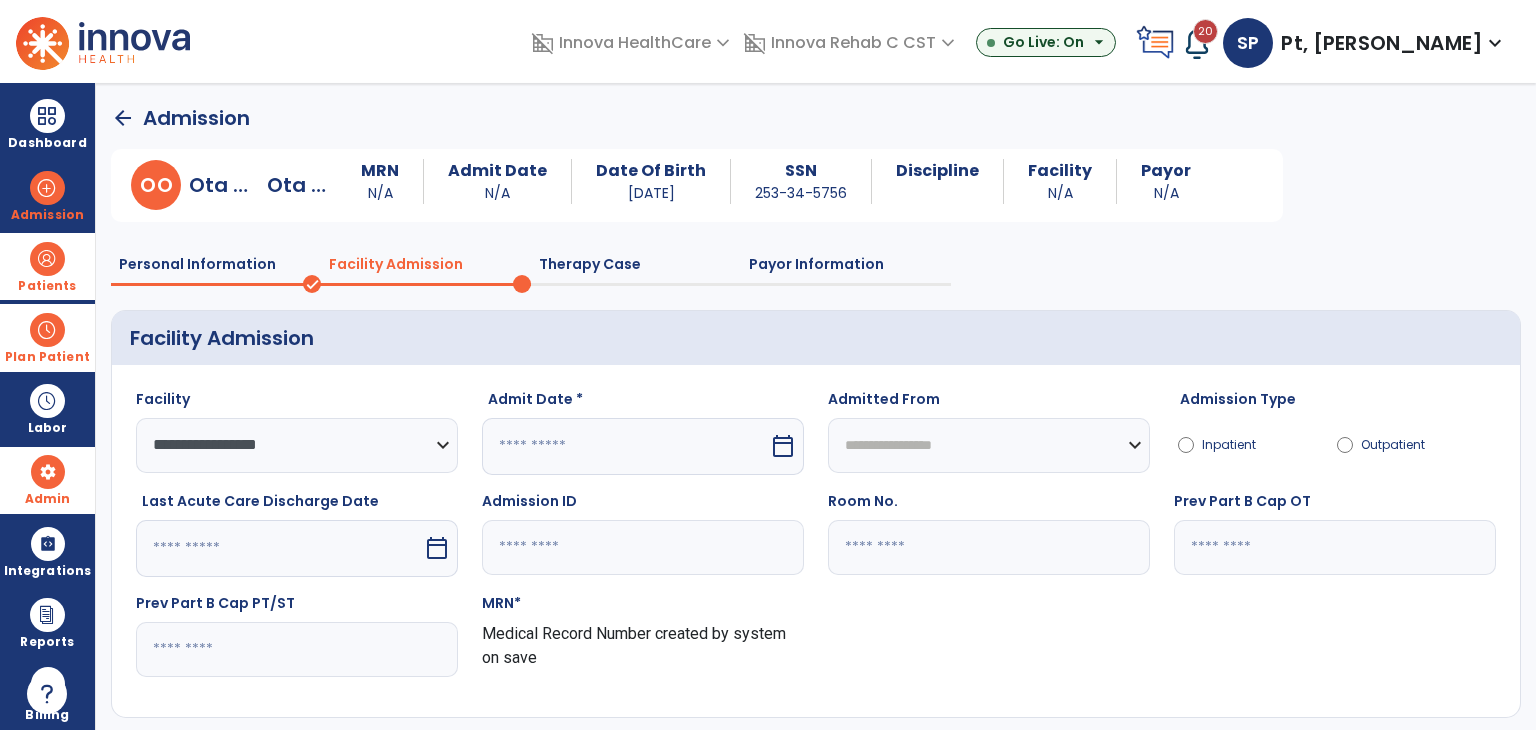 select on "****" 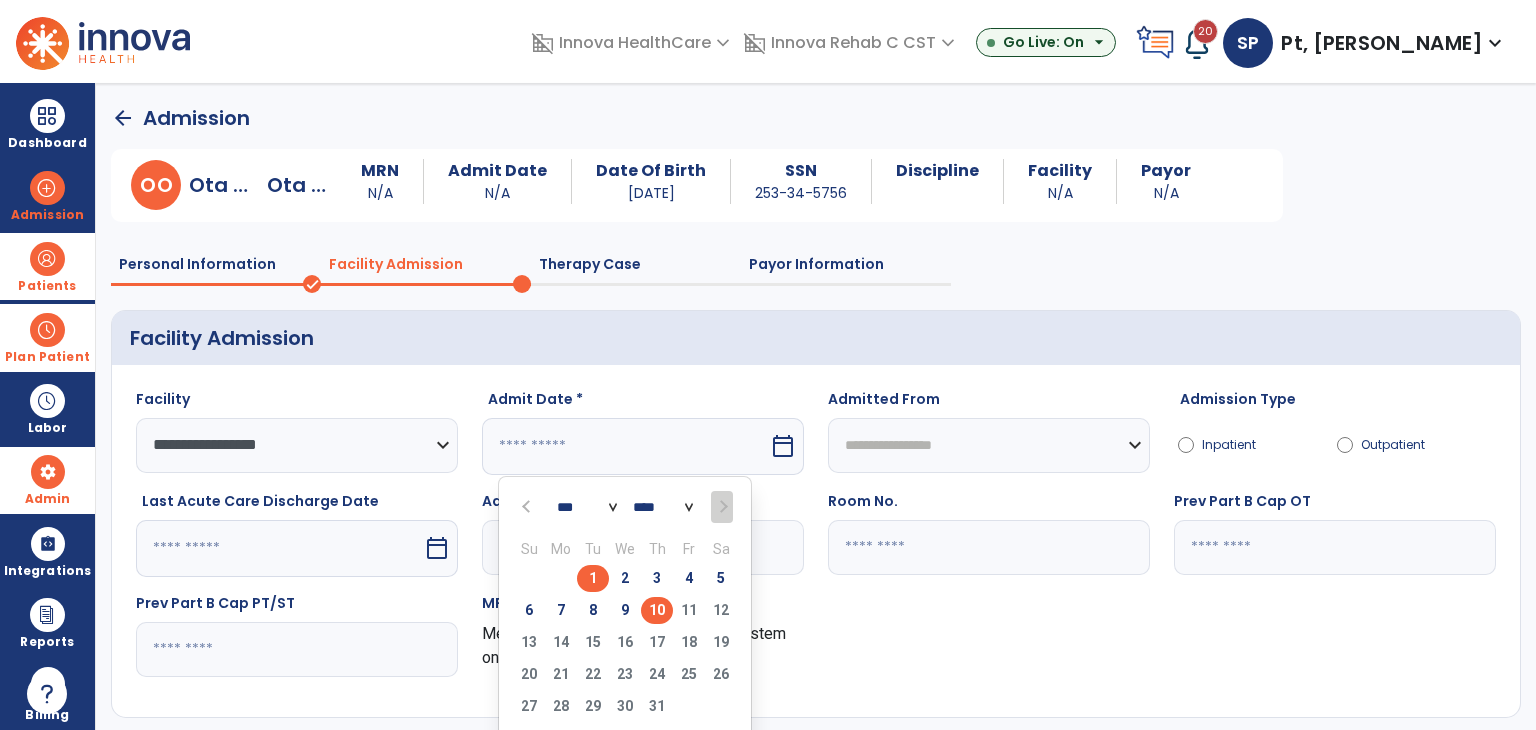 click on "1" at bounding box center [593, 578] 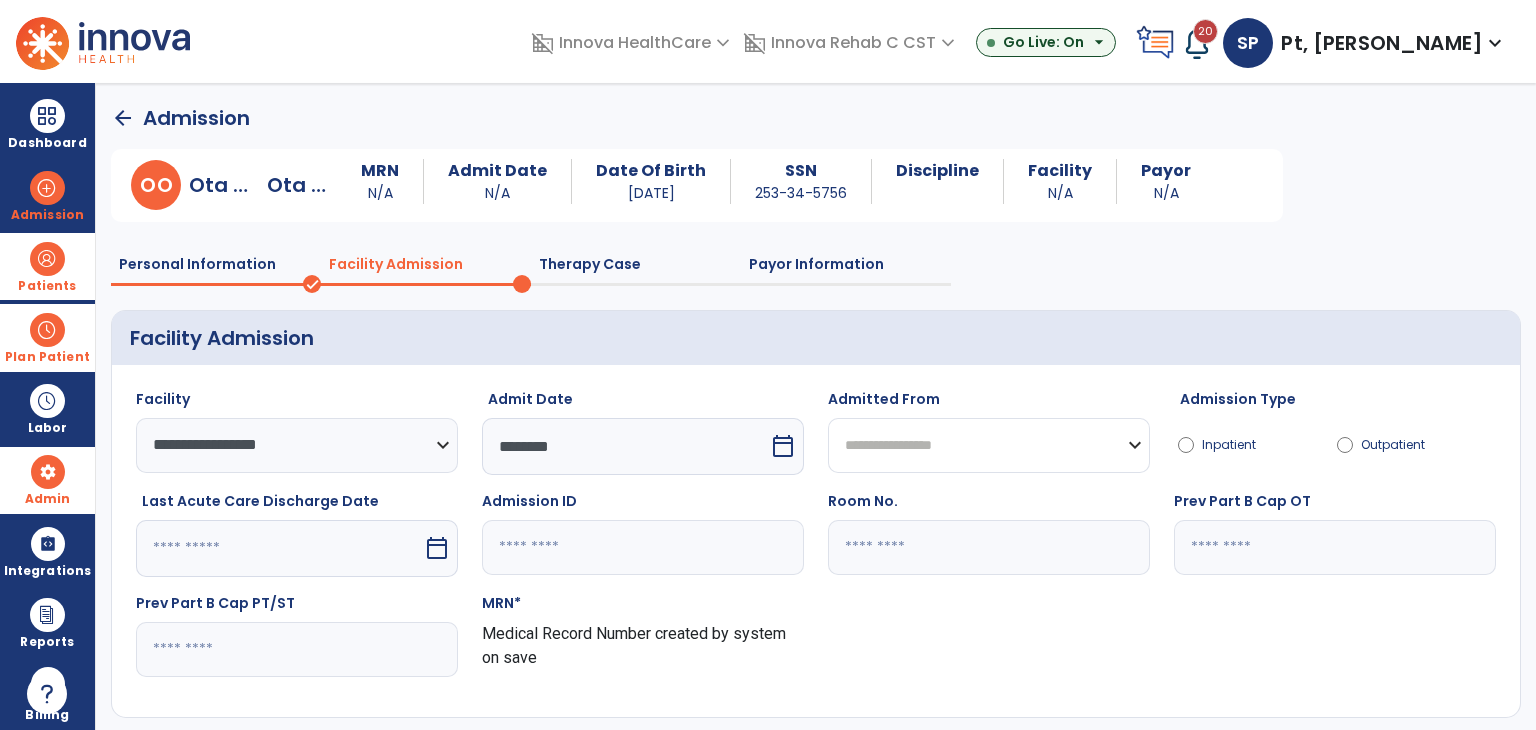 click on "**********" 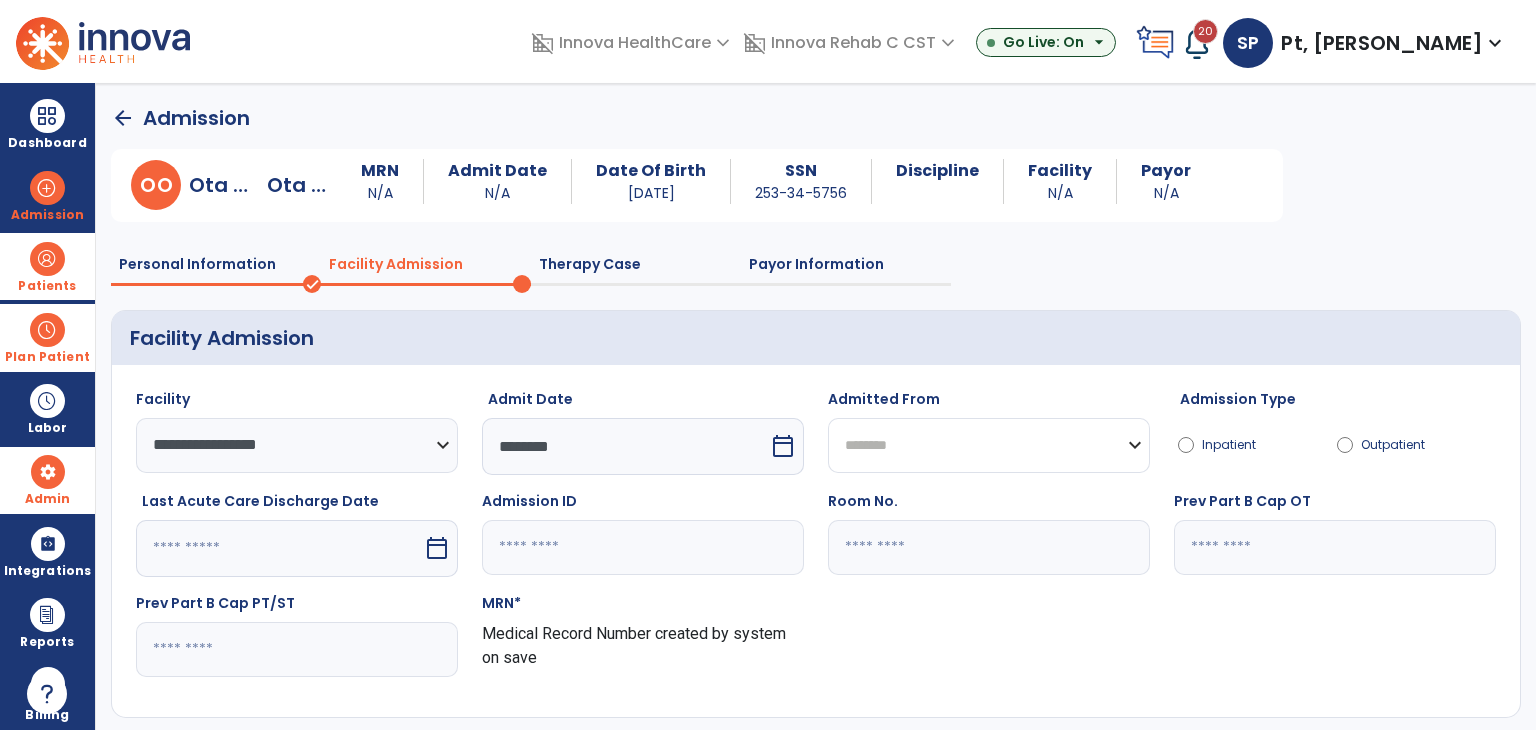 click on "**********" 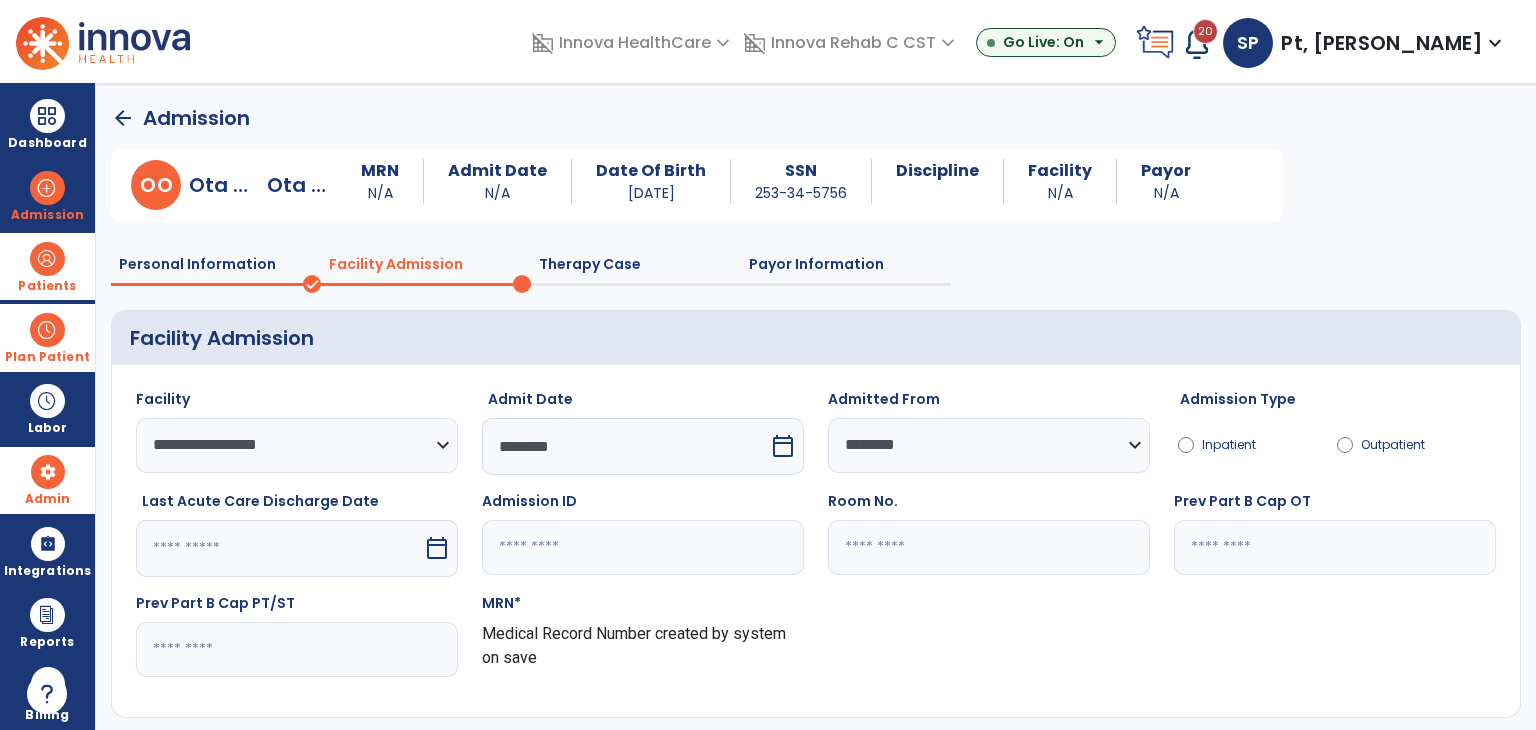 click at bounding box center [279, 548] 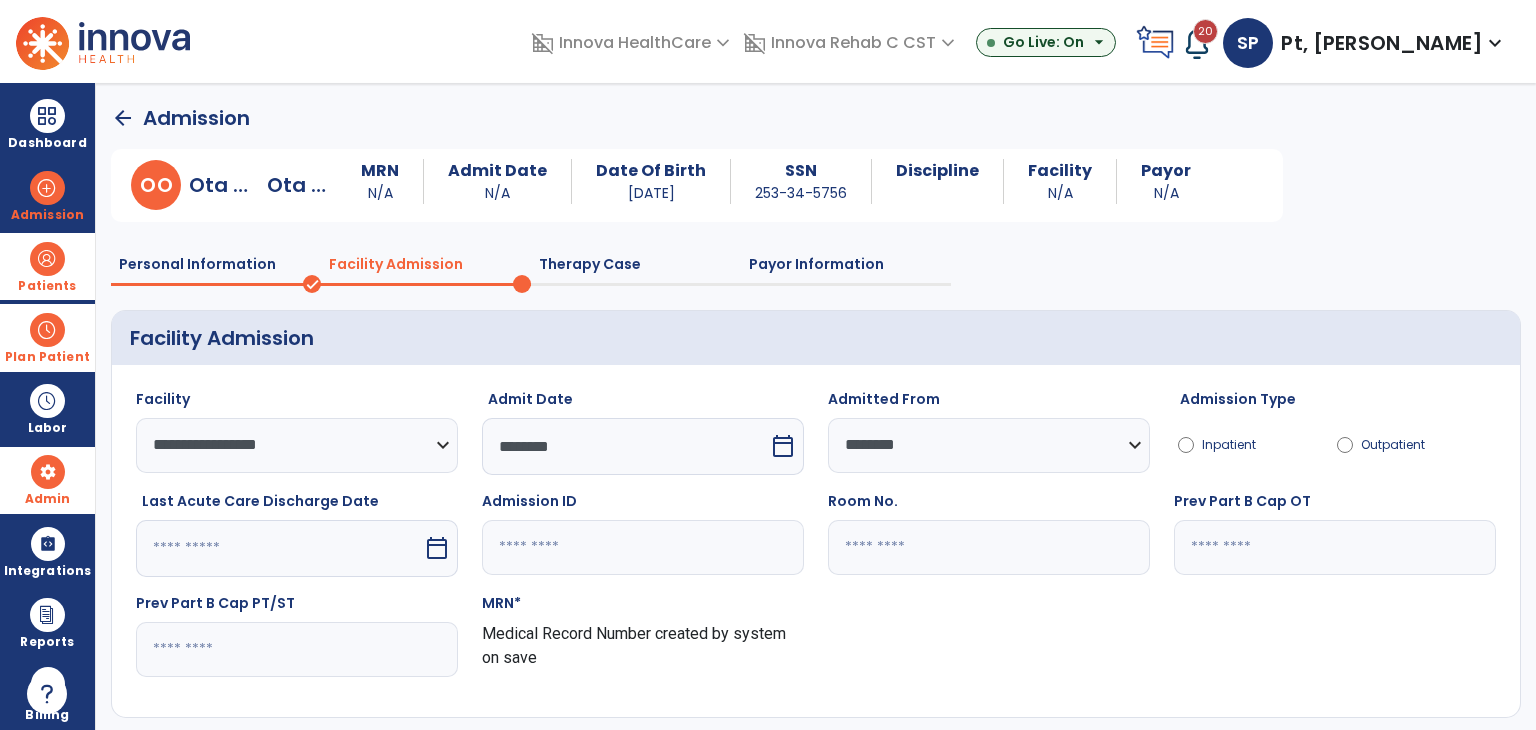 select on "*" 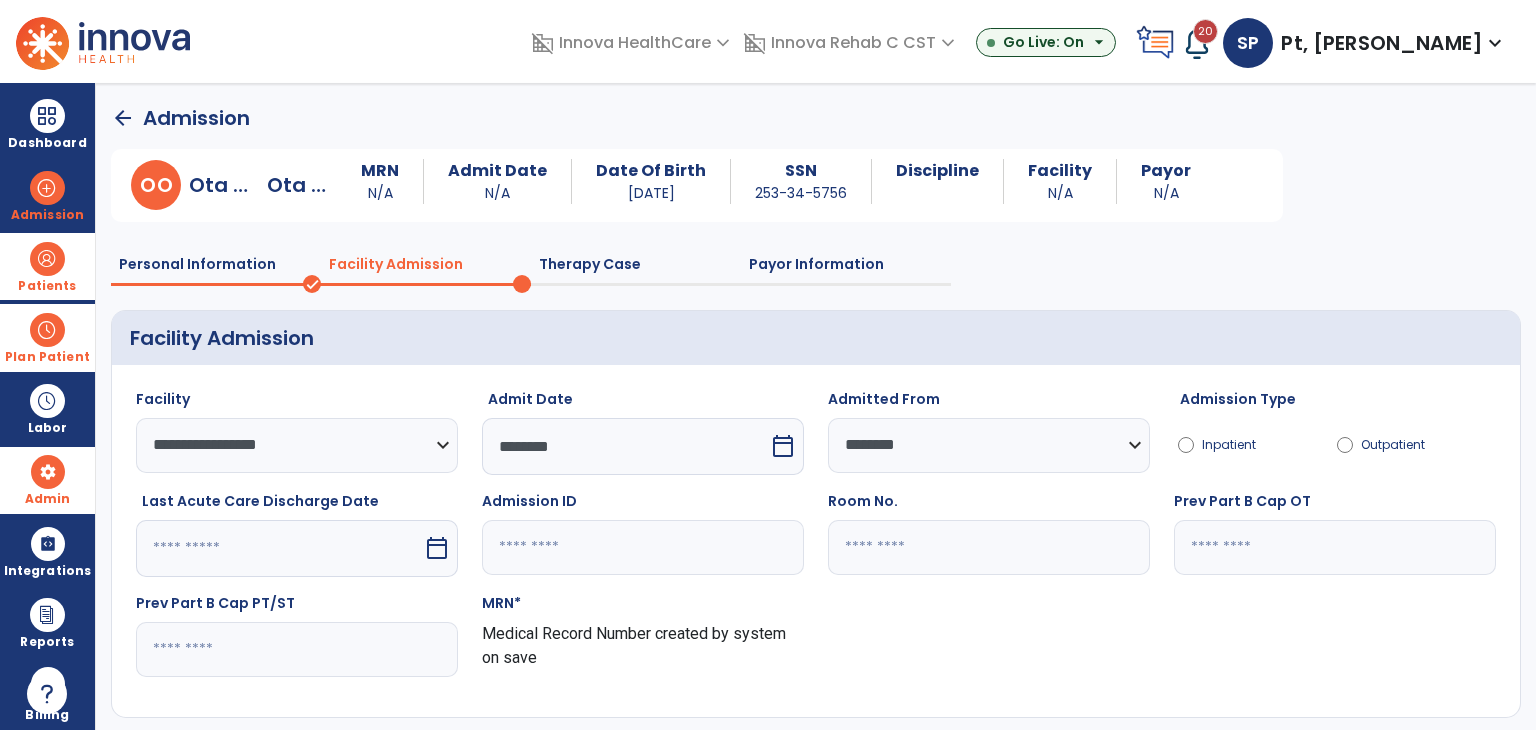select on "****" 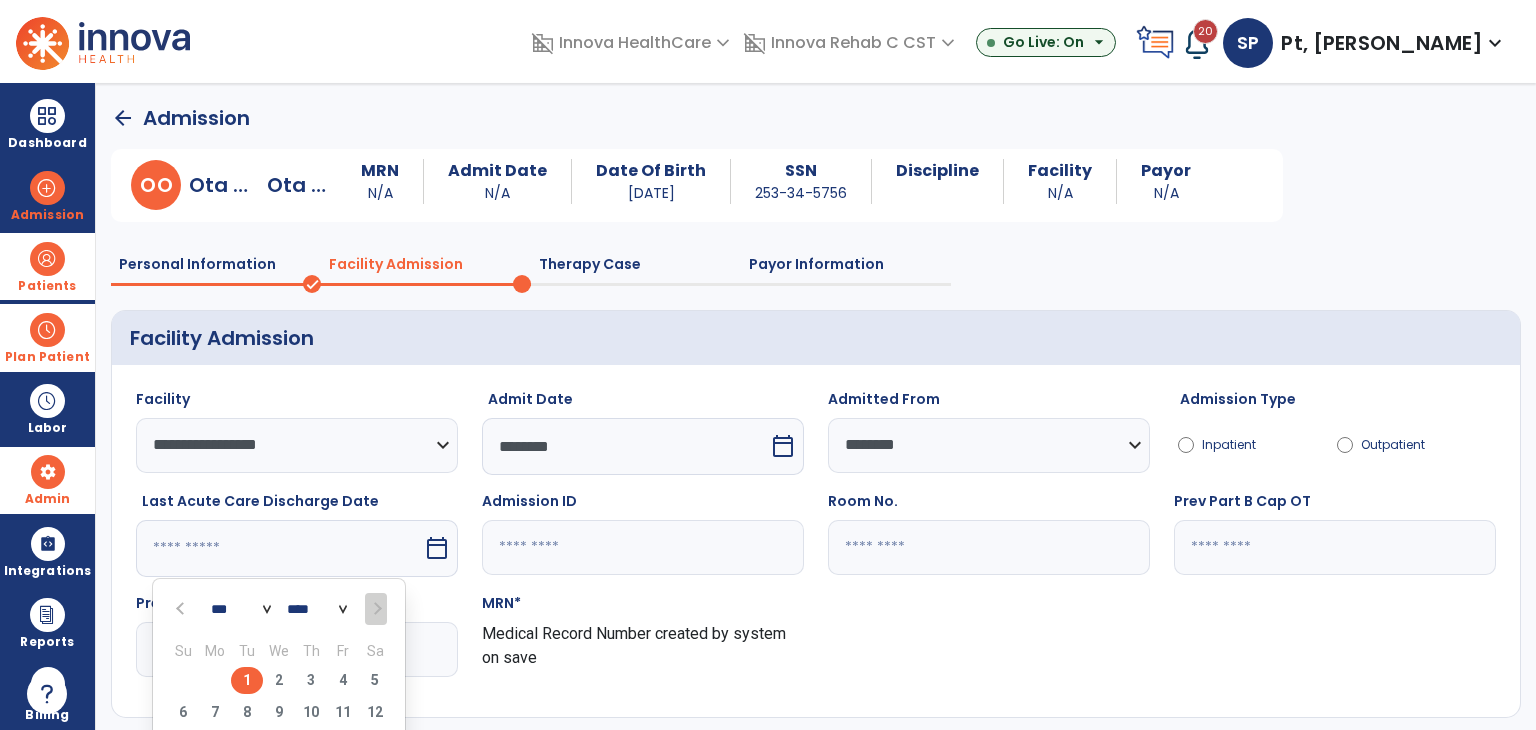 click on "1" at bounding box center [247, 680] 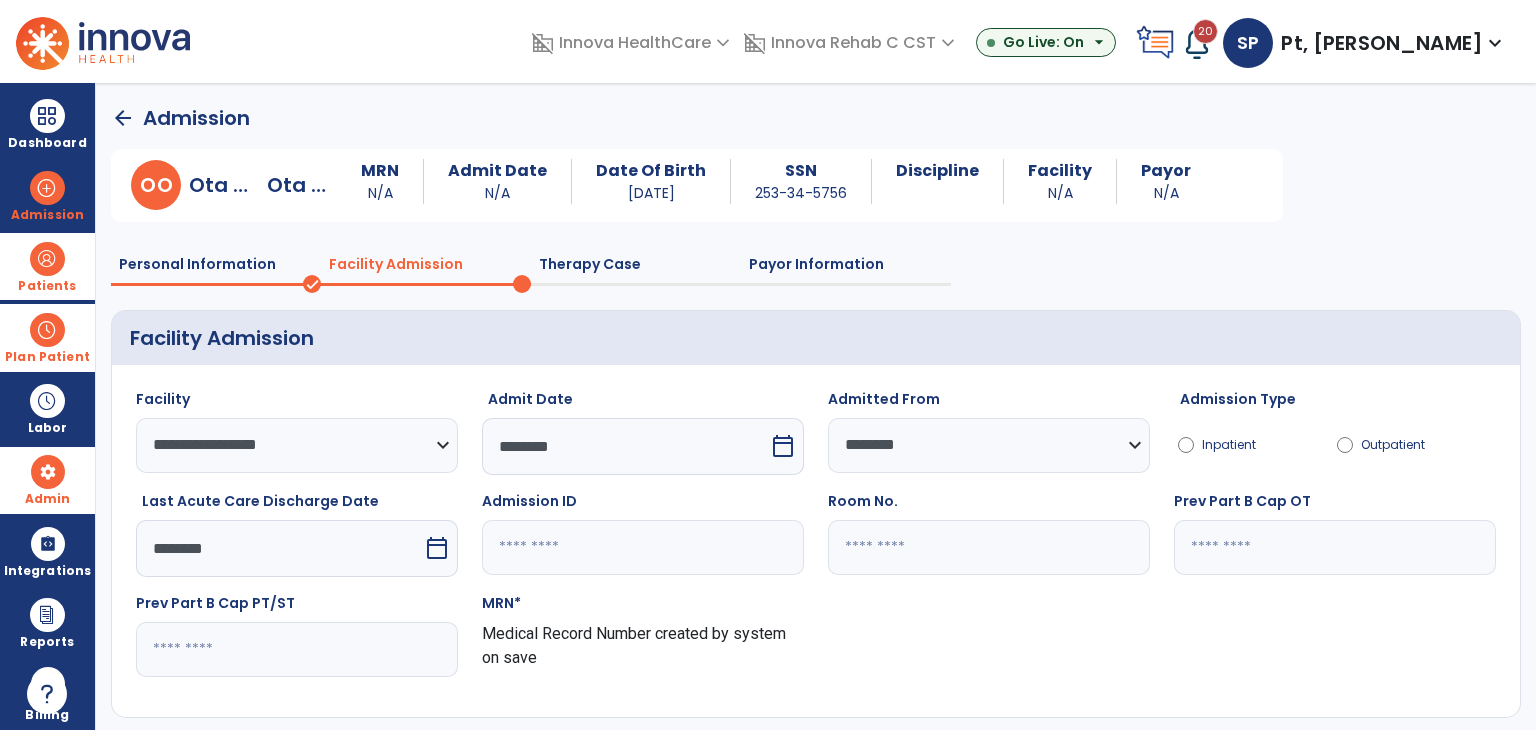click 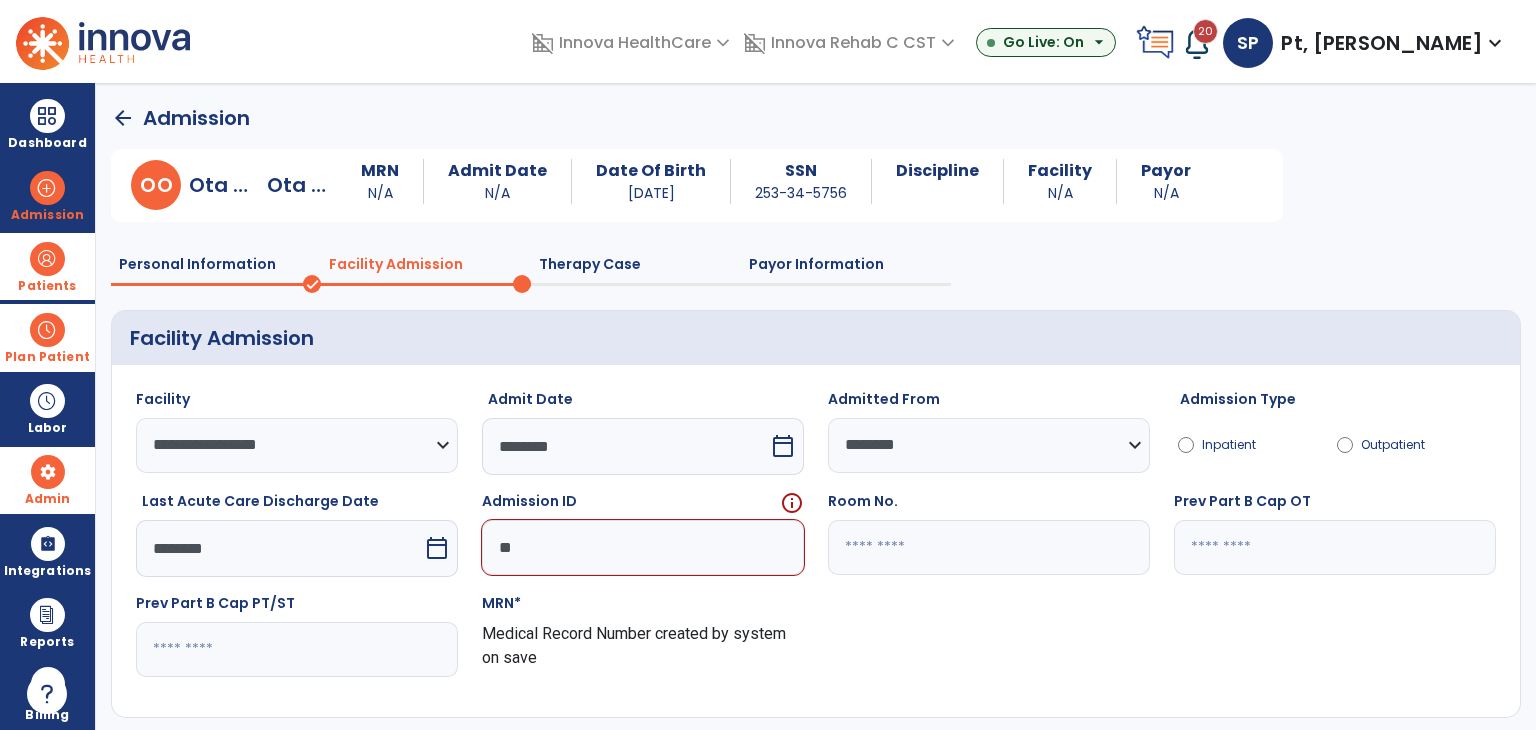 type on "**" 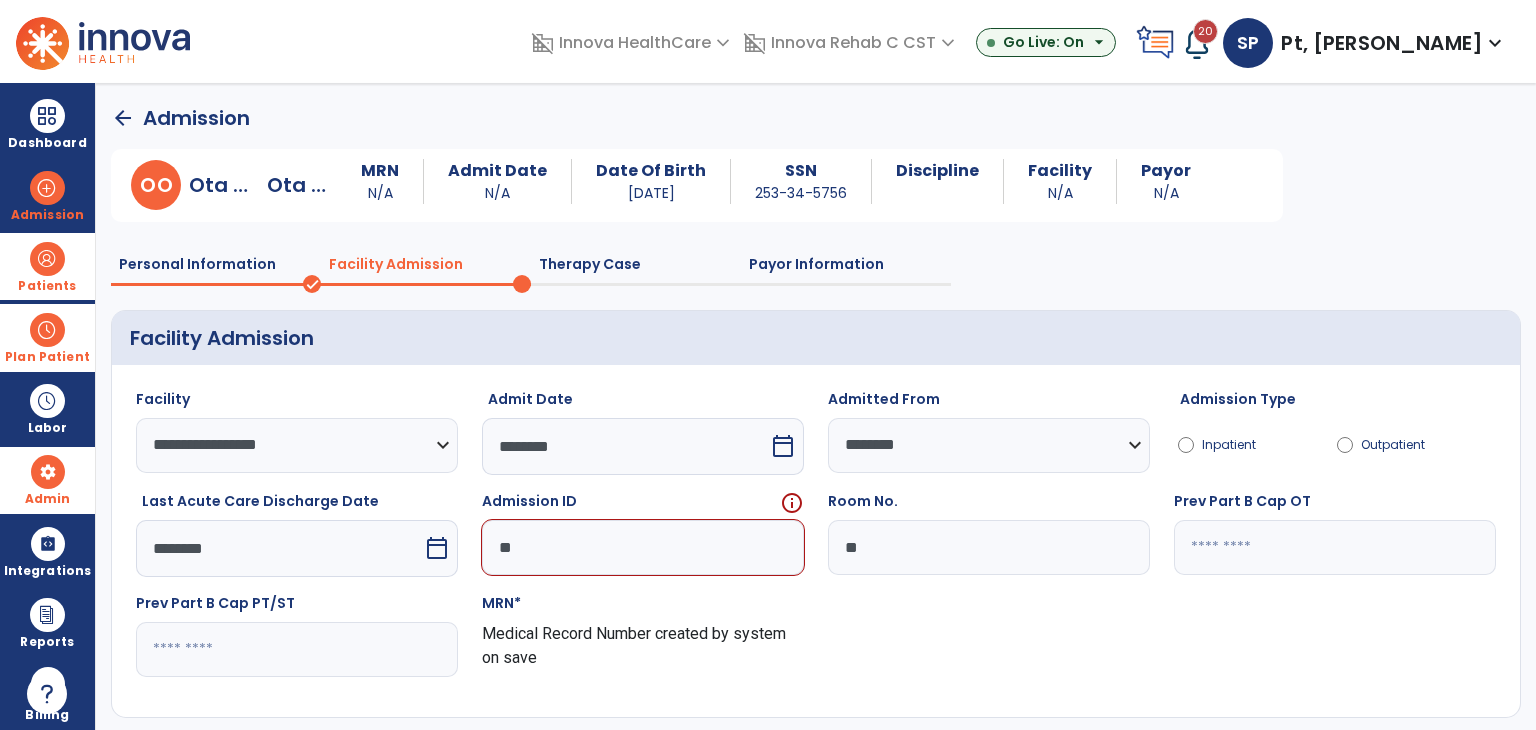 type on "**" 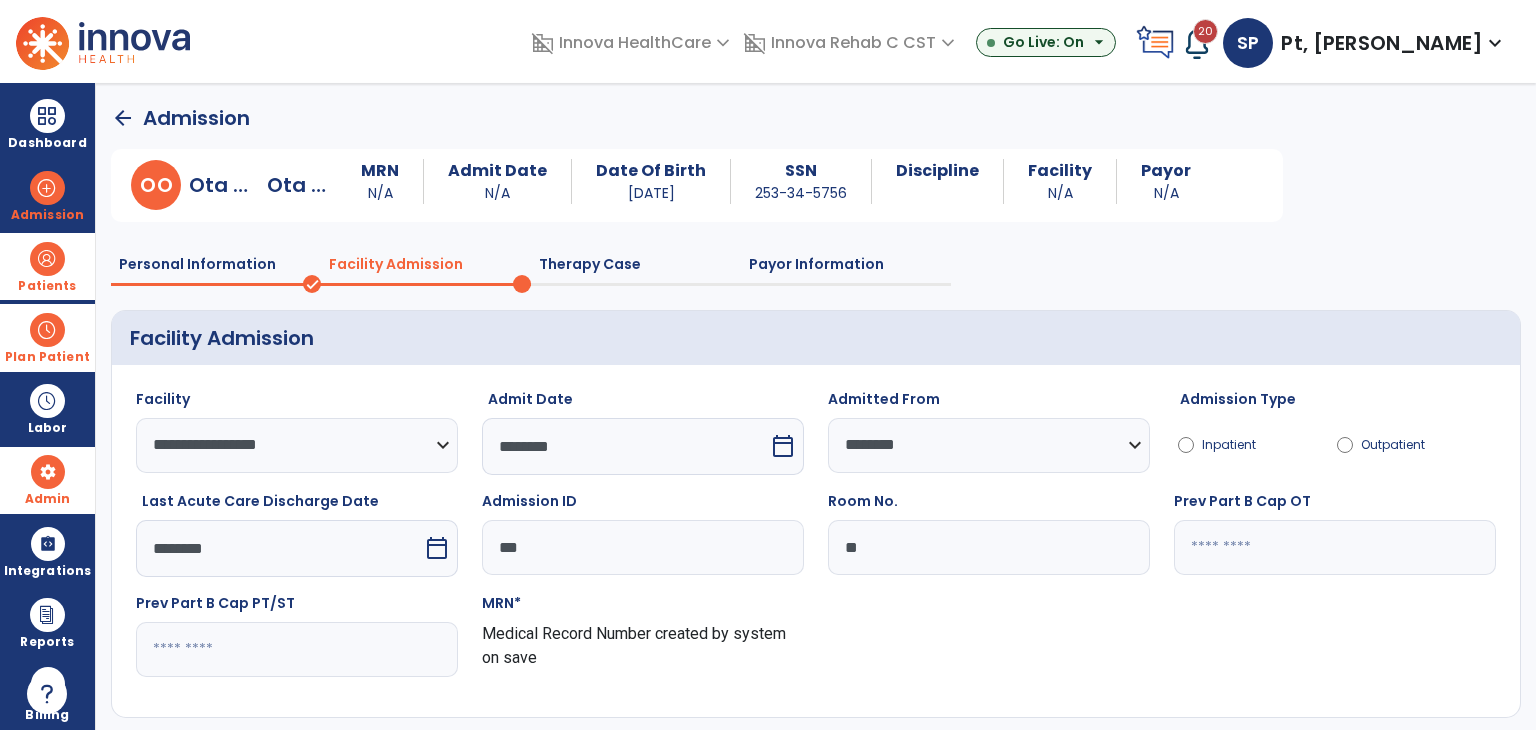 type on "***" 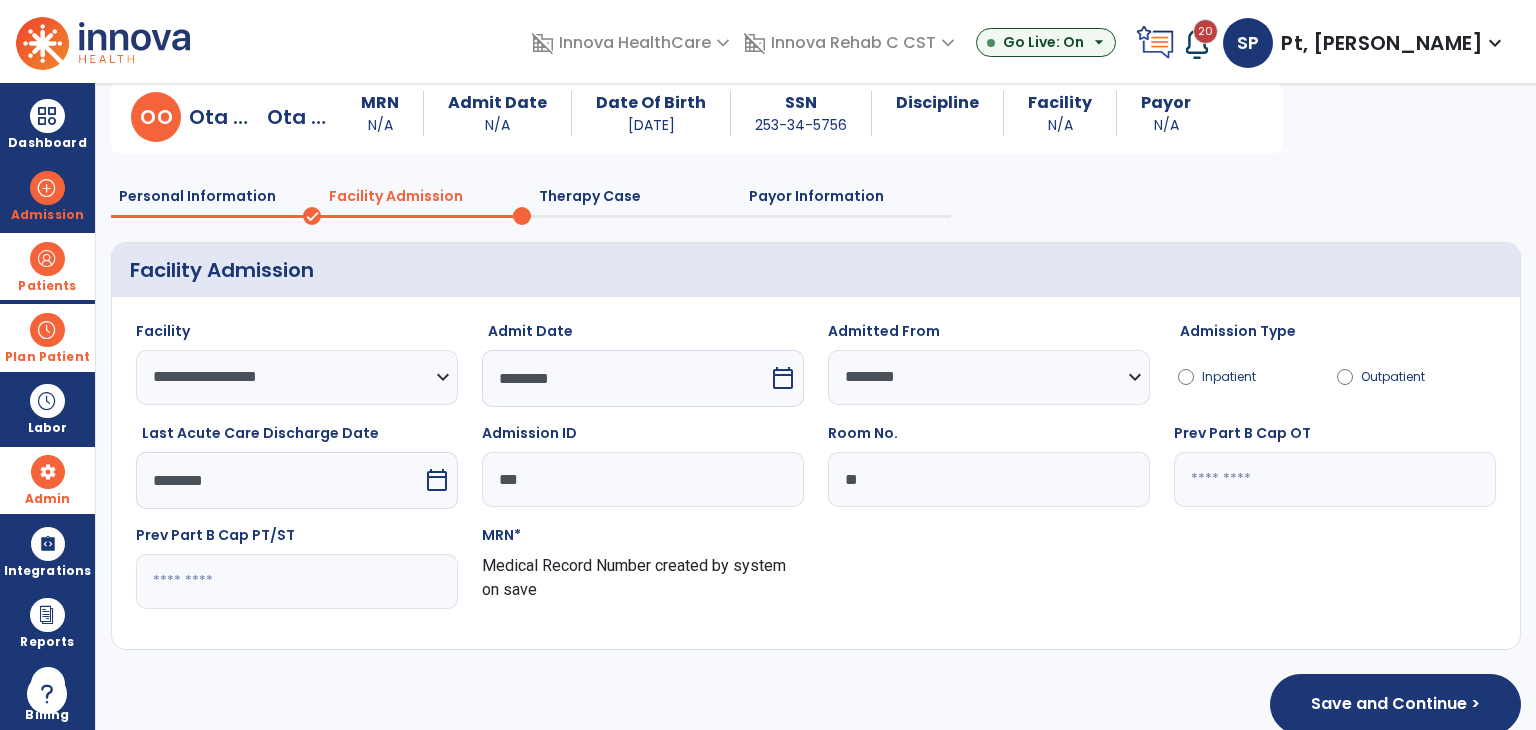 scroll, scrollTop: 96, scrollLeft: 0, axis: vertical 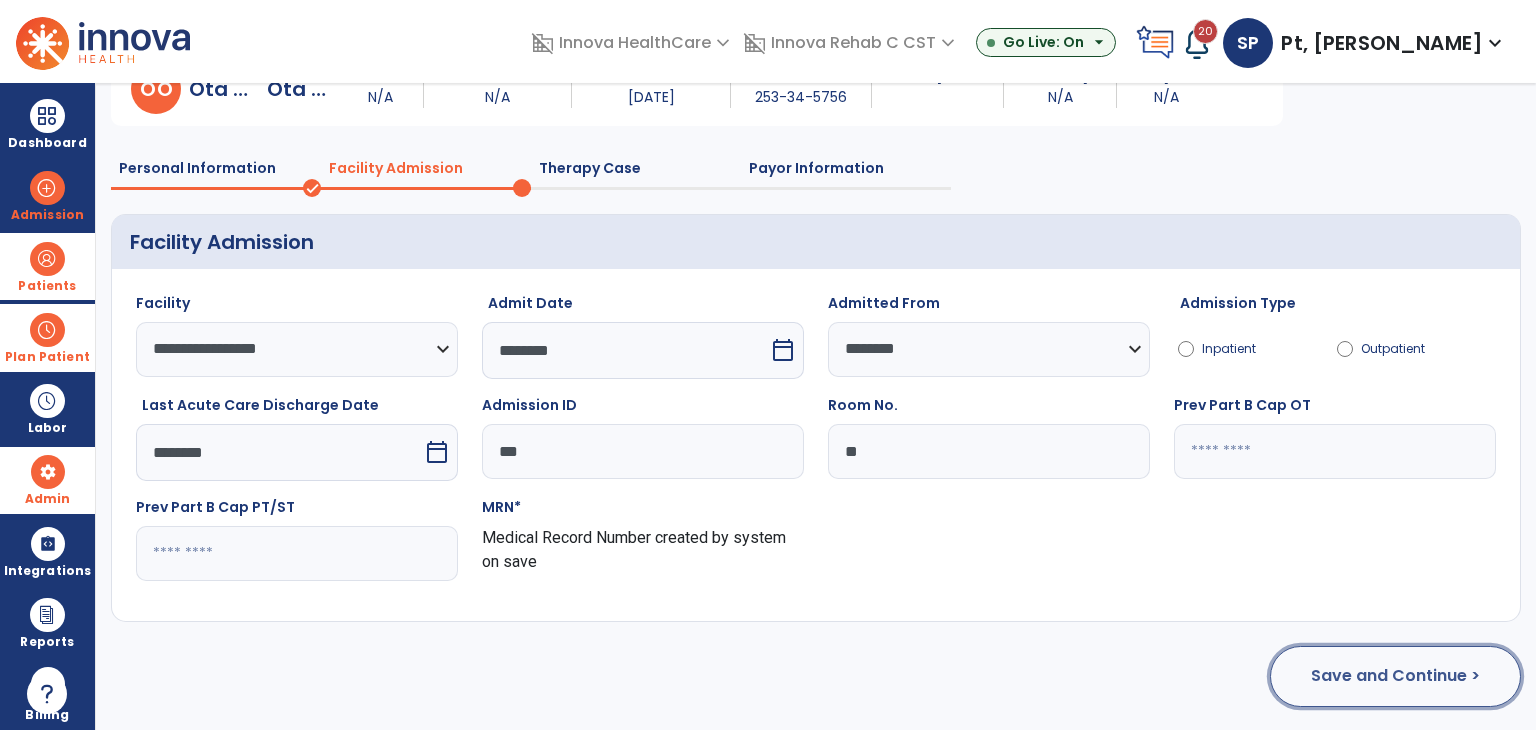 click on "Save and Continue >" 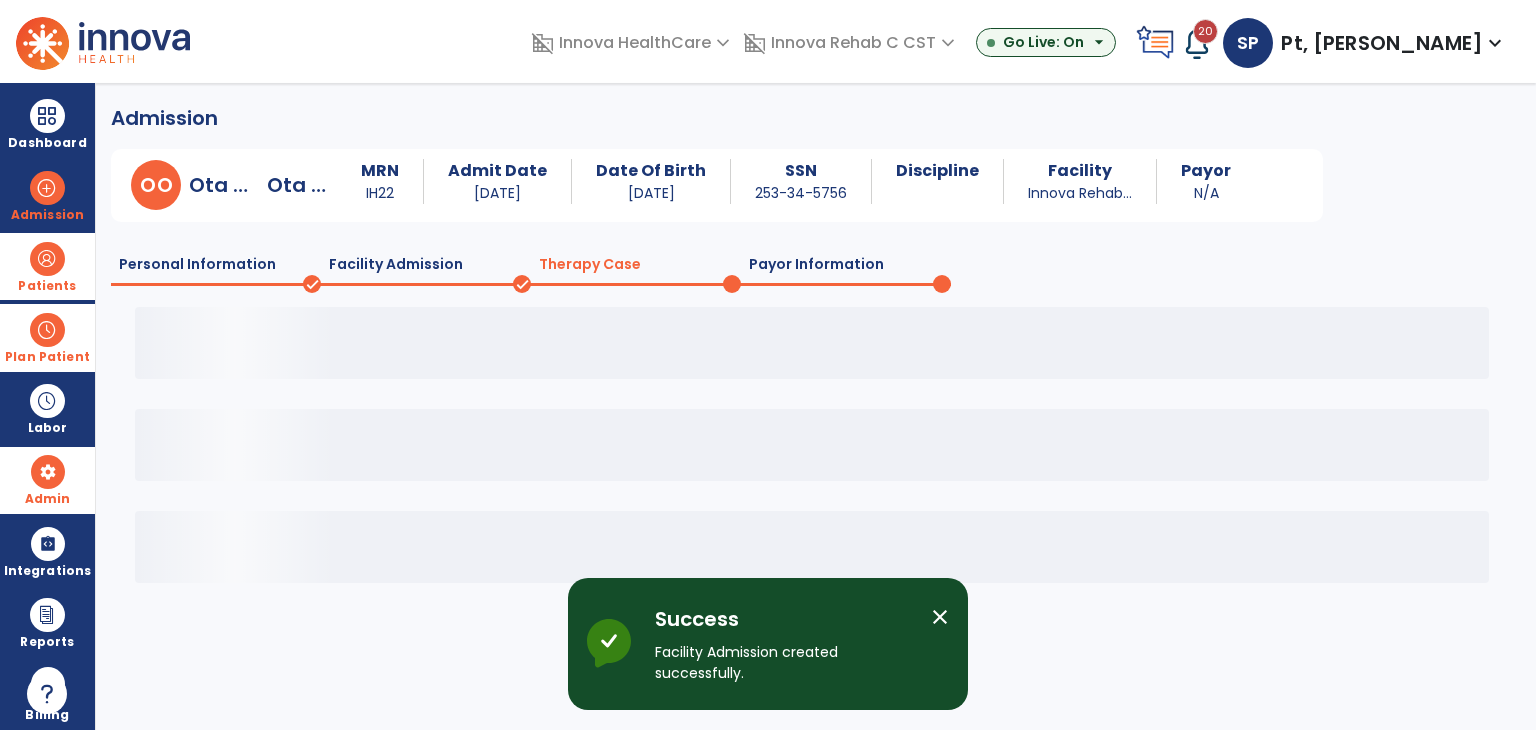 scroll, scrollTop: 0, scrollLeft: 0, axis: both 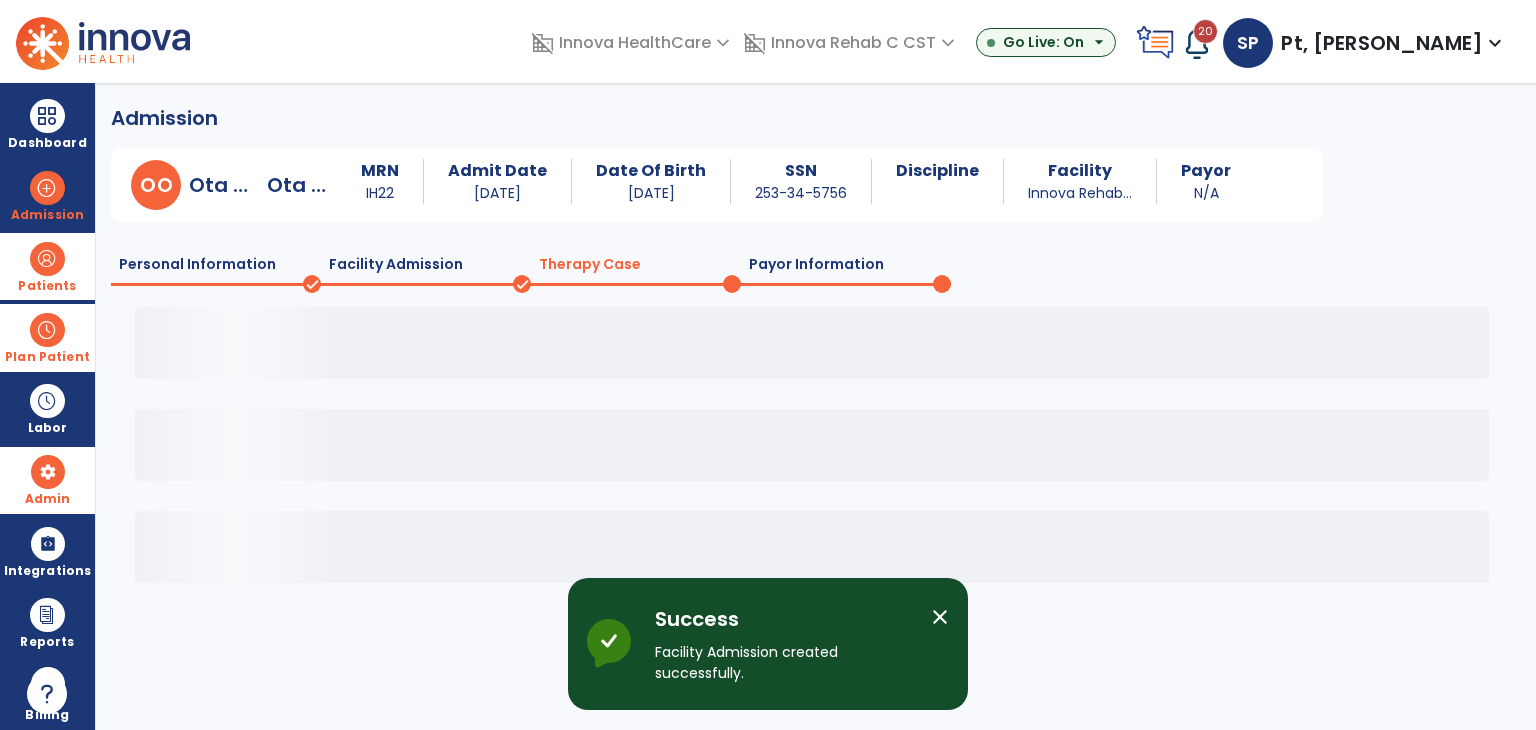 click on "close" at bounding box center (940, 617) 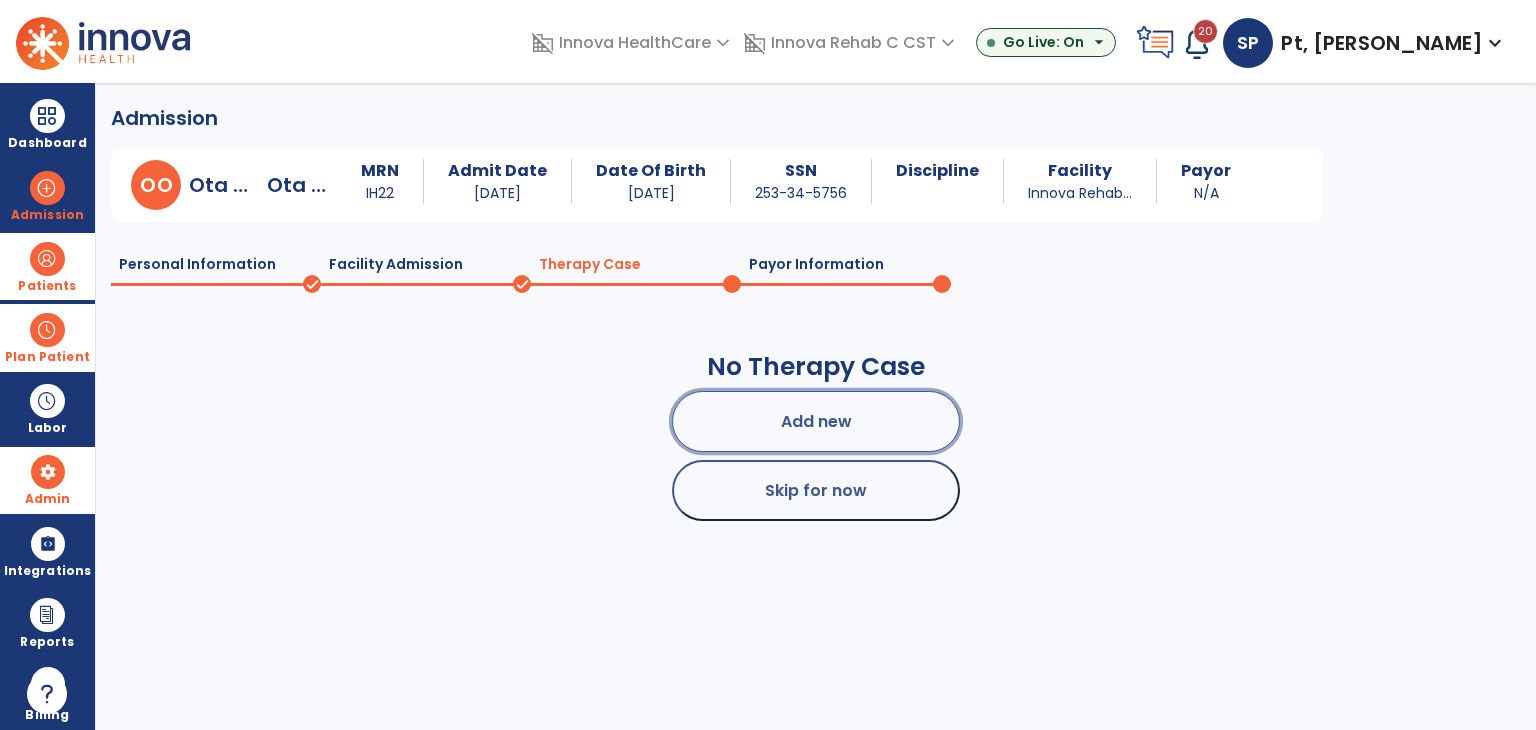 click on "Add new" at bounding box center (816, 421) 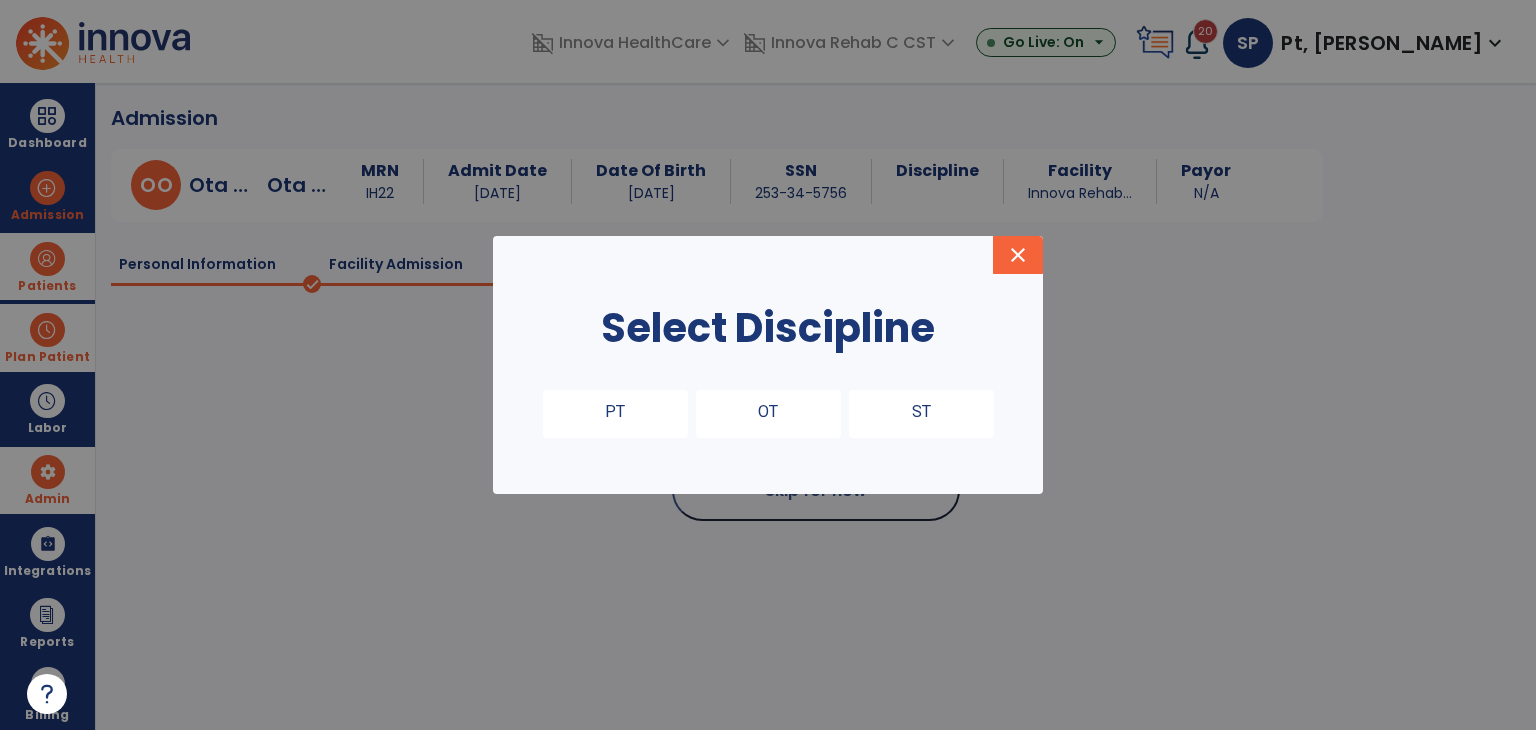 click on "PT" at bounding box center (615, 414) 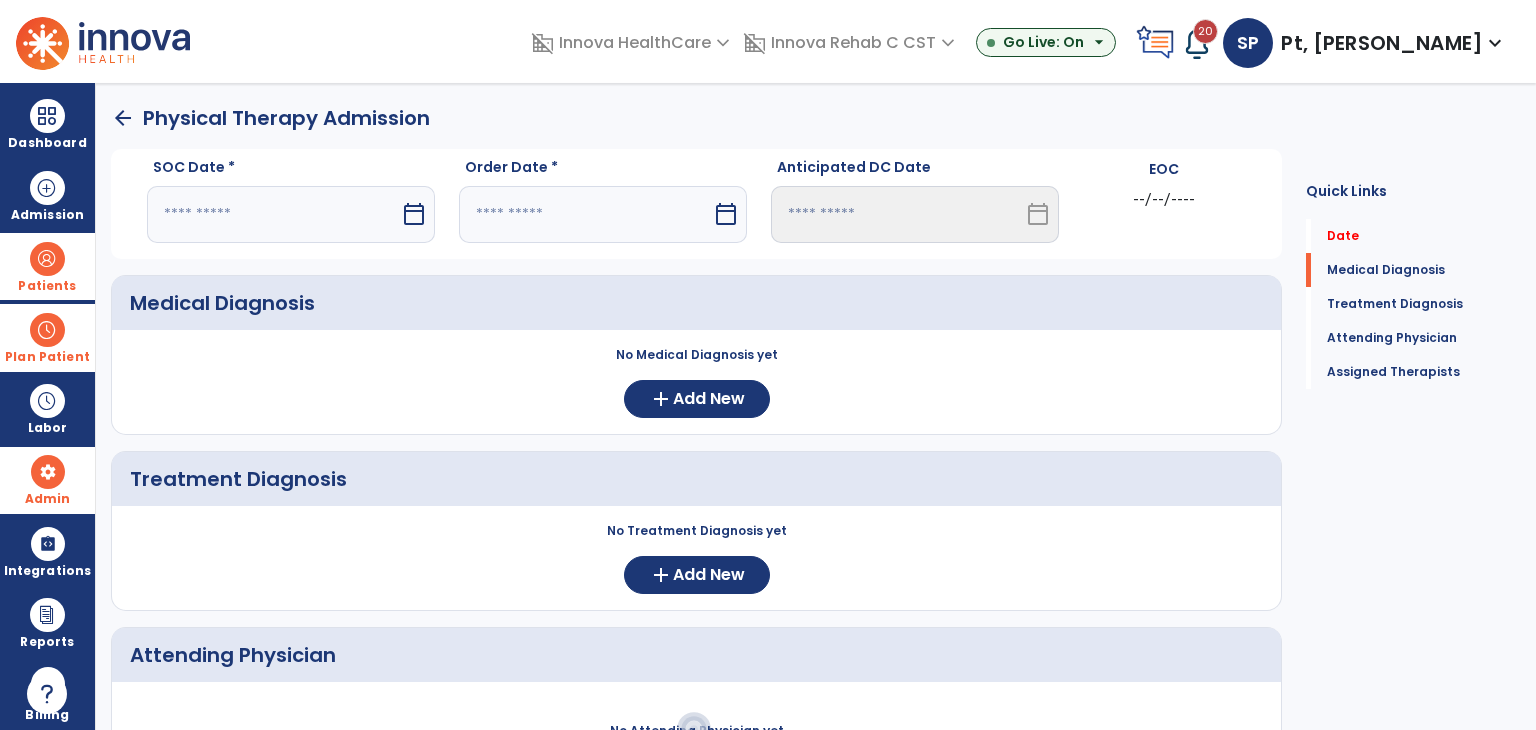 click at bounding box center [273, 214] 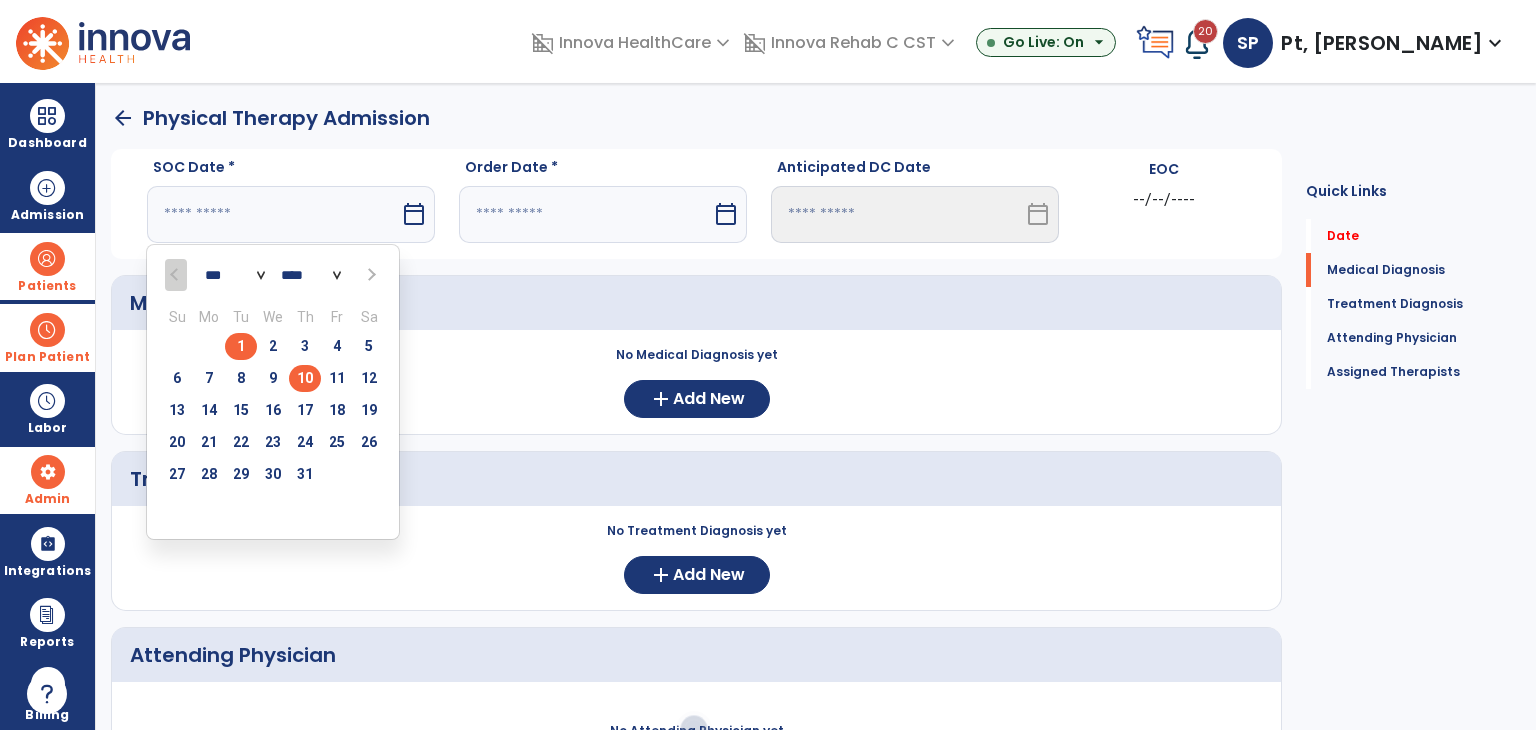 click on "1" at bounding box center [241, 346] 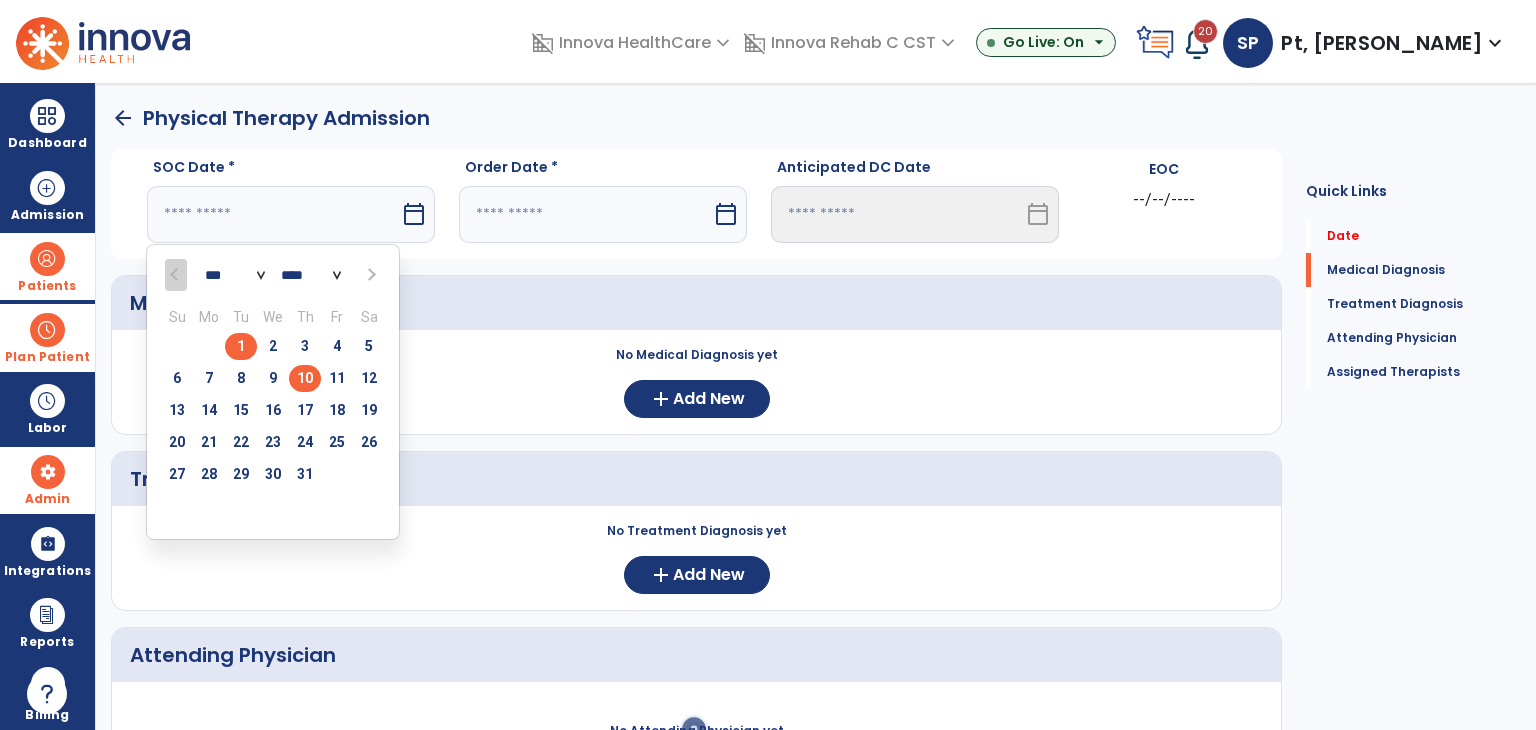 type on "********" 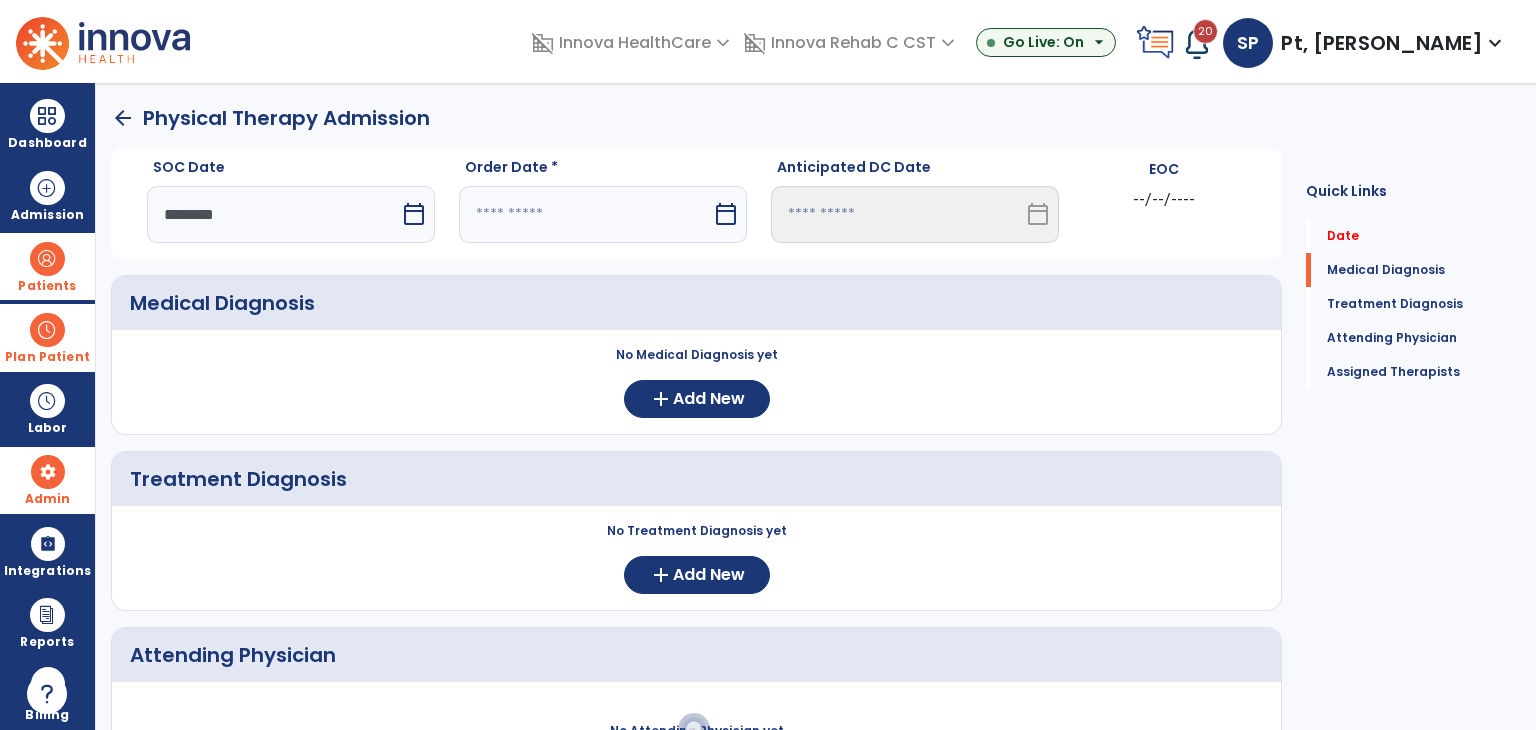 click at bounding box center [585, 214] 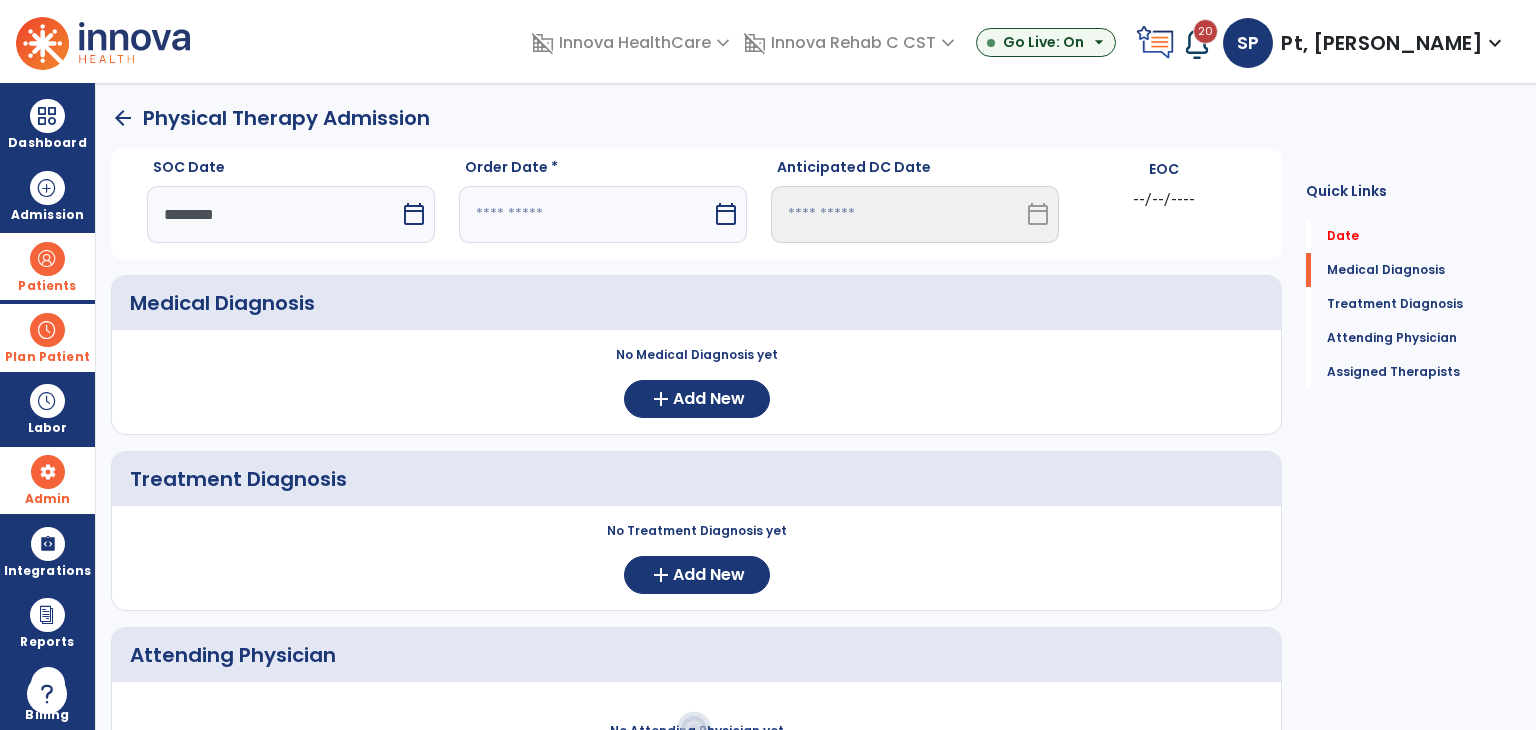 select on "*" 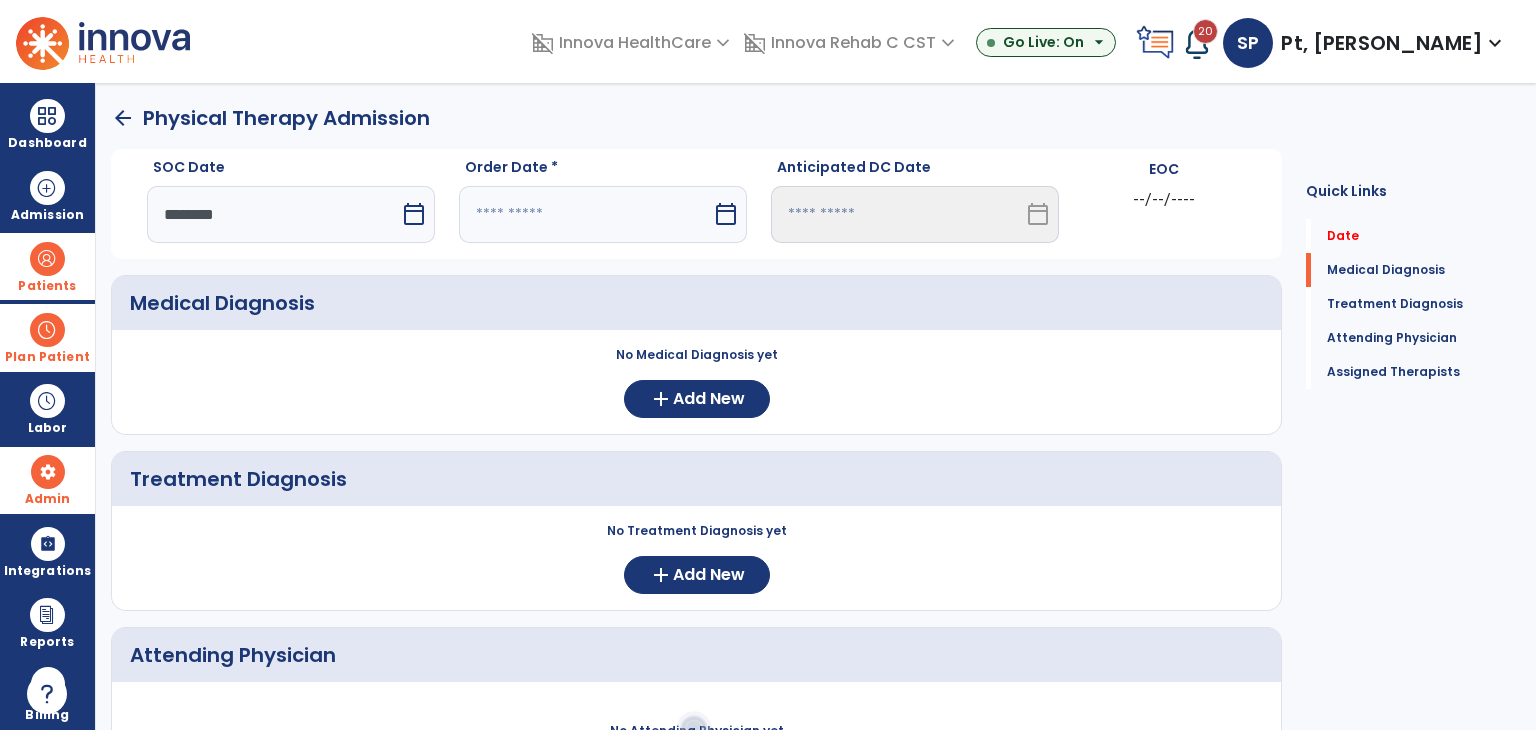 select on "****" 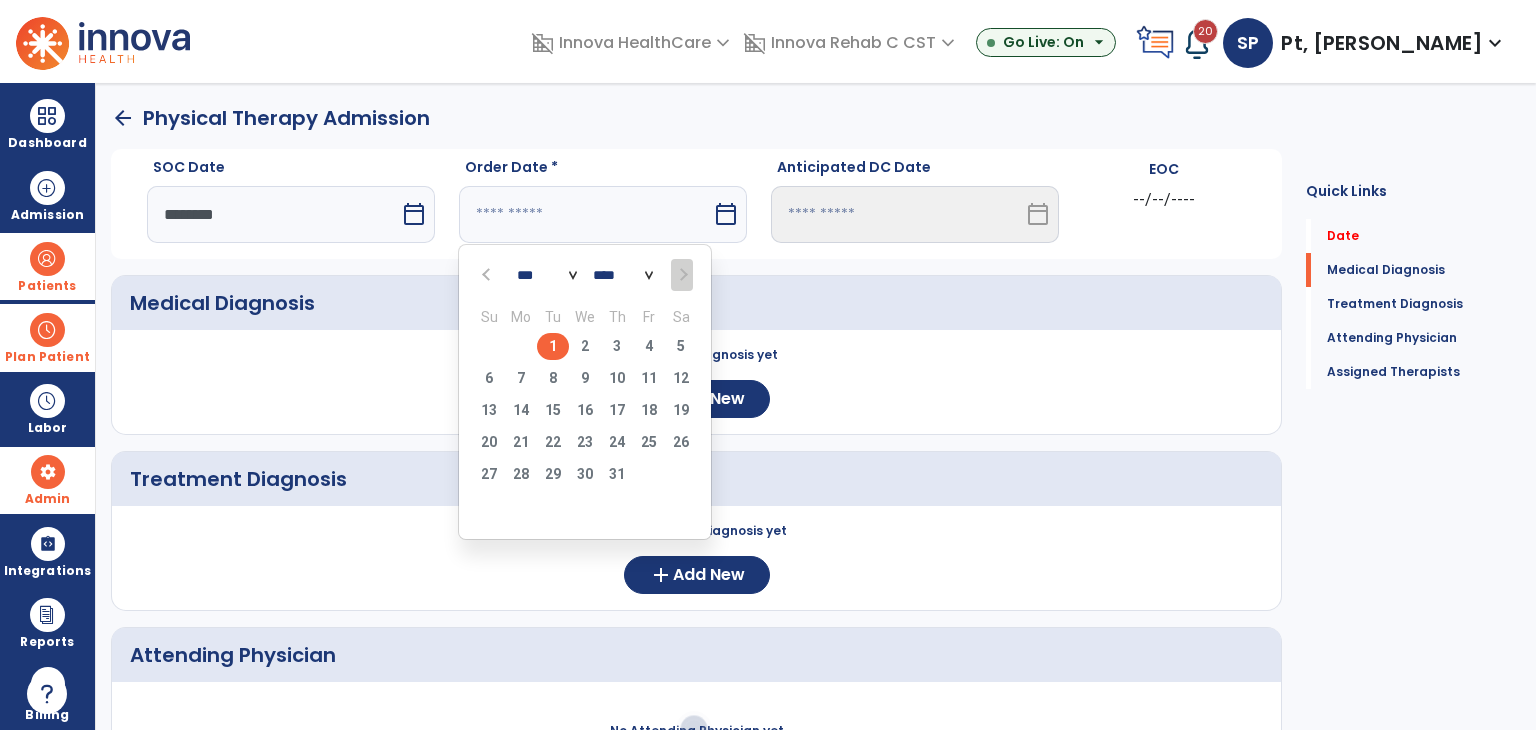 click on "1" at bounding box center (553, 346) 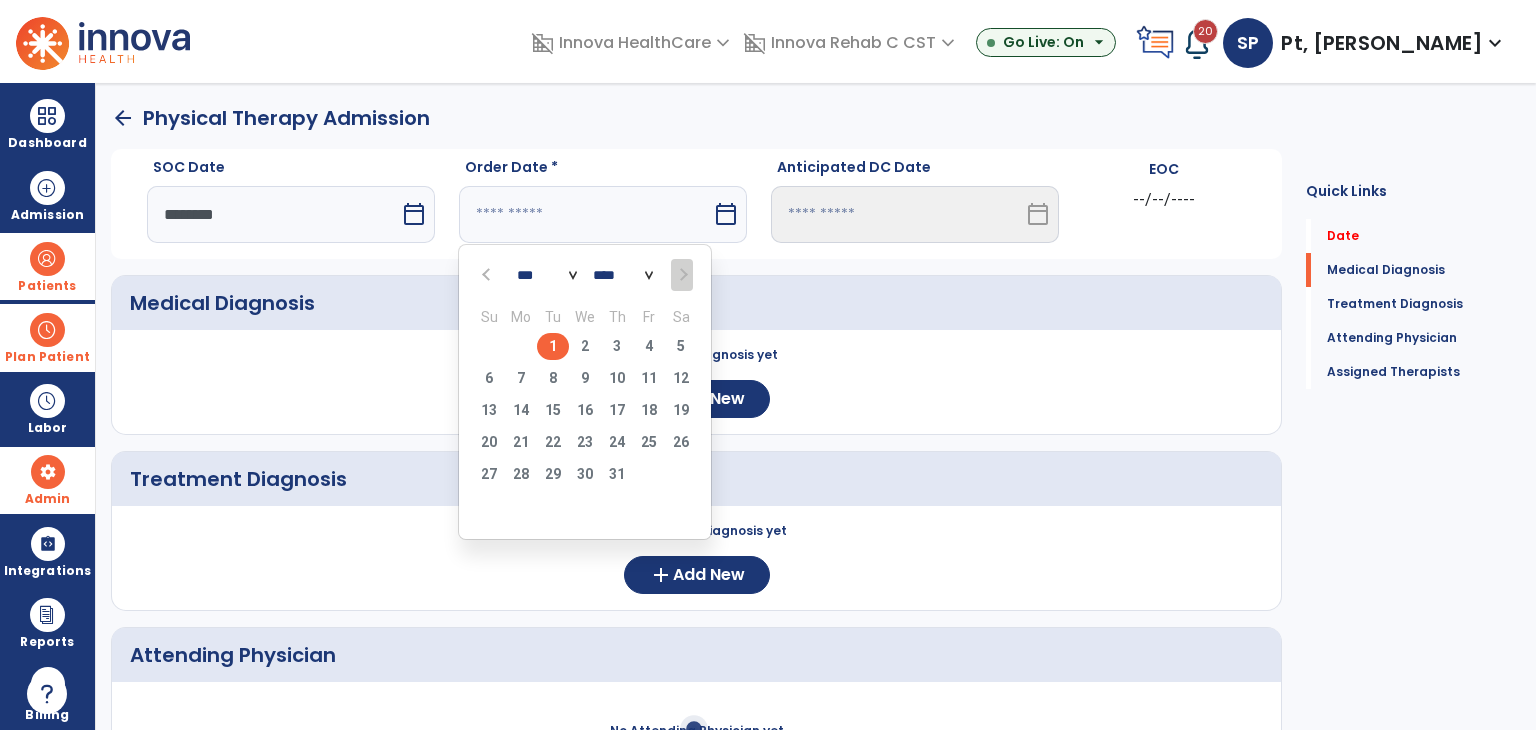 type on "********" 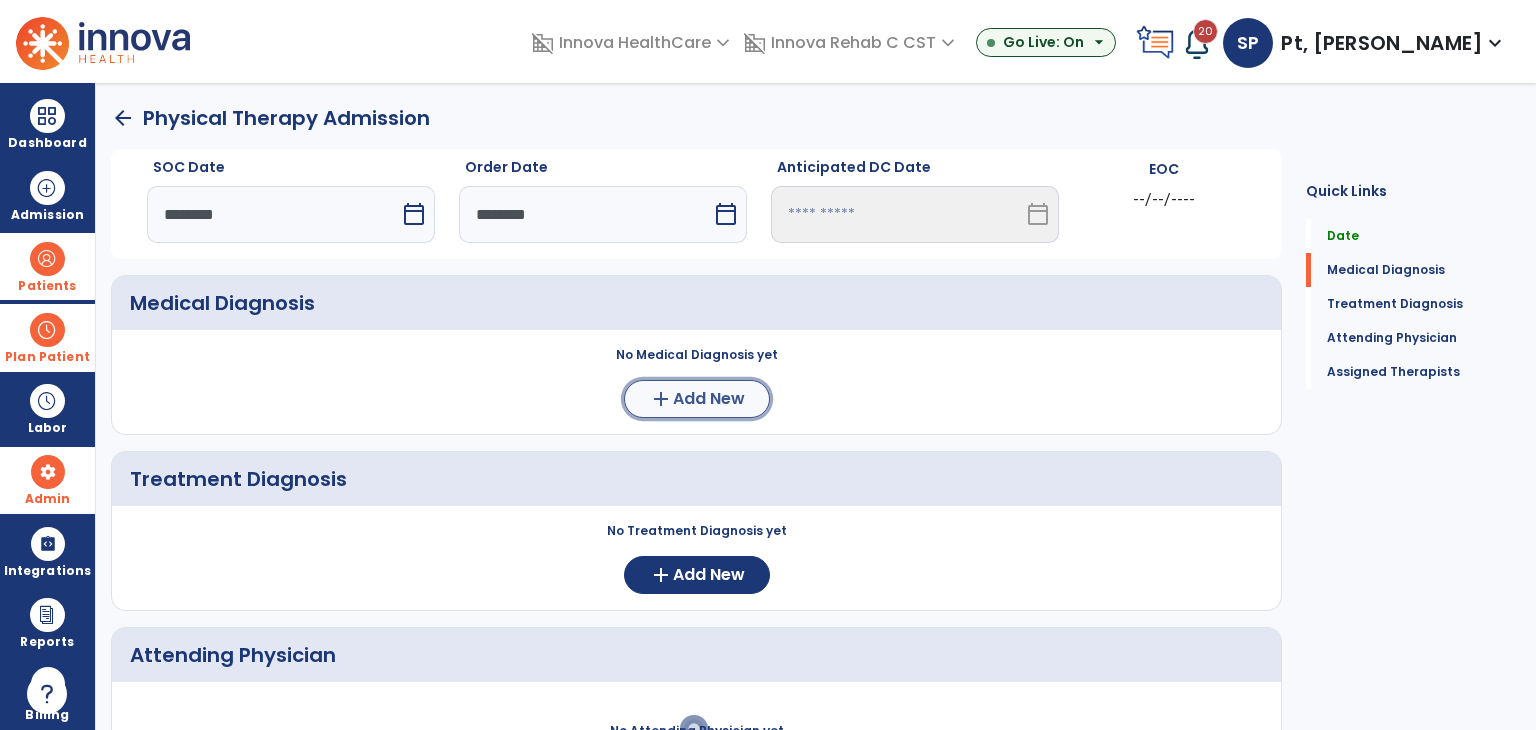 click on "add  Add New" 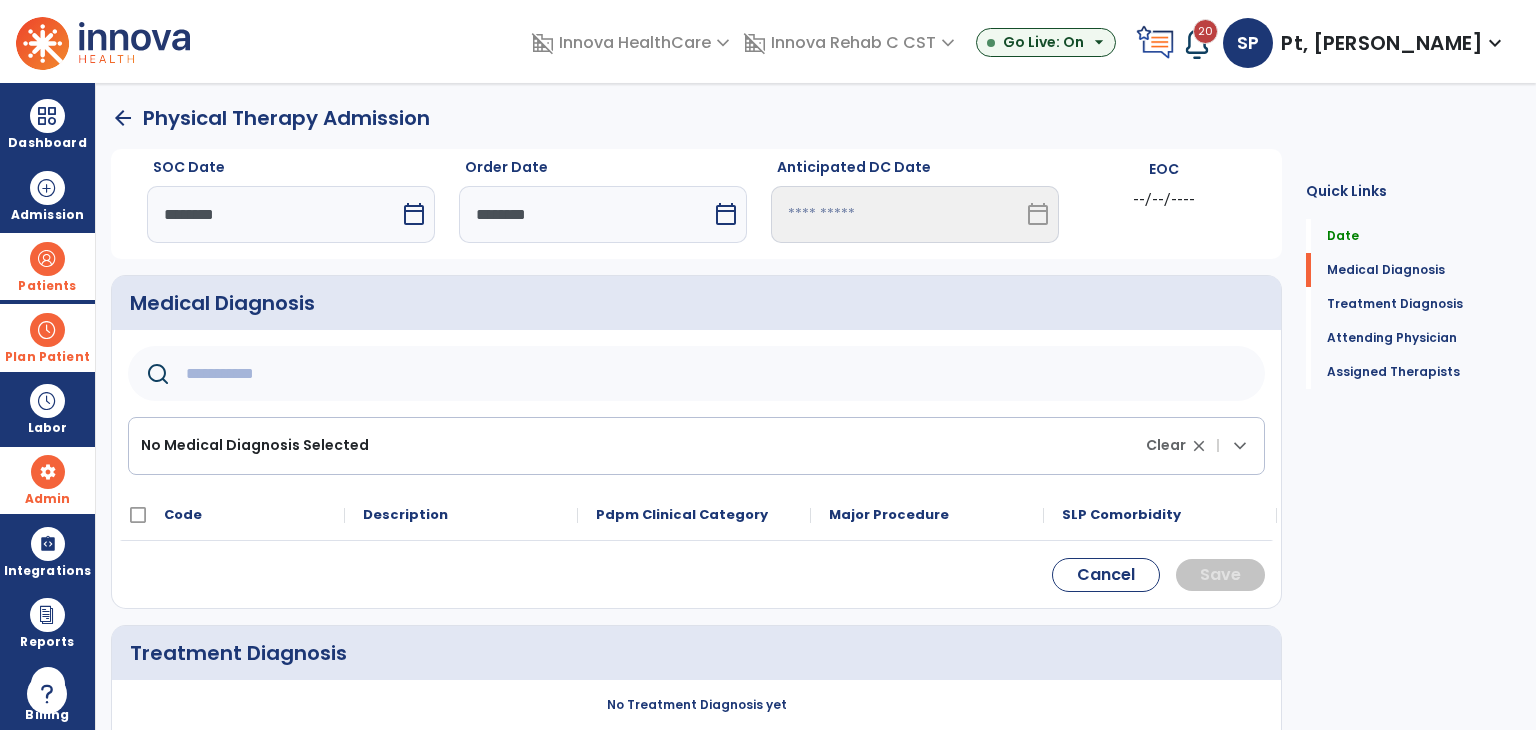 click 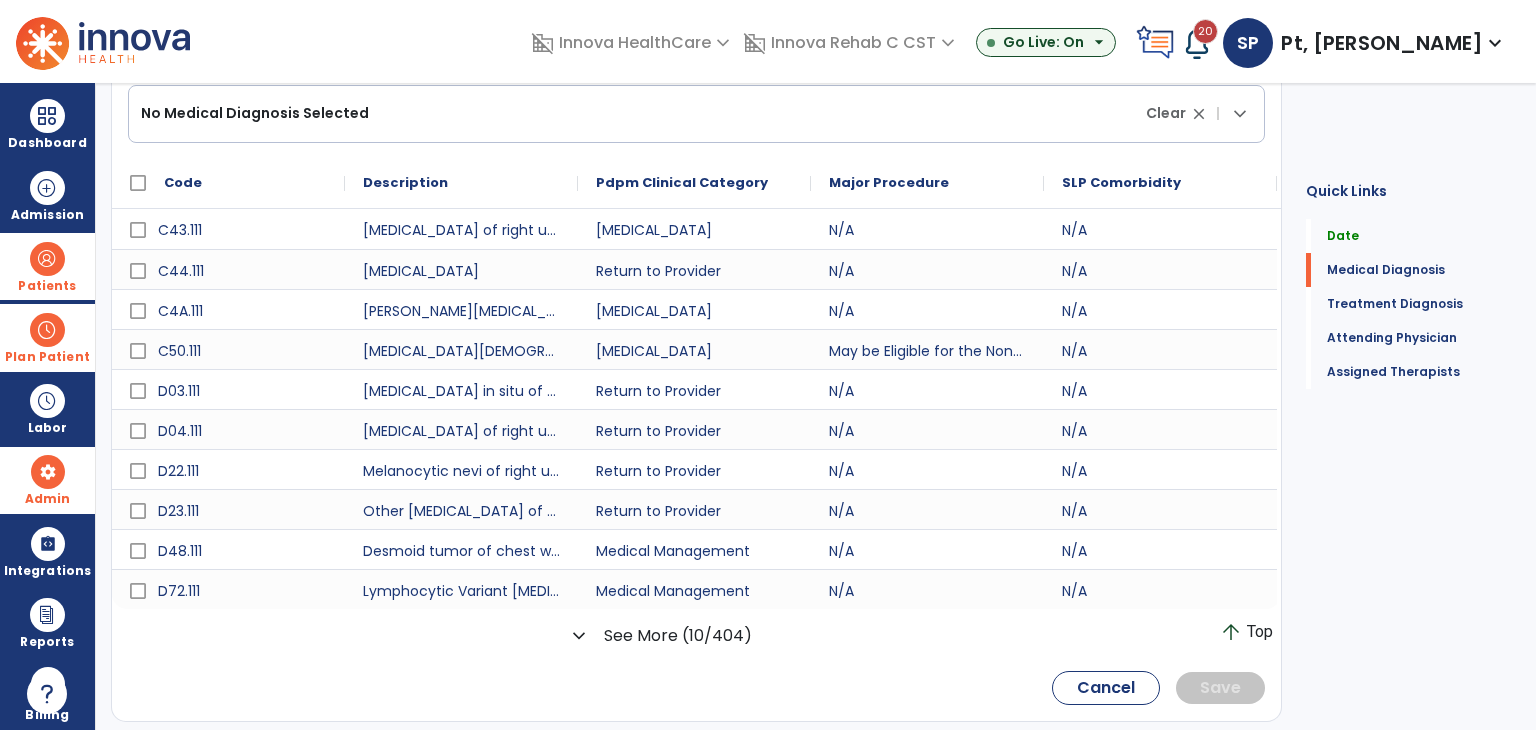 scroll, scrollTop: 356, scrollLeft: 0, axis: vertical 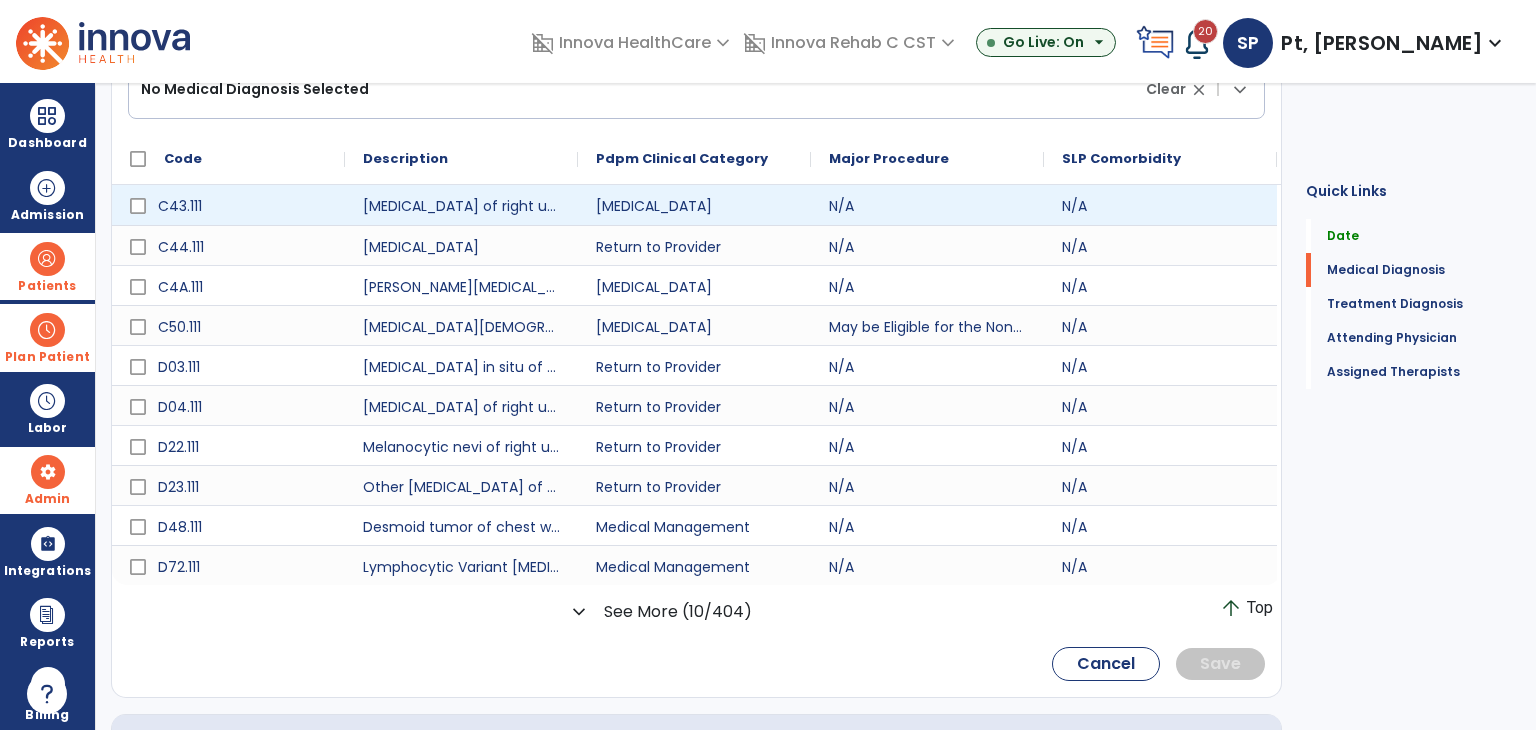 type on "***" 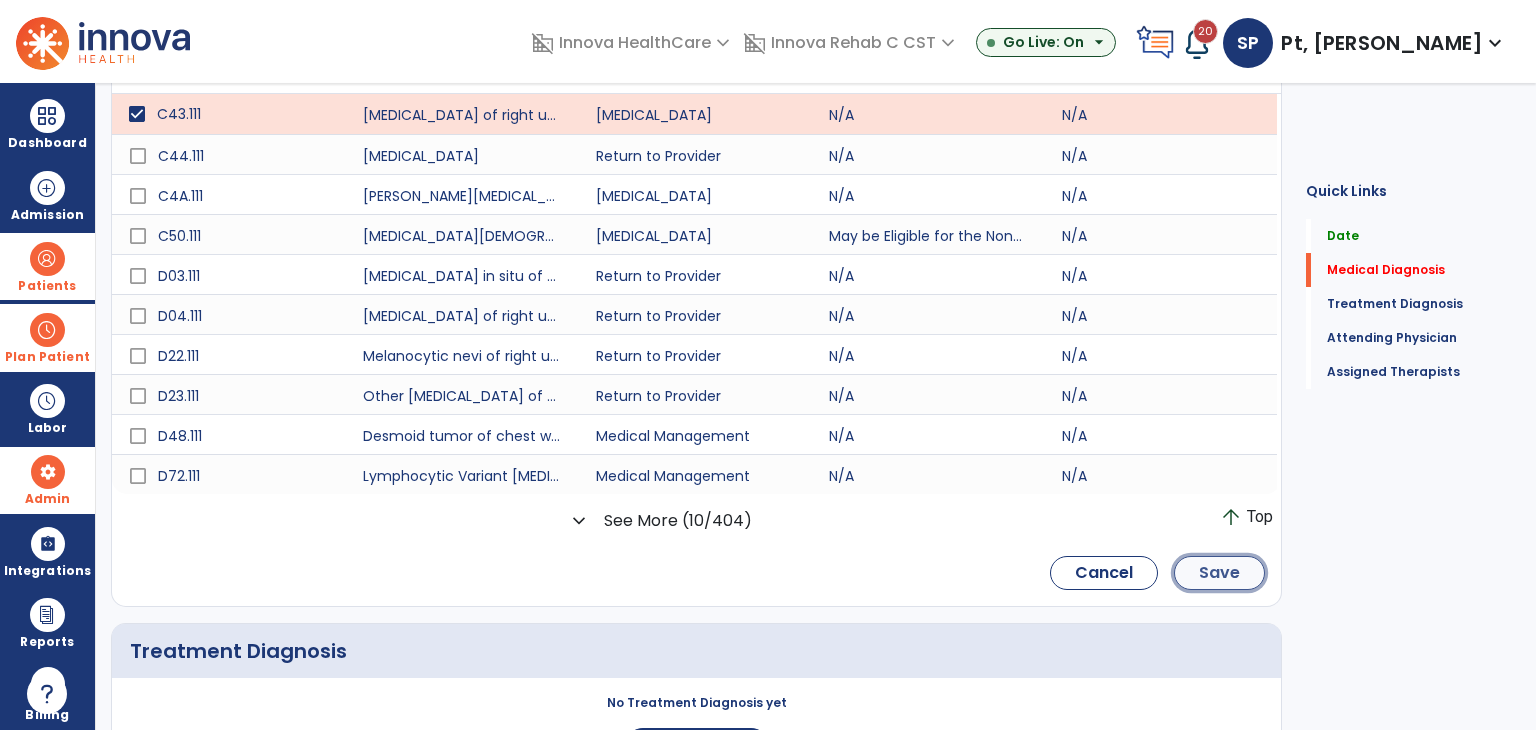 click on "Save" 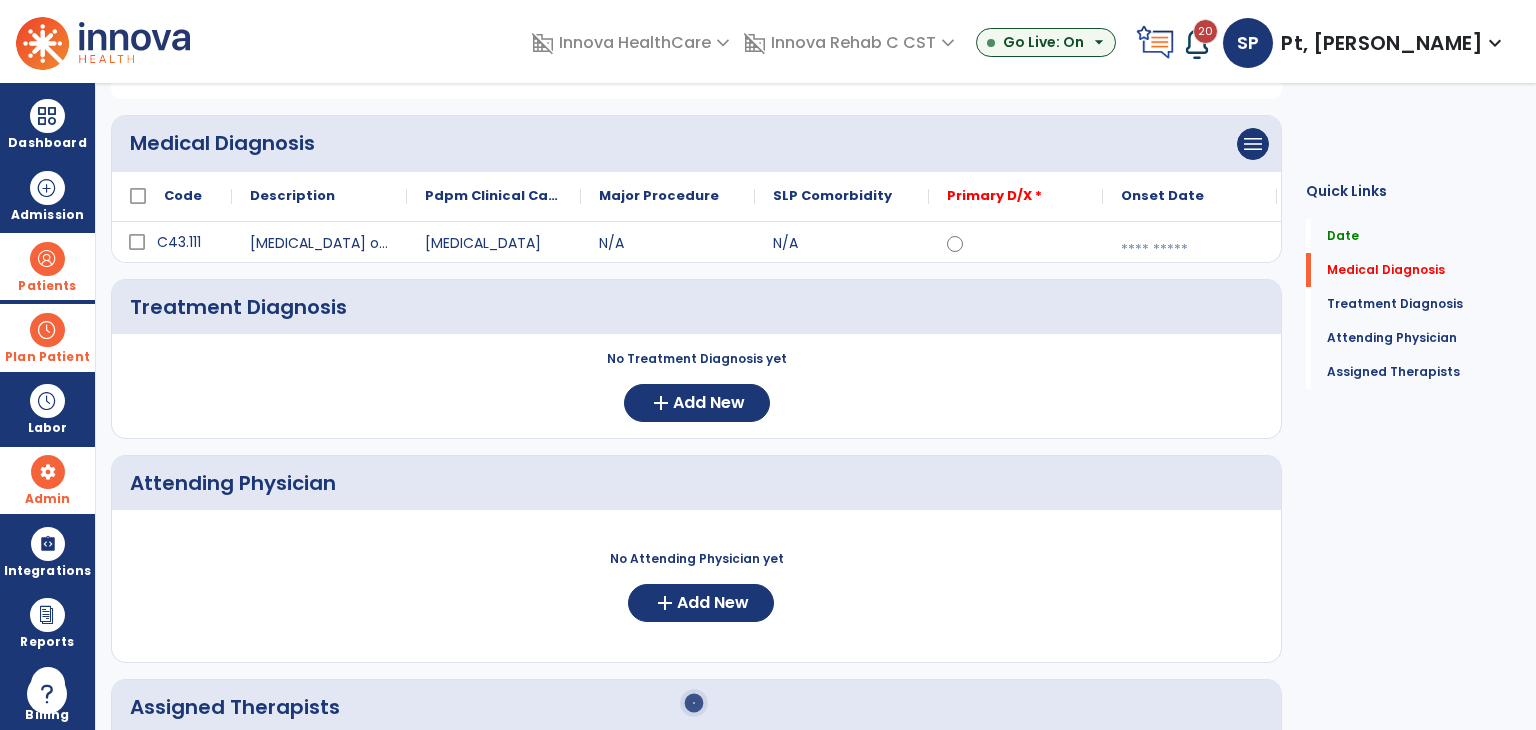scroll, scrollTop: 0, scrollLeft: 0, axis: both 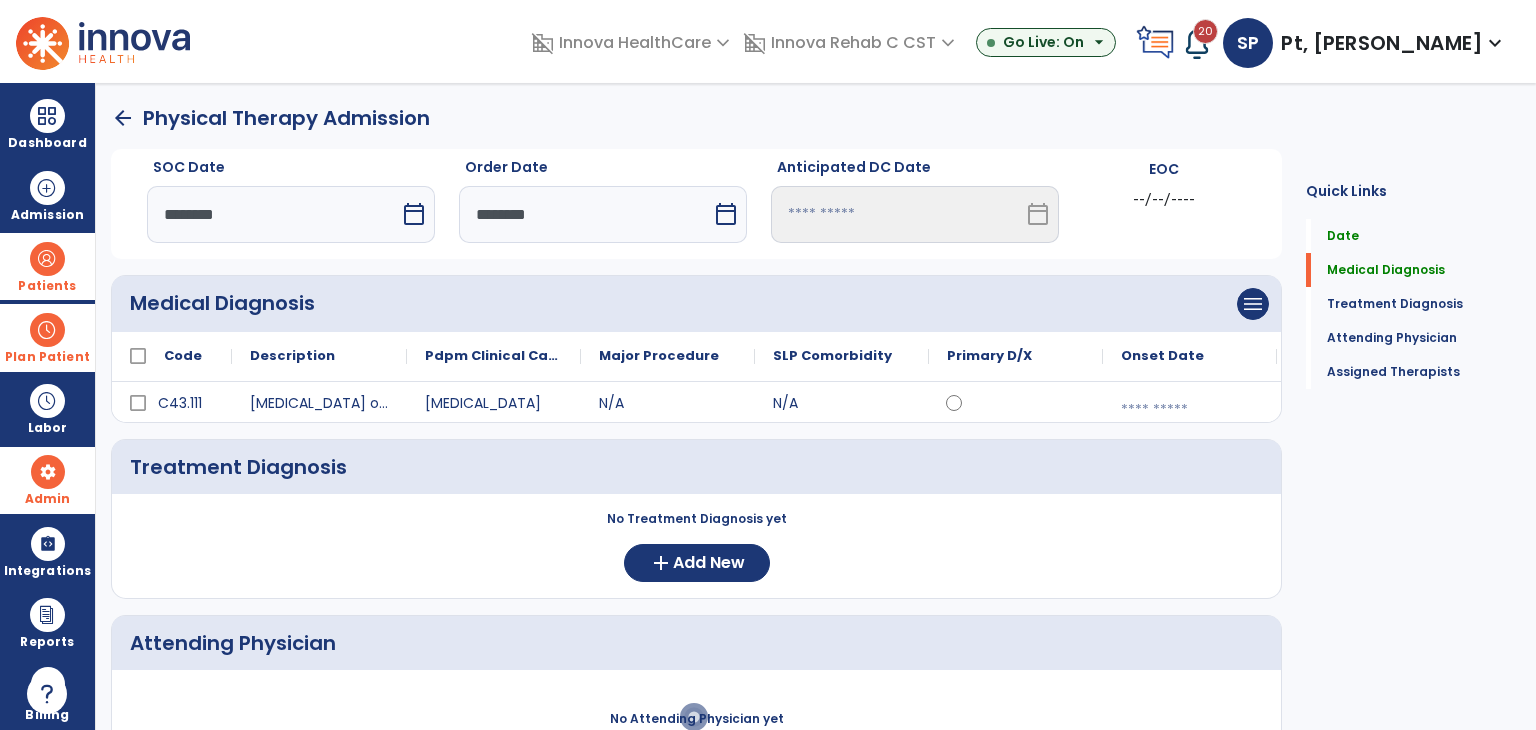 click at bounding box center [1190, 410] 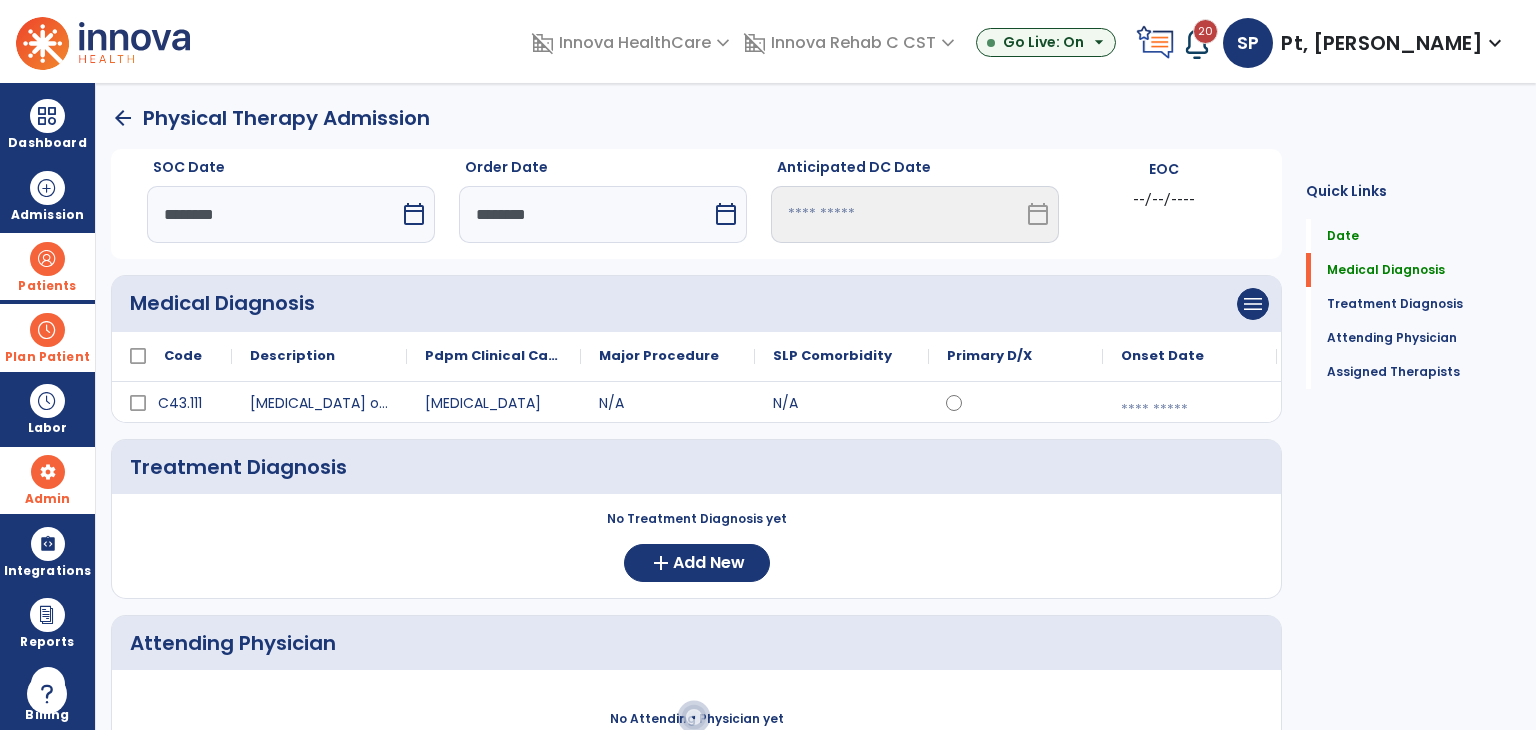 select on "*" 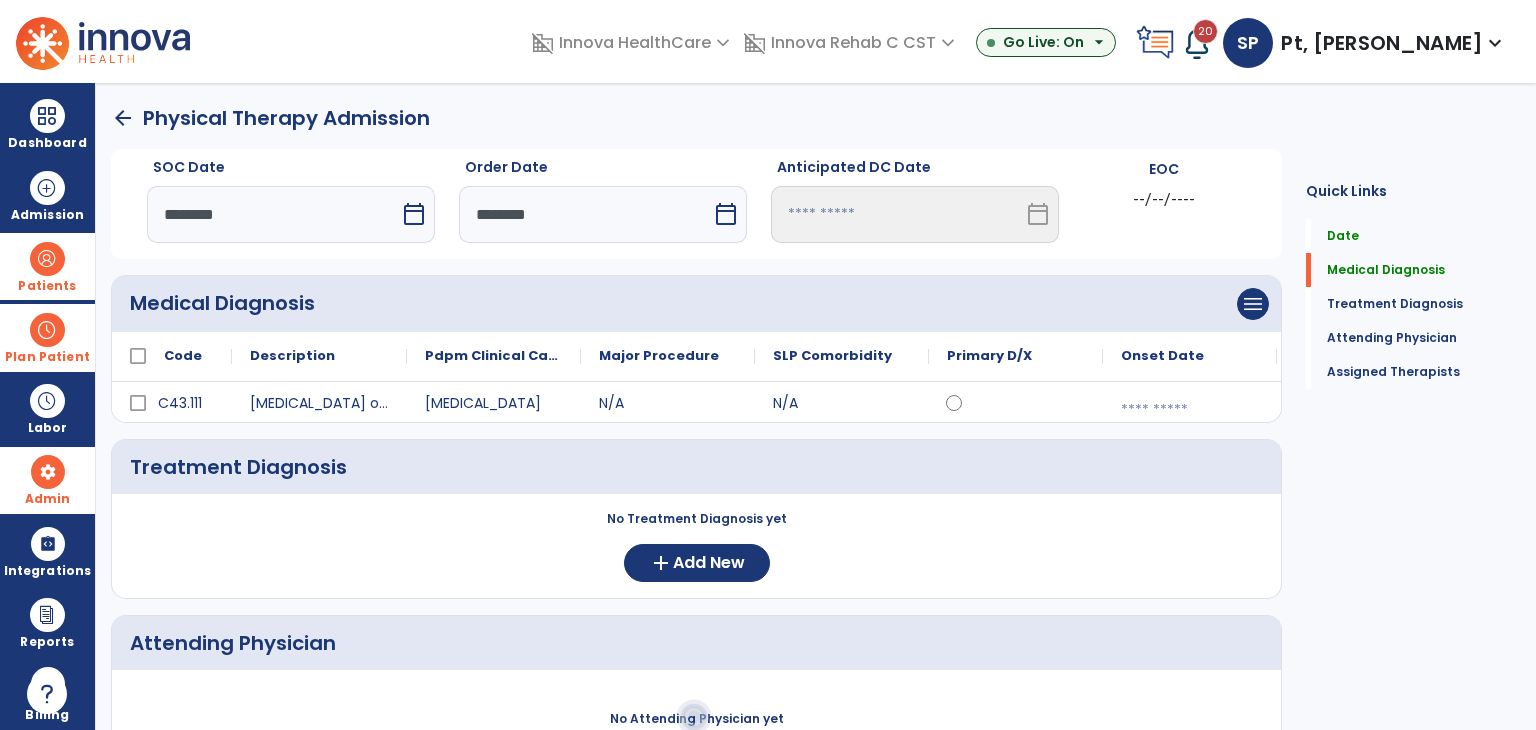 select on "****" 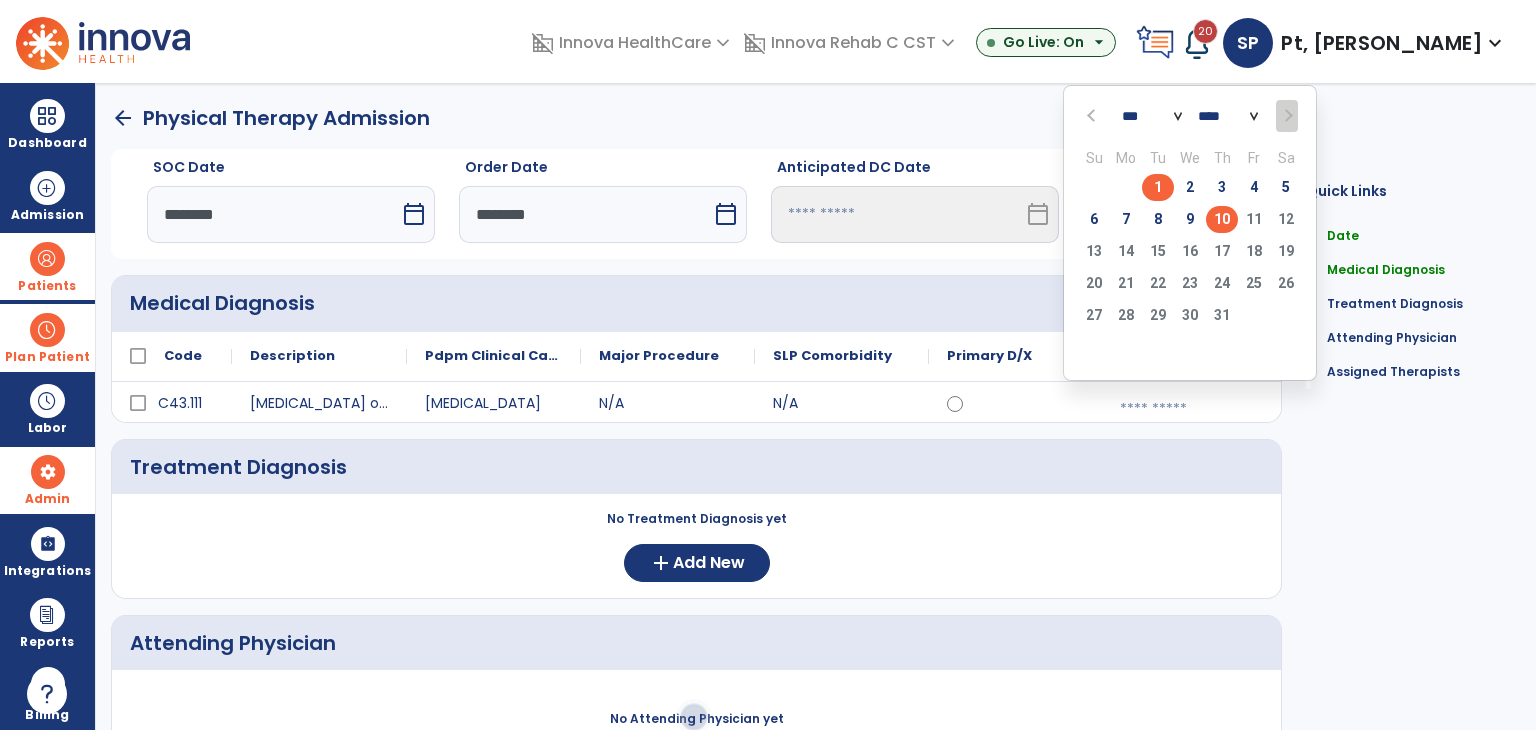 click on "1" 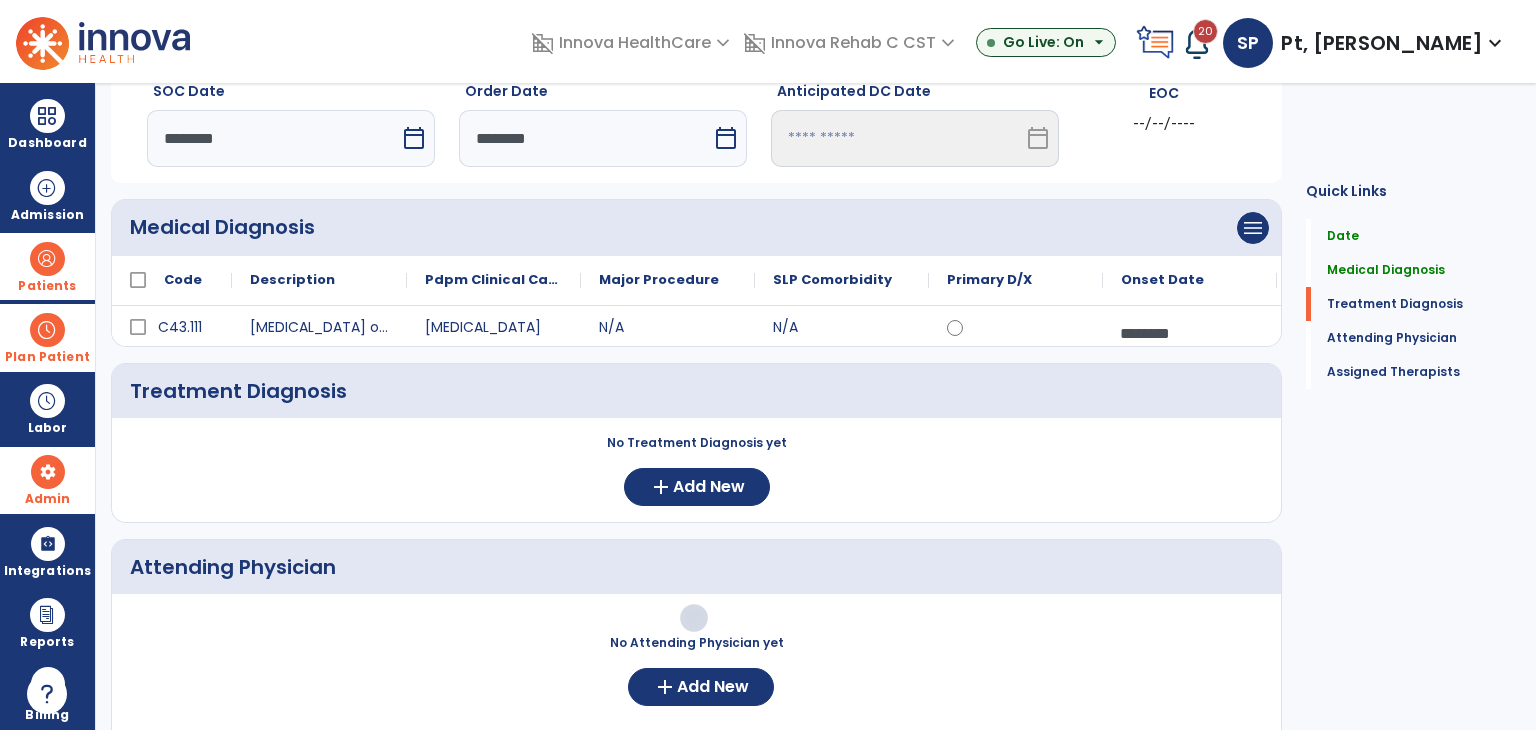 scroll, scrollTop: 100, scrollLeft: 0, axis: vertical 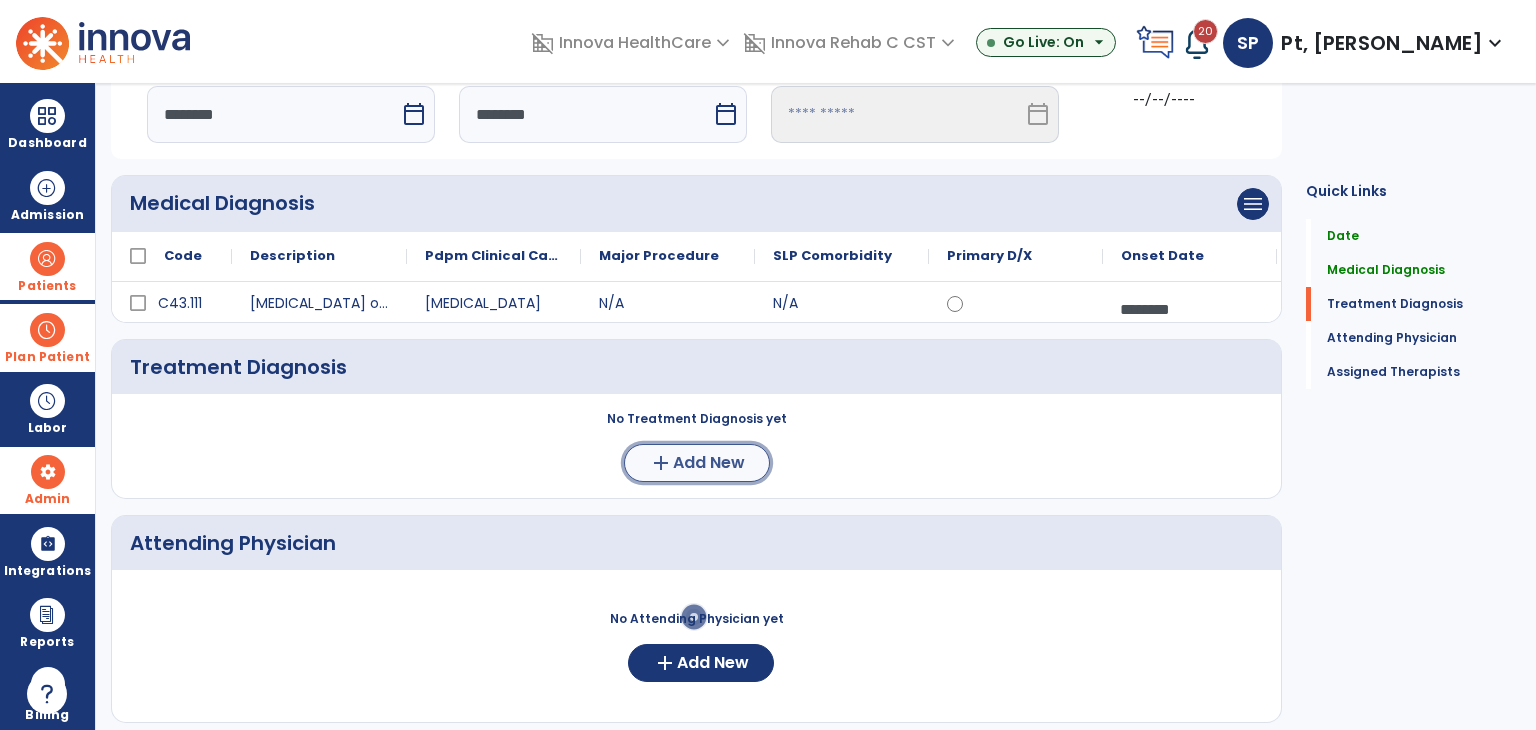 click on "Add New" 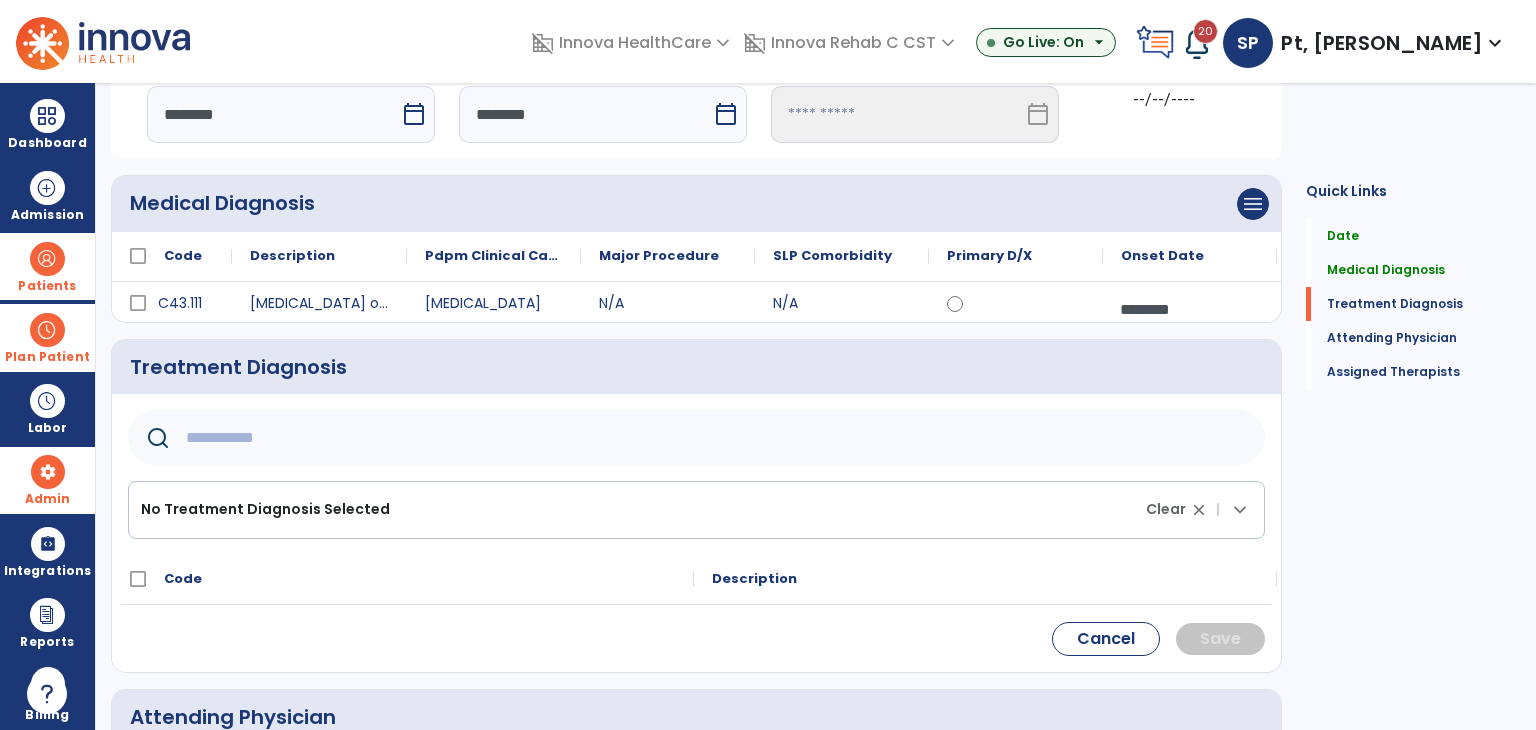 click 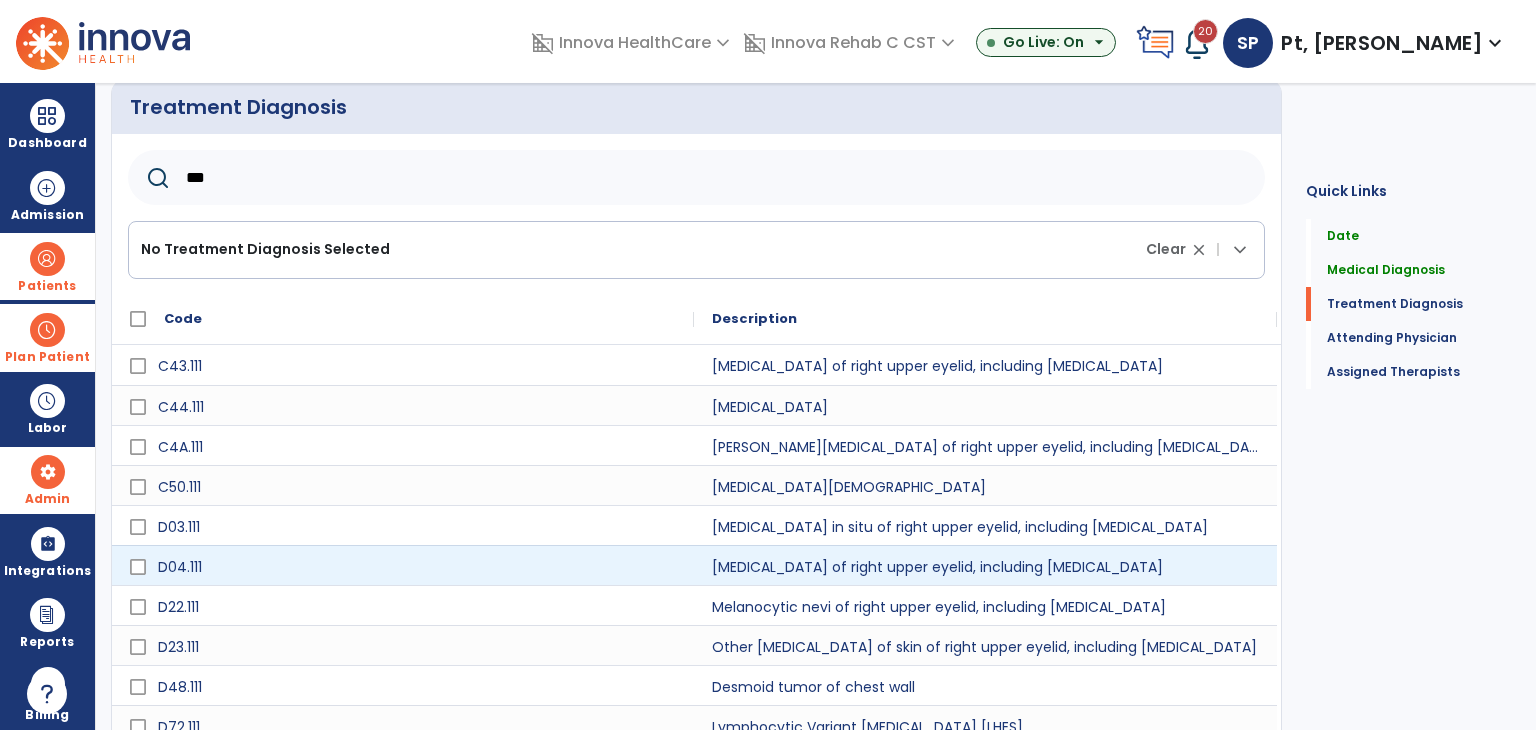 scroll, scrollTop: 419, scrollLeft: 0, axis: vertical 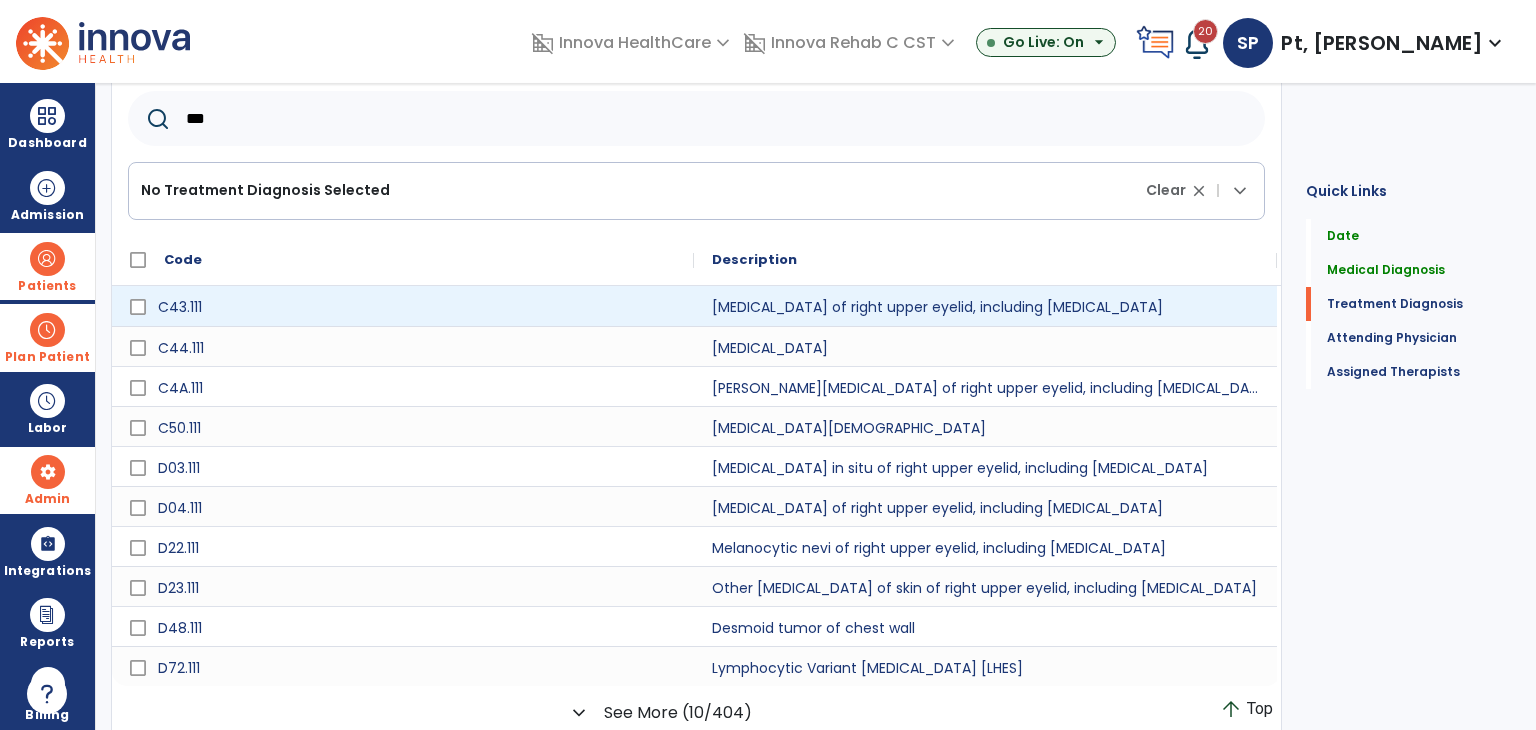 type on "***" 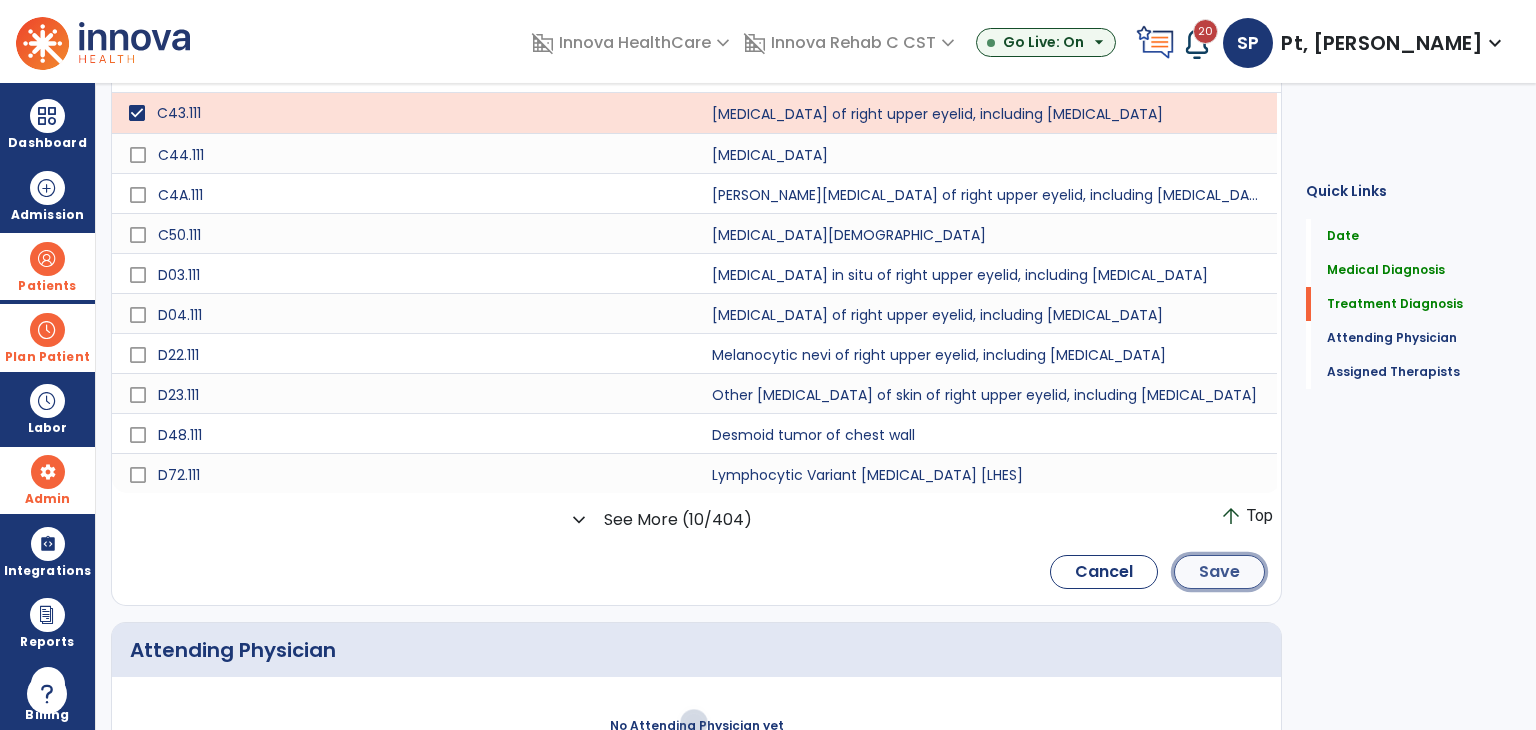 click on "Save" 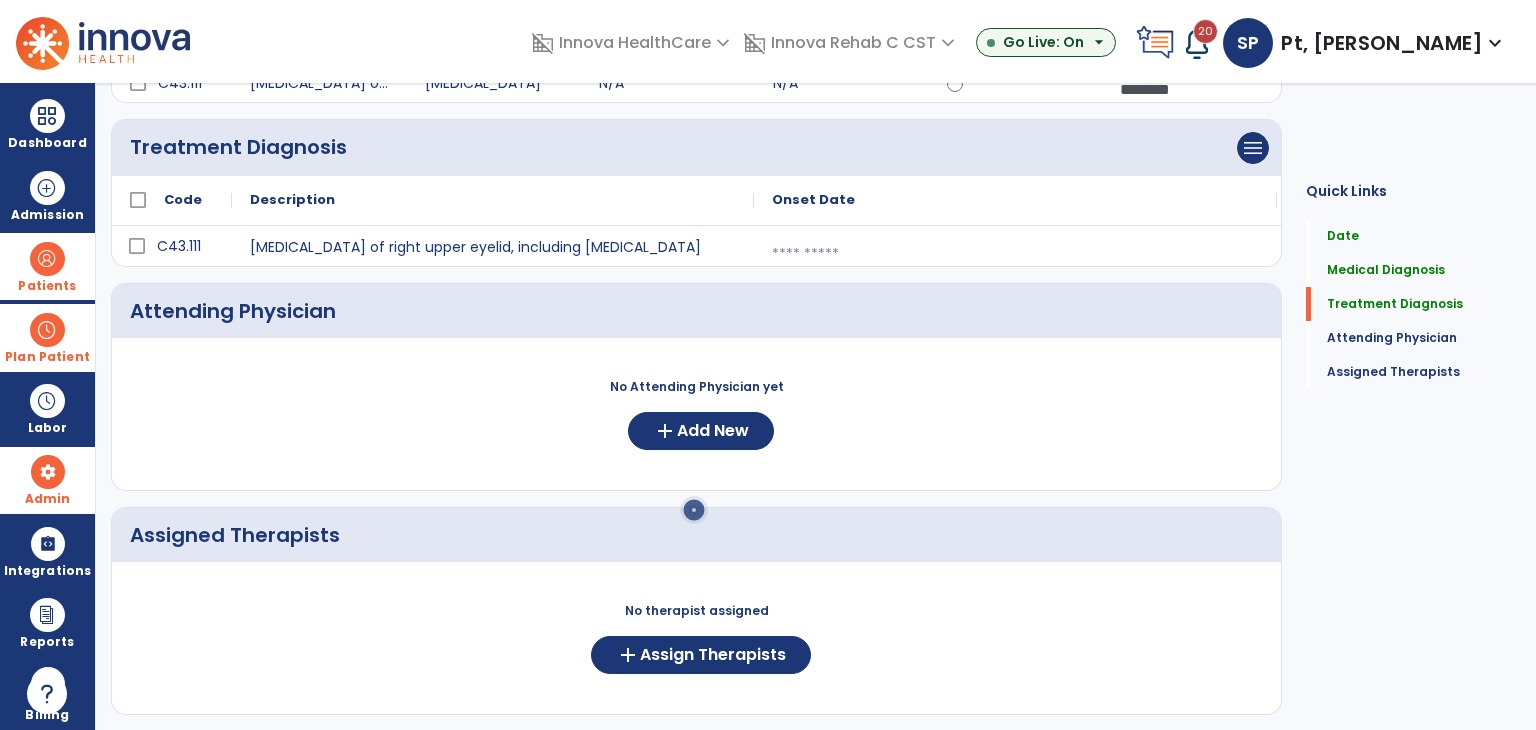scroll, scrollTop: 195, scrollLeft: 0, axis: vertical 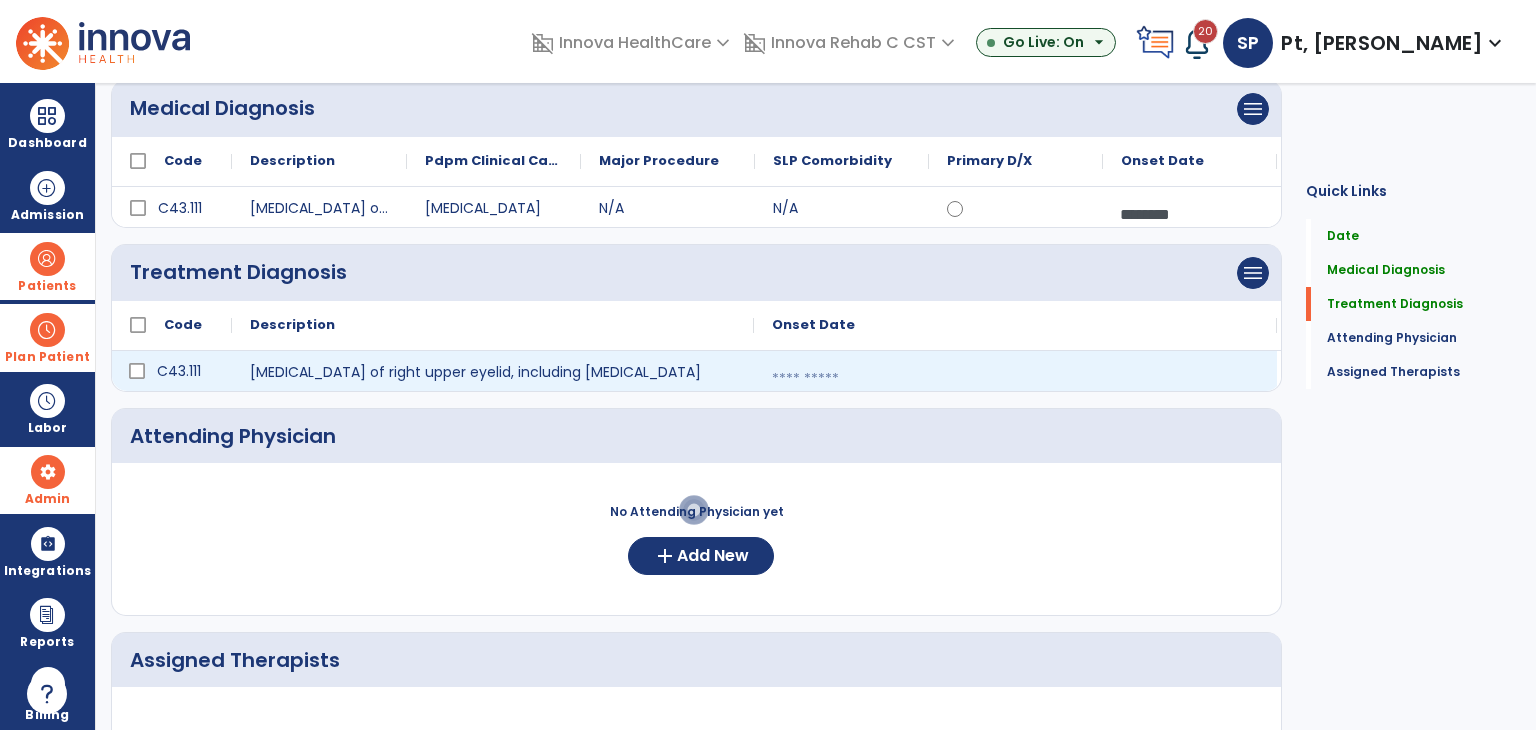 click at bounding box center [1015, 379] 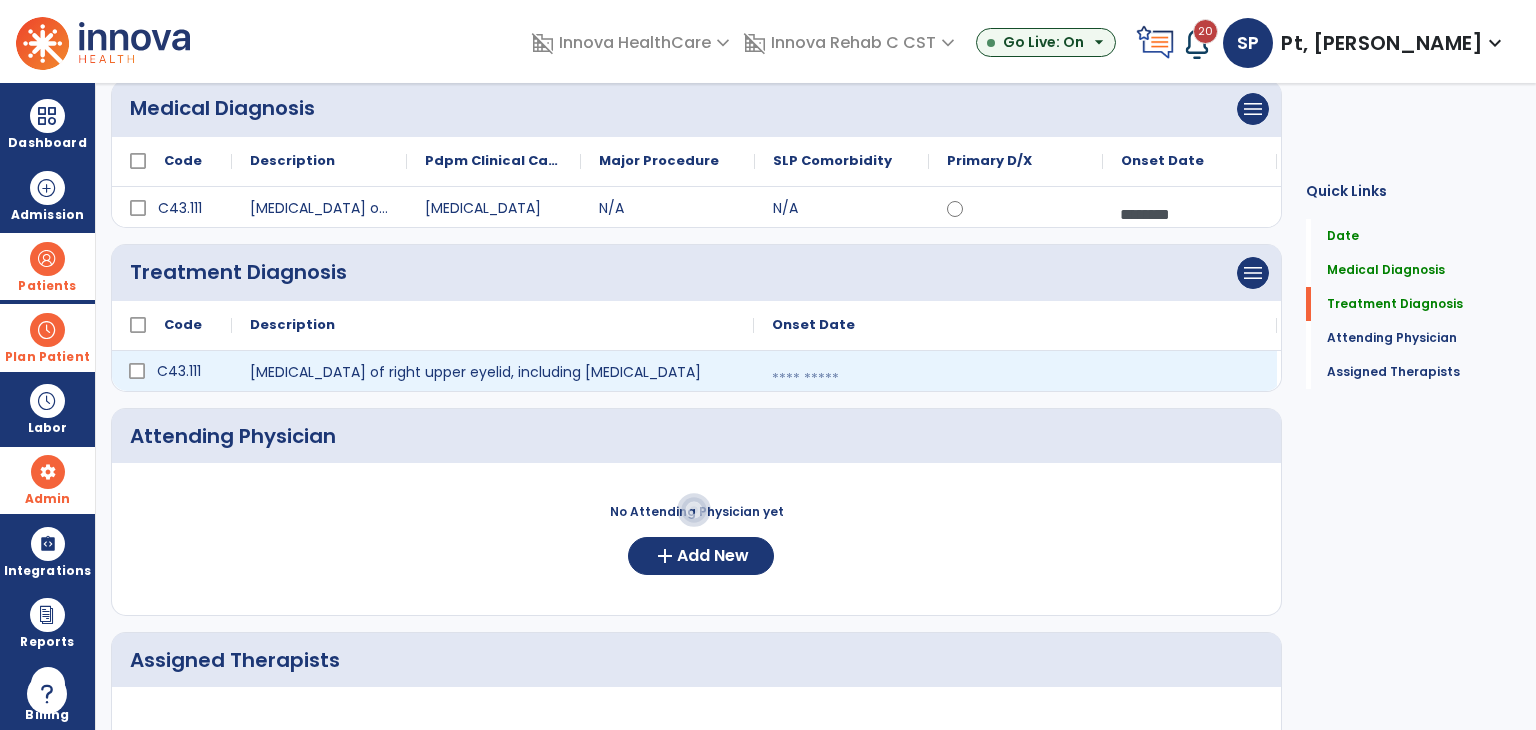select on "*" 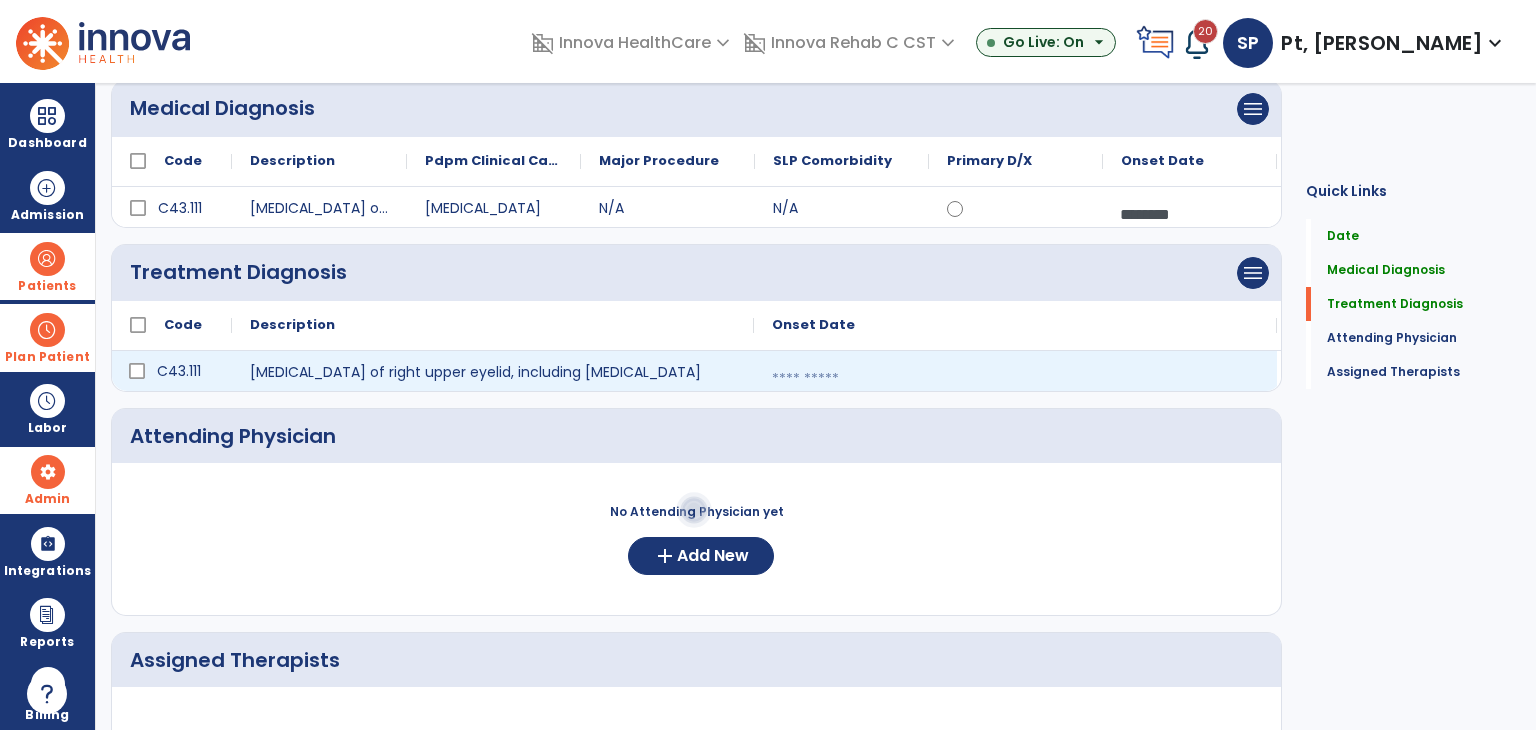 select on "****" 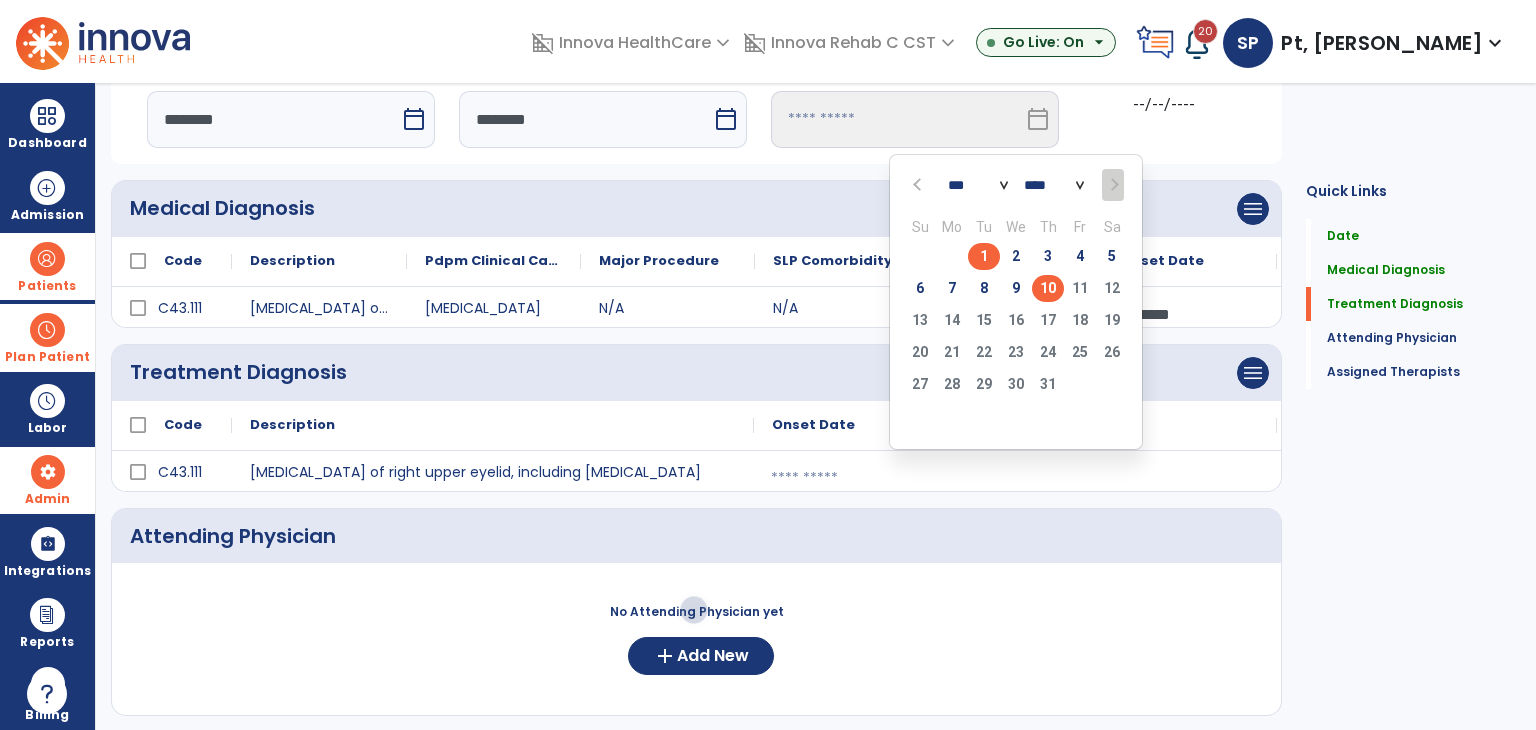 click on "1" 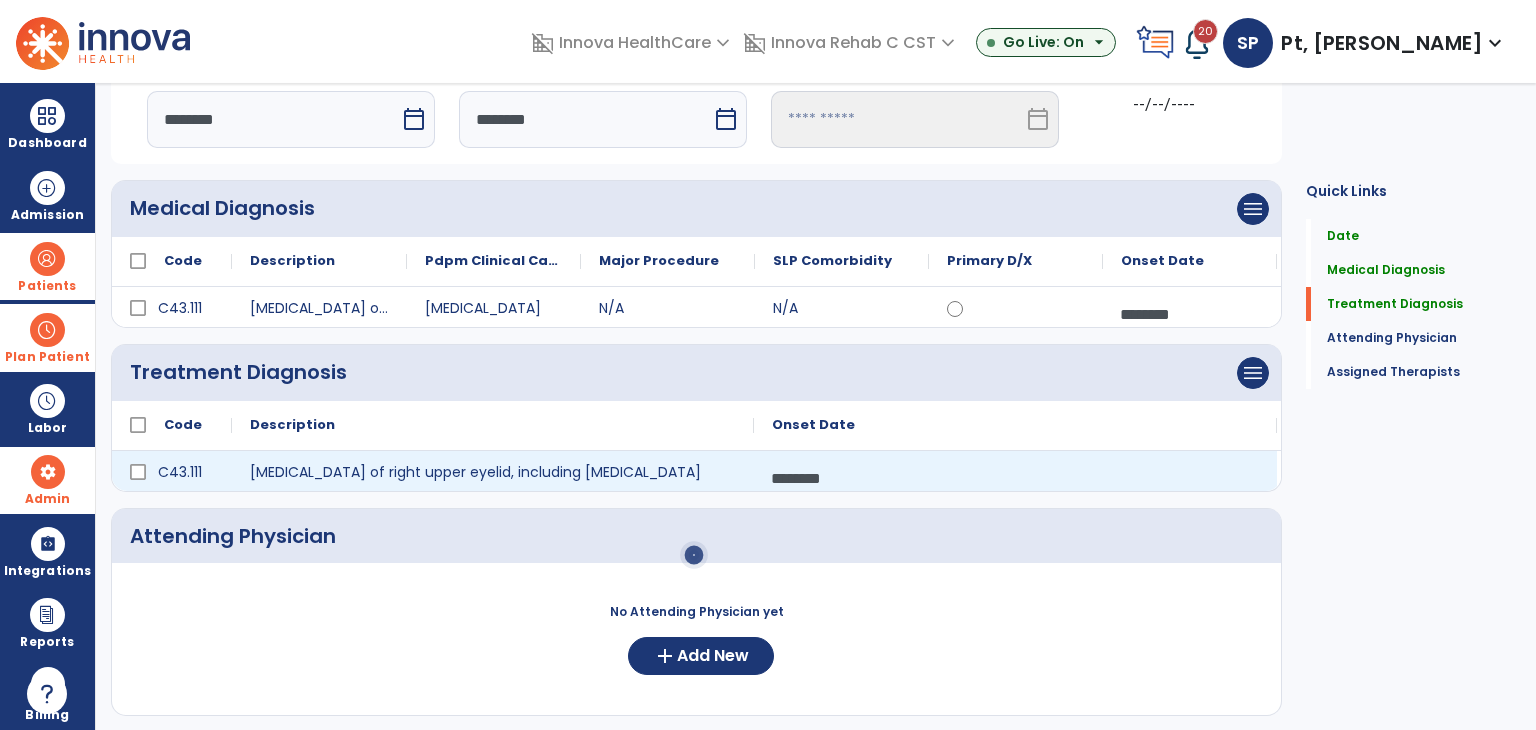 scroll, scrollTop: 295, scrollLeft: 0, axis: vertical 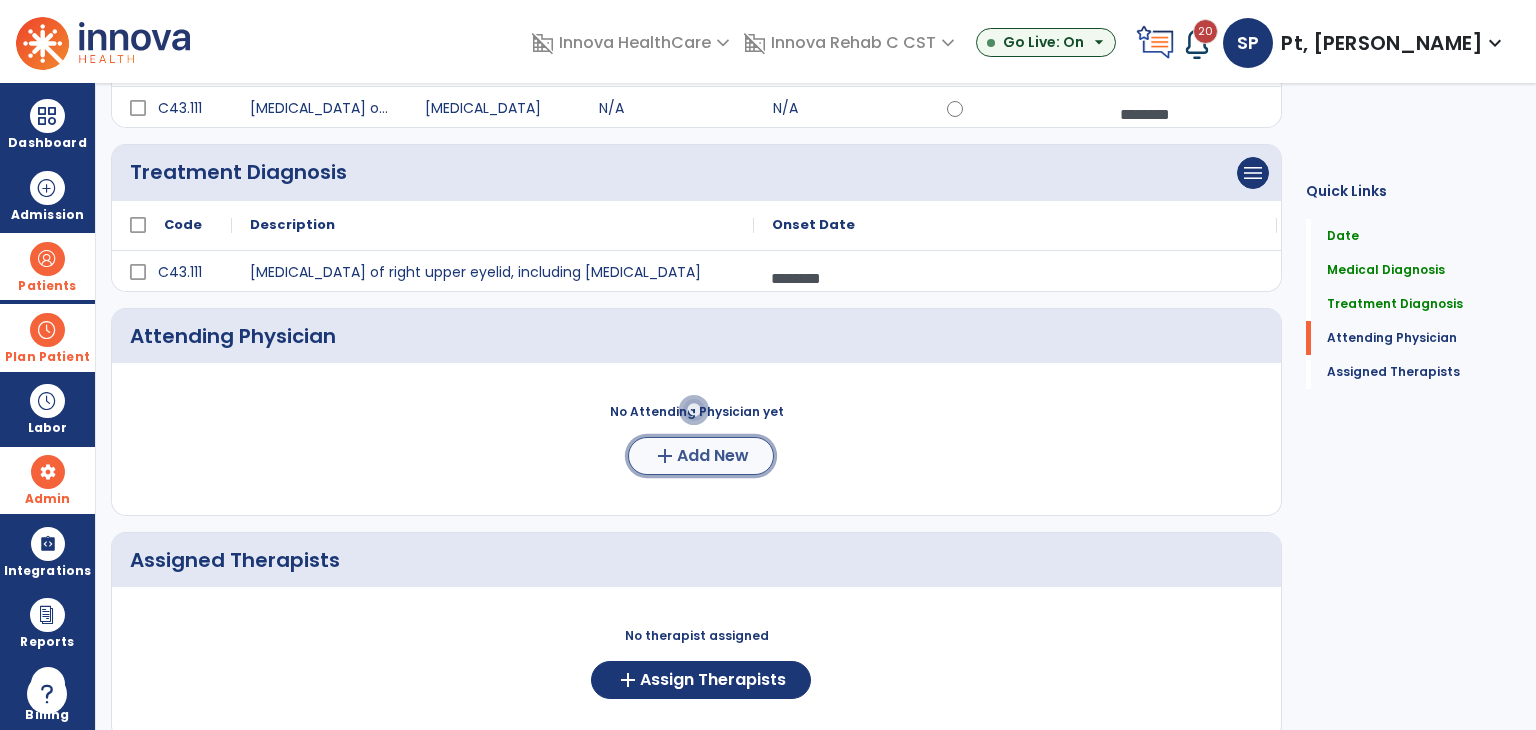 click on "Add New" 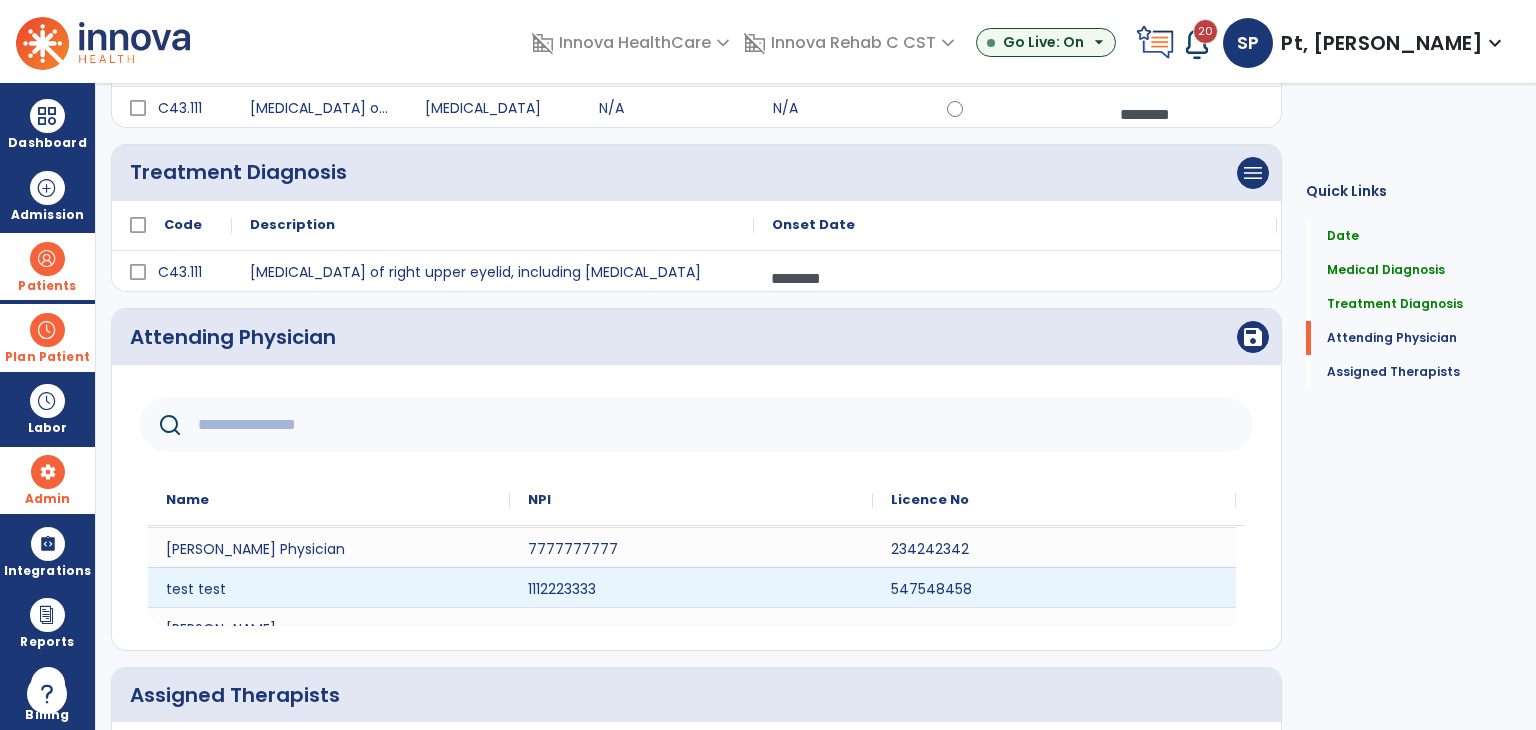 scroll, scrollTop: 0, scrollLeft: 0, axis: both 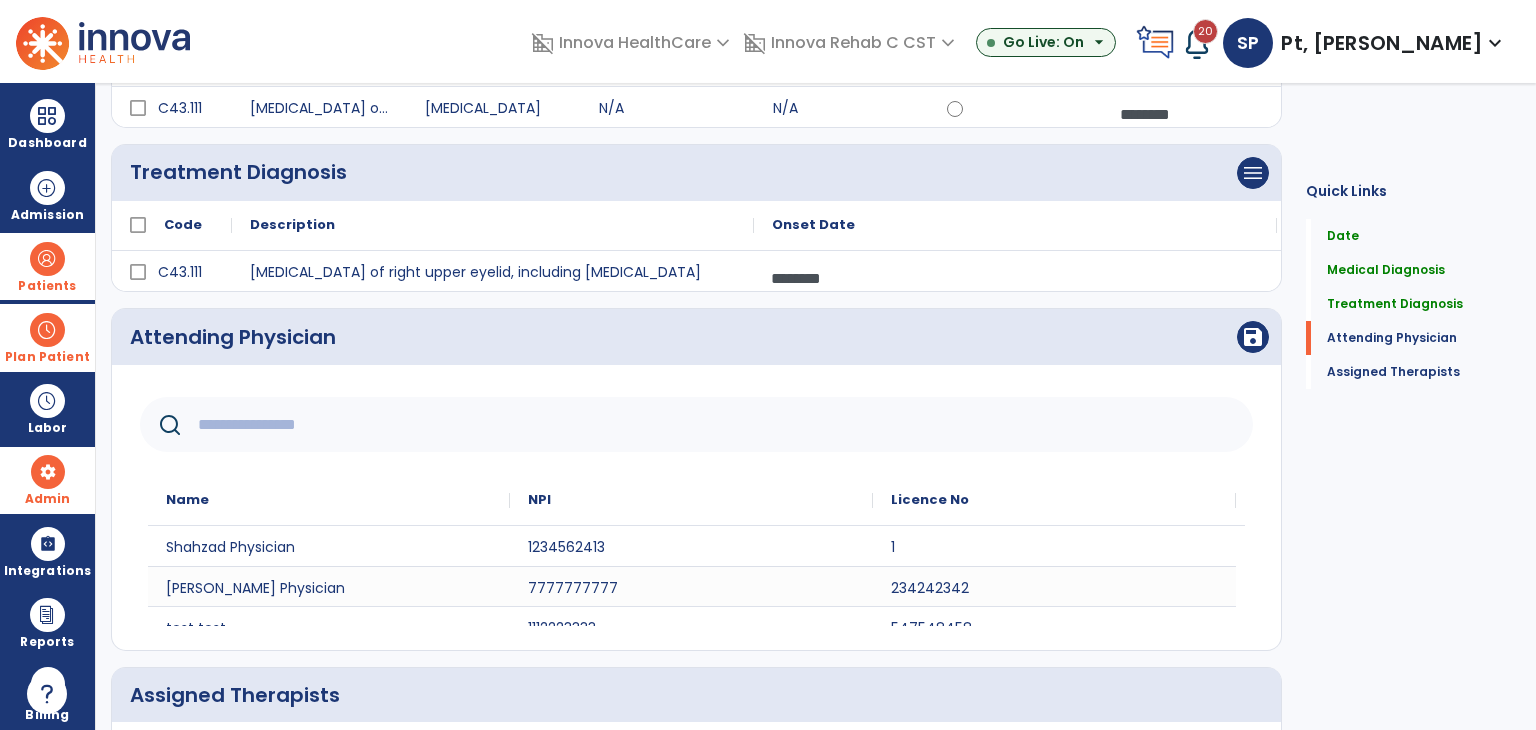 click 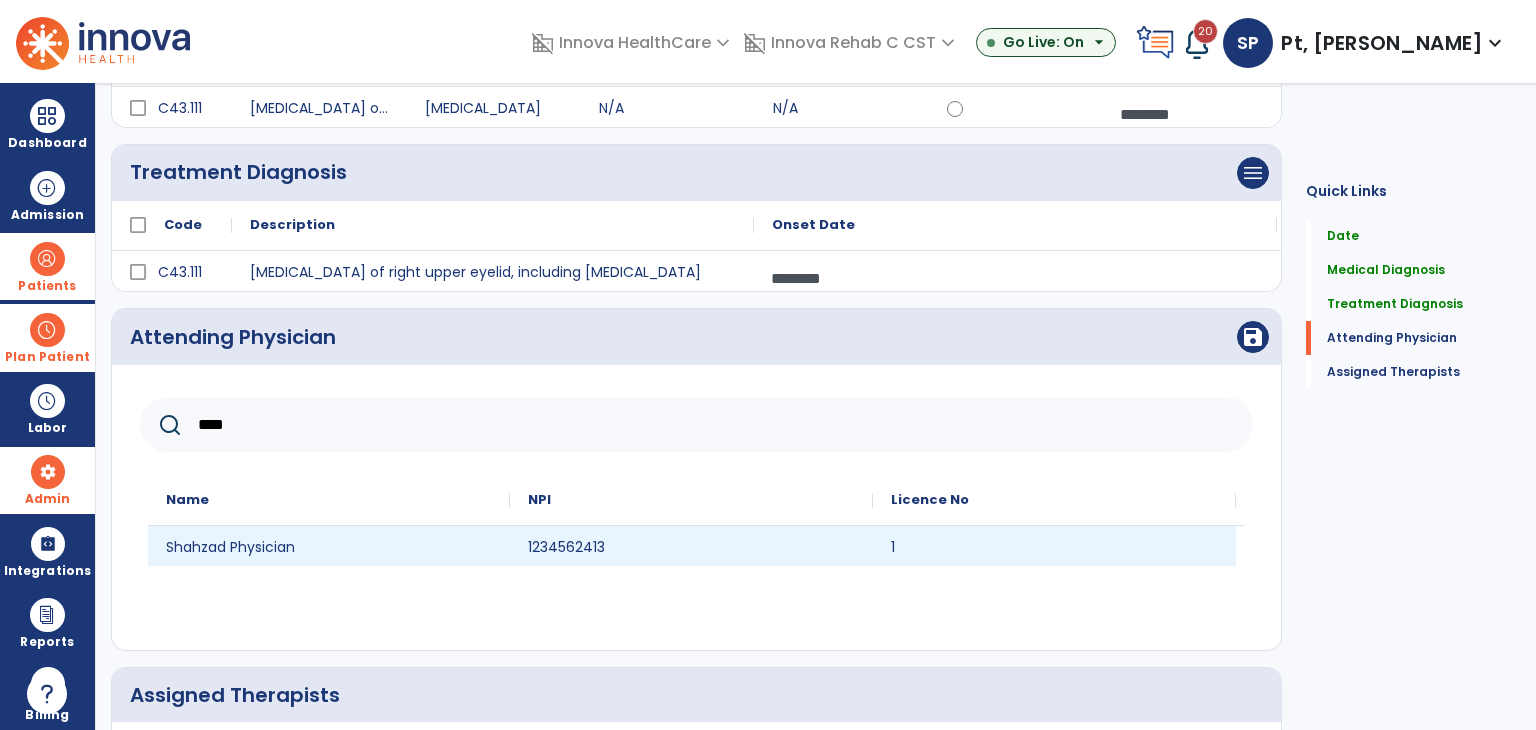 type on "****" 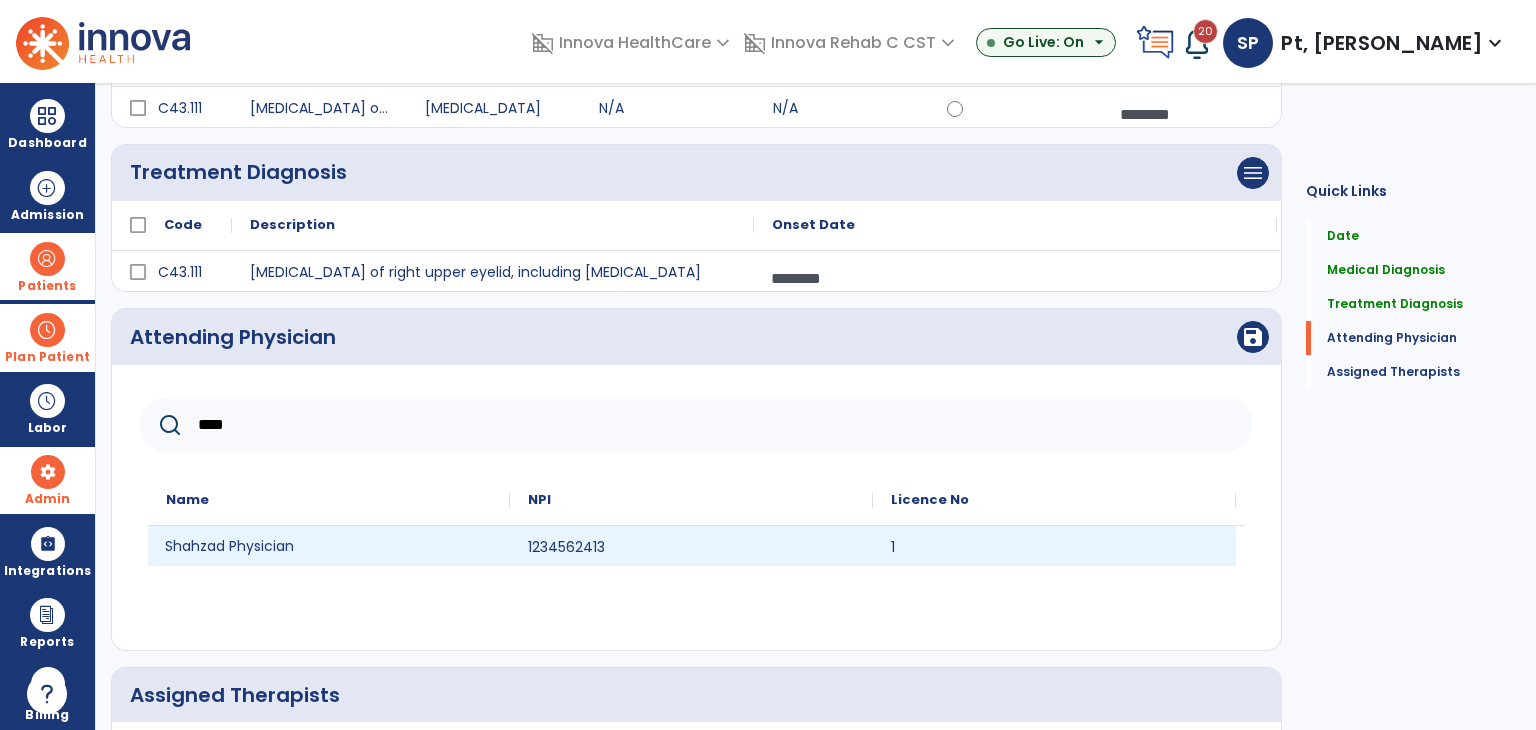 click on "Shahzad Physician" 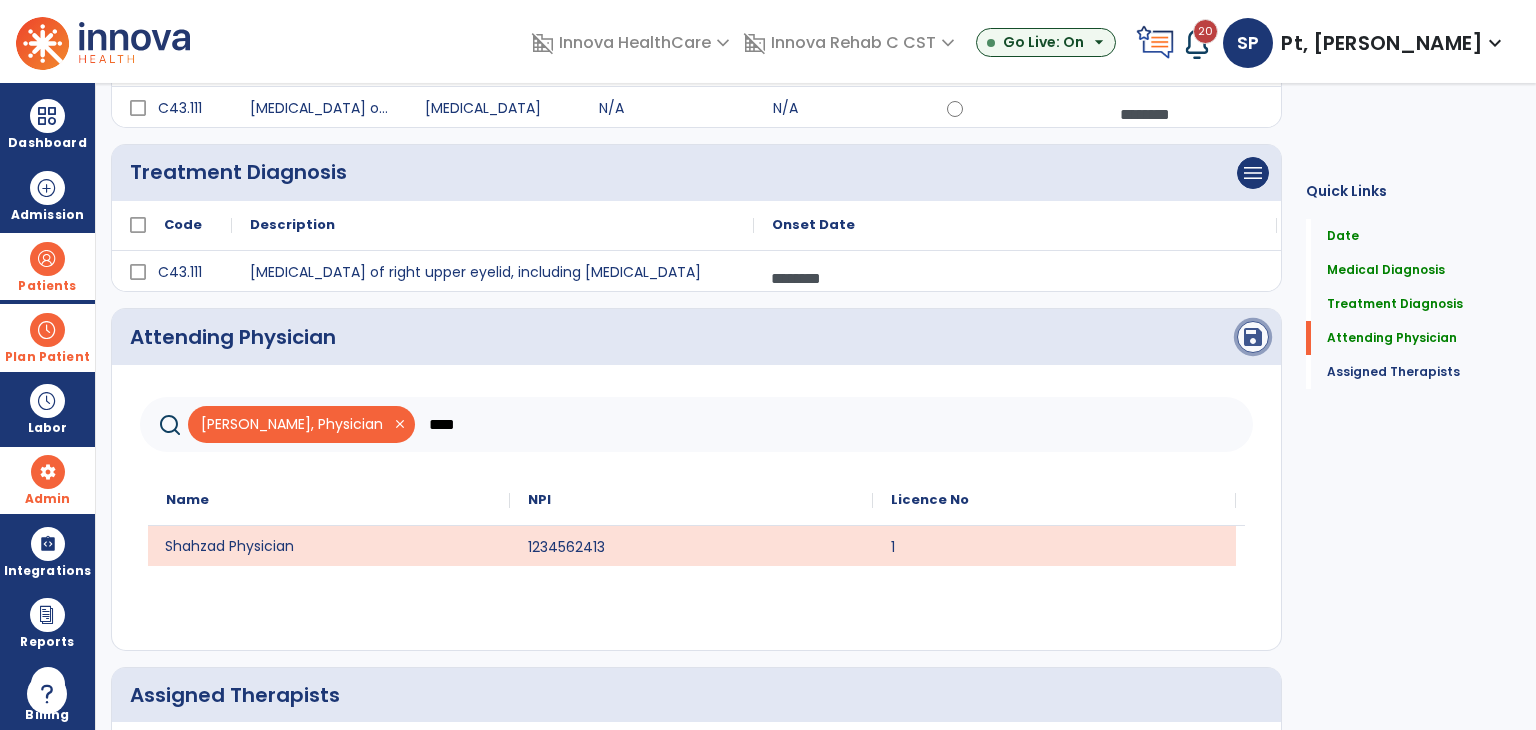 click on "save" 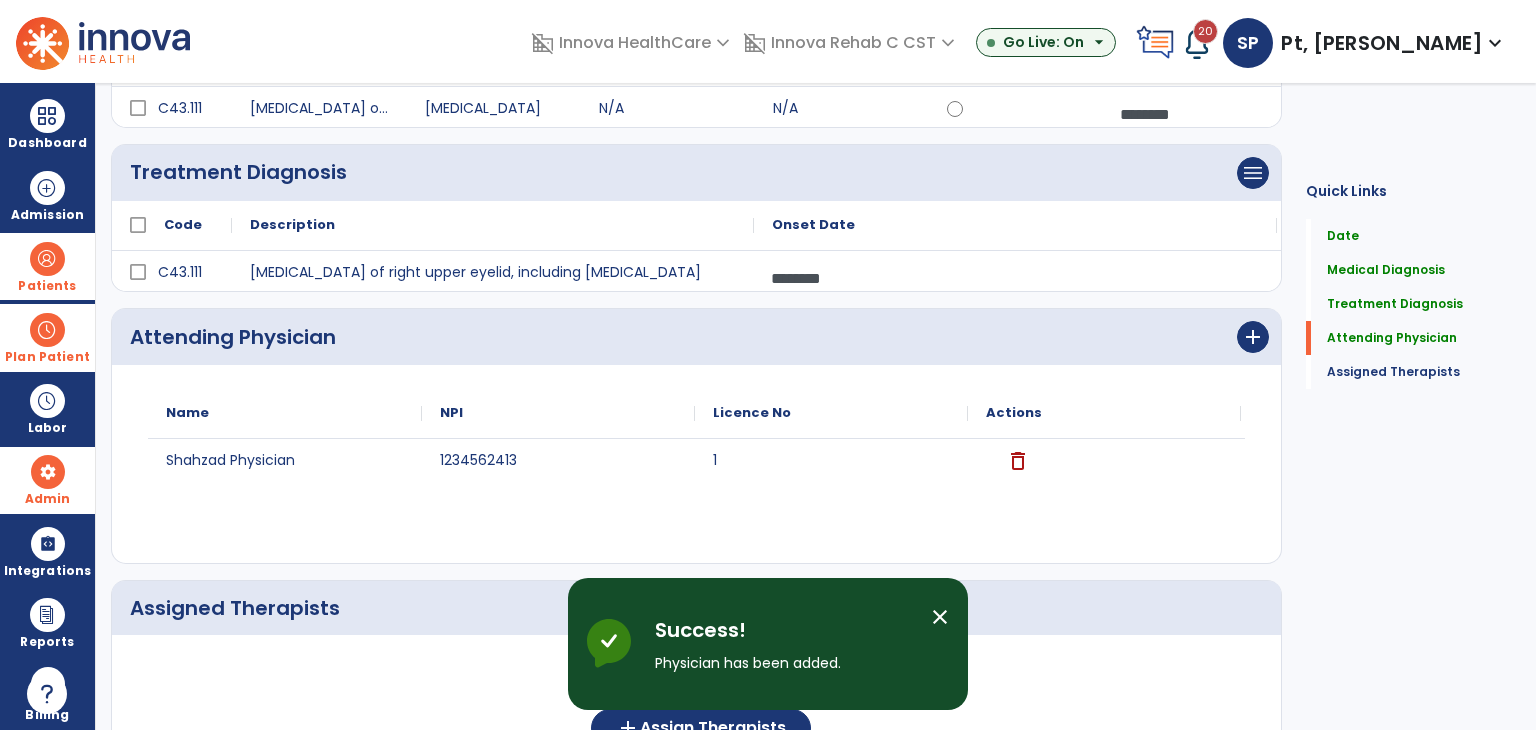 scroll, scrollTop: 443, scrollLeft: 0, axis: vertical 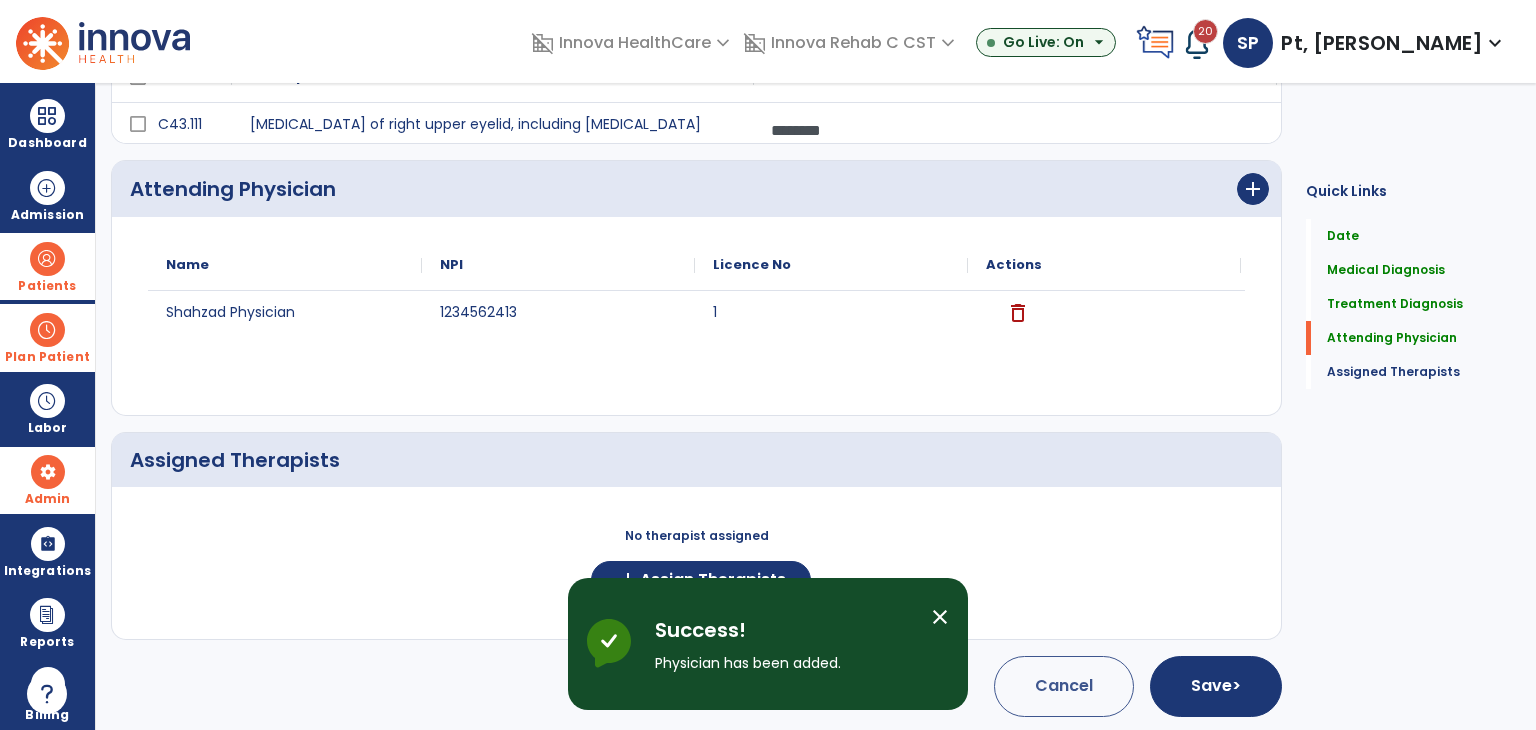 click on "close" at bounding box center [940, 617] 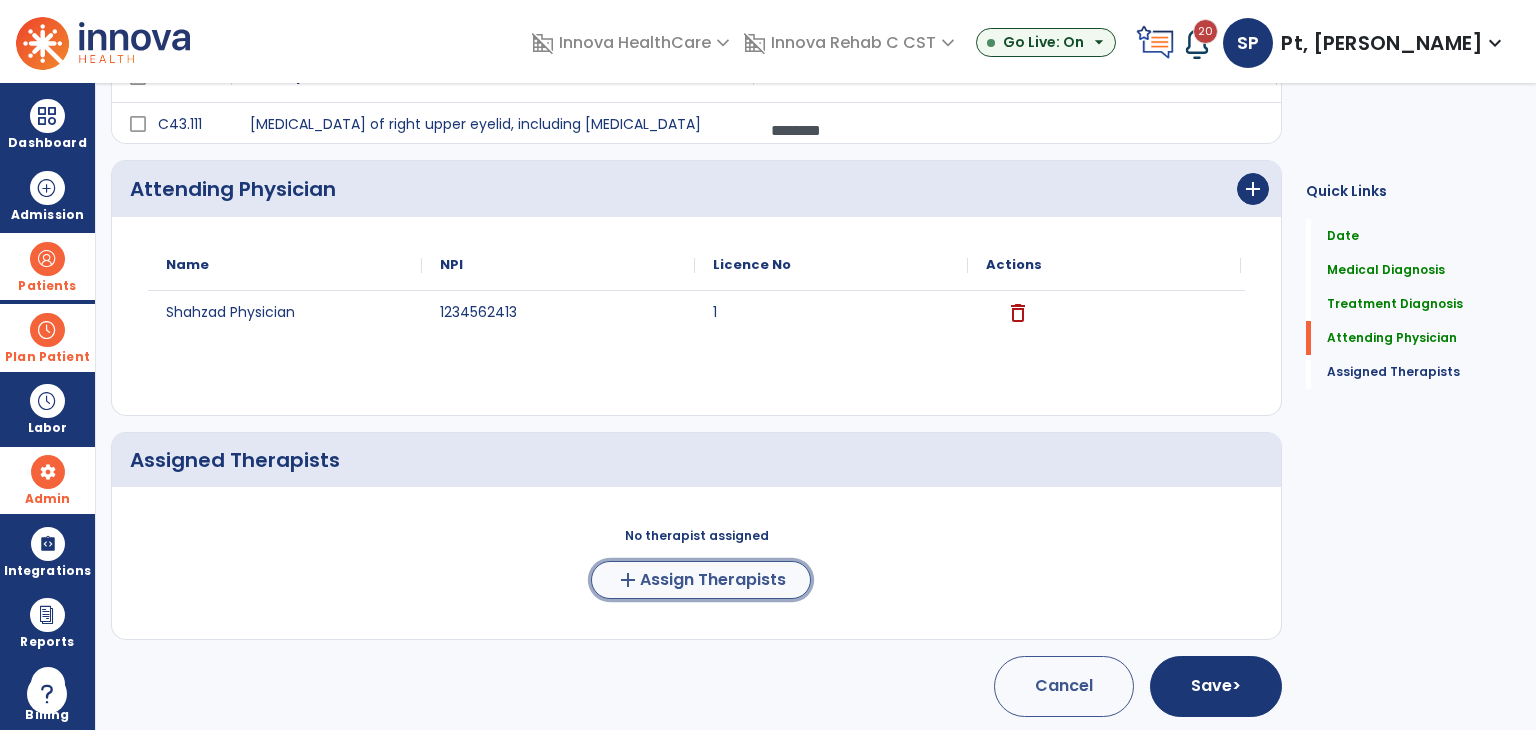 click on "Assign Therapists" 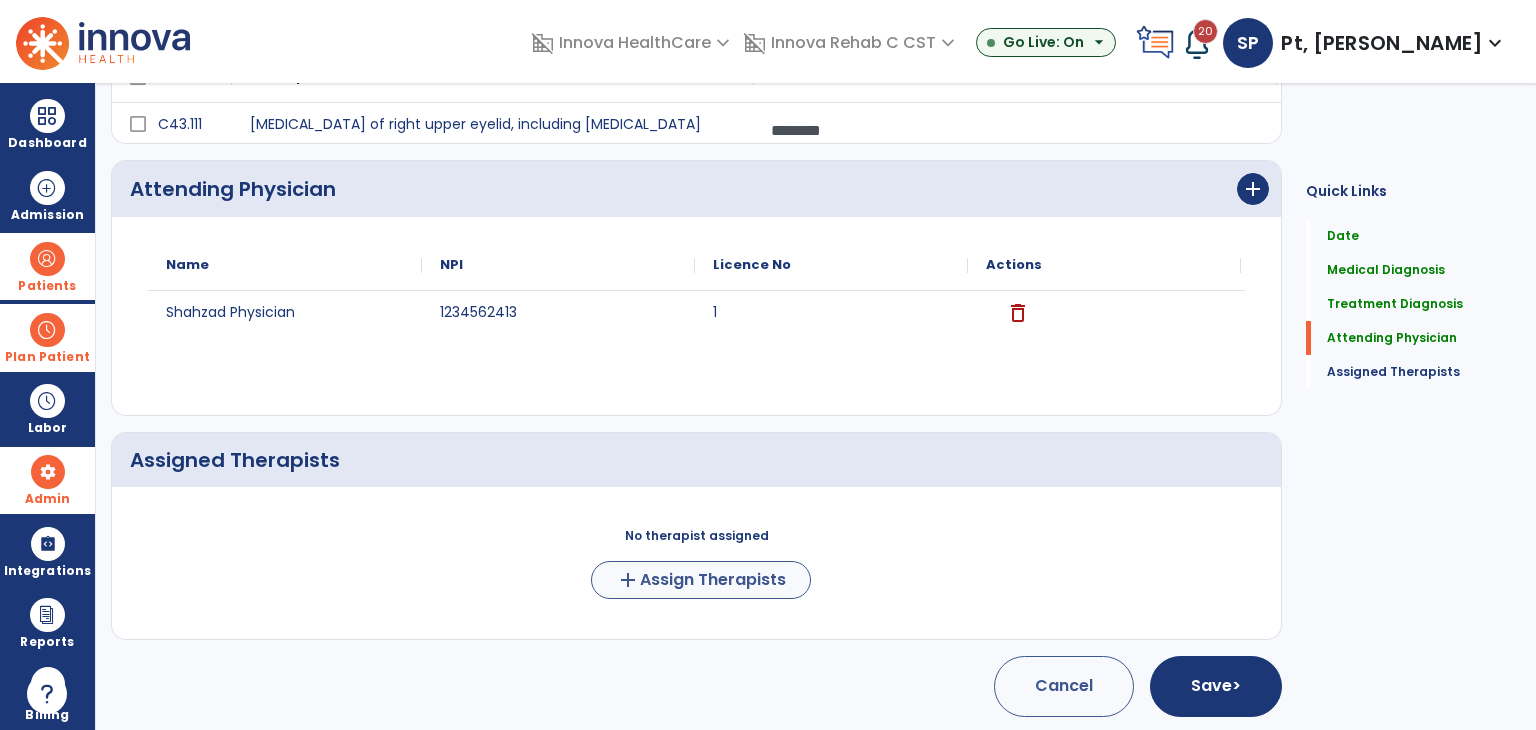 scroll, scrollTop: 440, scrollLeft: 0, axis: vertical 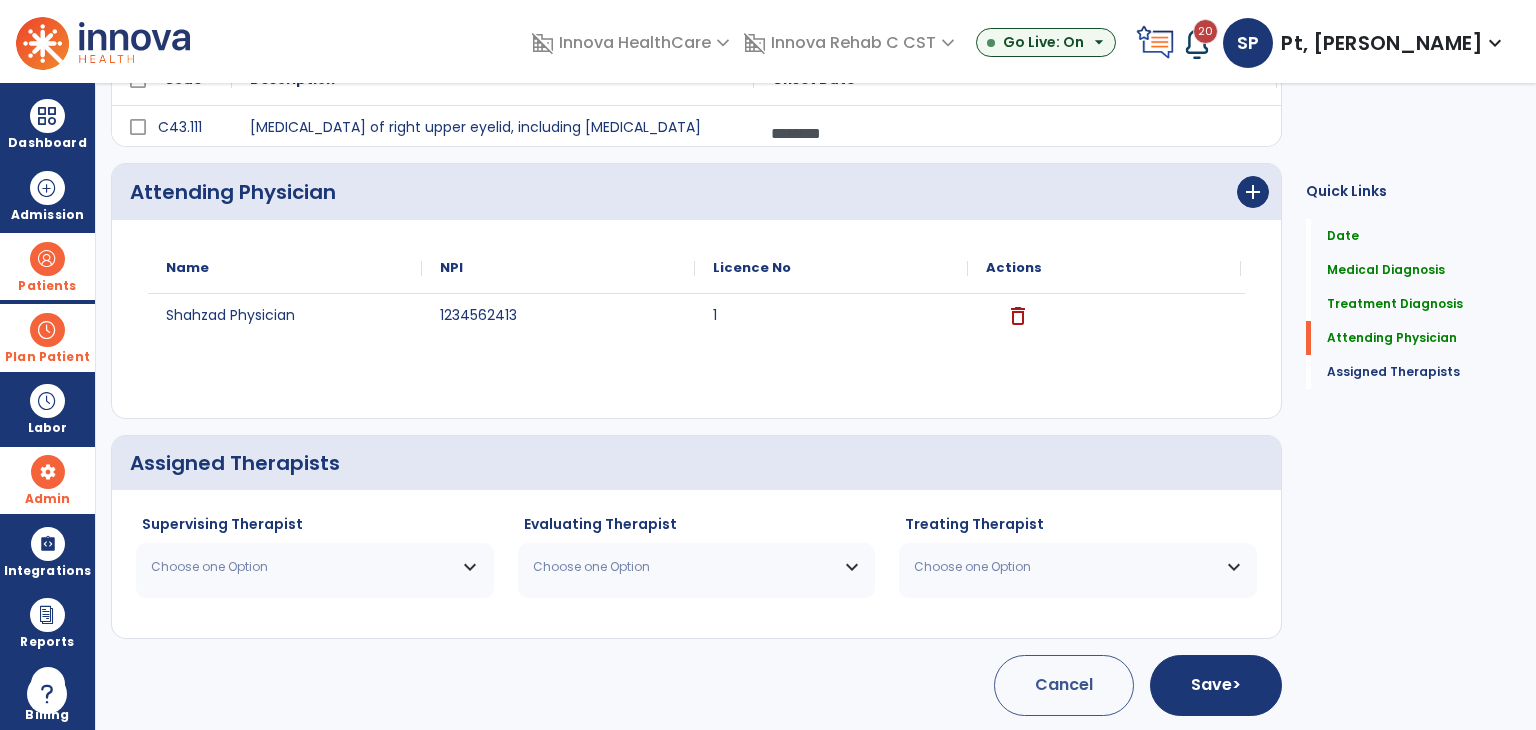 click on "Choose one Option" at bounding box center (315, 567) 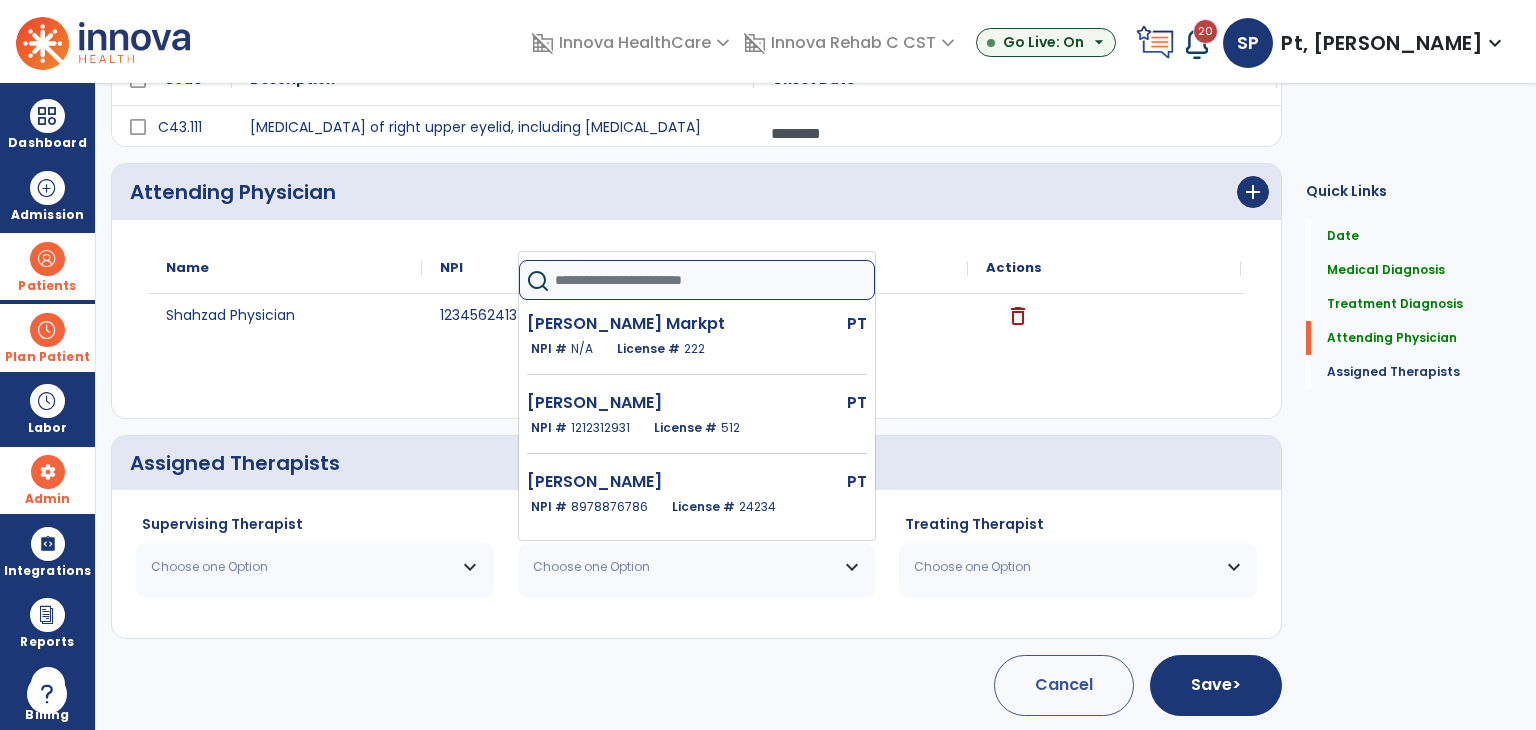 click 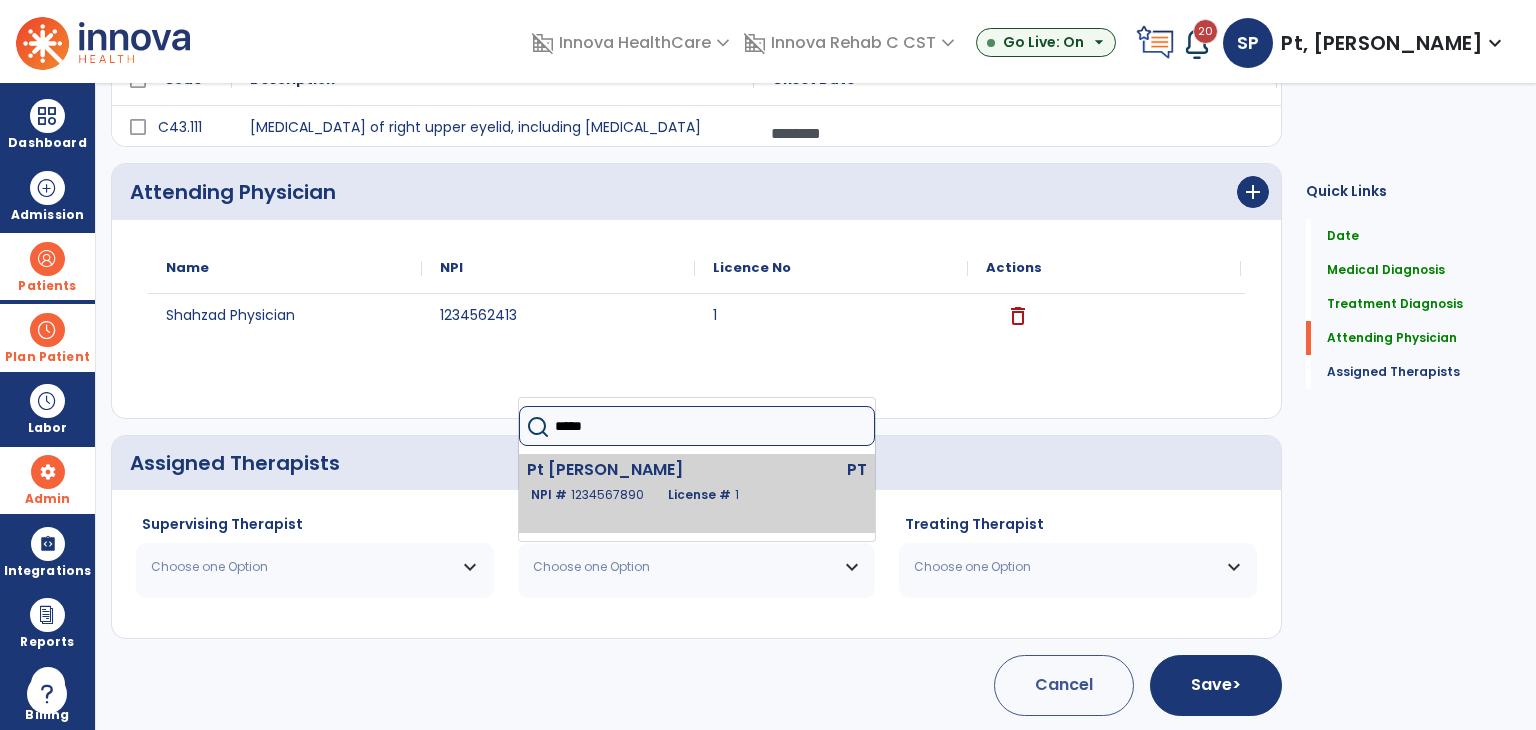 type on "*****" 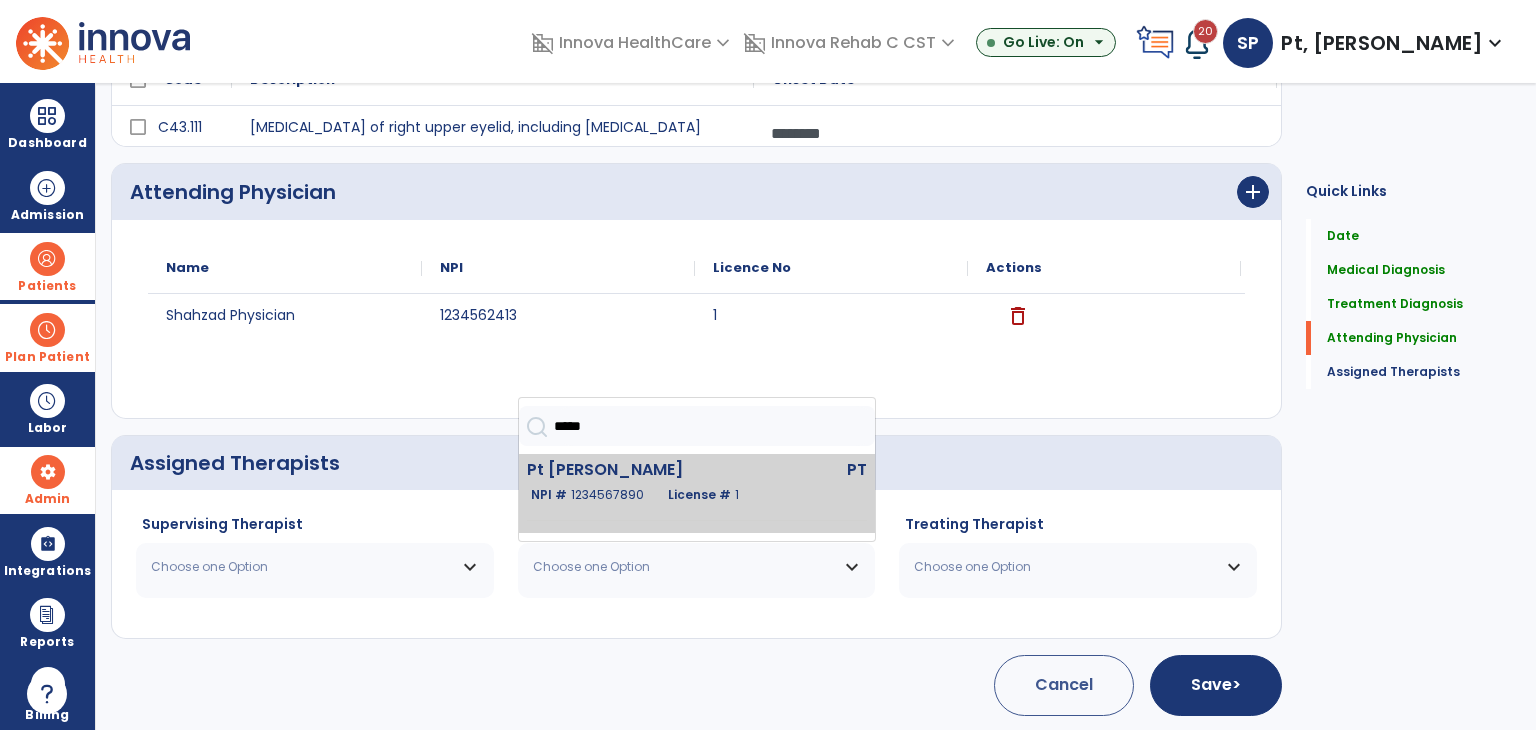 click on "Pt Shahzad" 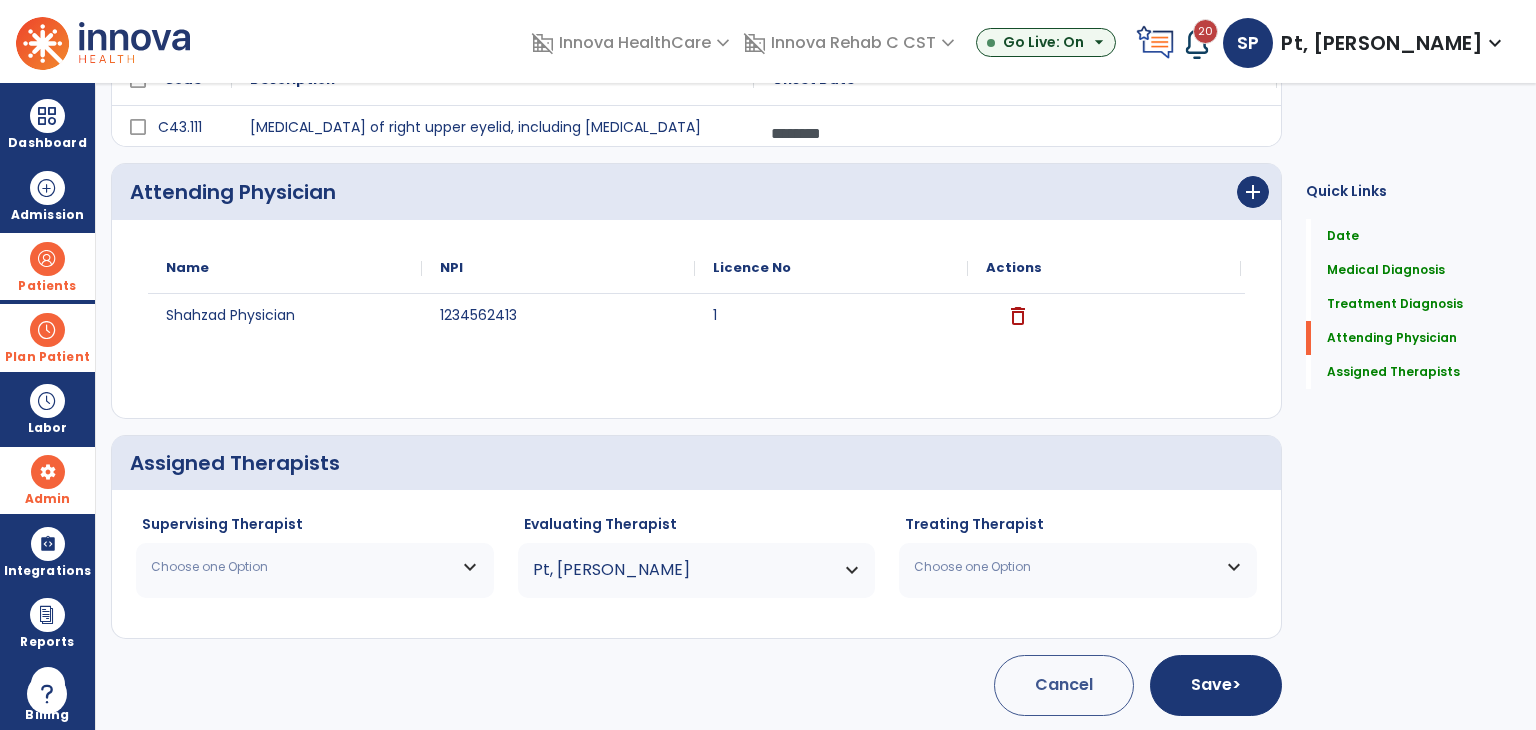 click on "Choose one Option" at bounding box center (315, 567) 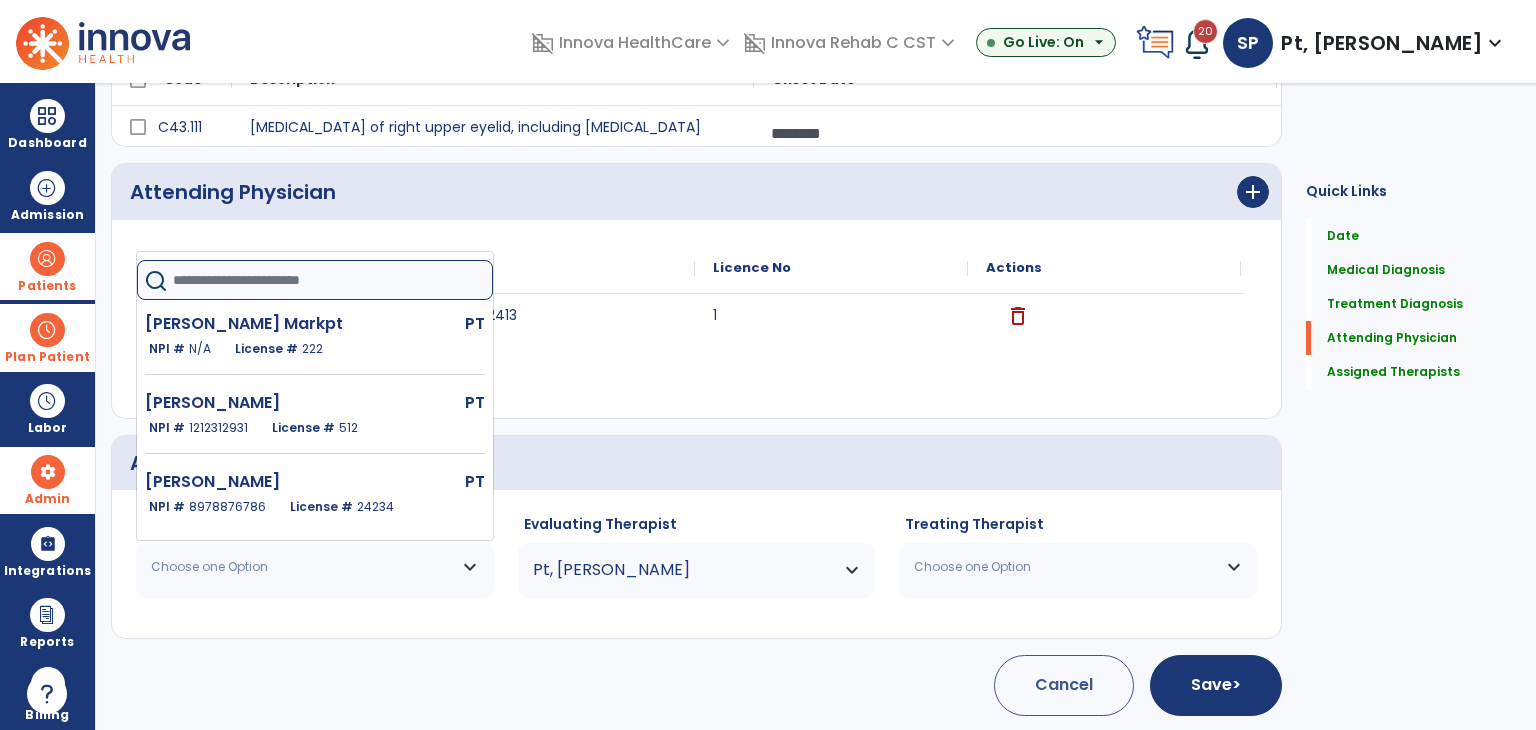 click 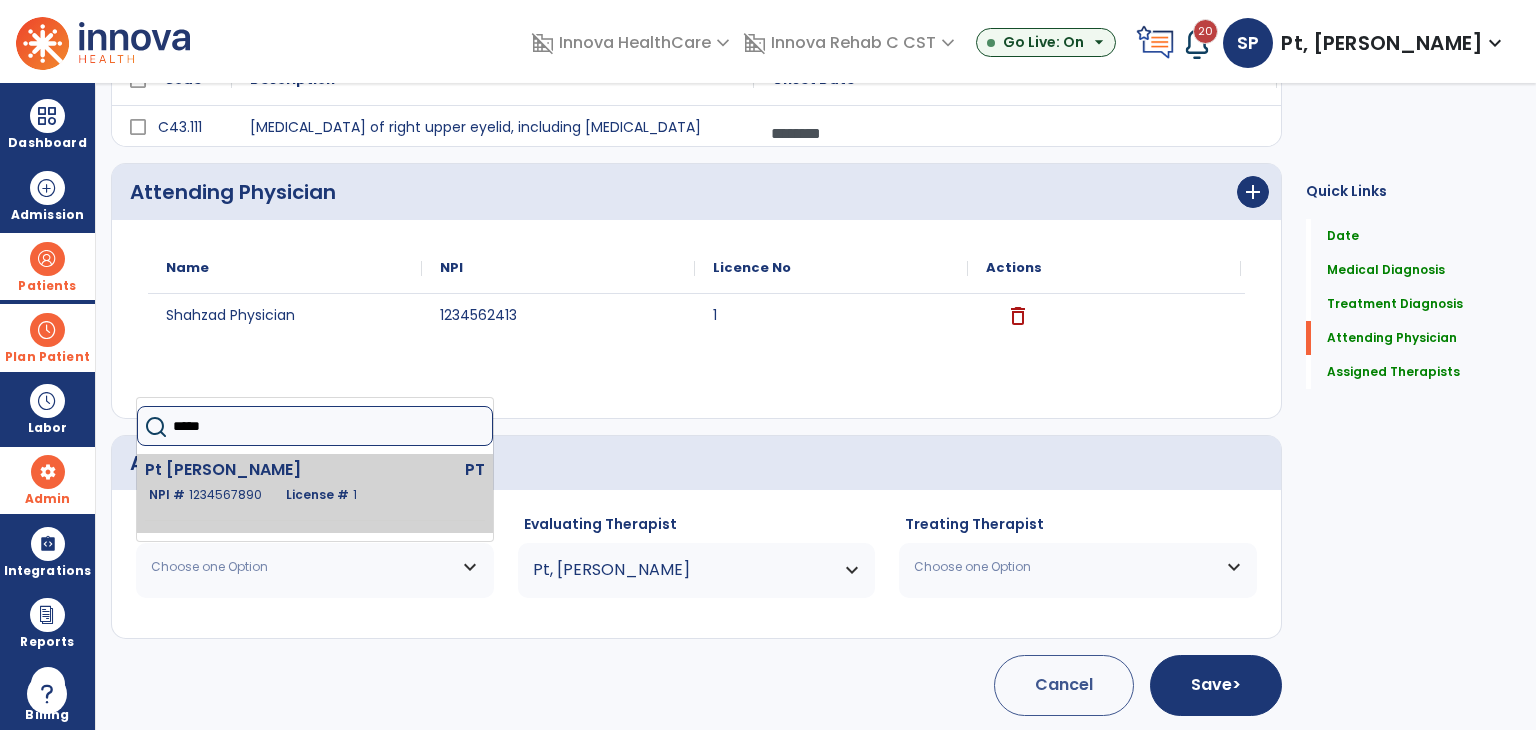 type on "*****" 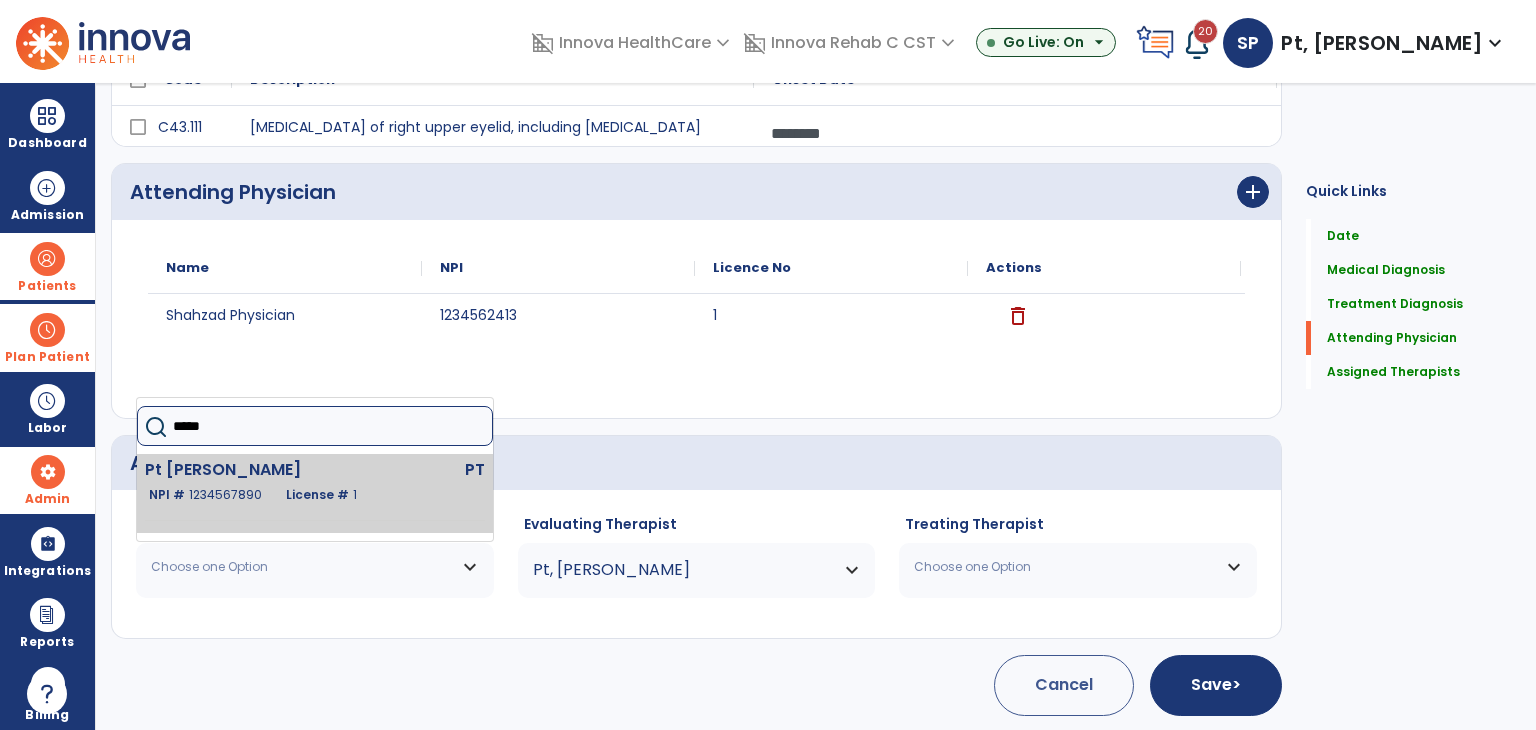 click on "Pt Shahzad  PT   NPI #  1234567890  License #  1" 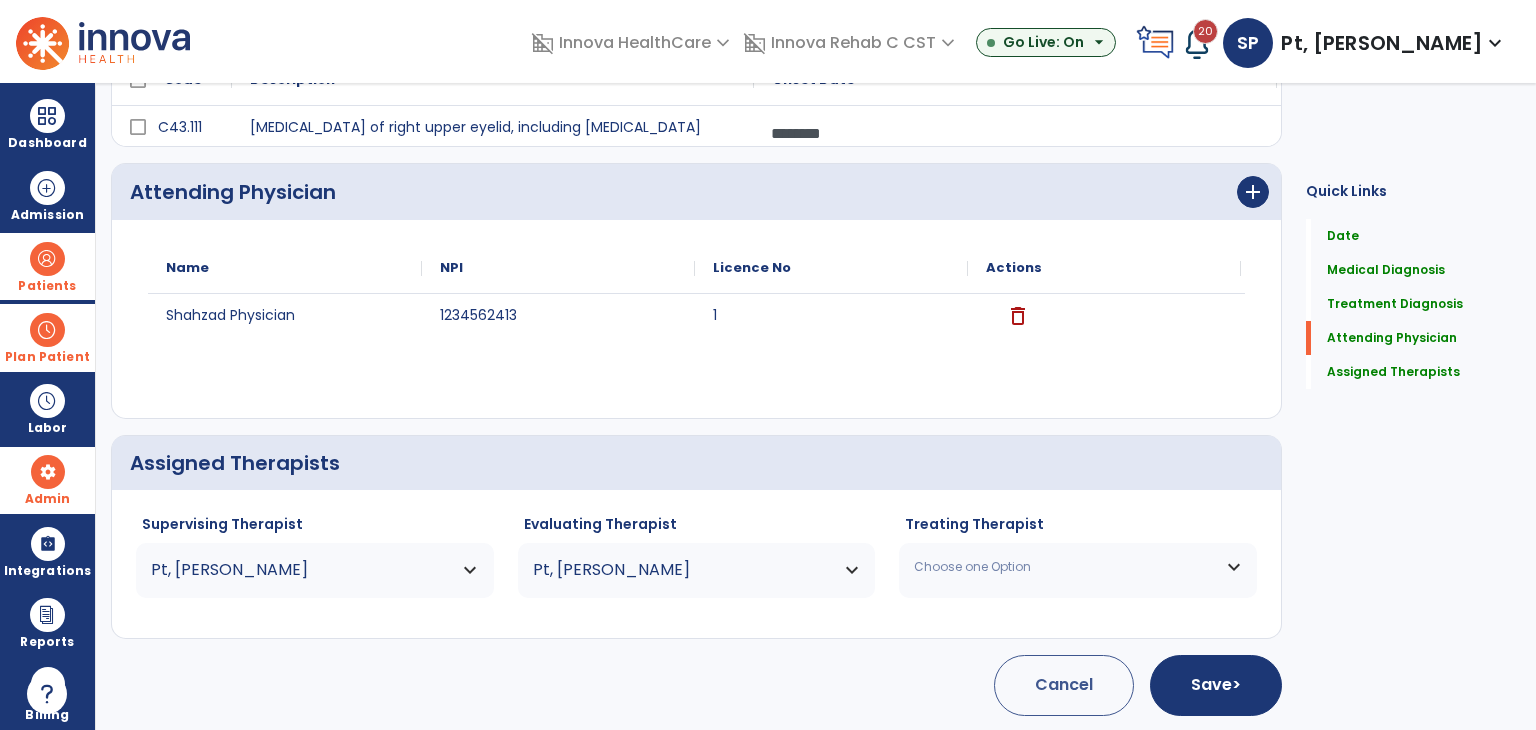 click on "Choose one Option" at bounding box center (1078, 567) 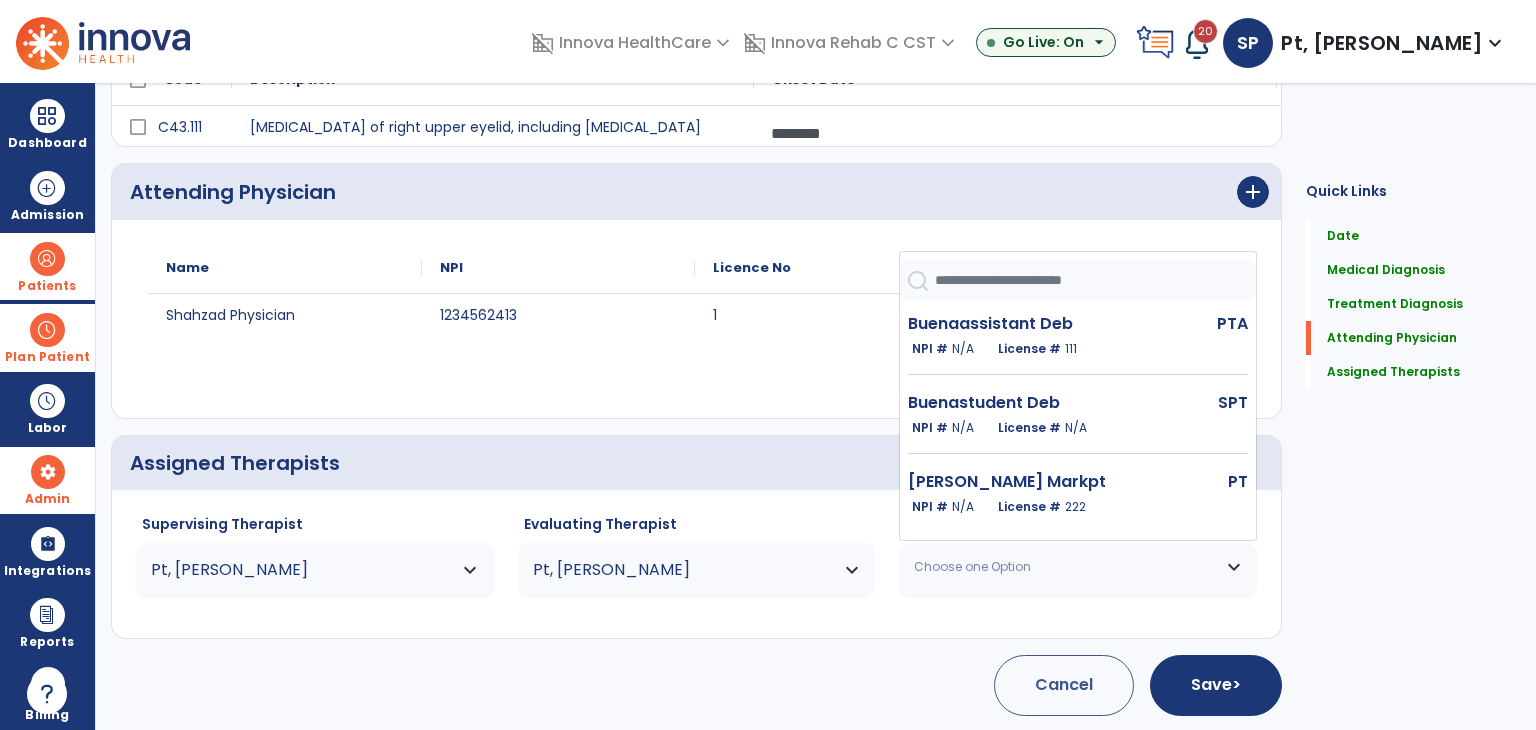 click 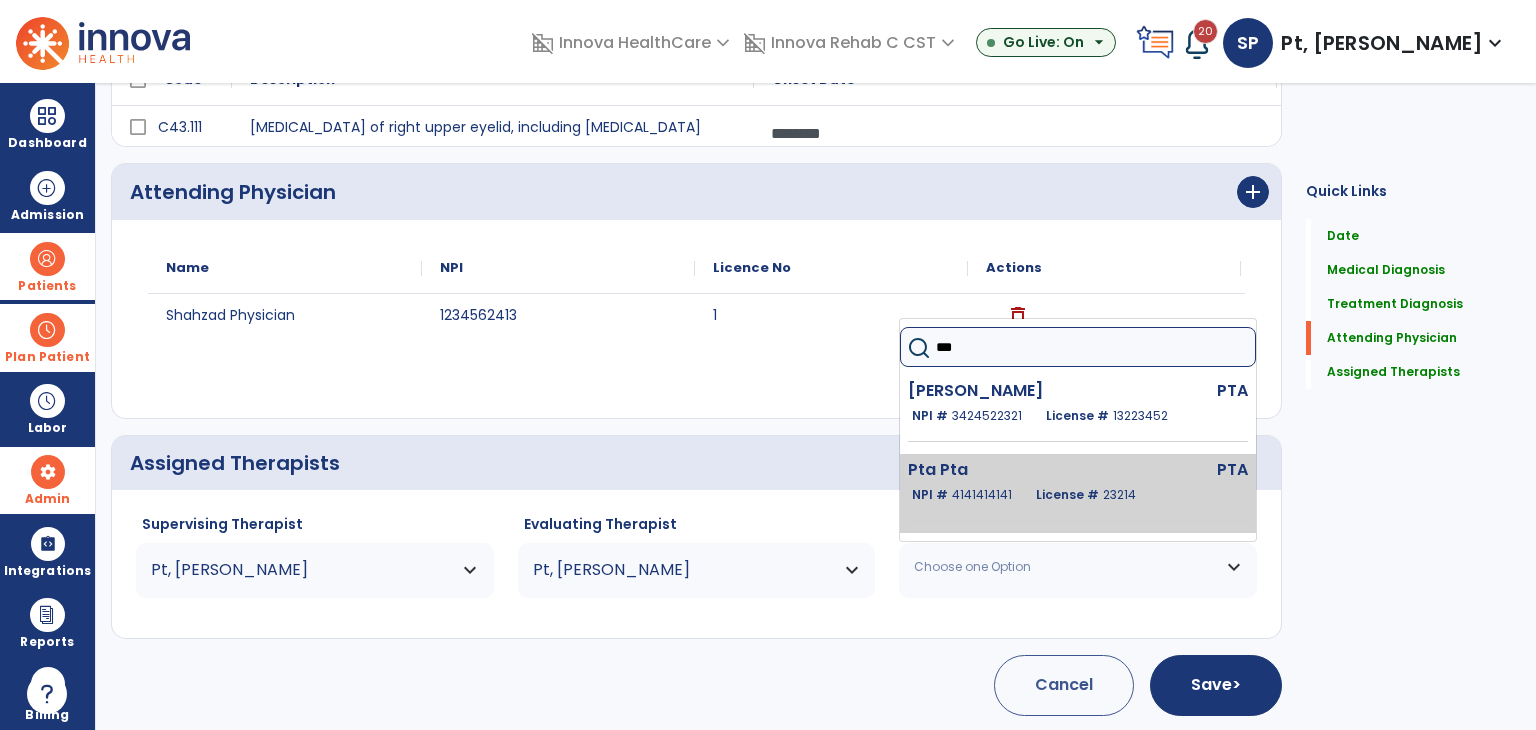 type on "***" 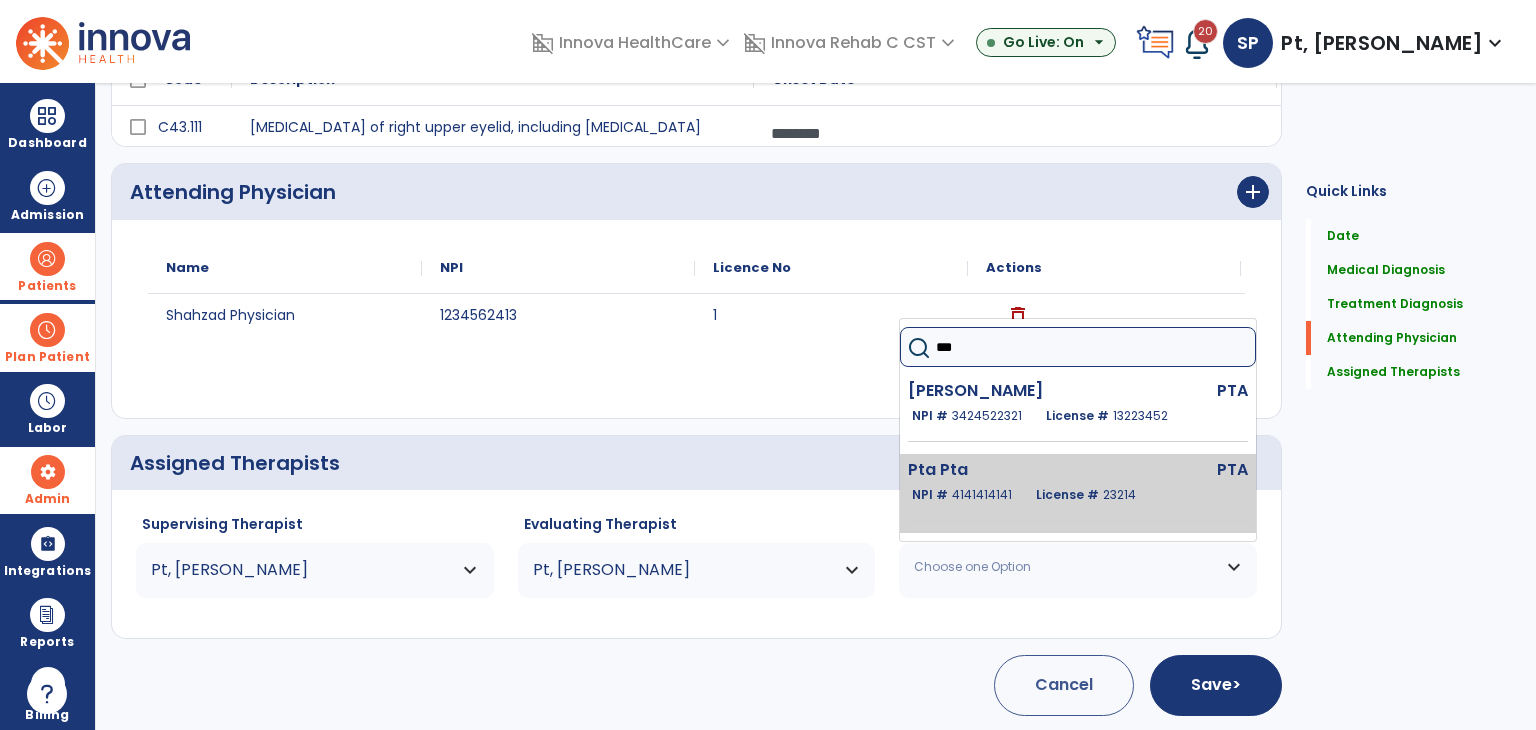 click on "License #  23214" 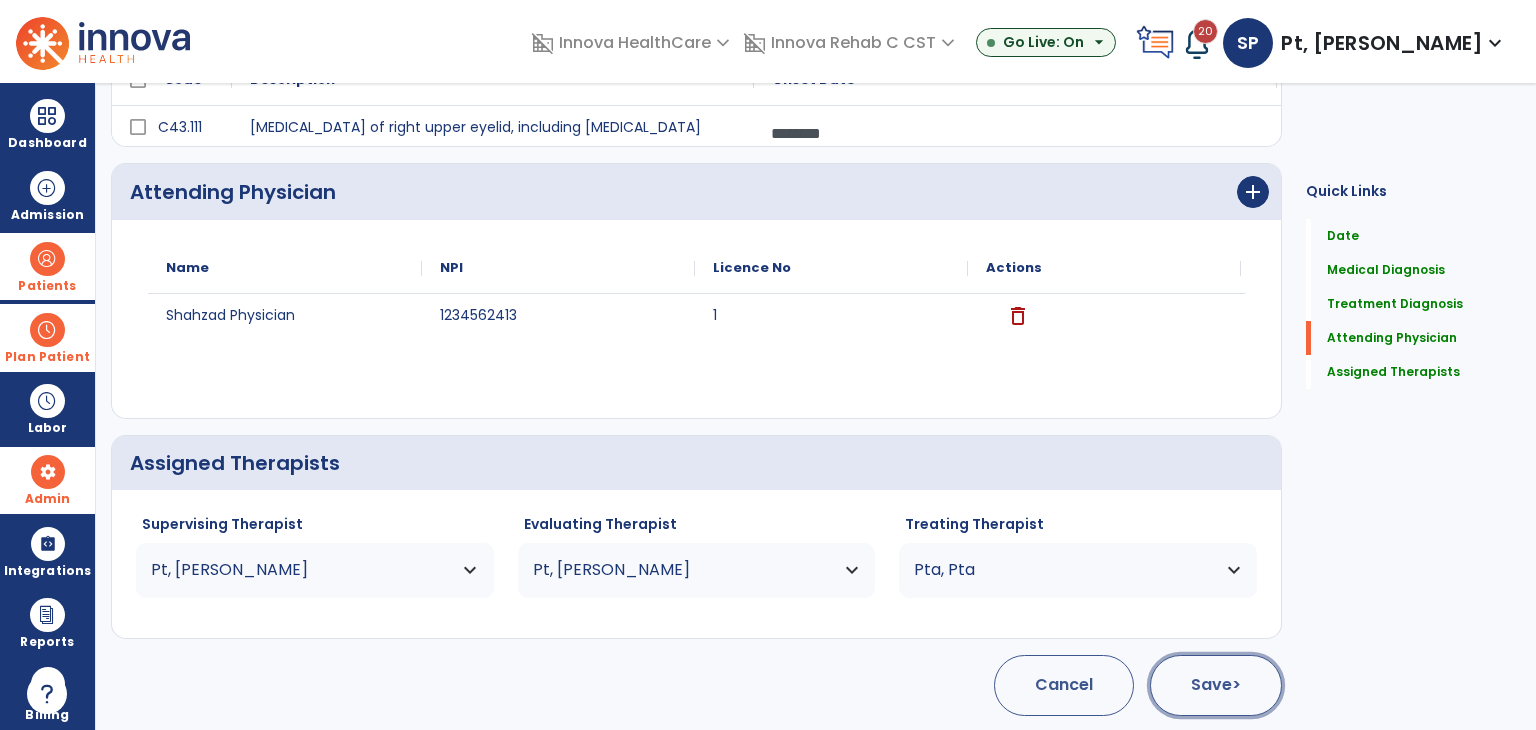 click on "Save  >" 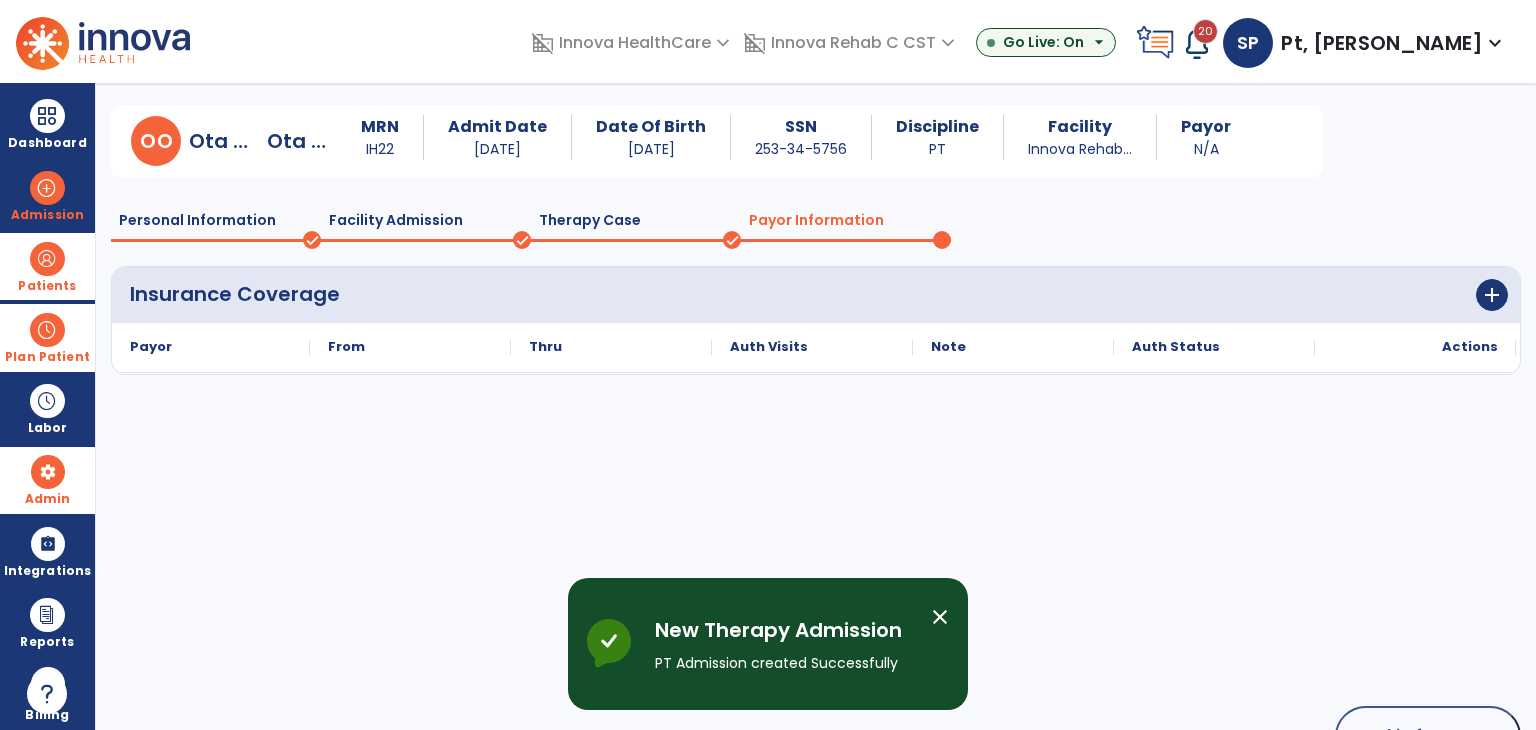 scroll, scrollTop: 104, scrollLeft: 0, axis: vertical 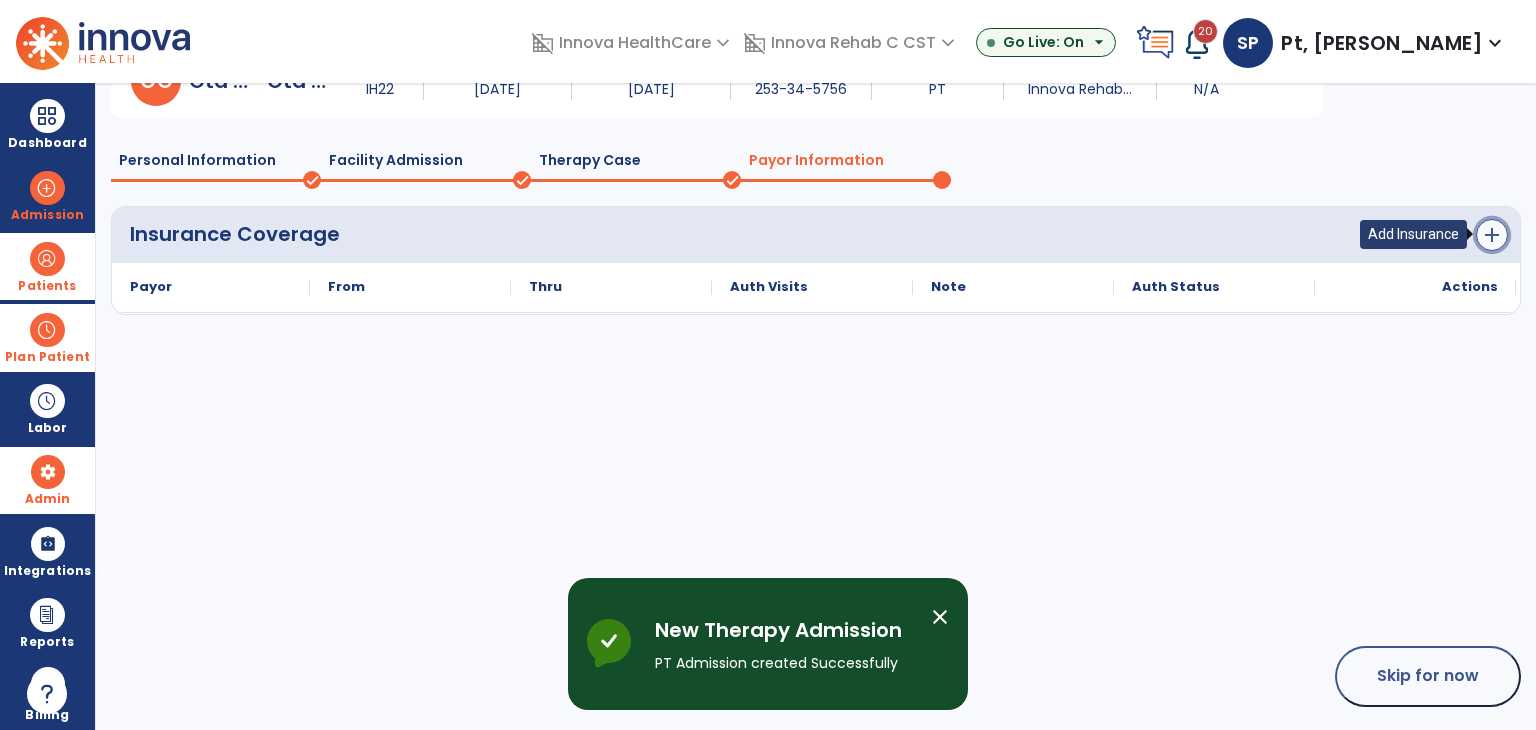 click on "add" 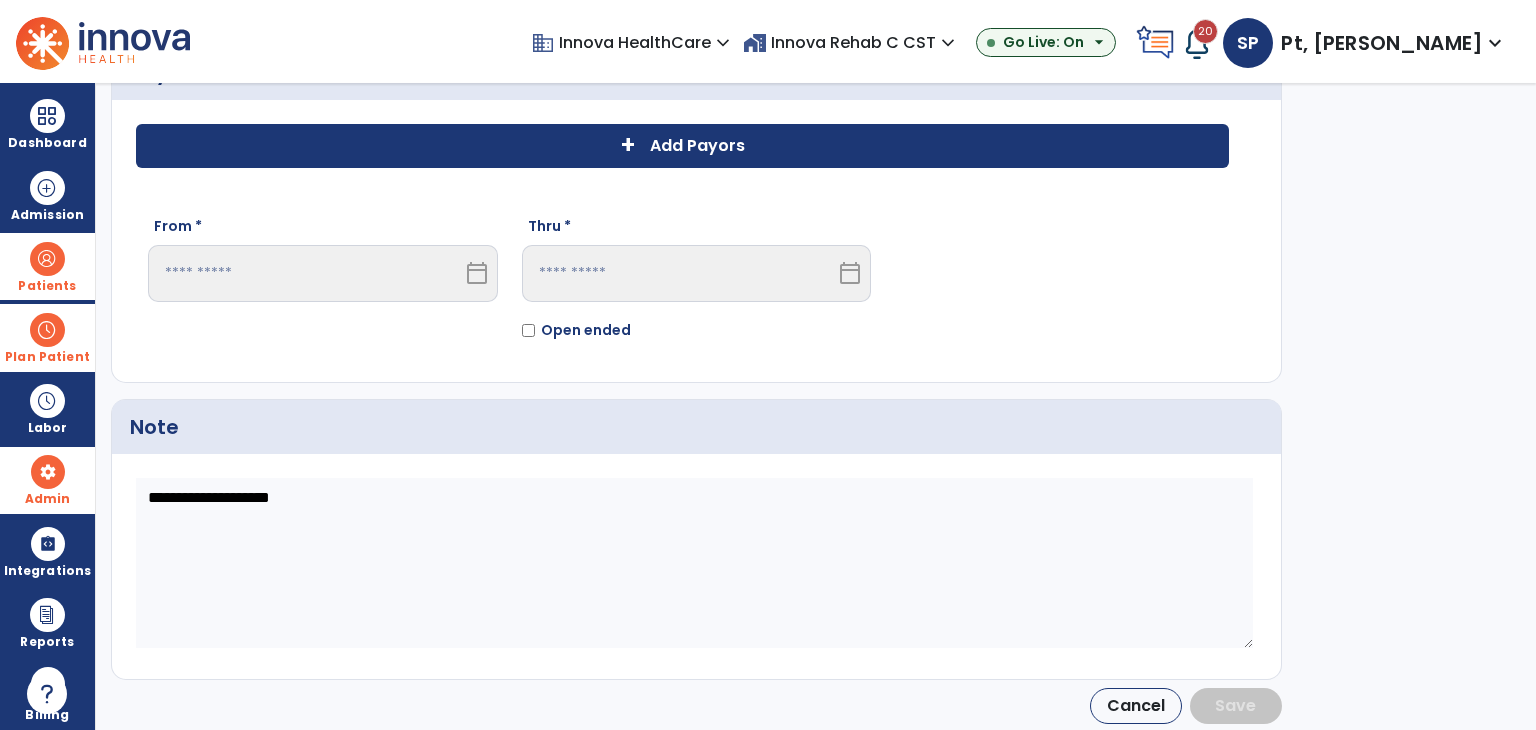 scroll, scrollTop: 0, scrollLeft: 0, axis: both 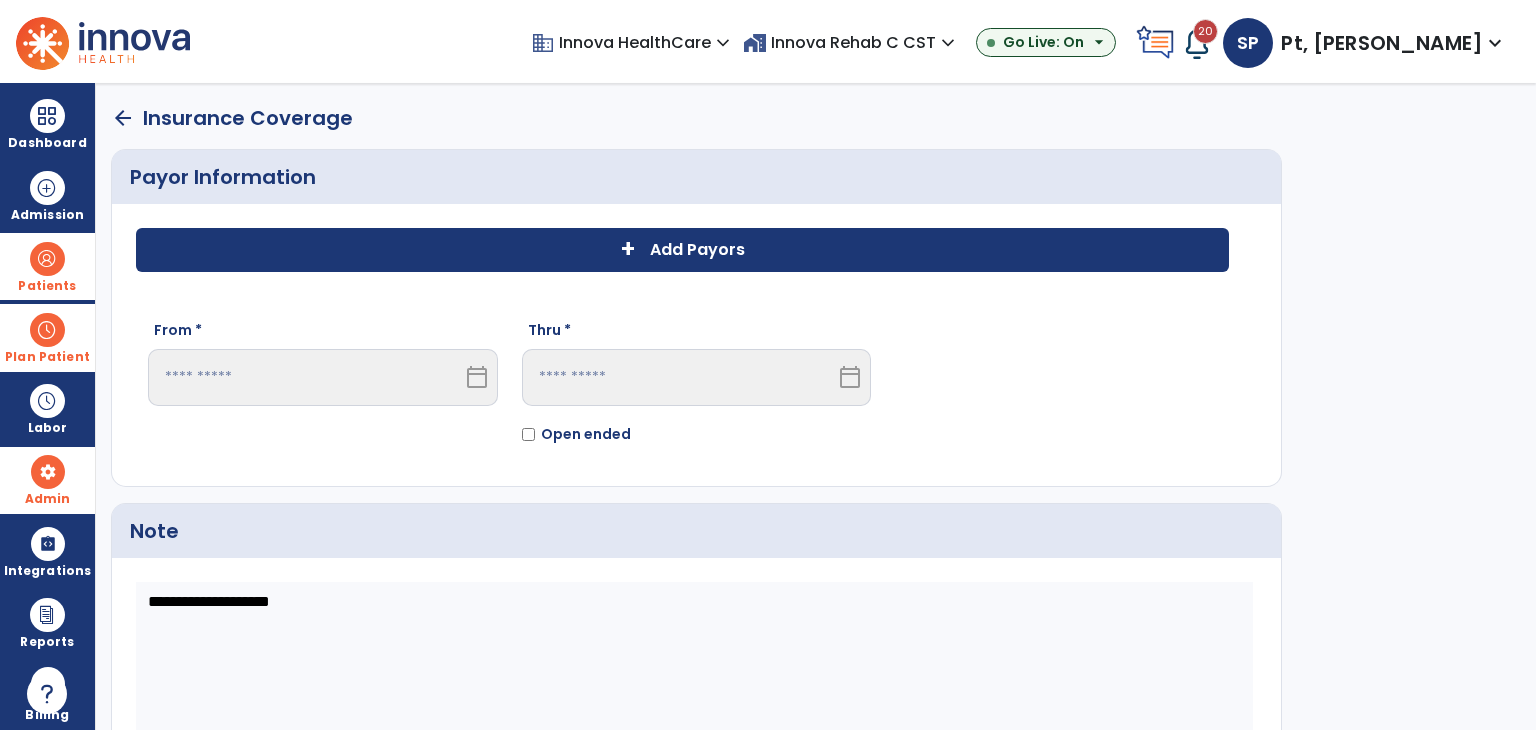 click on "Add Payors" 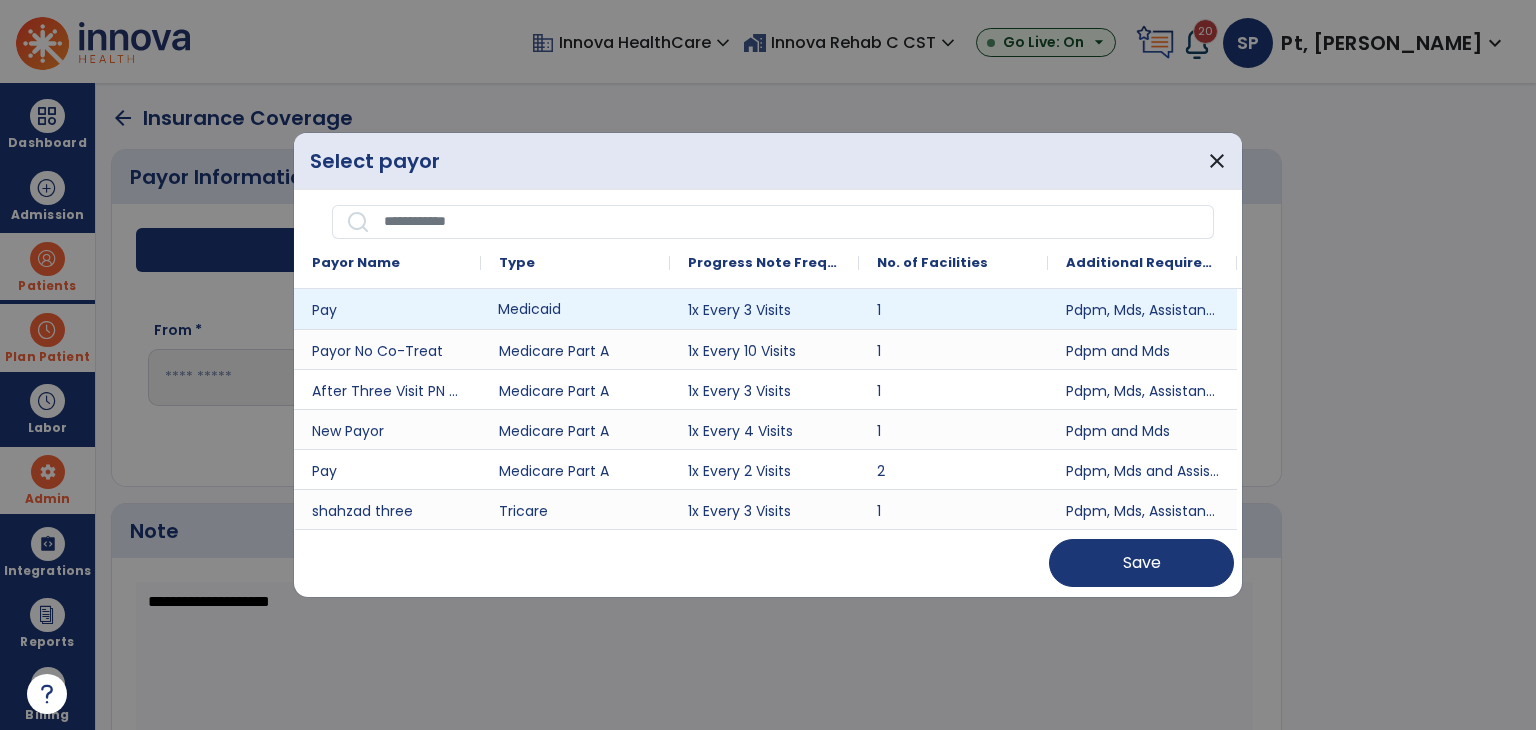 click on "Medicaid" at bounding box center (575, 309) 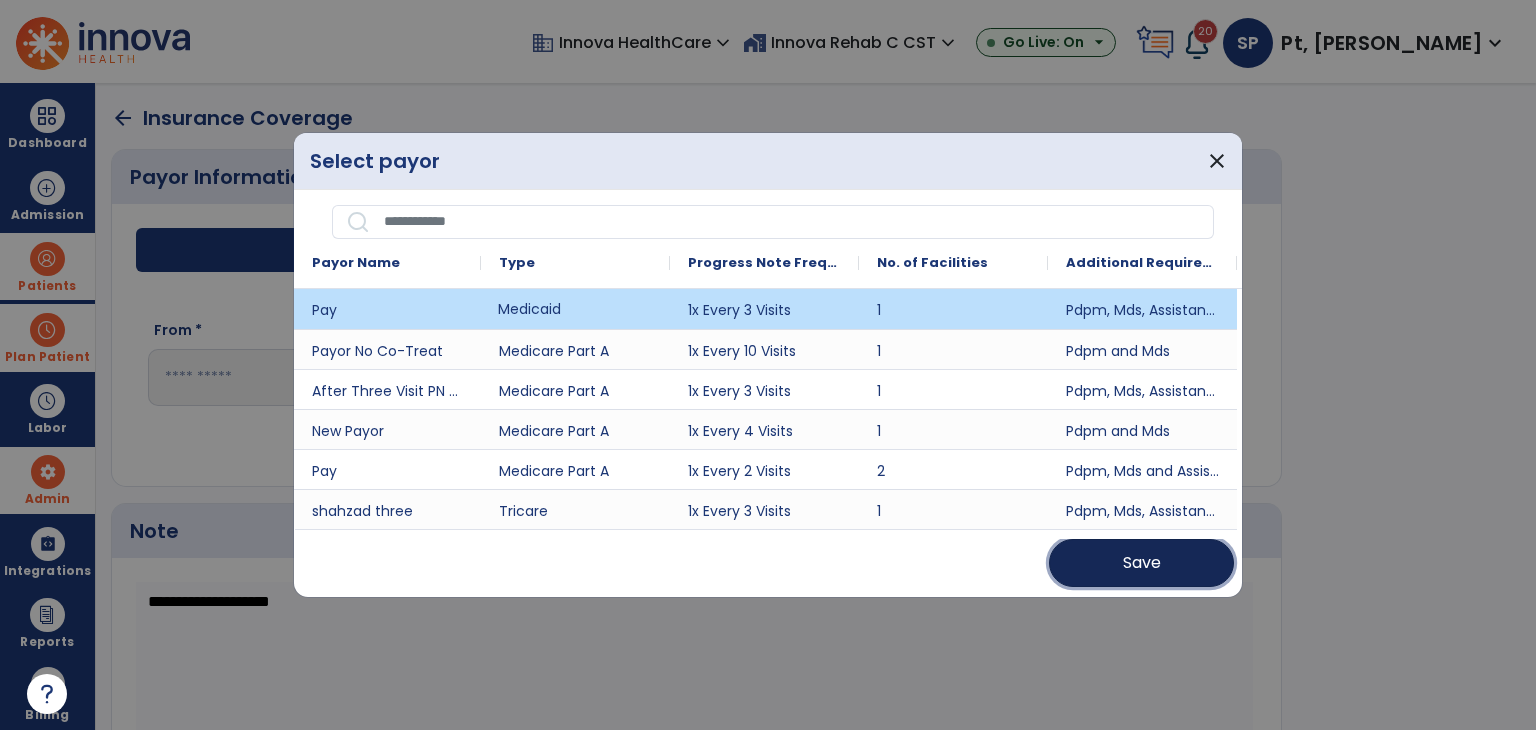click on "Save" at bounding box center [1141, 563] 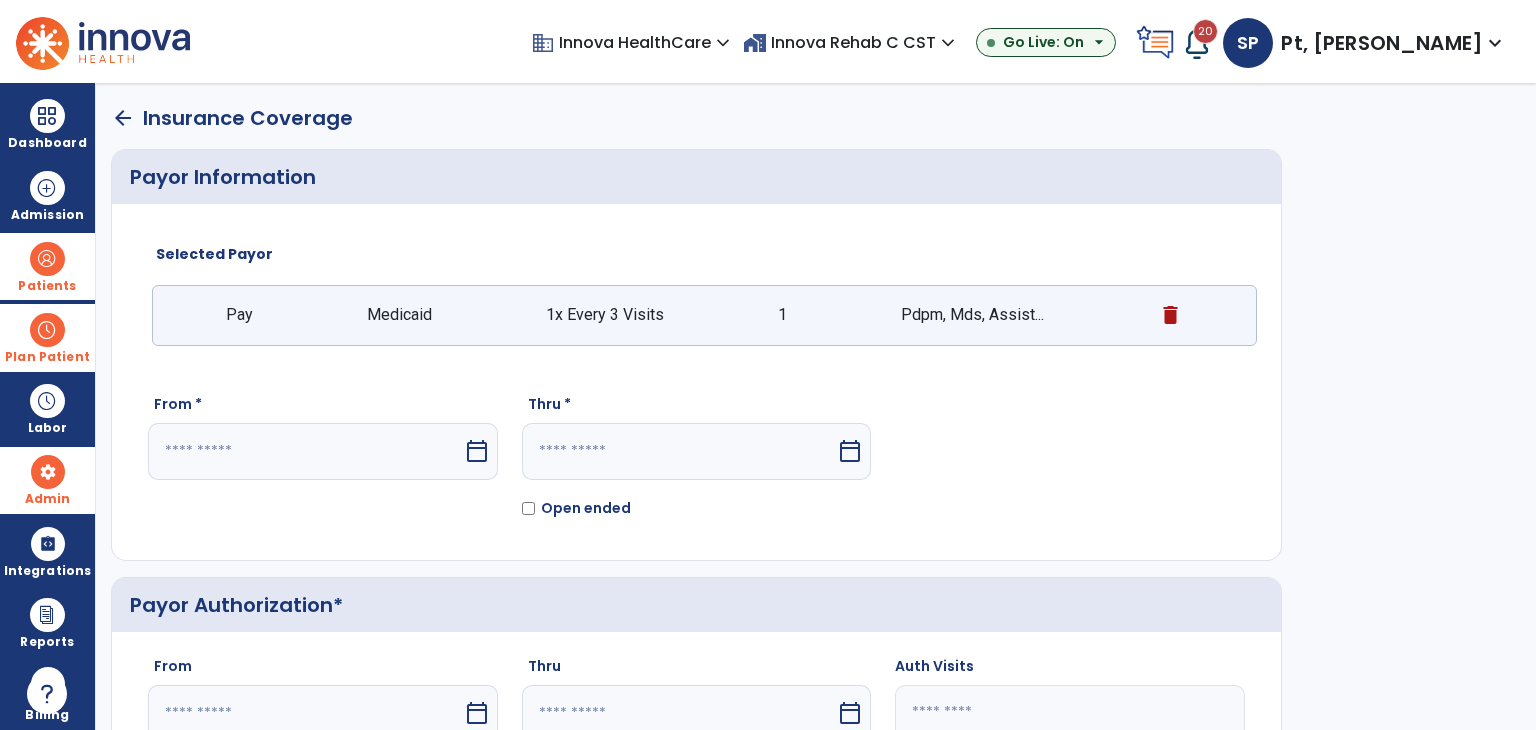 click at bounding box center (305, 451) 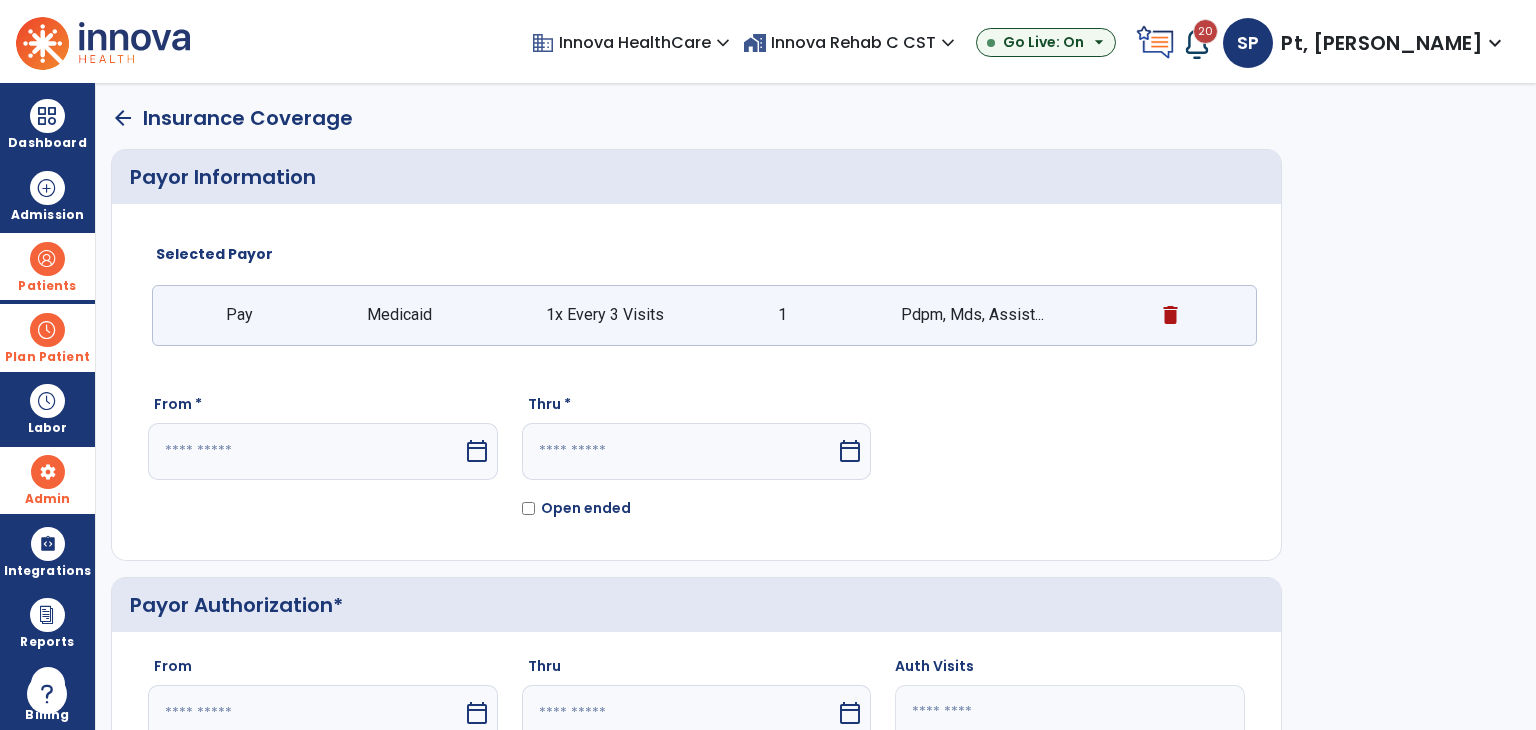 select on "****" 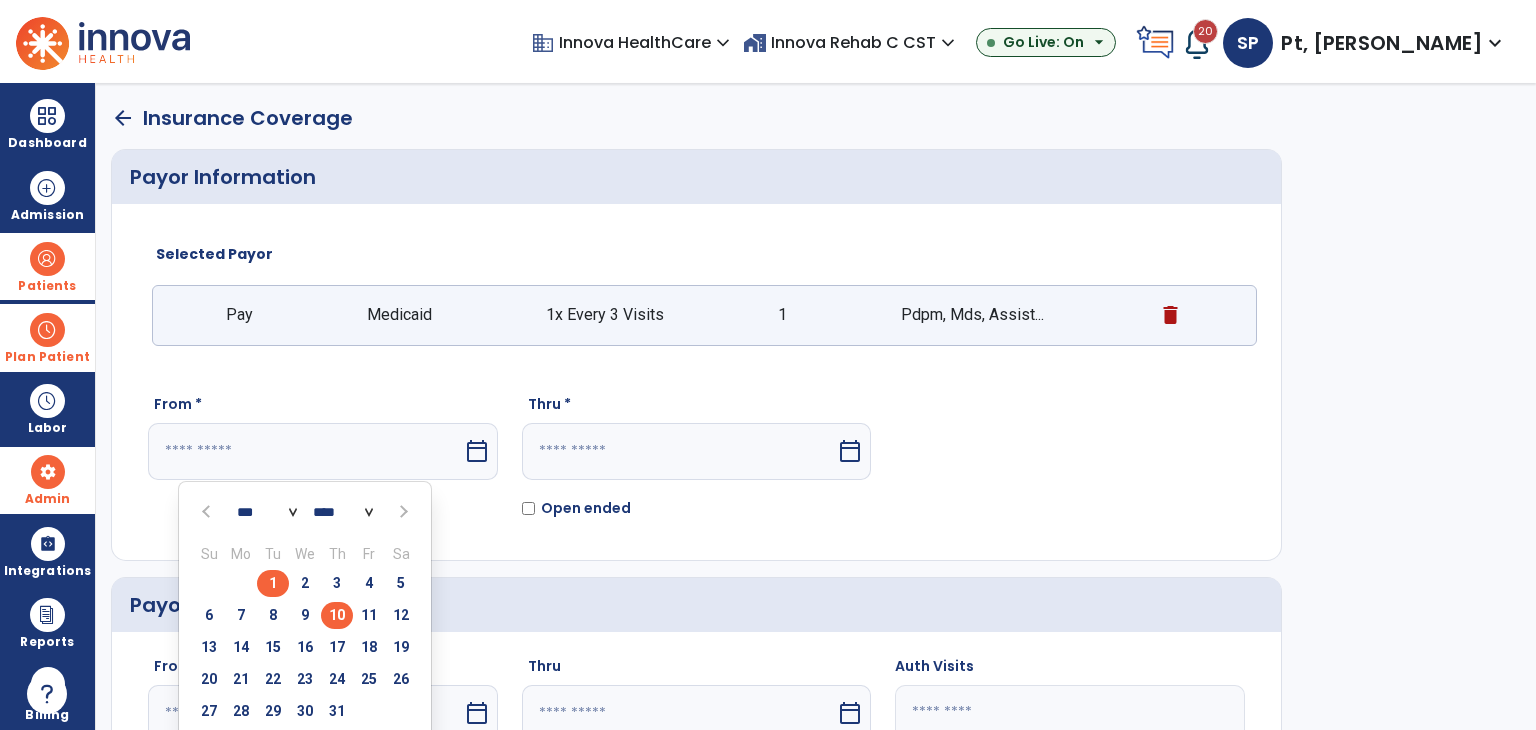 click on "1" at bounding box center [273, 583] 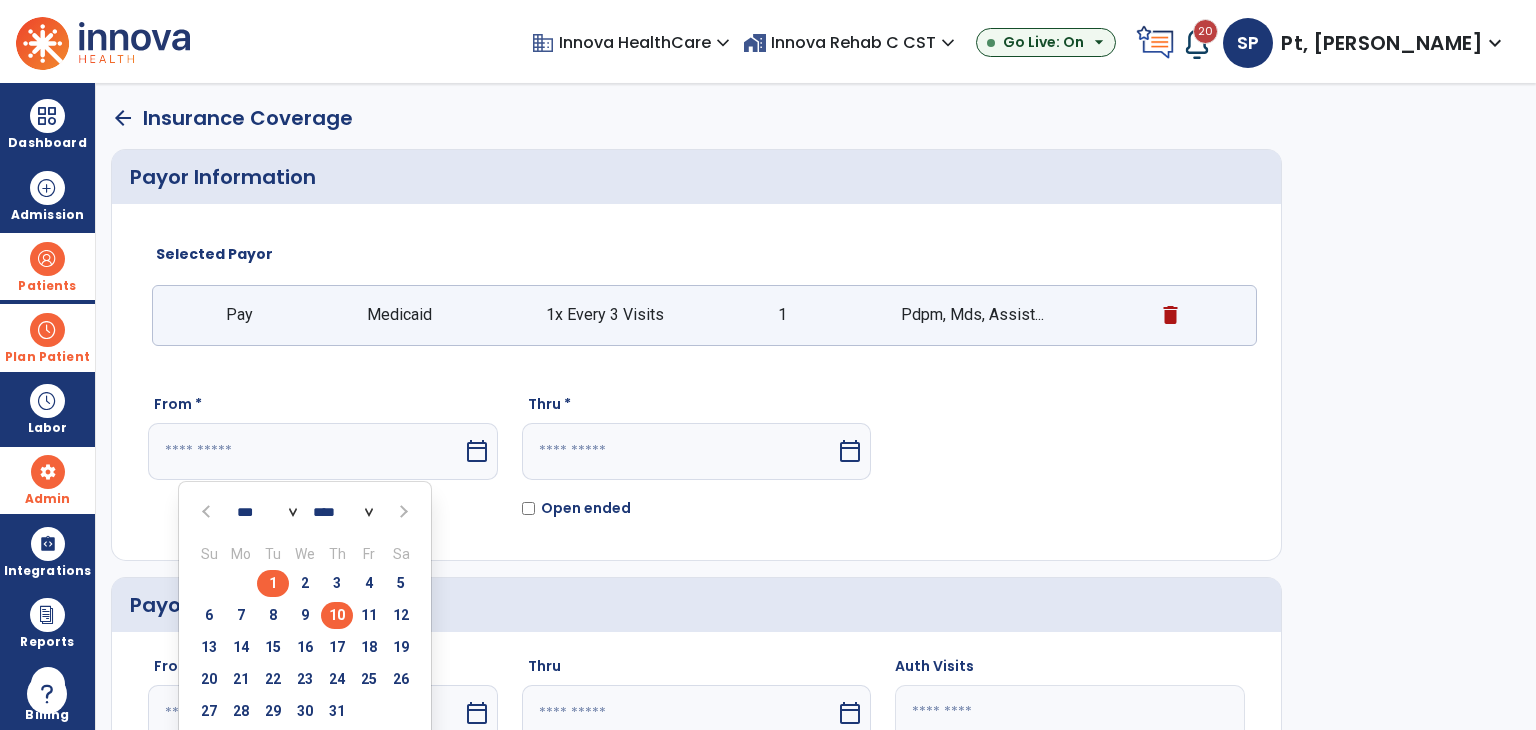 type on "********" 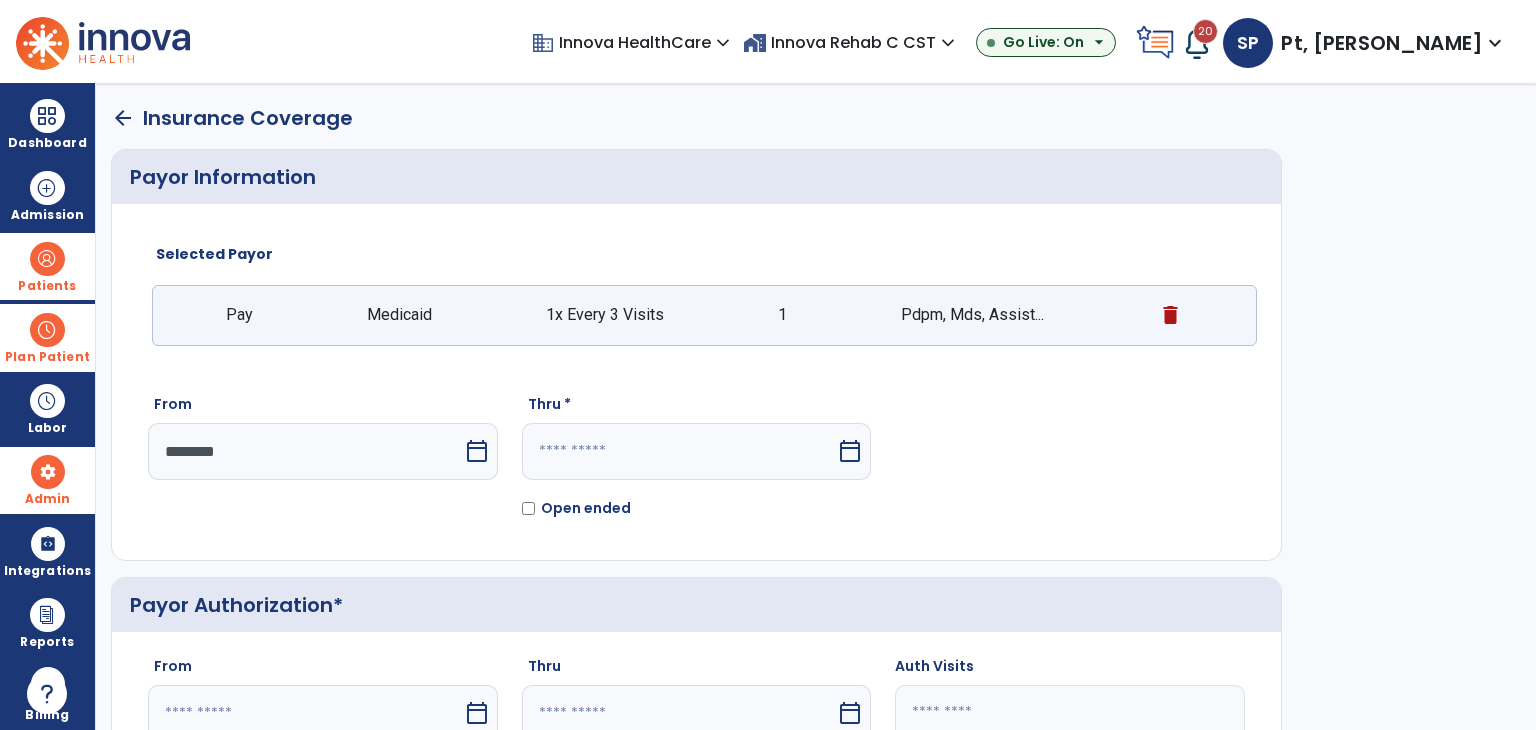 click at bounding box center (679, 451) 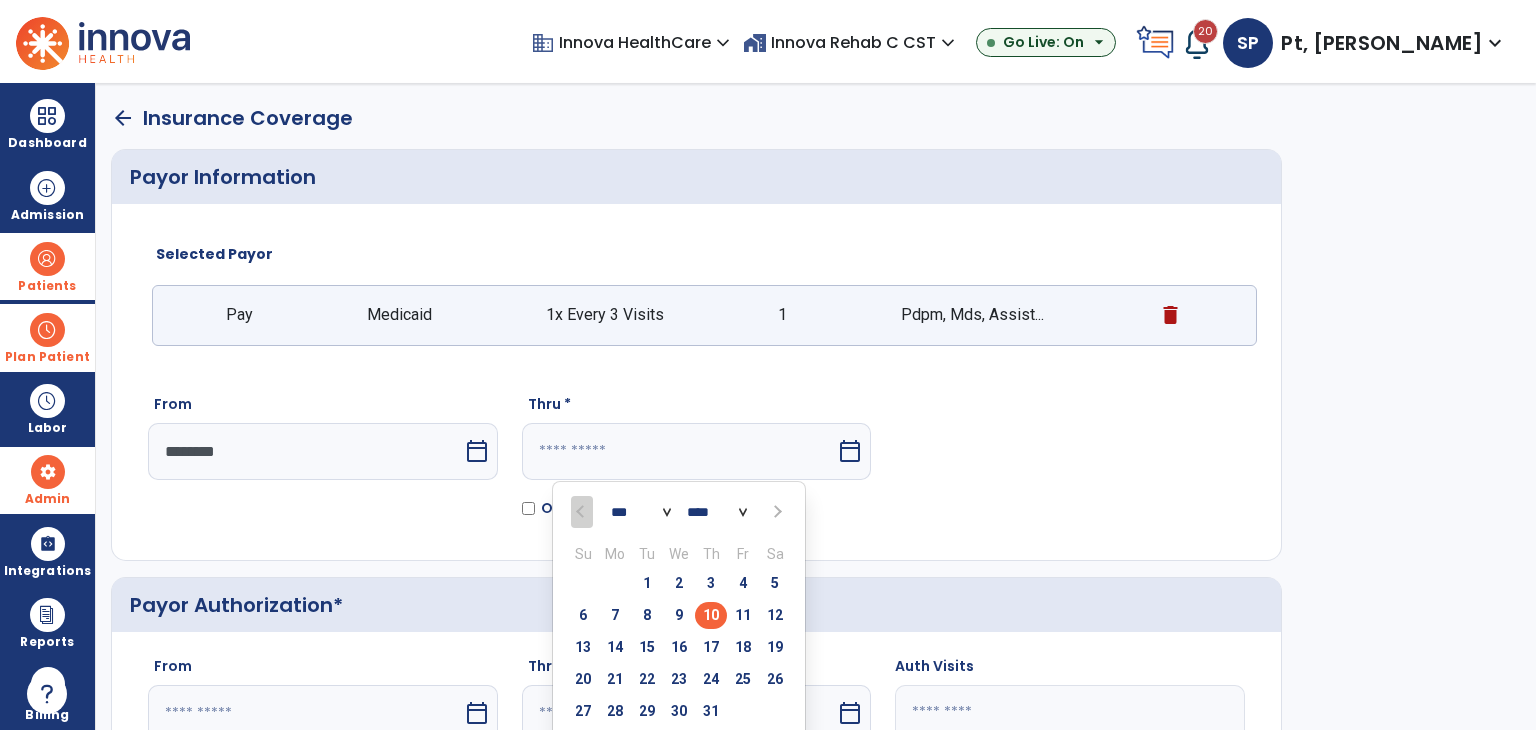 scroll, scrollTop: 200, scrollLeft: 0, axis: vertical 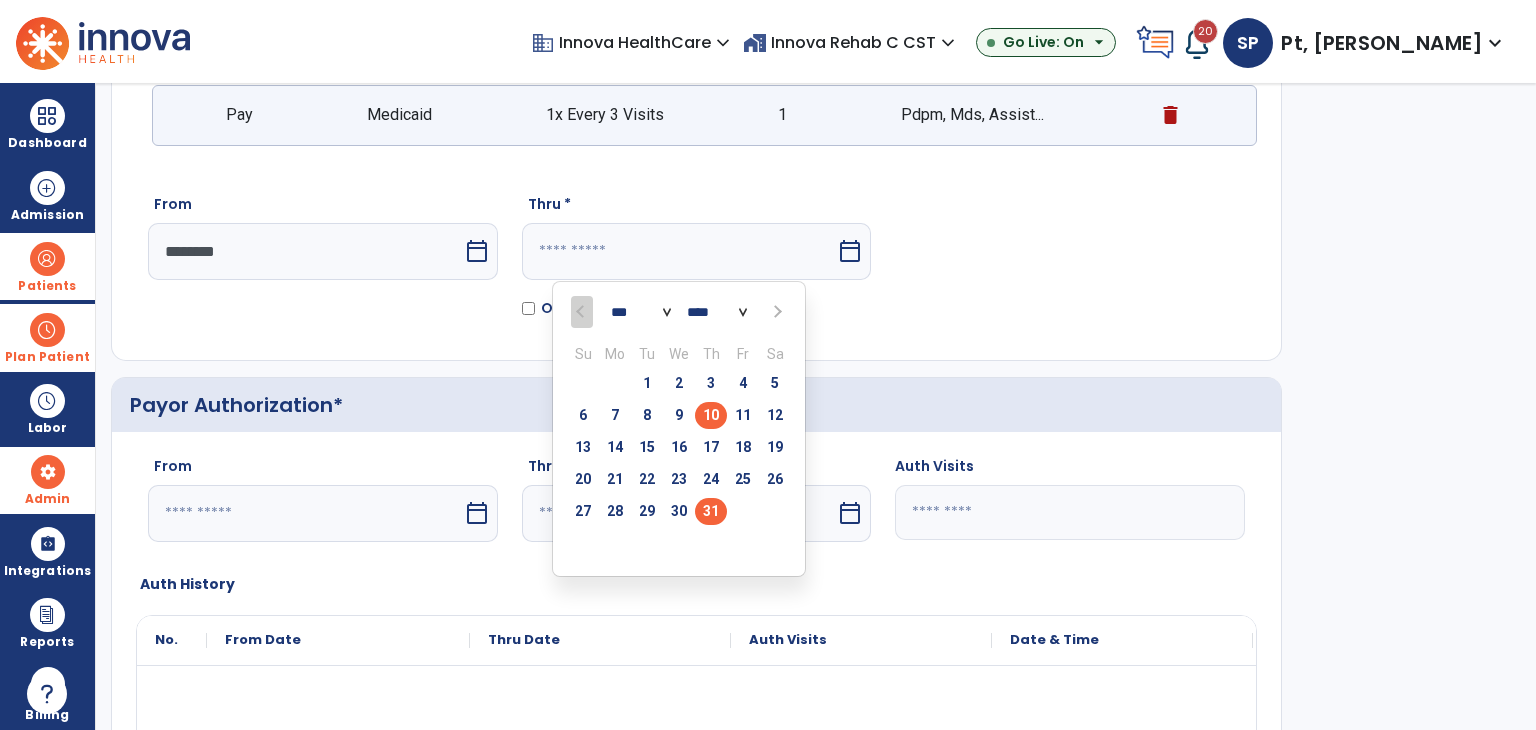 click on "31" at bounding box center [711, 511] 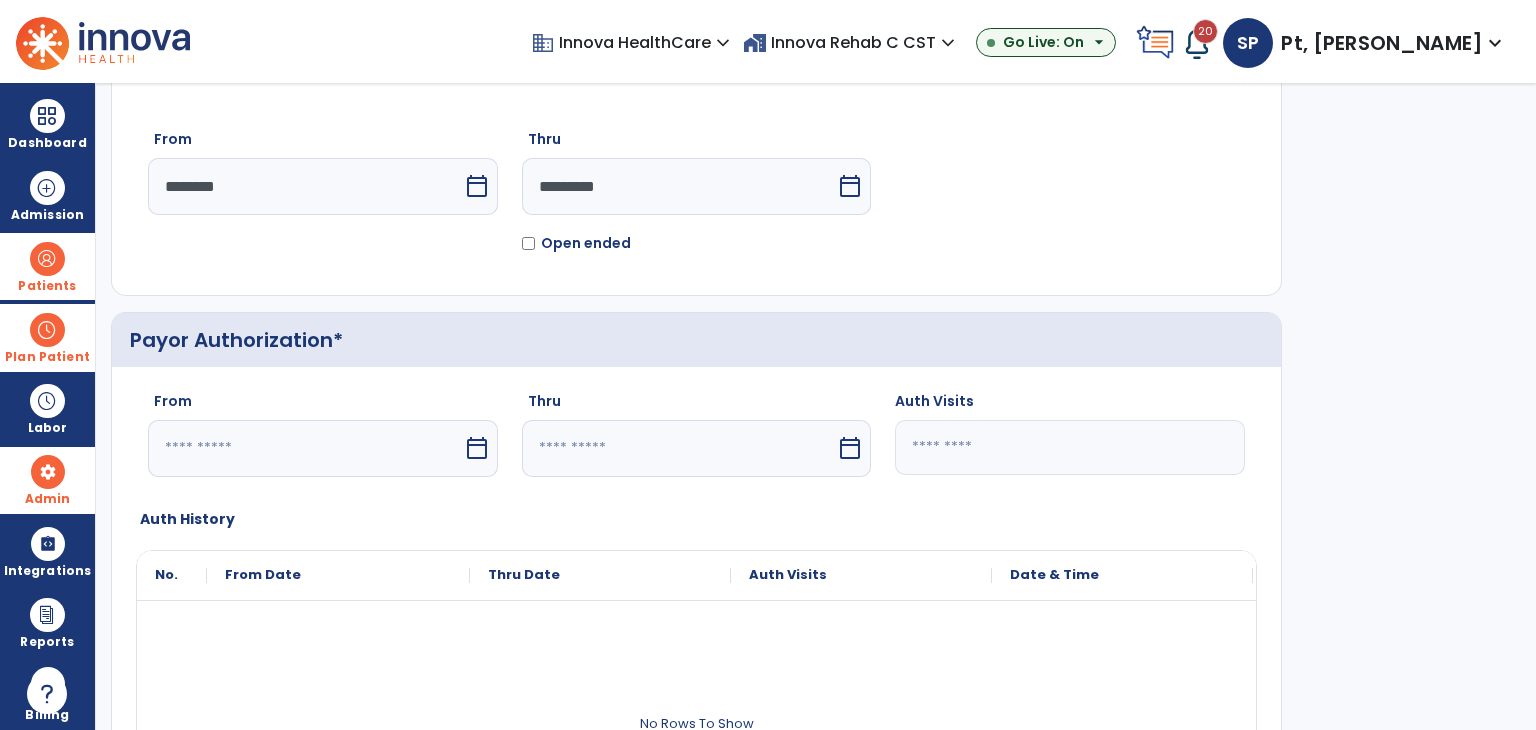 scroll, scrollTop: 300, scrollLeft: 0, axis: vertical 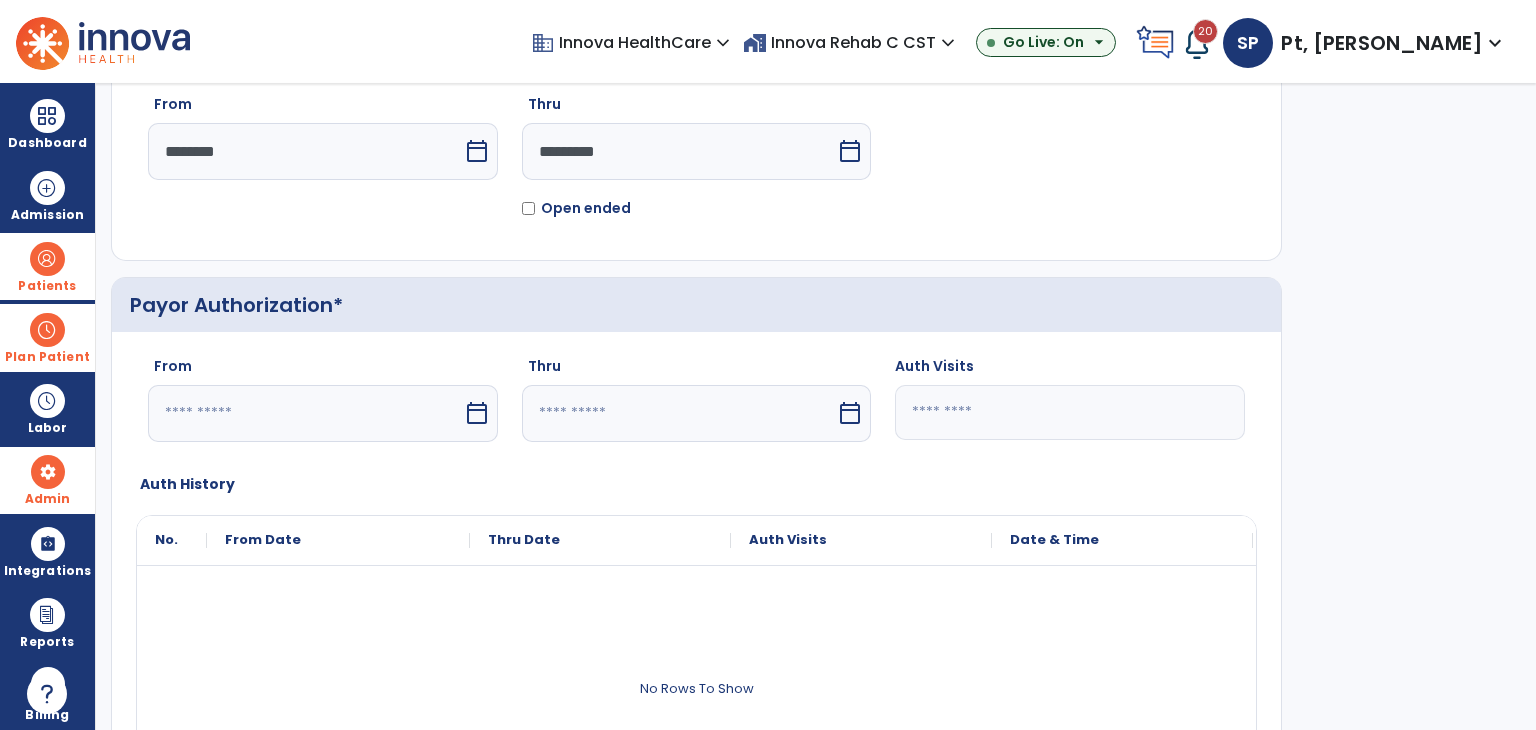 click at bounding box center [305, 413] 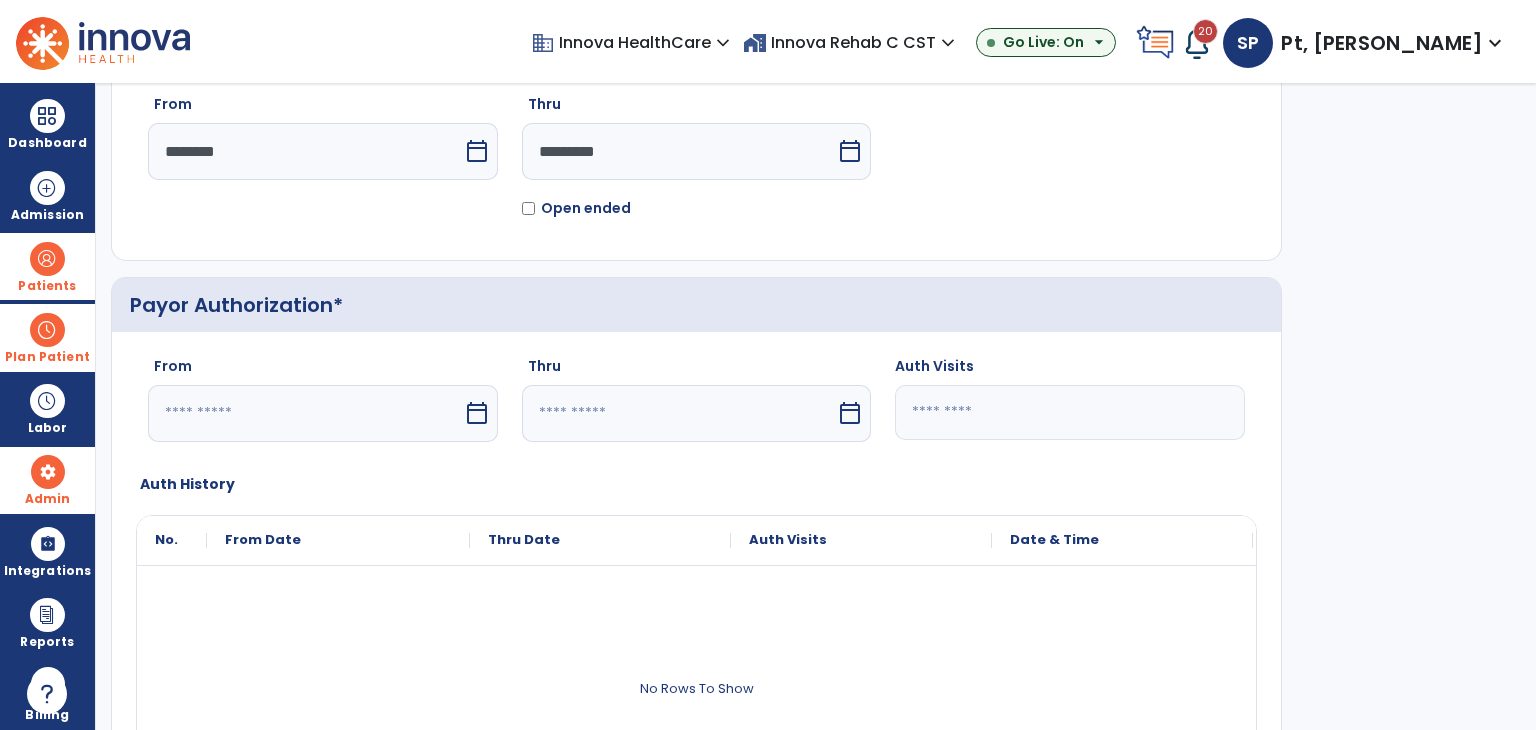 select on "*" 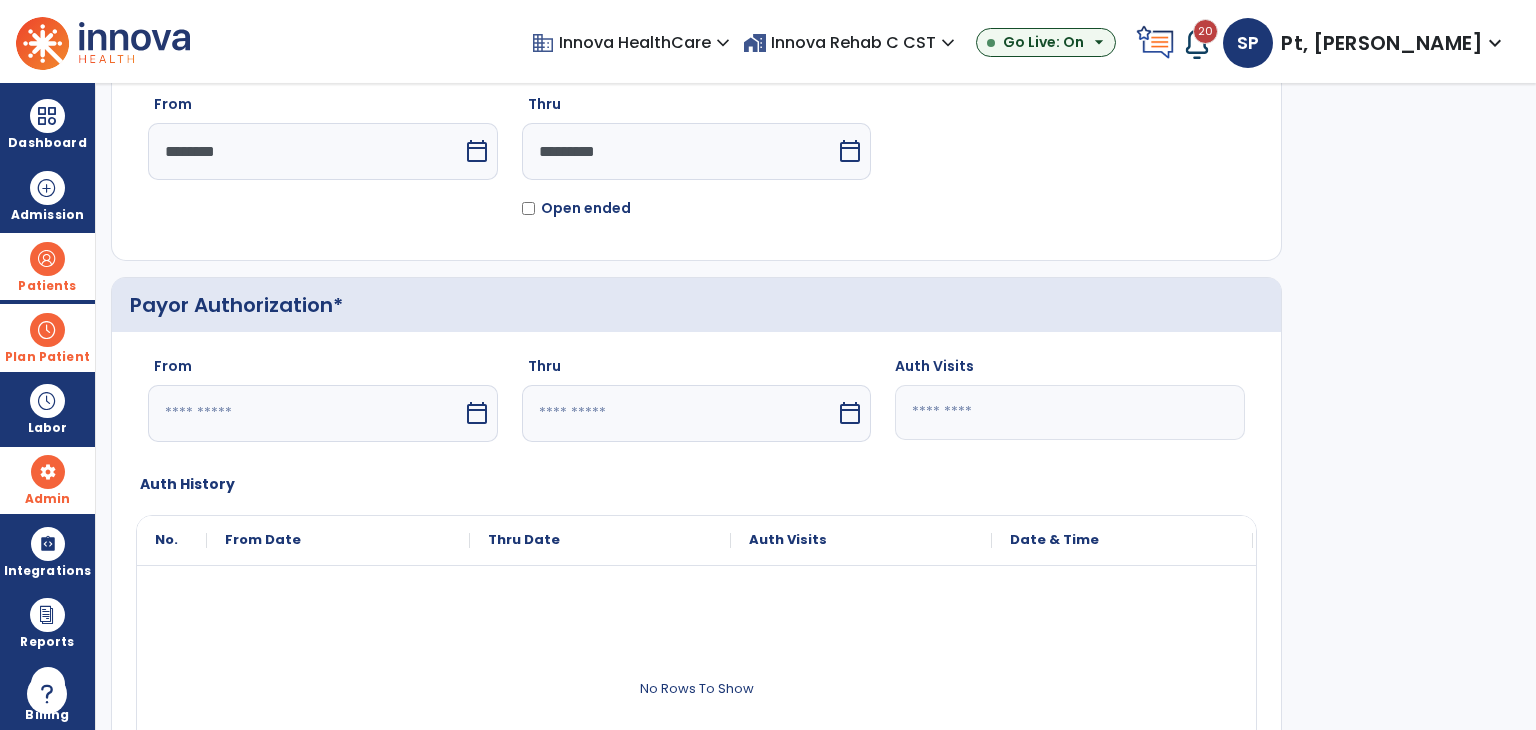 select on "****" 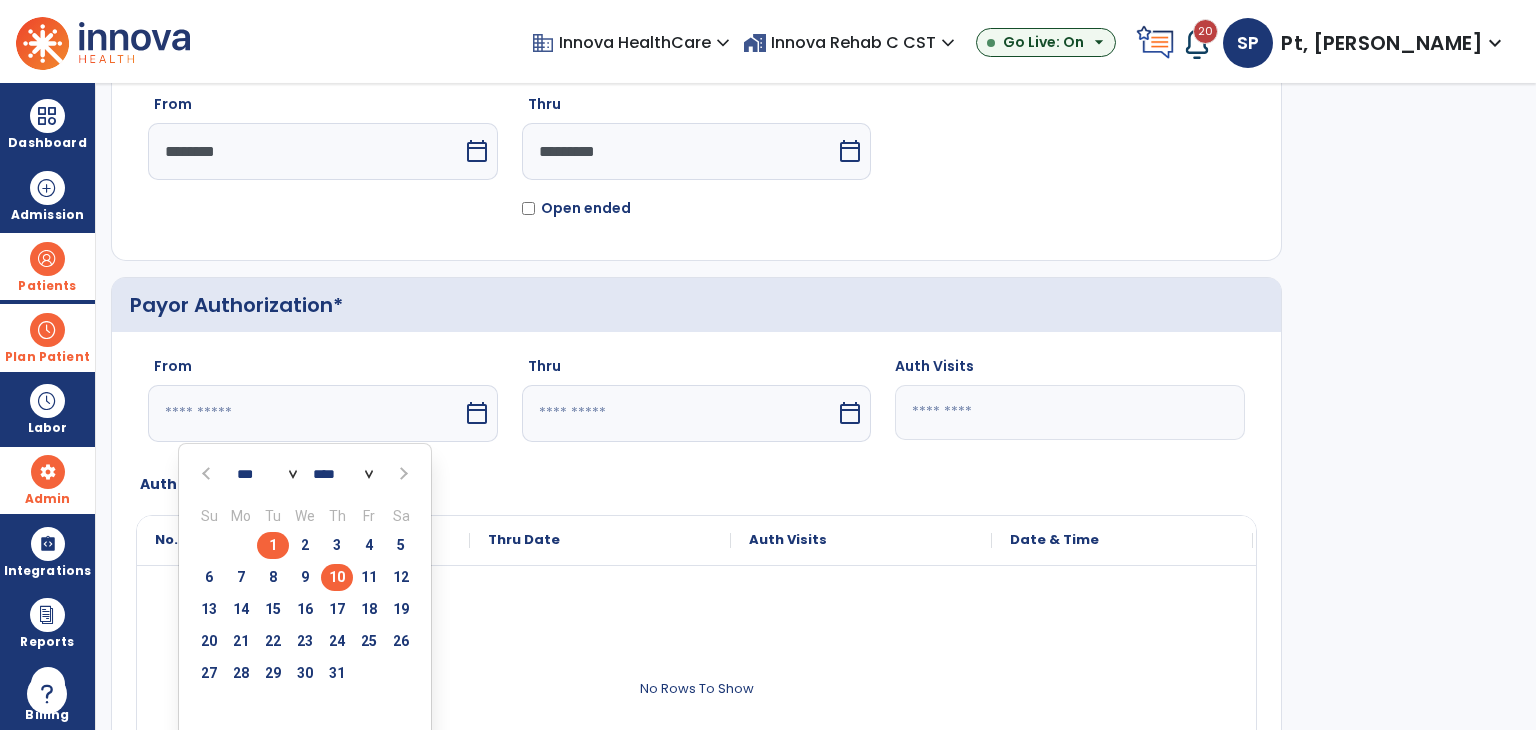 click on "1" at bounding box center (273, 545) 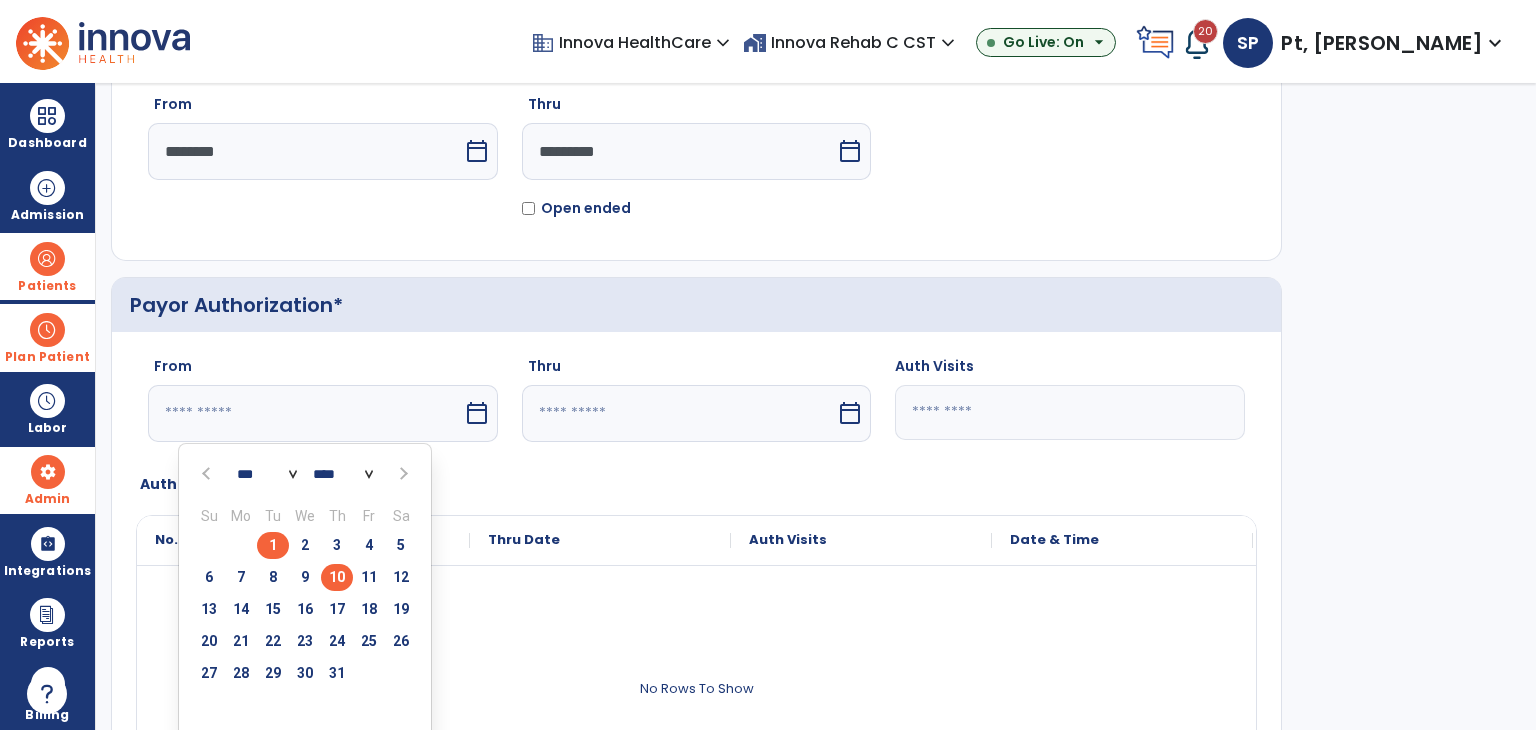 type on "********" 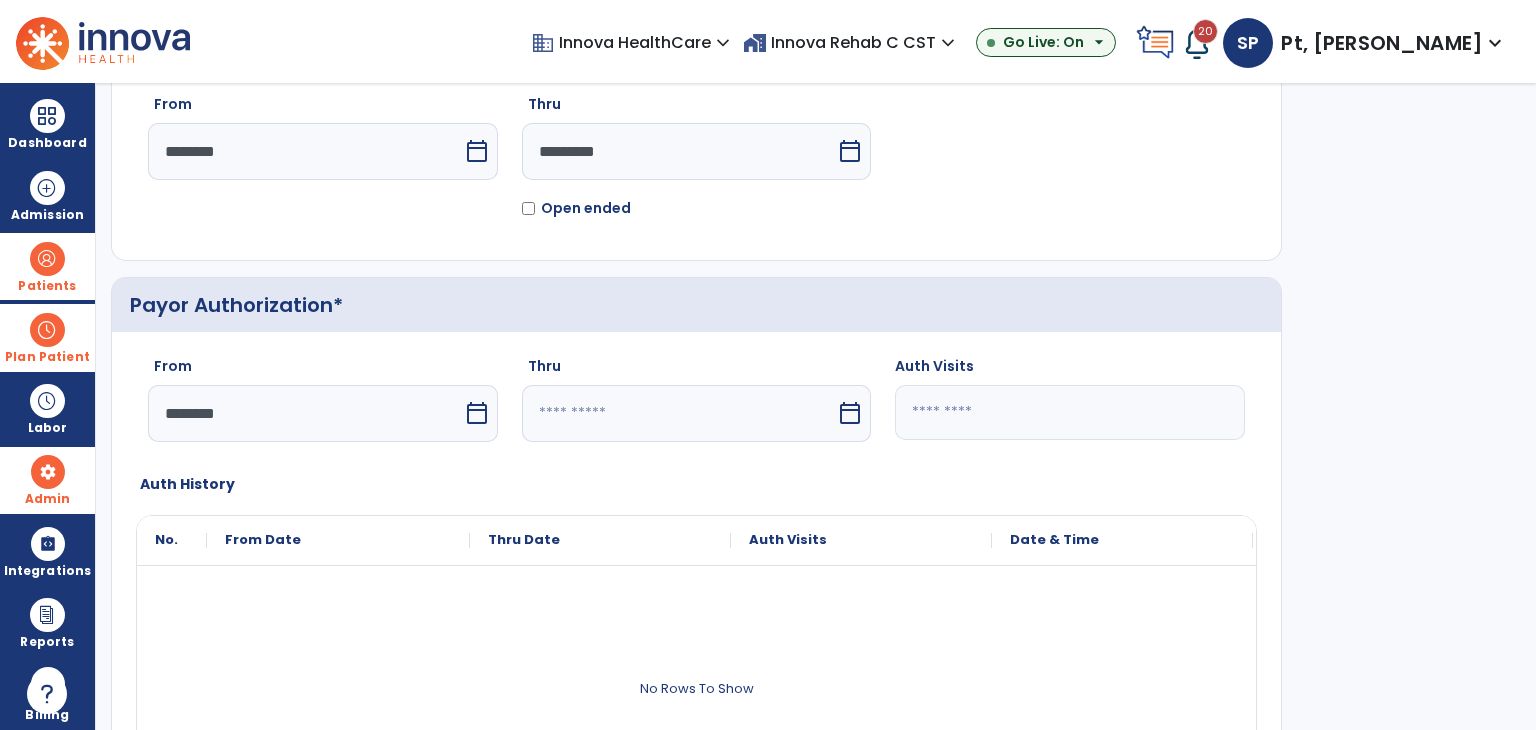 click at bounding box center (679, 413) 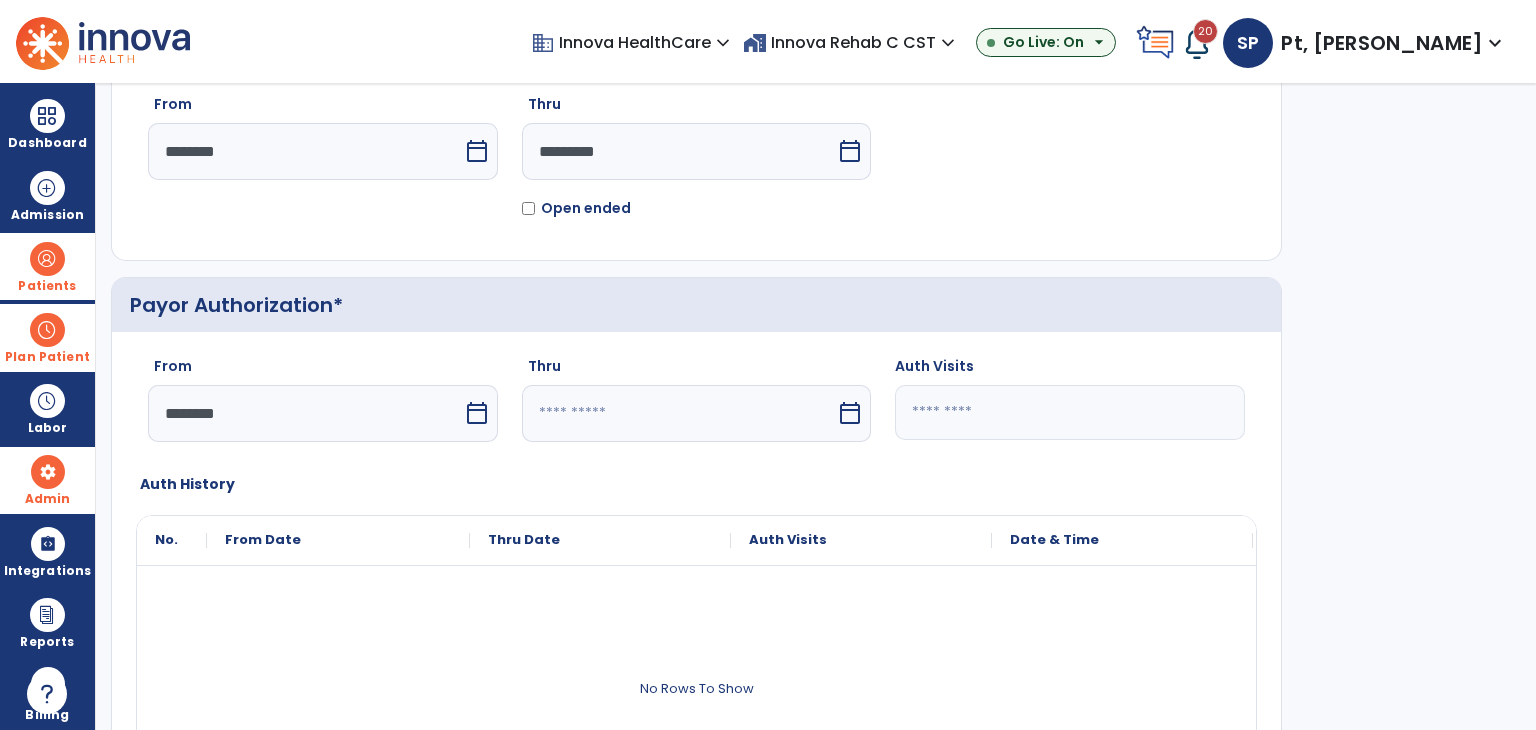 select on "*" 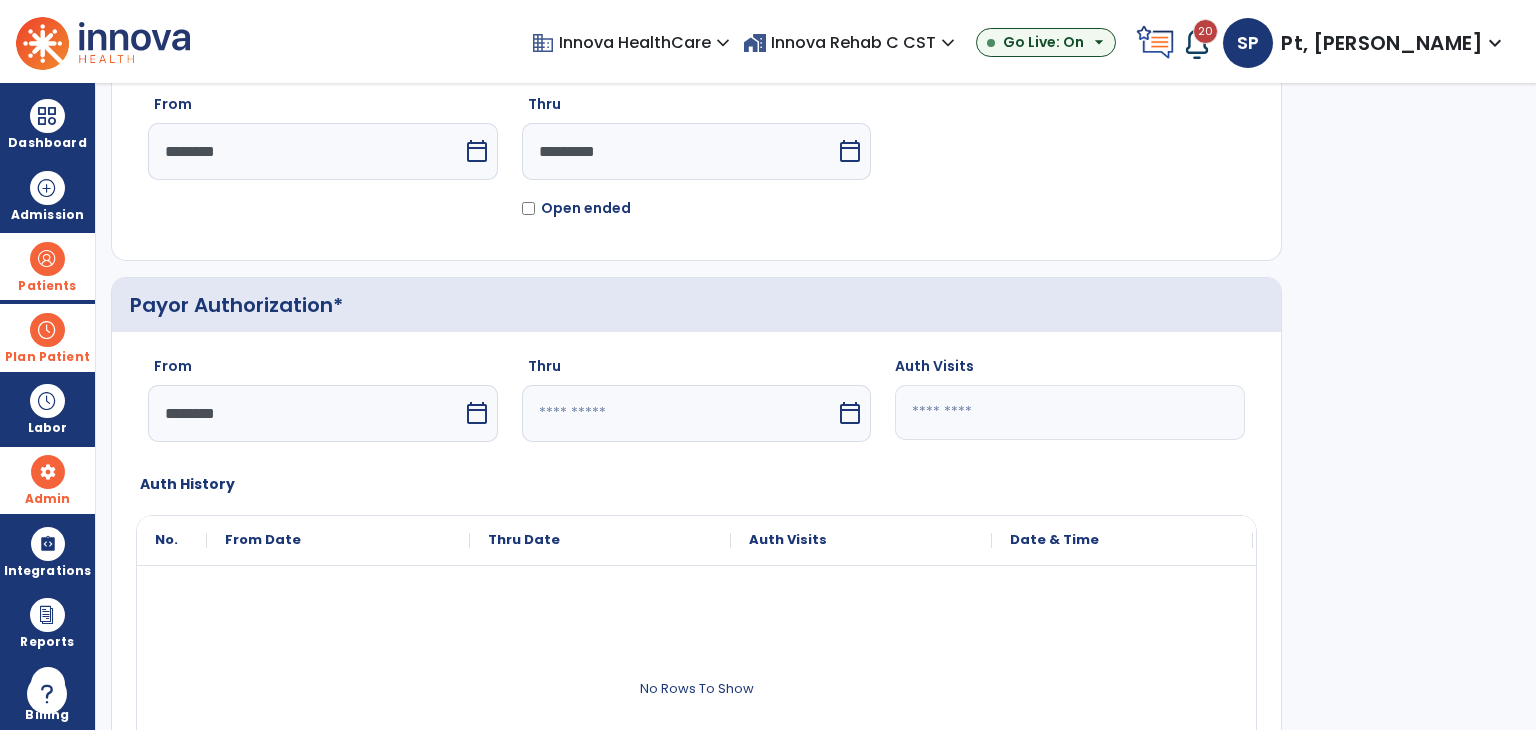select on "****" 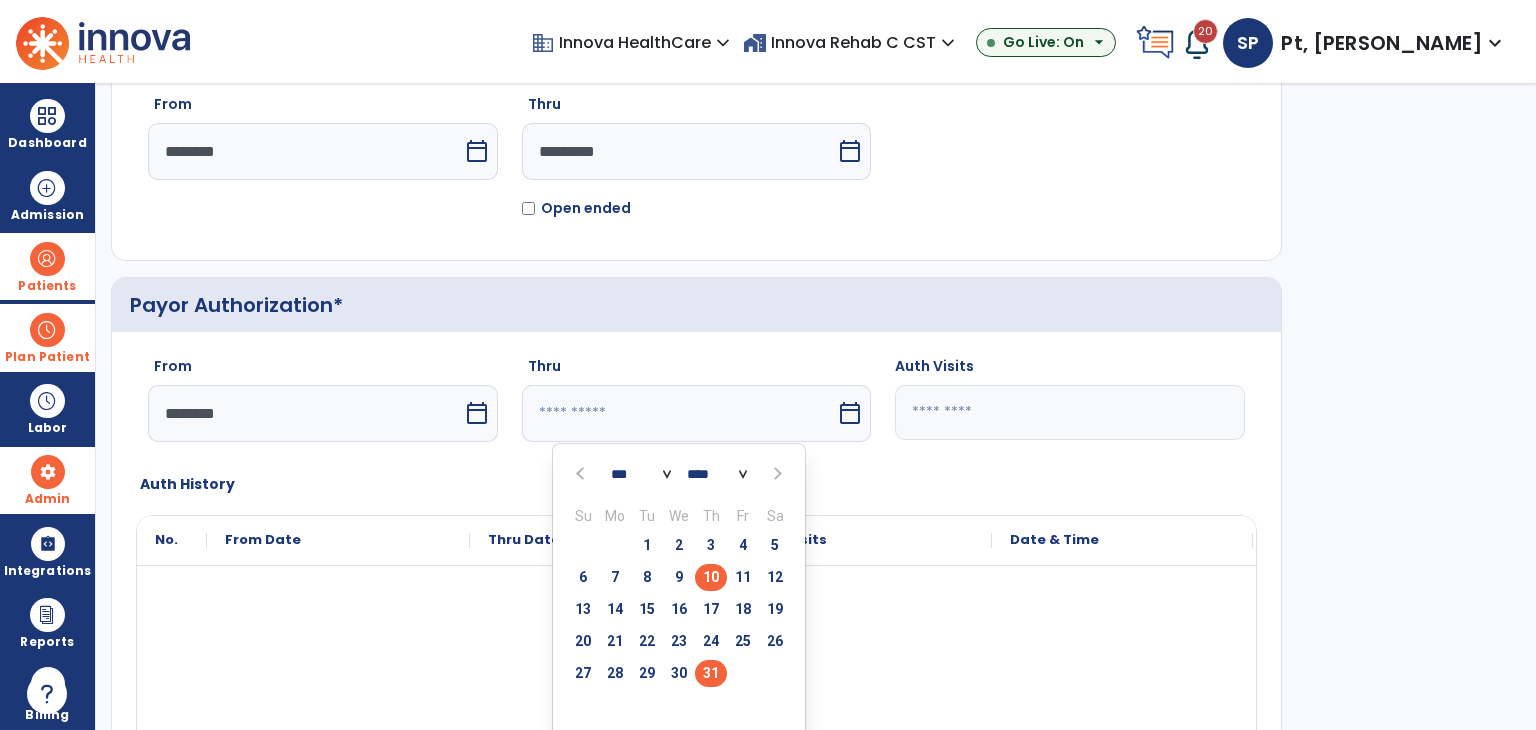 click on "31" at bounding box center [711, 673] 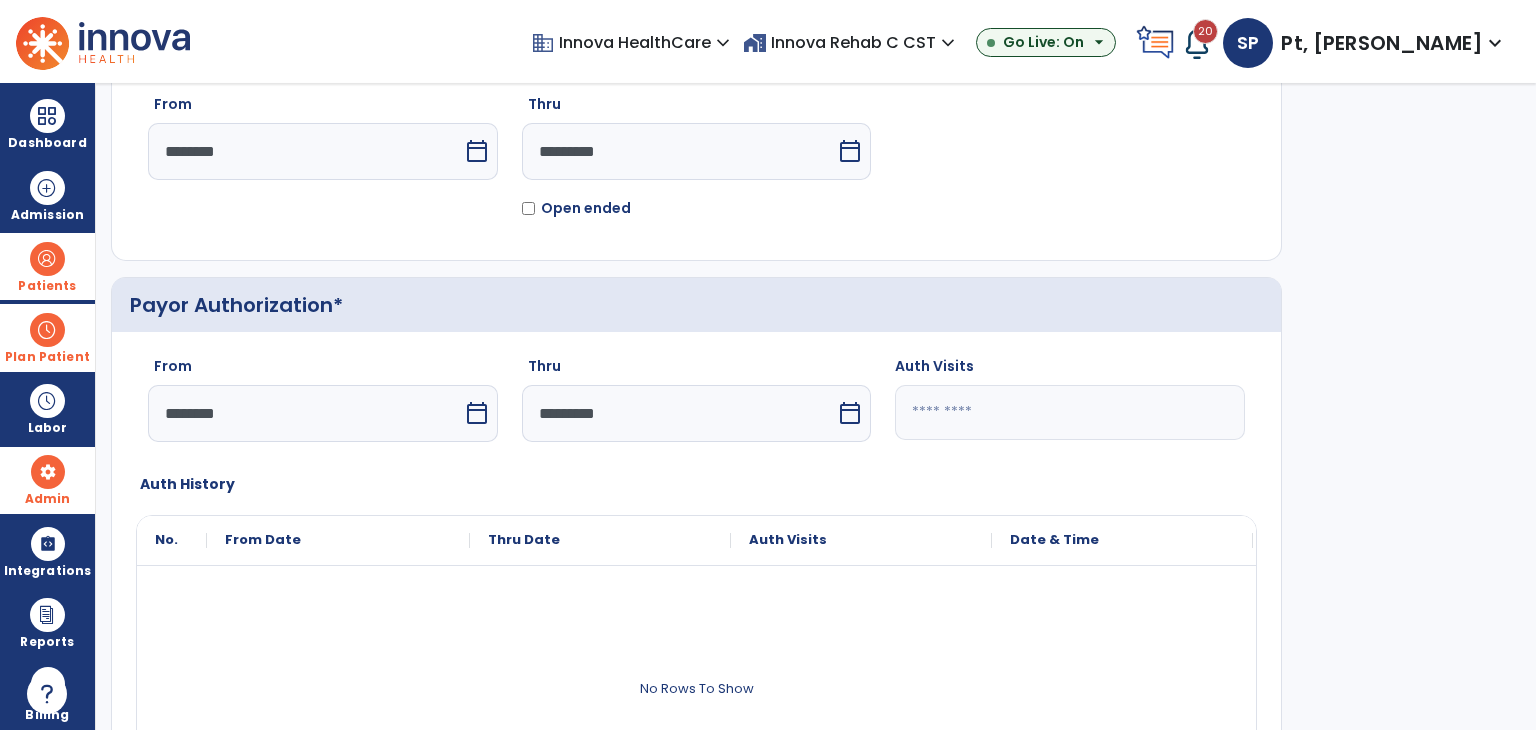 click on "Auth Visits" 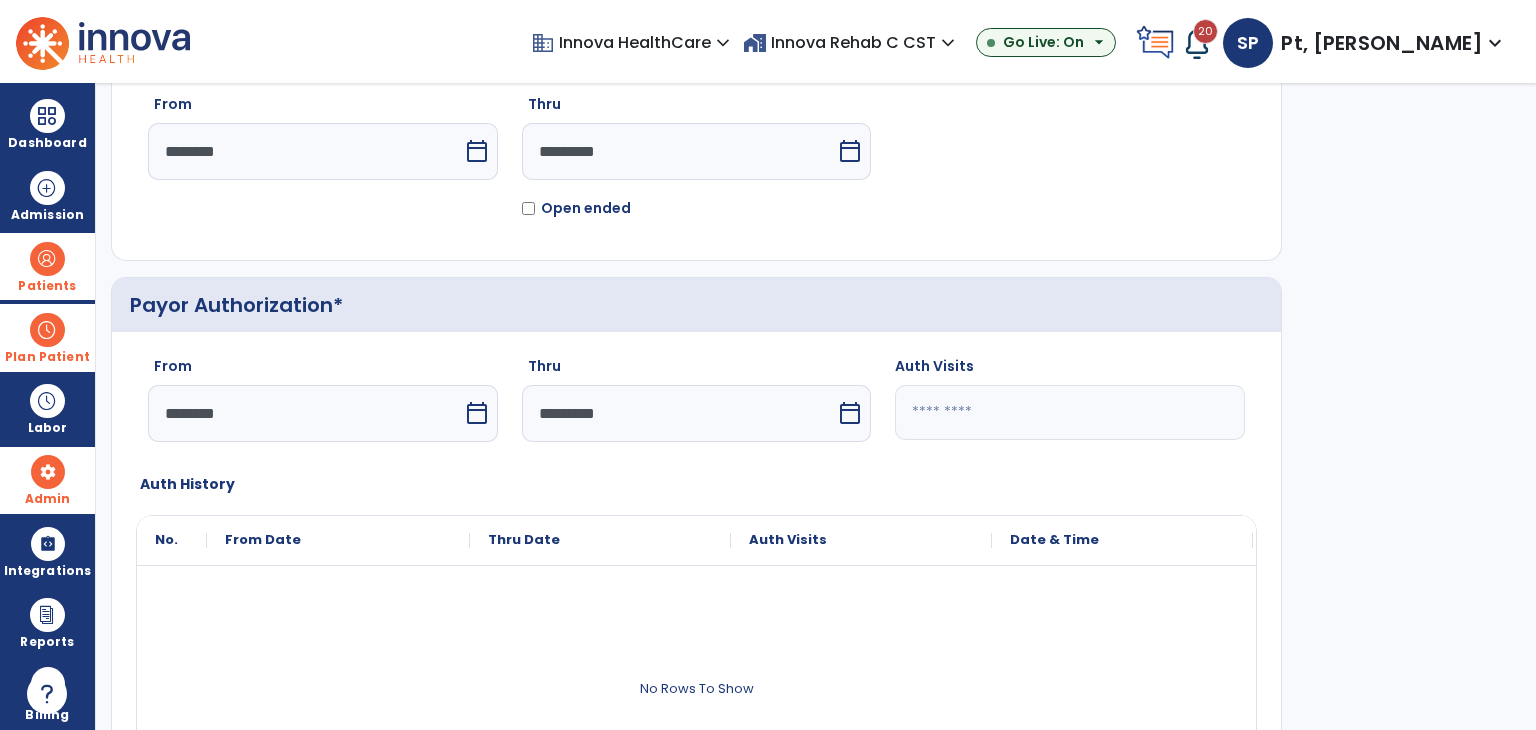 click 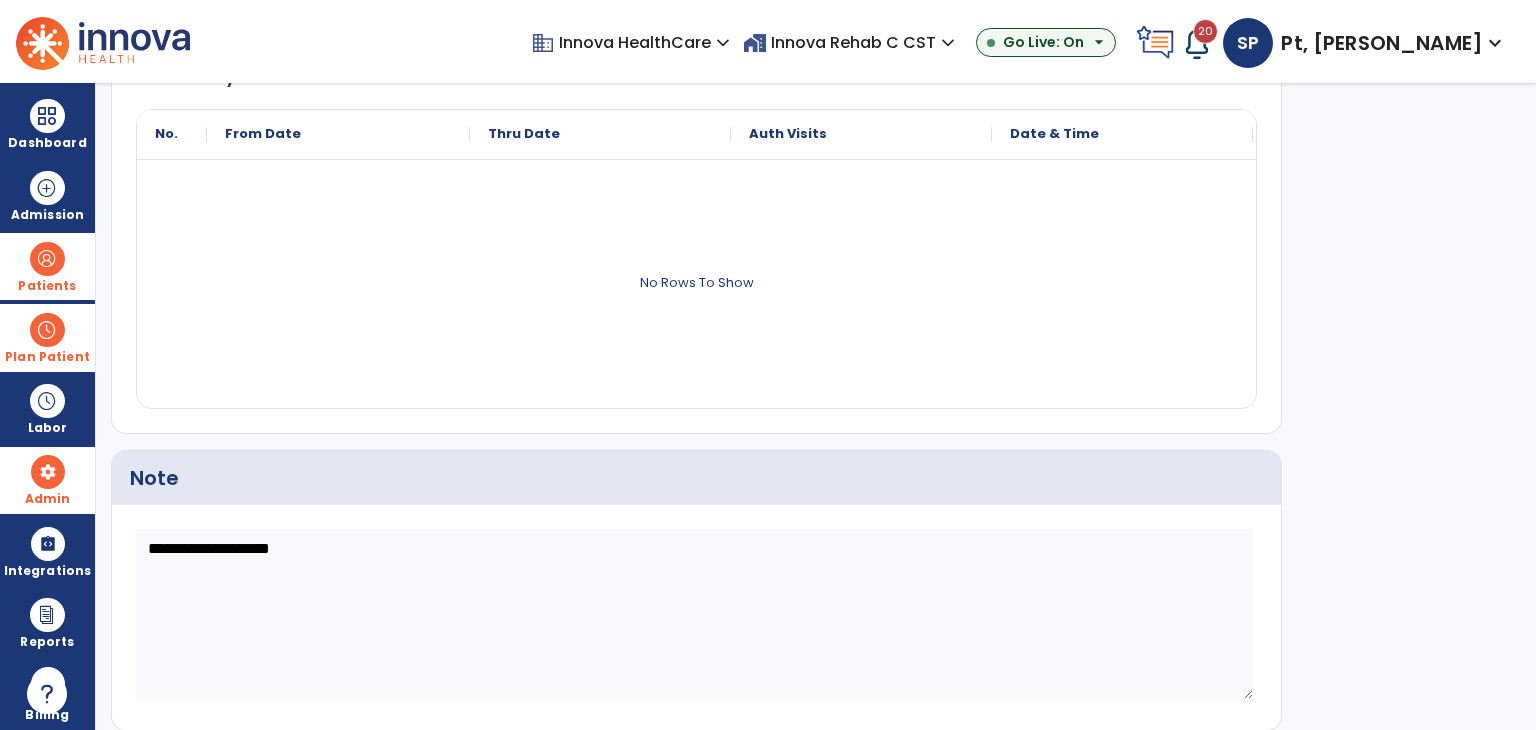 scroll, scrollTop: 756, scrollLeft: 0, axis: vertical 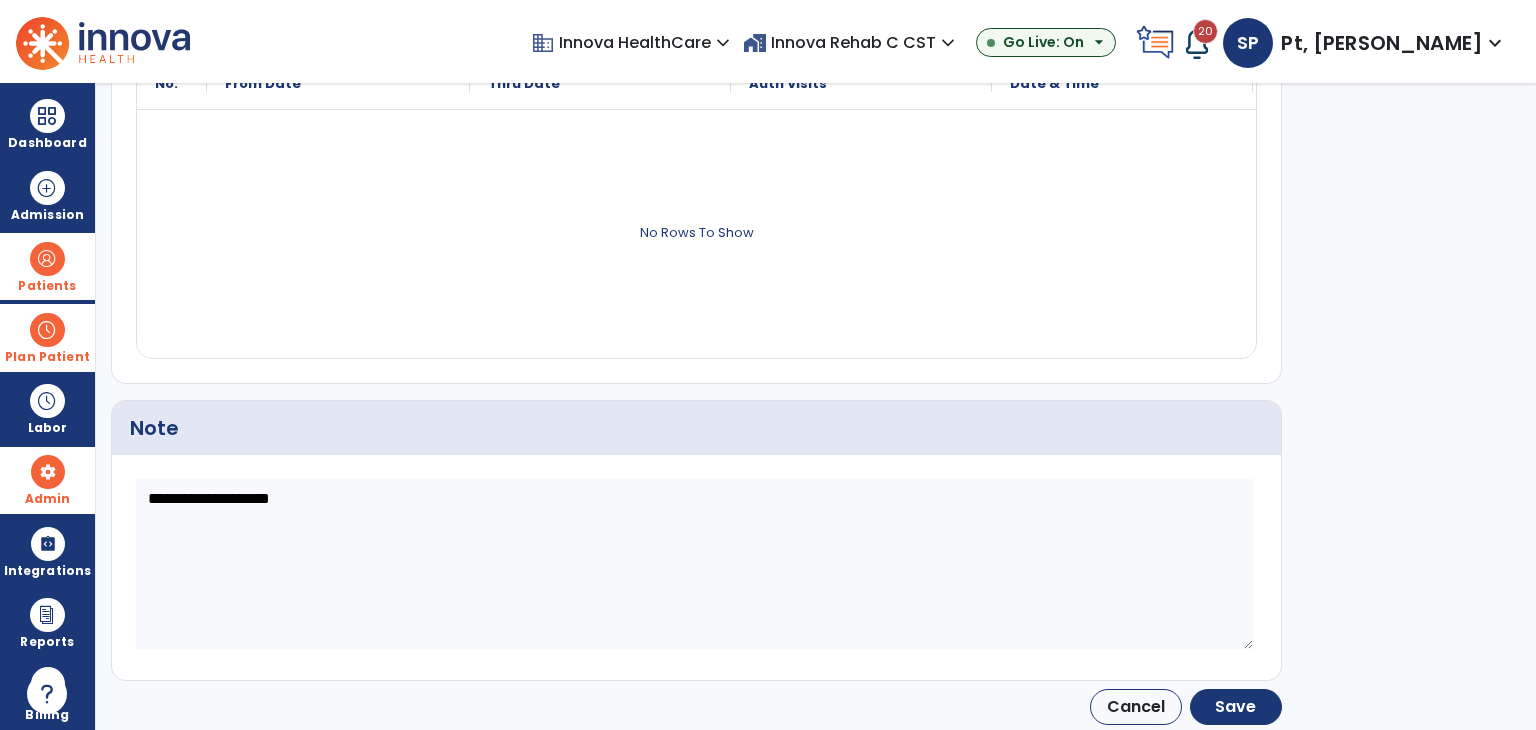 type on "**" 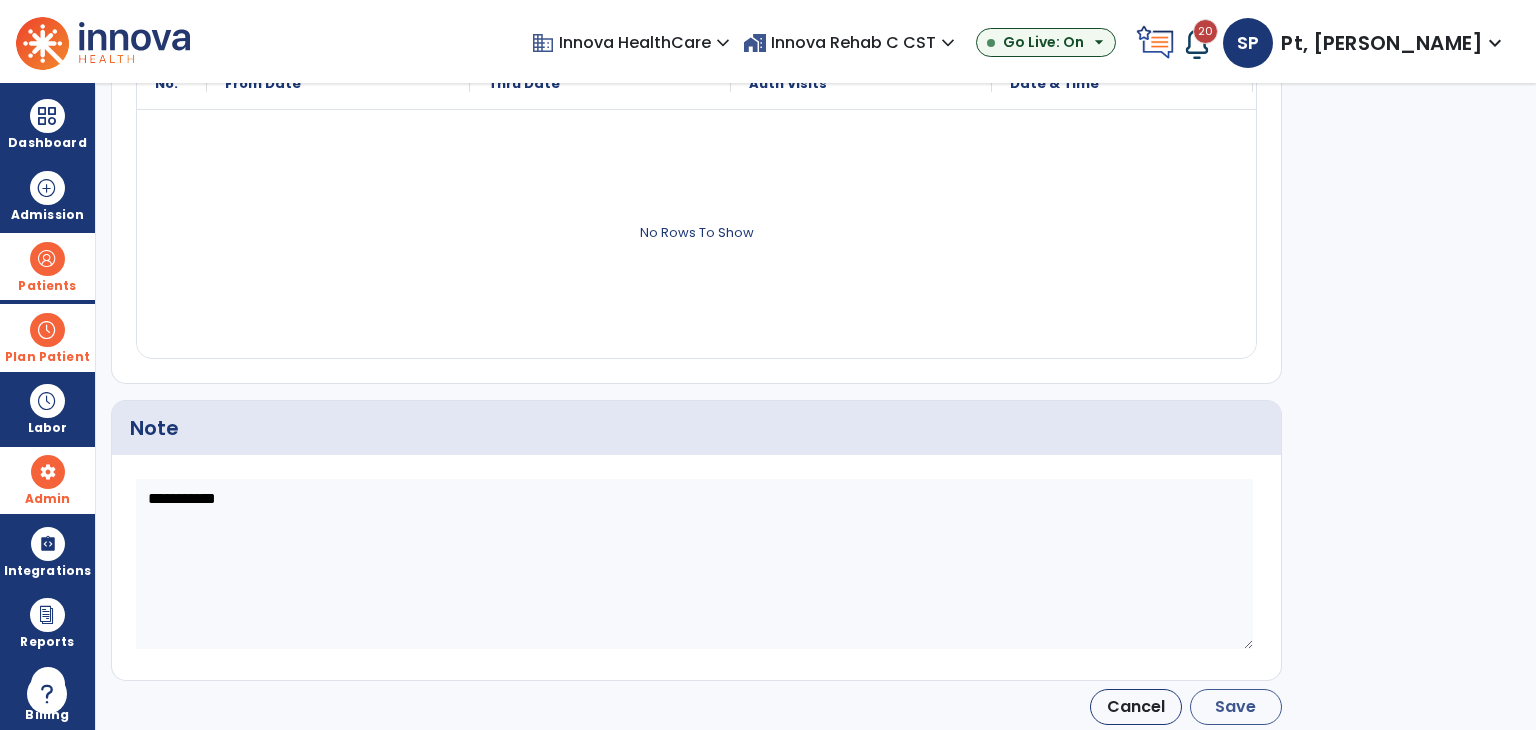 type on "**********" 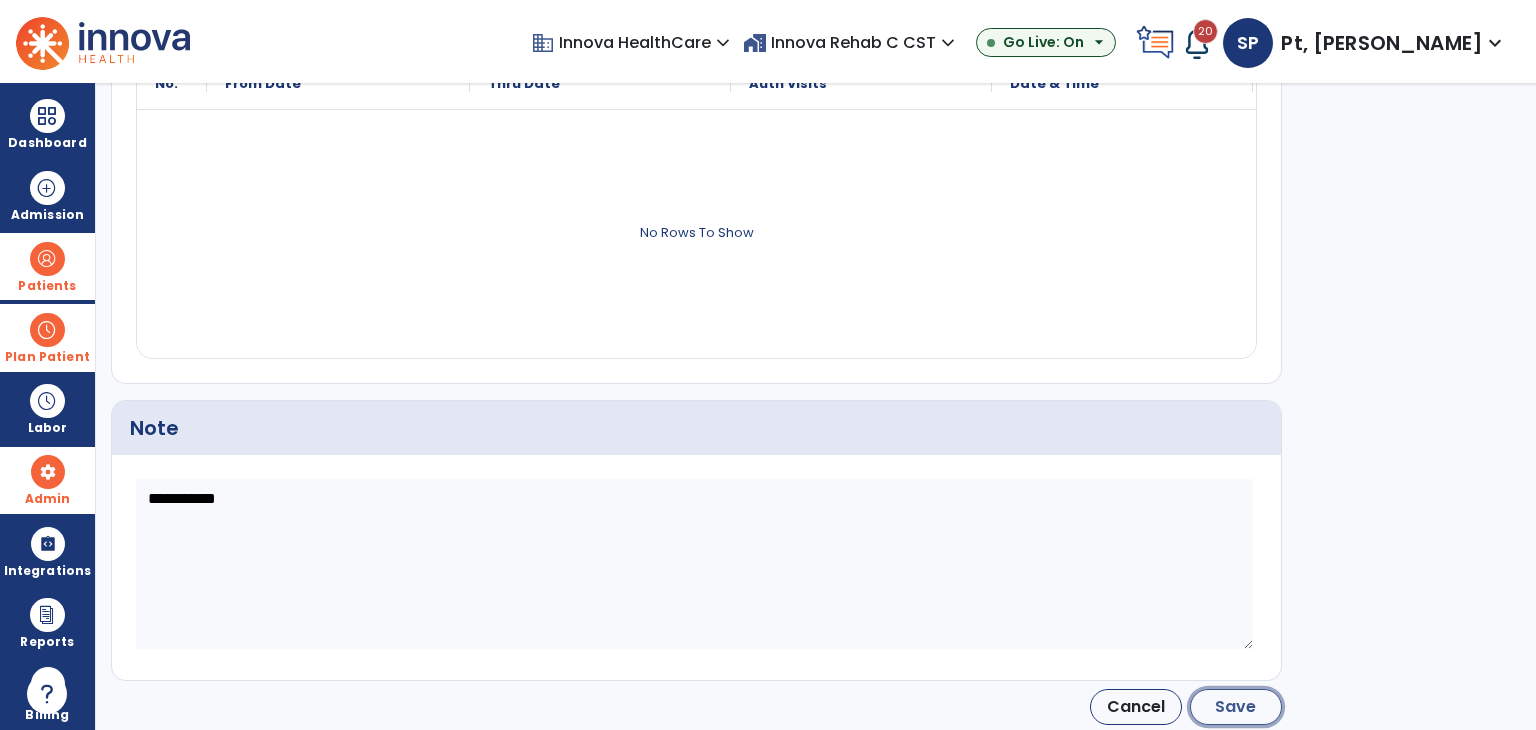 click on "Save" 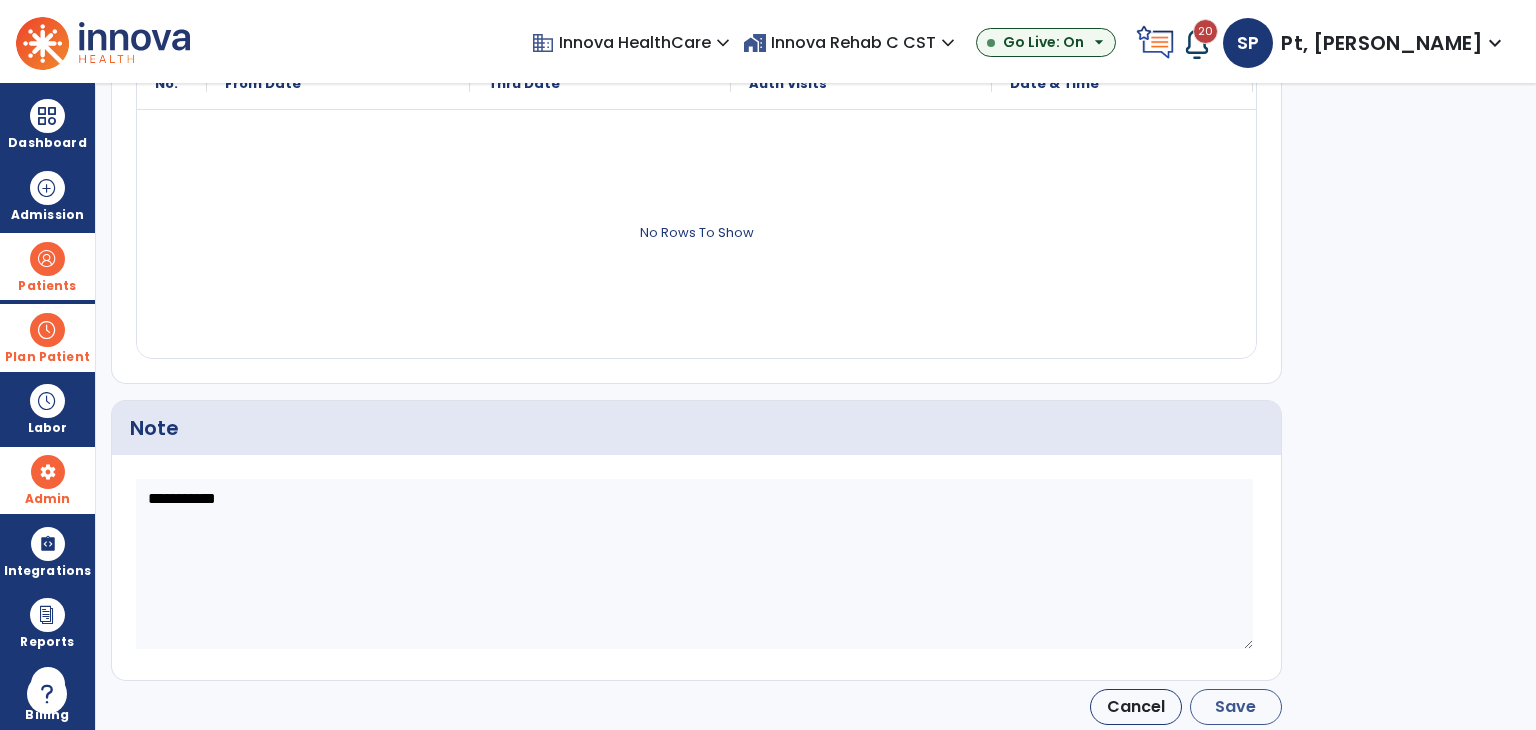 type on "********" 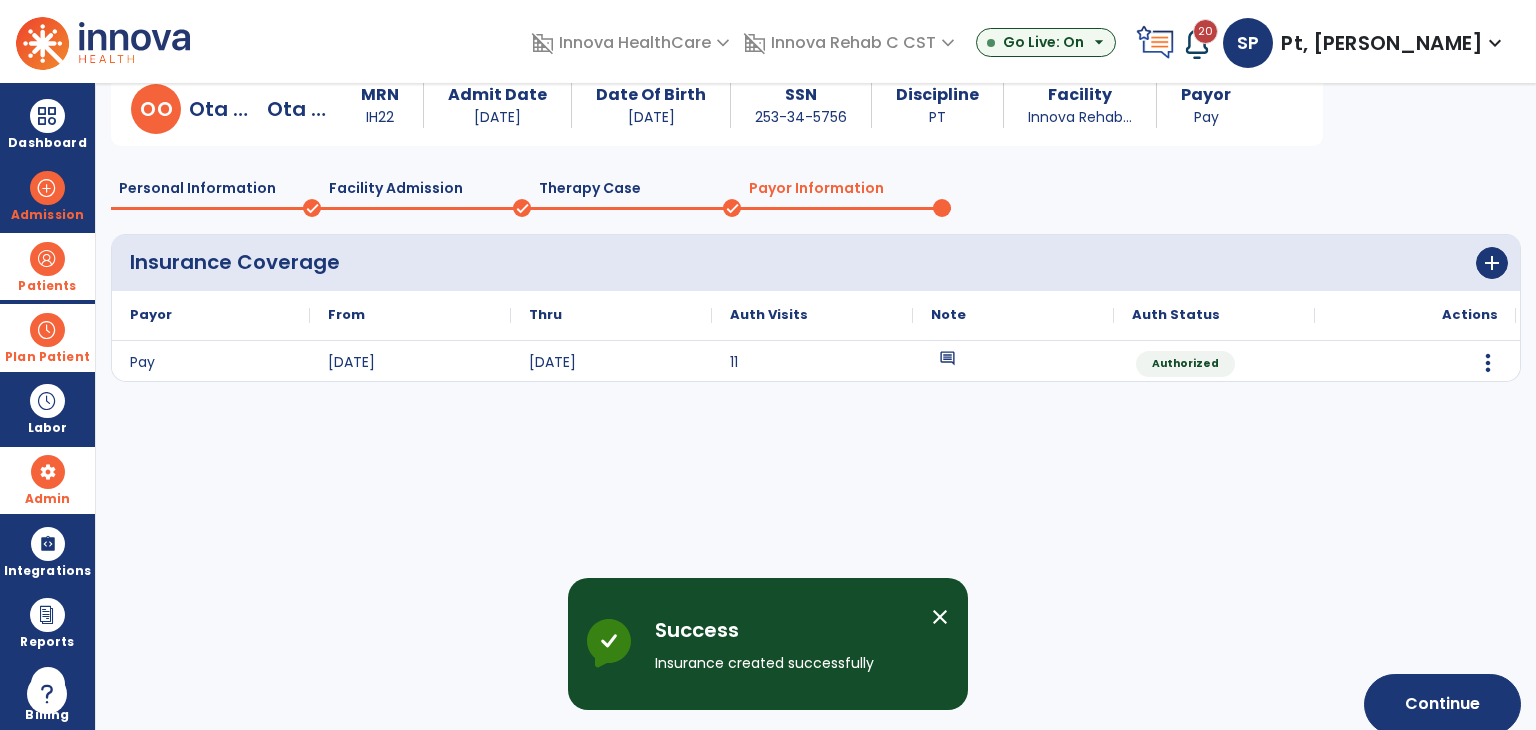 scroll, scrollTop: 104, scrollLeft: 0, axis: vertical 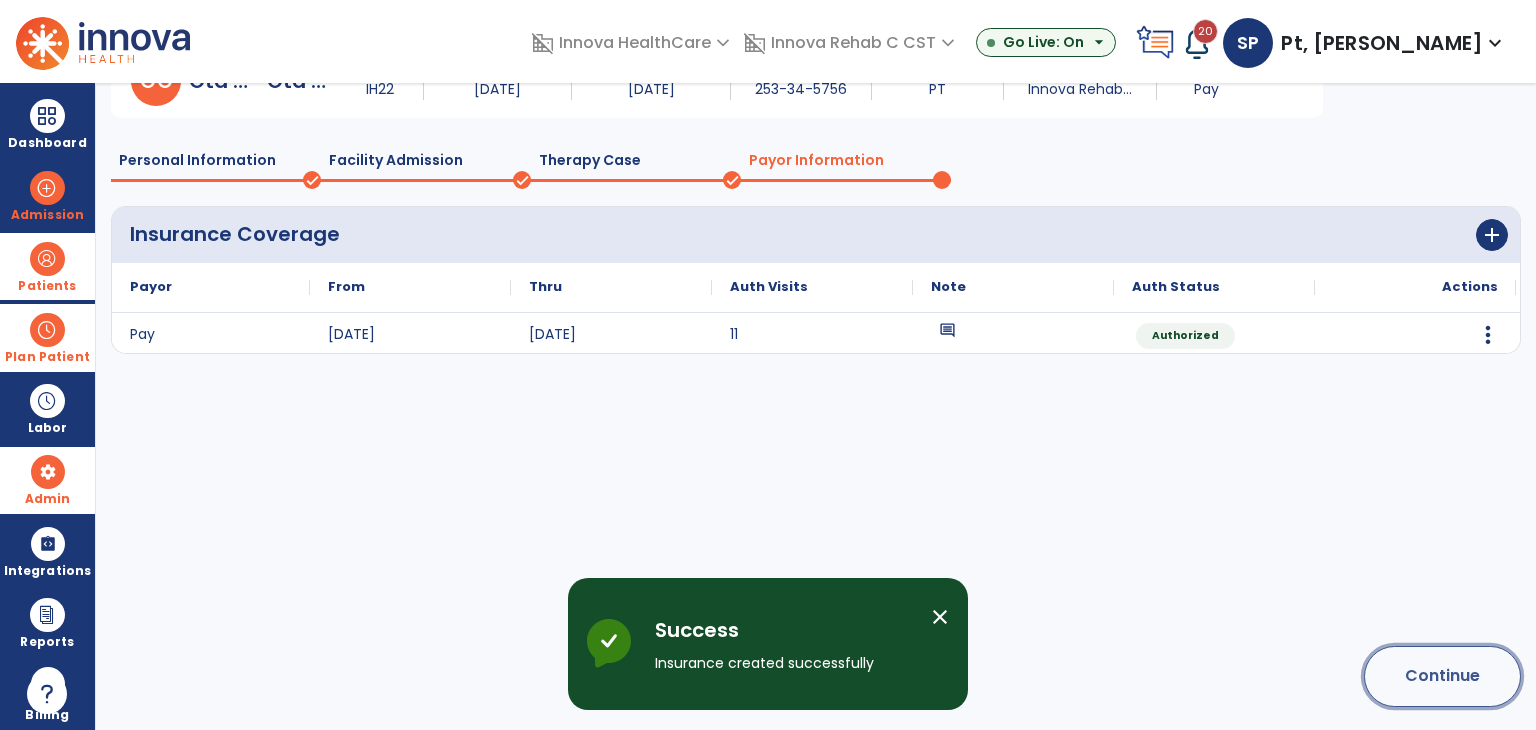click on "Continue" 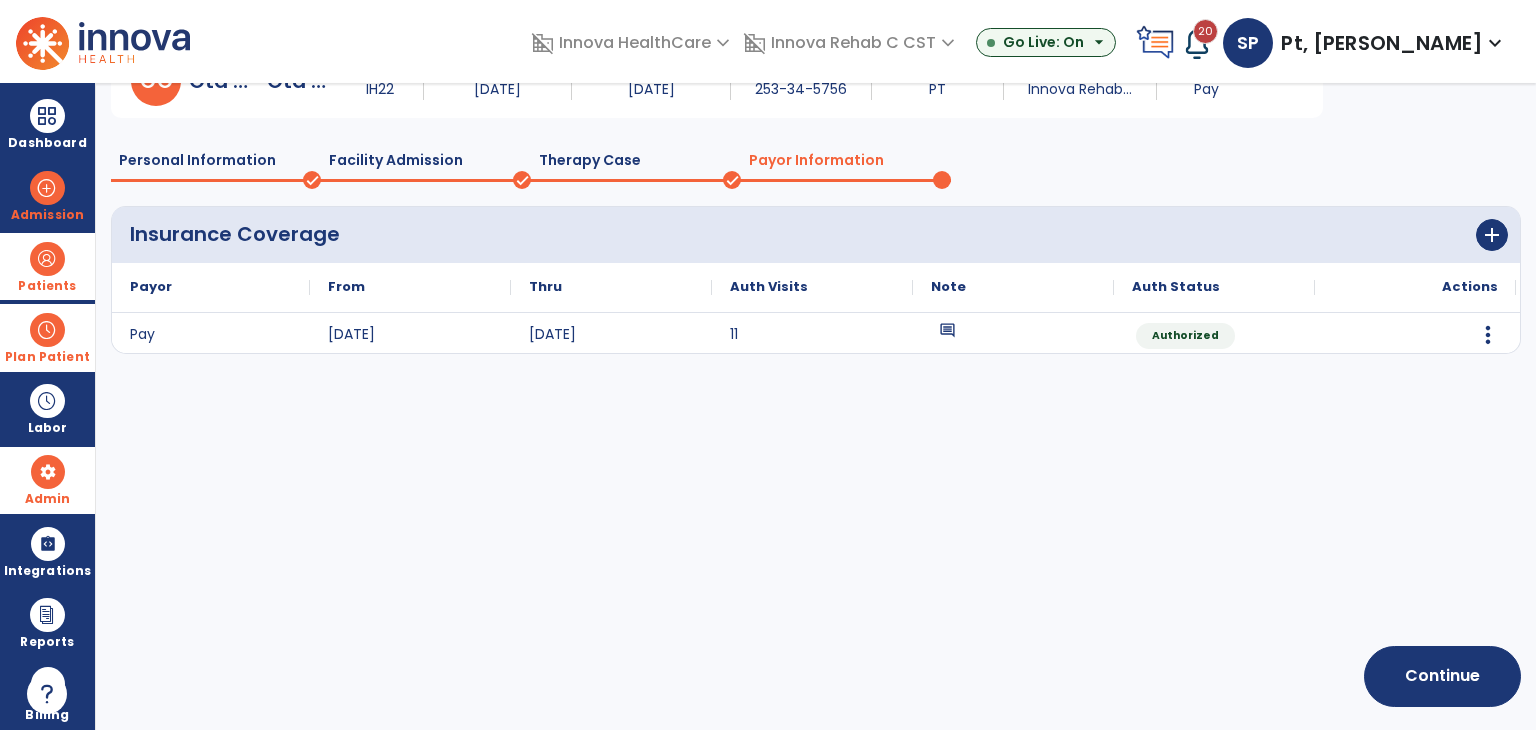 scroll, scrollTop: 28, scrollLeft: 0, axis: vertical 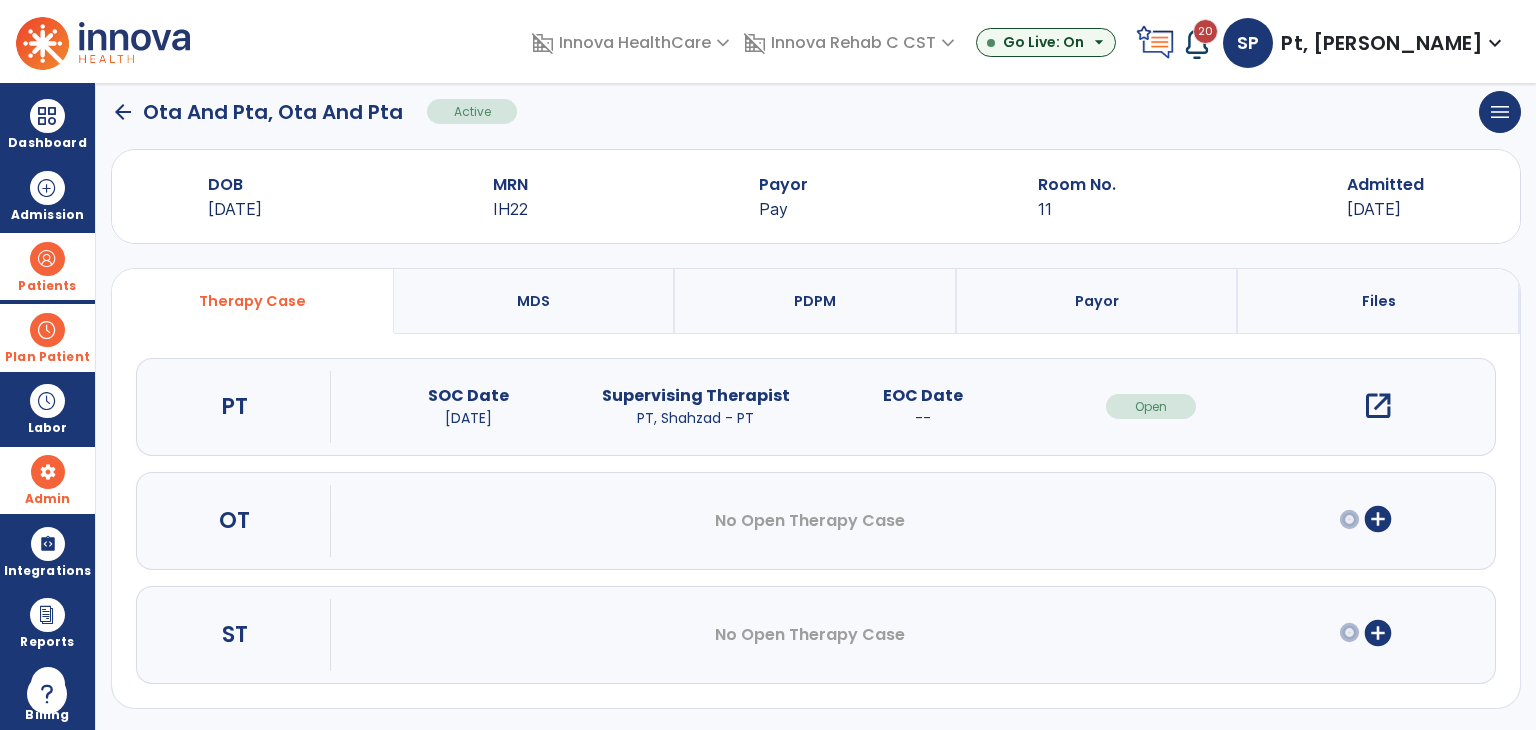 click on "open_in_new" at bounding box center (1378, 406) 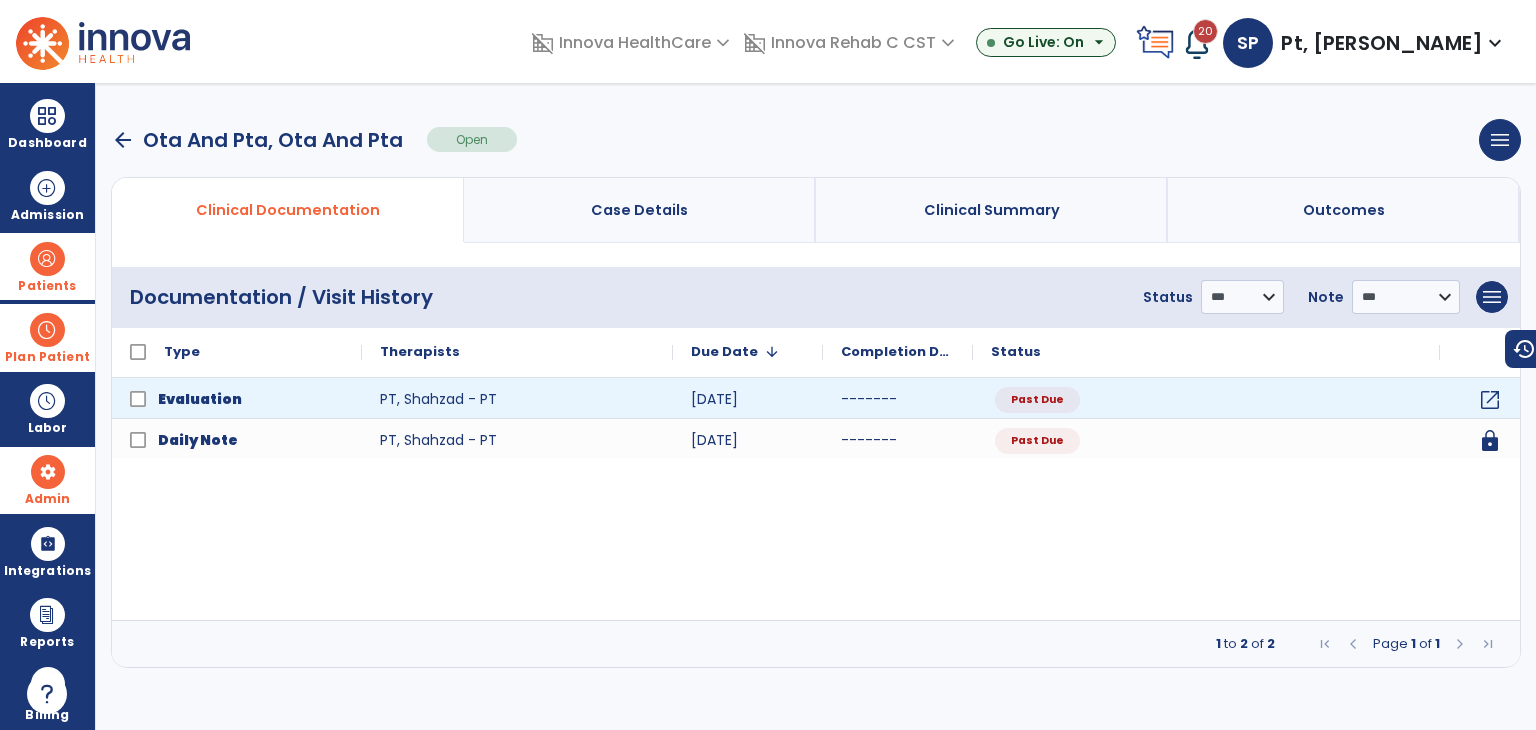 scroll, scrollTop: 0, scrollLeft: 0, axis: both 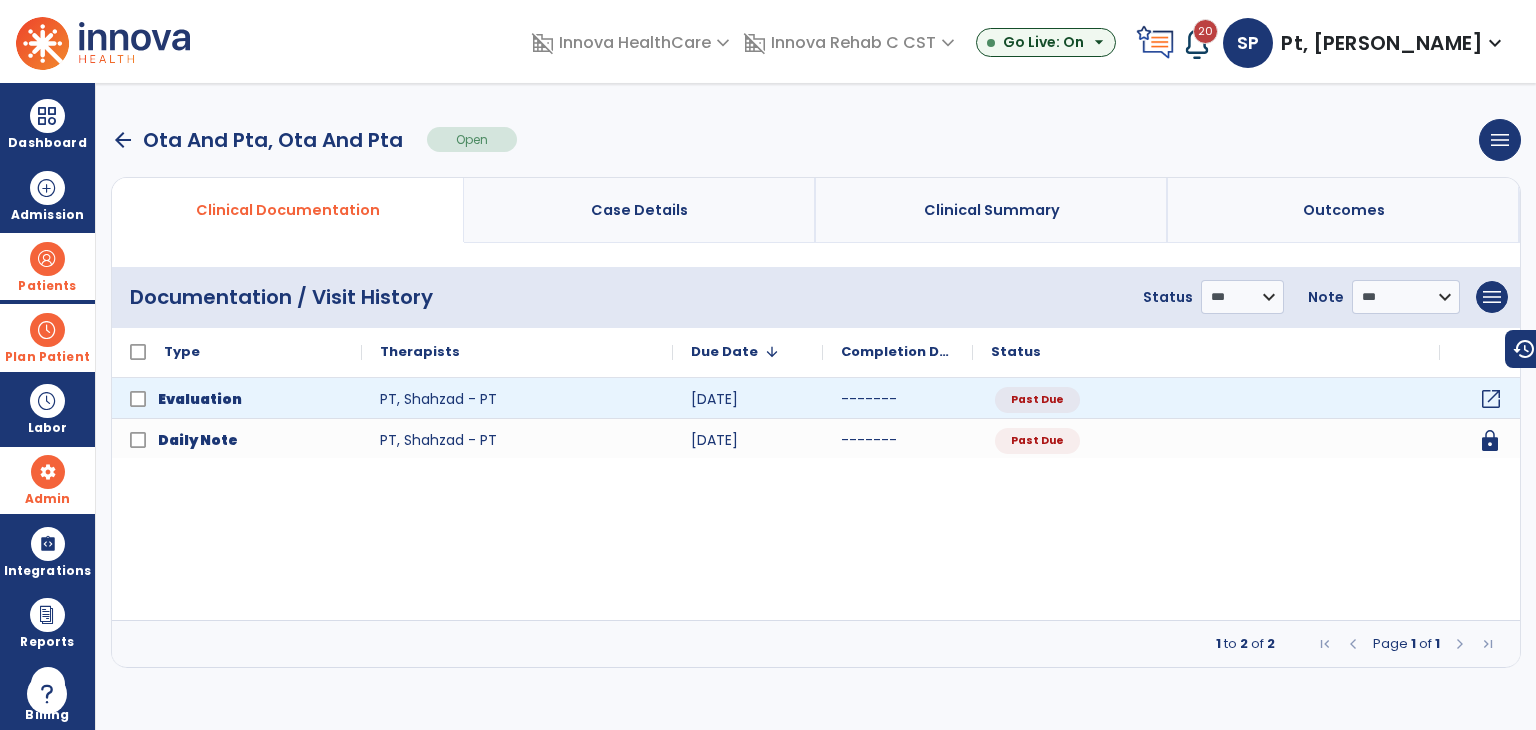 click on "open_in_new" 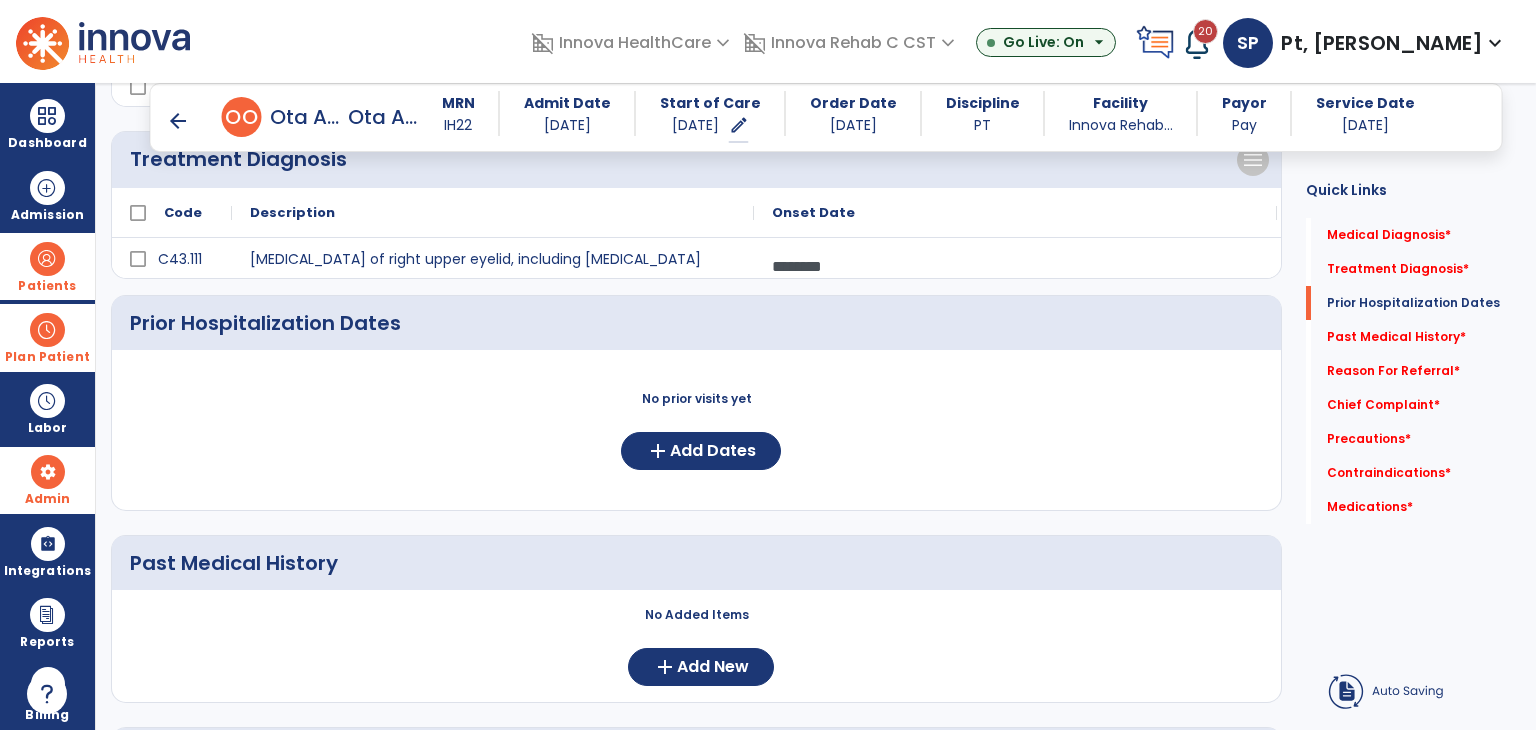 scroll, scrollTop: 500, scrollLeft: 0, axis: vertical 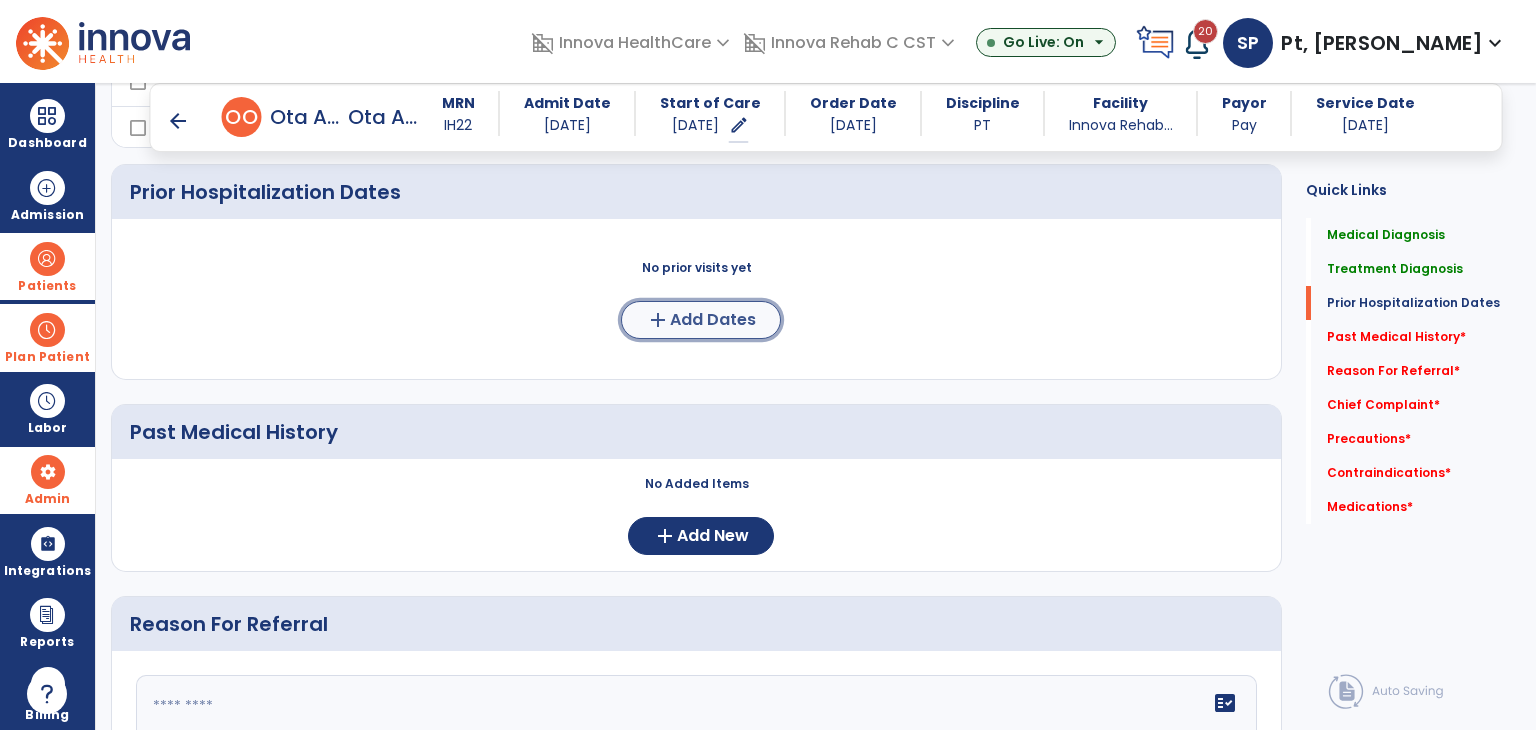 click on "Add Dates" 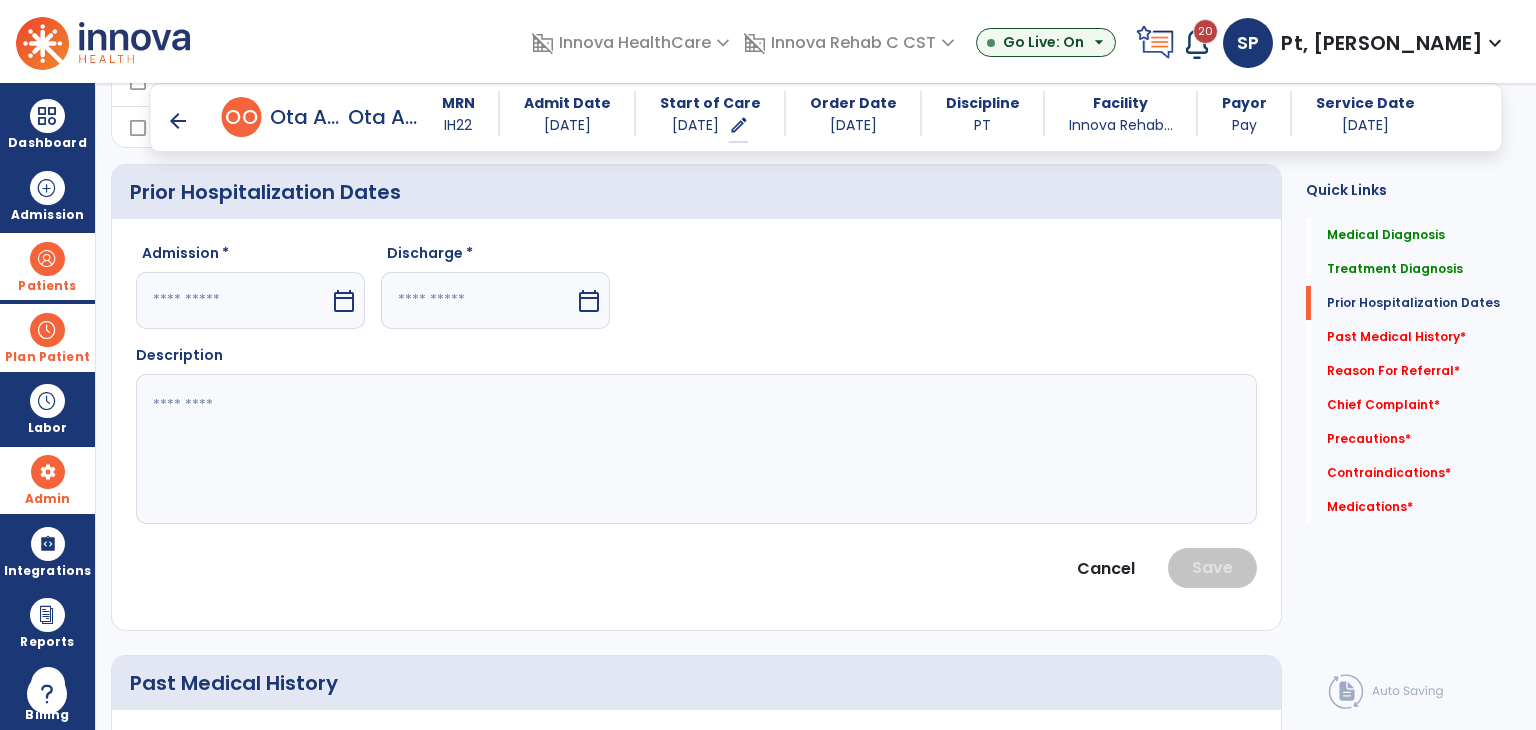 click at bounding box center [233, 300] 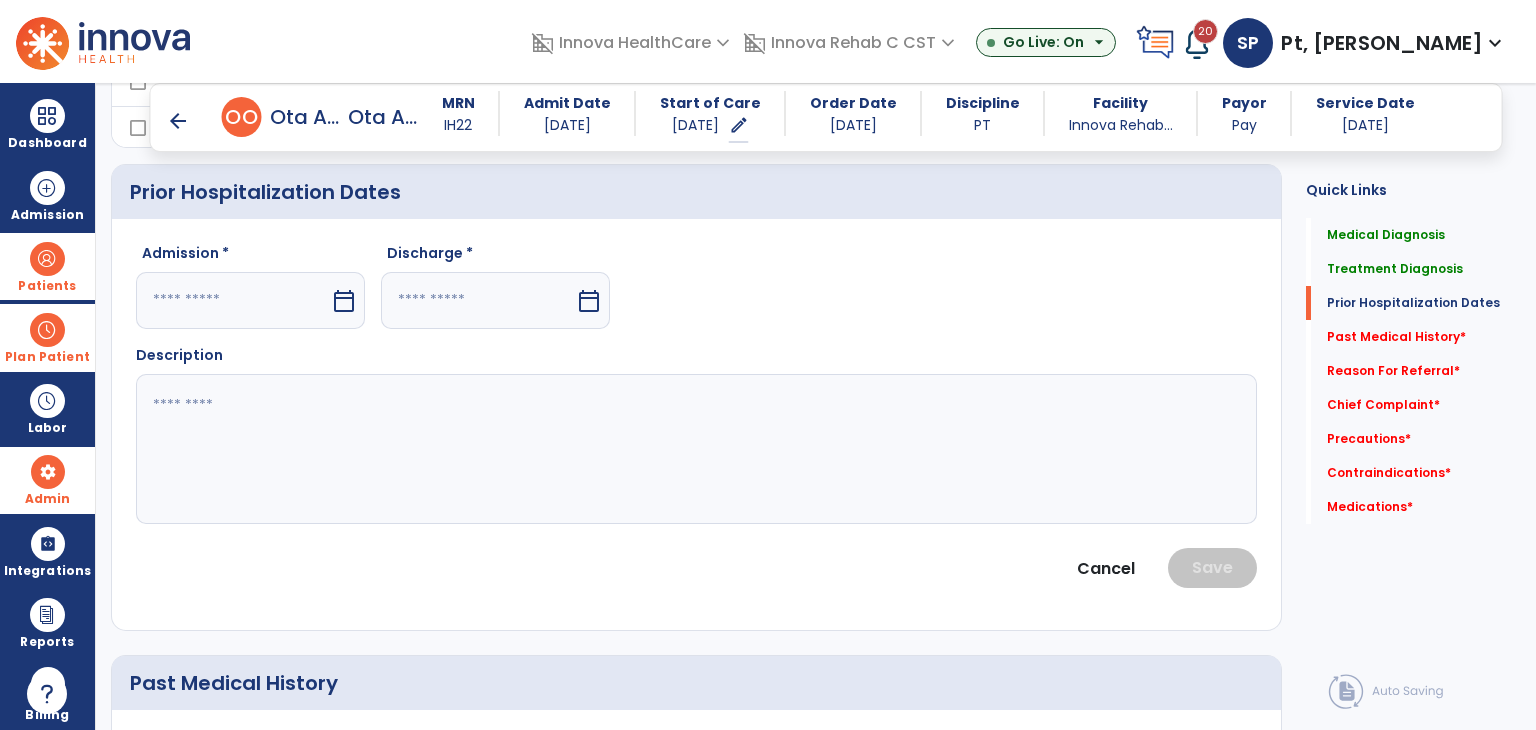 select on "*" 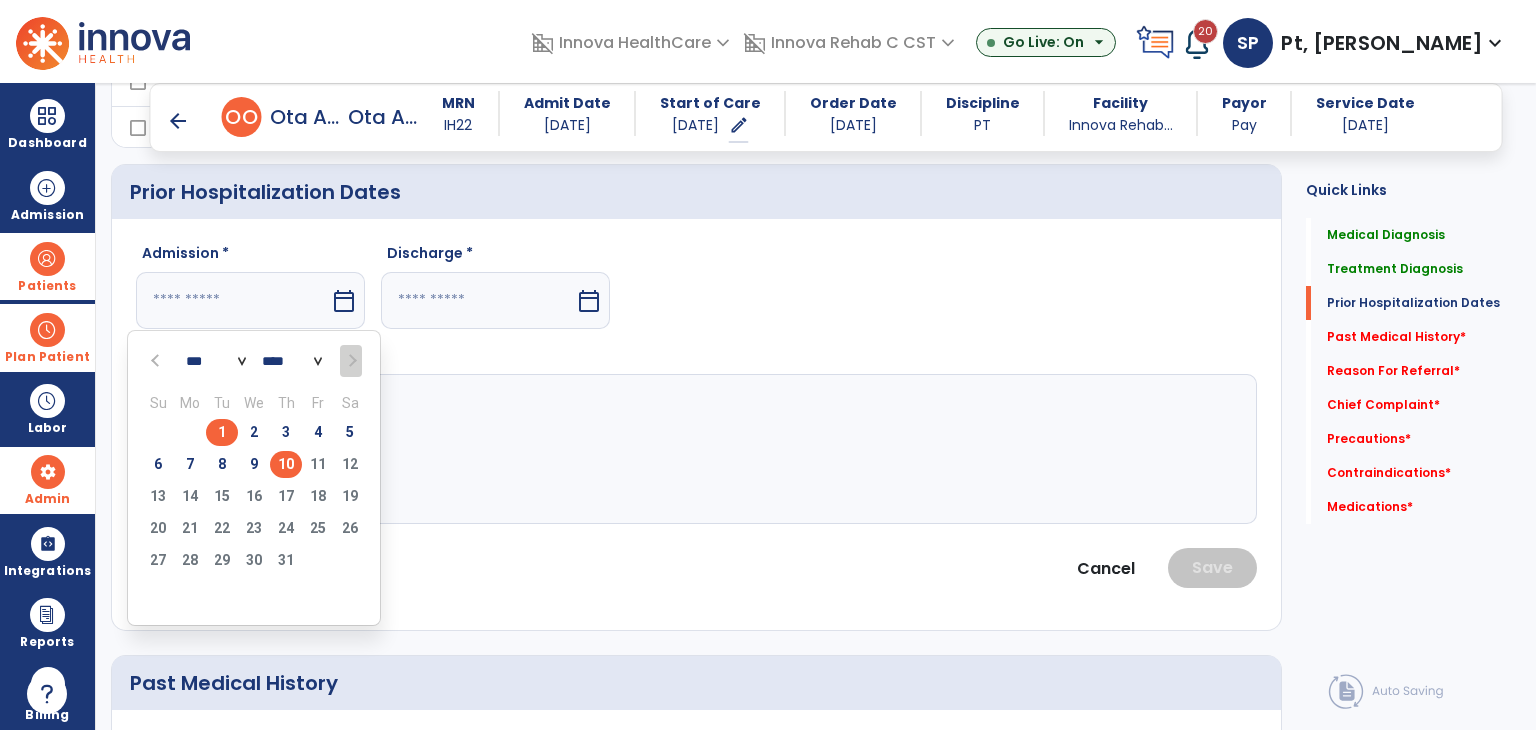 click on "1" at bounding box center [222, 432] 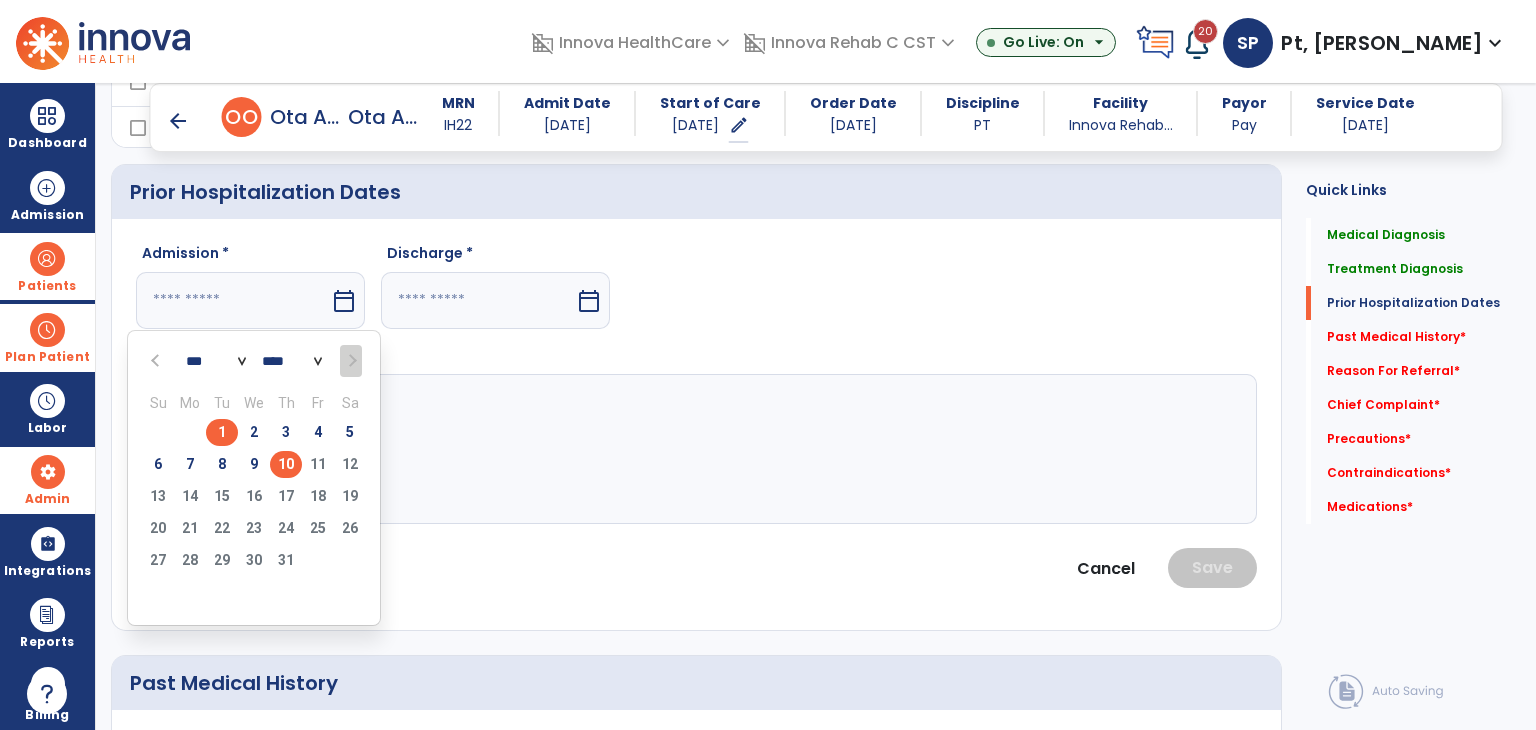type on "********" 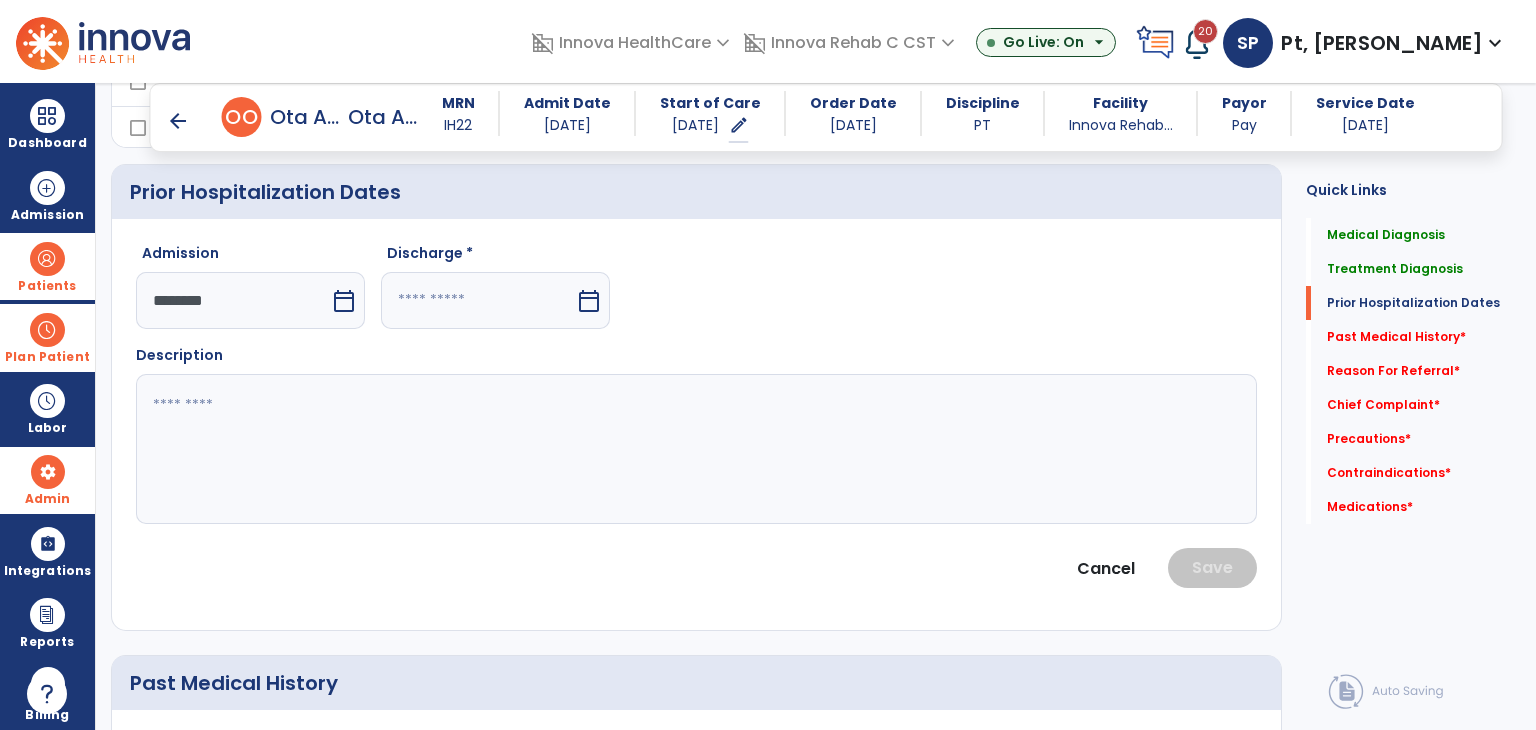 click at bounding box center [478, 300] 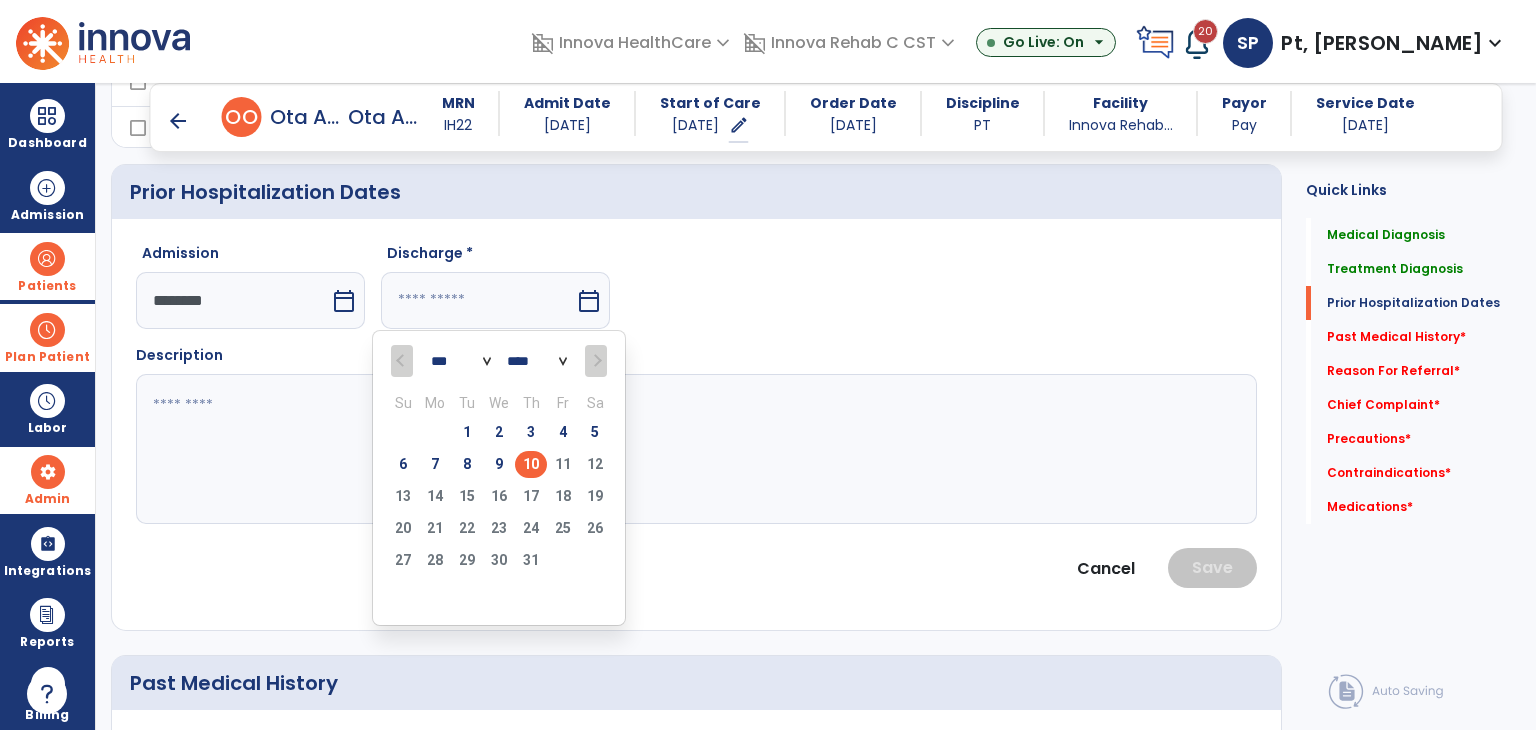 click on "10" at bounding box center (531, 464) 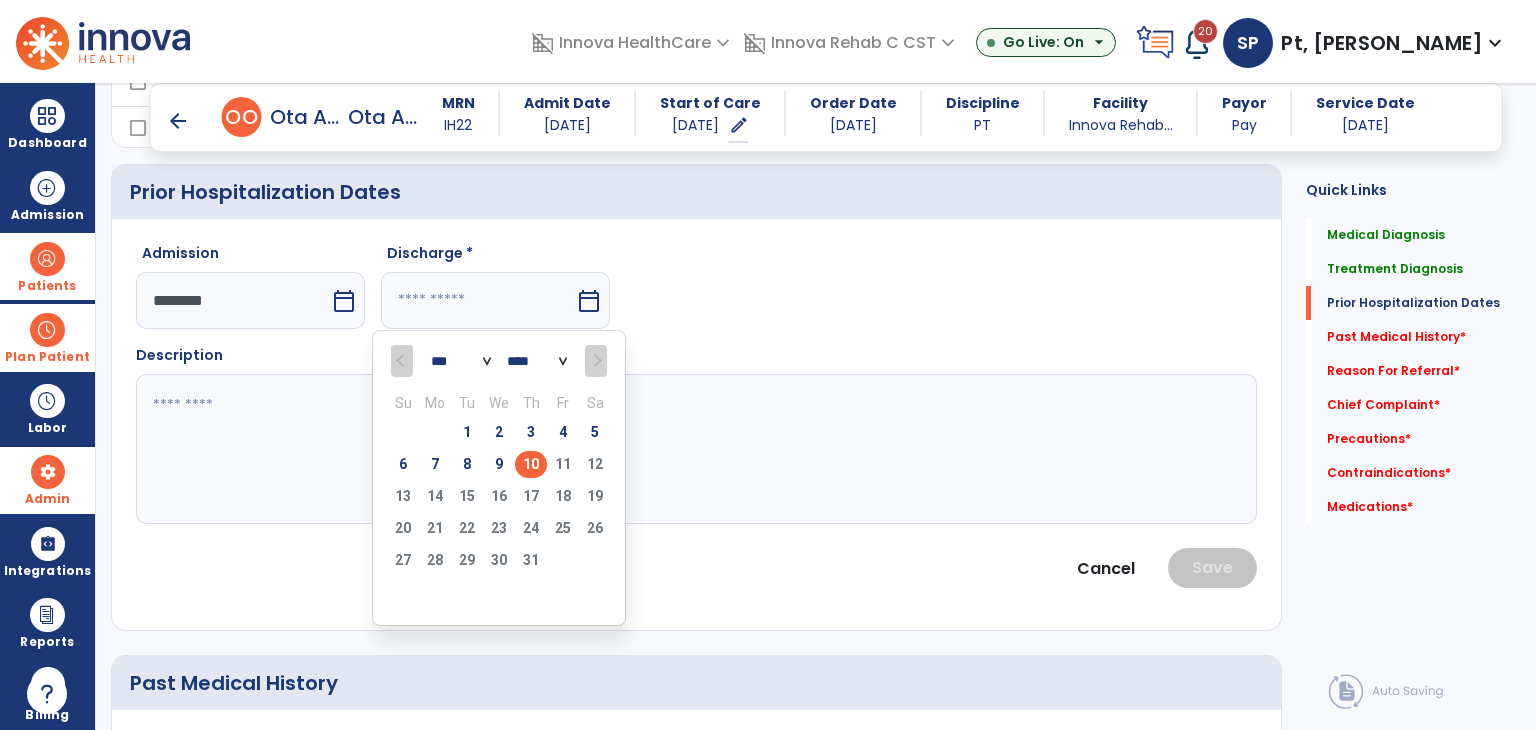 type on "*********" 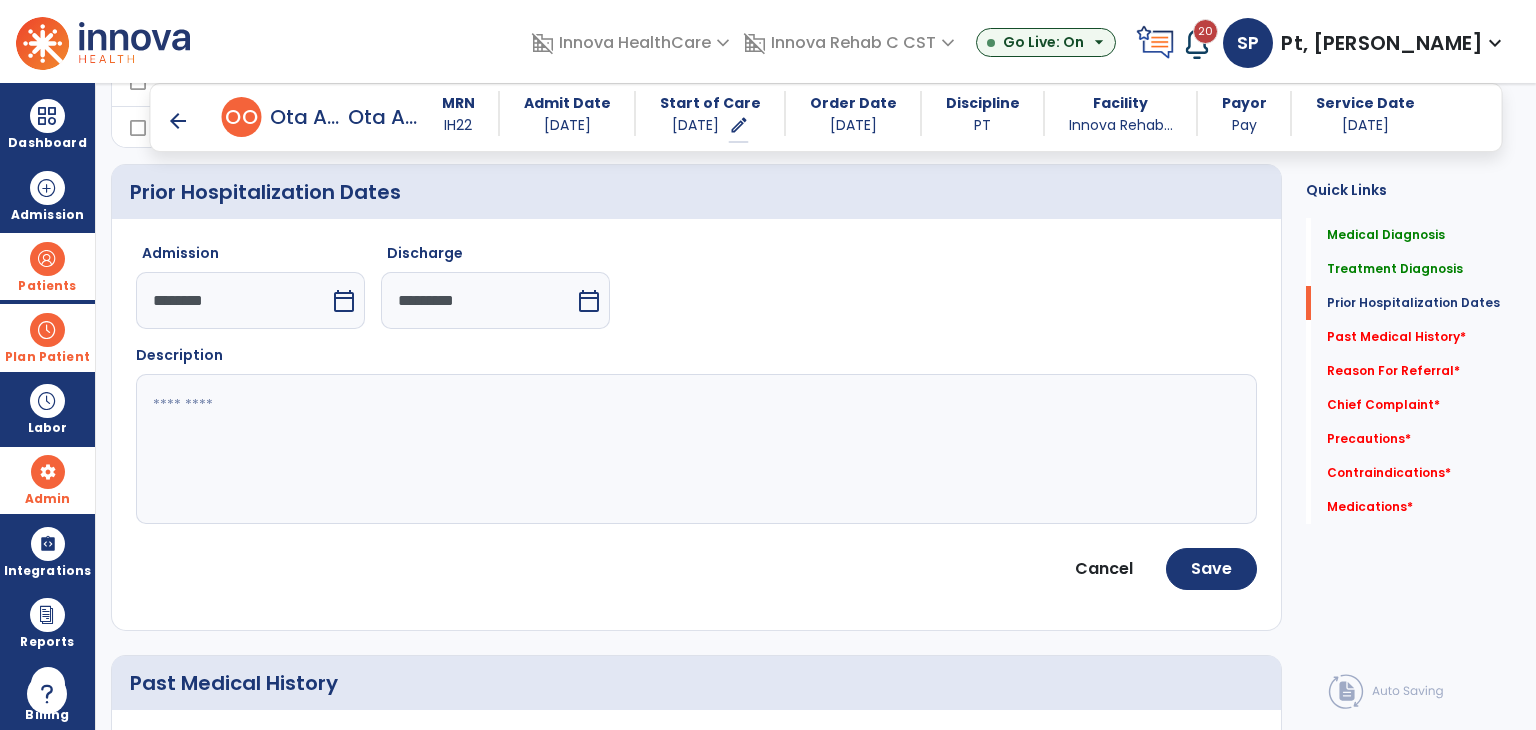 click 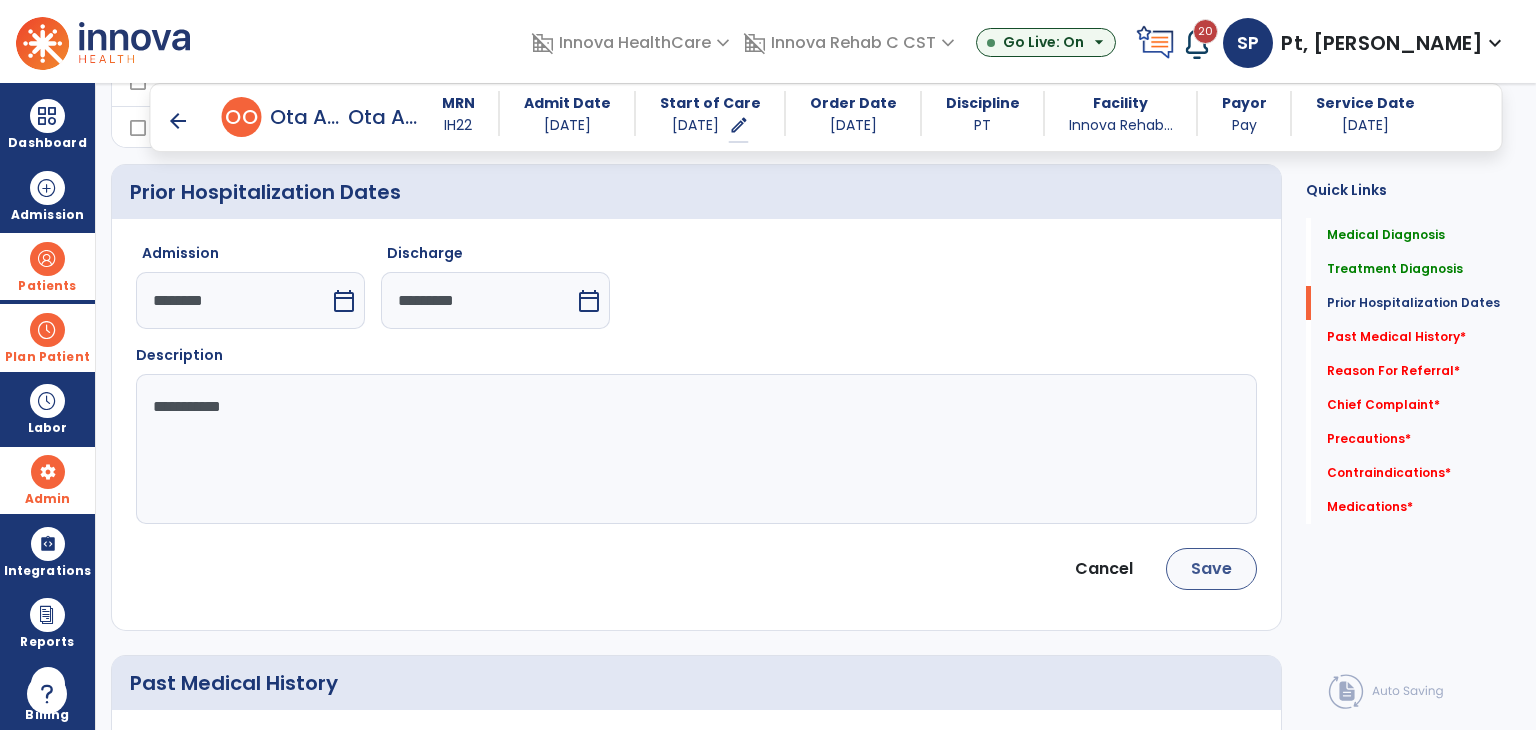 type on "**********" 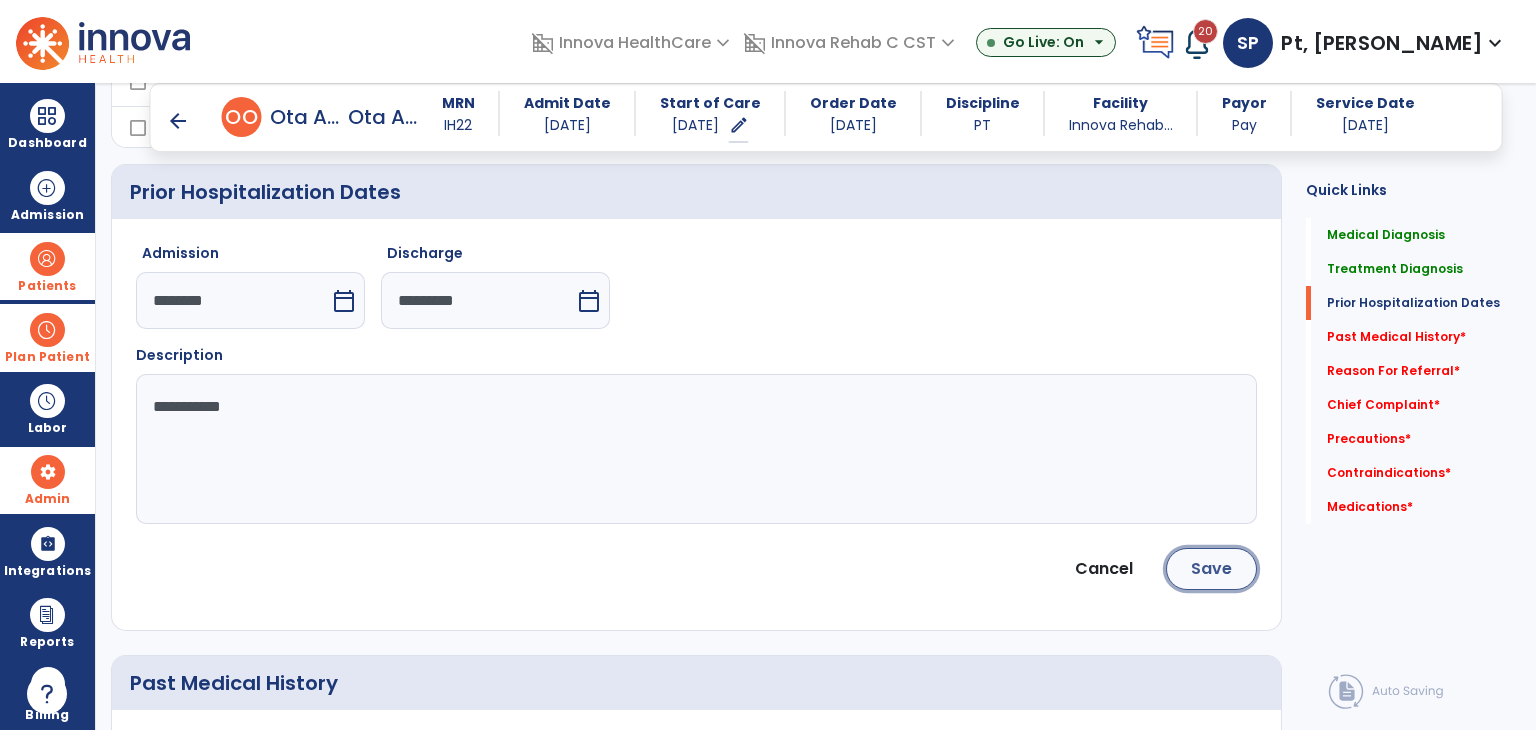 click on "Save" 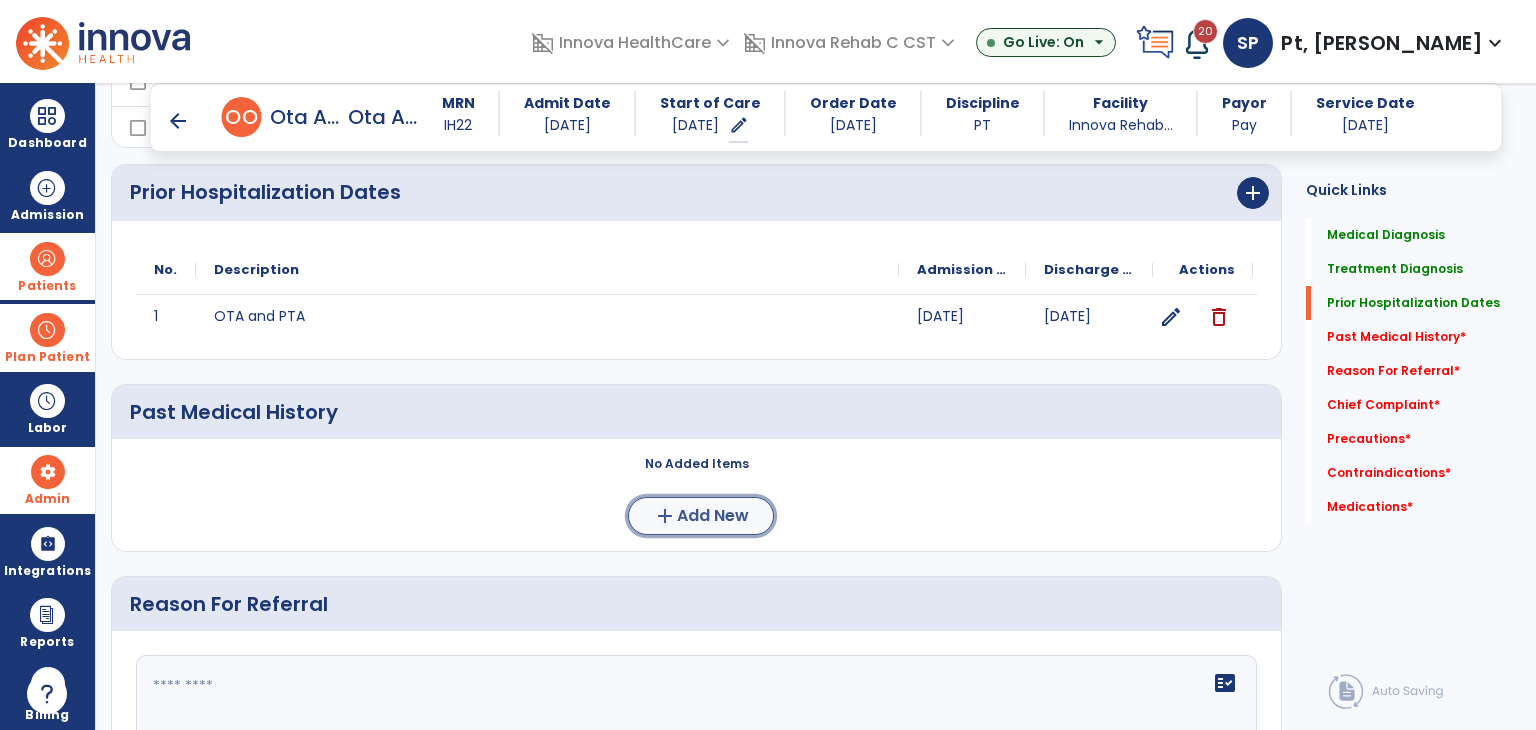 click on "add" 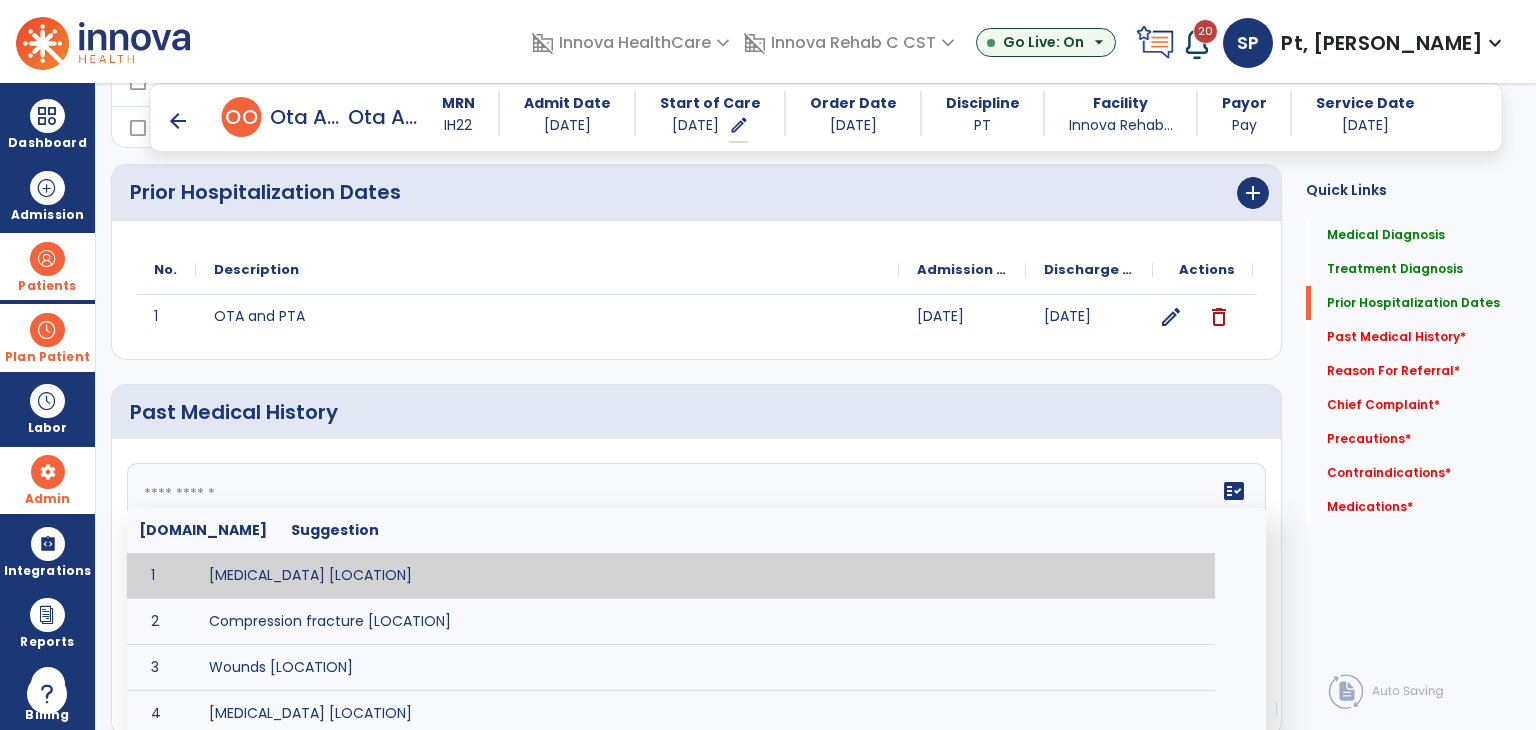 click on "fact_check  Sr.No Suggestion 1 Amputation [LOCATION] 2 Compression fracture [LOCATION] 3 Wounds [LOCATION] 4 Tendinosis [LOCATION] 5 Venous stasis ulcer [LOCATION] 6 Achilles tendon tear [LOCATION] 7 ACL tear surgically repaired [LOCATION] 8 Above knee amputation (AKA) [LOCATION] 9 Below knee amputation (BKE) [LOCATION] 10 Cancer (SITE/TYPE) 11 Surgery (TYPE) 12 AAA (Abdominal Aortic Aneurysm) 13 Achilles tendon tear [LOCATION] 14 Acute Renal Failure 15 AIDS (Acquired Immune Deficiency Syndrome) 16 Alzheimer's Disease 17 Anemia 18 Angina 19 Anxiety 20 ASHD (Arteriosclerotic Heart Disease) 21 Atrial Fibrillation 22 Bipolar Disorder 23 Bowel Obstruction 24 C-Diff 25 Coronary Artery Bypass Graft (CABG) 26 CAD (Coronary Artery Disease) 27 Carpal tunnel syndrome 28 Chronic bronchitis 29 Chronic renal failure 30 Colostomy 31 COPD (Chronic Obstructive Pulmonary Disease) 32 CRPS (Complex Regional Pain Syndrome) 33 CVA (Cerebrovascular Accident) 34 CVI (Chronic Venous Insufficiency) 35 DDD (Degenerative Disc Disease)" 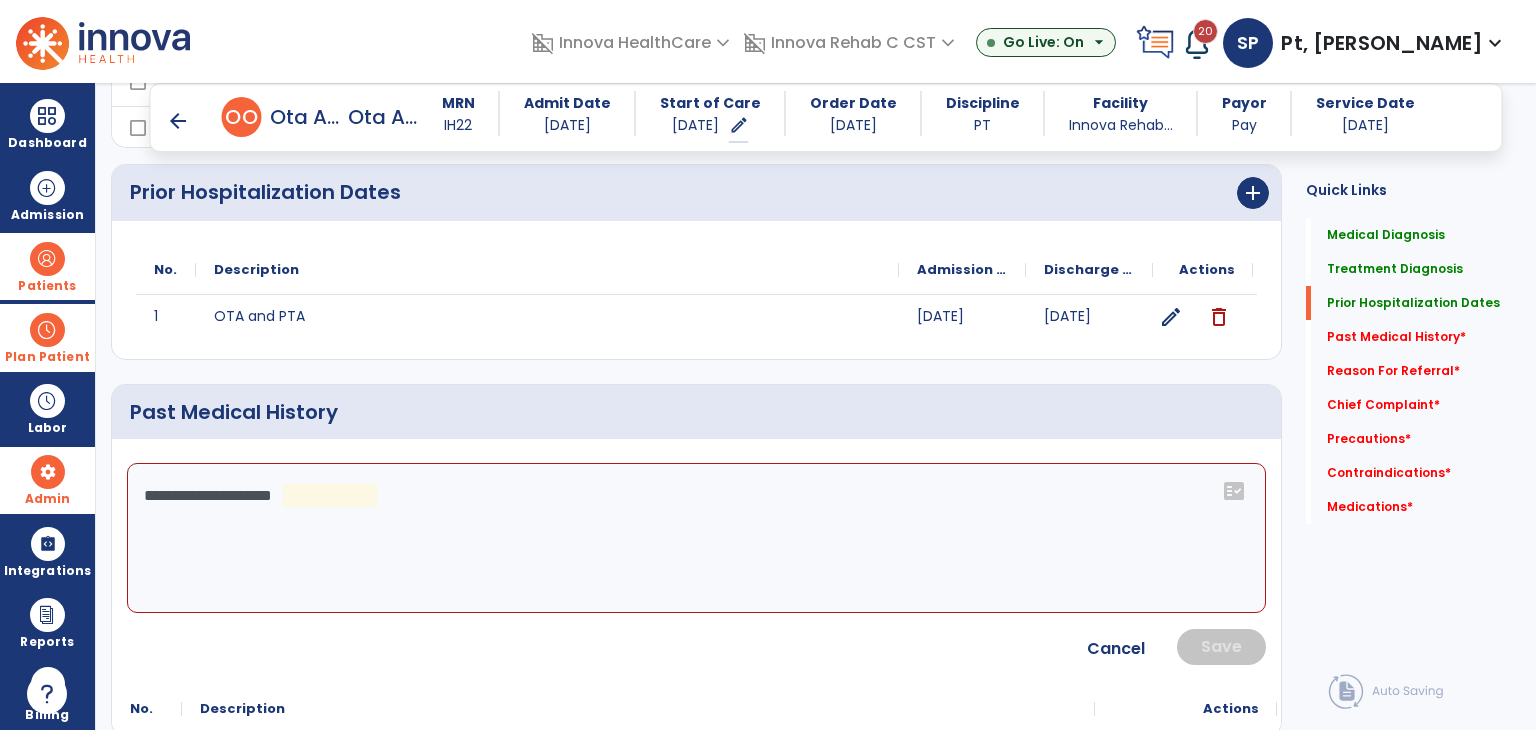 click on "**********" 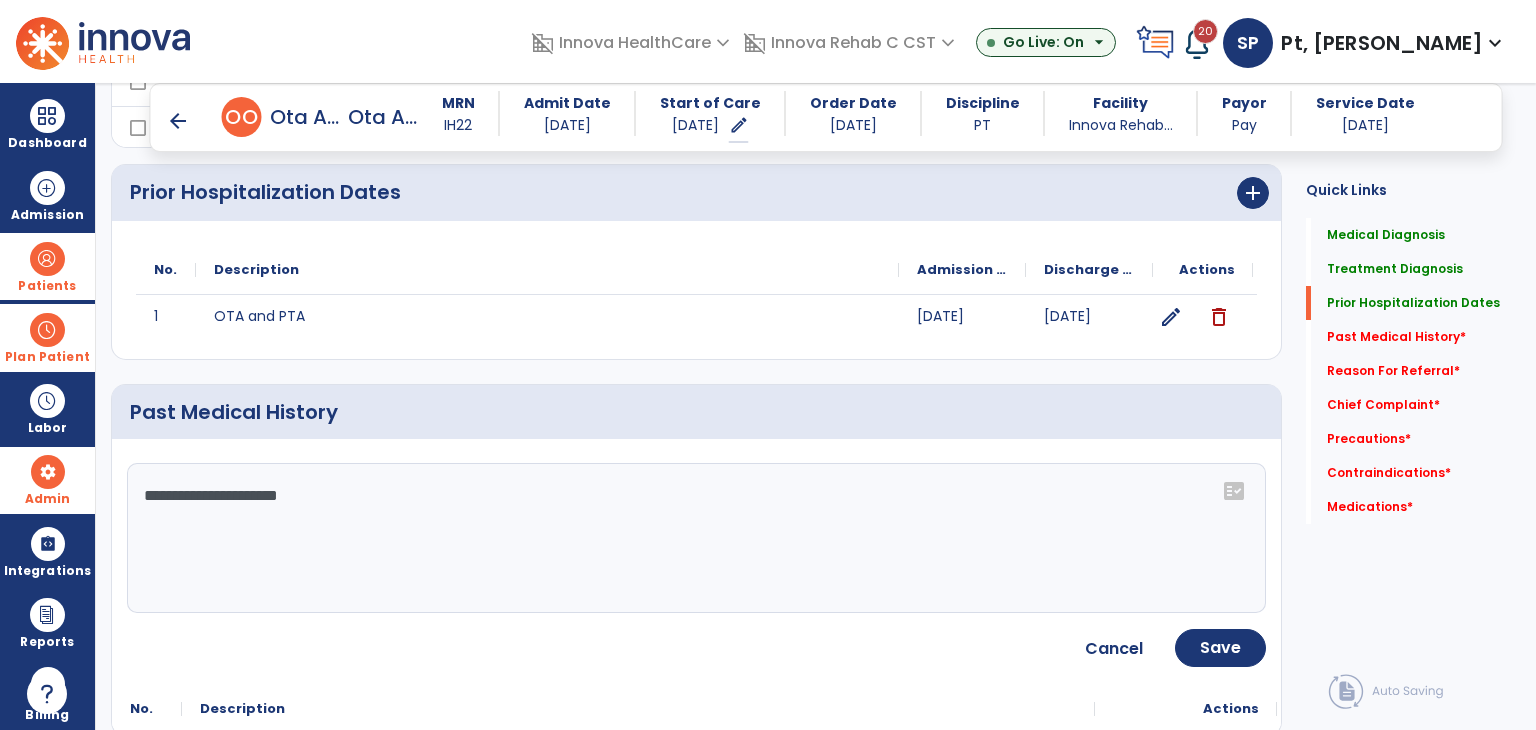 type on "**********" 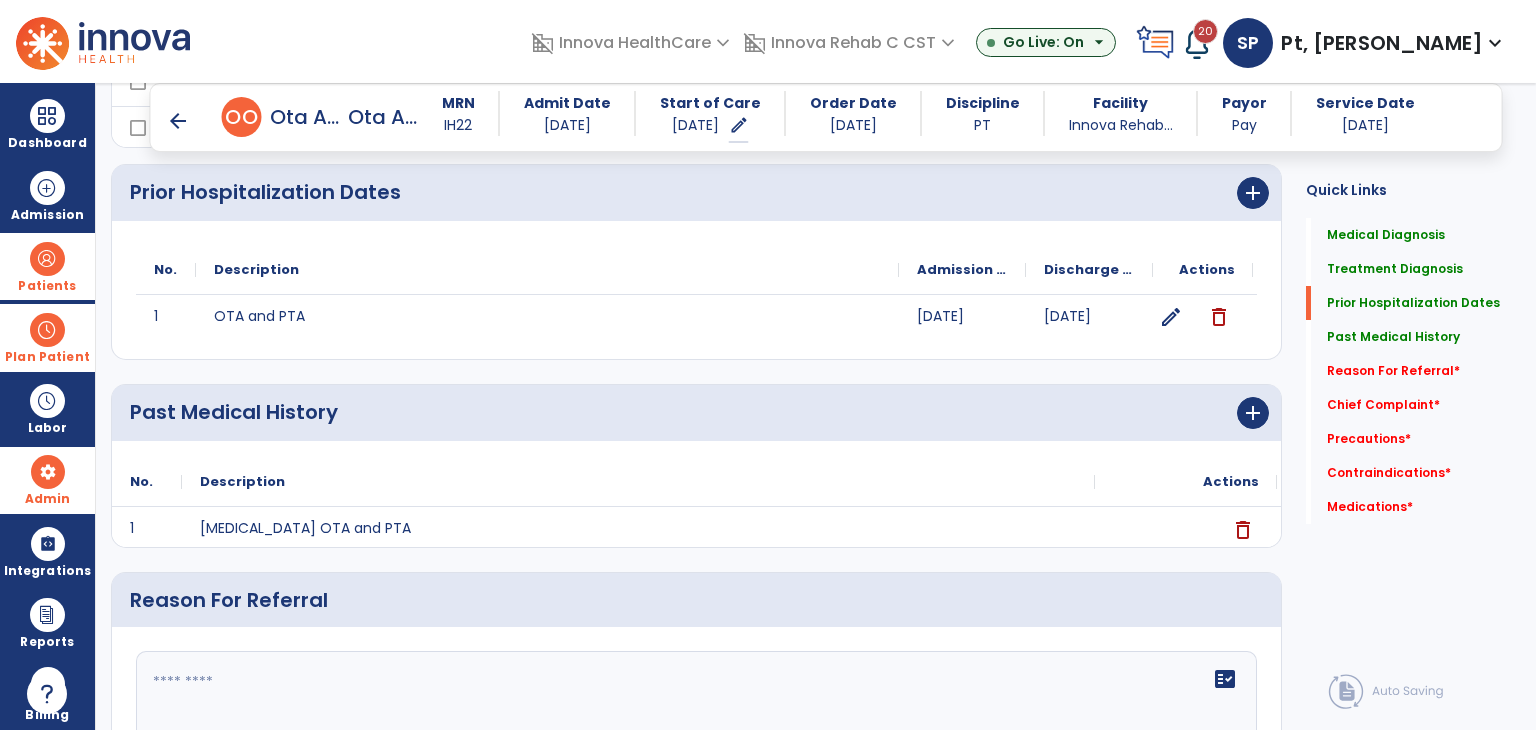 scroll, scrollTop: 700, scrollLeft: 0, axis: vertical 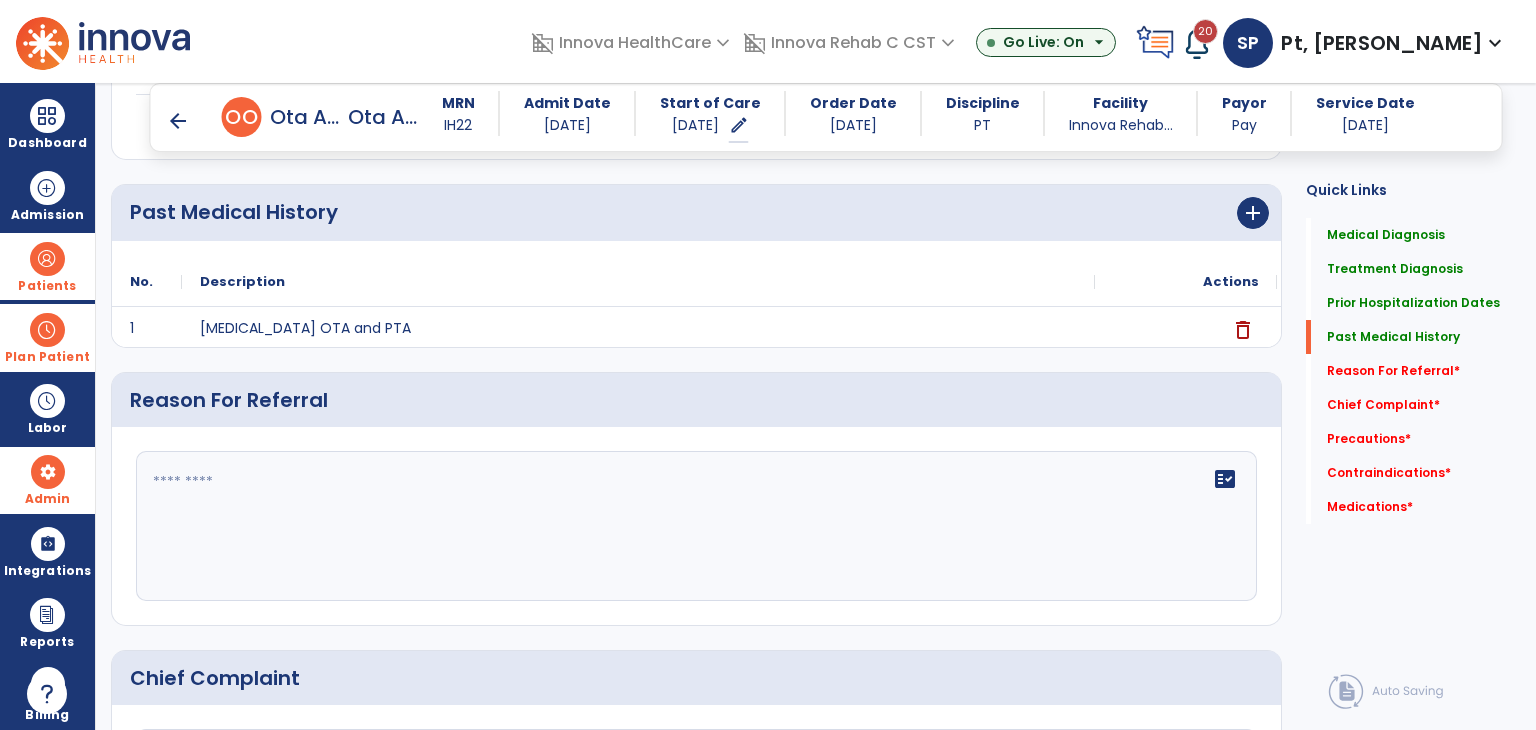 click 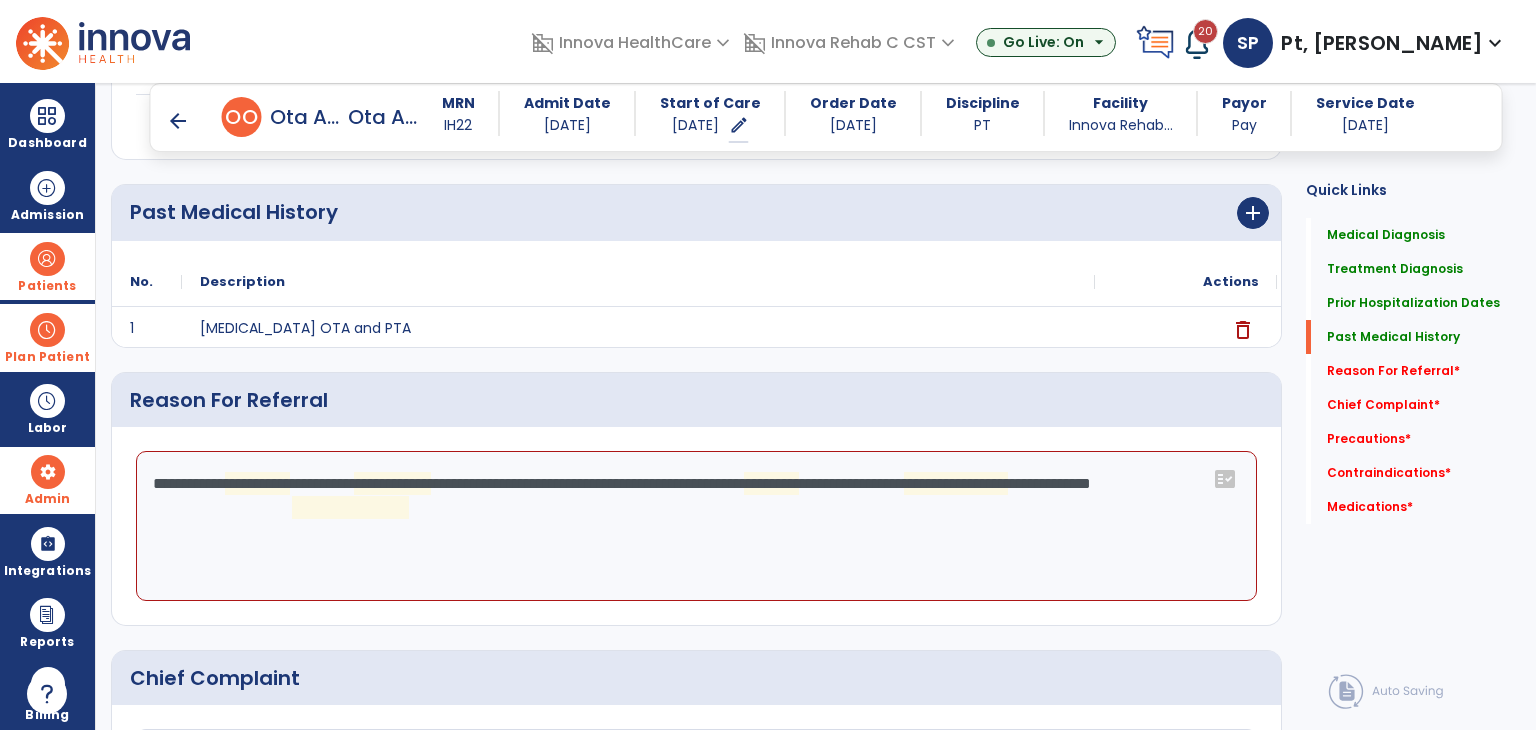 click on "**********" 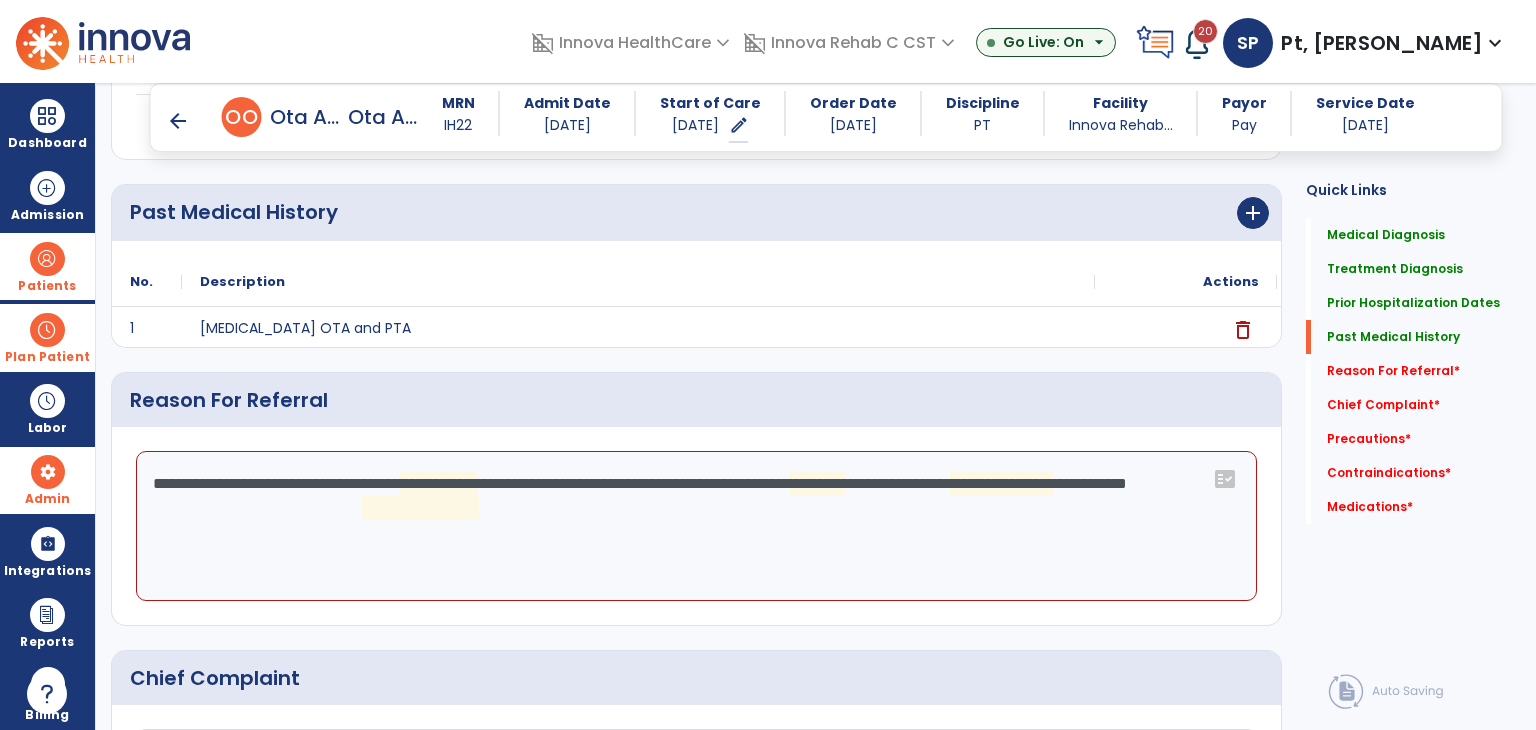 click on "**********" 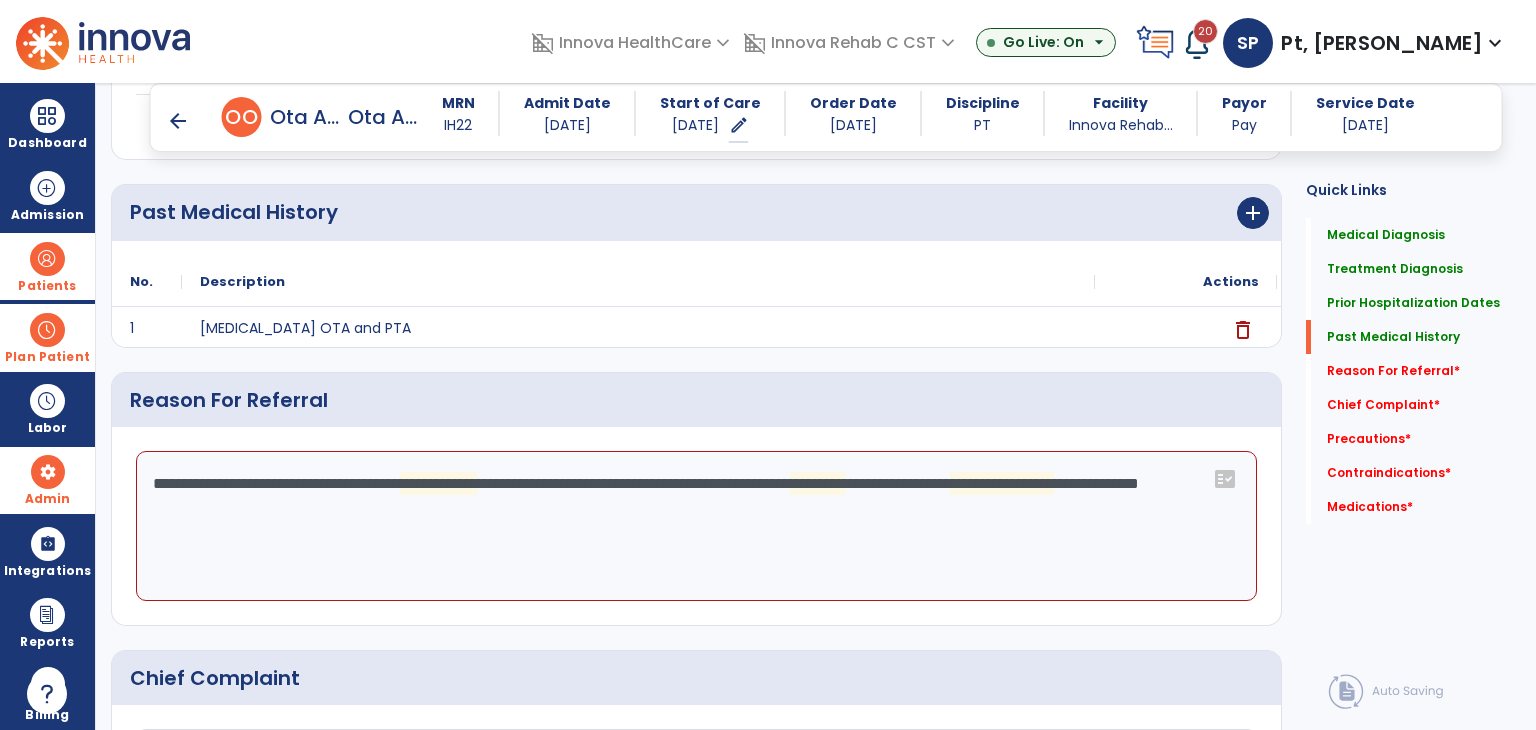 click on "**********" 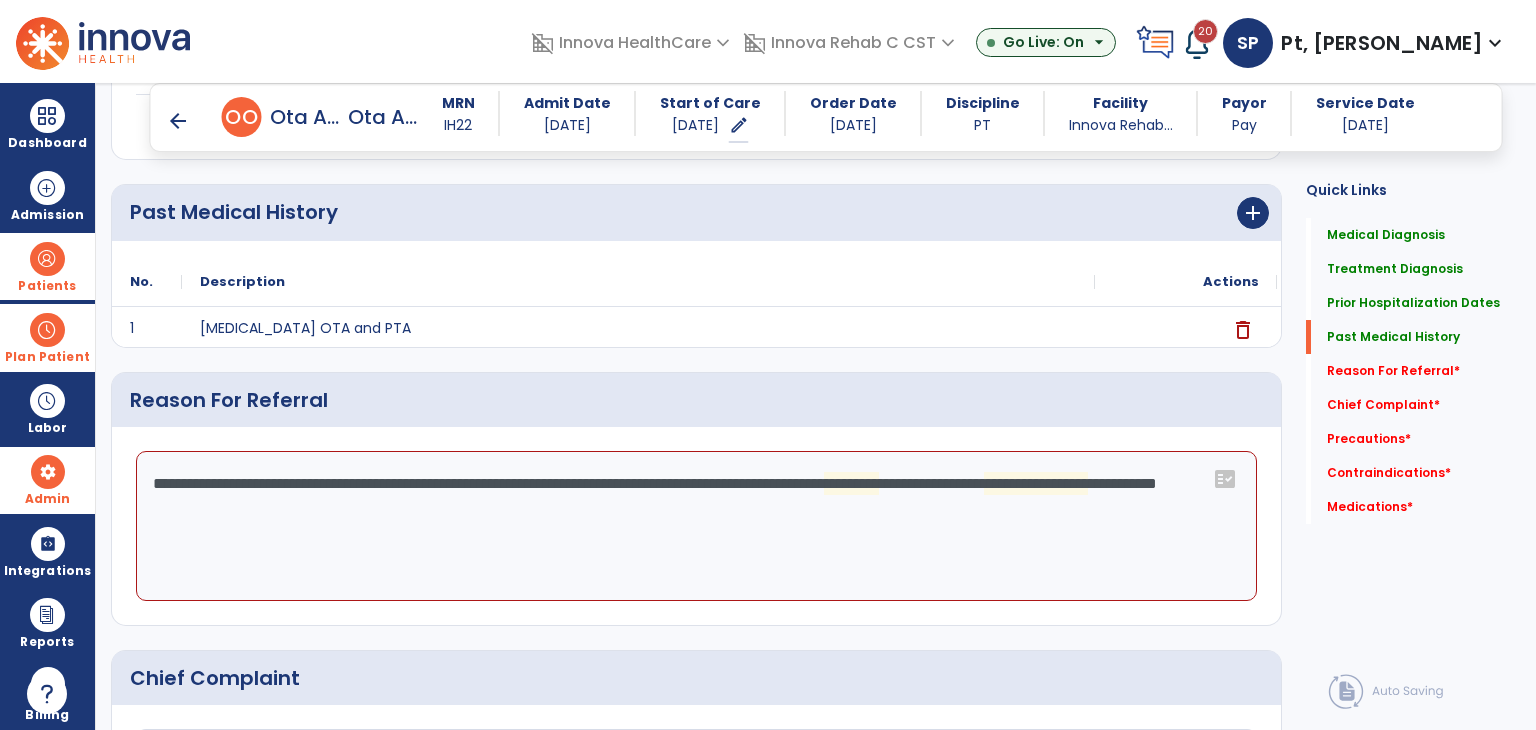 click on "**********" 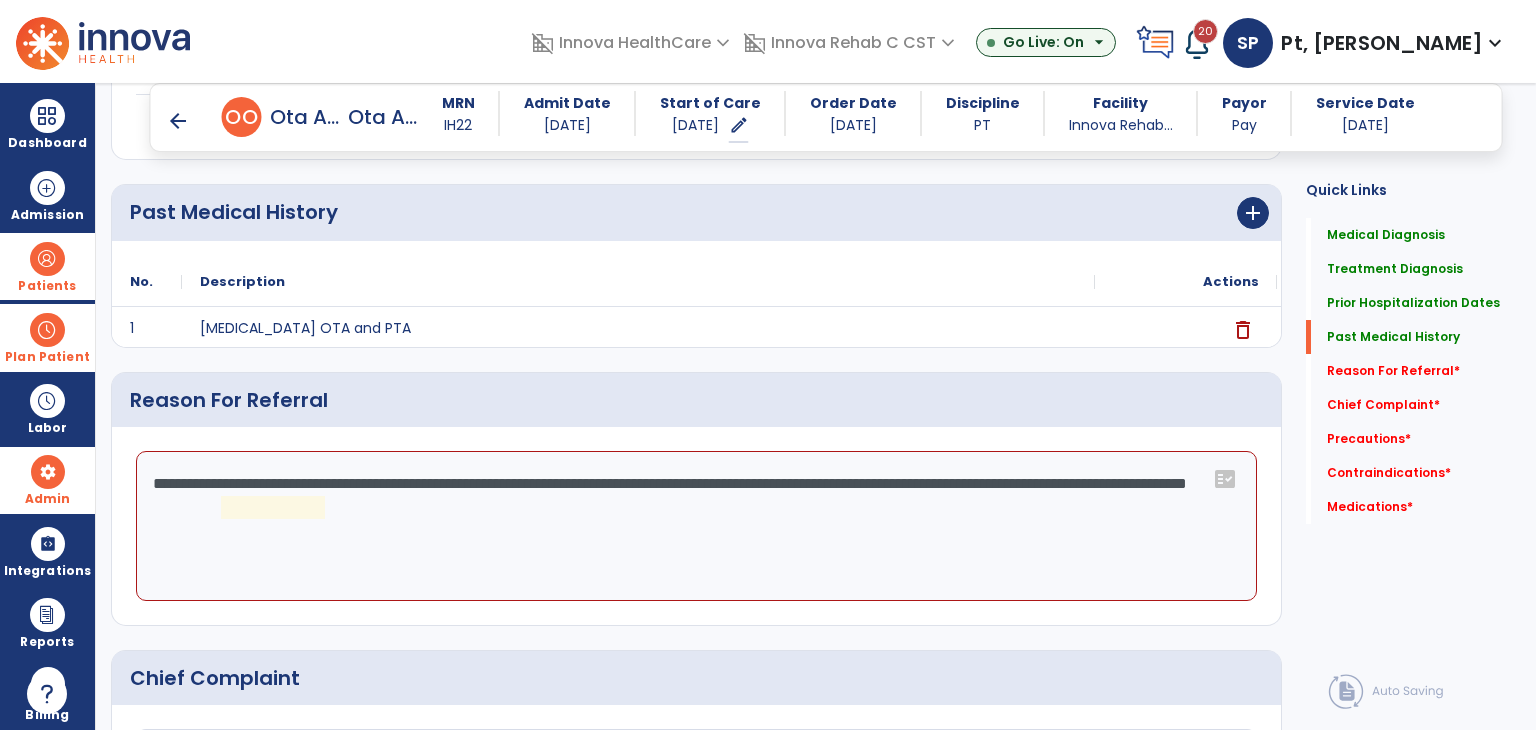 click on "**********" 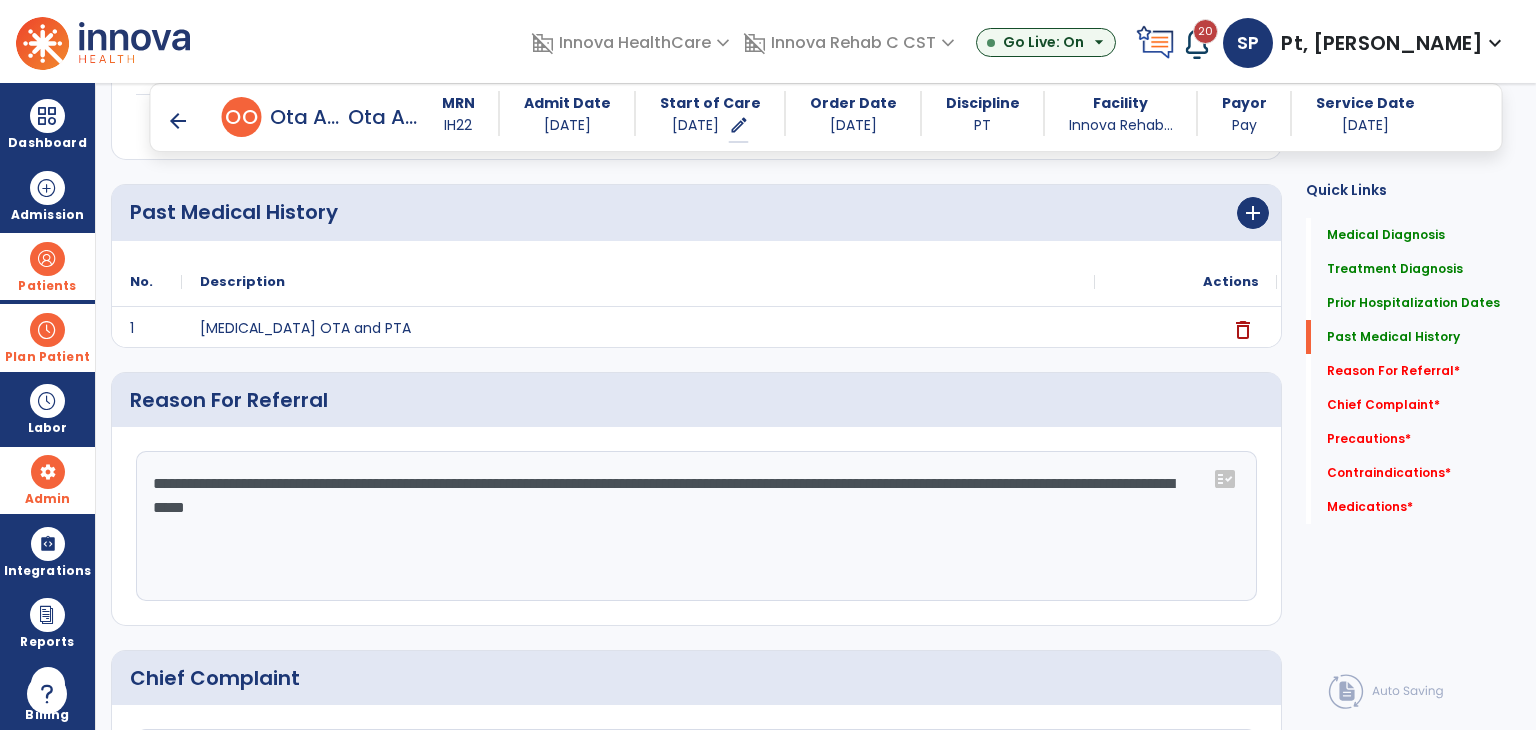 click on "**********" 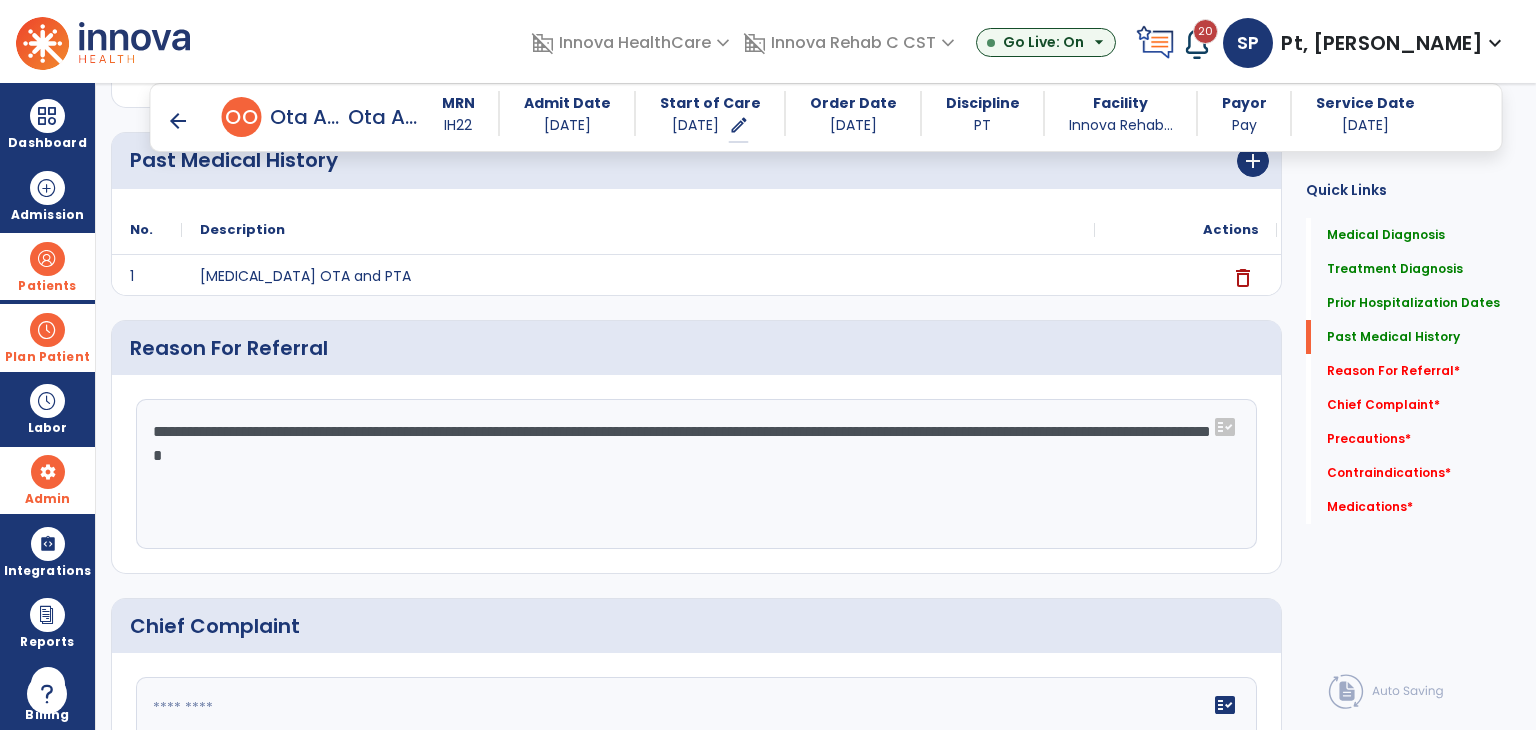 scroll, scrollTop: 800, scrollLeft: 0, axis: vertical 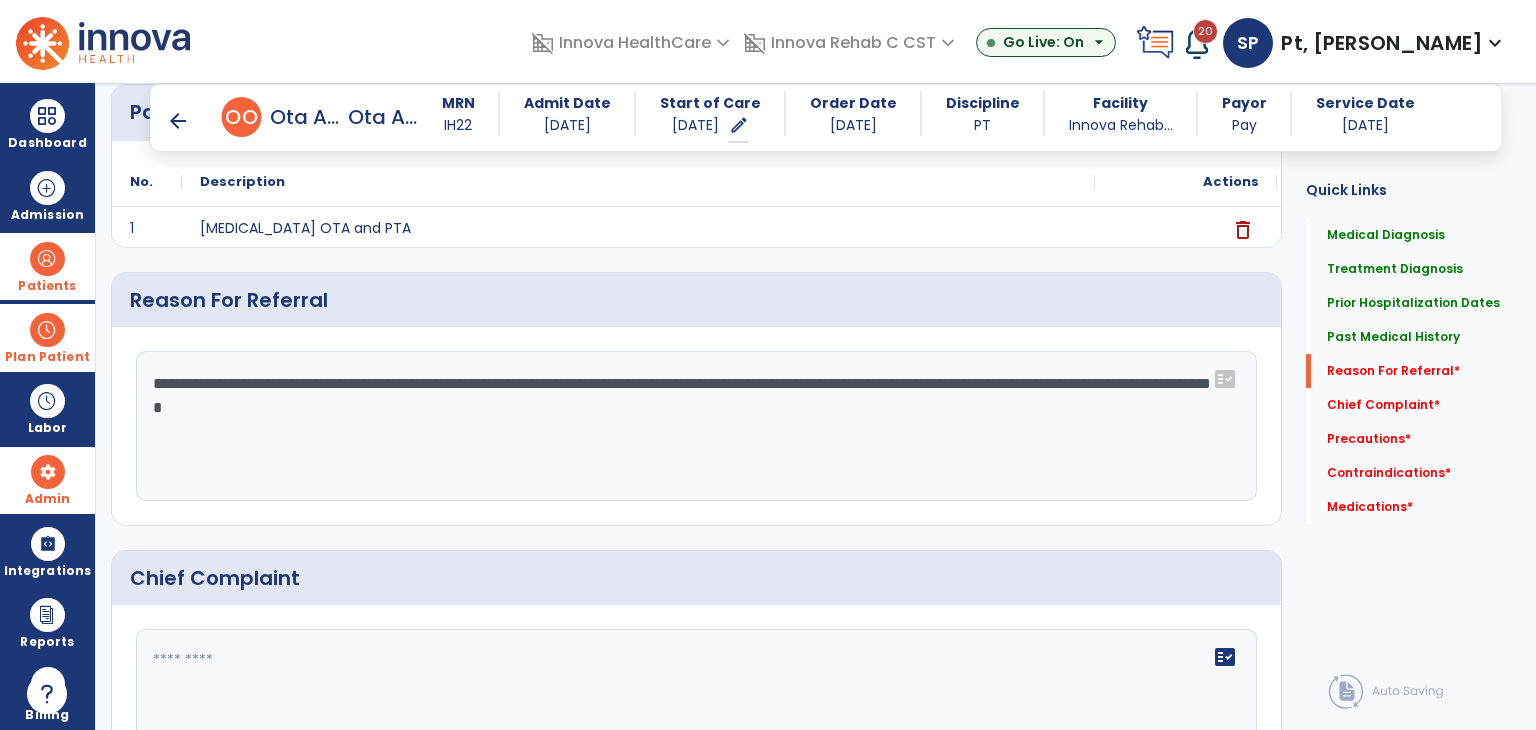 click on "**********" 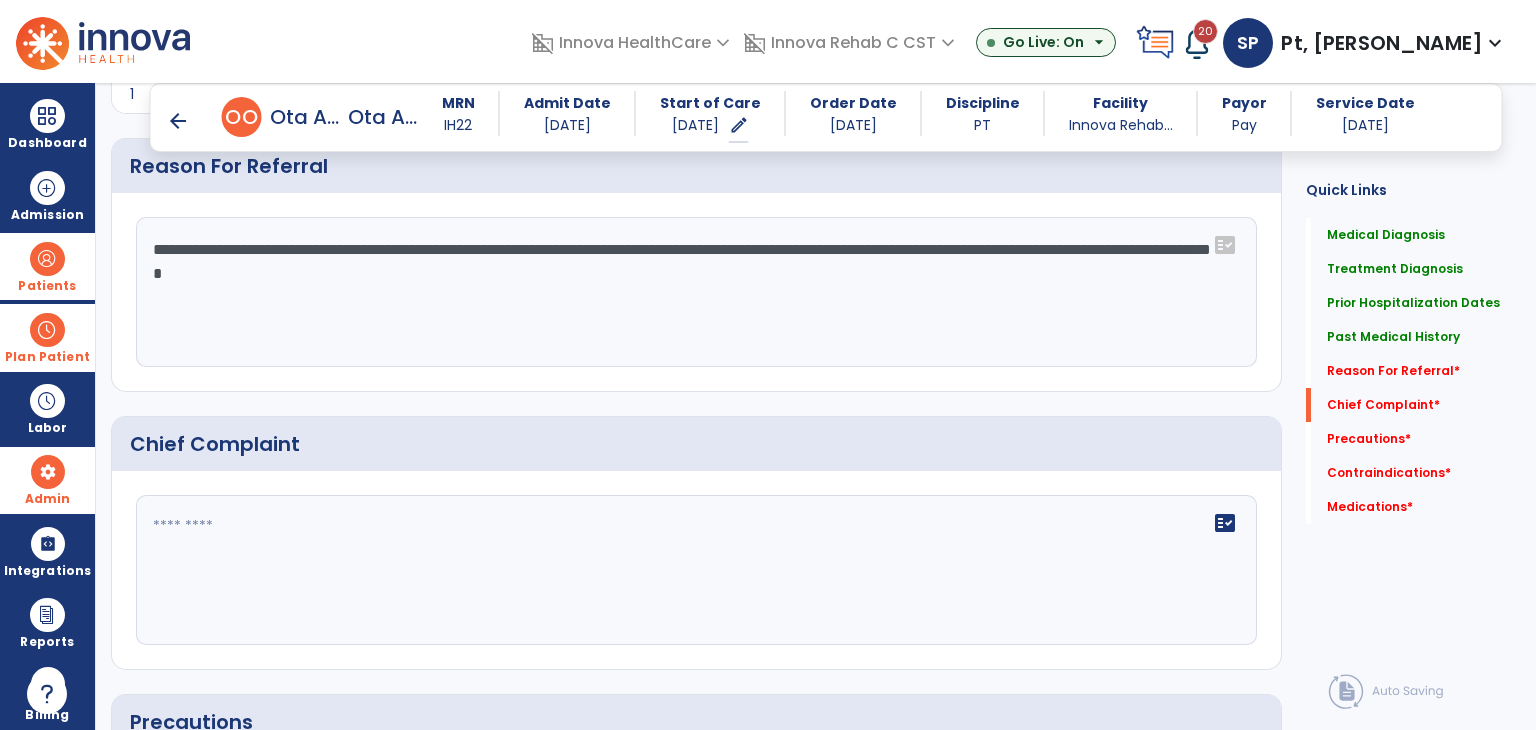 scroll, scrollTop: 1100, scrollLeft: 0, axis: vertical 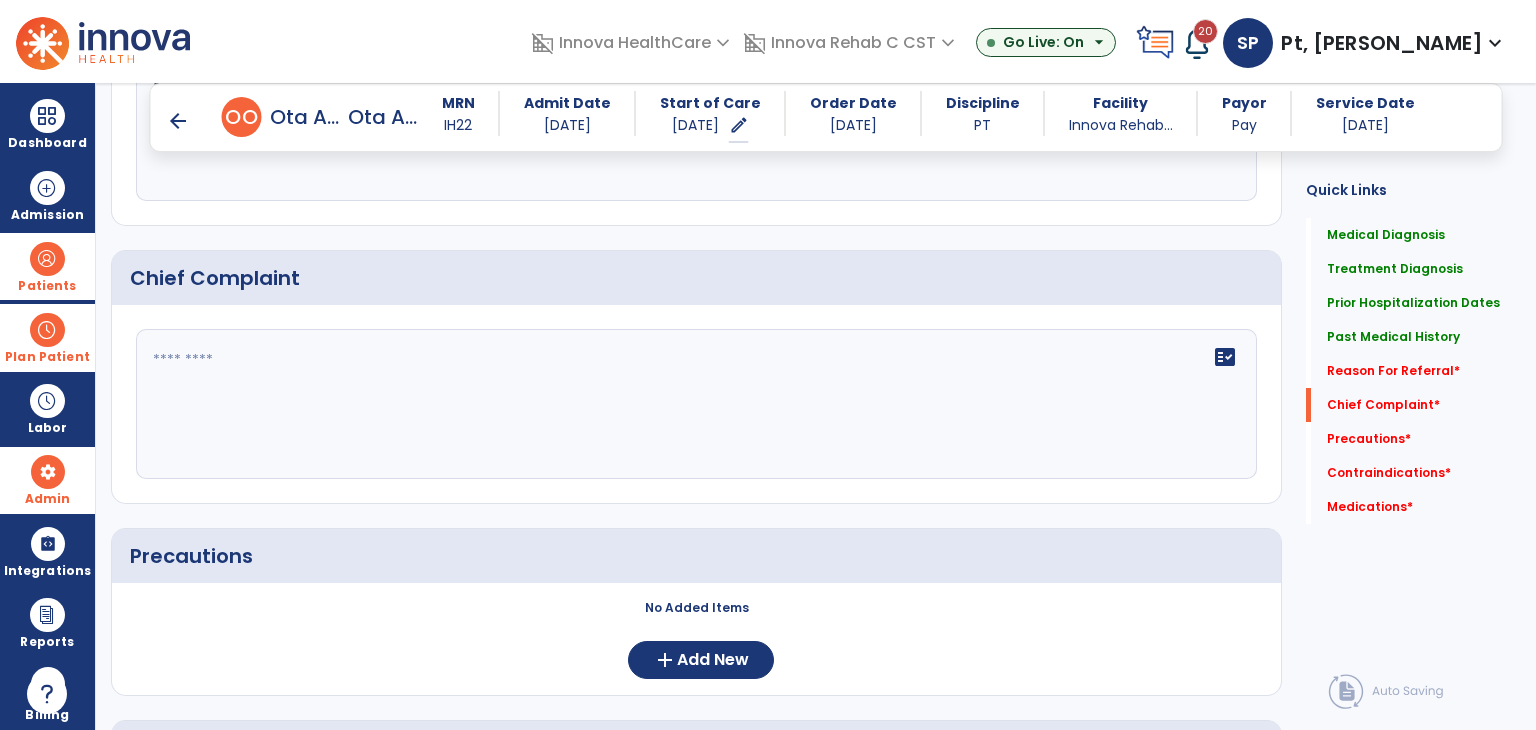 type on "**********" 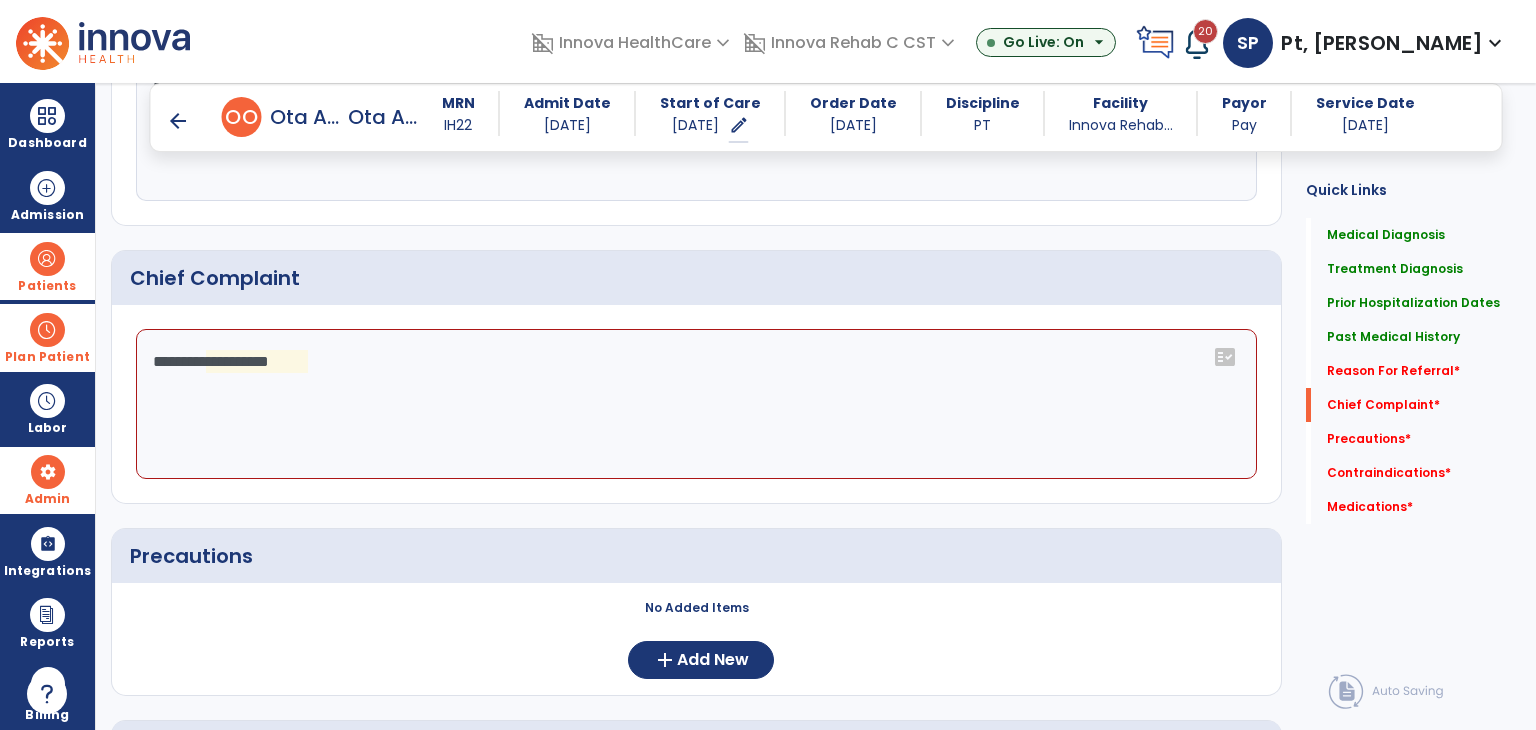 click on "**********" 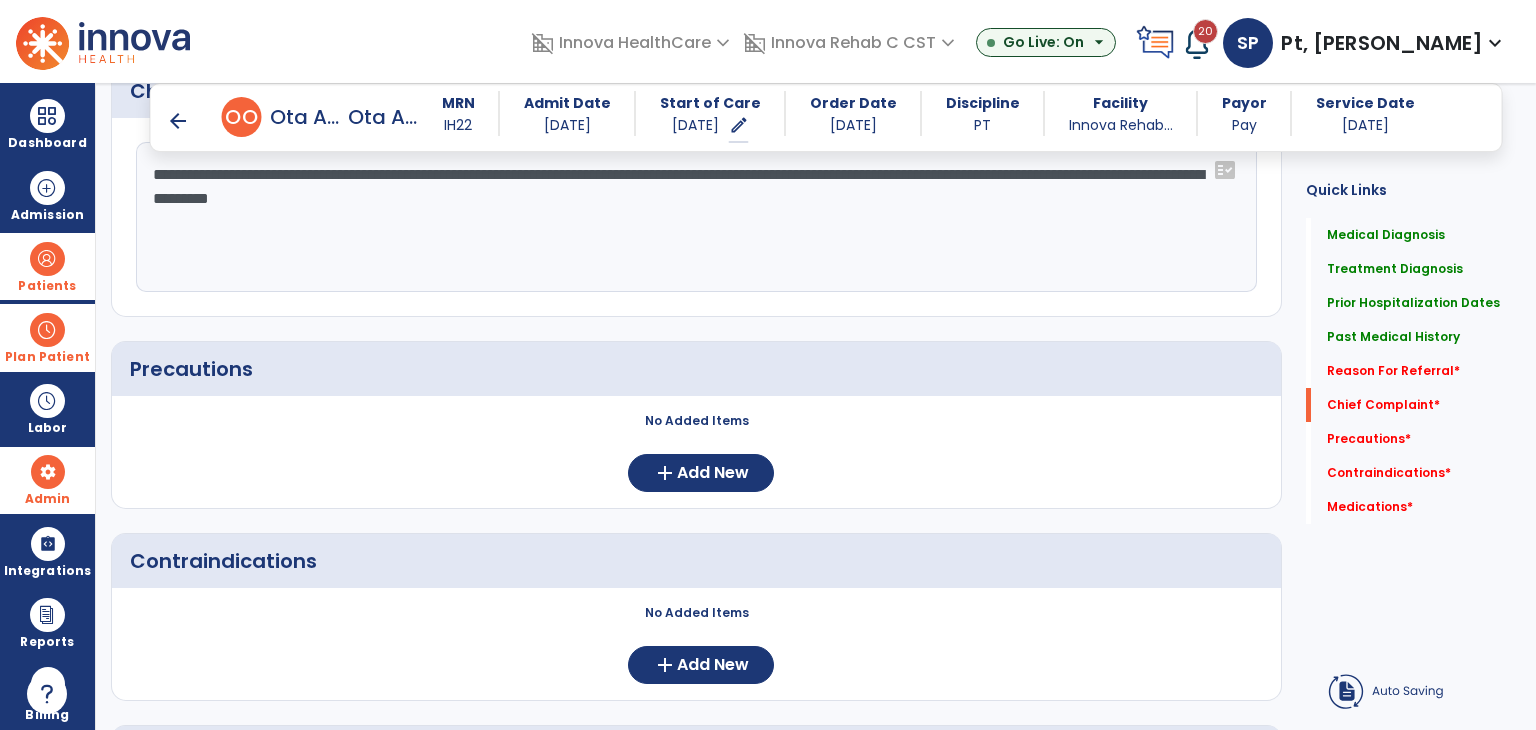scroll, scrollTop: 1300, scrollLeft: 0, axis: vertical 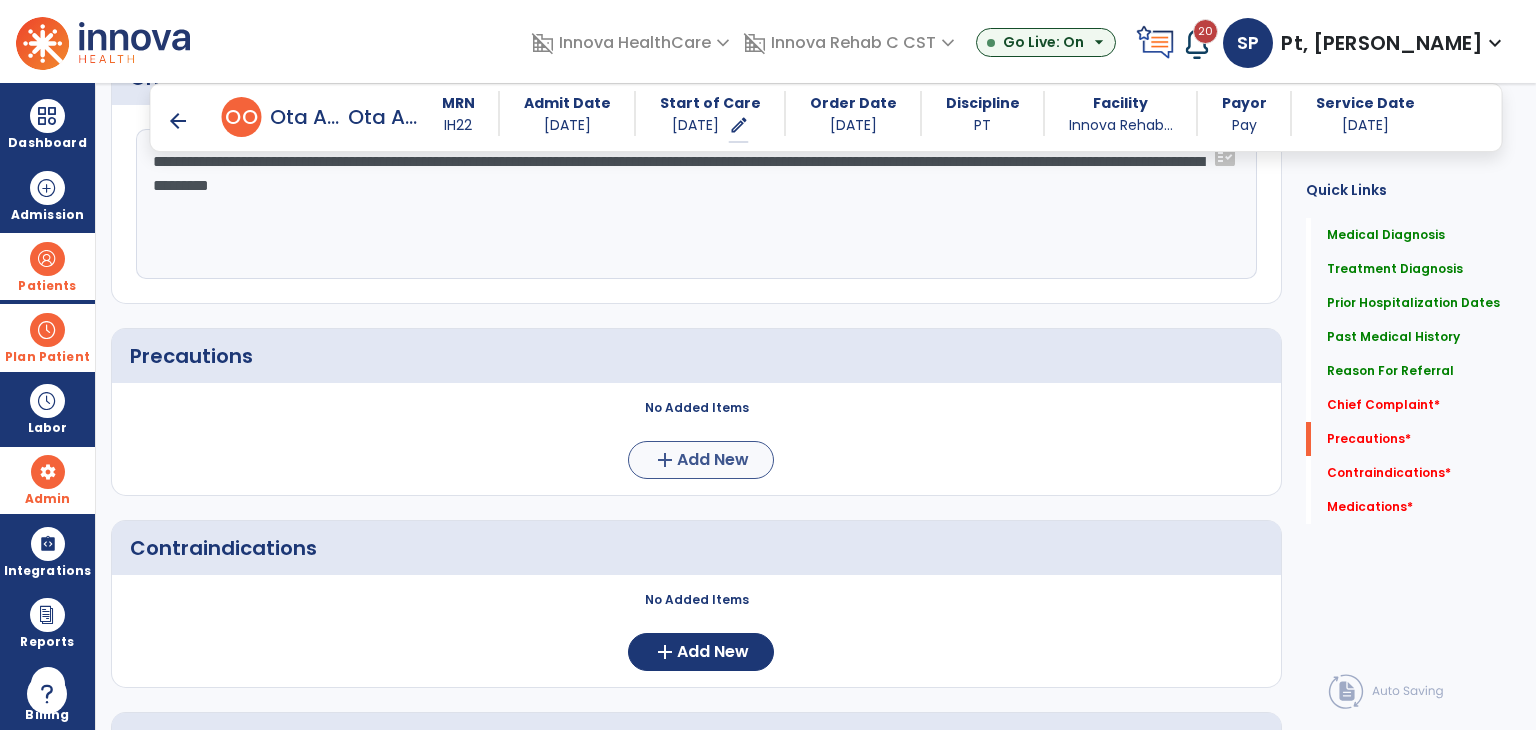 type on "**********" 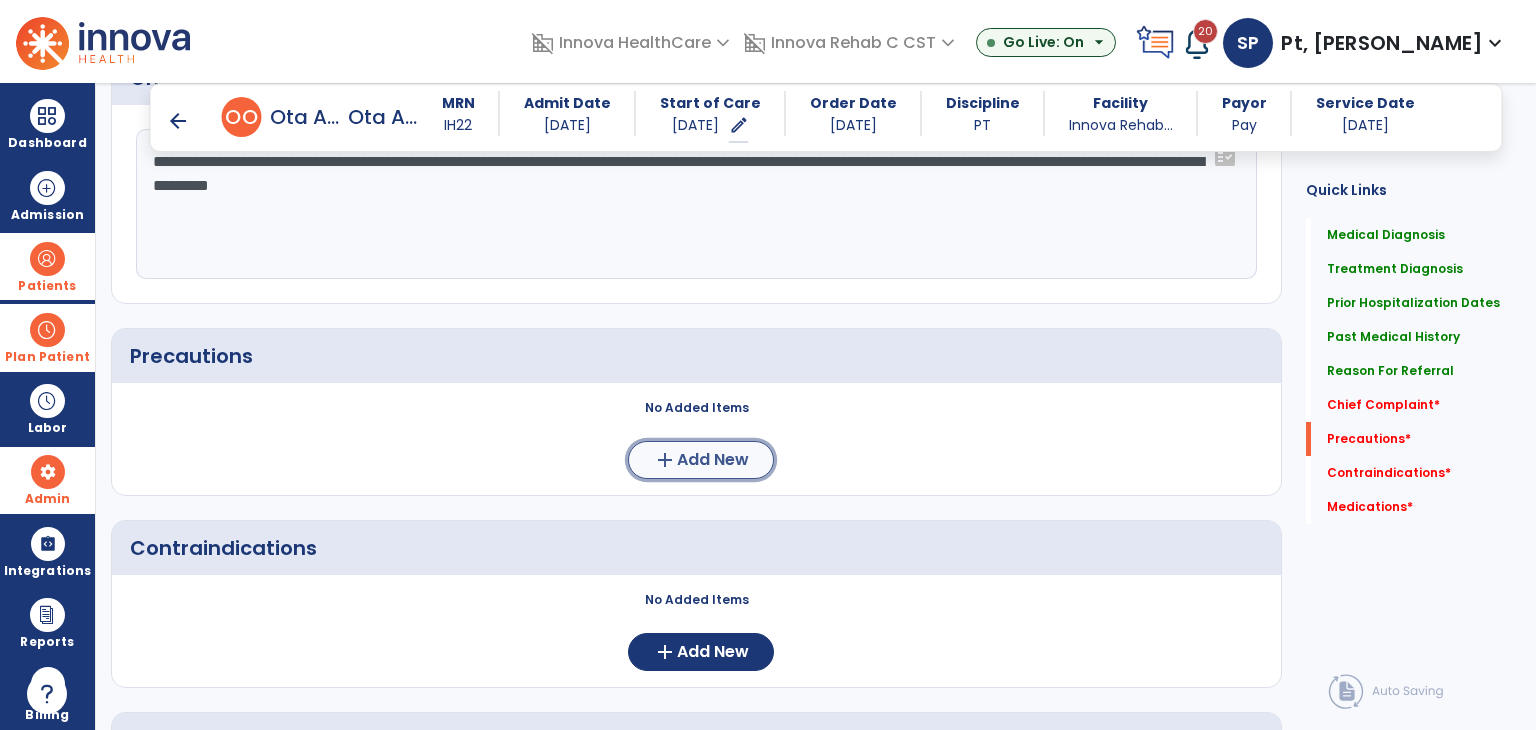click on "add" 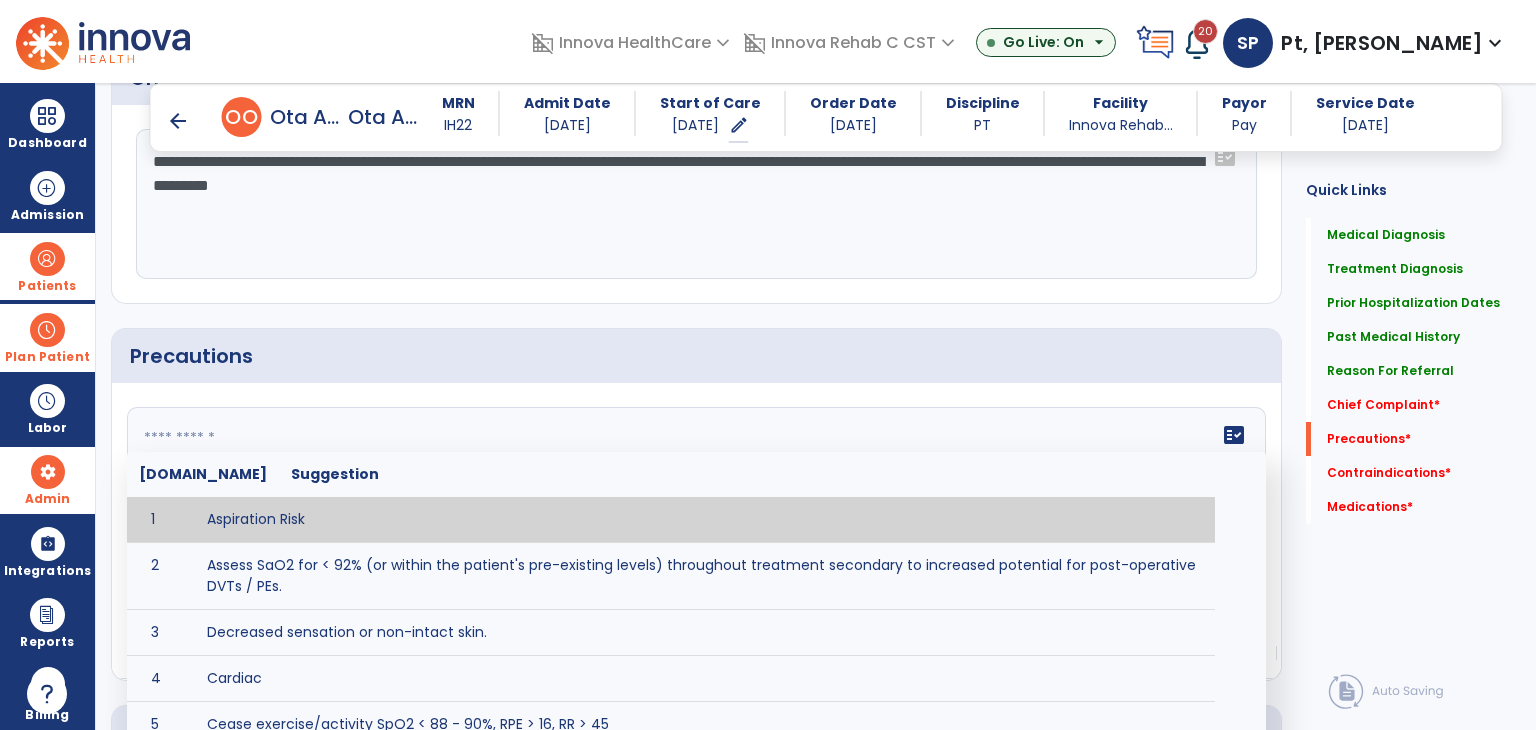 click on "fact_check  Sr.No Suggestion 1 Aspiration Risk 2 Assess SaO2 for < 92% (or within the patient's pre-existing levels) throughout treatment secondary to increased potential for post-operative DVTs / PEs. 3 Decreased sensation or non-intact skin. 4 Cardiac 5 Cease exercise/activity SpO2 < 88 - 90%, RPE > 16, RR > 45 6 Check for modified diet / oral intake restrictions related to swallowing impairments. Consult ST as appropriate. 7 Check INR lab results prior to activity if patient on blood thinners. 8 Closely monitor anxiety or stress due to increased SOB/dyspnea and cease activity/exercise until patient is able to control this response 9 Code Status:  10 Confirm surgical approach and discoloration or other precautions. 11 Confirm surgical procedure and specific precautions based on procedure (e.g., no twisting/bending/lifting, need for post-op brace, limiting time in sitting, etc.). 12 Confirm weight bearing status as defined by the surgeon. 13 14 Precautions for exercise include:  15 Depression 16 17 18 19 20" 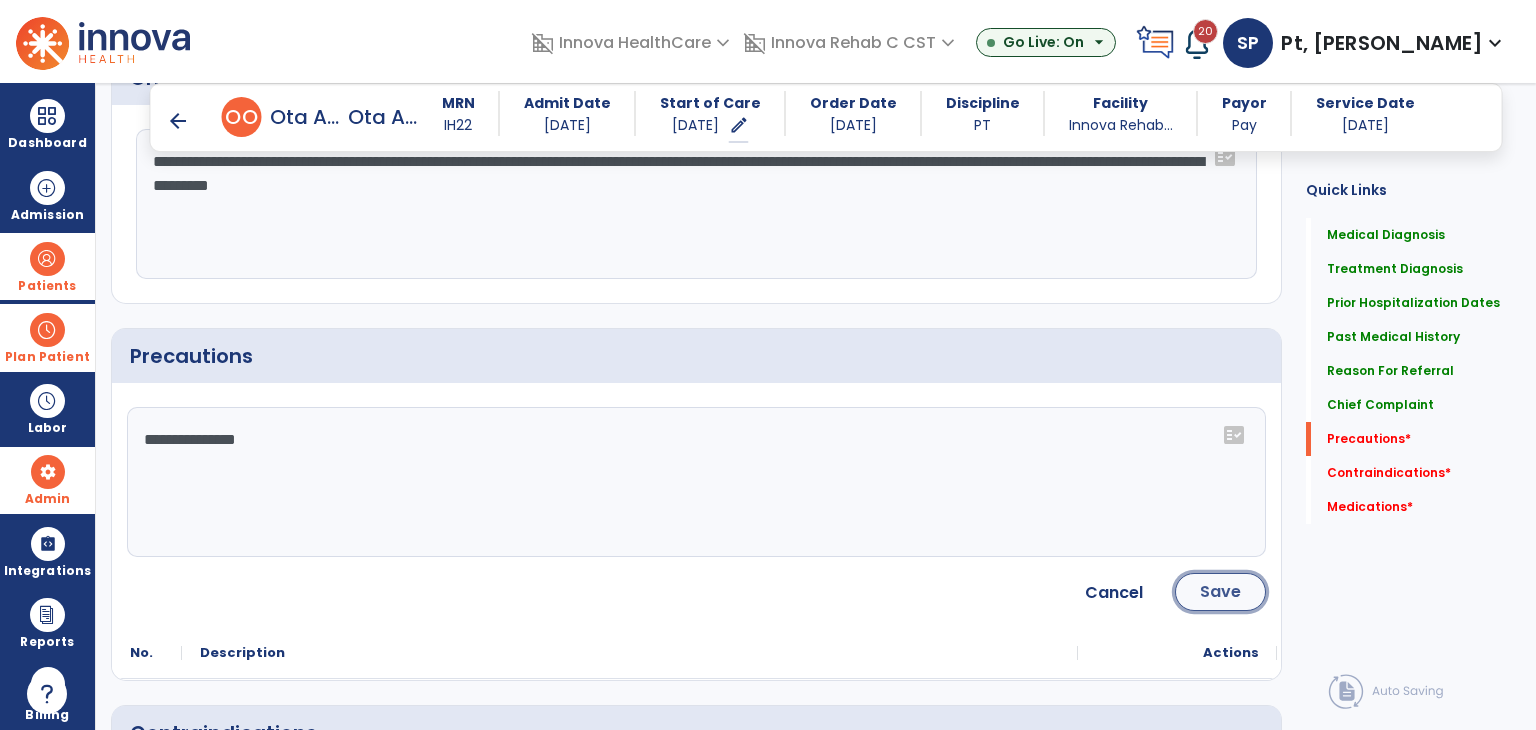 click on "Save" 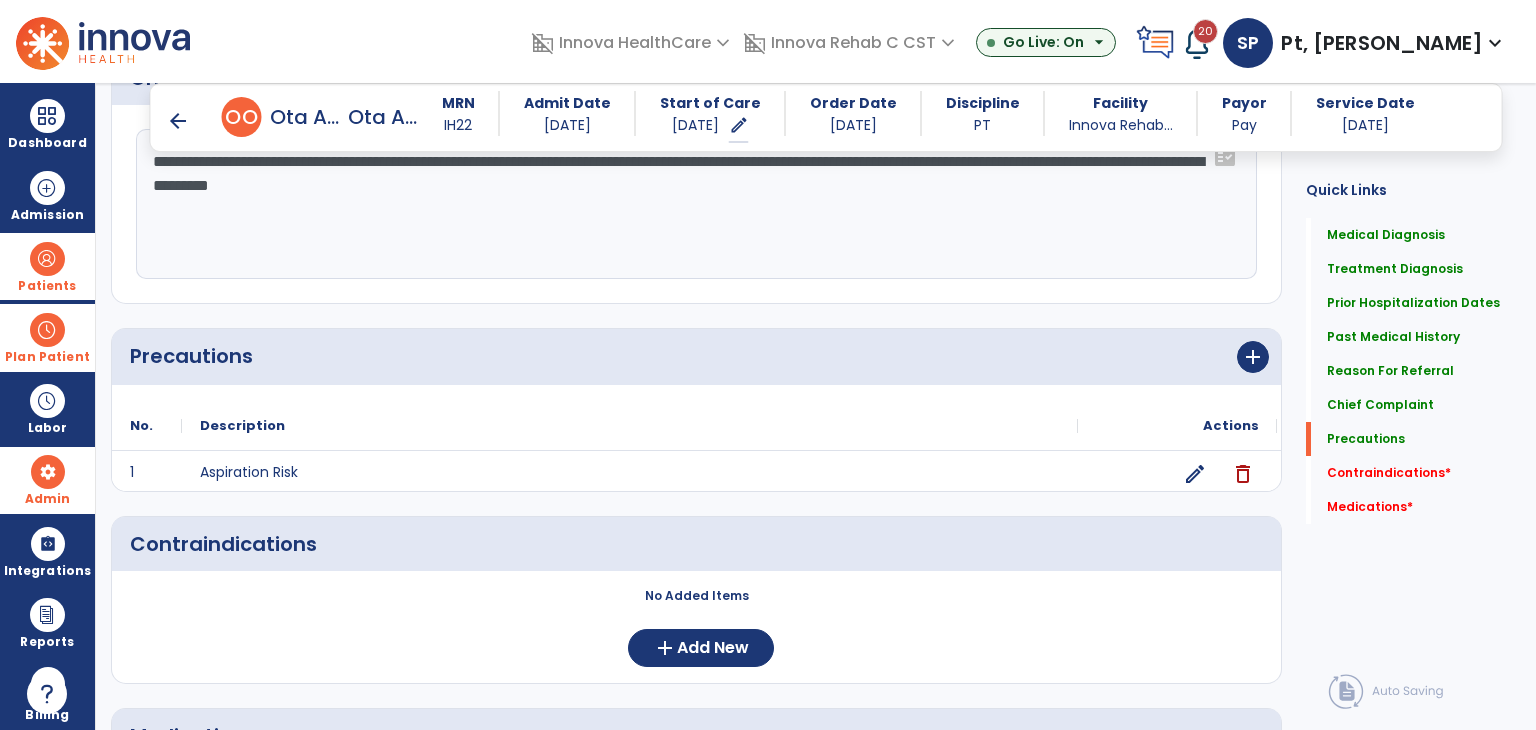 scroll, scrollTop: 1500, scrollLeft: 0, axis: vertical 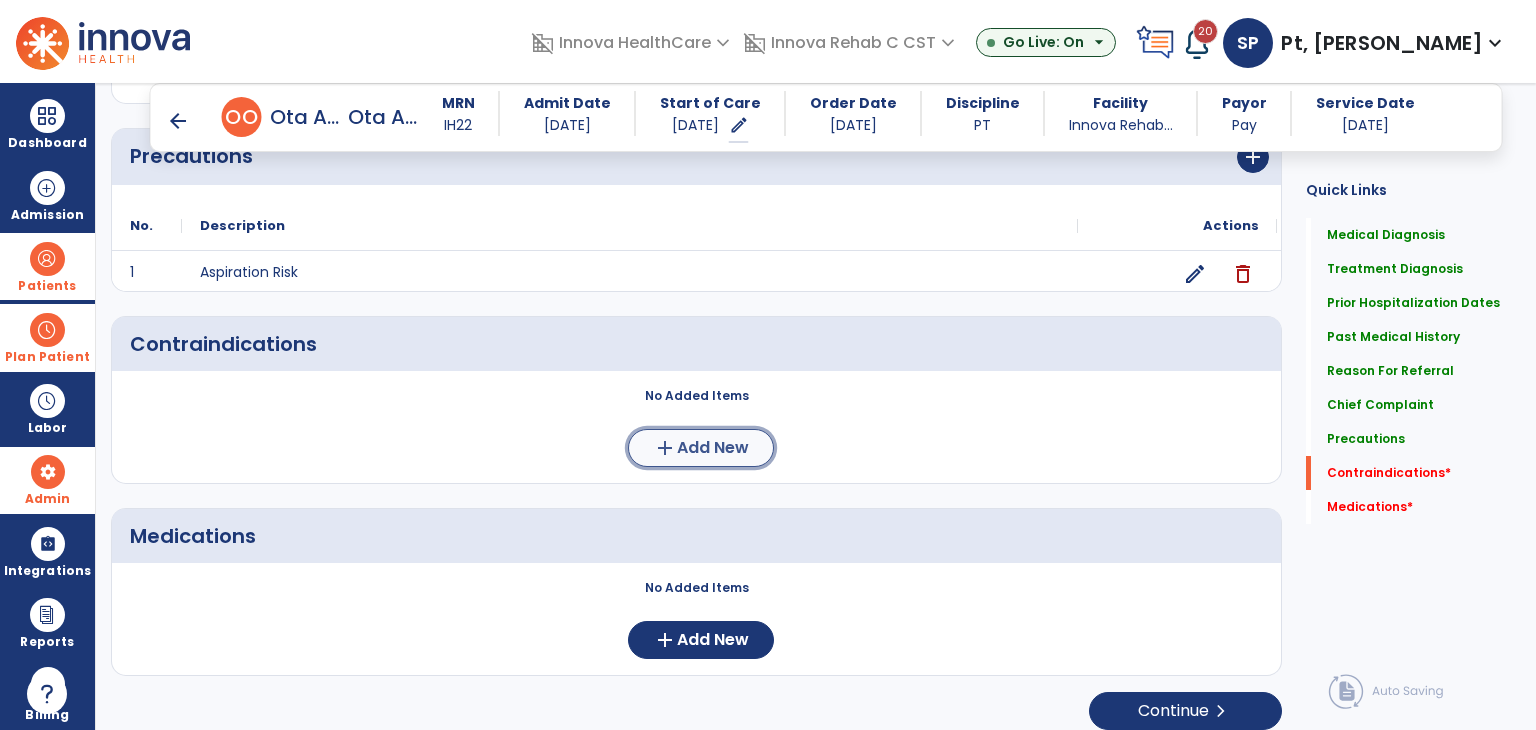 click on "Add New" 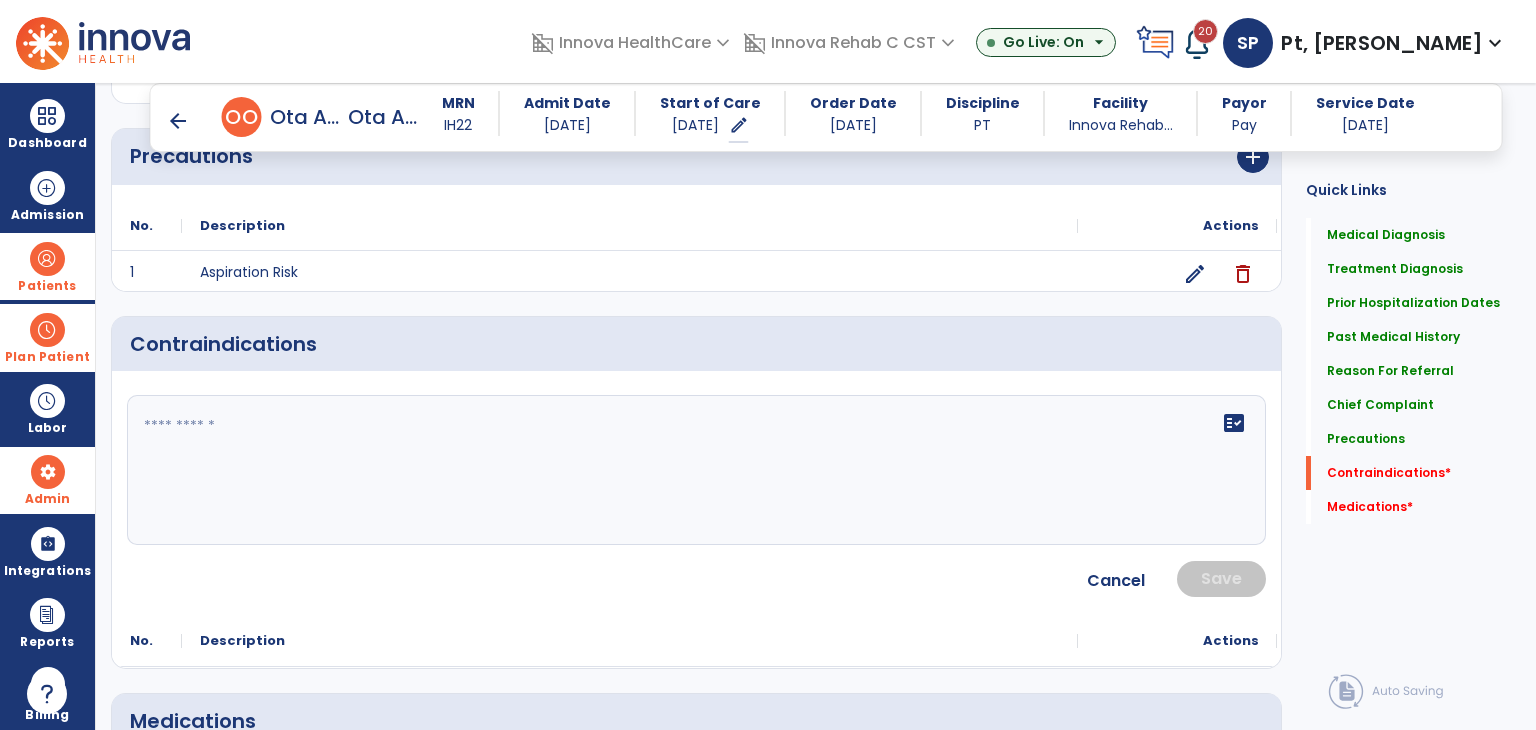 click on "fact_check" 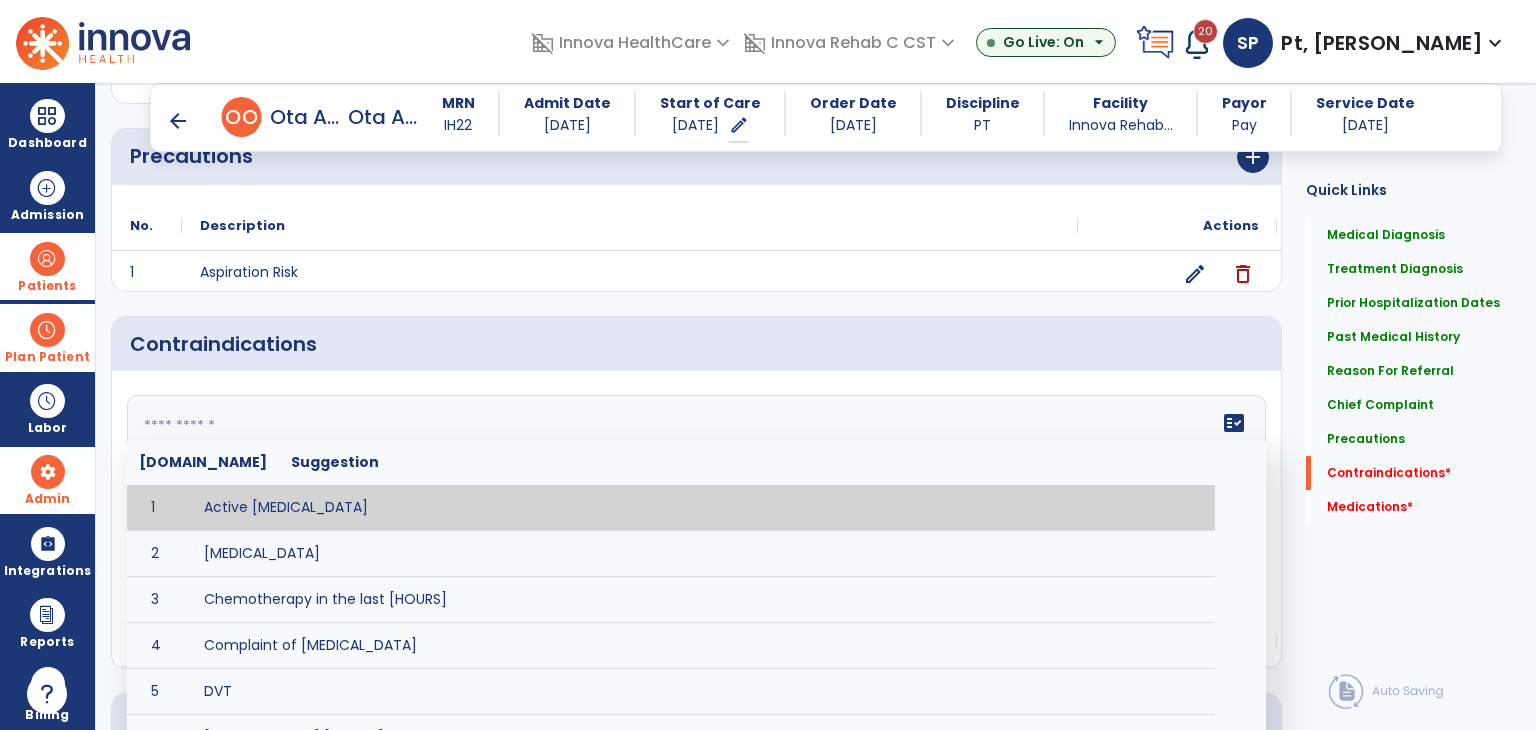 type on "**********" 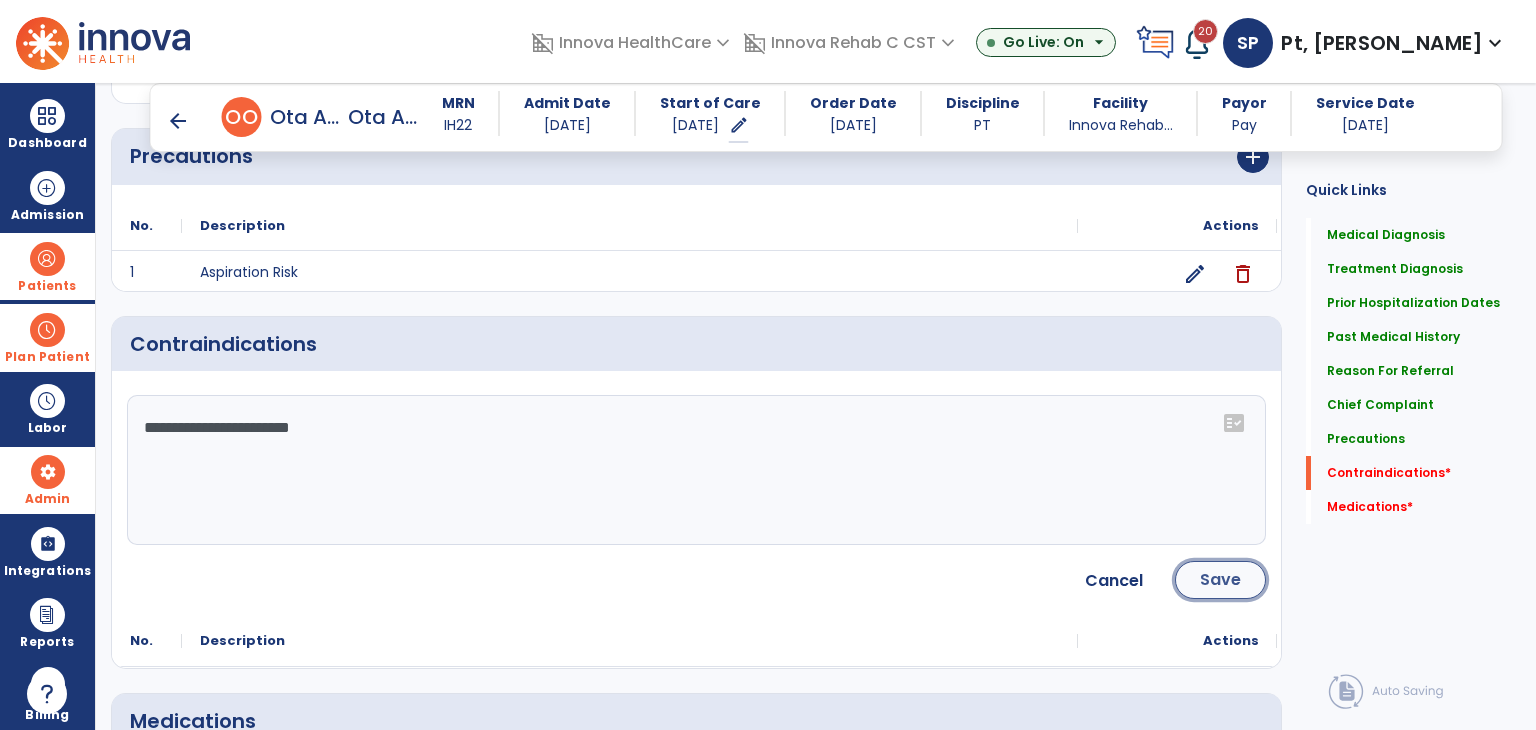 click on "Save" 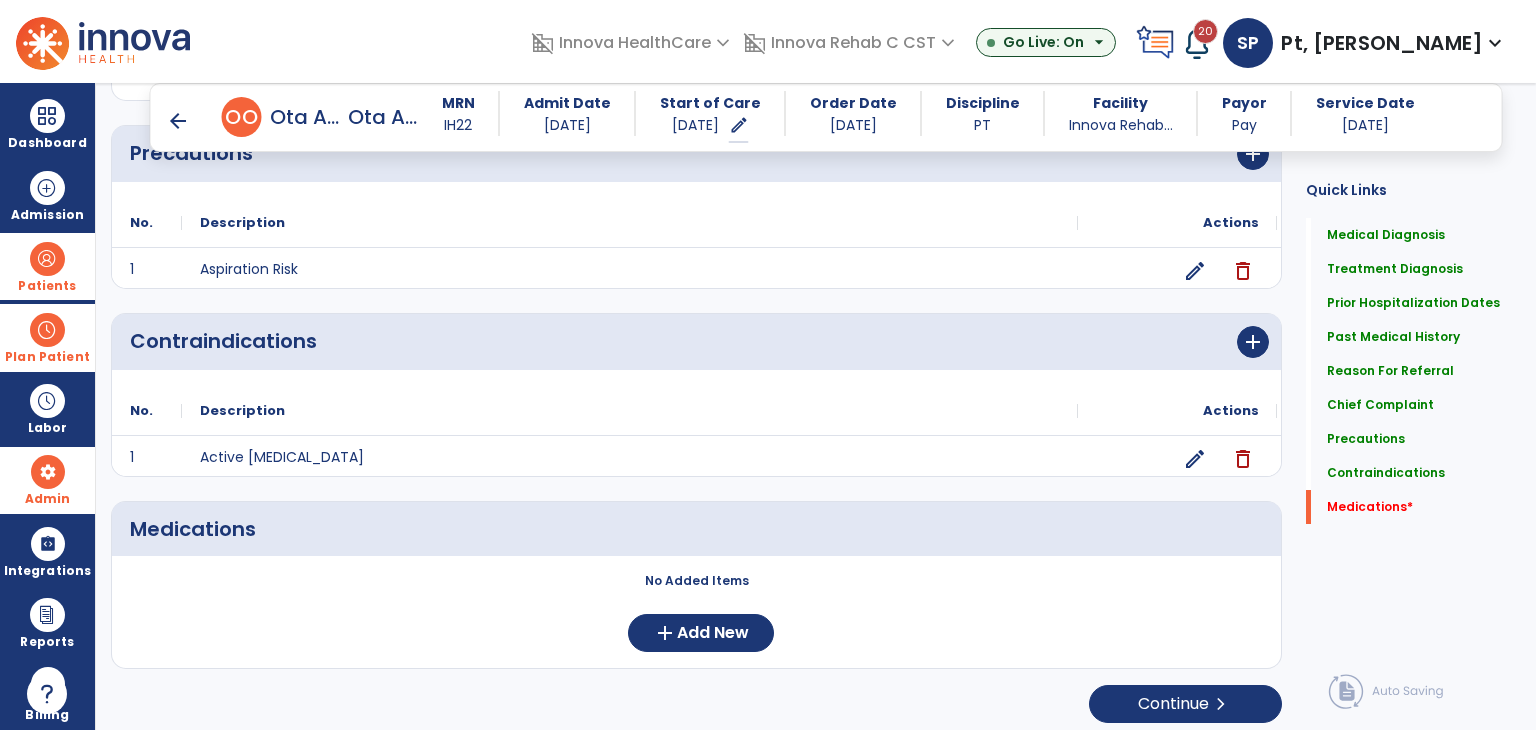 scroll, scrollTop: 1507, scrollLeft: 0, axis: vertical 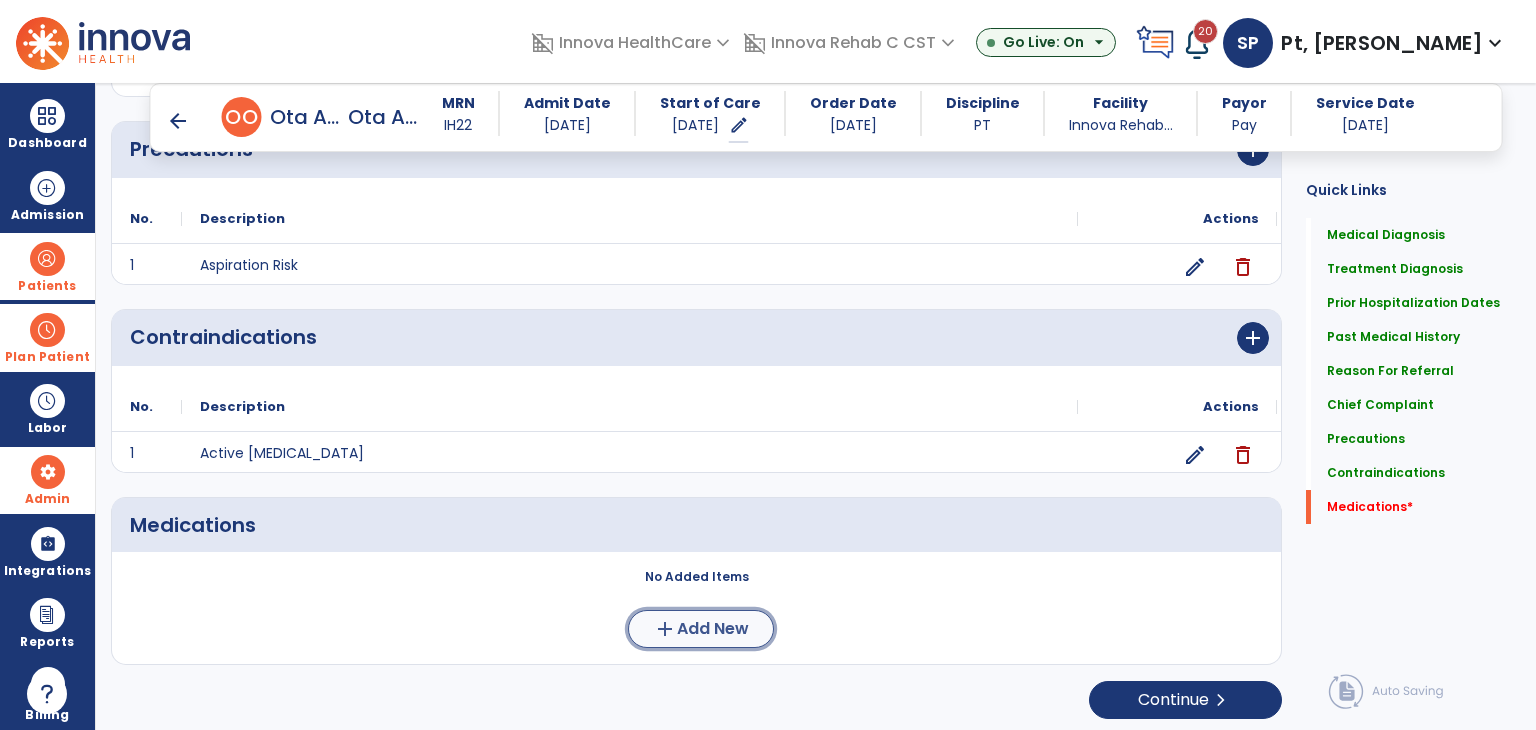 click on "add  Add New" 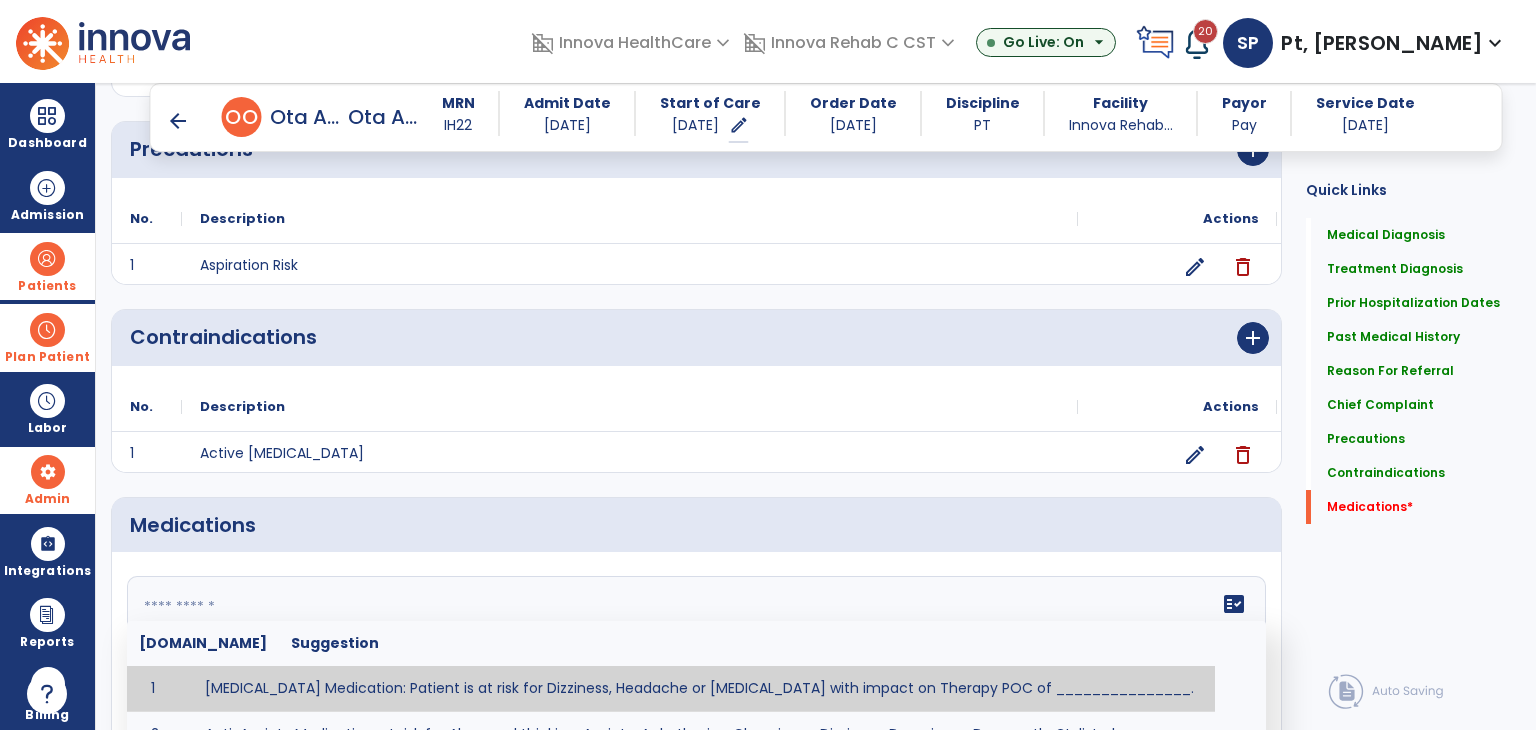 click on "fact_check  Sr.No Suggestion 1 Angina Medication: Patient is at risk for Dizziness, Headache or Tachycardia with impact on Therapy POC of _______________. 2 Anti-Anxiety Medication: at risk for Abnormal thinking, Anxiety, Arrhythmias, Clumsiness, Dizziness, Drowsiness, Dry mouth, GI disturbances, Headache, Increased appetite, Loss of appetite, Orthostatic hypotension, Sedation, Seizures, Tachycardia, Unsteadiness, Weakness or Weight gain with impact on Therapy POC of _____________. 3 Anti-Arrhythmic Agents: at risk for Arrhythmias, Confusion, EKG changes, Hallucinations, Hepatotoxicity, Increased blood pressure, Increased heart rate, Lethargy or Toxicity with impact on Therapy POC of 4 Anti-Coagulant medications: with potential risk for hemorrhage (including rectal bleeding and coughing up blood), and heparin-induced thrombocytopenia(HIT syndrome). Potential impact on therapy progress includes _________. 5 6 7 8 Aspirin for ______________. 9 10 11 12 13 14 15 16 17 18 19 20 21 22 23 24" 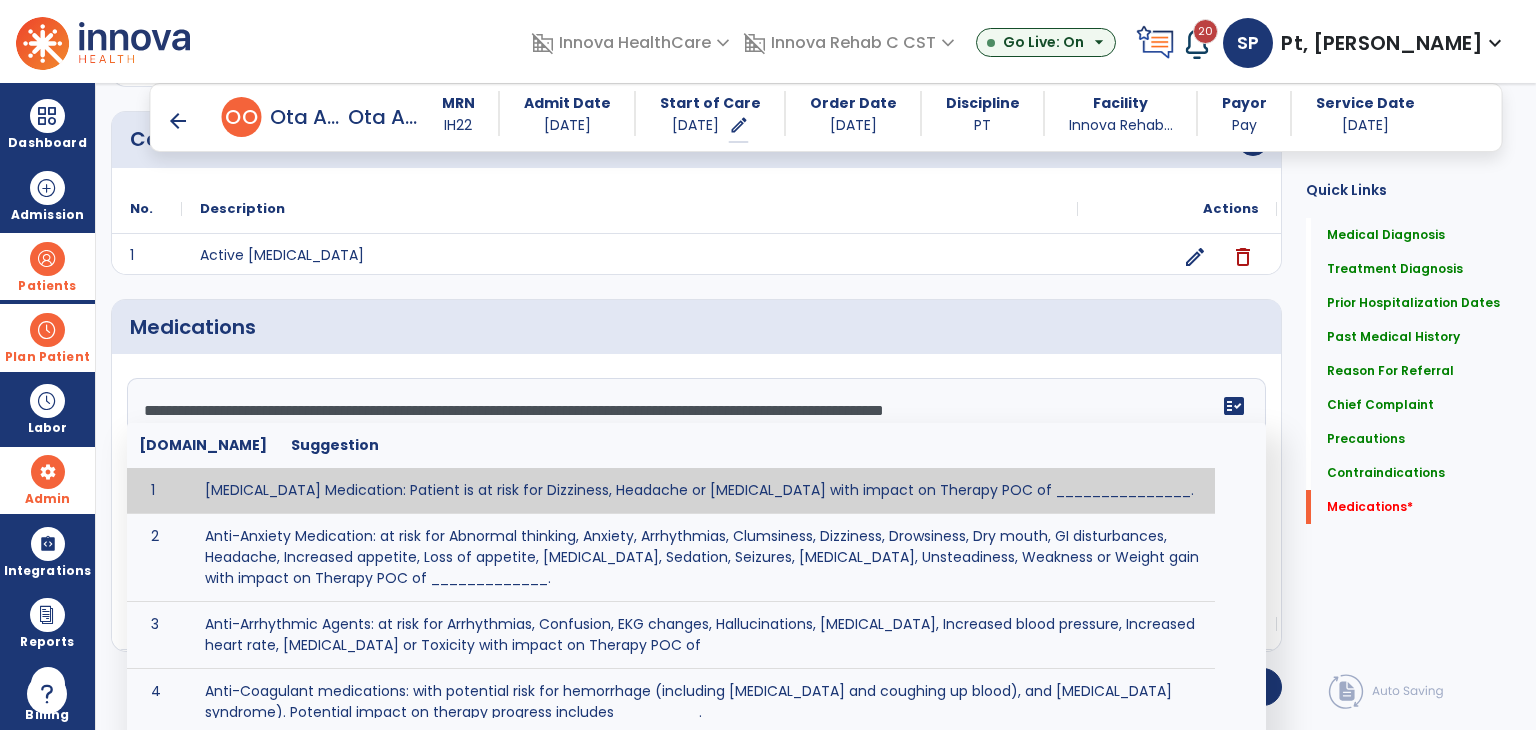 scroll, scrollTop: 1691, scrollLeft: 0, axis: vertical 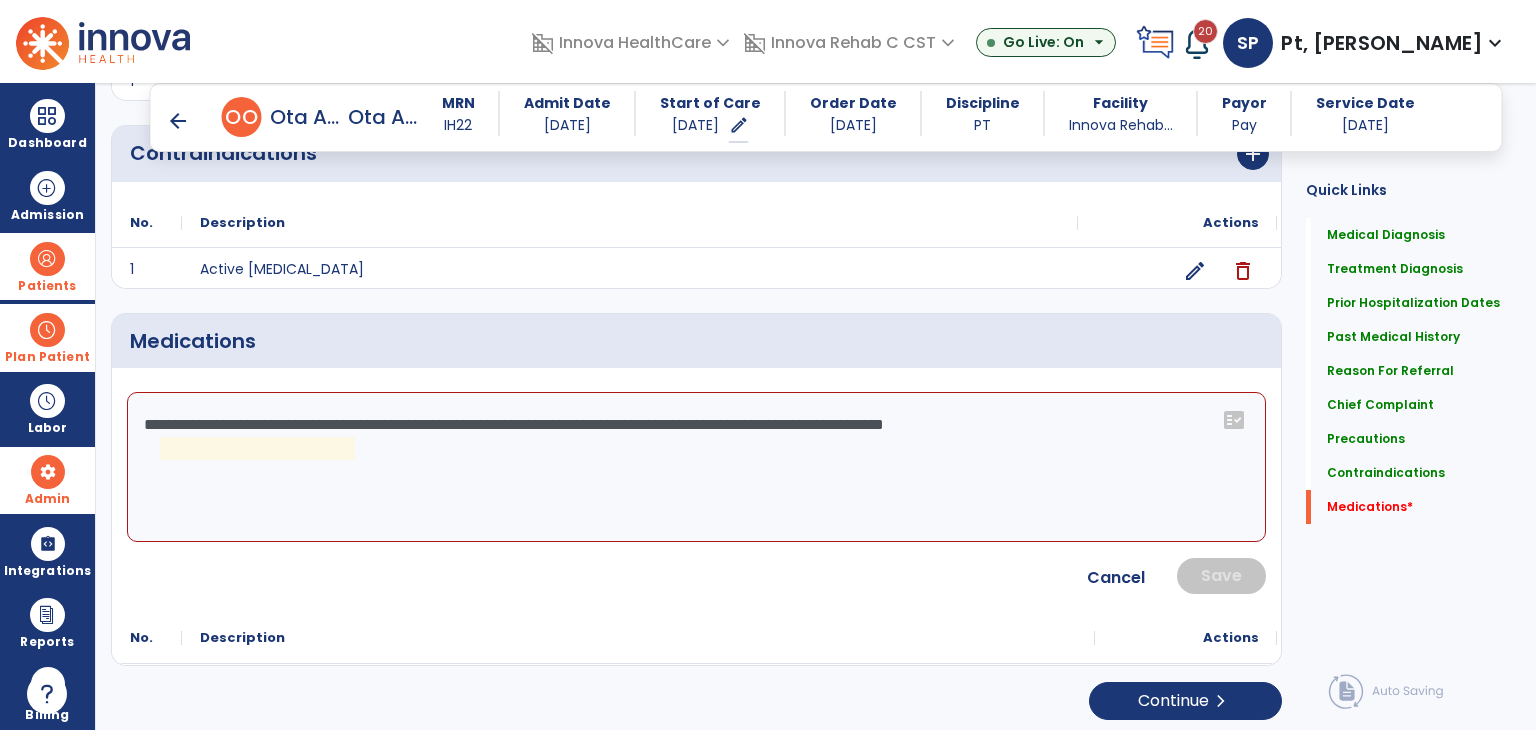 click on "**********" 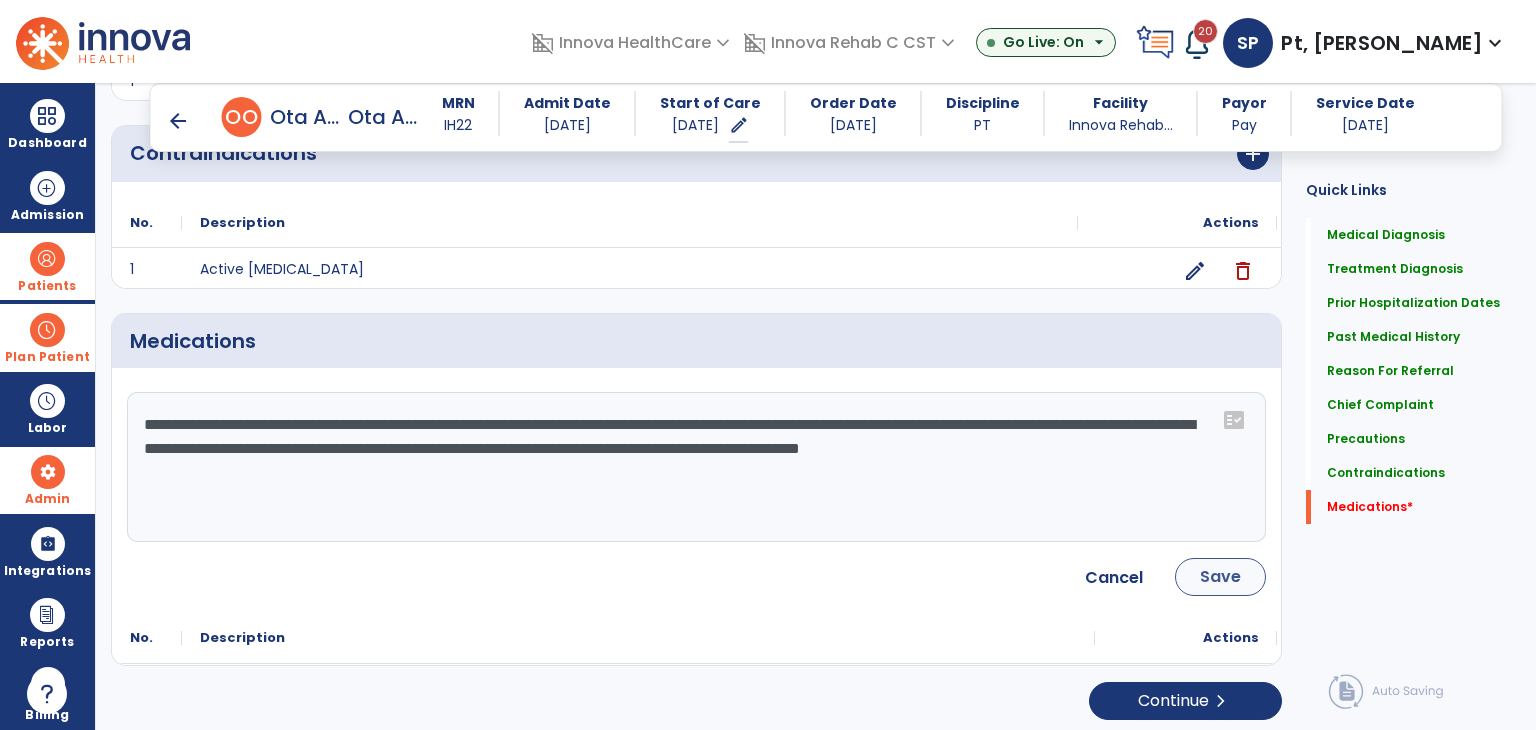 type on "**********" 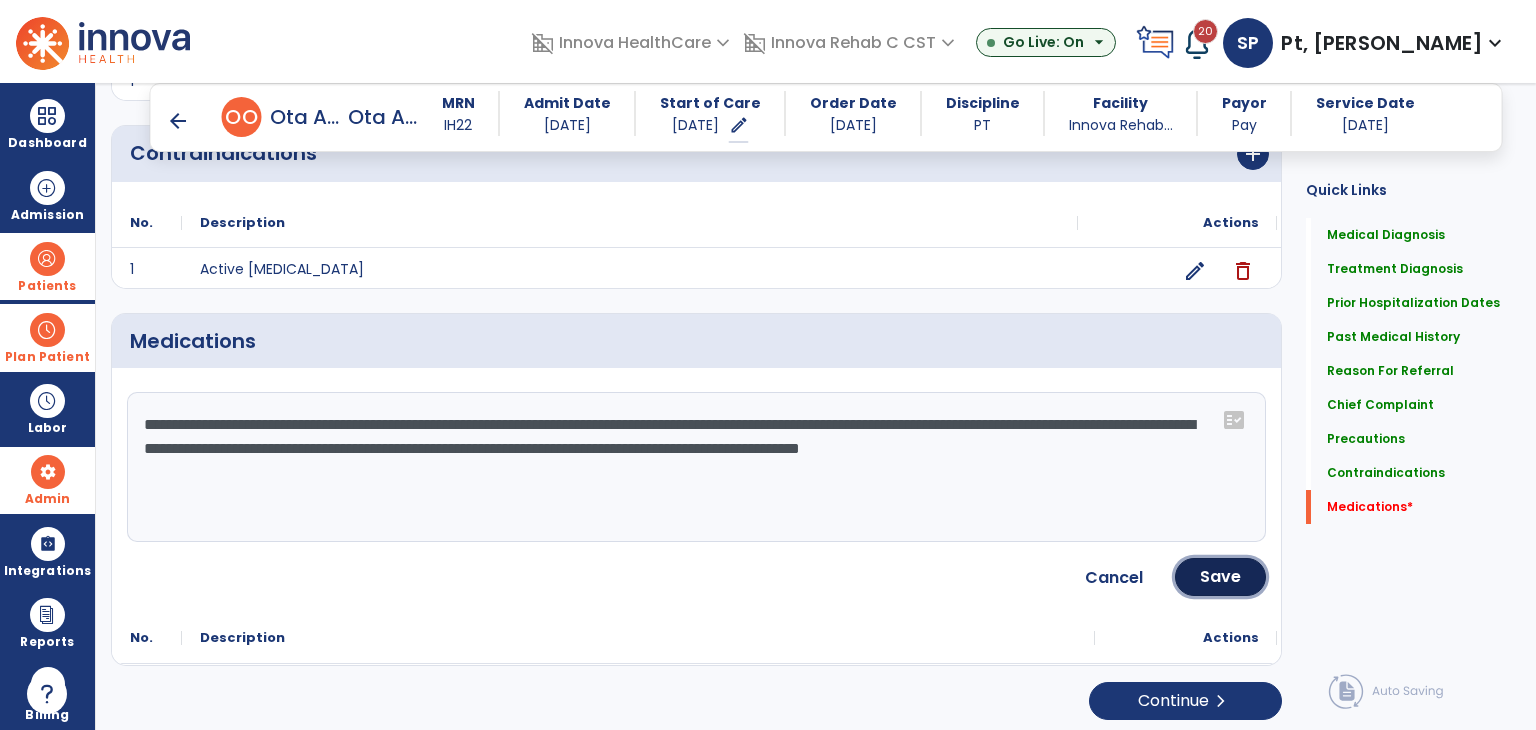click on "Save" 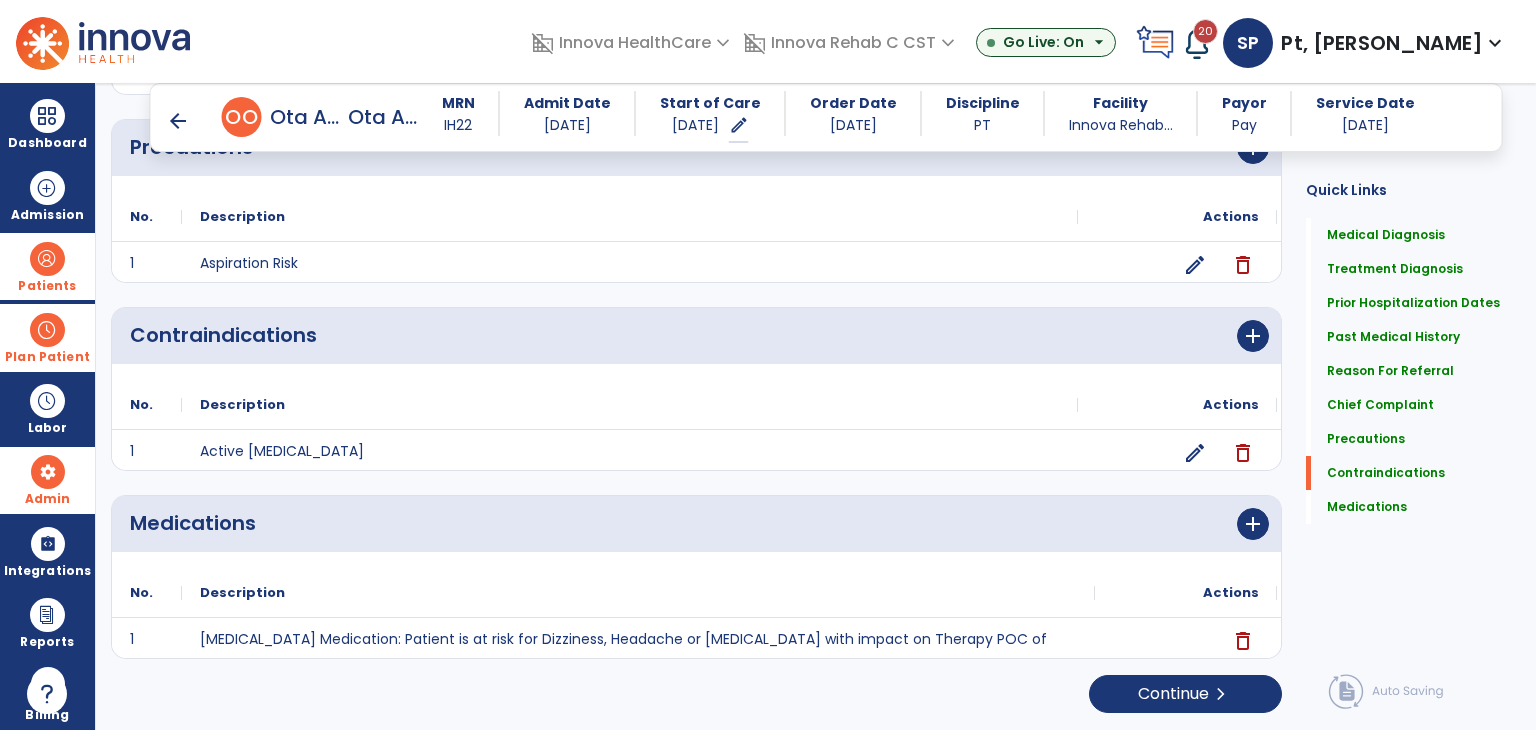 scroll, scrollTop: 1584, scrollLeft: 0, axis: vertical 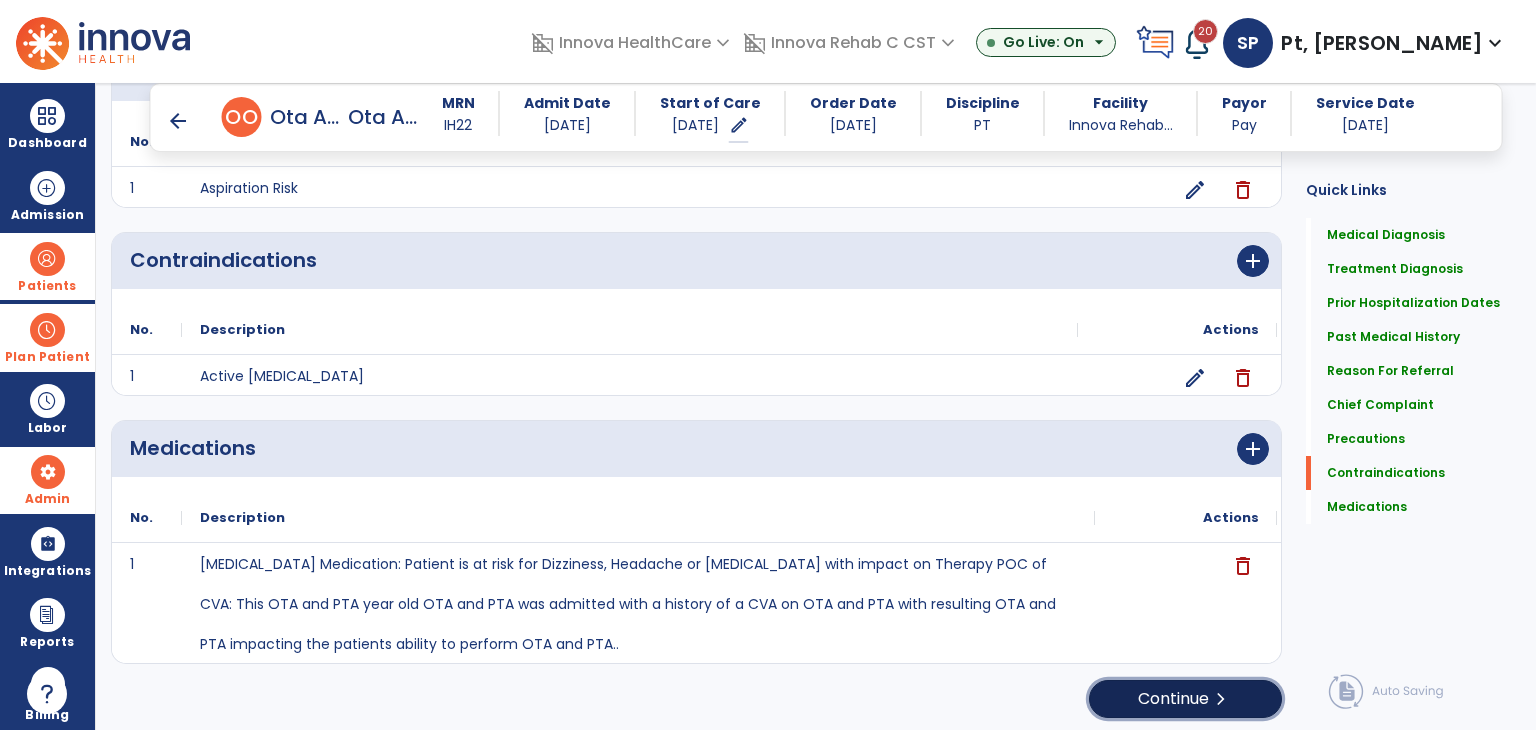 click on "Continue  chevron_right" 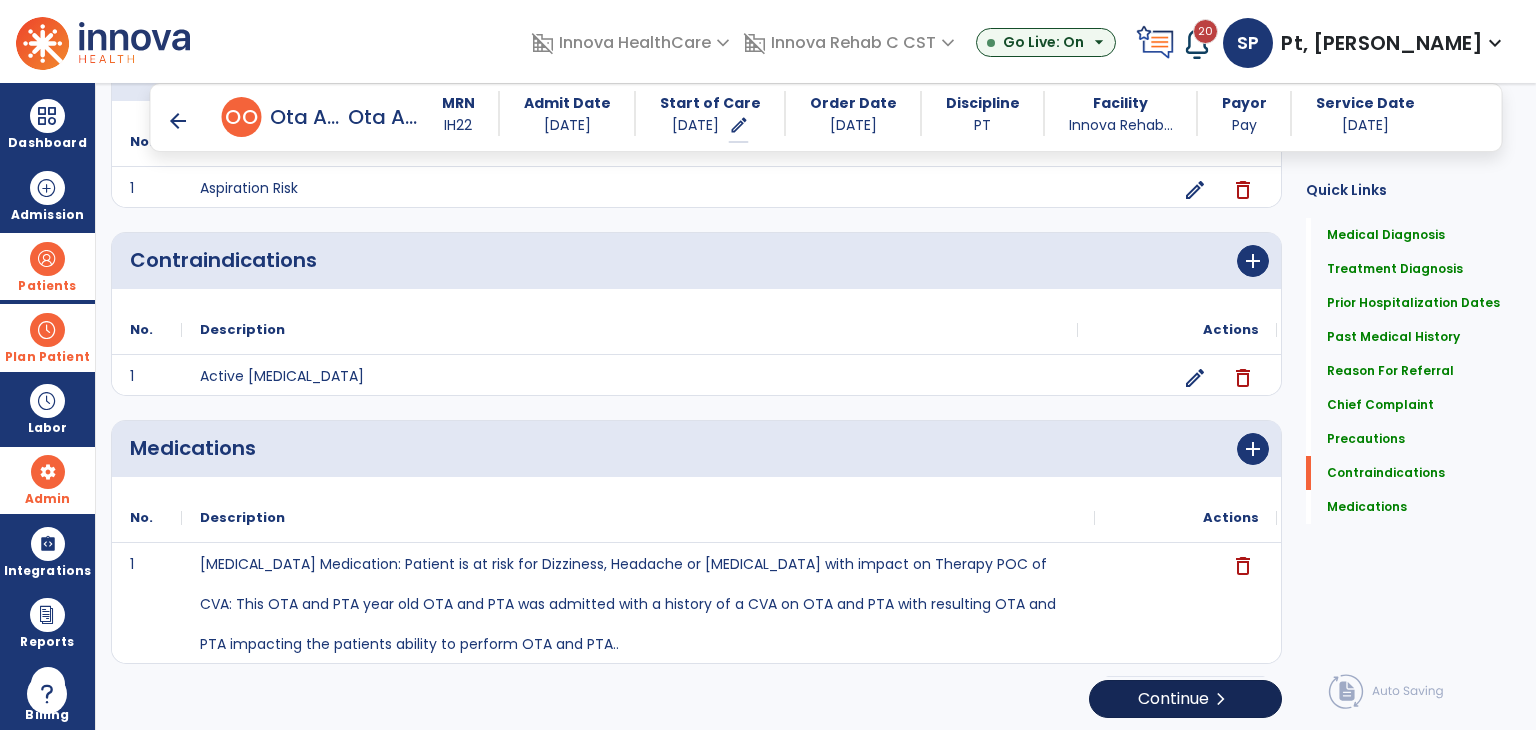 scroll, scrollTop: 0, scrollLeft: 0, axis: both 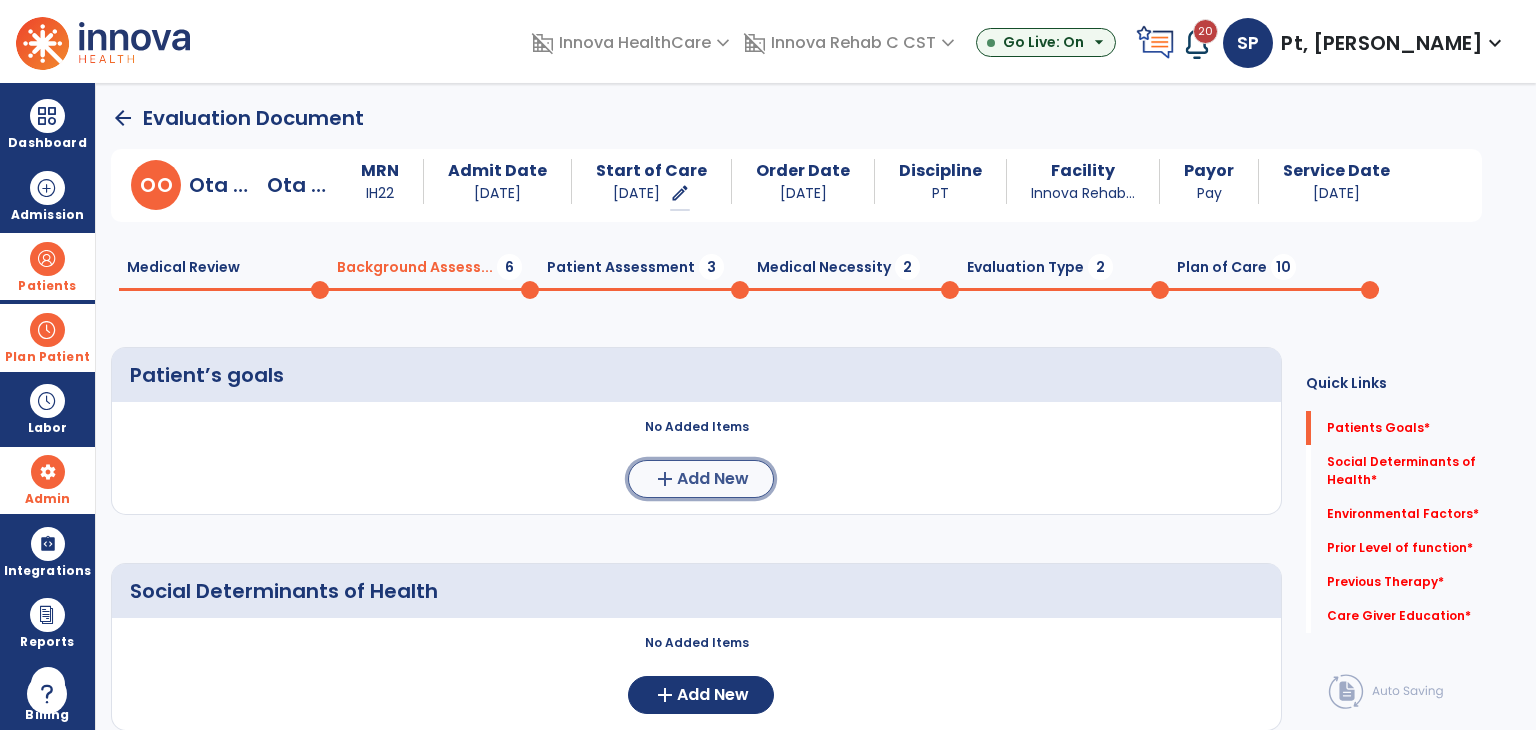 click on "add" 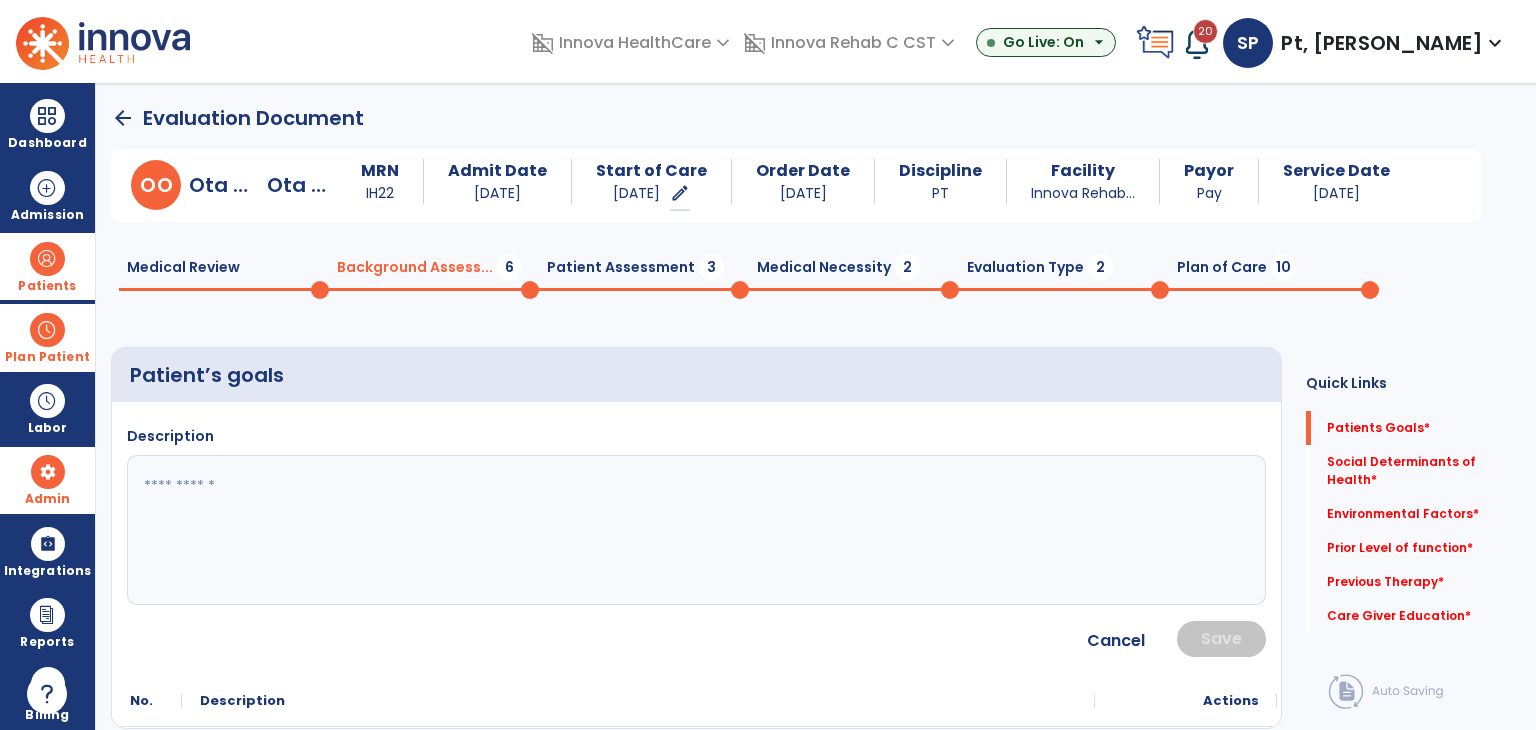 click 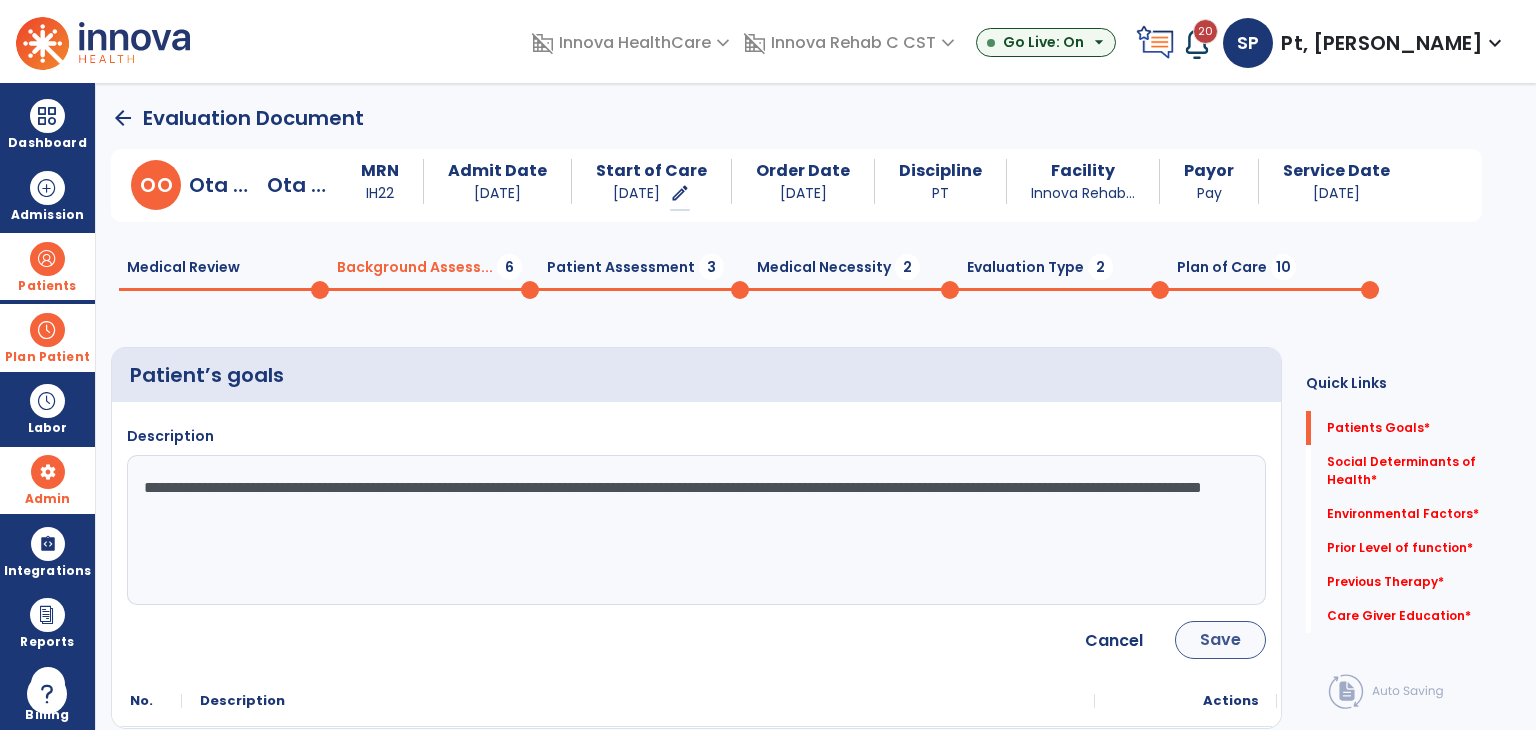 type on "**********" 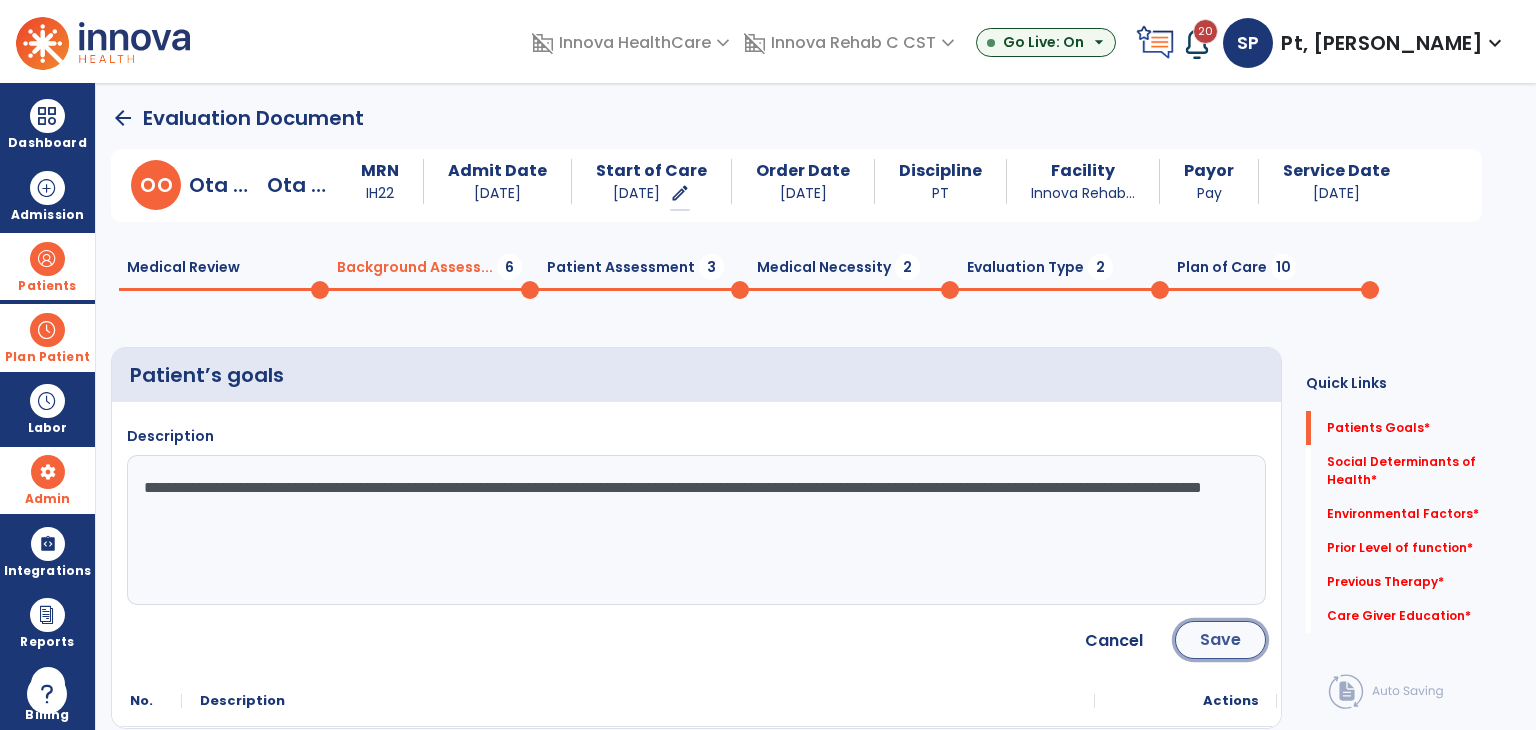 click on "Save" 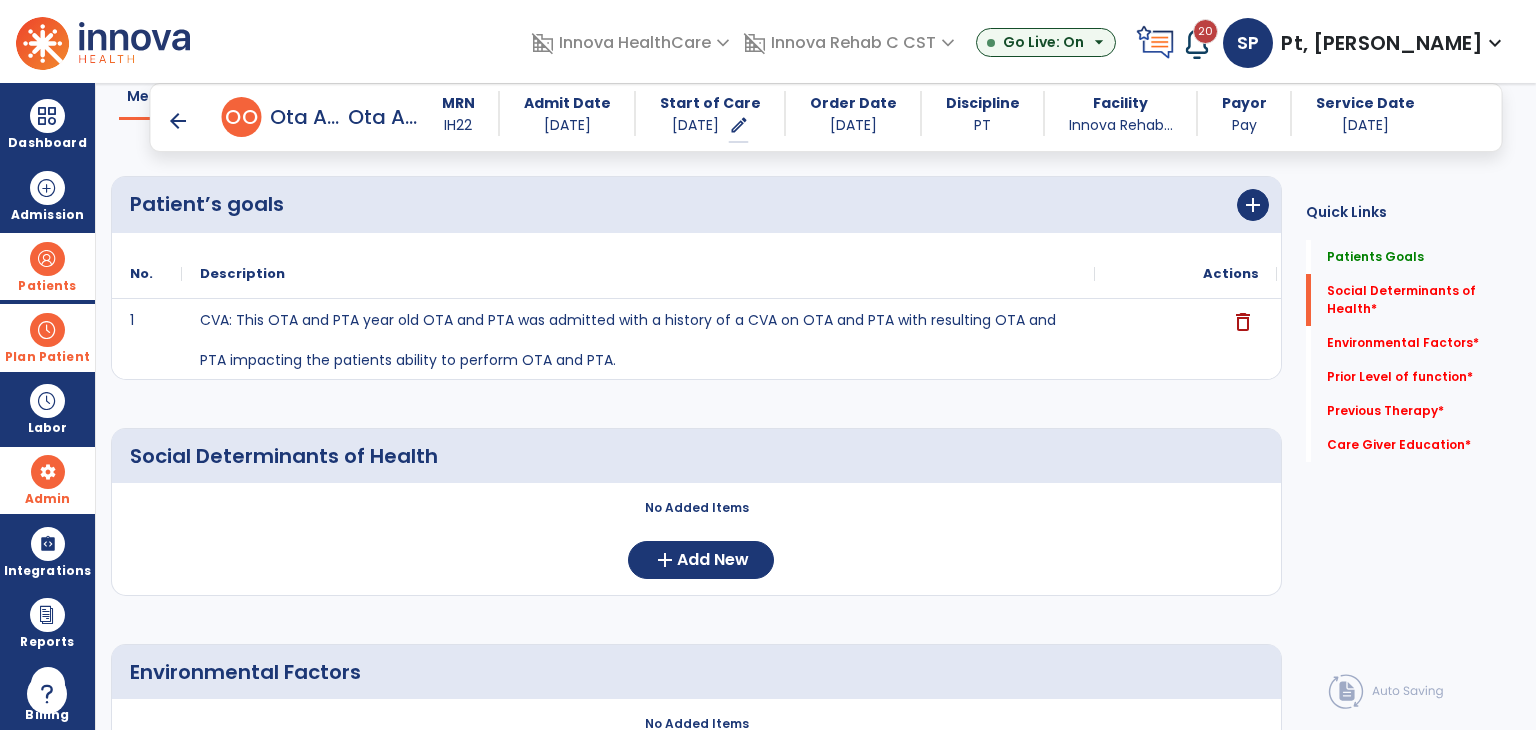 scroll, scrollTop: 200, scrollLeft: 0, axis: vertical 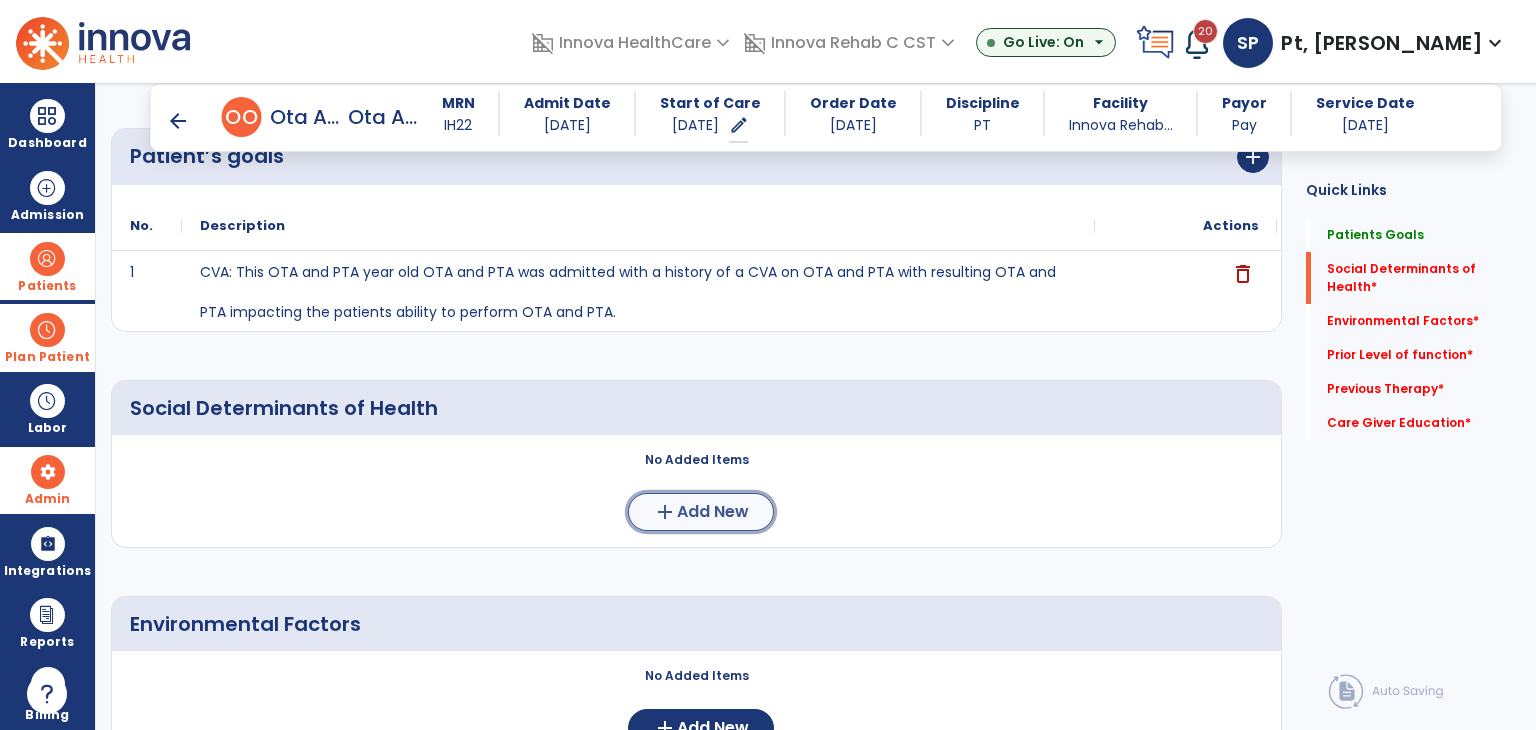 click on "Add New" 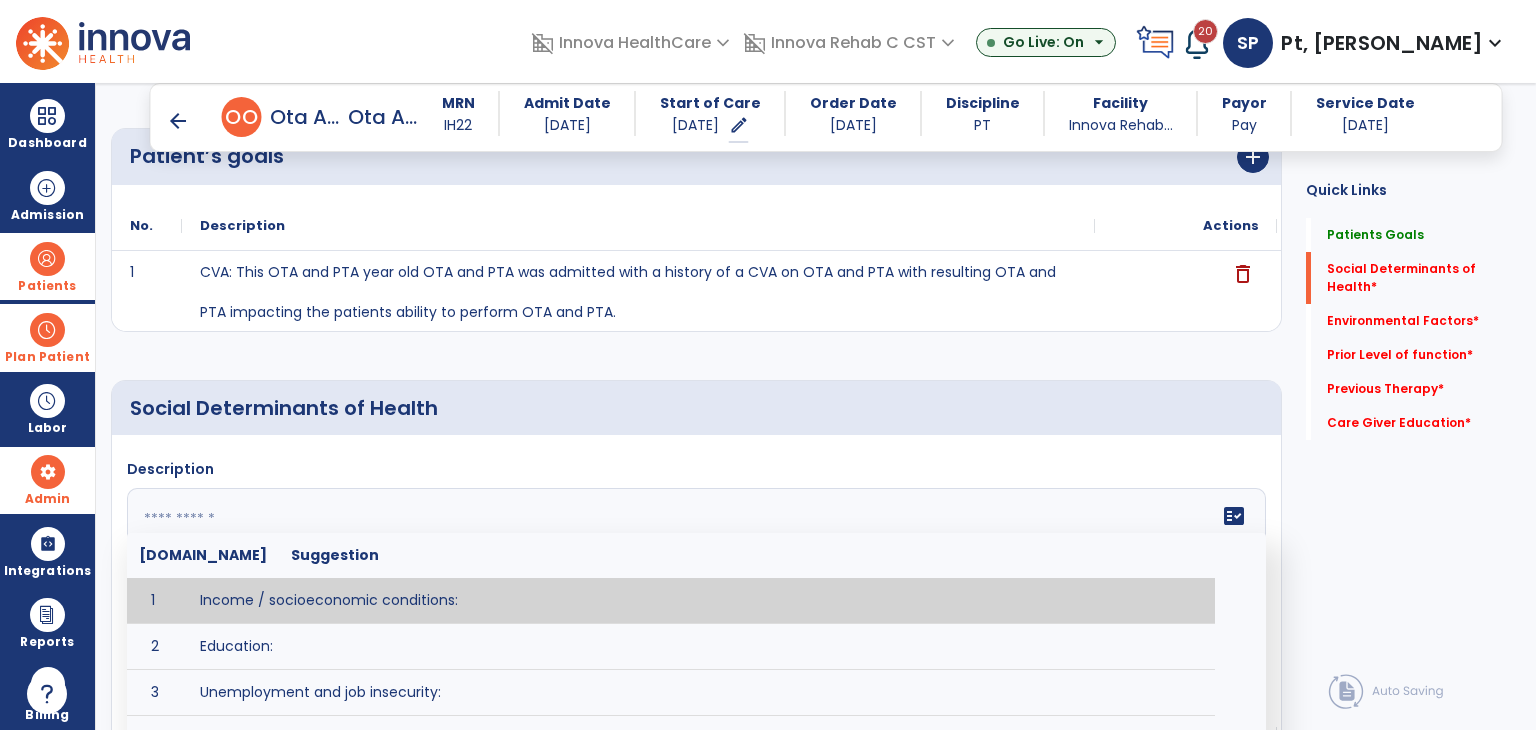 click on "fact_check  Sr.No Suggestion 1 Income / socioeconomic conditions:  2 Education:  3 Unemployment and job insecurity:  4 Working life conditions:  5 Food insecurity:  6 Housing, basic amenities and the environment:  7 Early childhood development:  8 Social inclusion and non-discrimination: 9 Structural conflict: 10 Access to affordable health services of decent quality:" 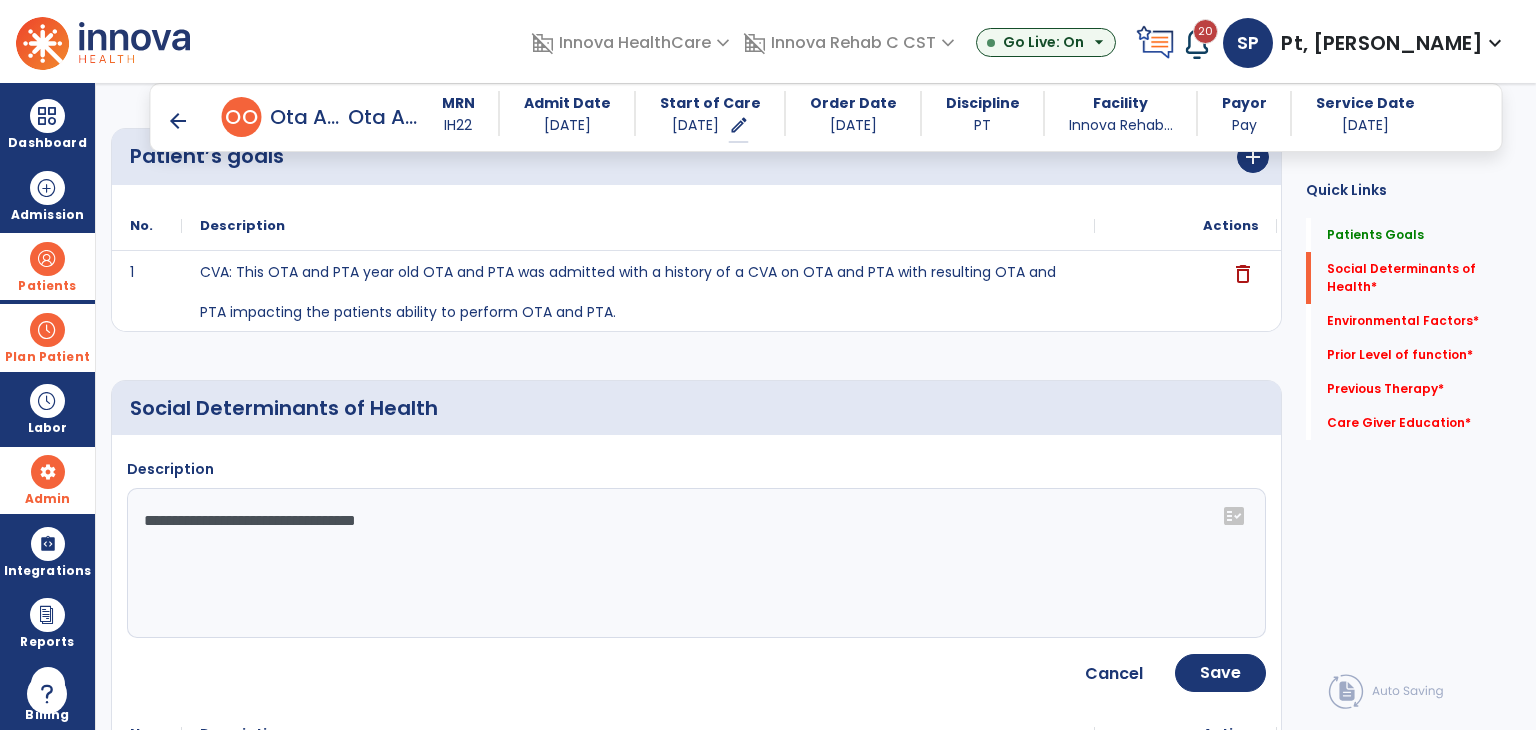 click on "**********" 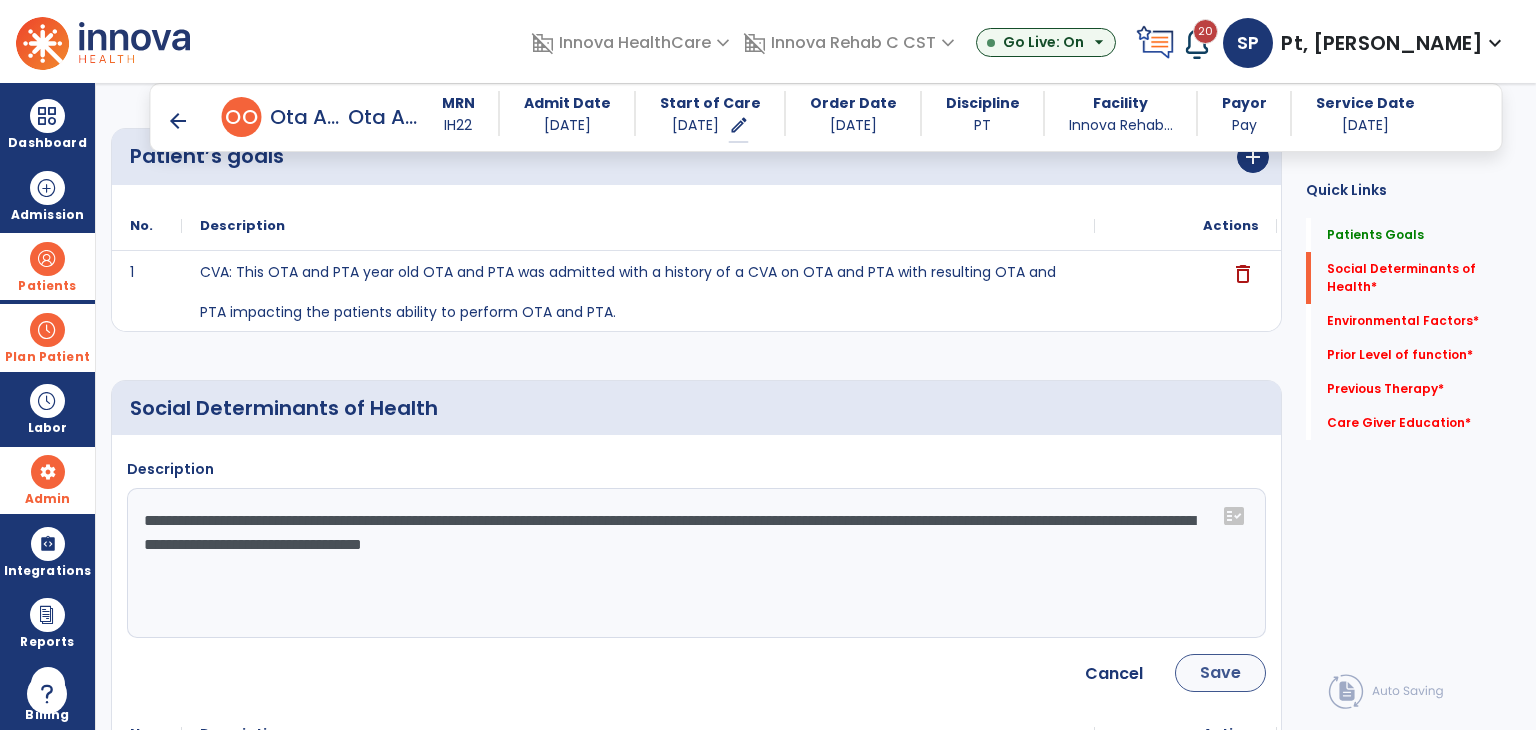 type on "**********" 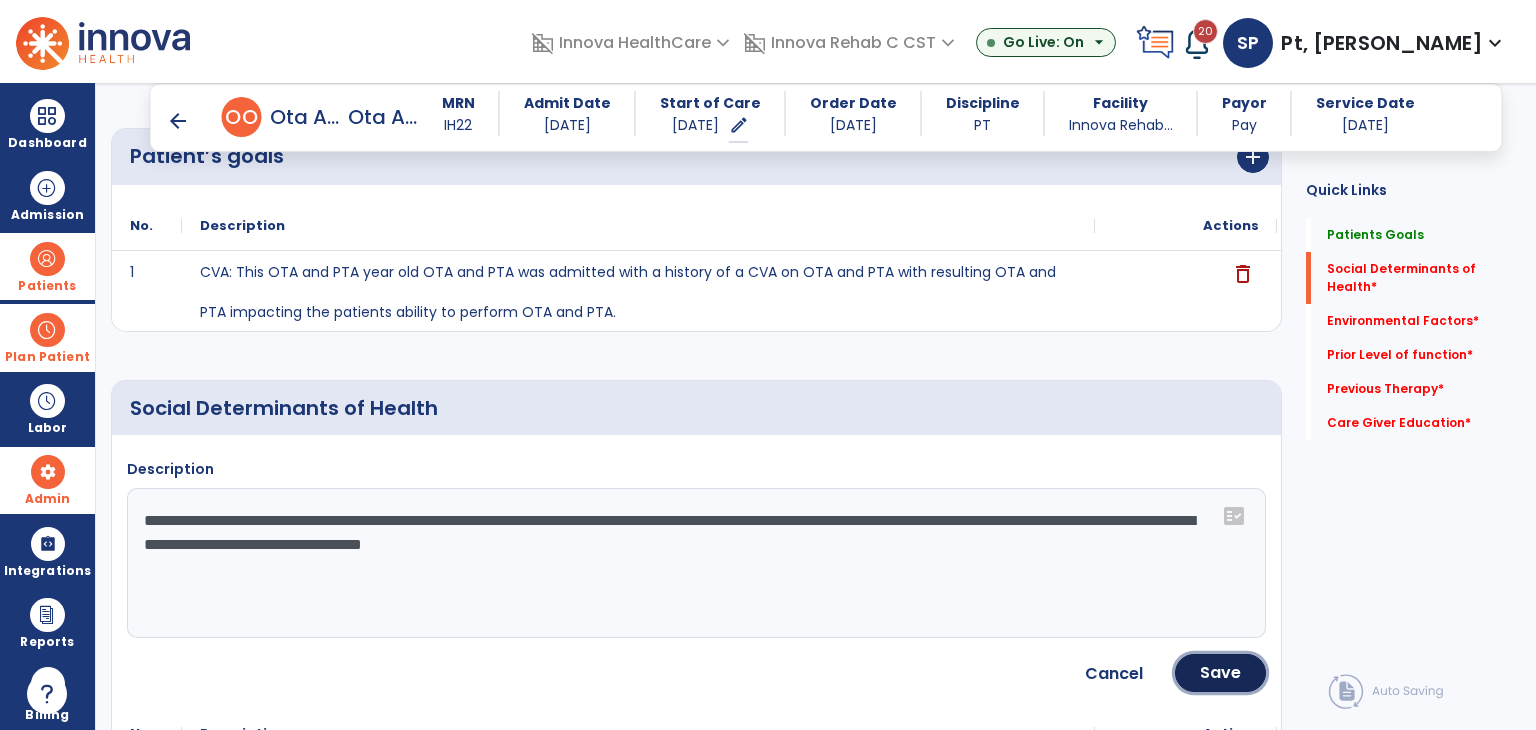 drag, startPoint x: 1212, startPoint y: 676, endPoint x: 1092, endPoint y: 638, distance: 125.872955 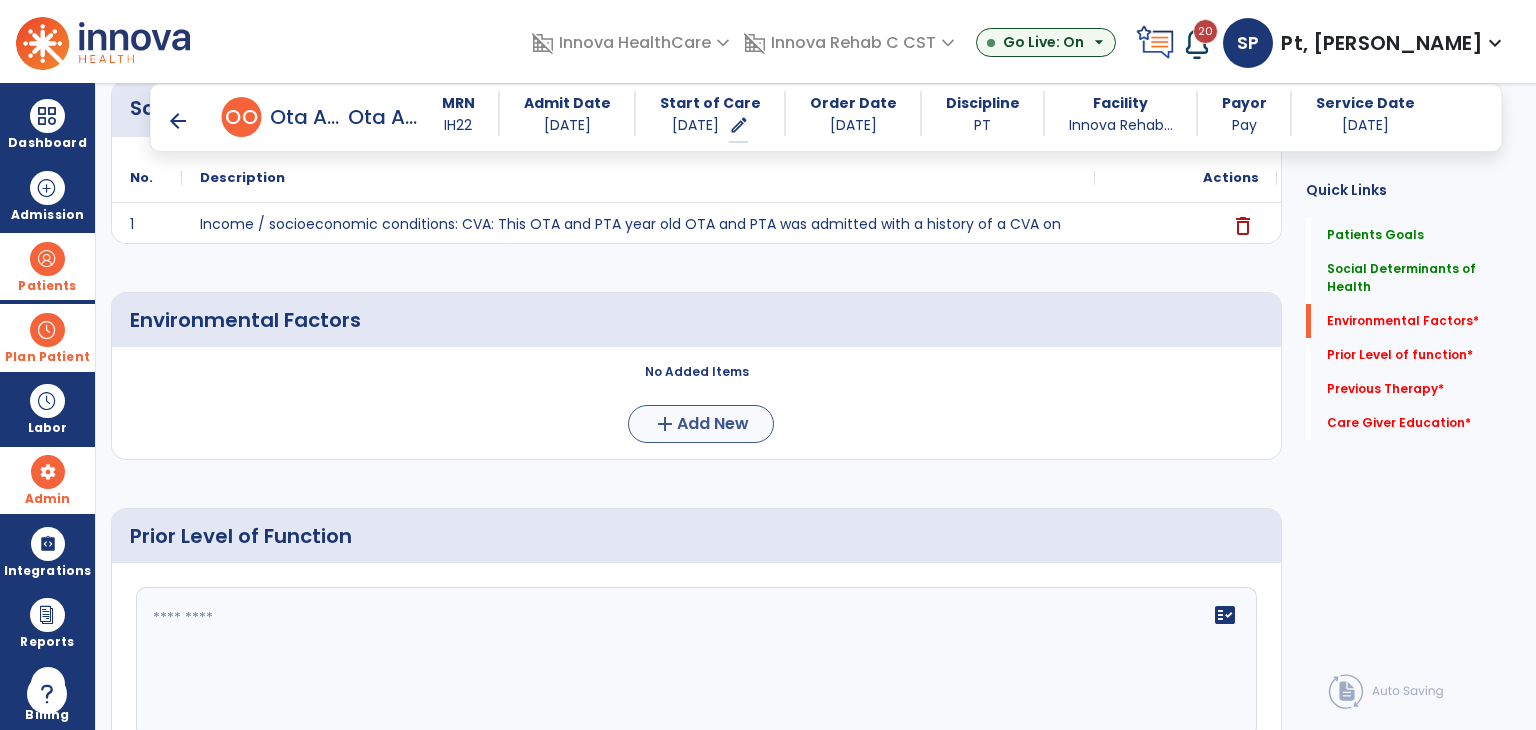 scroll, scrollTop: 500, scrollLeft: 0, axis: vertical 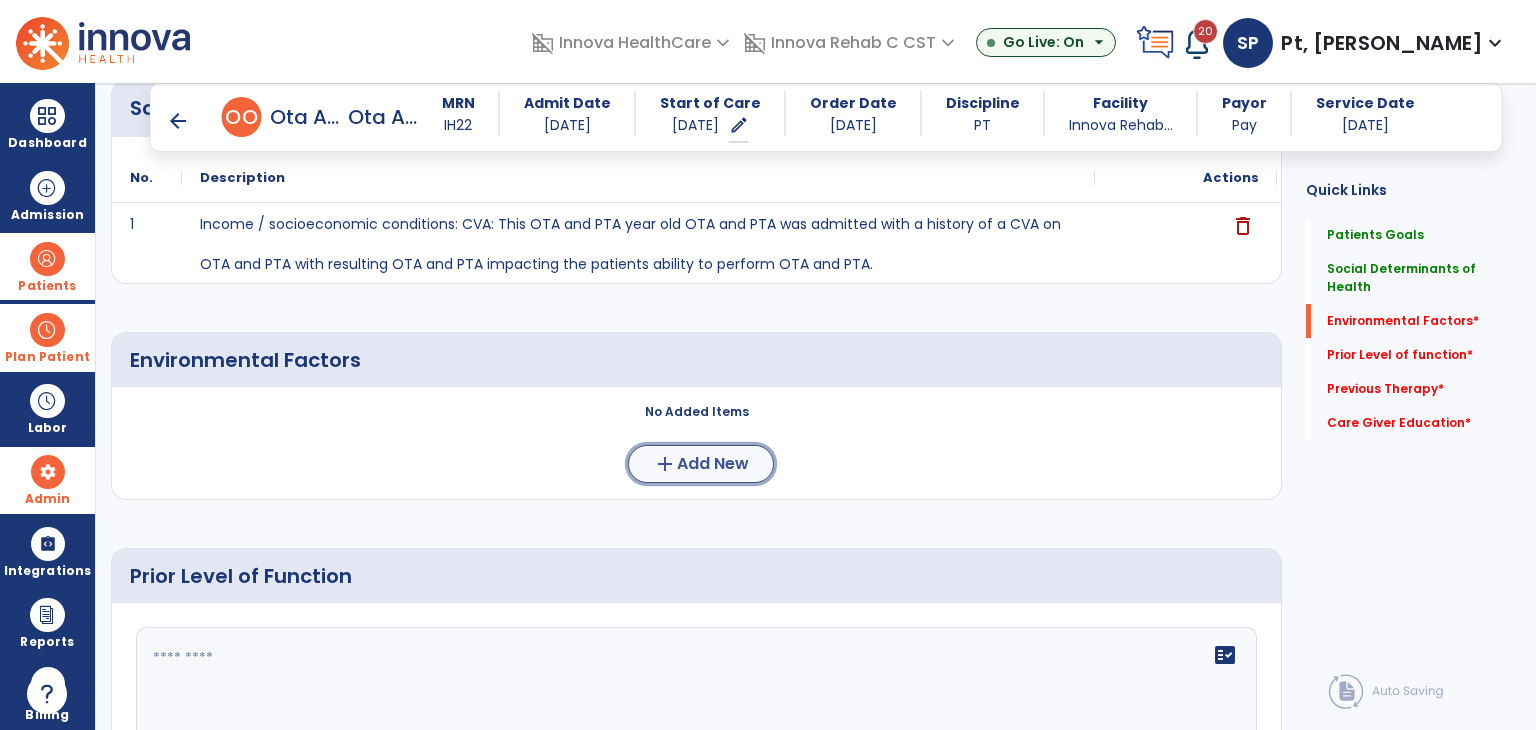 click on "add  Add New" 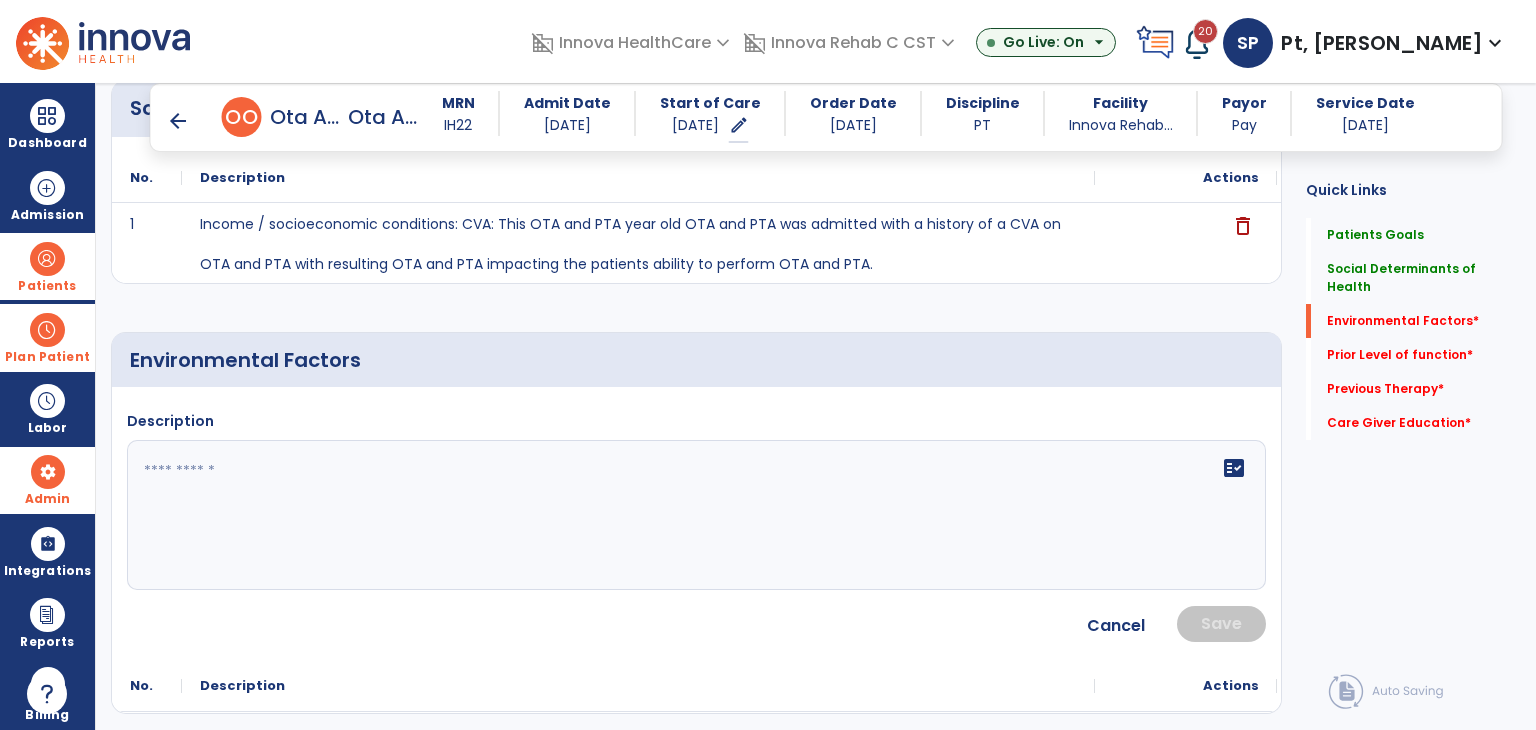 click 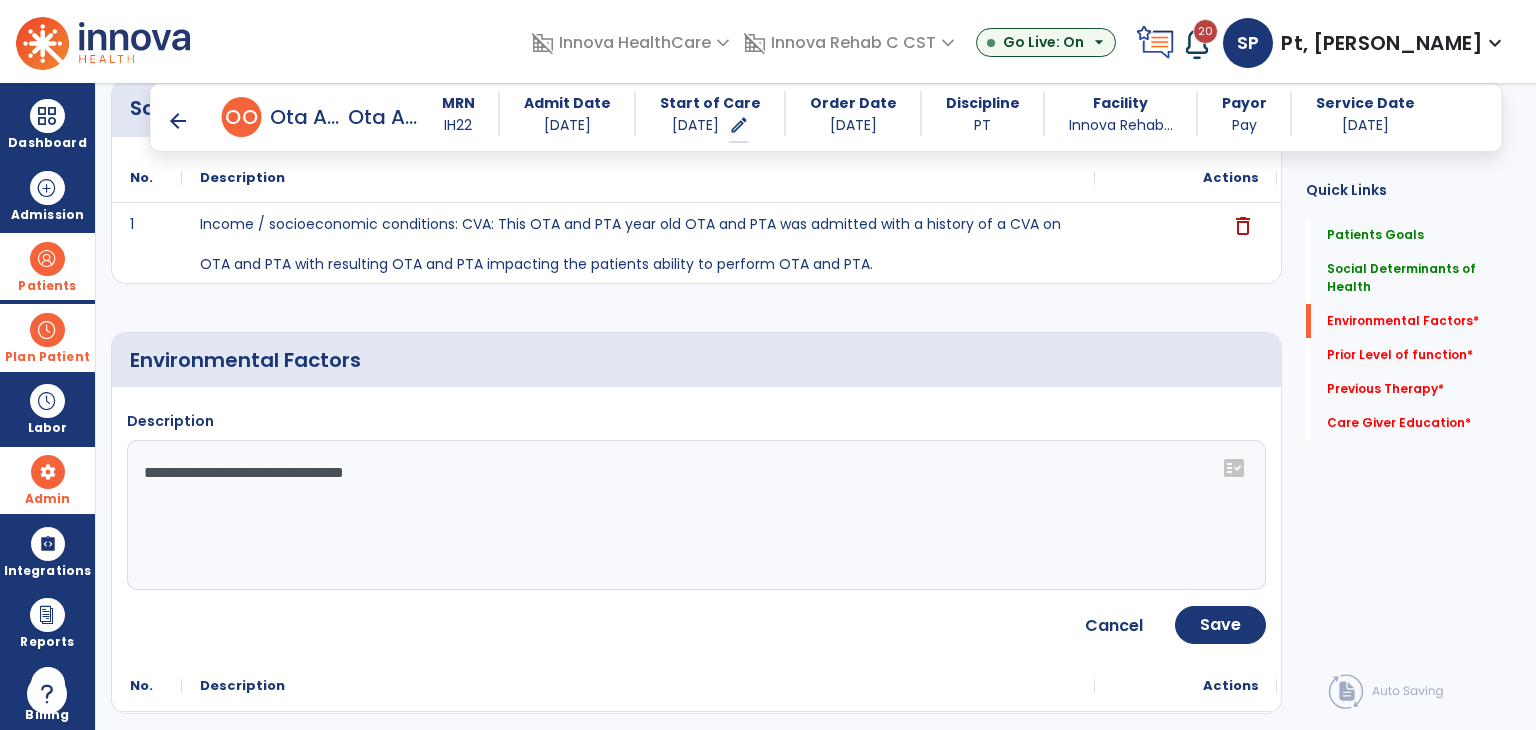 click on "**********" 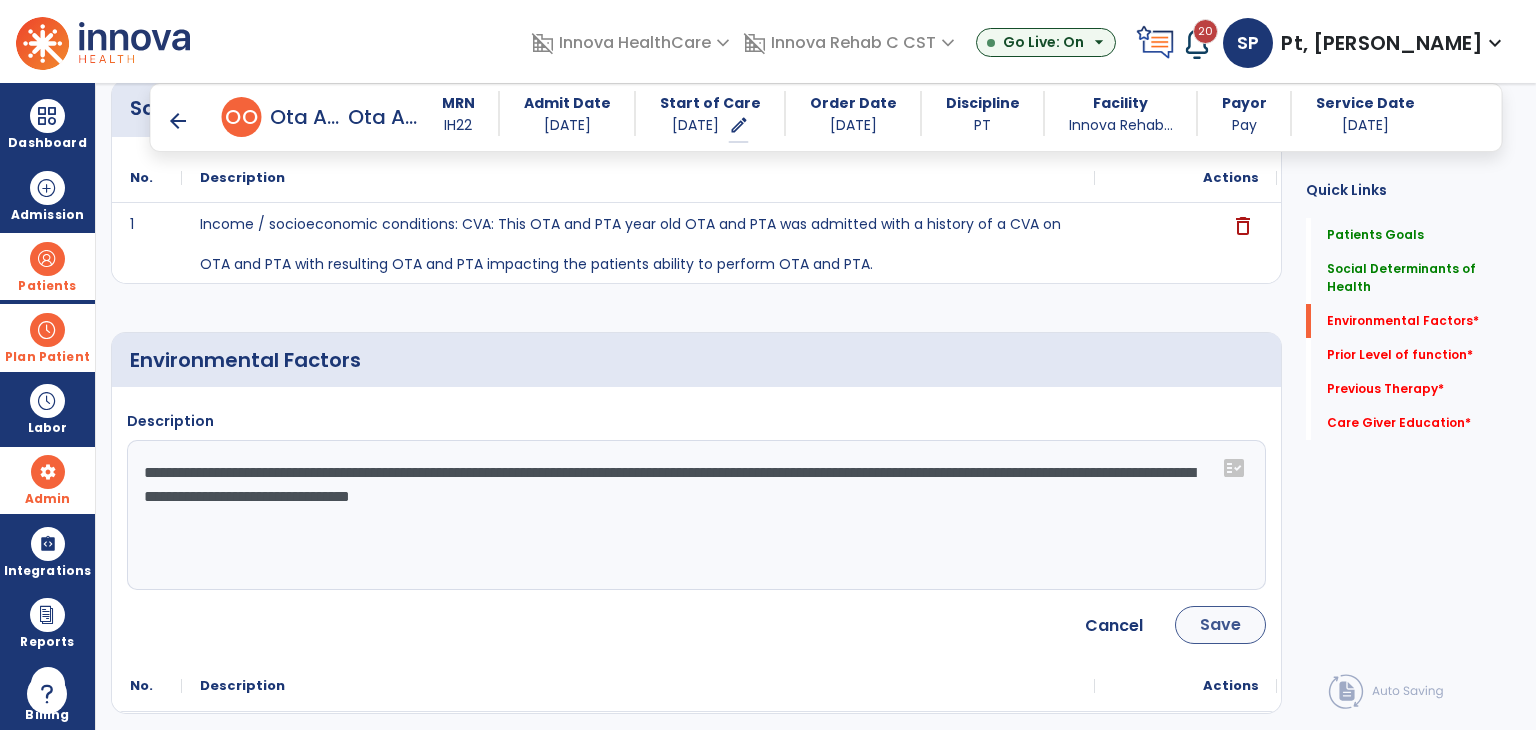 type on "**********" 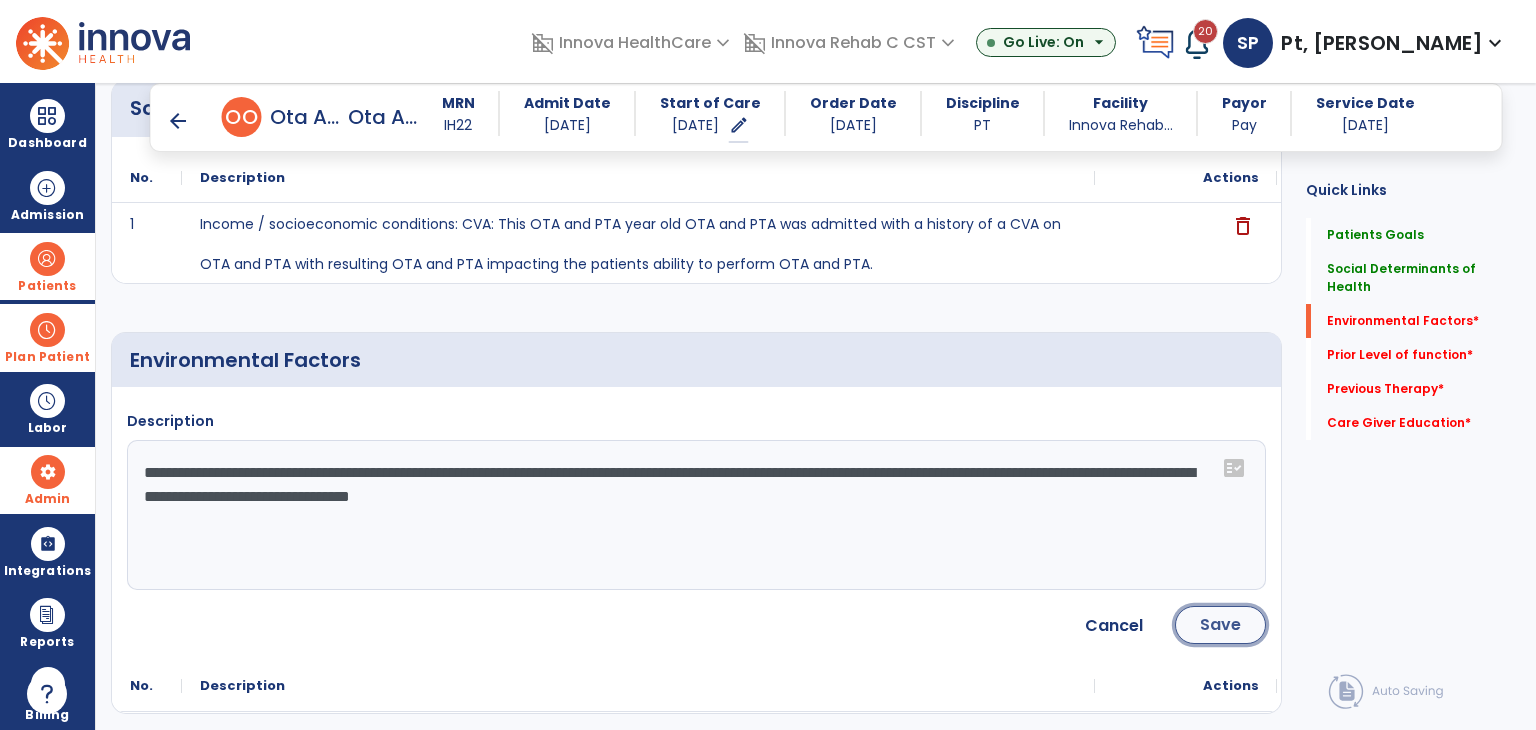 click on "Save" 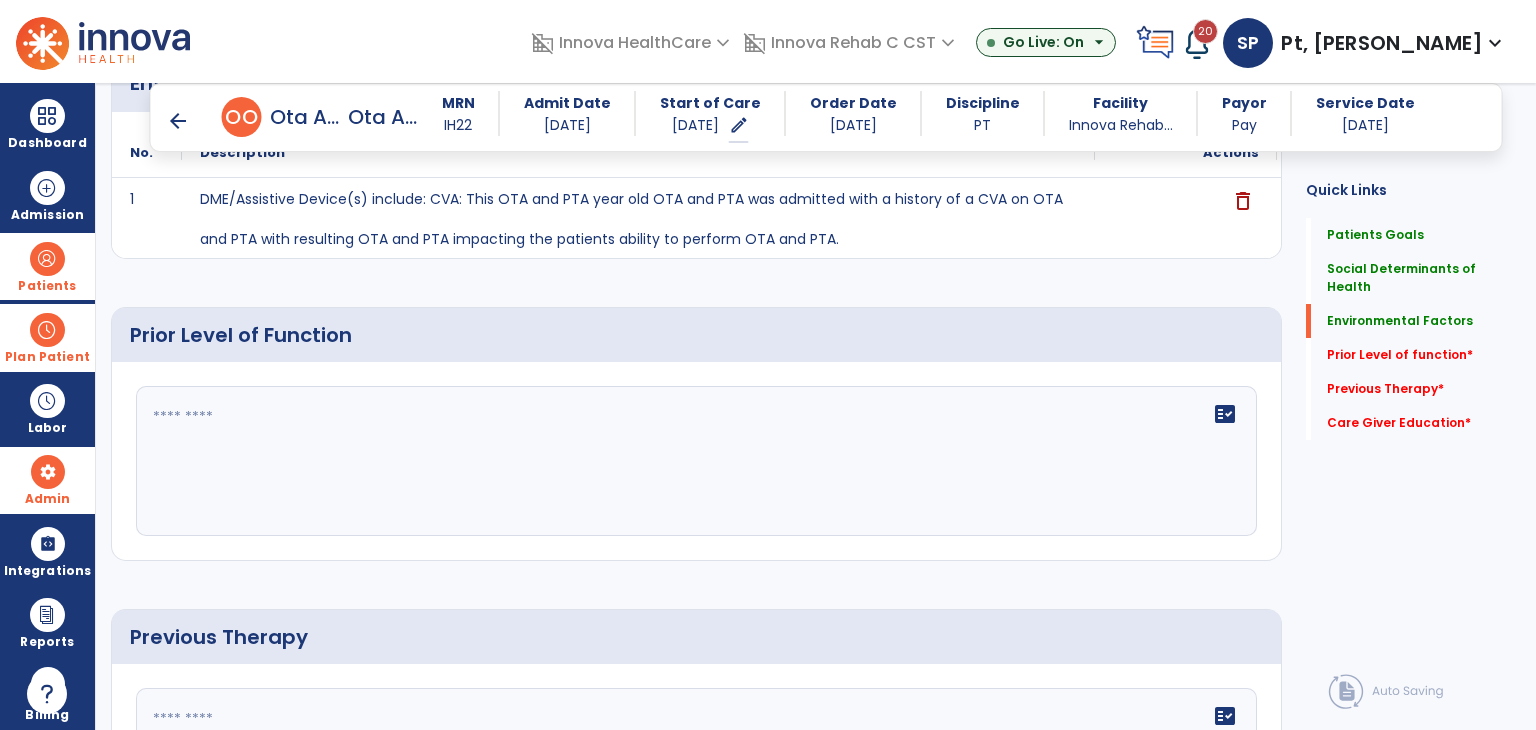 scroll, scrollTop: 800, scrollLeft: 0, axis: vertical 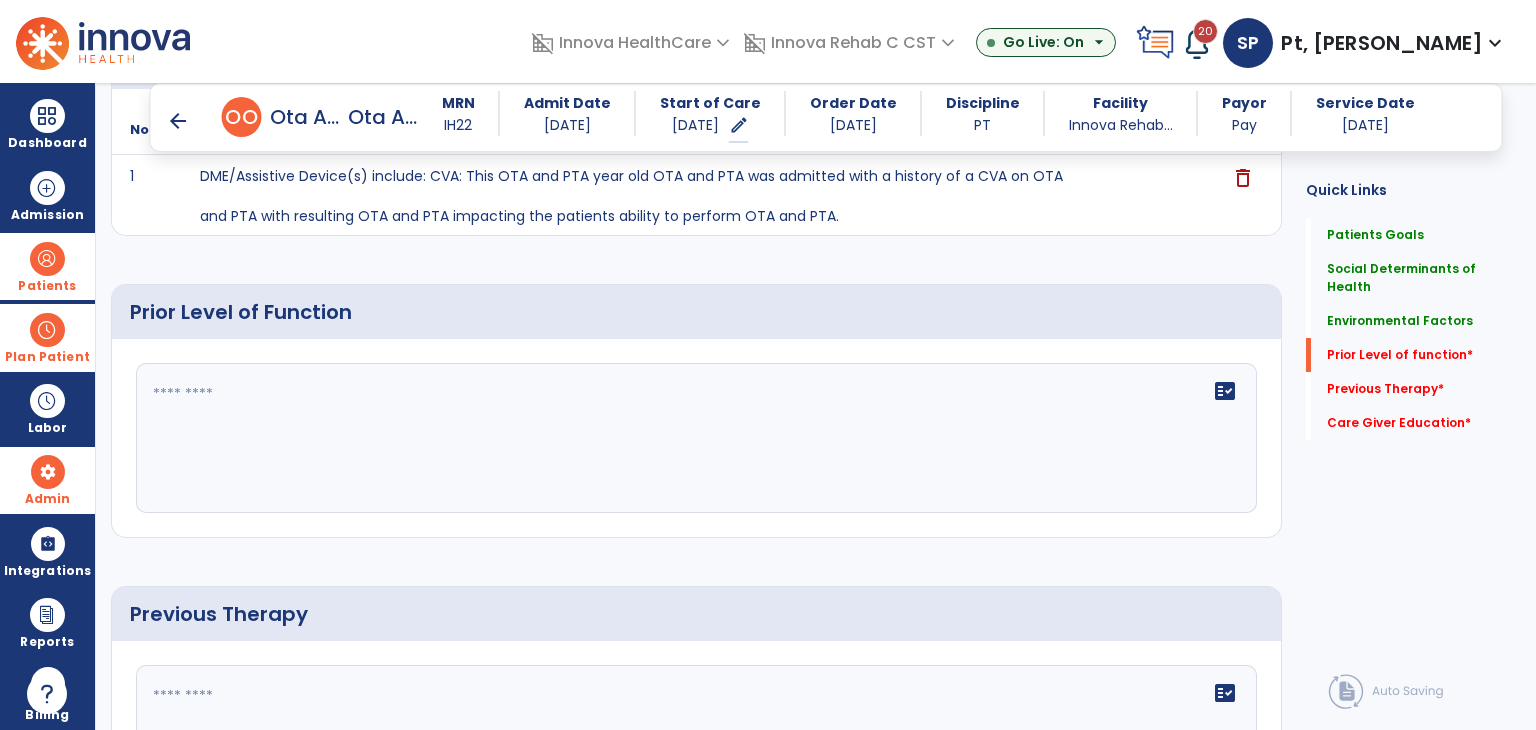 click on "fact_check" 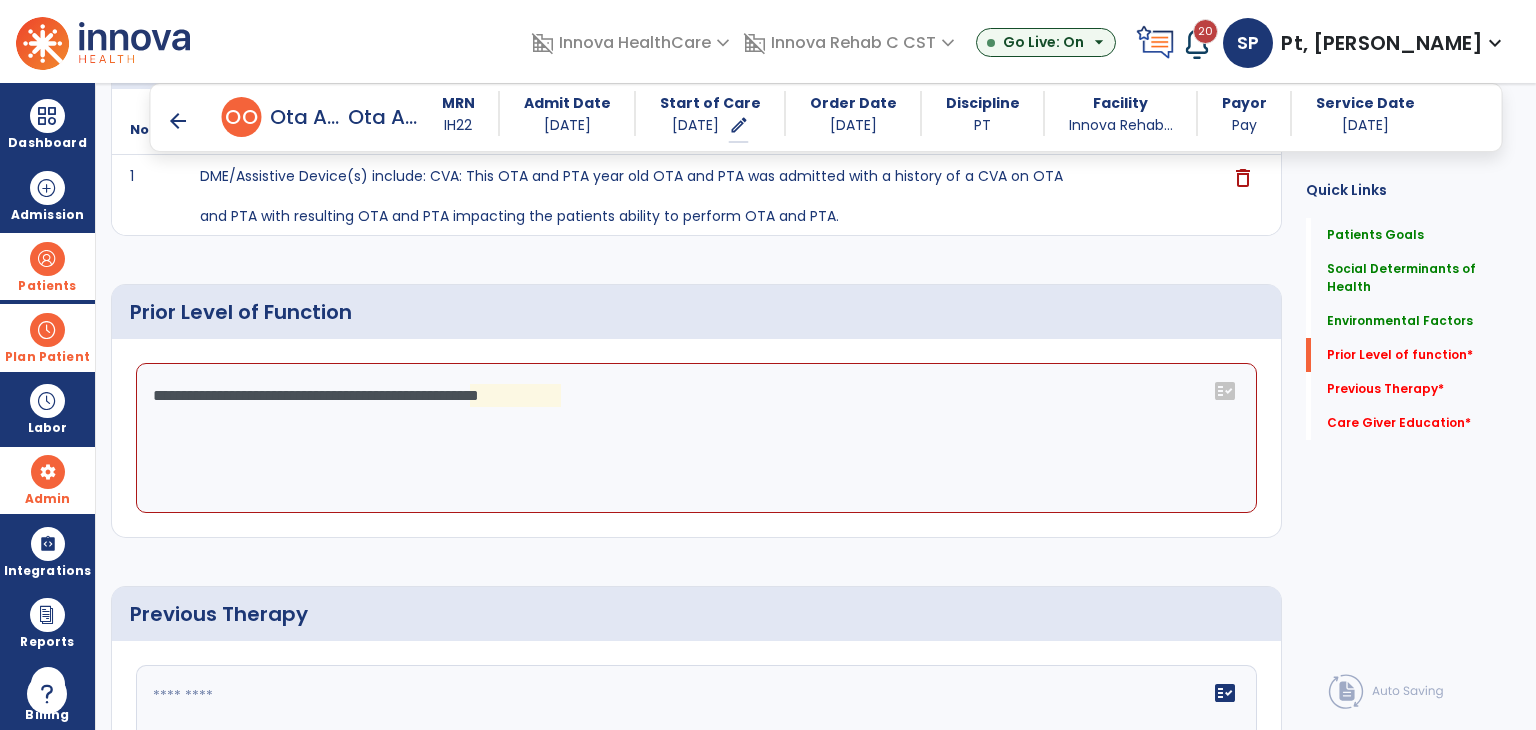 click on "**********" 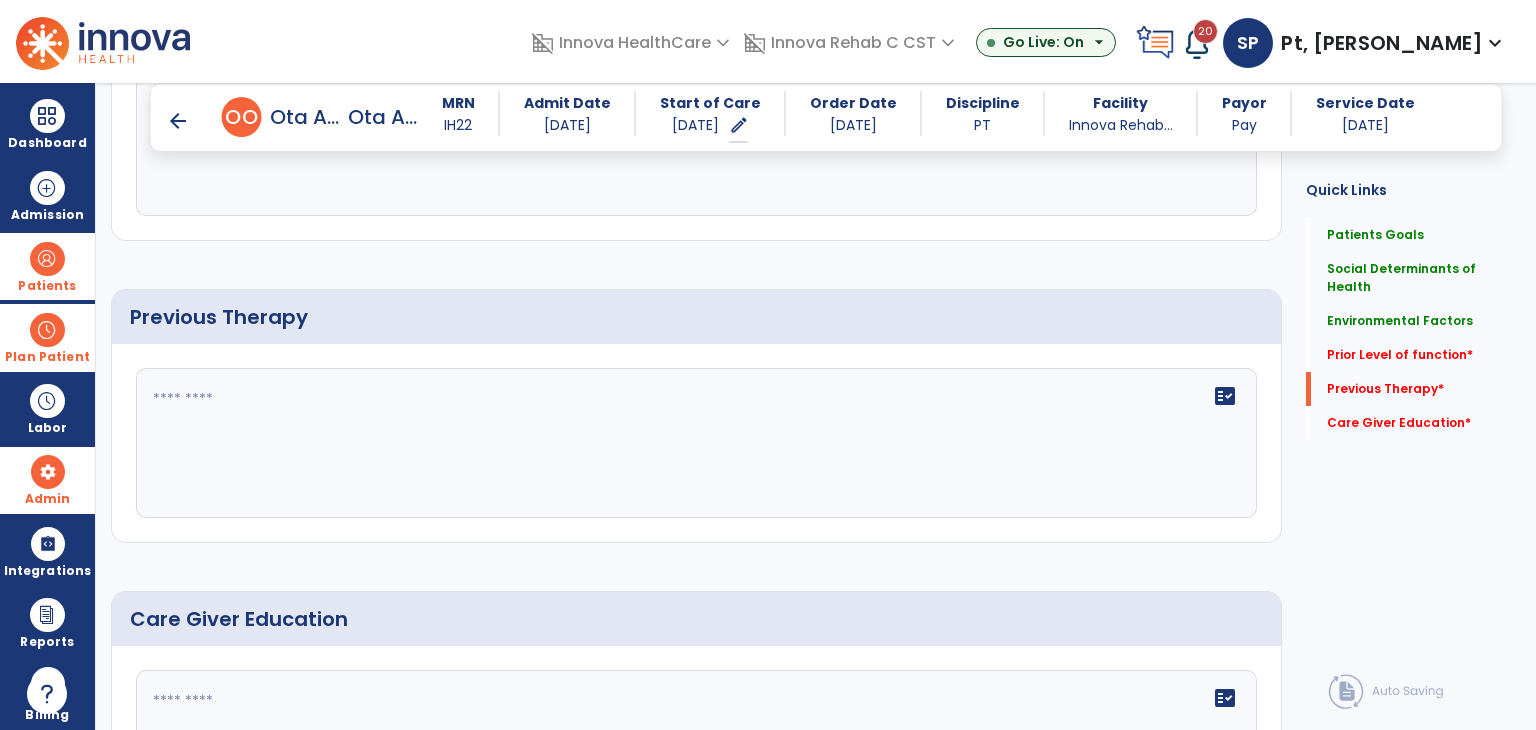 scroll, scrollTop: 1100, scrollLeft: 0, axis: vertical 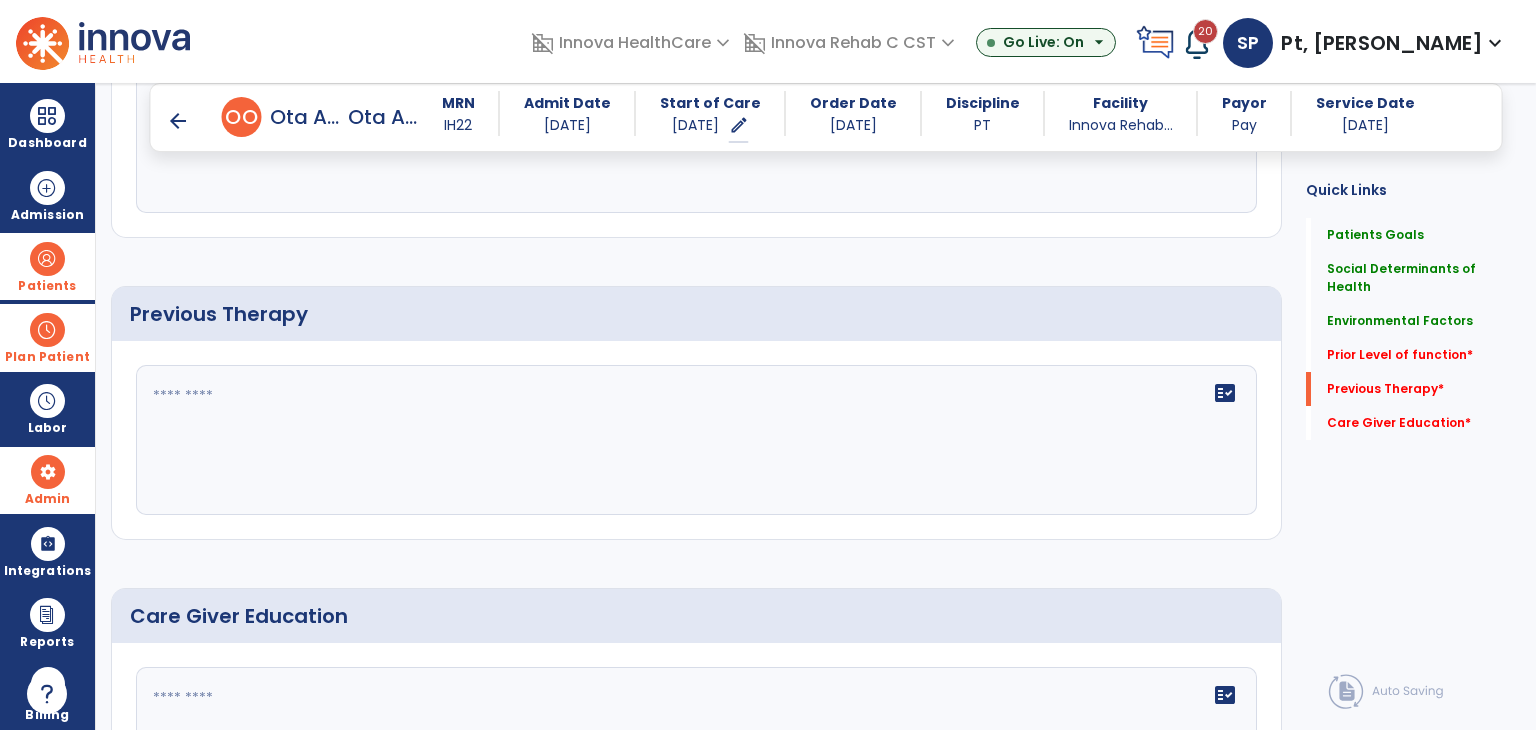 type on "**********" 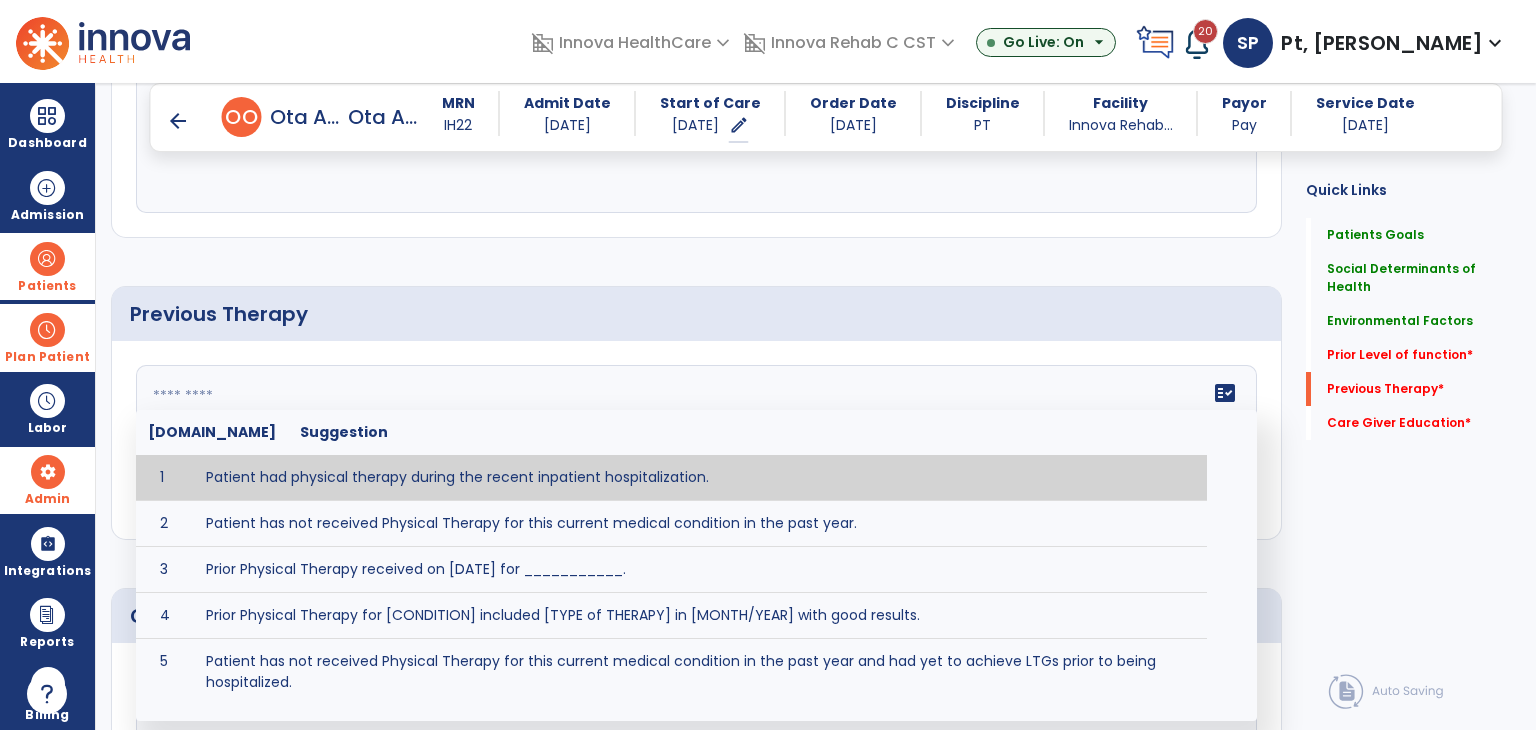 click on "fact_check  Sr.No Suggestion 1 Patient had physical therapy during the recent inpatient hospitalization. 2 Patient has not received Physical Therapy for this current medical condition in the past year. 3 Prior Physical Therapy received on [DATE] for ___________. 4 Prior Physical Therapy for [CONDITION] included [TYPE of THERAPY] in [MONTH/YEAR] with good results. 5 Patient has not received Physical Therapy for this current medical condition in the past year and had yet to achieve LTGs prior to being hospitalized. 6 Prior to this recent hospitalization, the patient had been on therapy case load for [TIME]and was still working to achieve LTGs before being hospitalized." 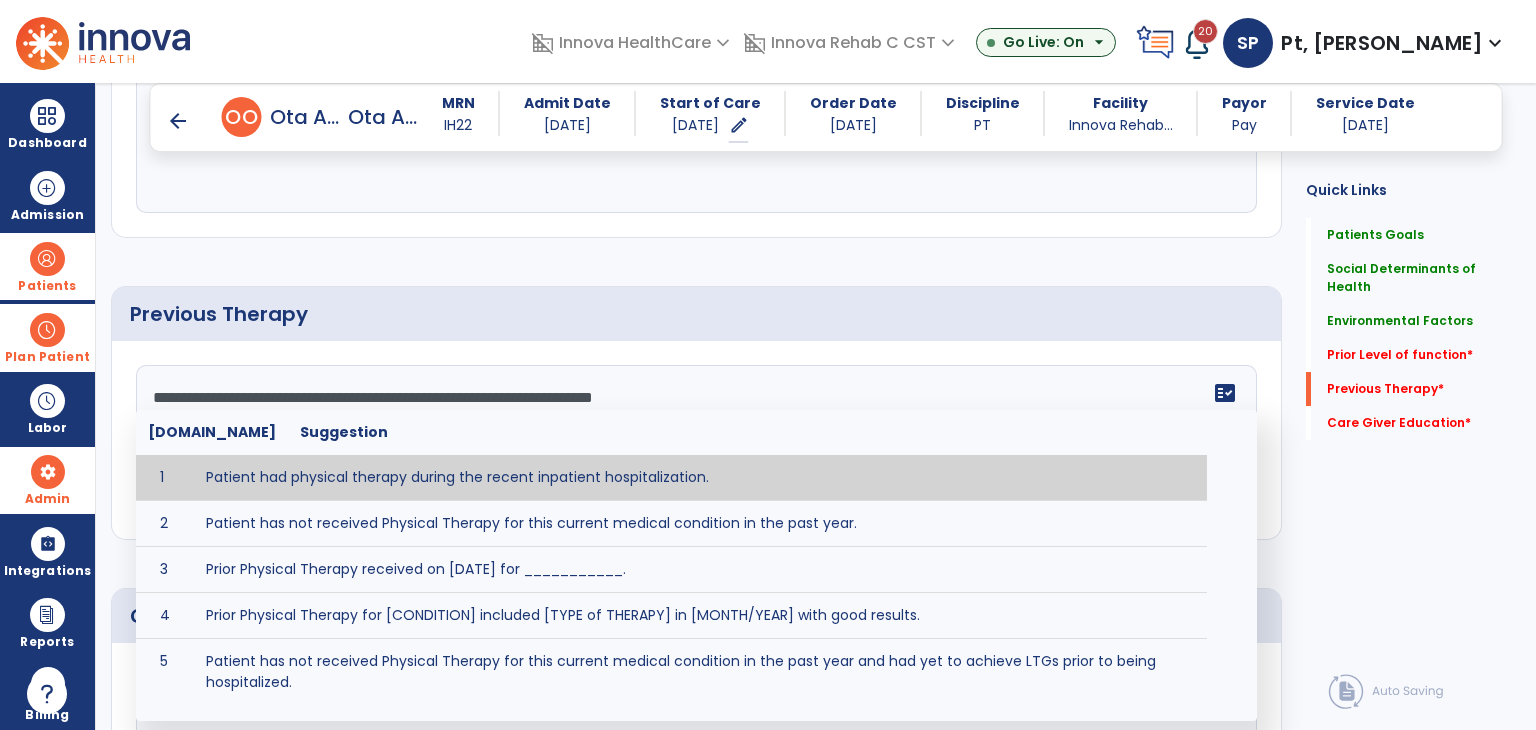 click 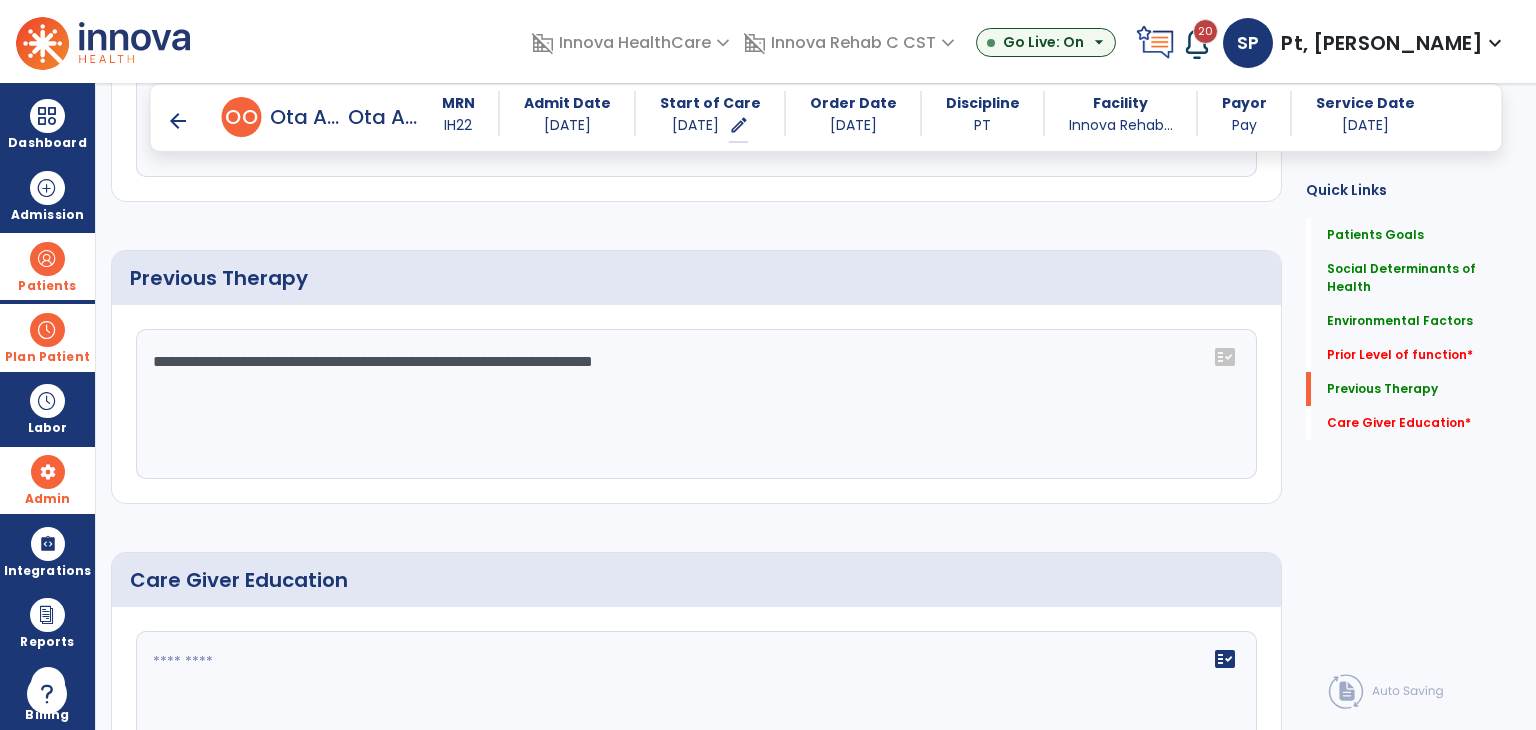 type on "**********" 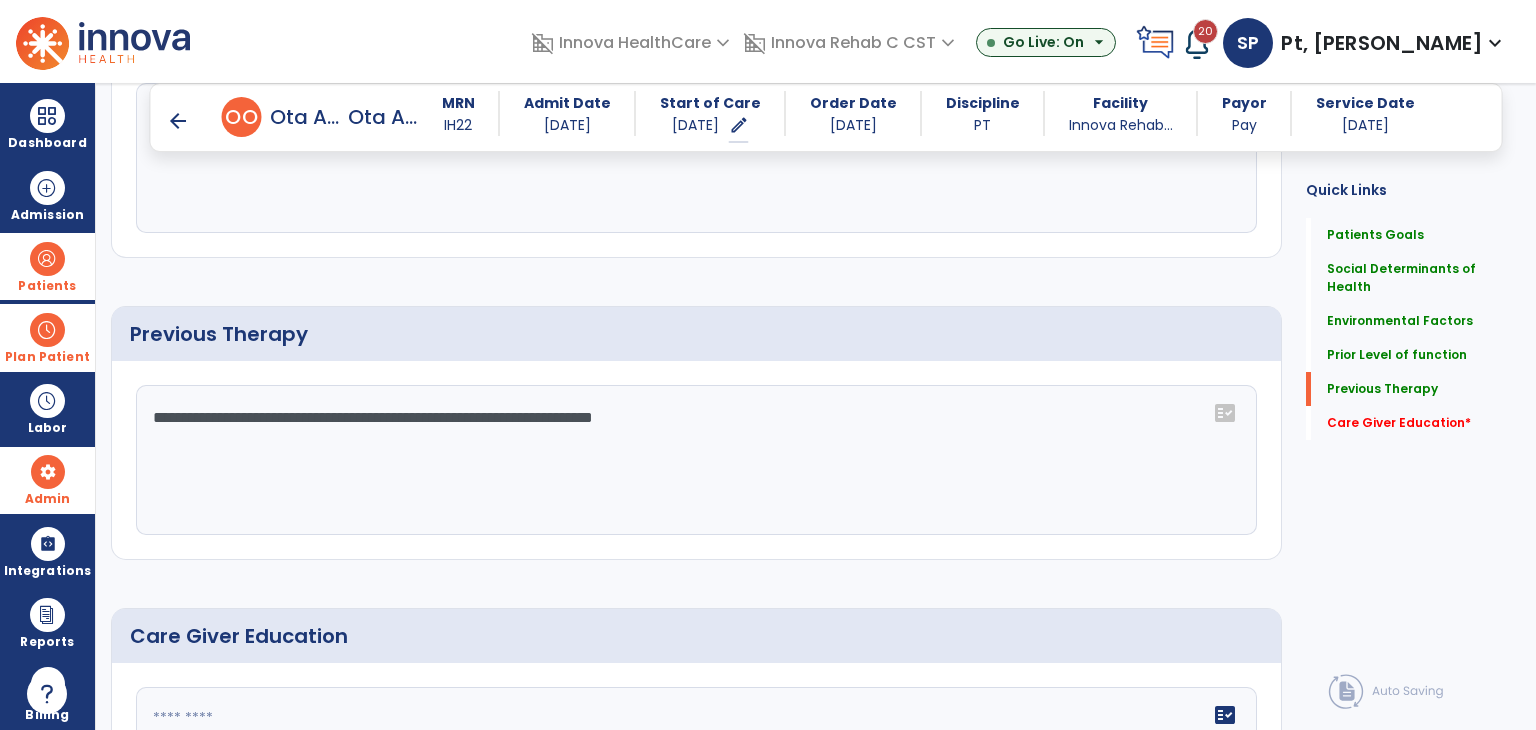 click 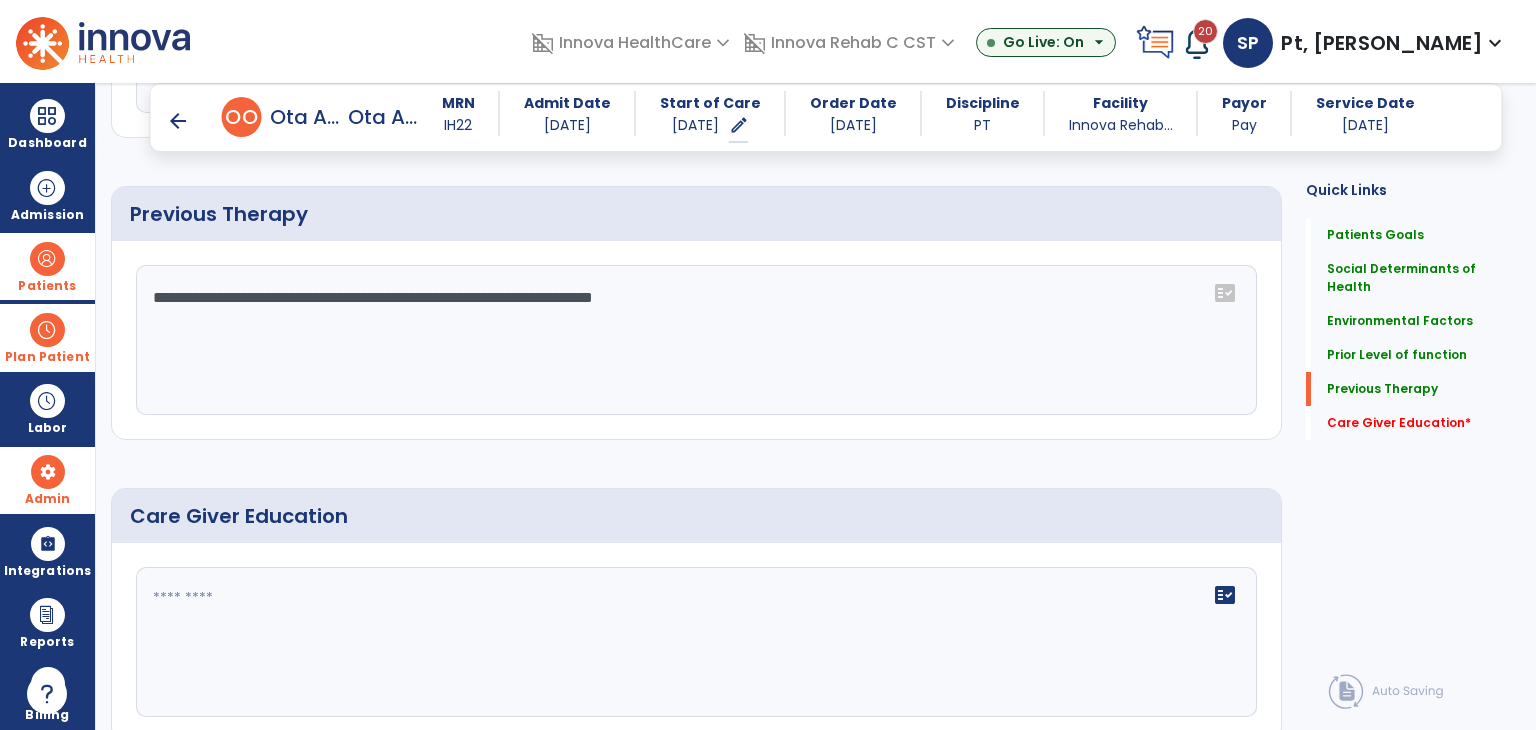 click on "fact_check" 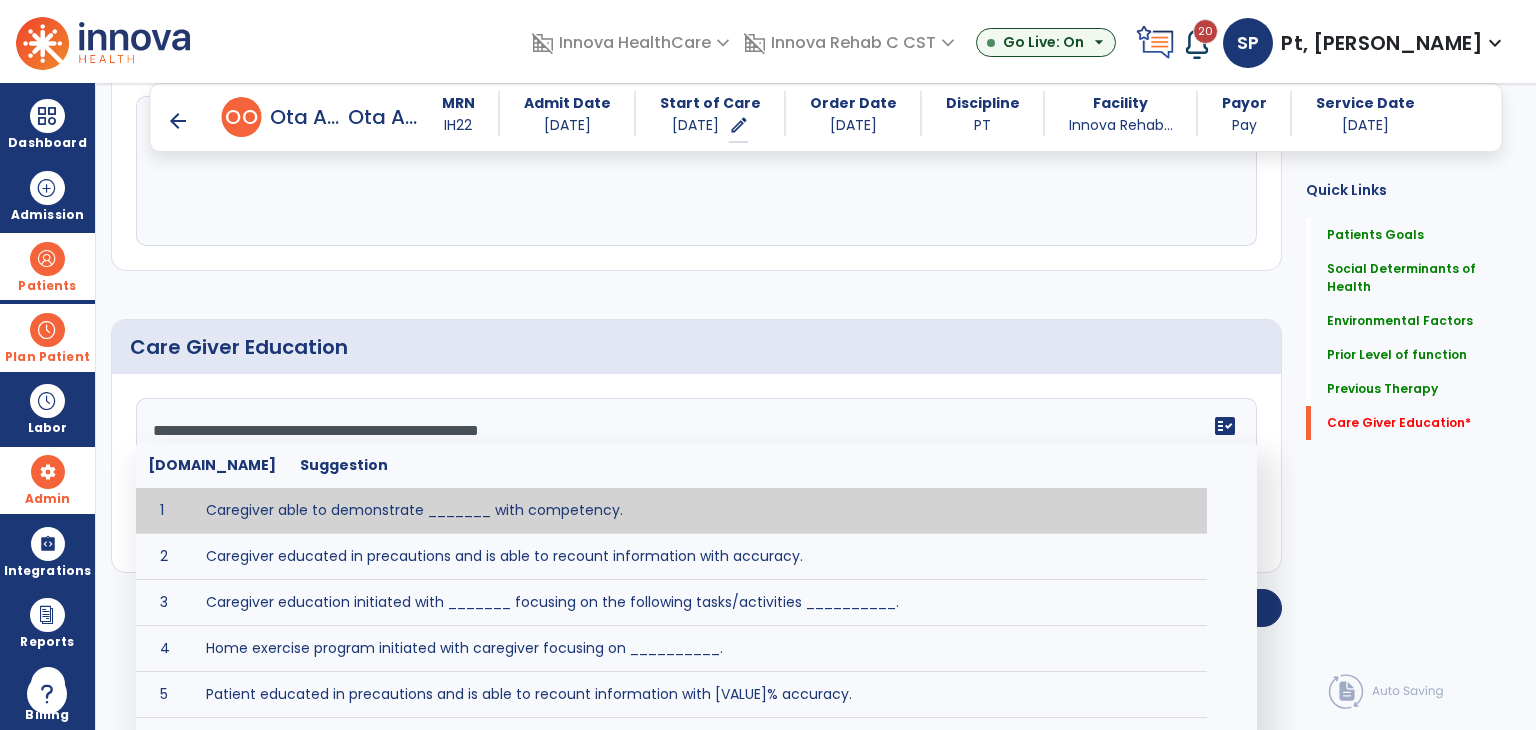 scroll, scrollTop: 1278, scrollLeft: 0, axis: vertical 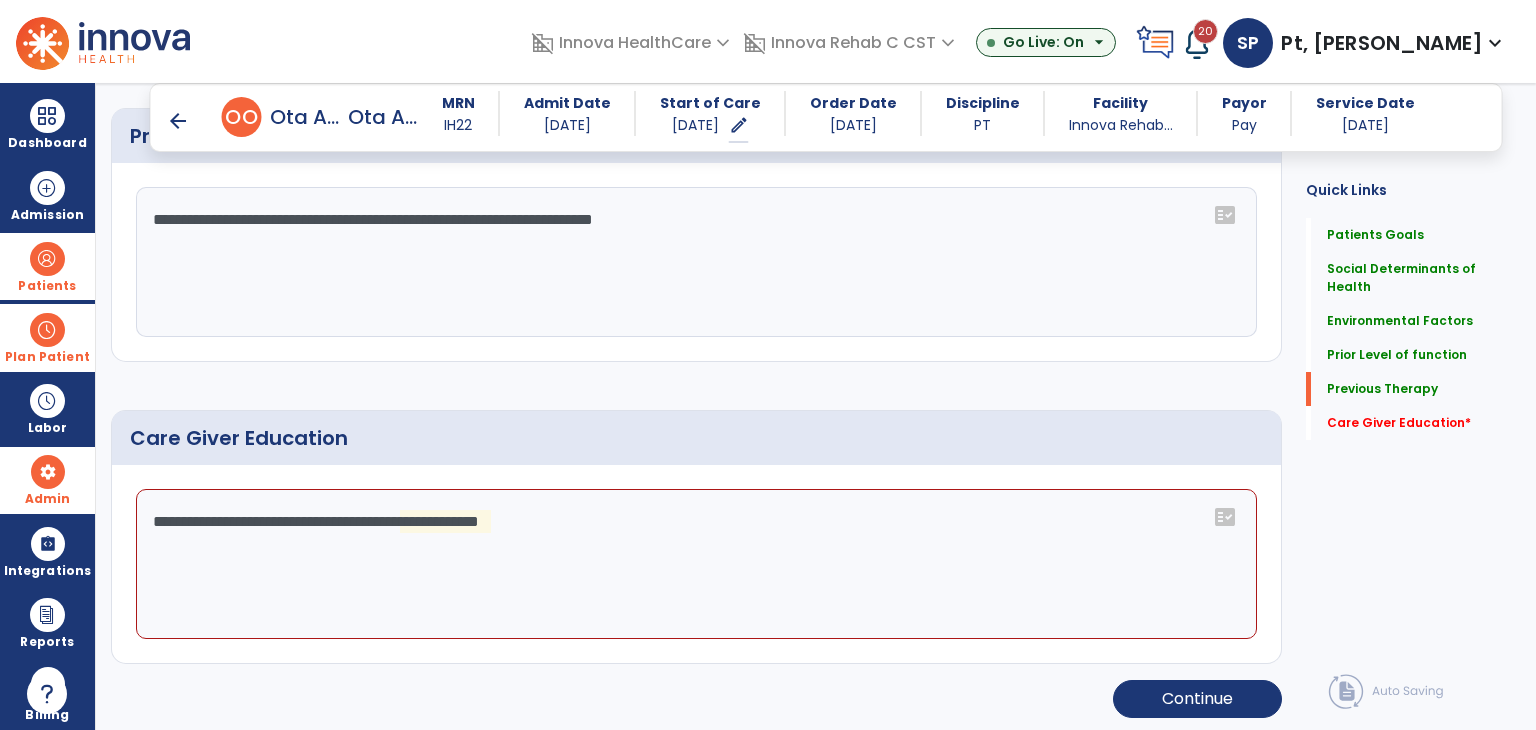 click on "**********" 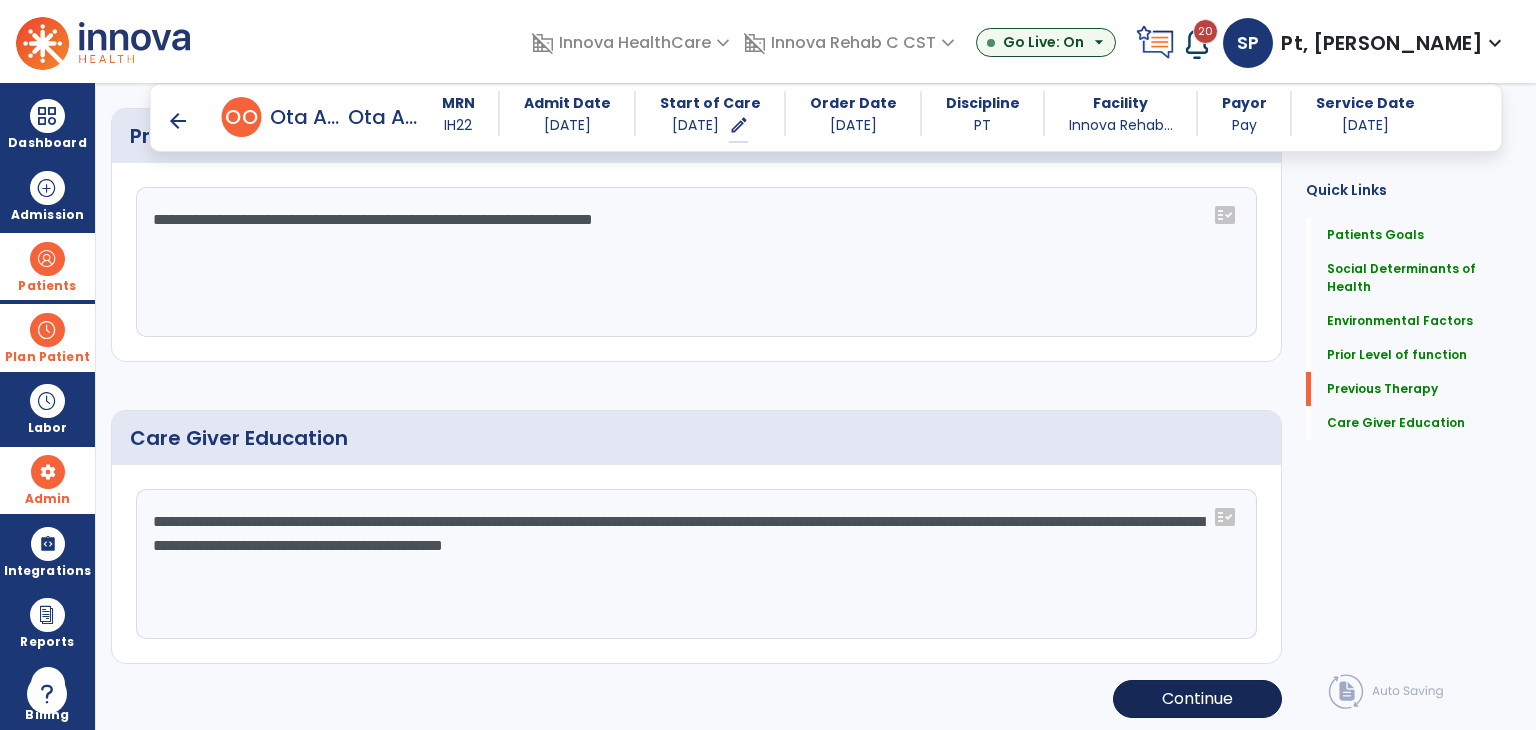 type on "**********" 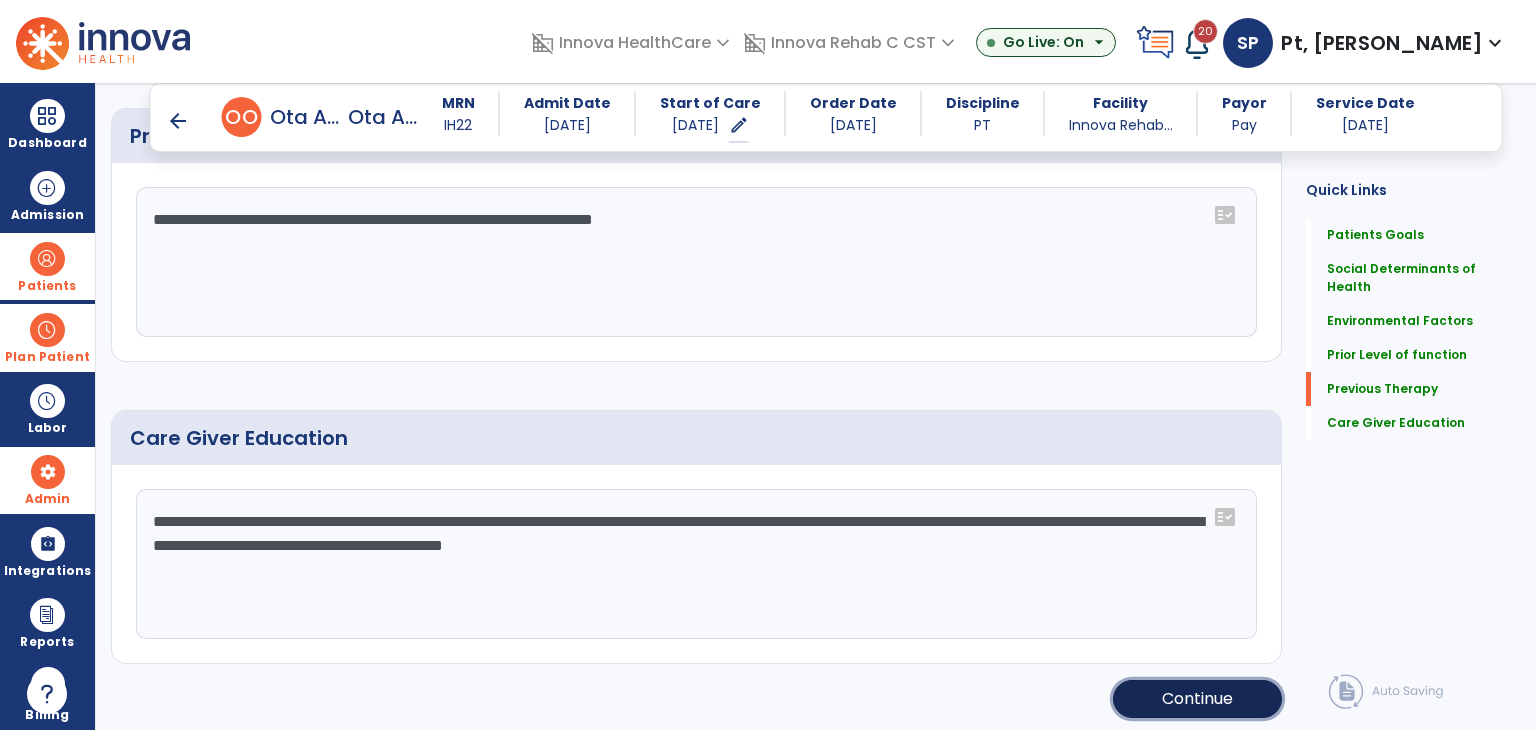 click on "Continue" 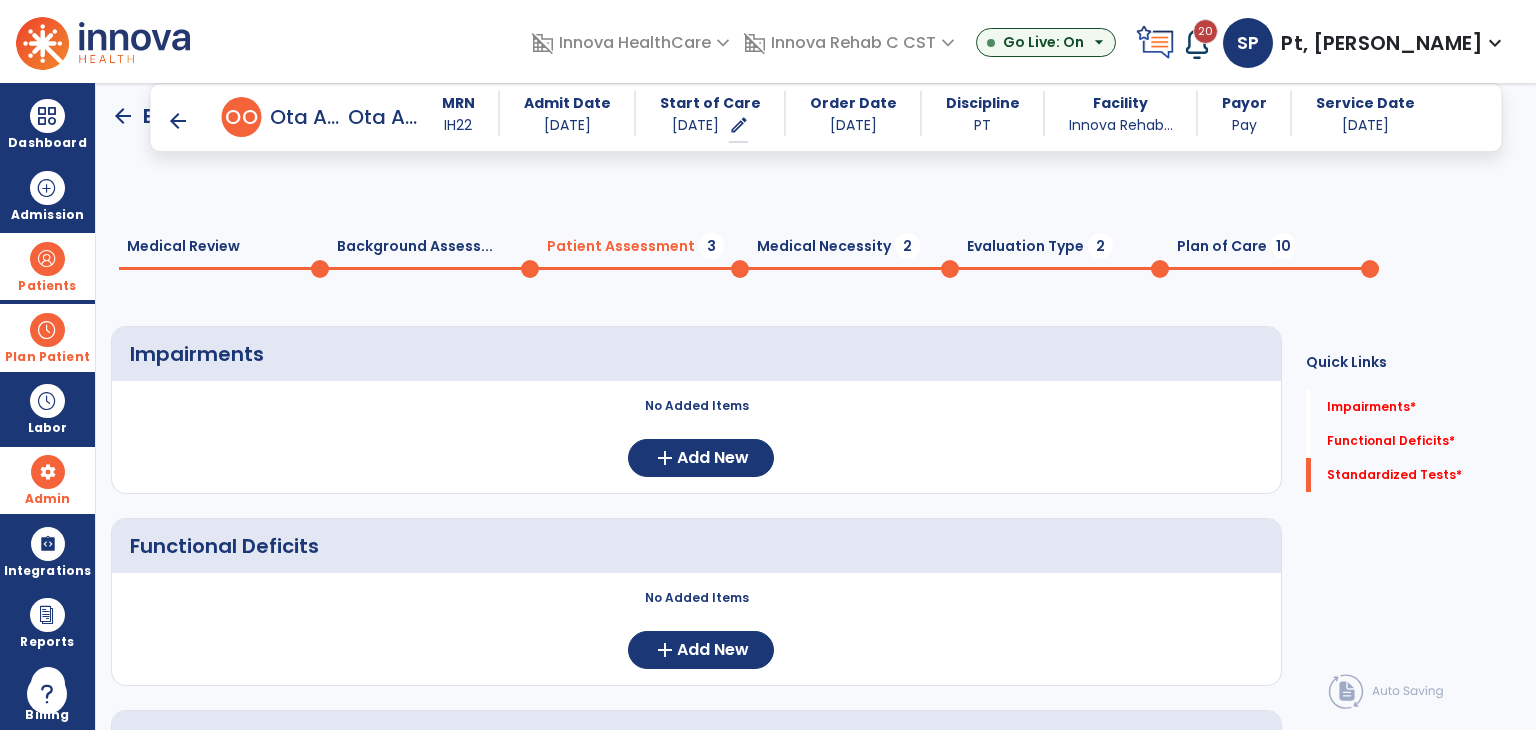 scroll, scrollTop: 0, scrollLeft: 0, axis: both 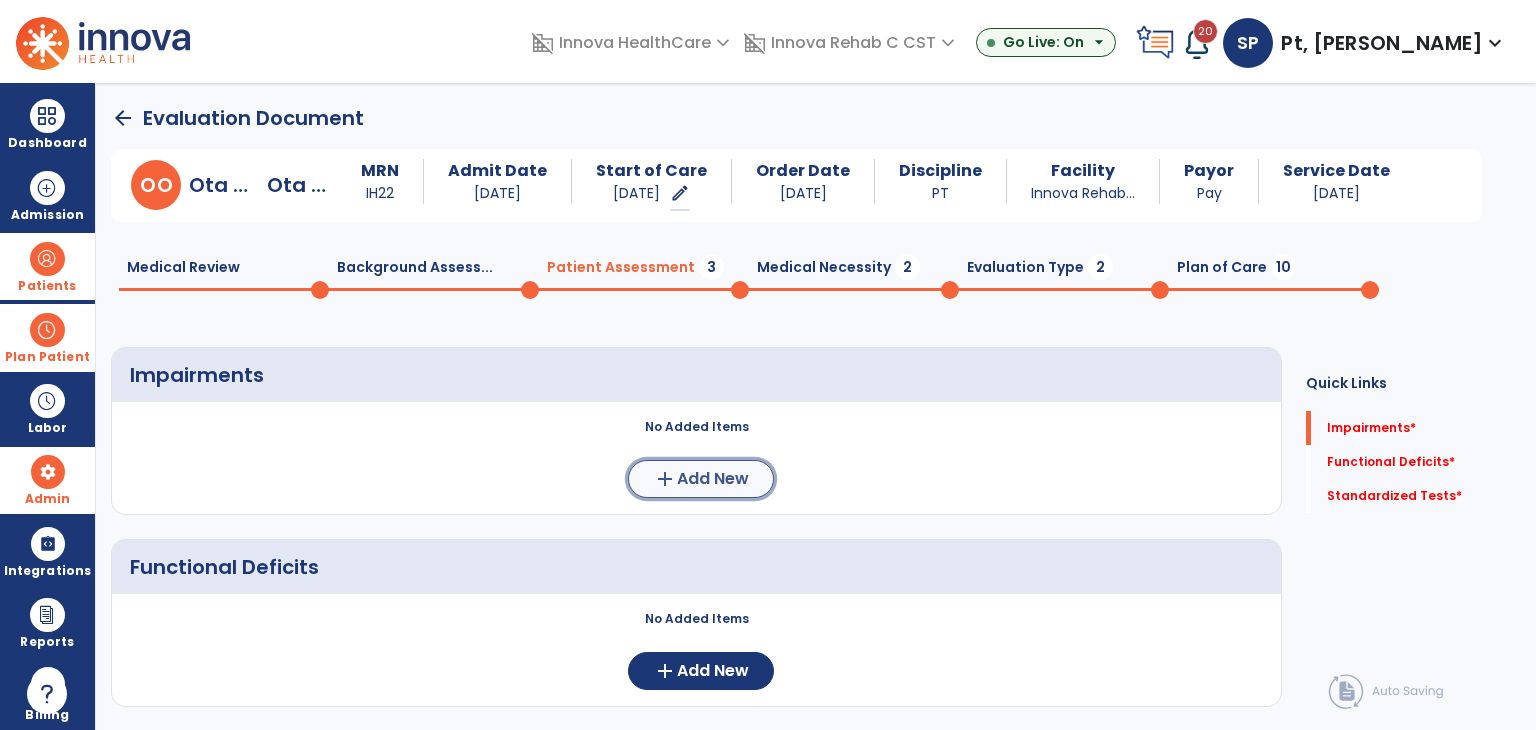 click on "add" 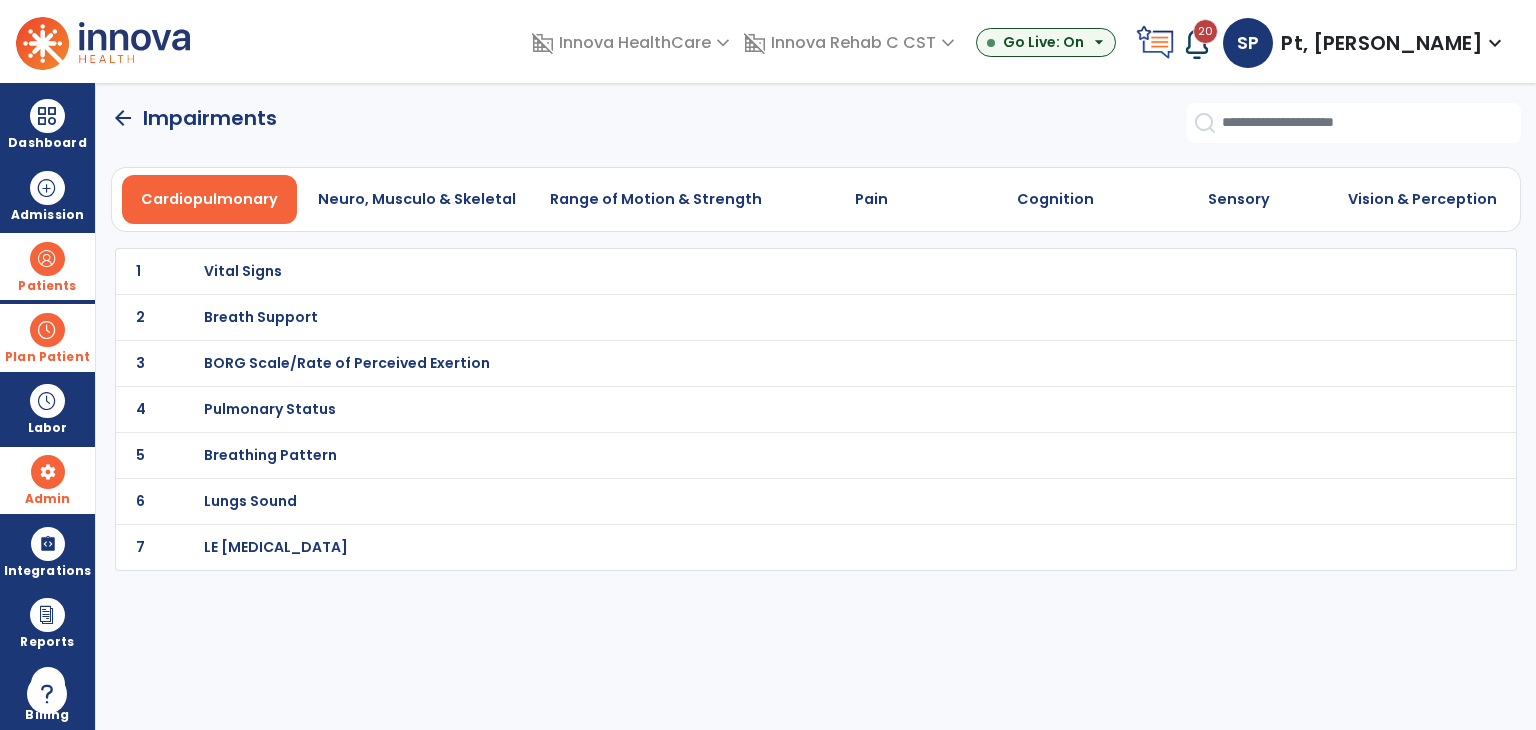 click on "LE [MEDICAL_DATA]" at bounding box center [772, 271] 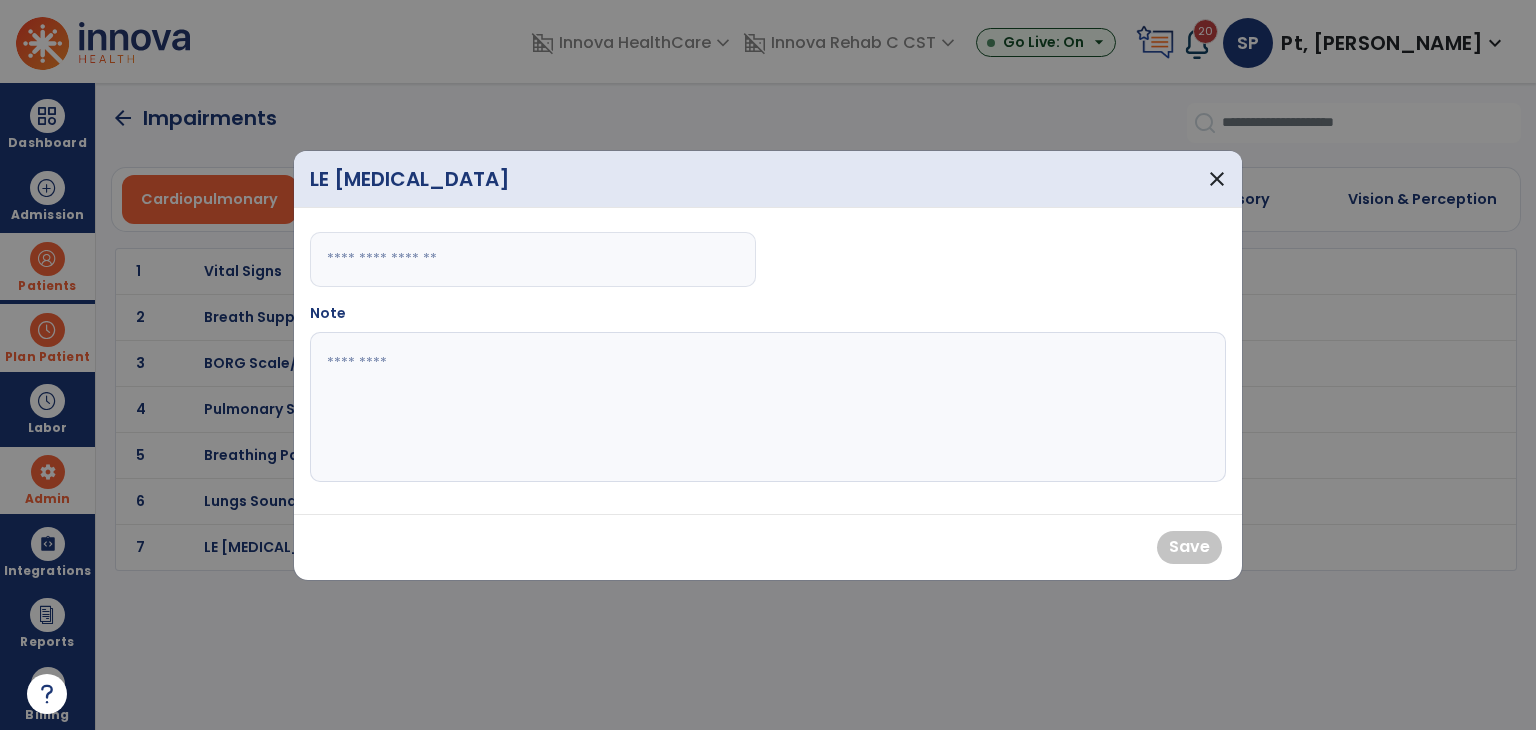 click at bounding box center [533, 259] 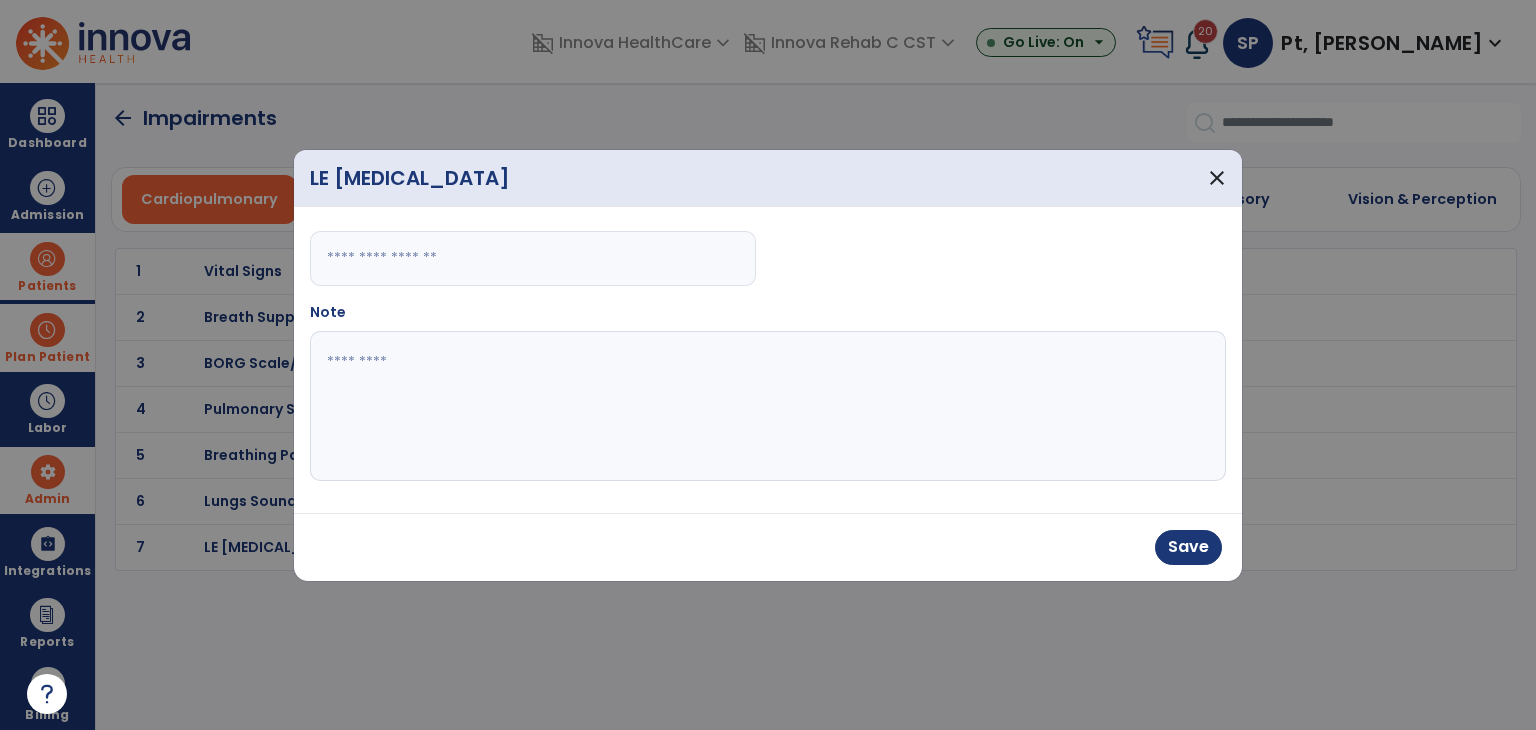 type on "**" 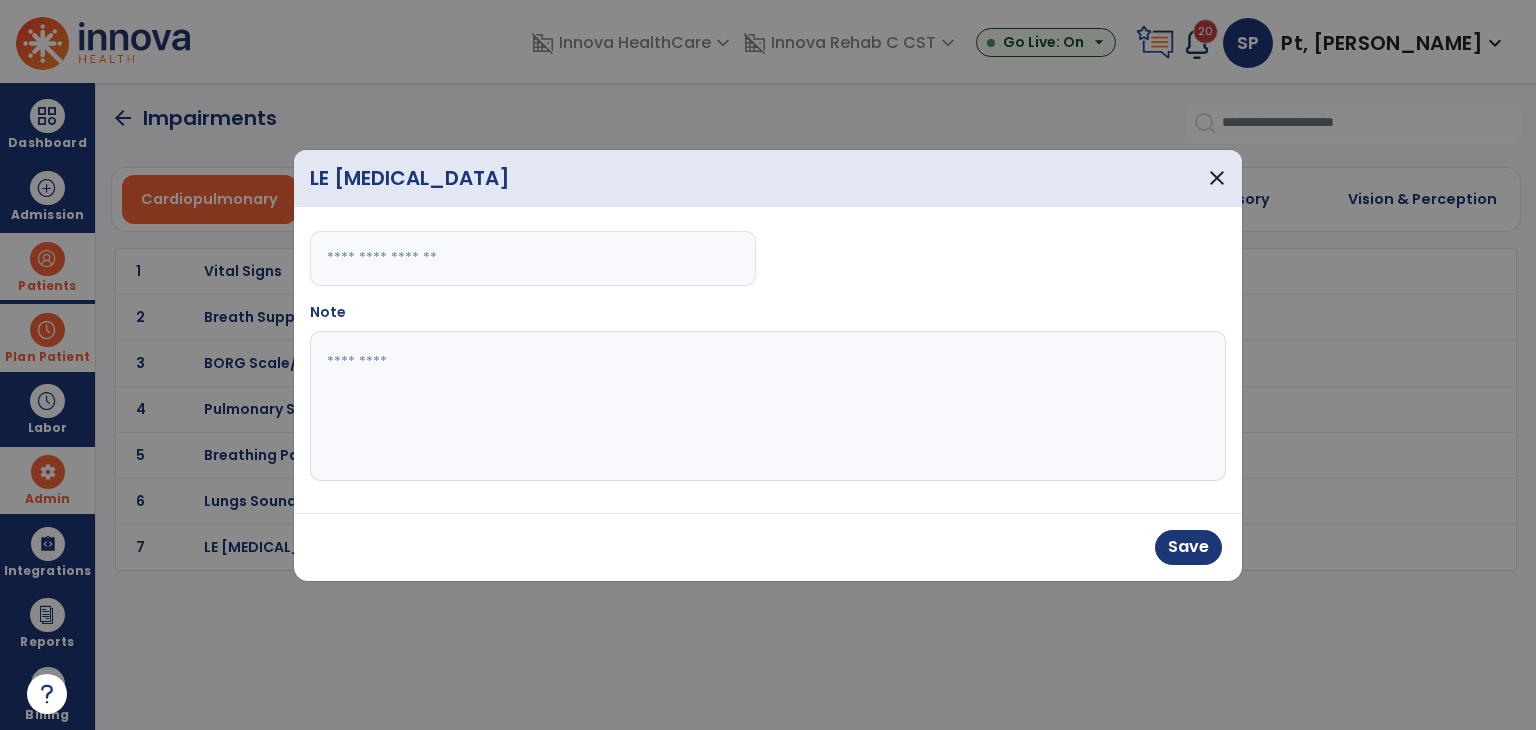 click at bounding box center [768, 406] 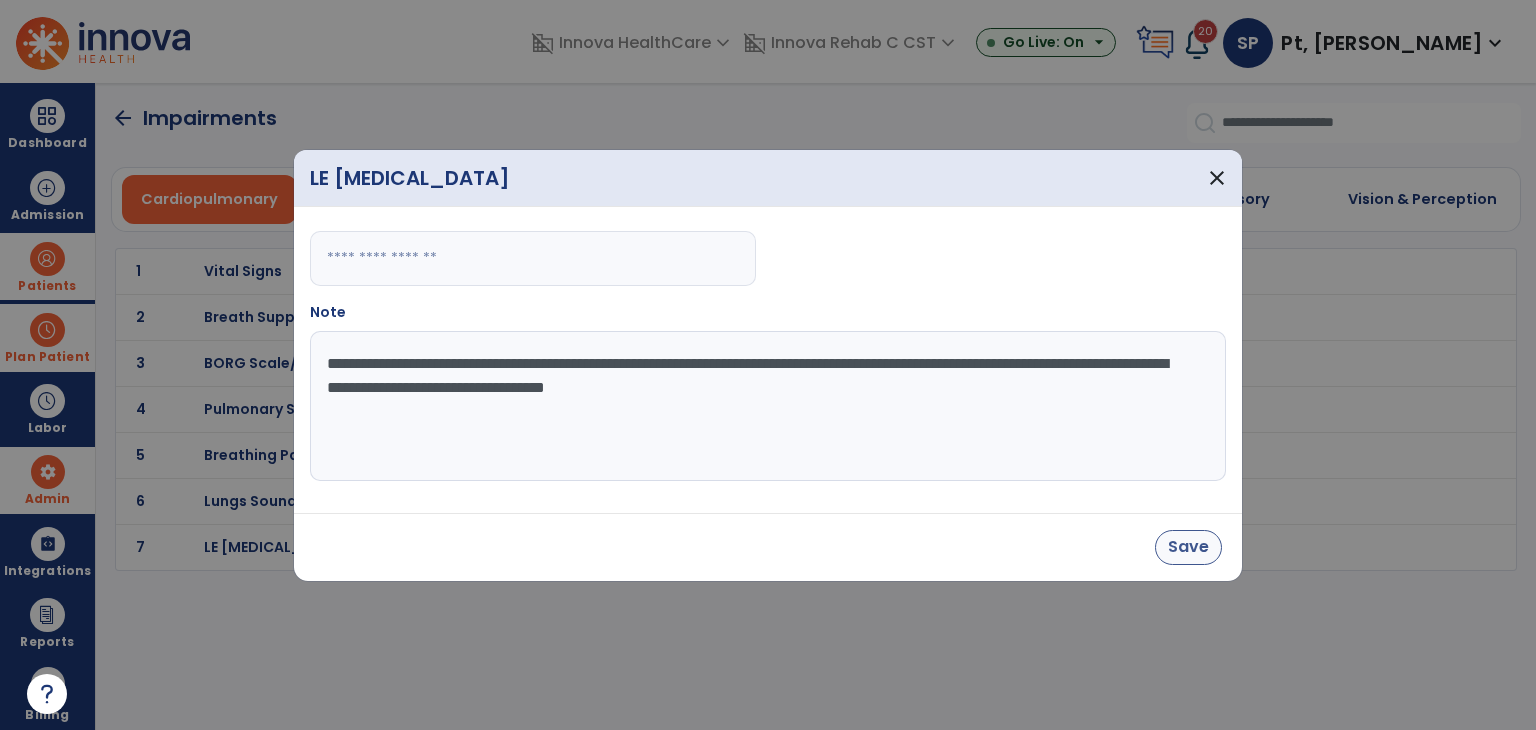 type on "**********" 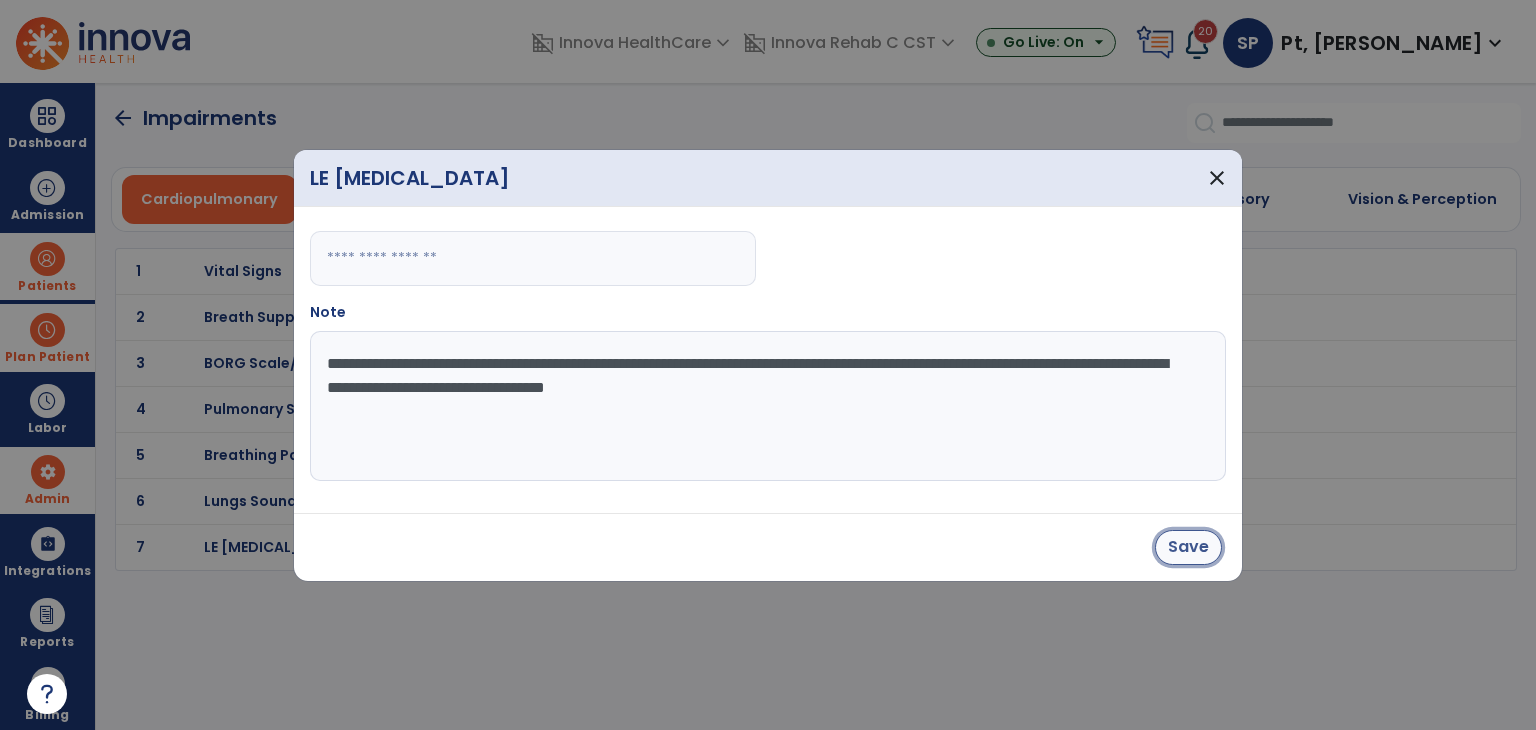 click on "Save" at bounding box center (1188, 547) 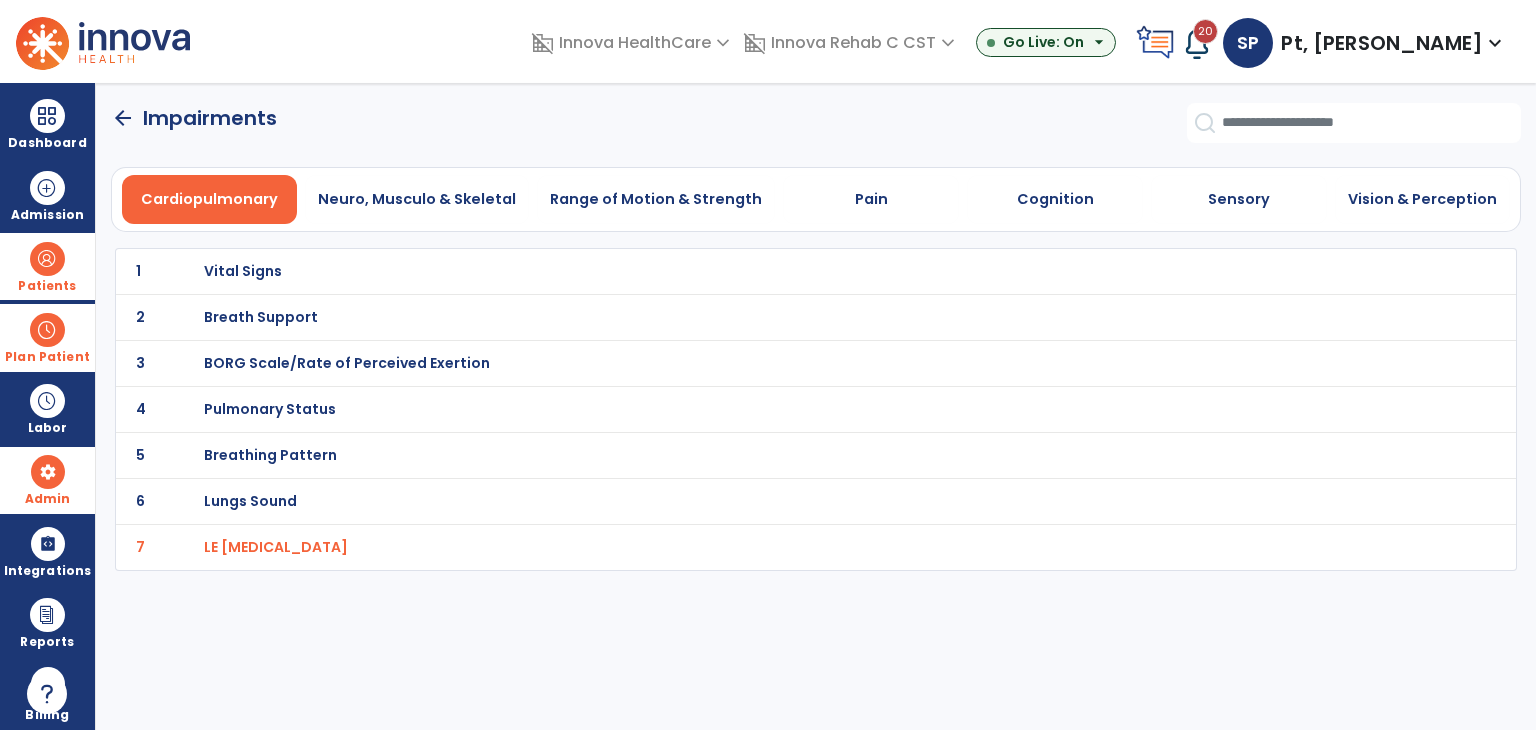 click on "arrow_back" 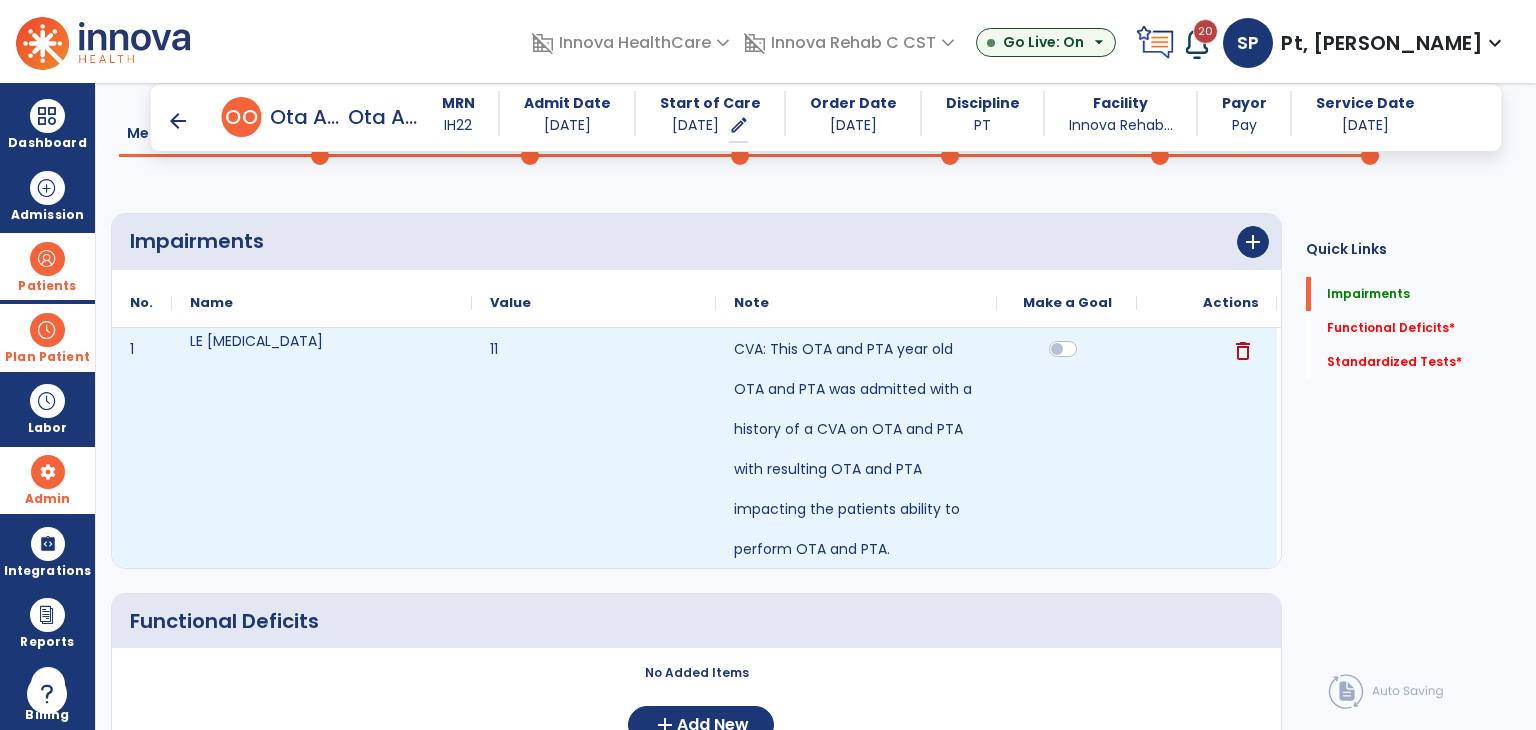 scroll, scrollTop: 200, scrollLeft: 0, axis: vertical 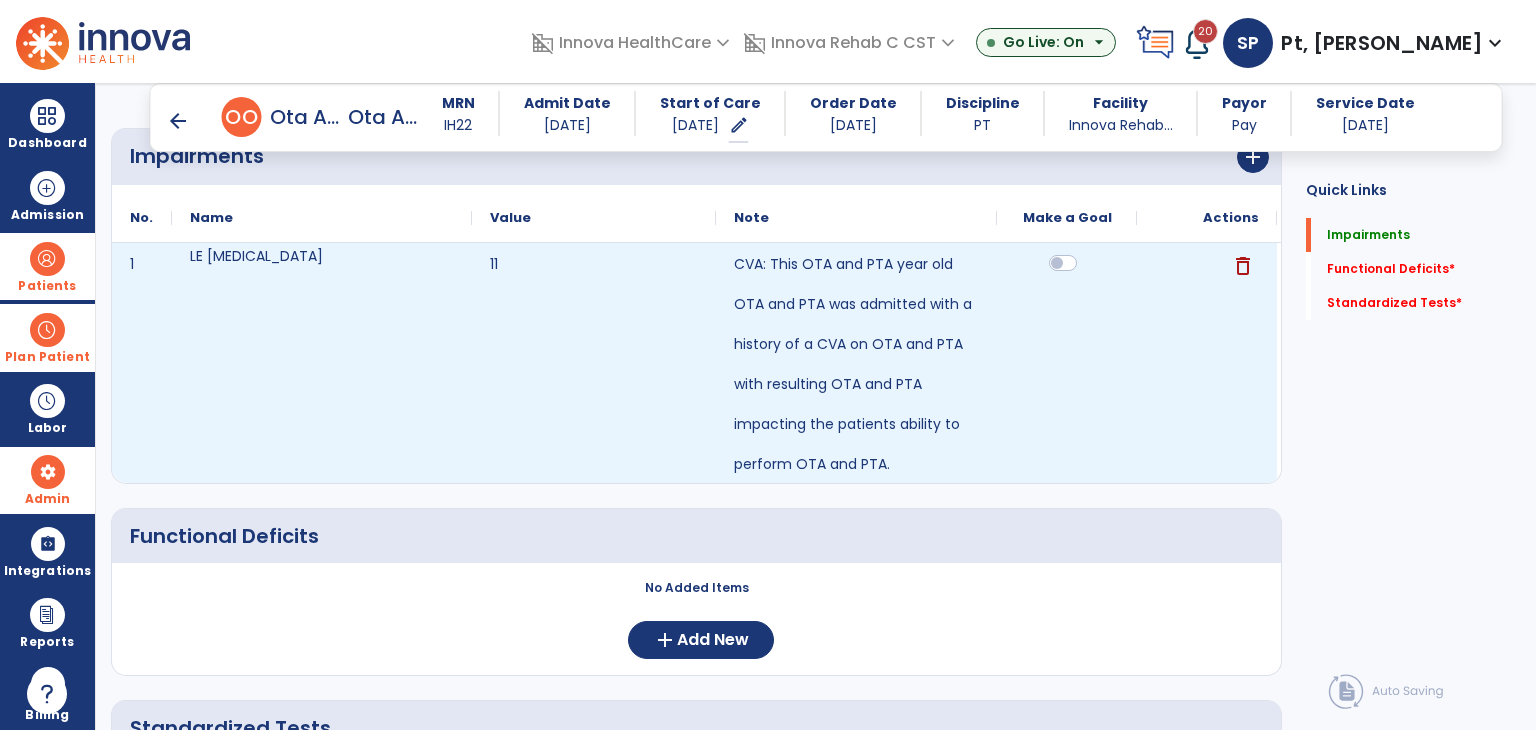 click 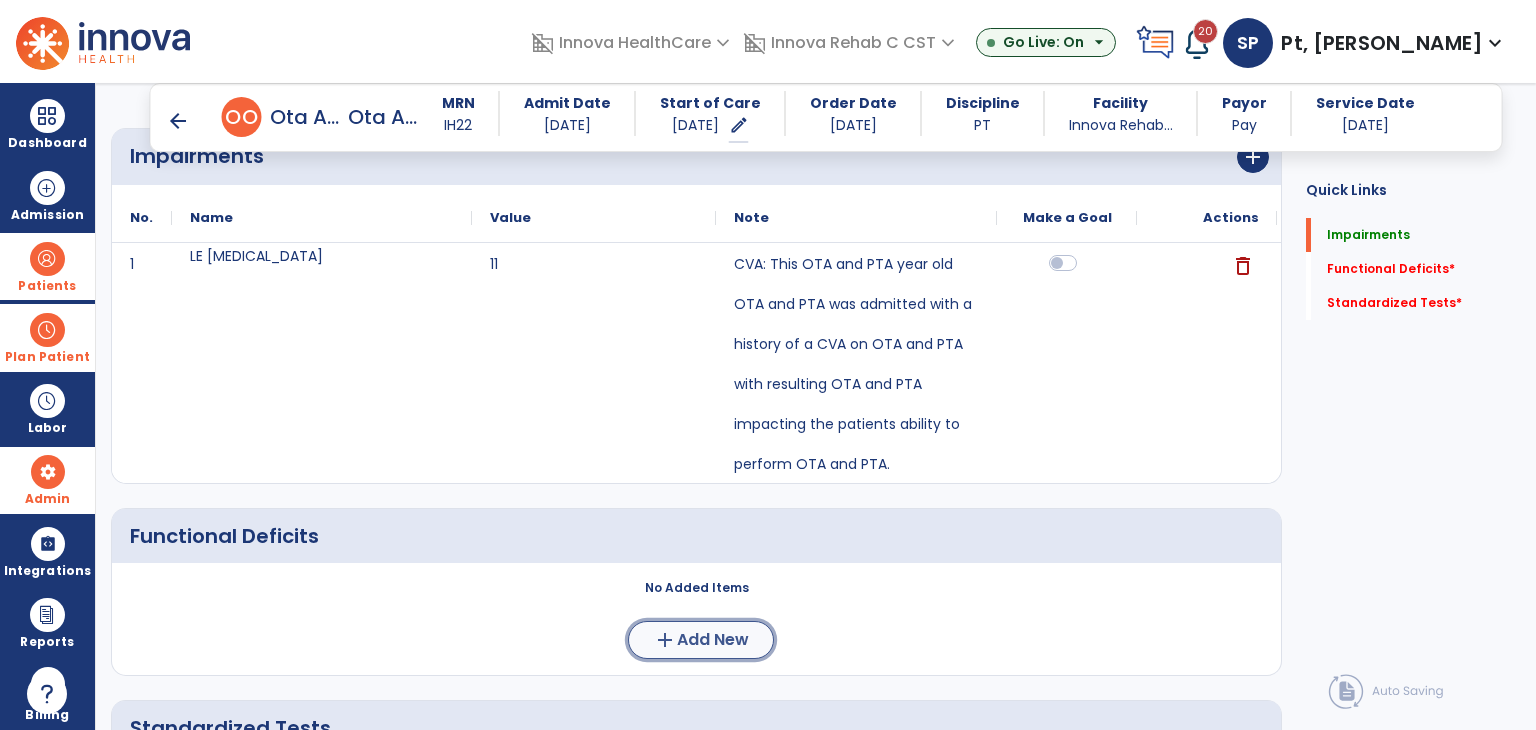 click on "Add New" 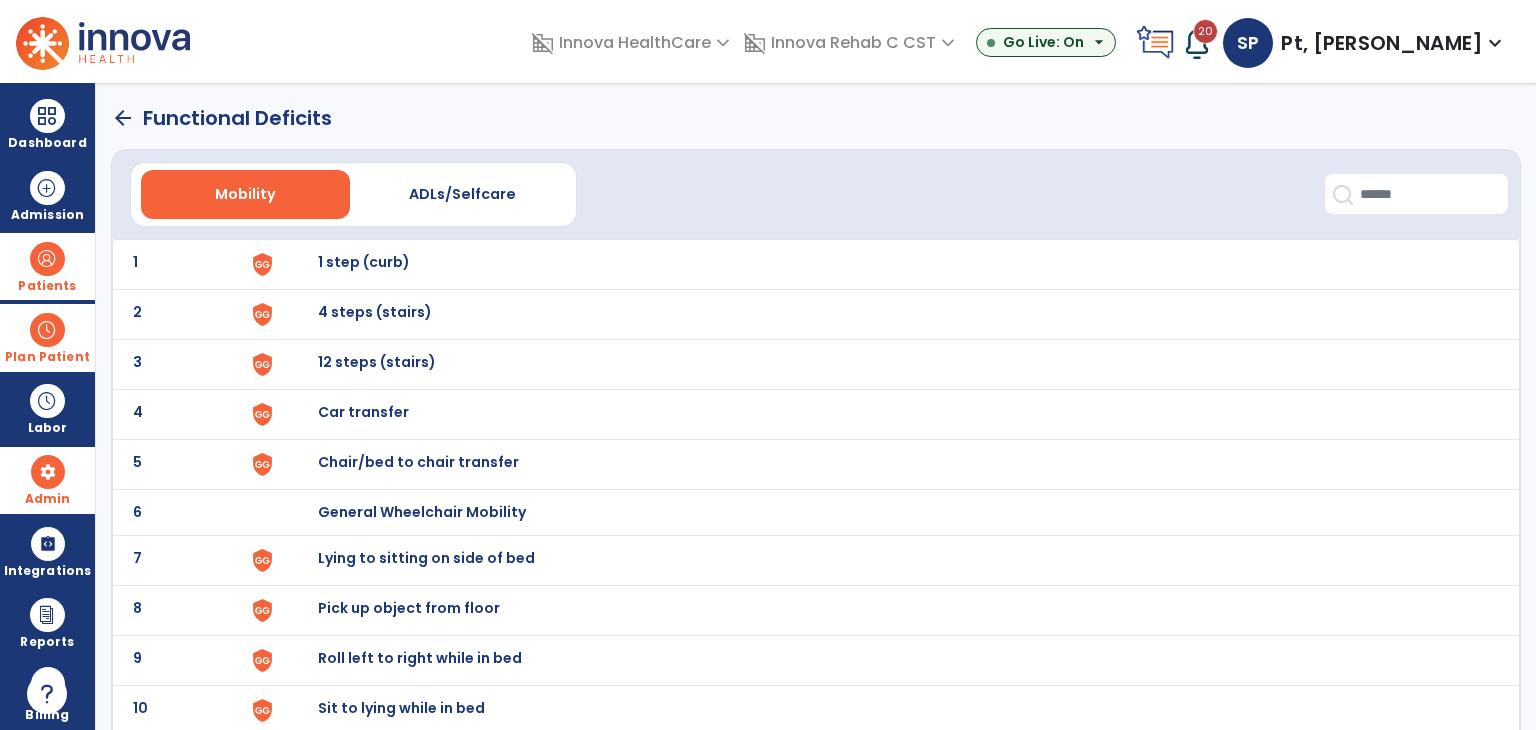scroll, scrollTop: 100, scrollLeft: 0, axis: vertical 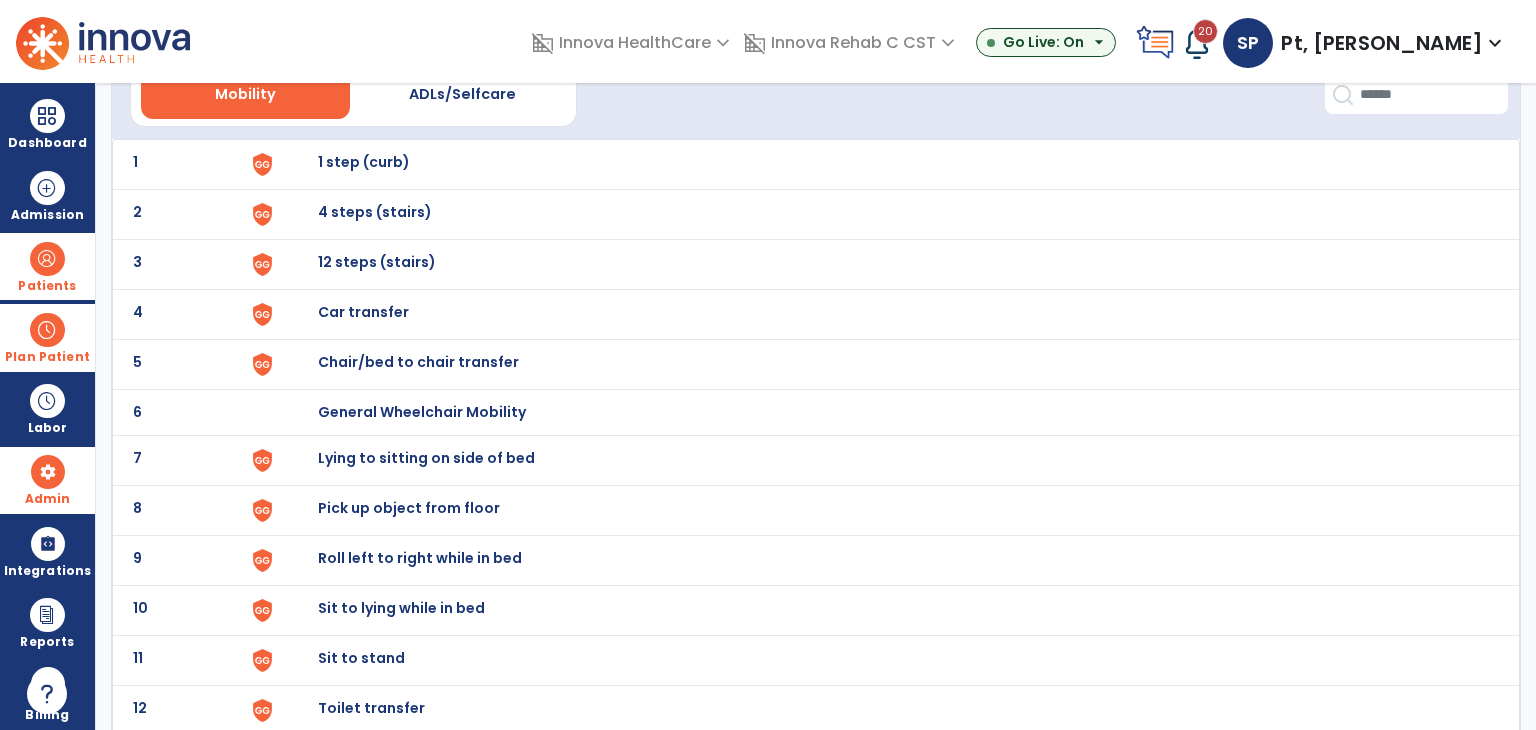 click on "Car transfer" at bounding box center [364, 162] 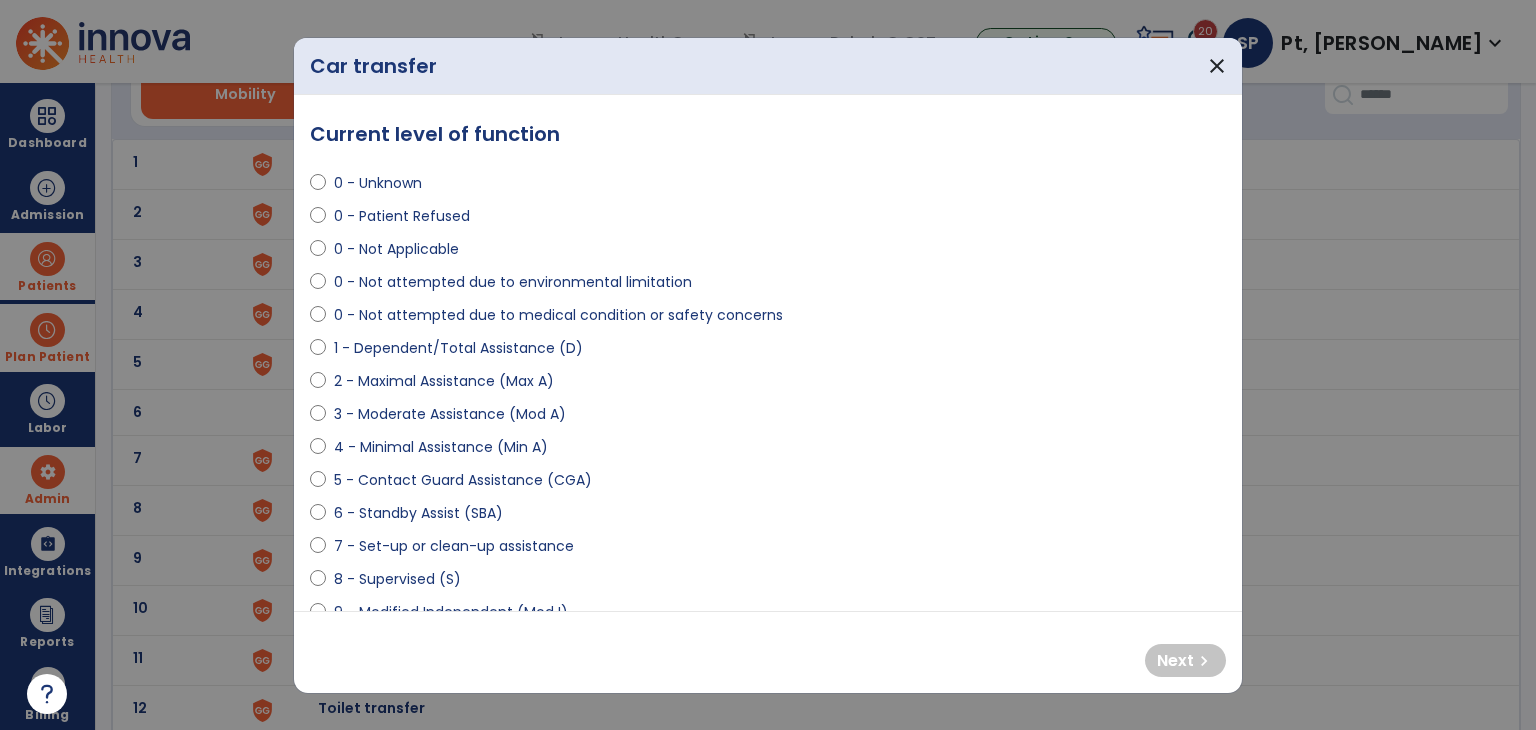 scroll, scrollTop: 100, scrollLeft: 0, axis: vertical 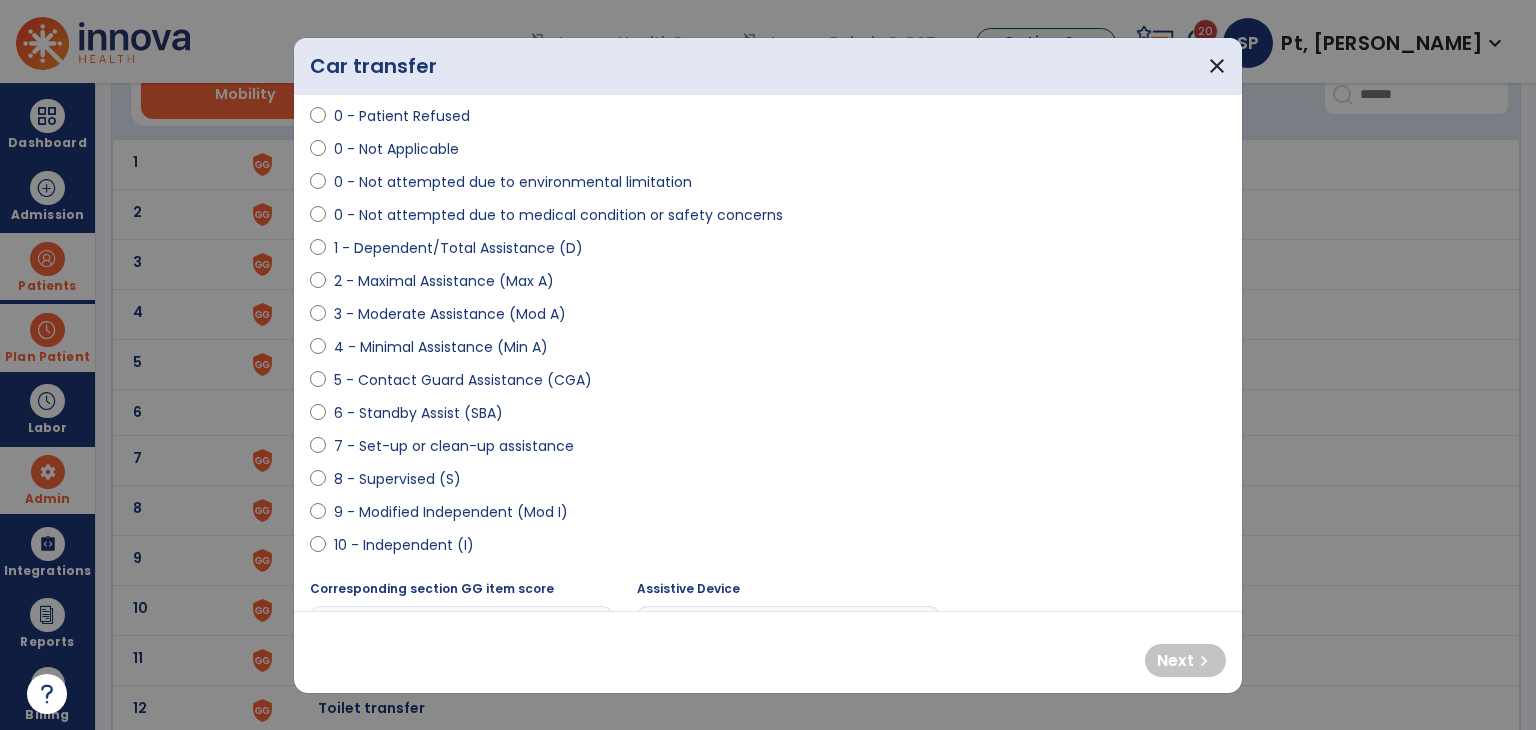 click on "7 - Set-up or clean-up assistance" at bounding box center (454, 446) 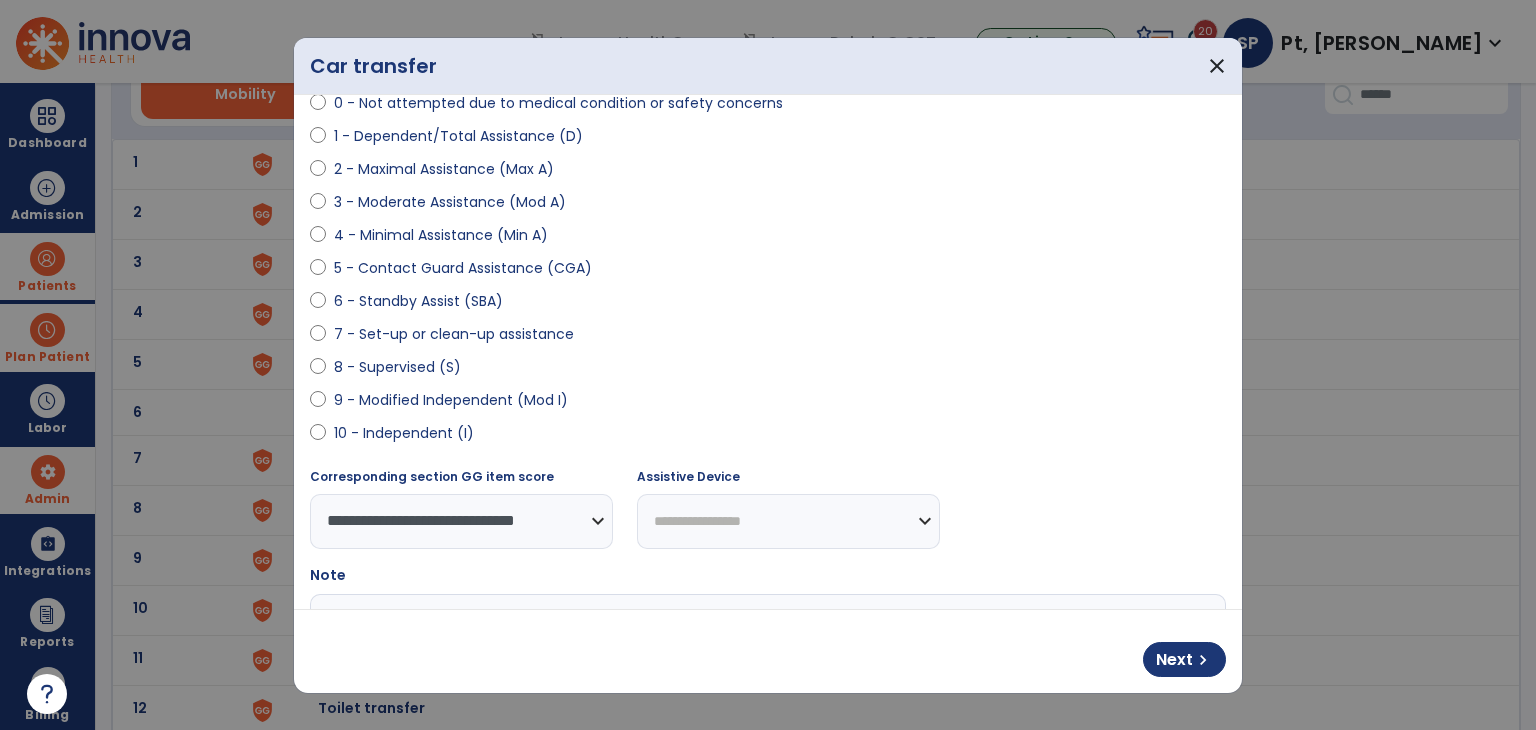 scroll, scrollTop: 300, scrollLeft: 0, axis: vertical 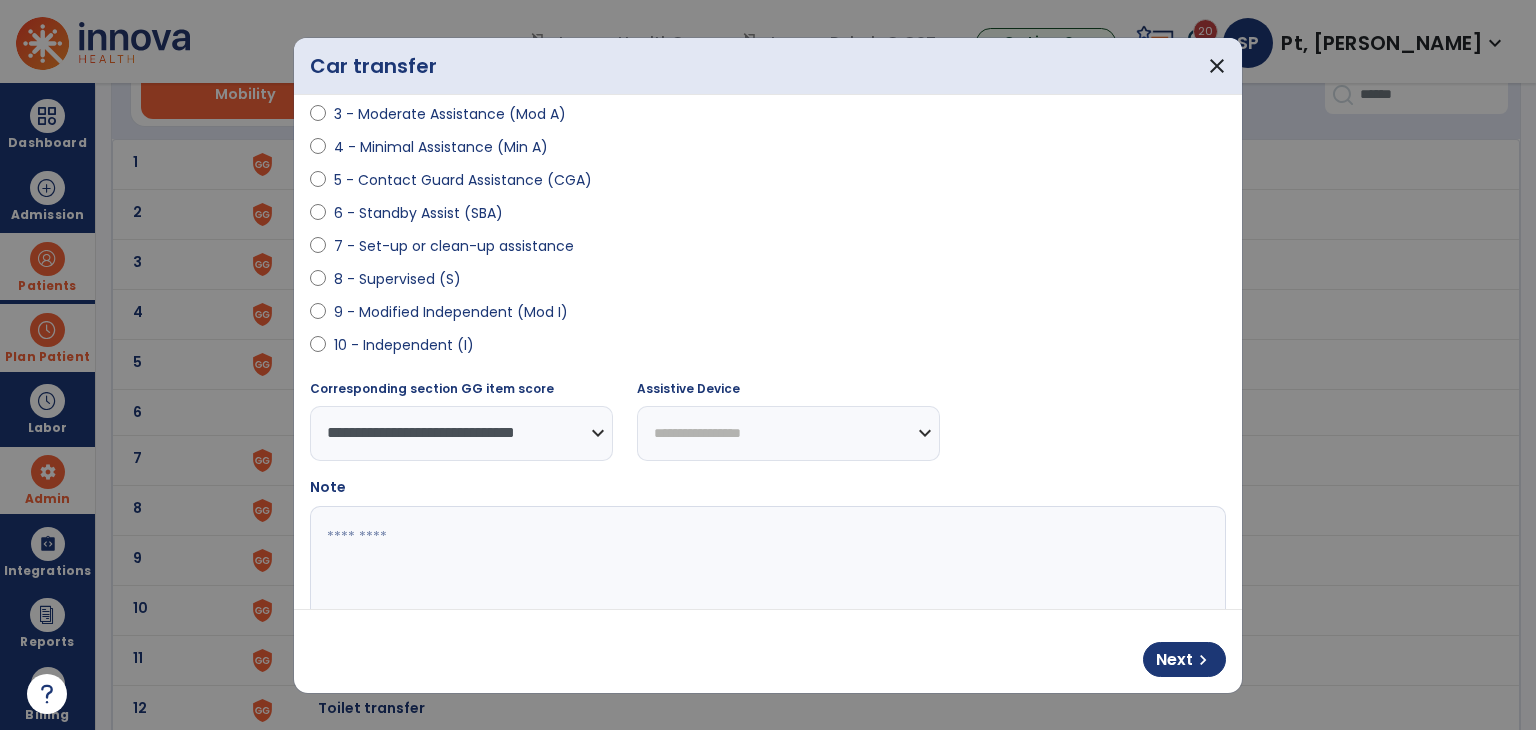 click on "**********" at bounding box center (788, 433) 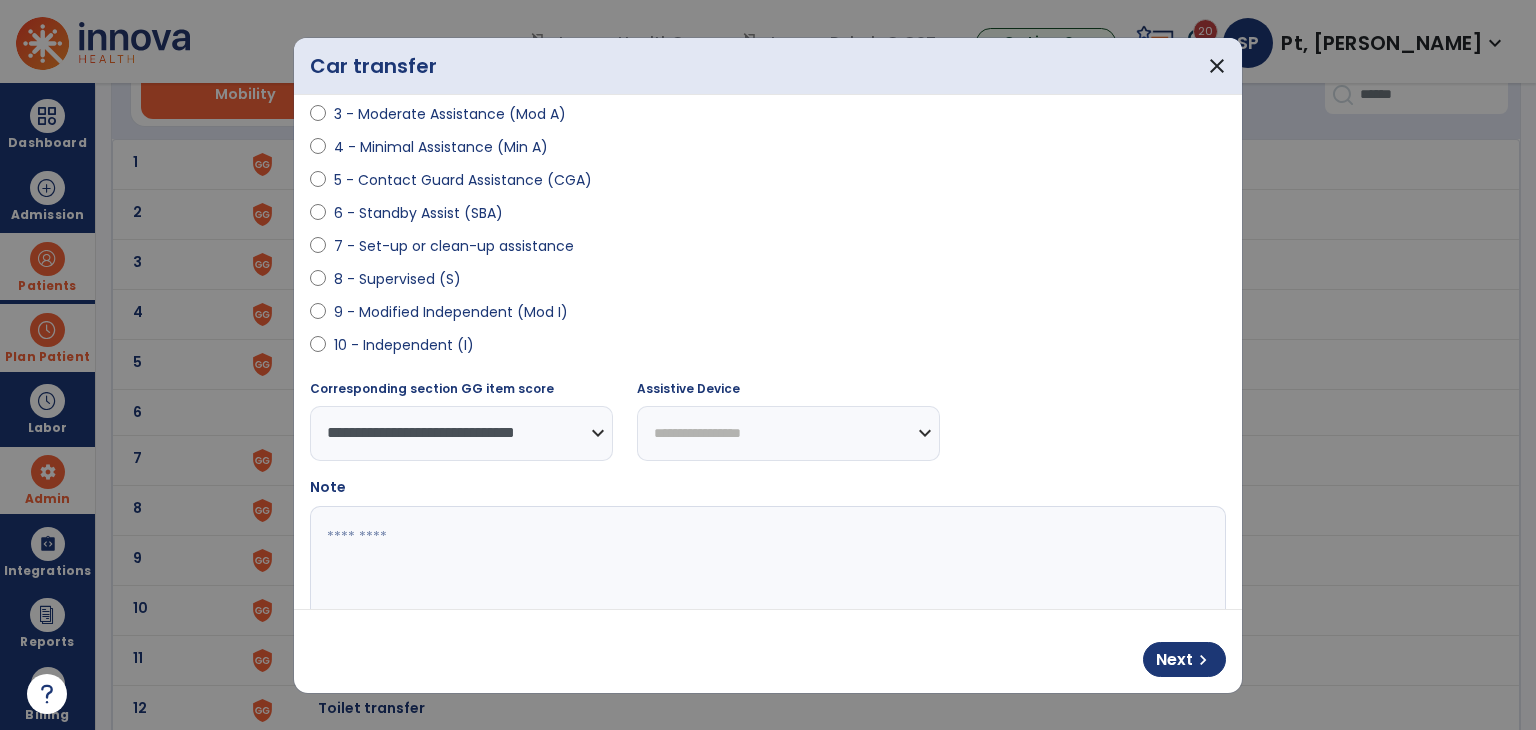 select on "**********" 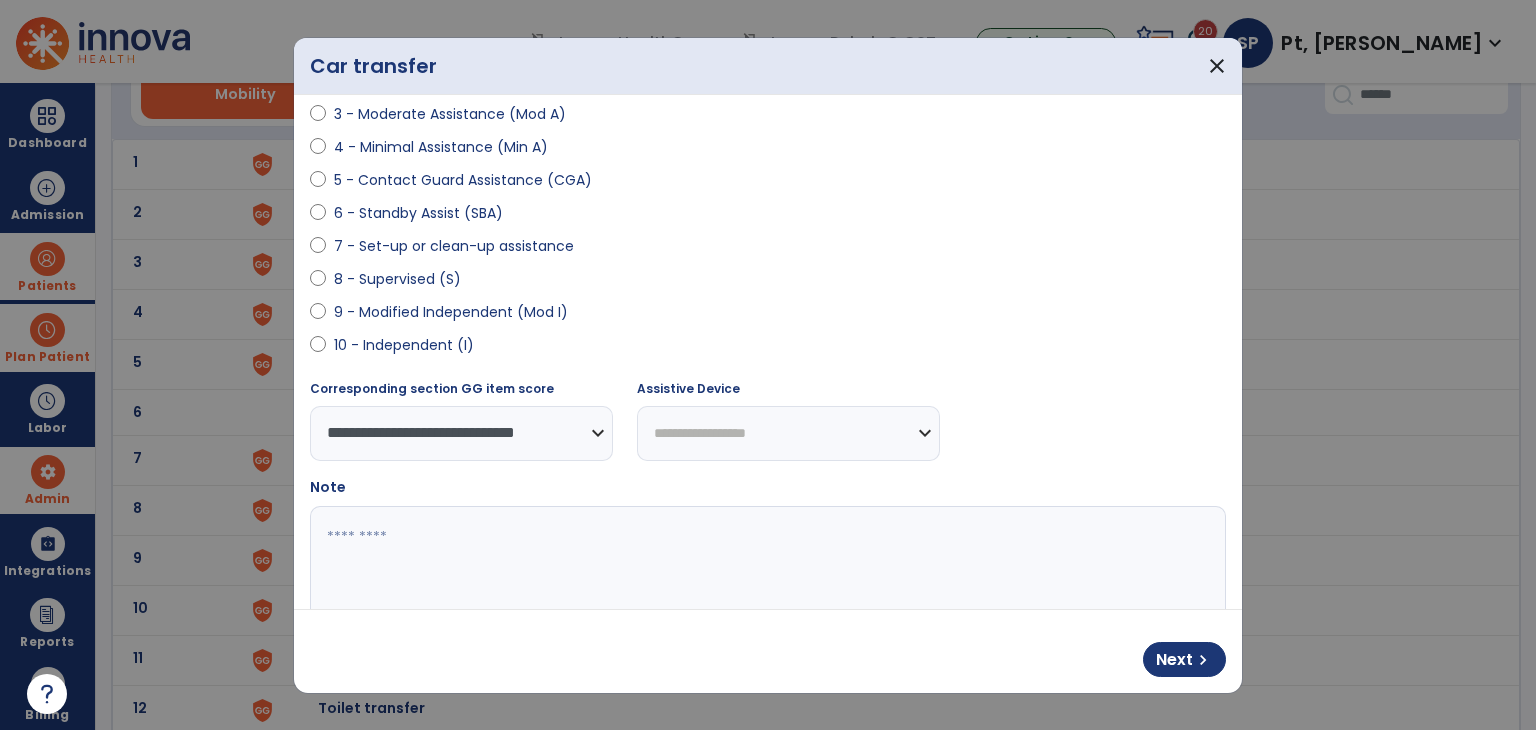 click on "**********" at bounding box center [788, 433] 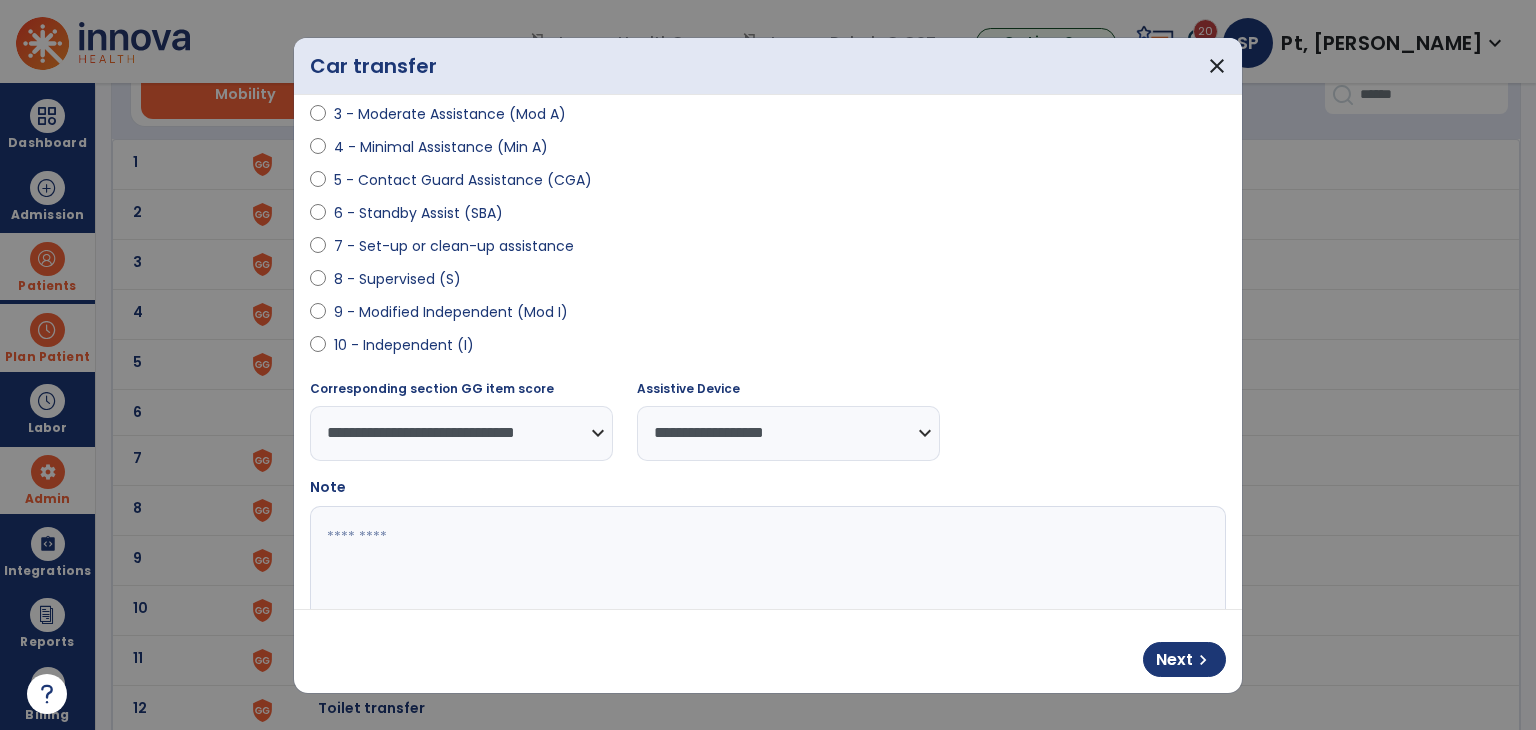 click at bounding box center (766, 581) 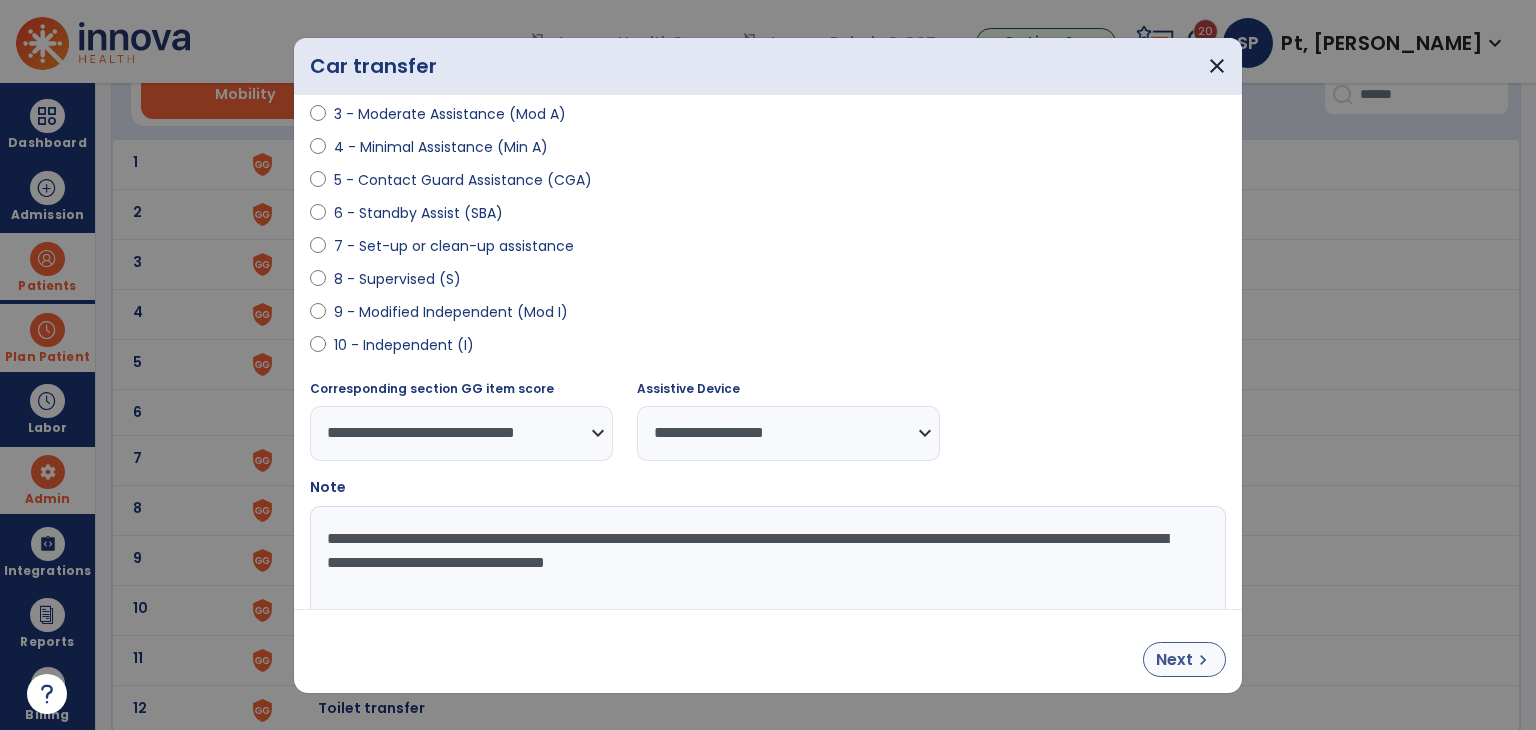 type on "**********" 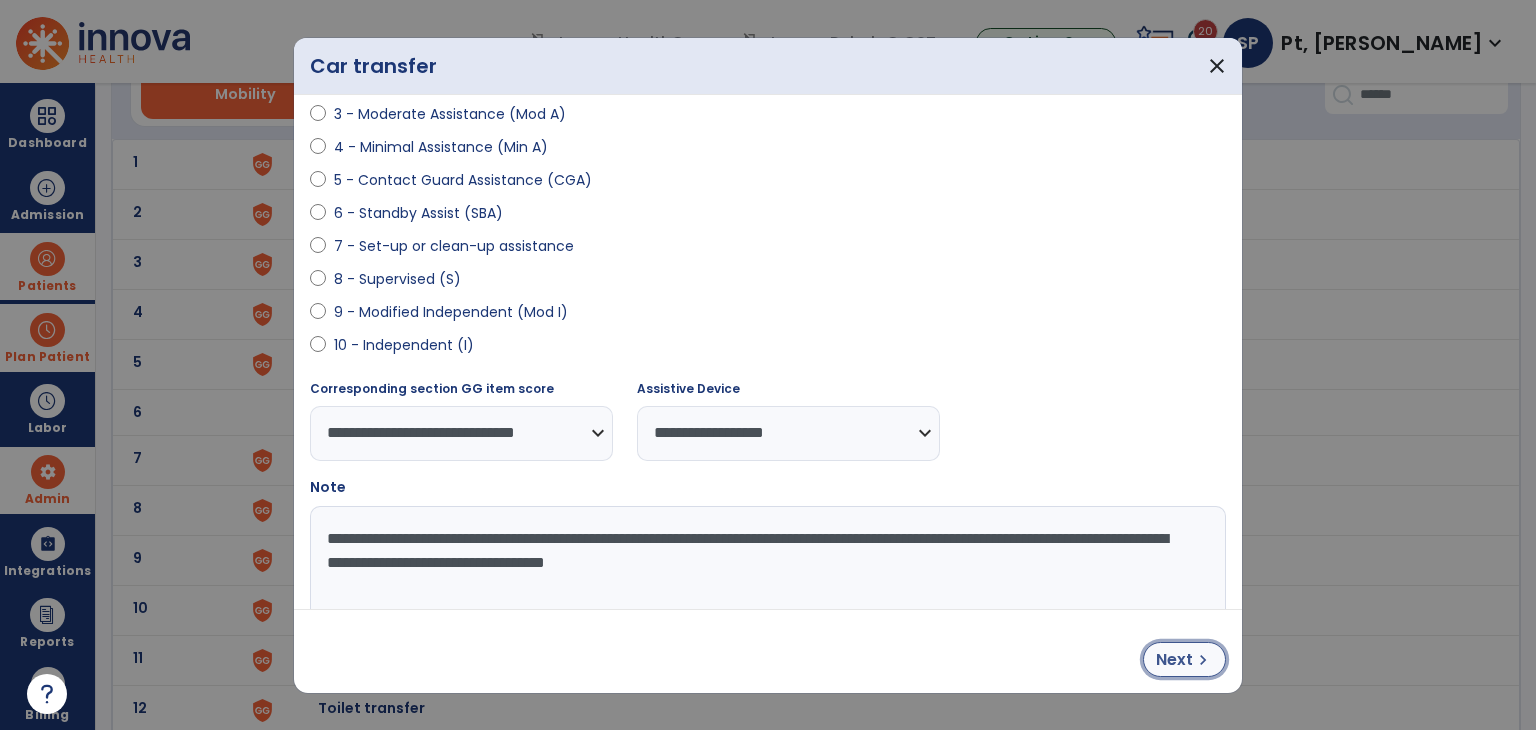 click on "Next" at bounding box center (1174, 660) 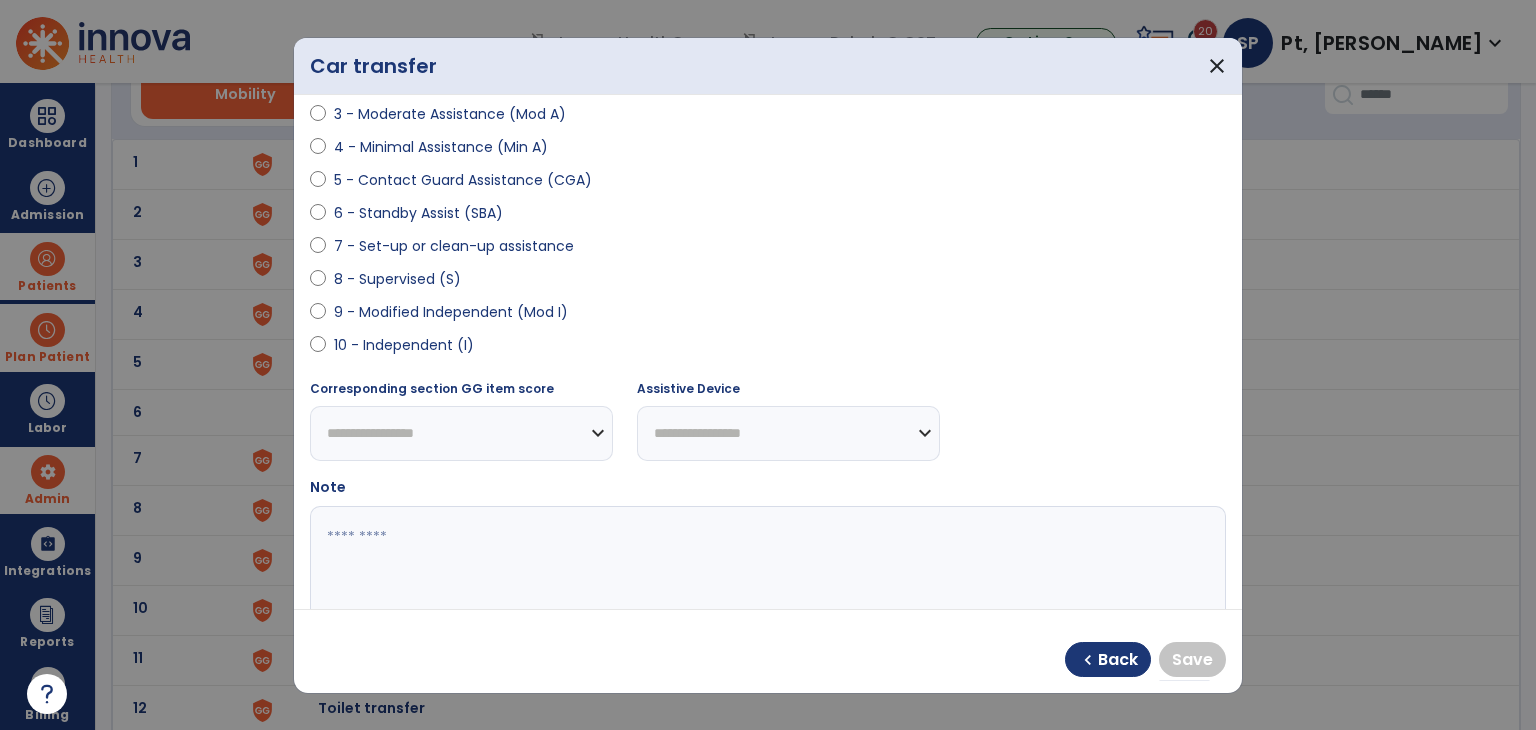 click on "9 - Modified Independent (Mod I)" at bounding box center [451, 312] 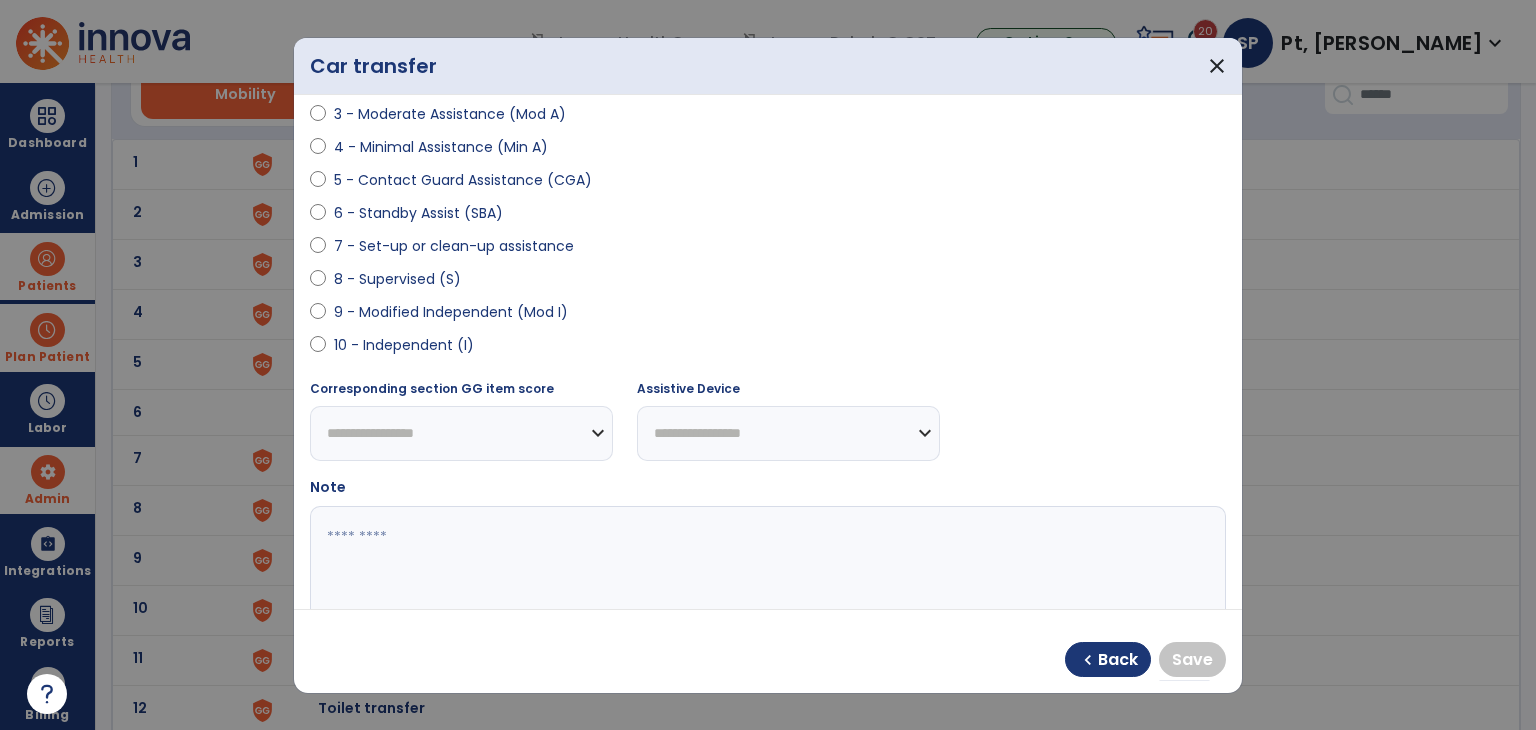 select on "**********" 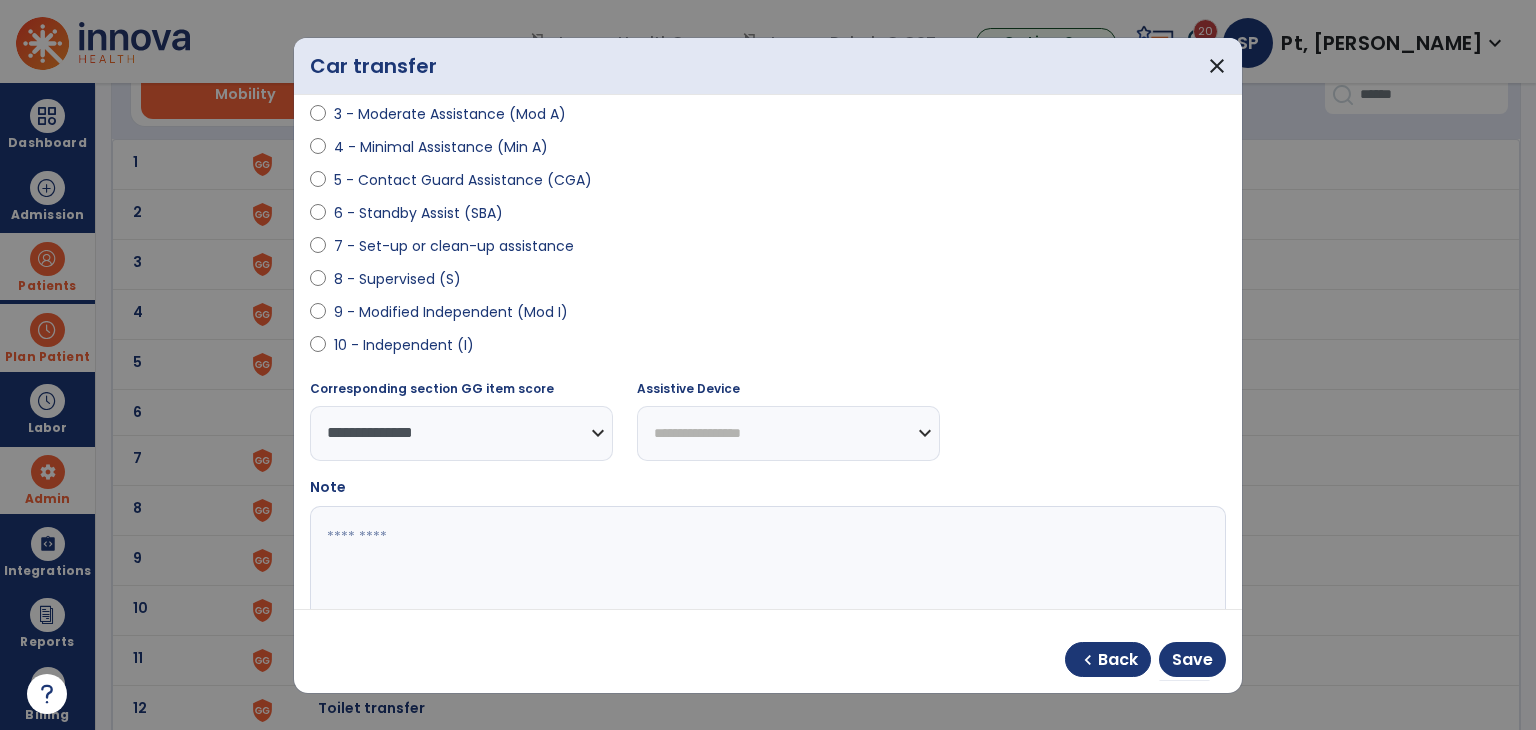 click on "Assistive Device" at bounding box center [788, 393] 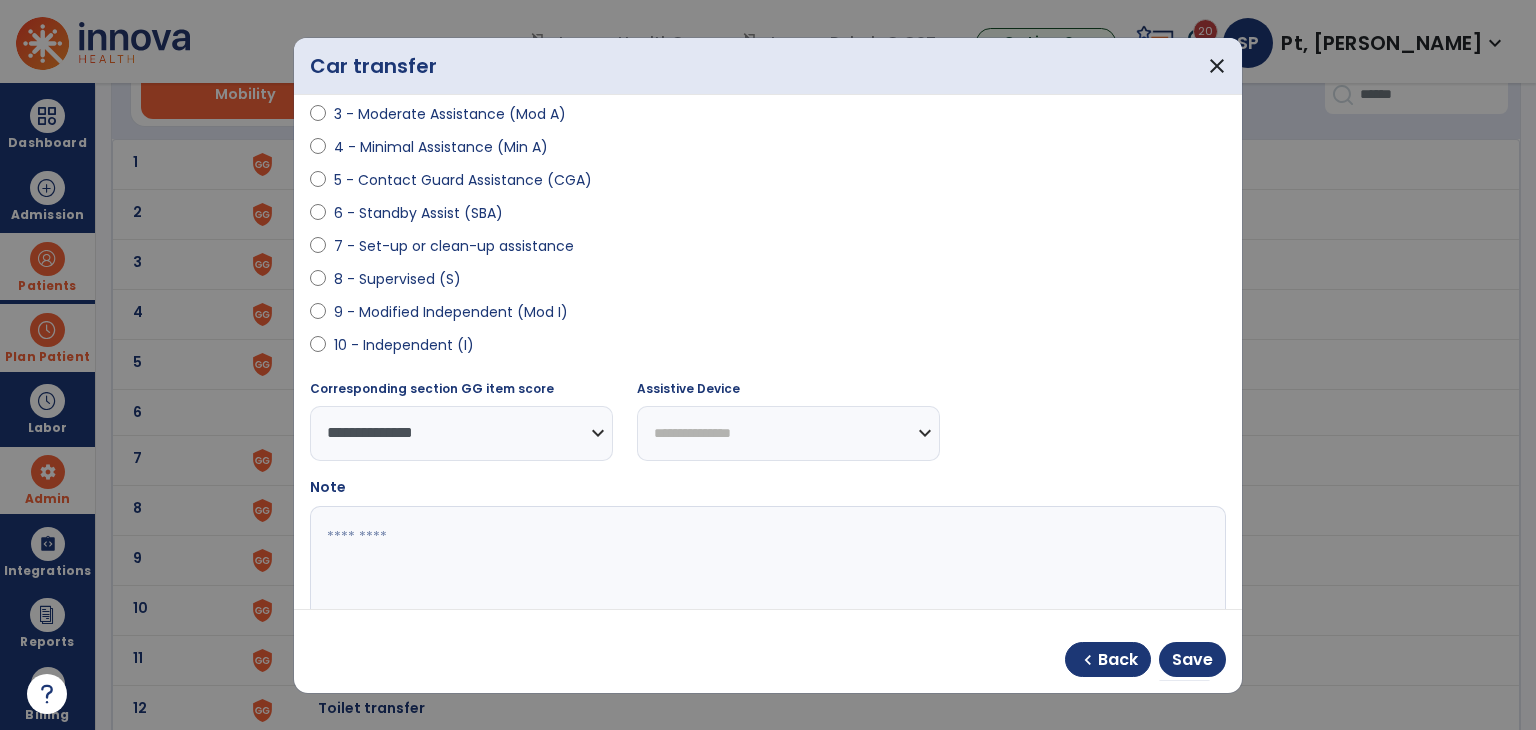 click on "**********" at bounding box center [788, 433] 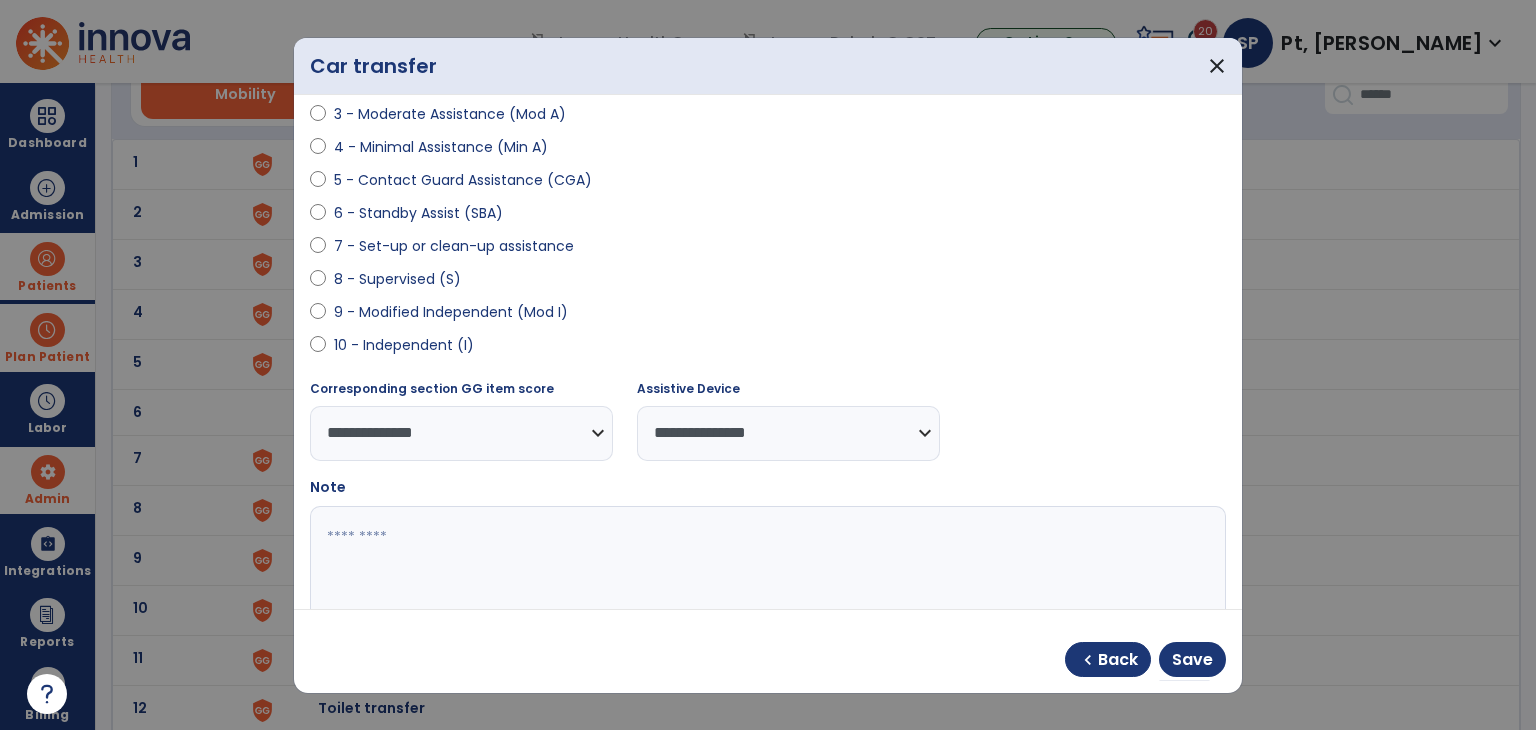 click at bounding box center (766, 581) 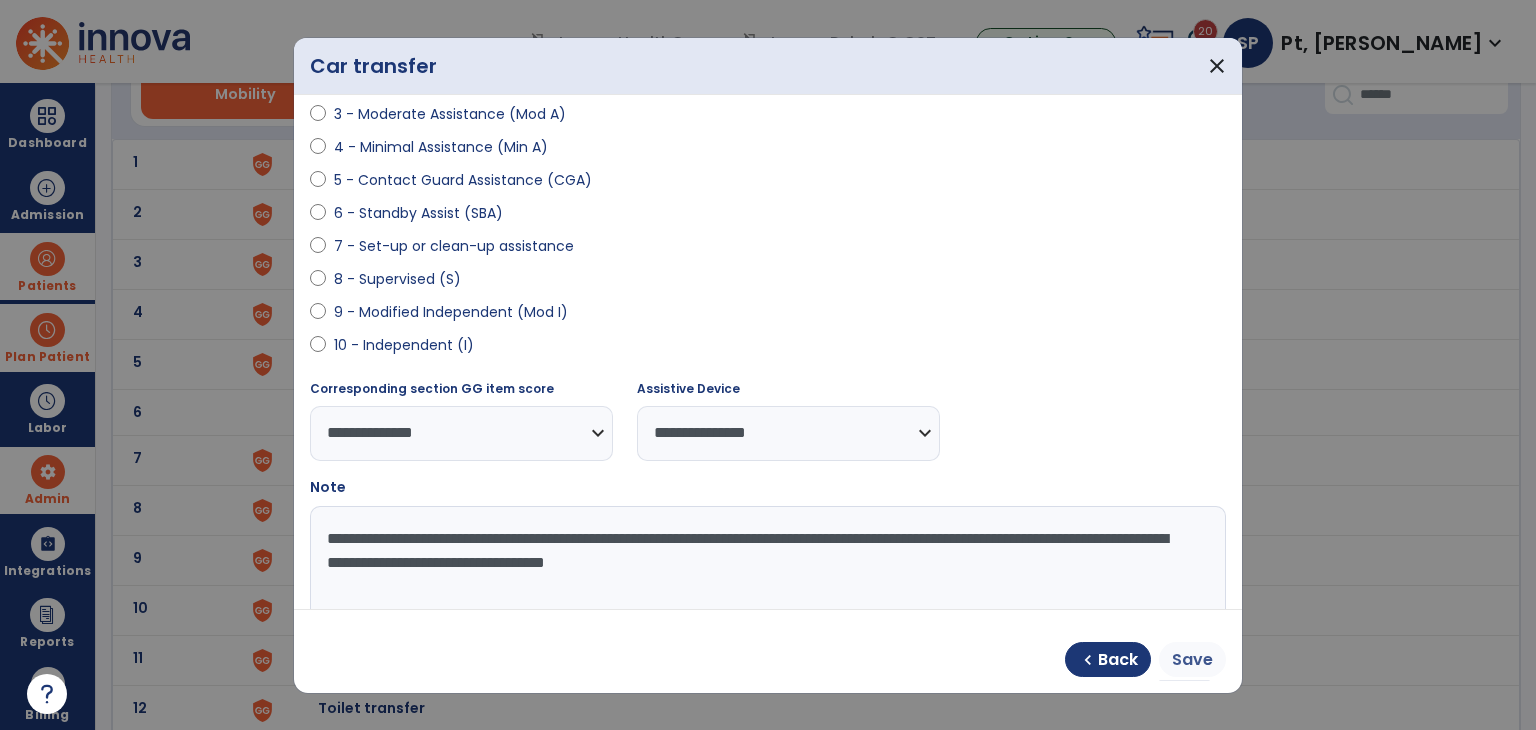 type on "**********" 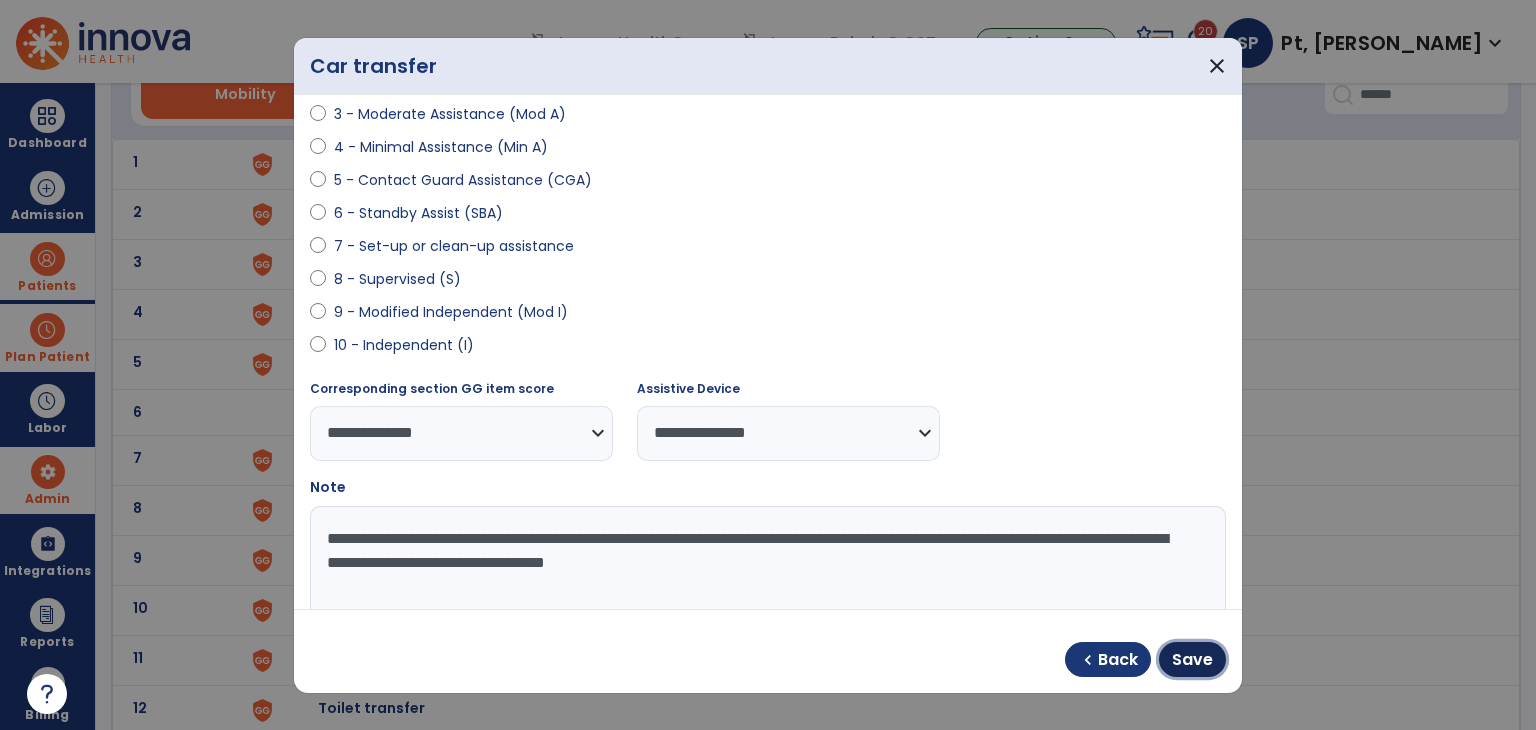 drag, startPoint x: 1197, startPoint y: 649, endPoint x: 1185, endPoint y: 643, distance: 13.416408 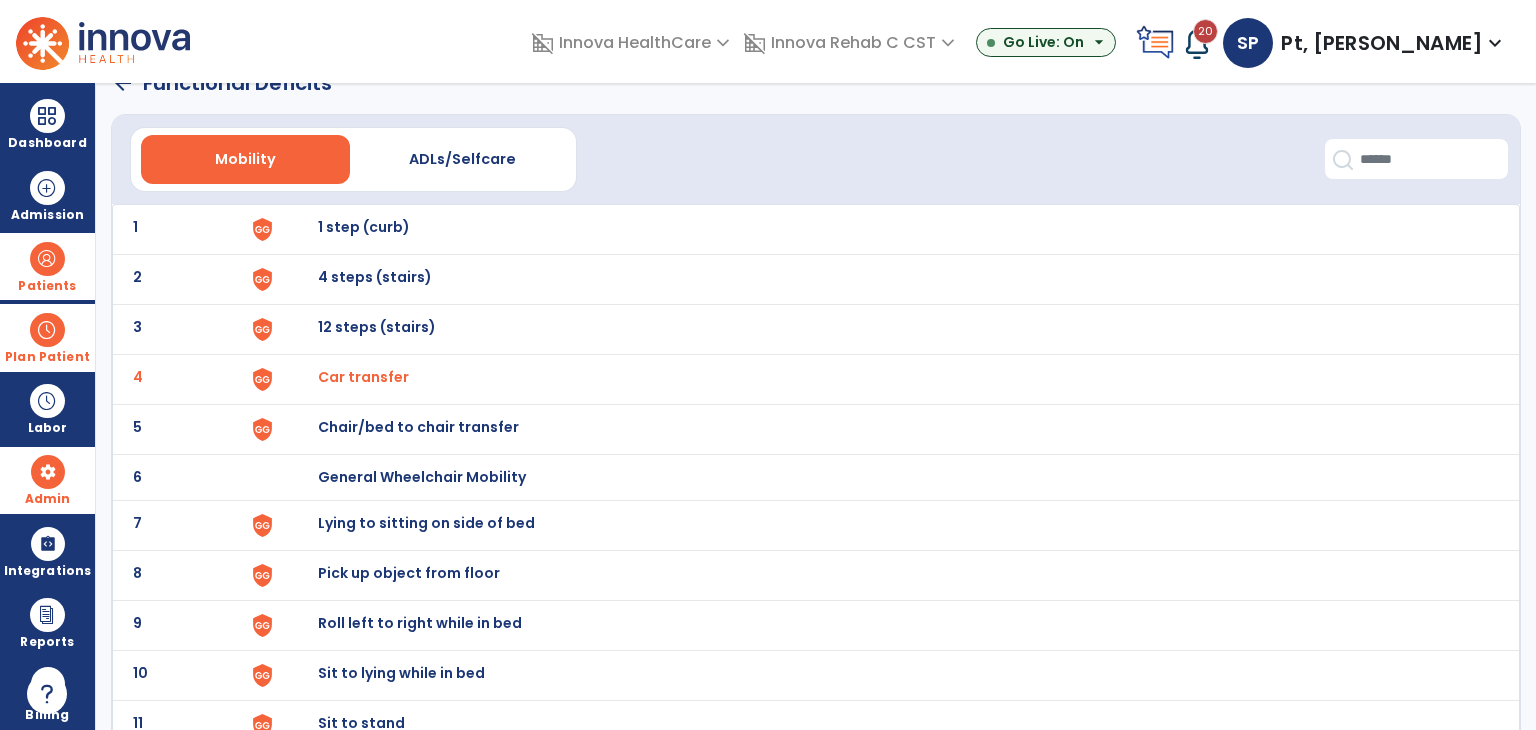 scroll, scrollTop: 0, scrollLeft: 0, axis: both 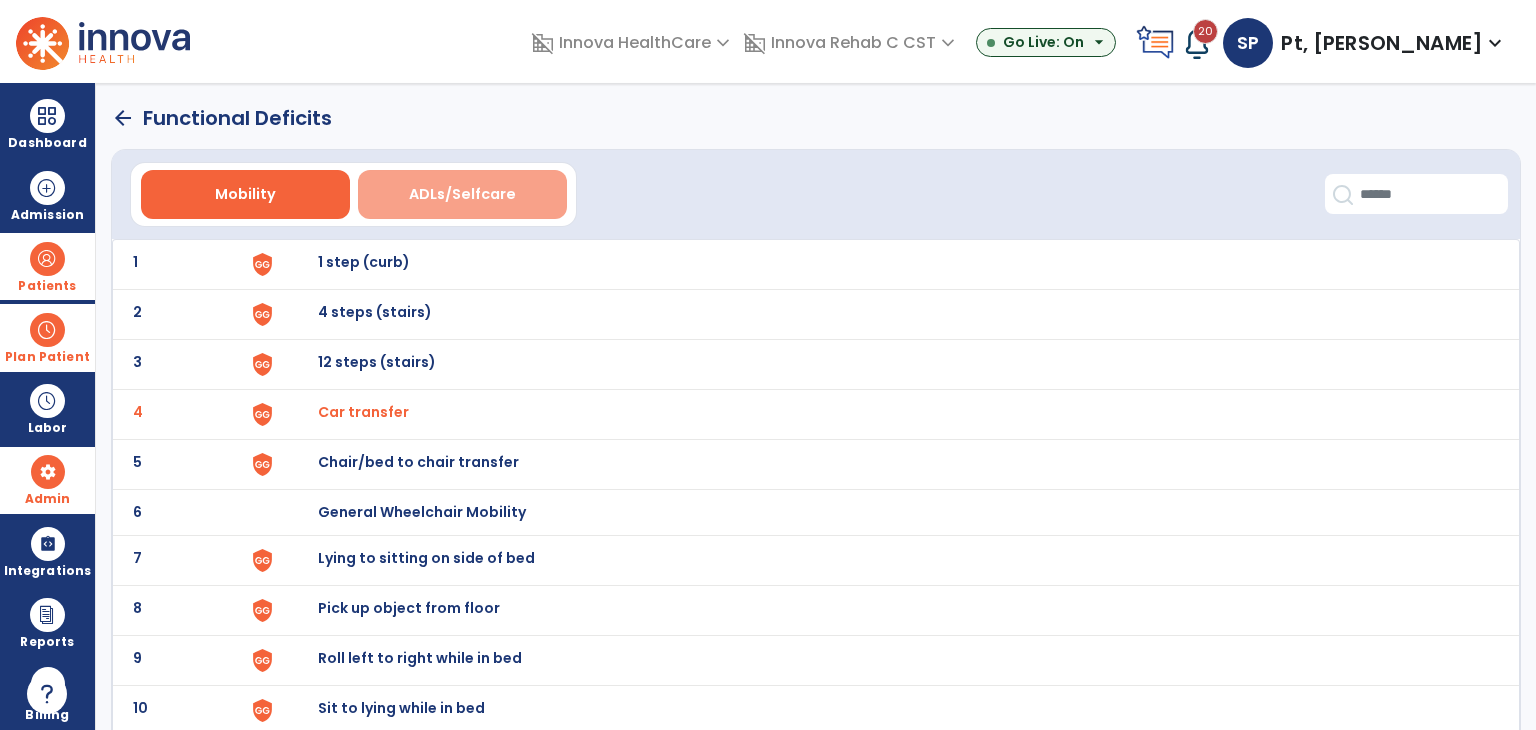 click on "ADLs/Selfcare" at bounding box center [462, 194] 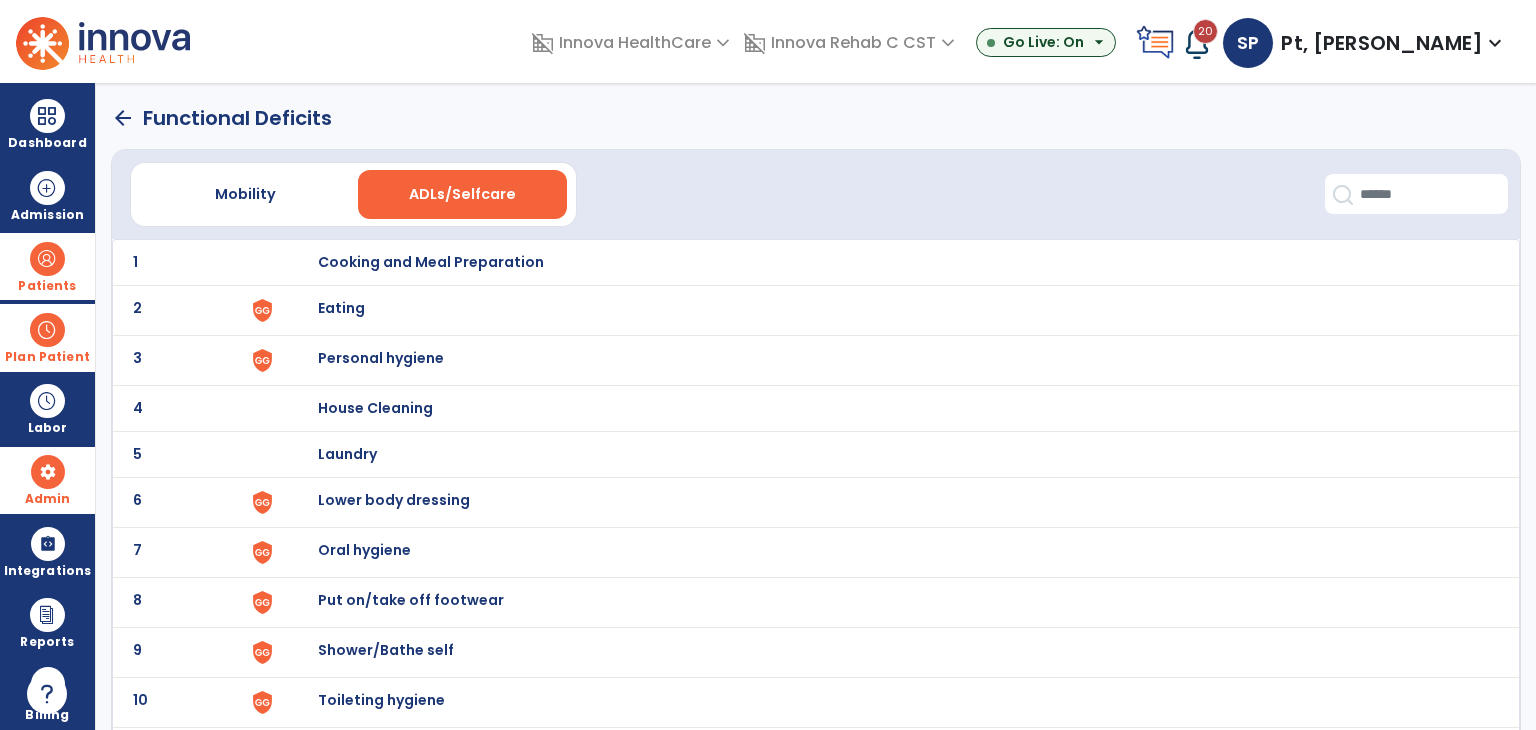 click on "Eating" at bounding box center [431, 262] 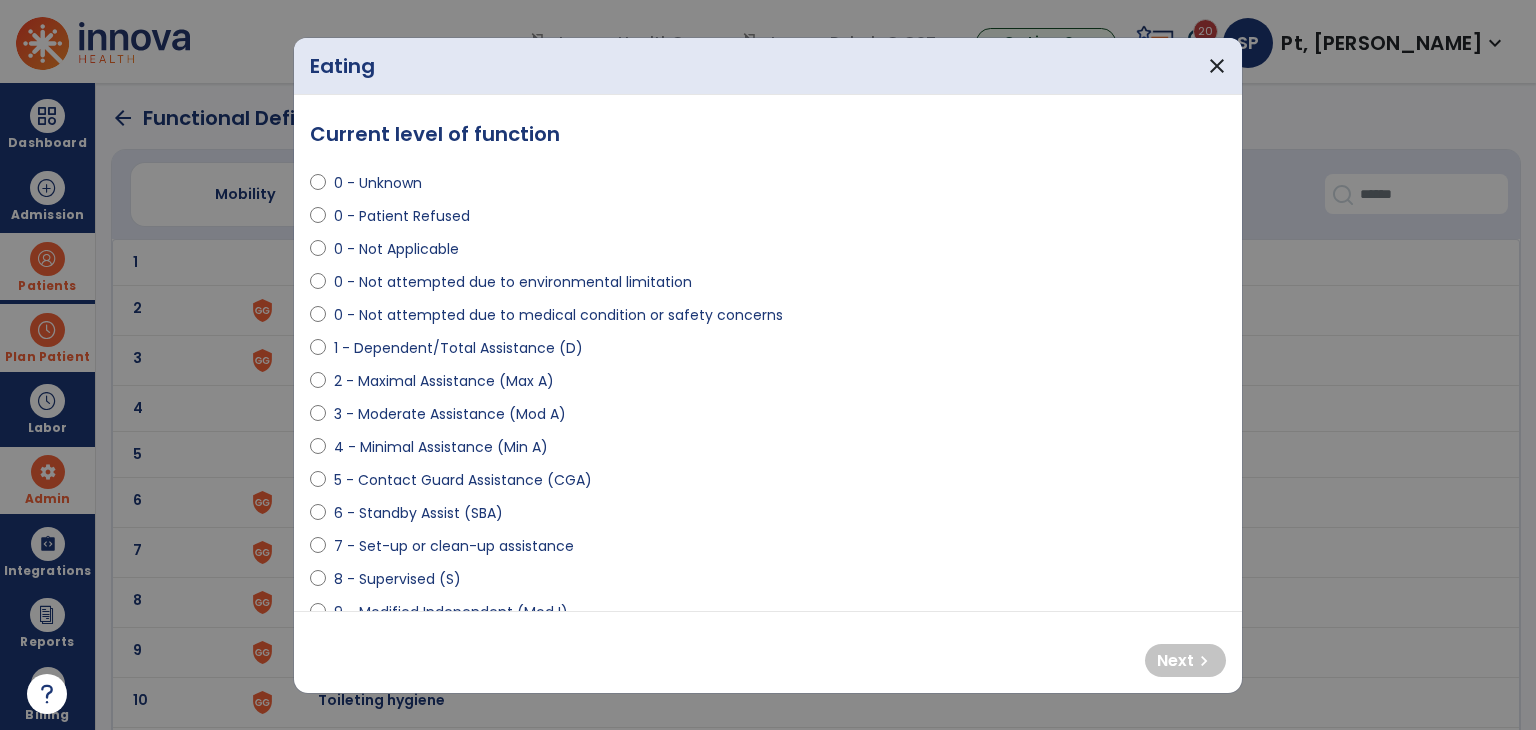 scroll, scrollTop: 100, scrollLeft: 0, axis: vertical 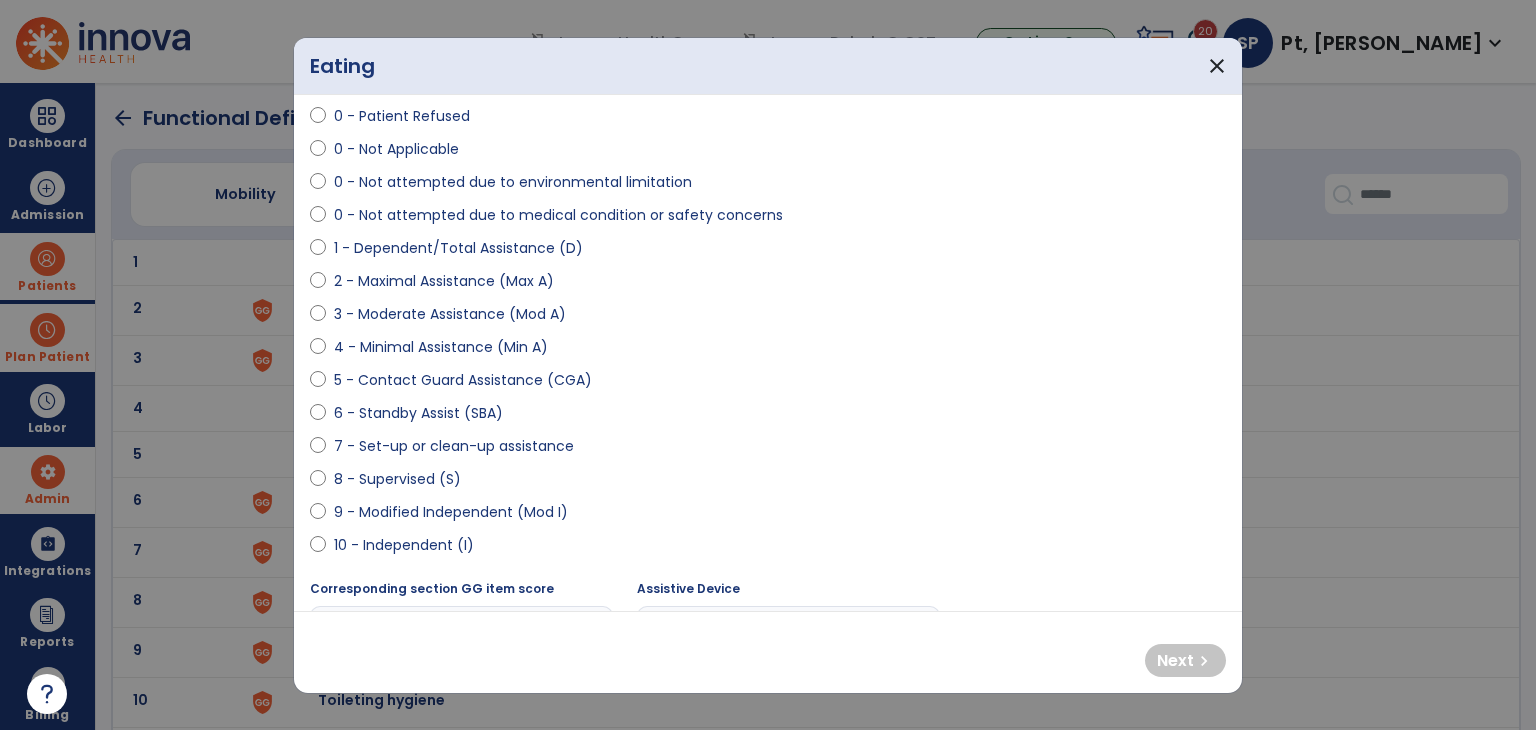 click on "7 - Set-up or clean-up assistance" at bounding box center [454, 446] 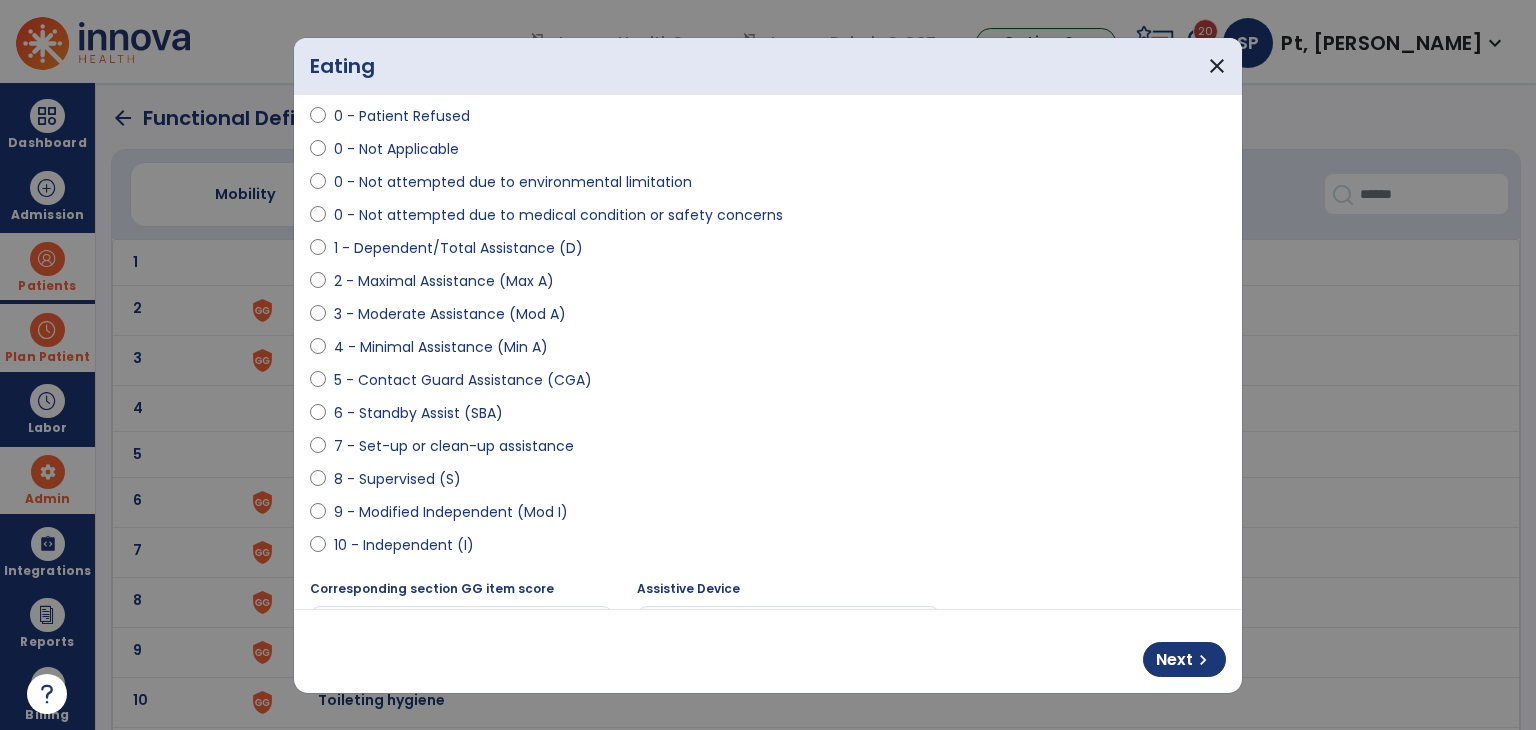 scroll, scrollTop: 300, scrollLeft: 0, axis: vertical 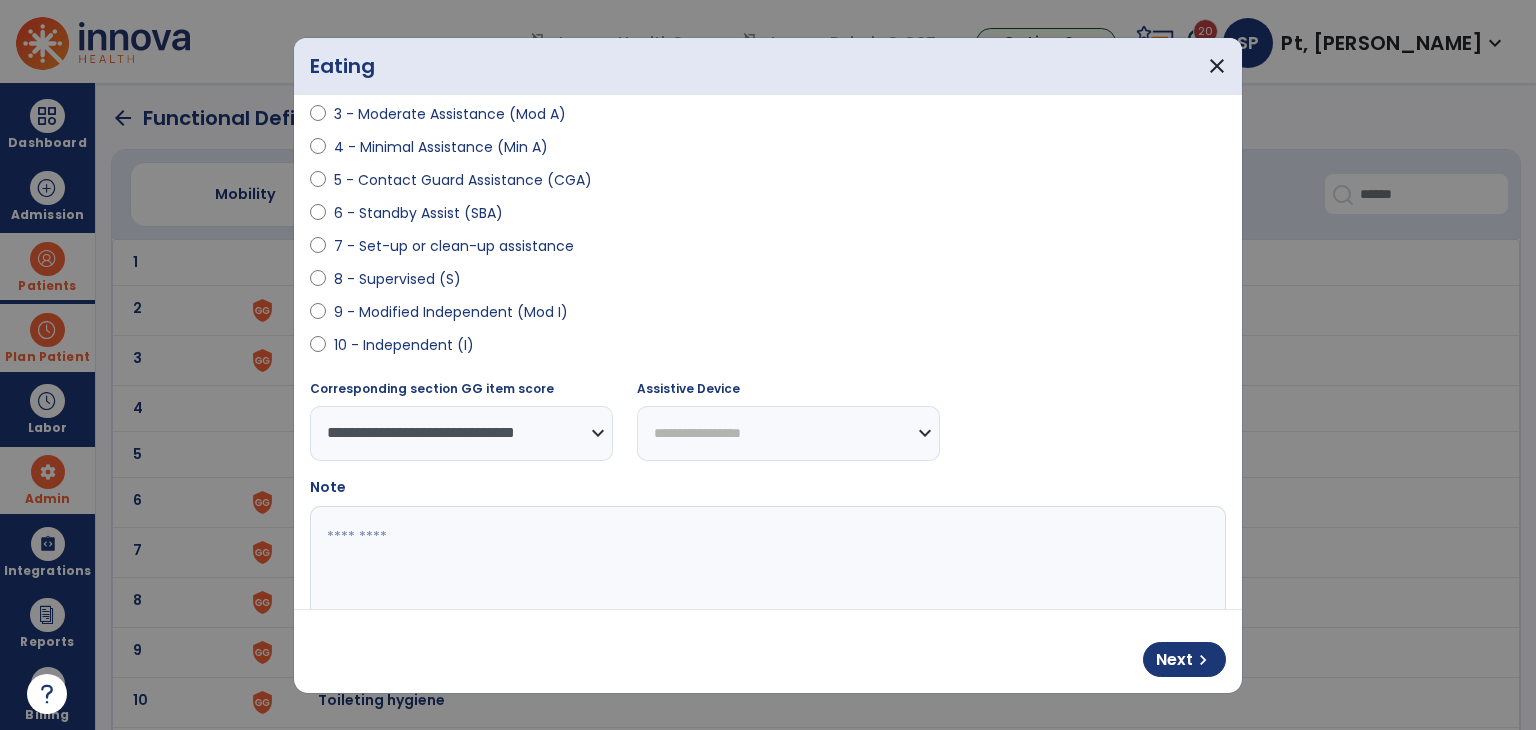 drag, startPoint x: 685, startPoint y: 430, endPoint x: 690, endPoint y: 411, distance: 19.646883 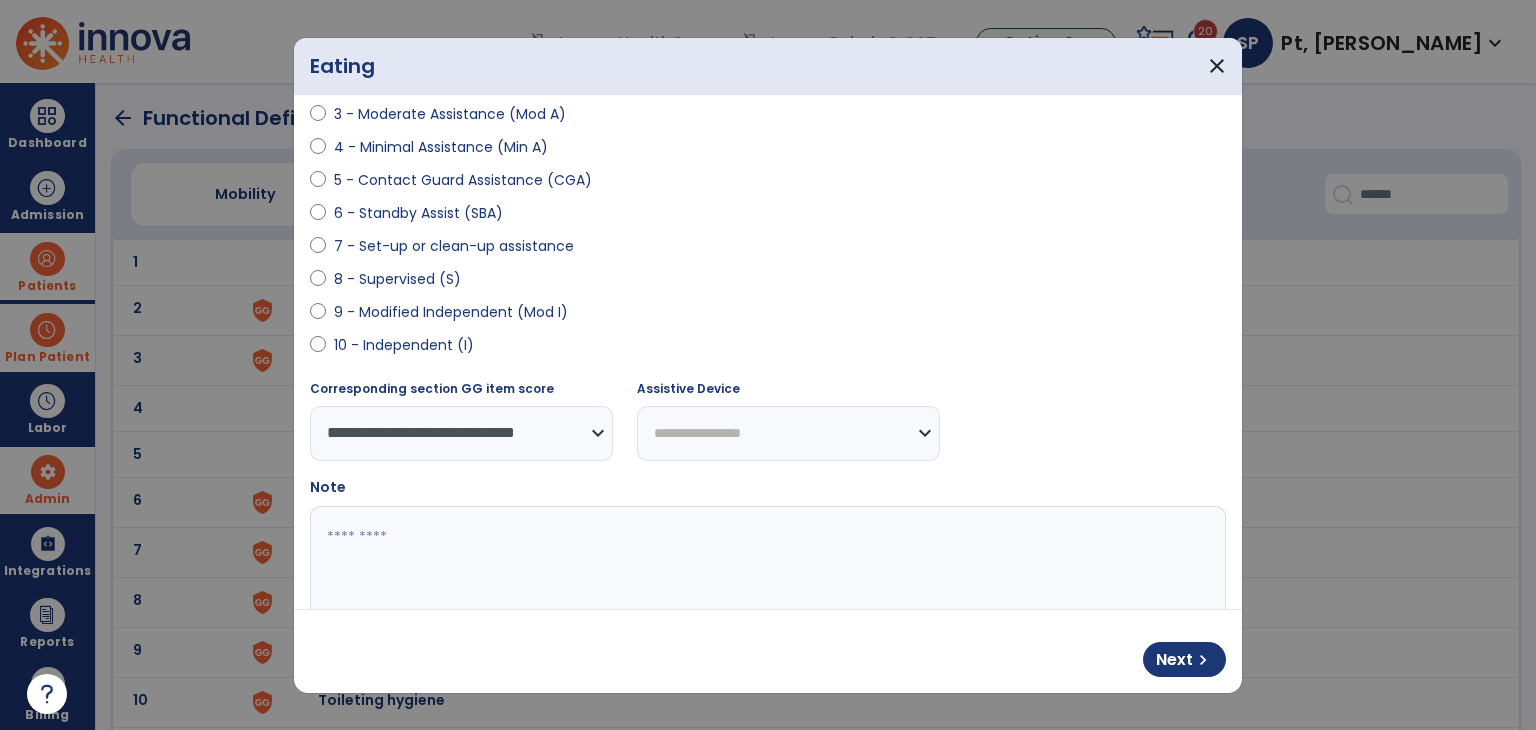 click on "**********" at bounding box center [788, 433] 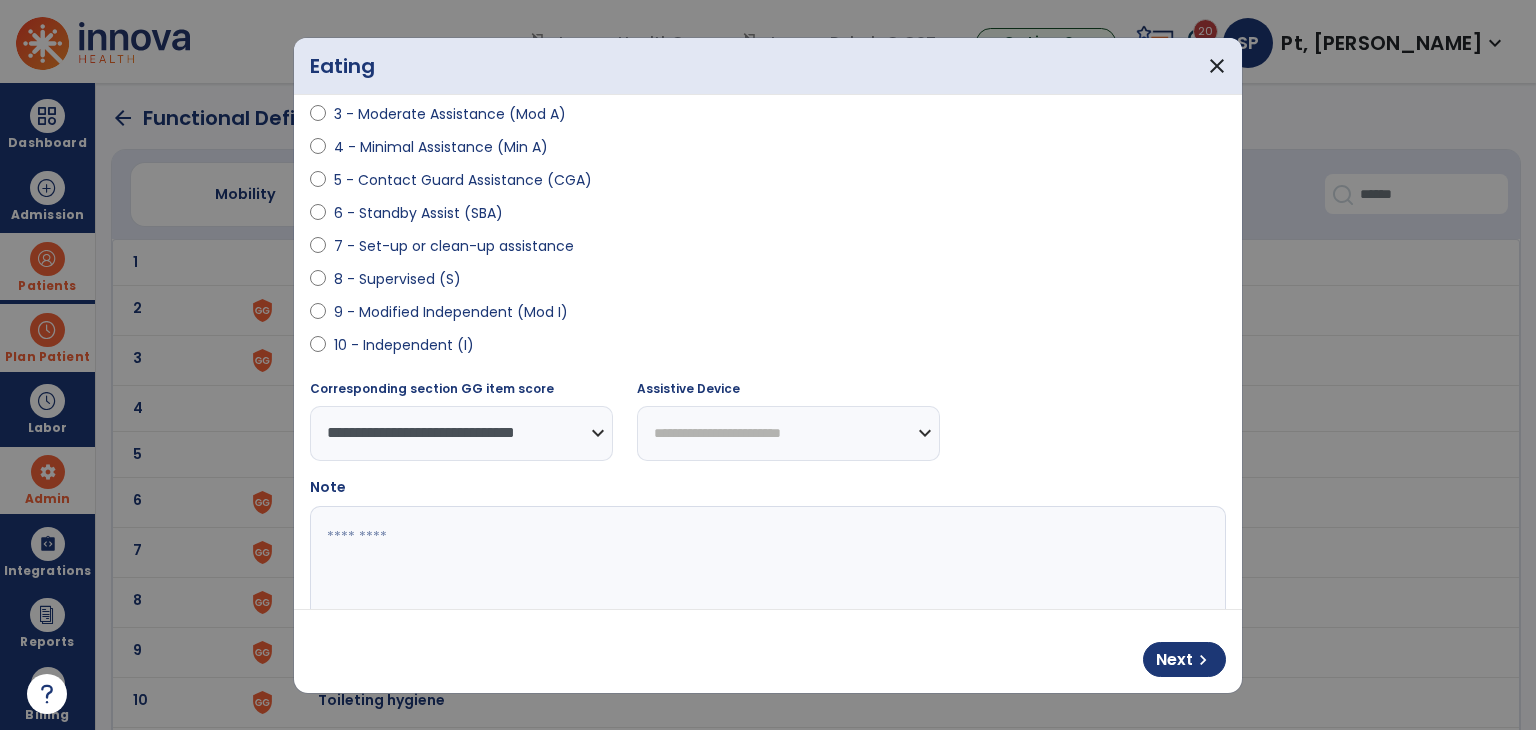 click on "**********" at bounding box center [788, 433] 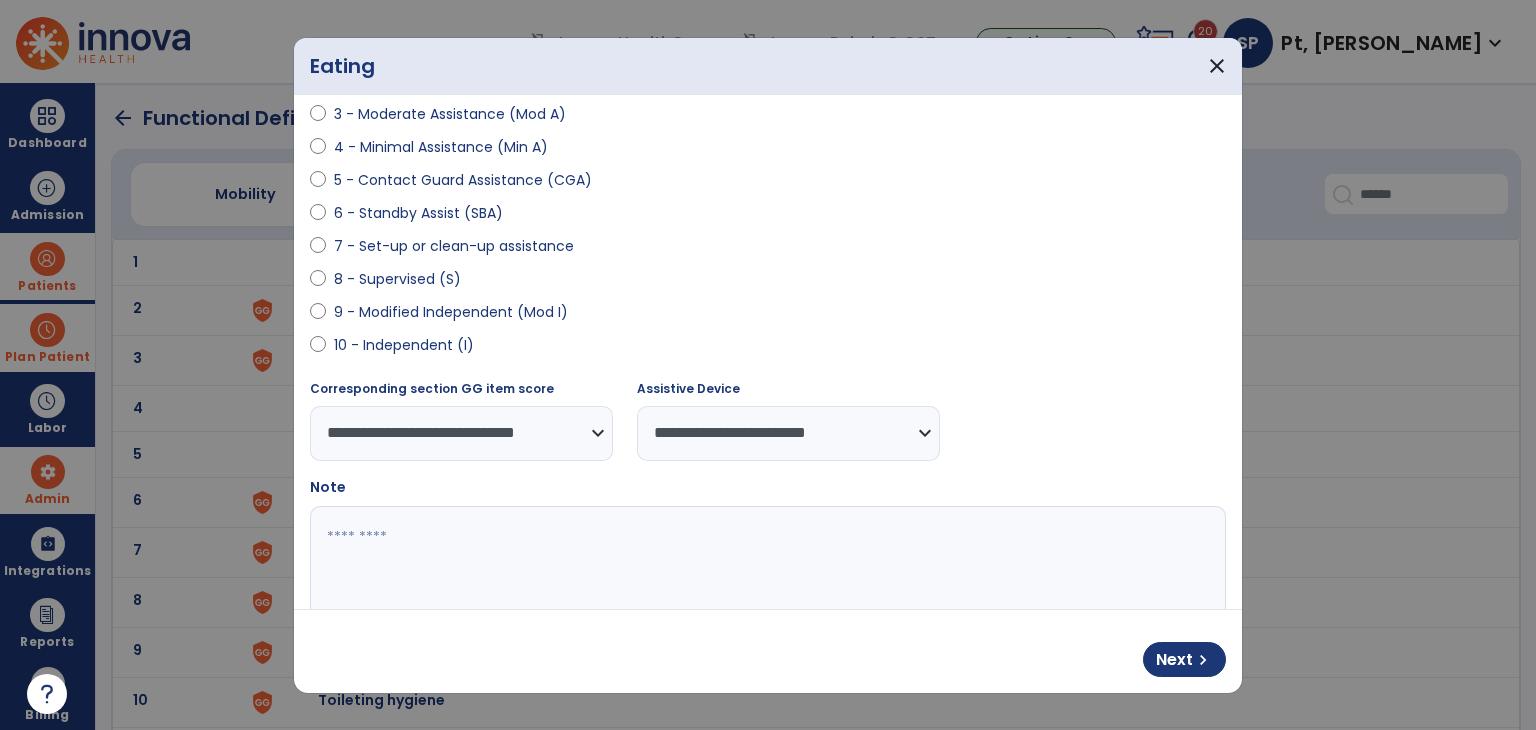 click at bounding box center [766, 581] 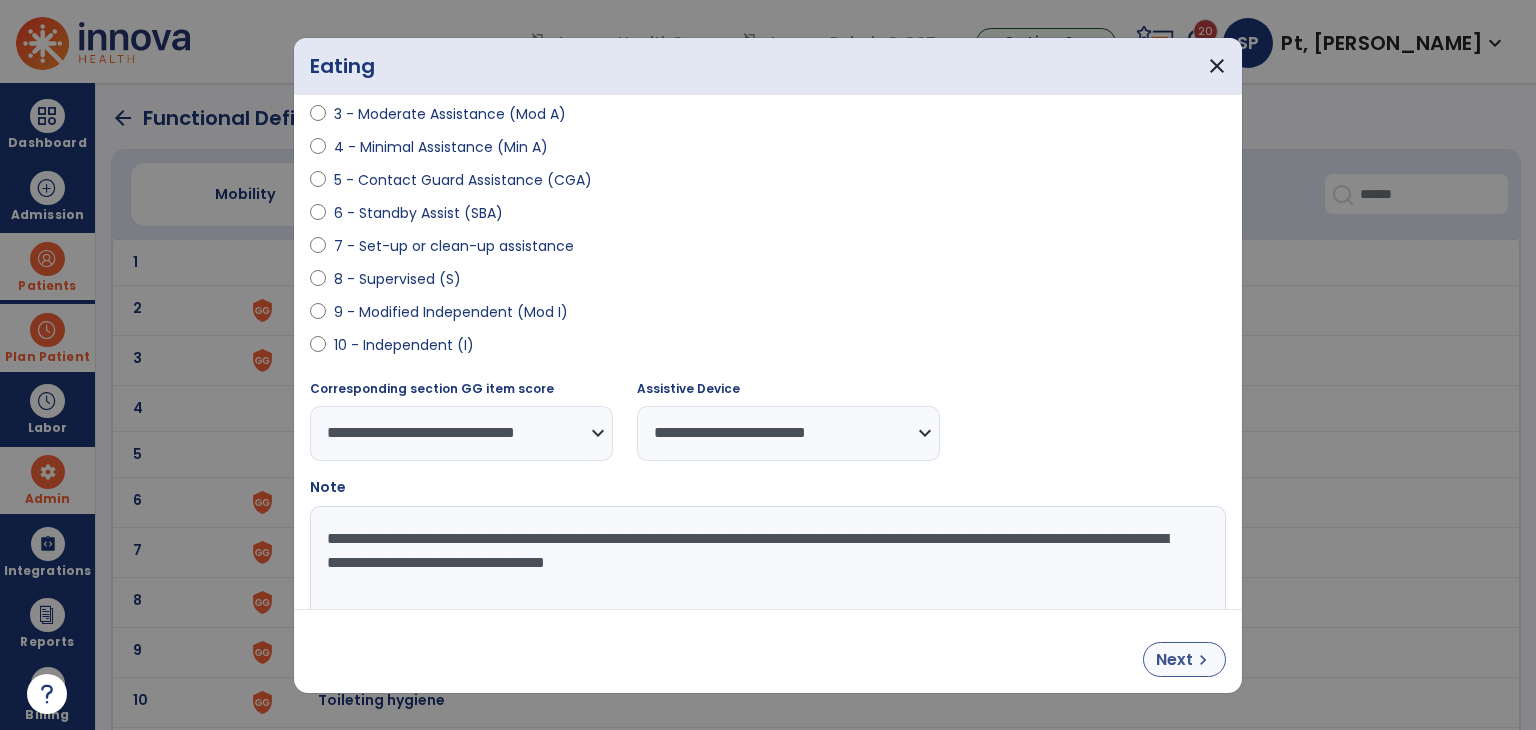 type on "**********" 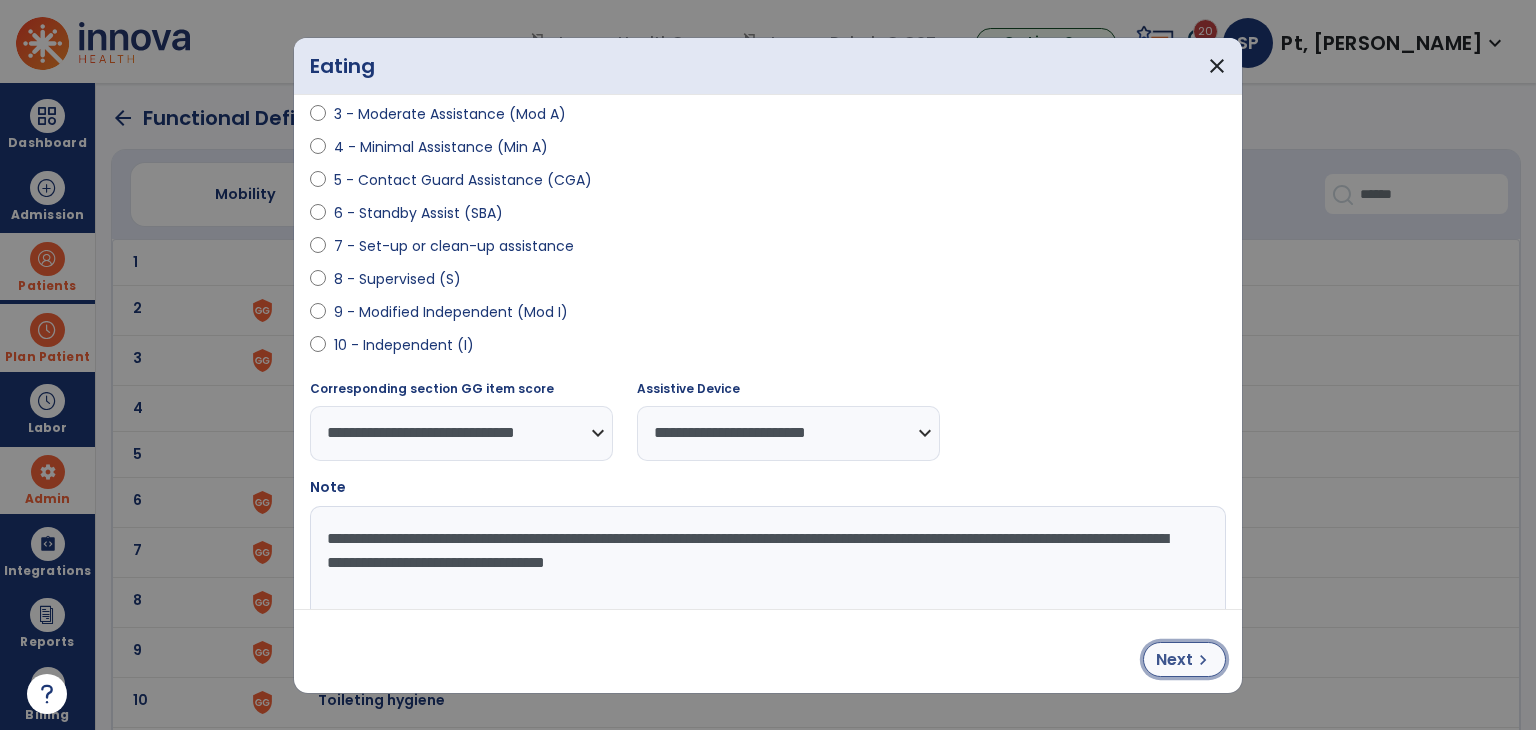 click on "Next" at bounding box center [1174, 660] 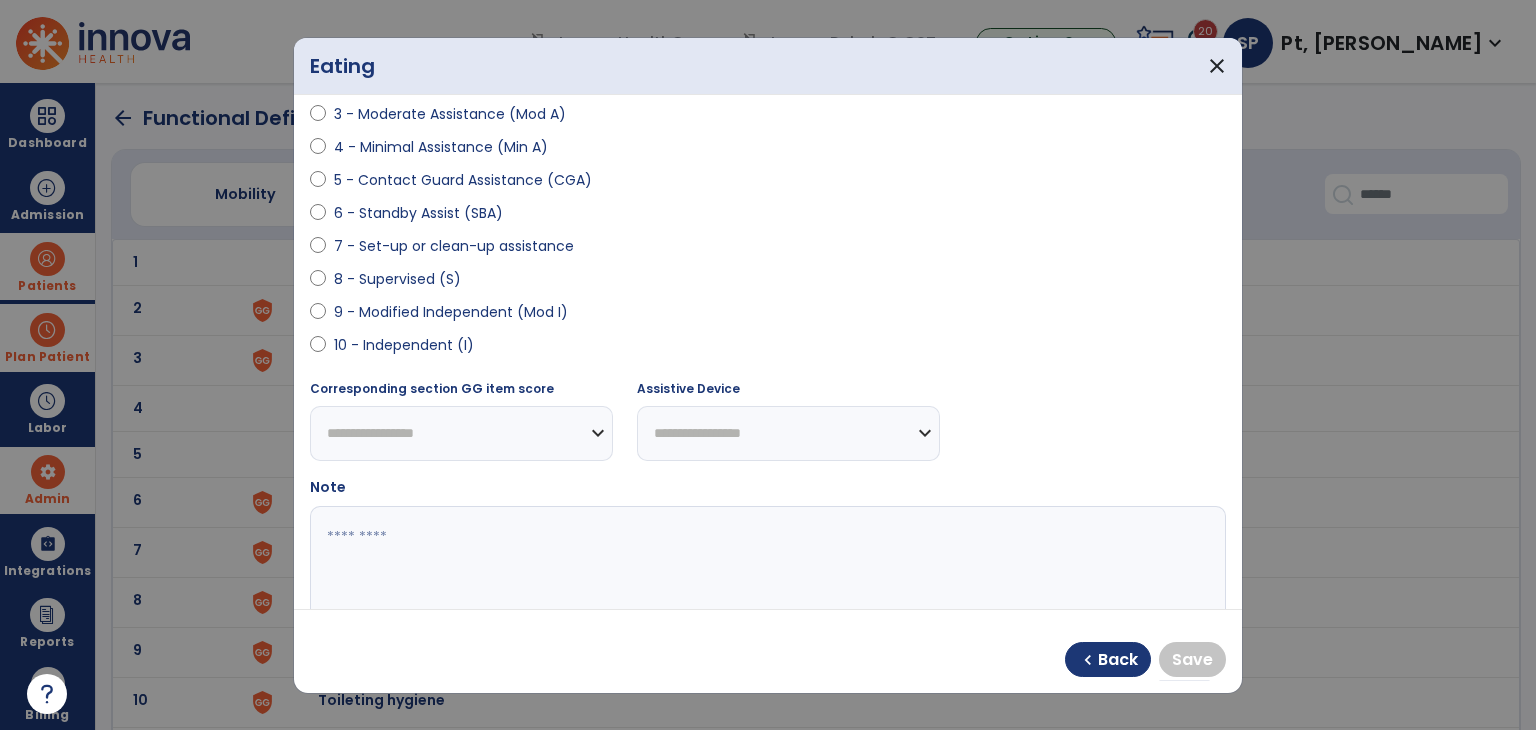 click on "0 - Unknown 0 - Patient Refused 0 - Not Applicable 0 - Not attempted due to environmental limitation 0 - Not attempted due to medical condition or safety concerns 1 - Dependent/Total Assistance (D) 2 - Maximal Assistance (Max A) 3 - Moderate Assistance (Mod A) 4 - Minimal Assistance (Min A) 5 - Contact Guard Assistance (CGA) 6 - Standby Assist (SBA) 7 - Set-up or clean-up assistance 8 - Supervised (S) 9 - Modified Independent (Mod I) 10 - Independent (I)" at bounding box center (768, 106) 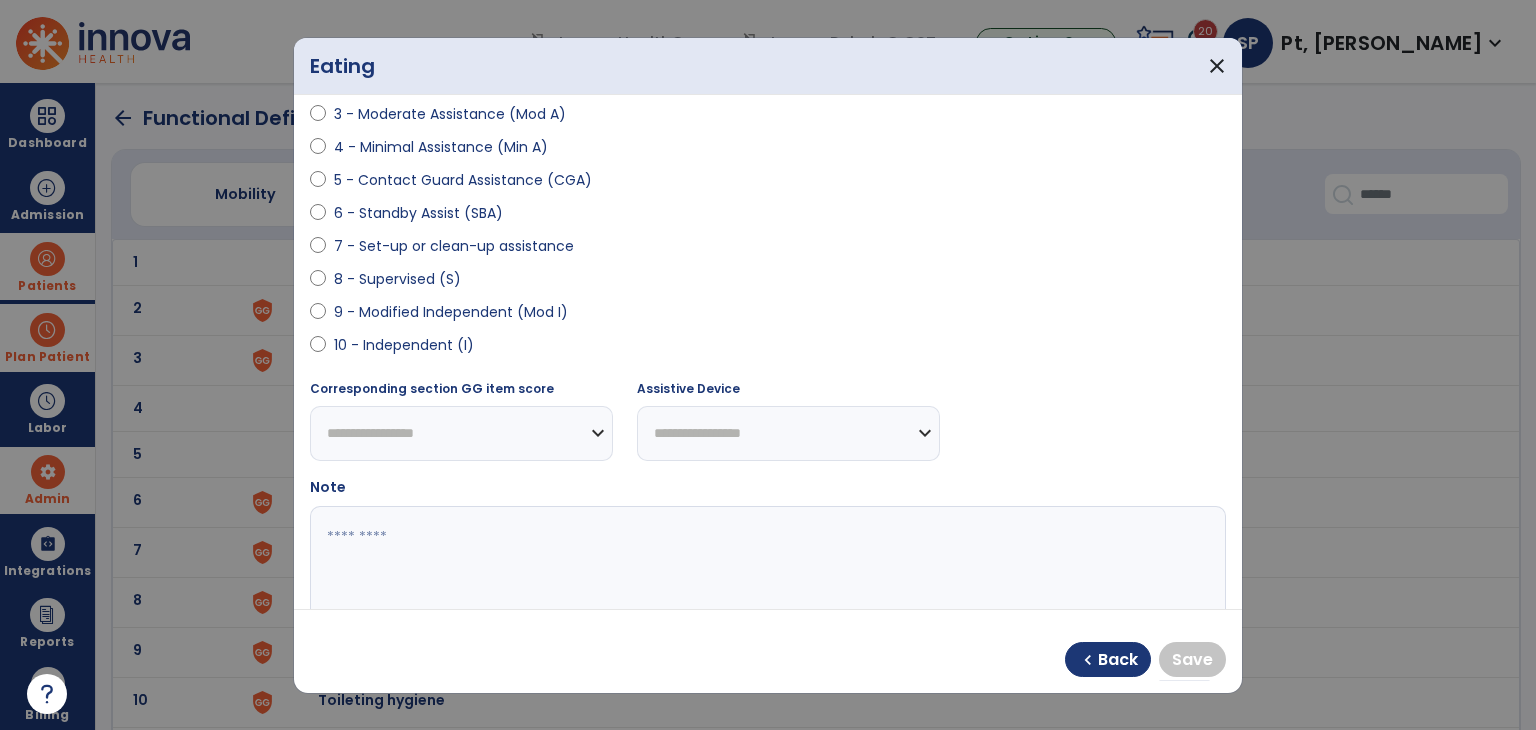 click on "9 - Modified Independent (Mod I)" at bounding box center [451, 312] 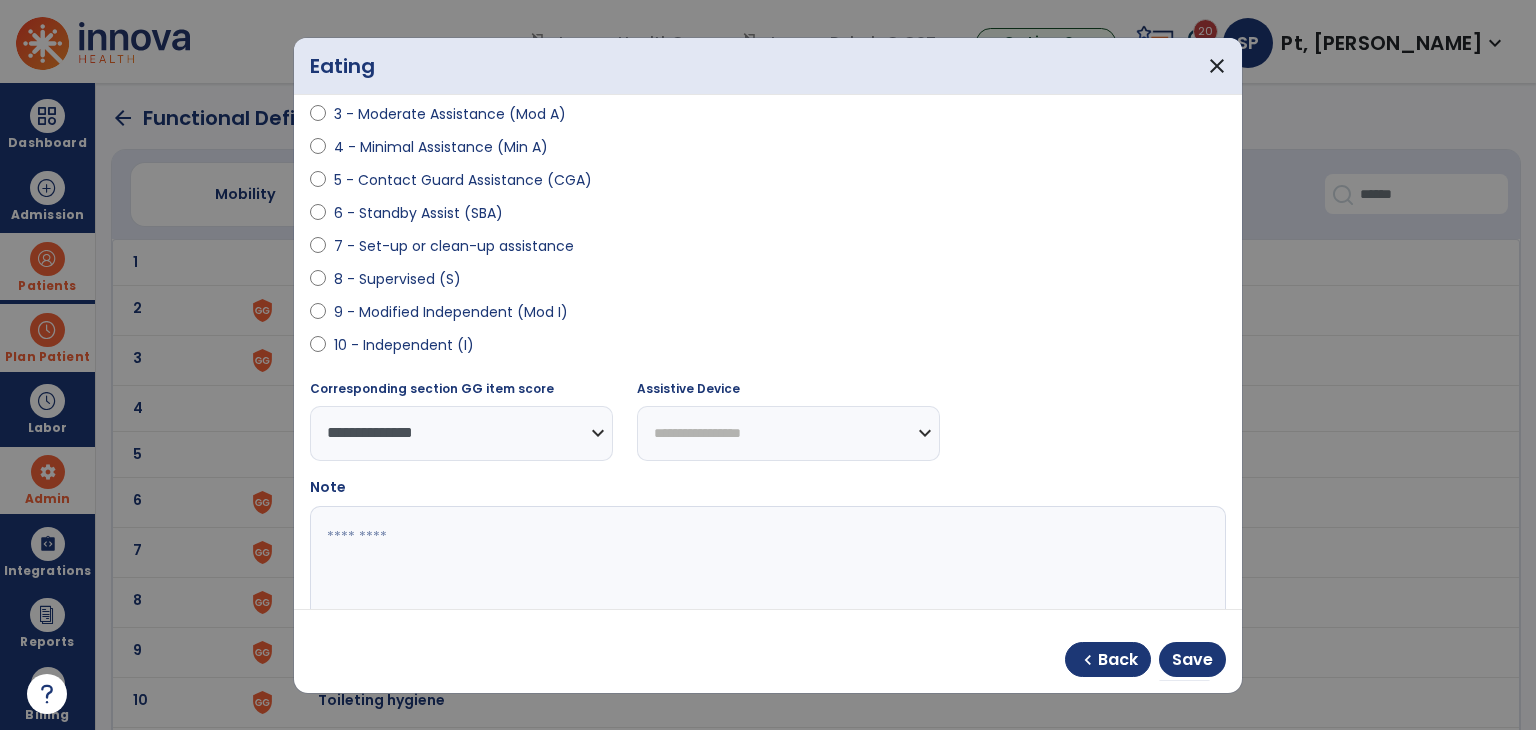drag, startPoint x: 750, startPoint y: 425, endPoint x: 750, endPoint y: 410, distance: 15 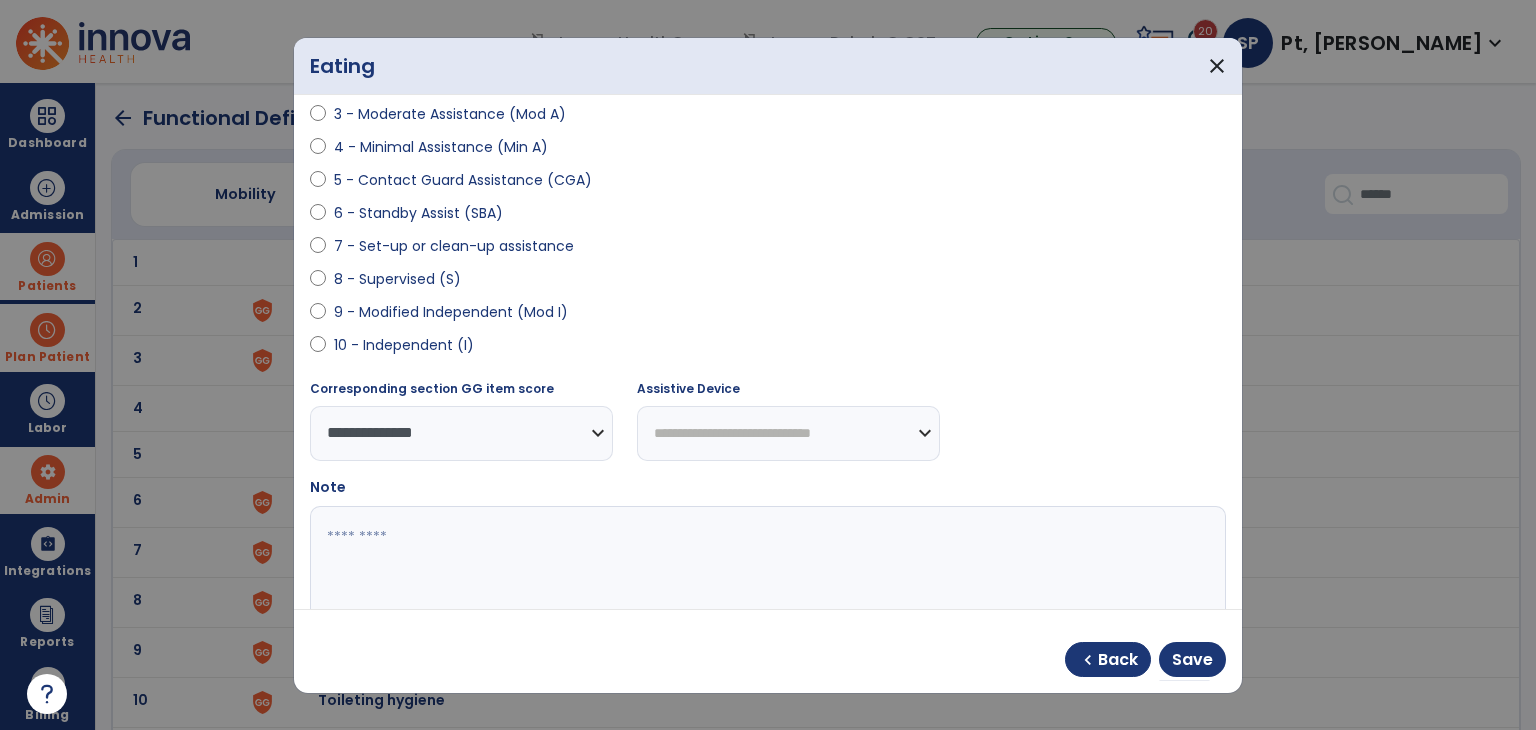 click on "**********" at bounding box center [788, 433] 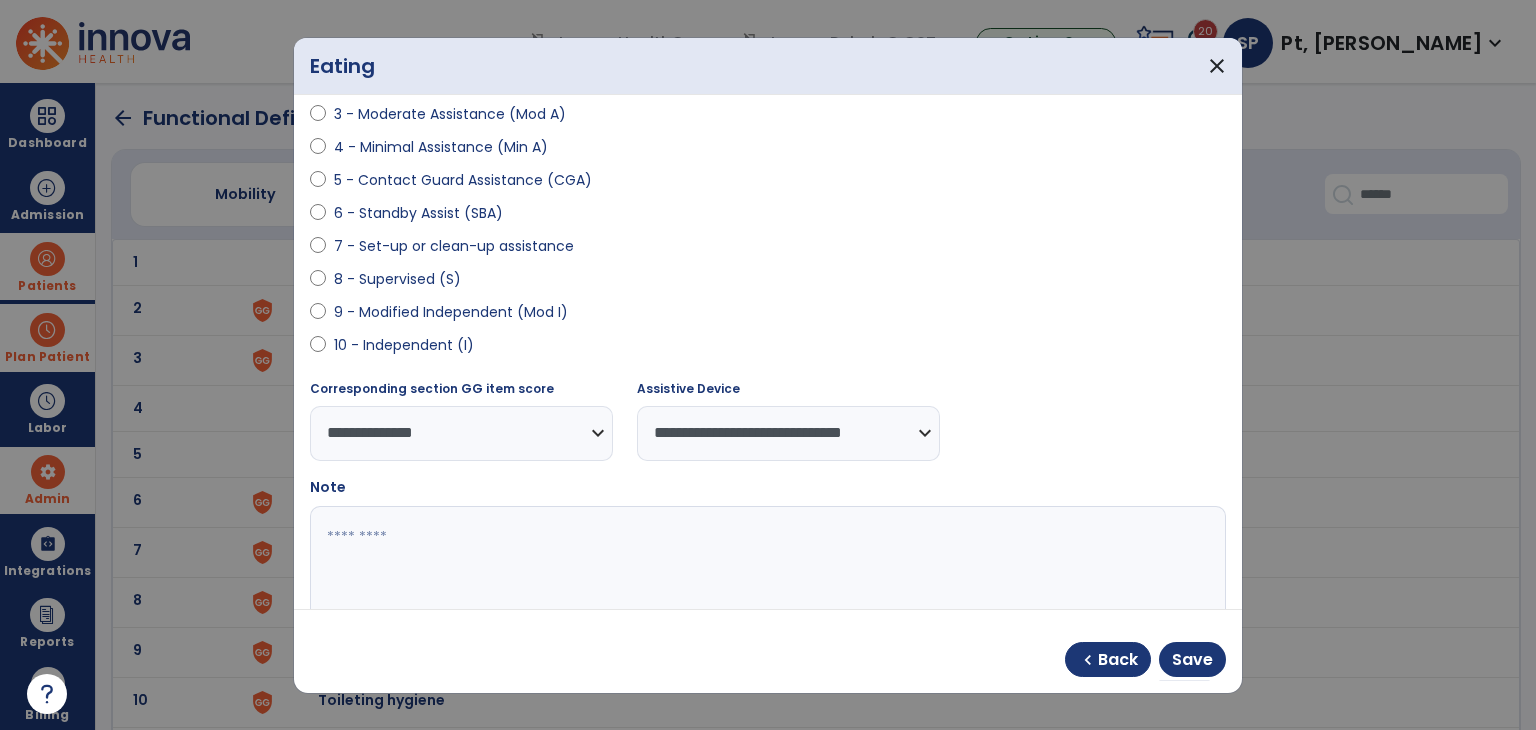 click at bounding box center (766, 581) 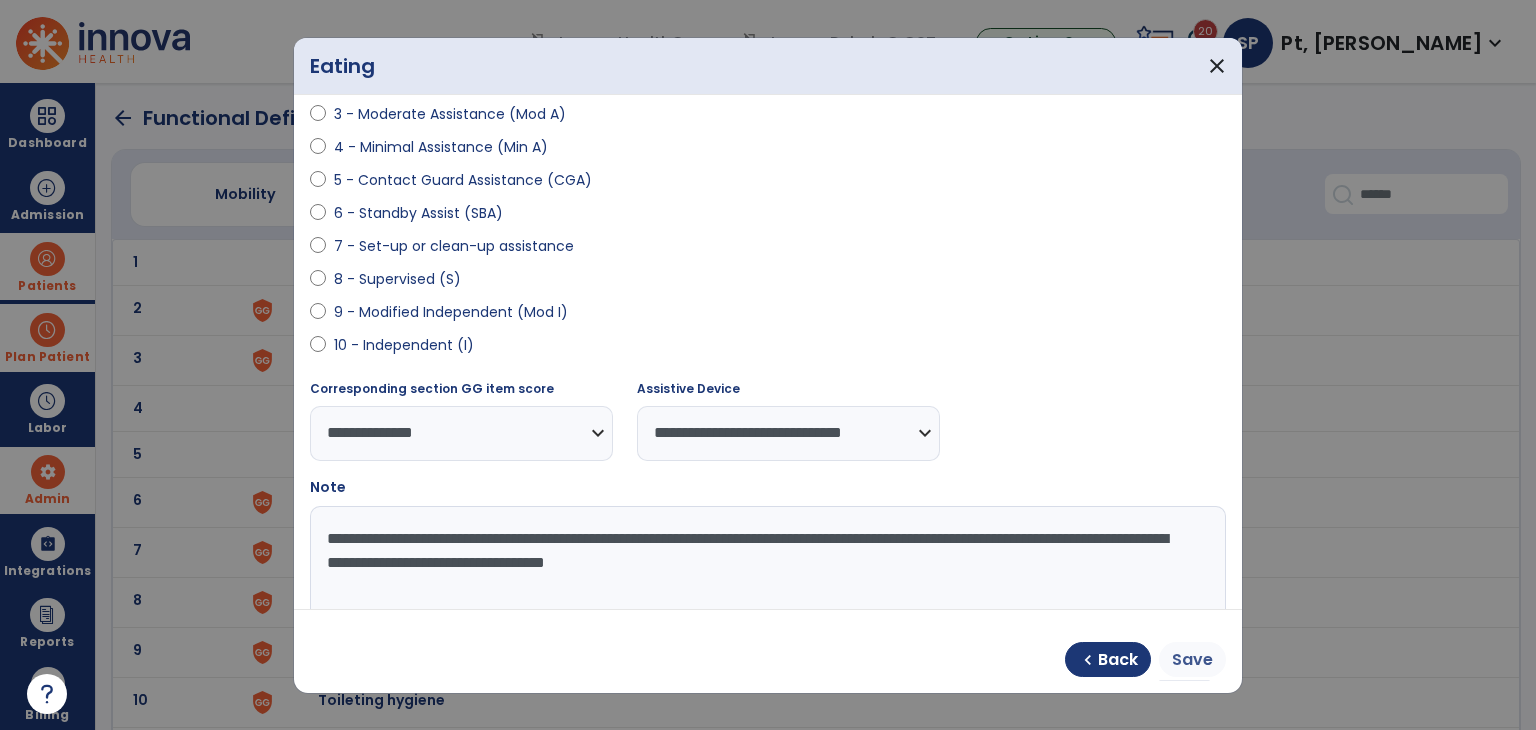 type on "**********" 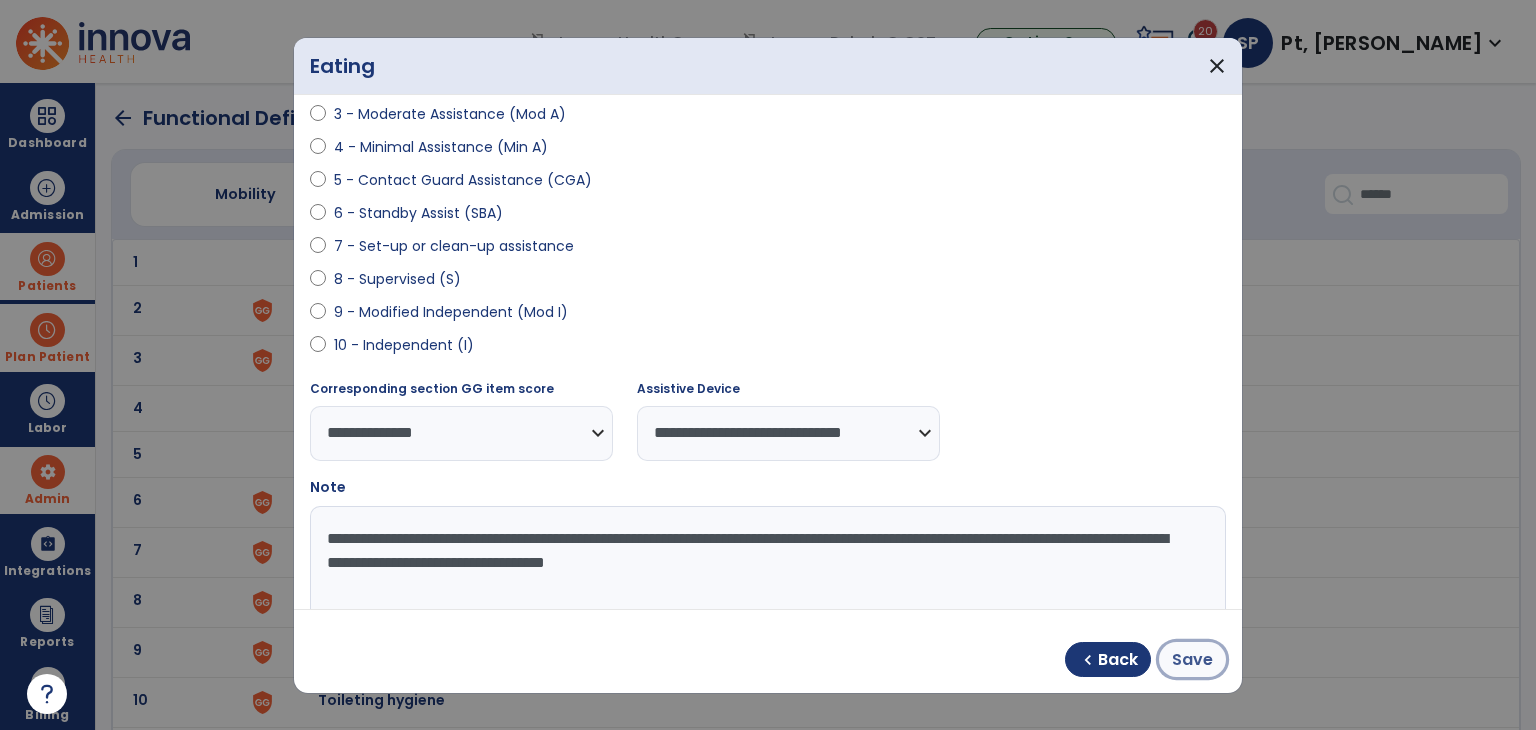 click on "Save" at bounding box center [1192, 660] 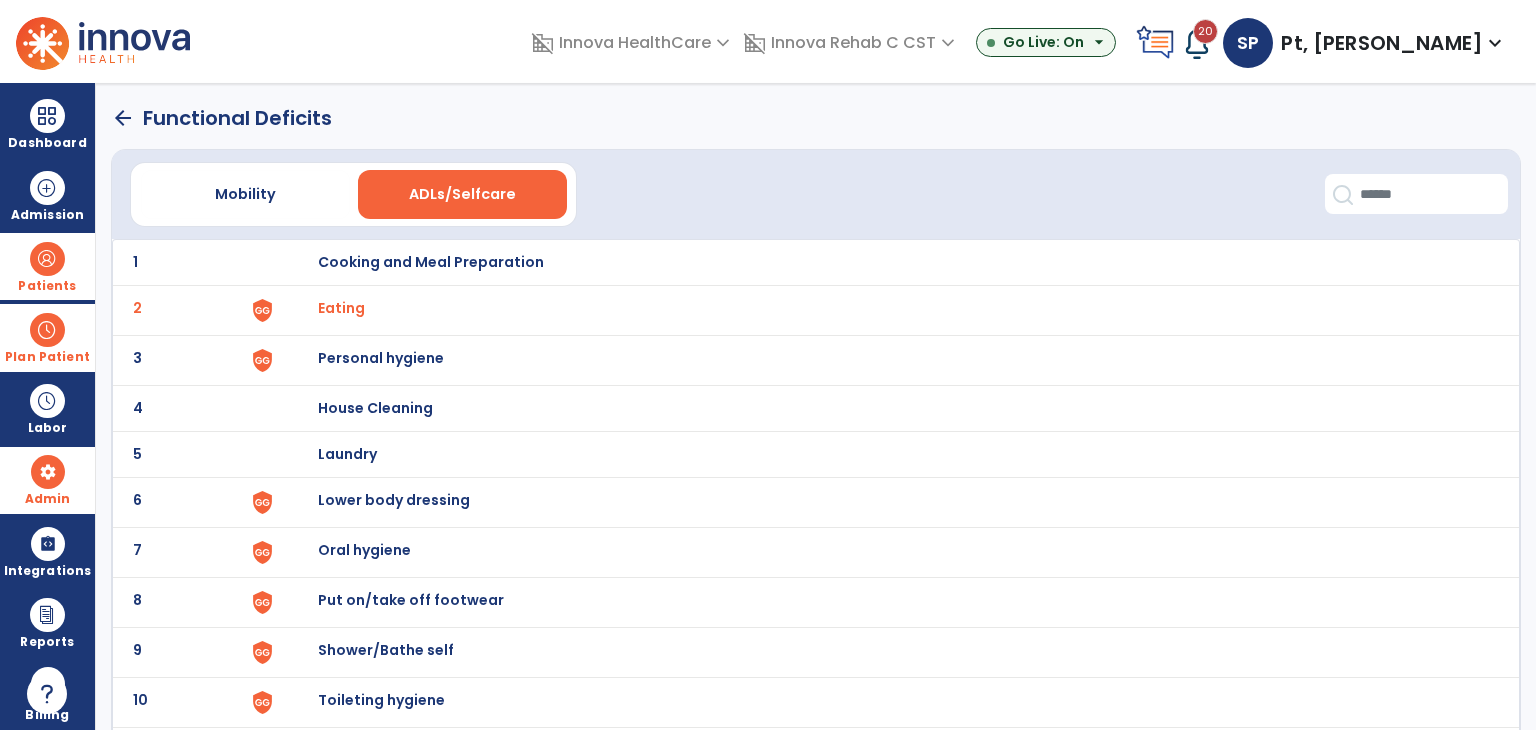 click on "arrow_back" 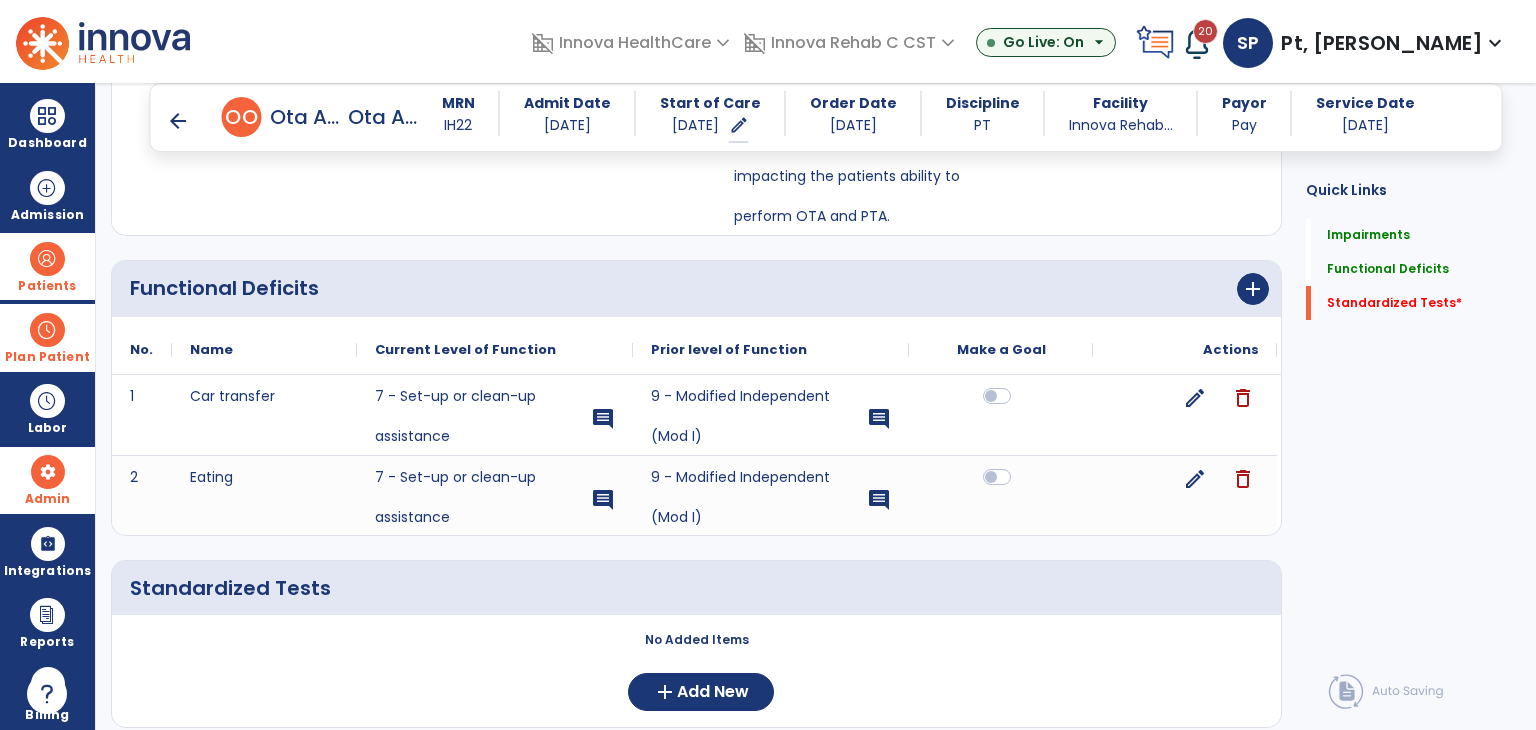 scroll, scrollTop: 514, scrollLeft: 0, axis: vertical 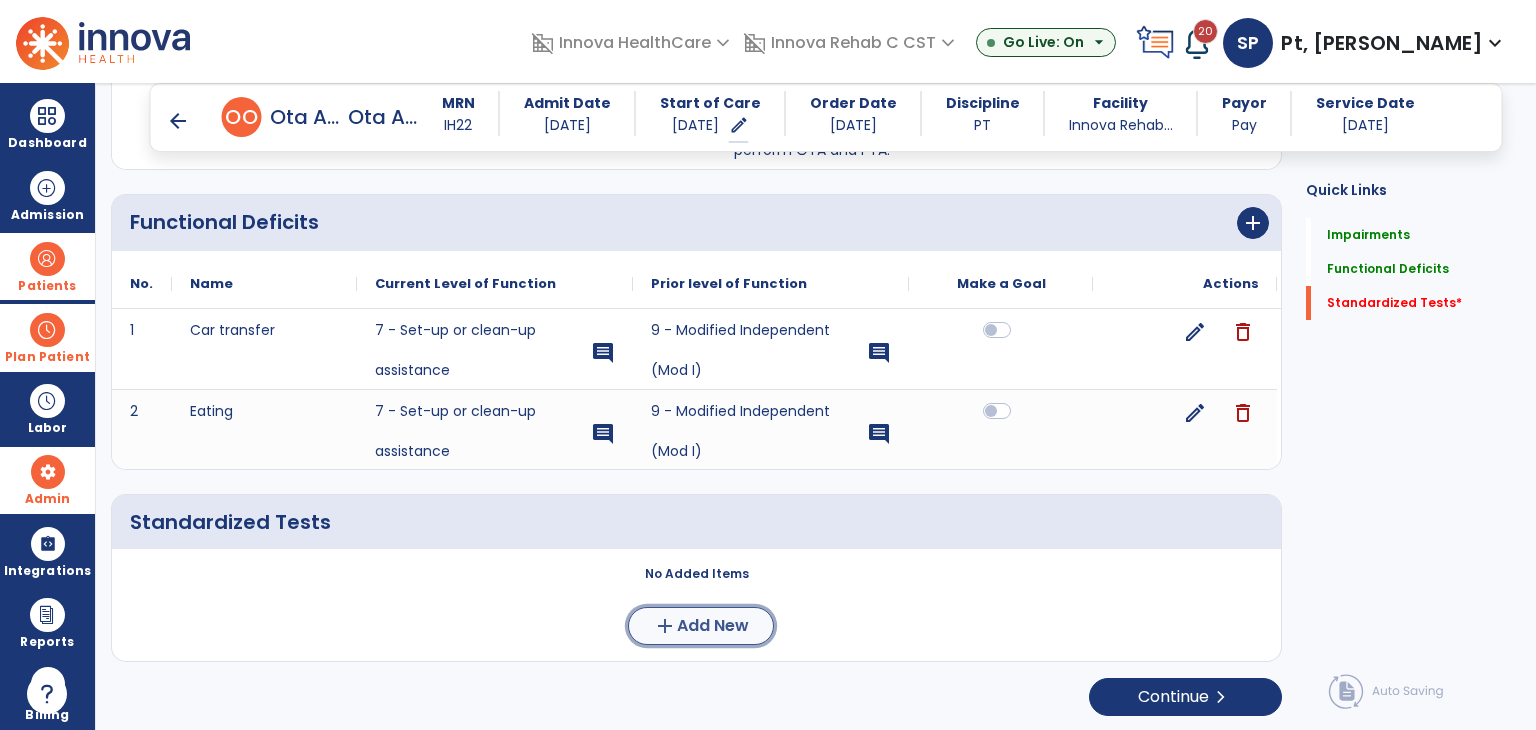 click on "Add New" 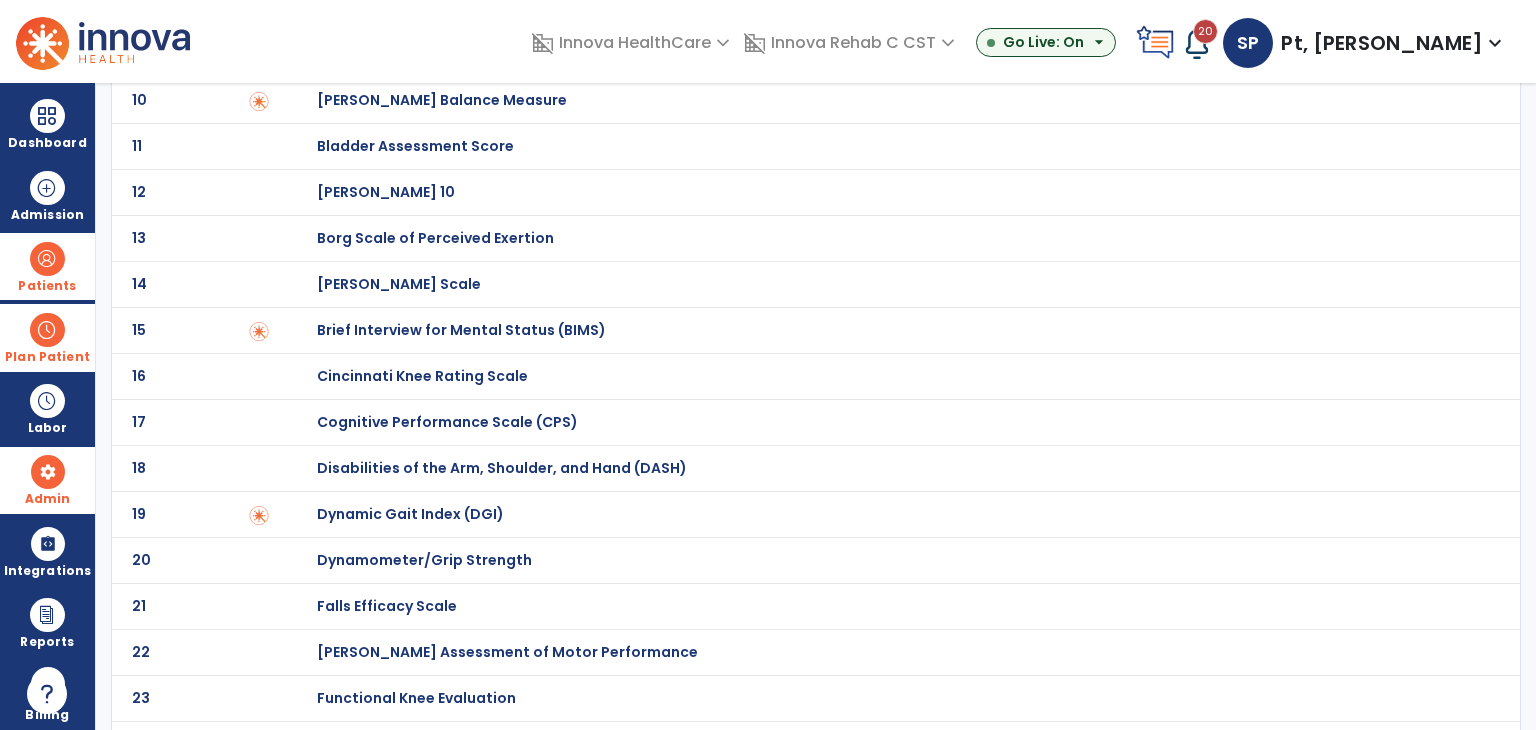 scroll, scrollTop: 0, scrollLeft: 0, axis: both 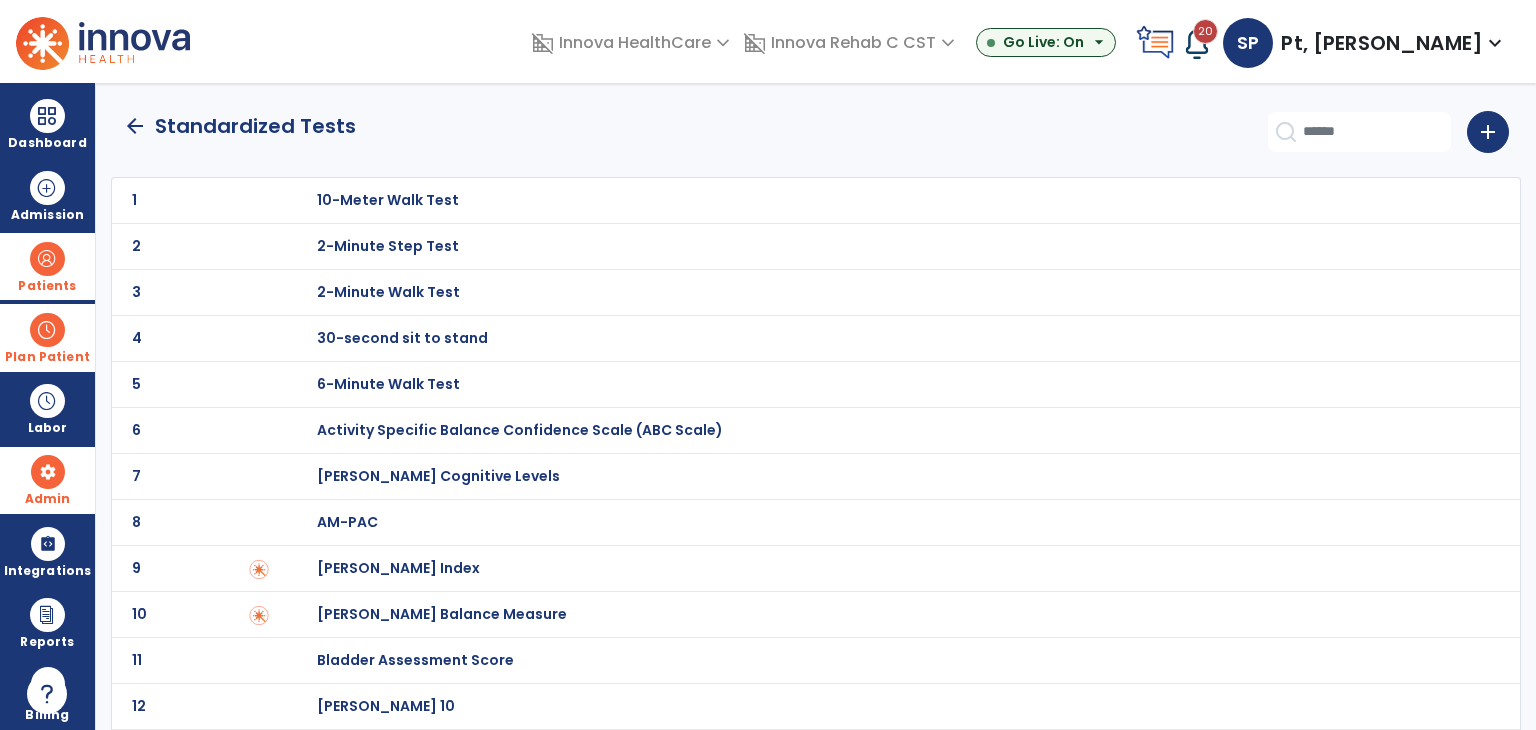 click on "Activity Specific Balance Confidence Scale (ABC Scale)" at bounding box center [388, 200] 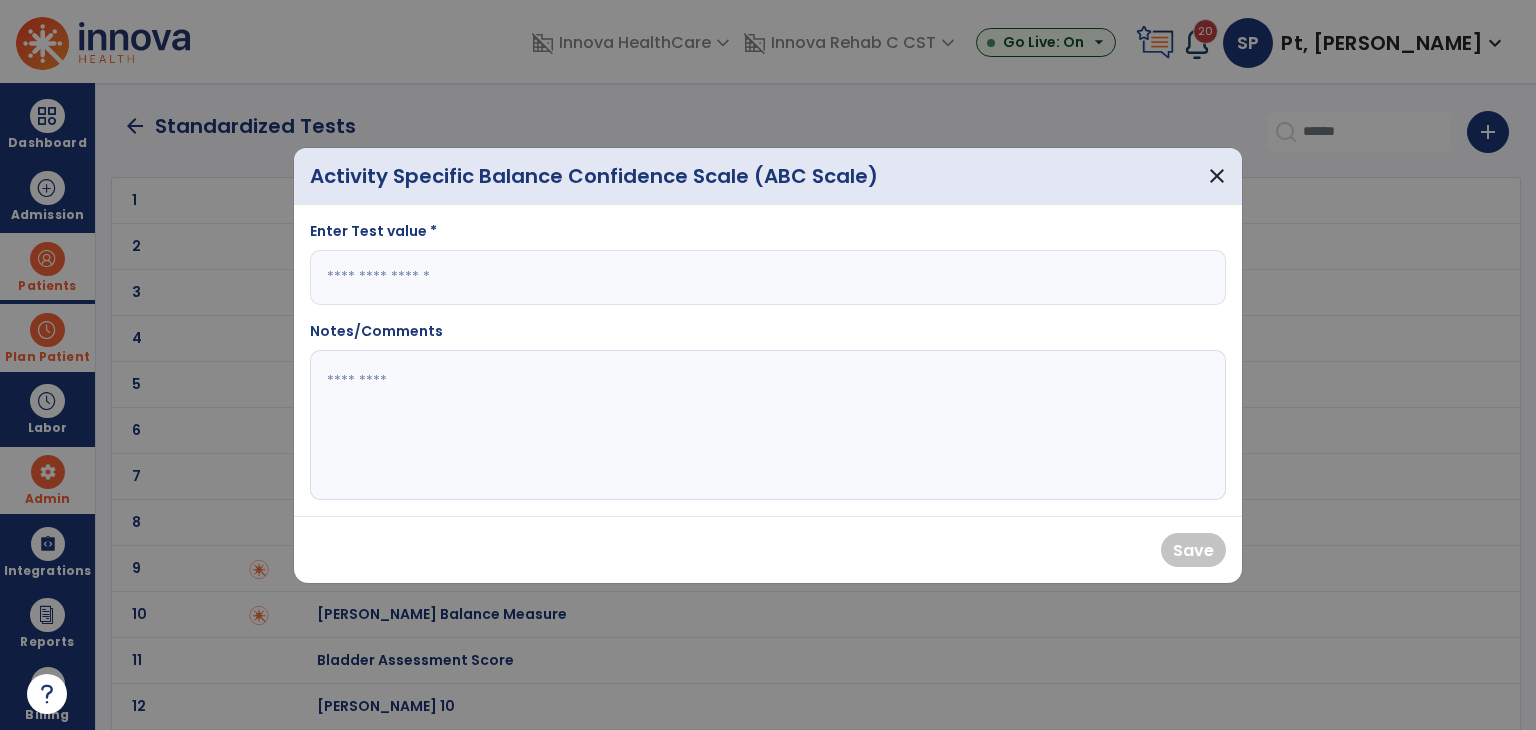 click at bounding box center [768, 277] 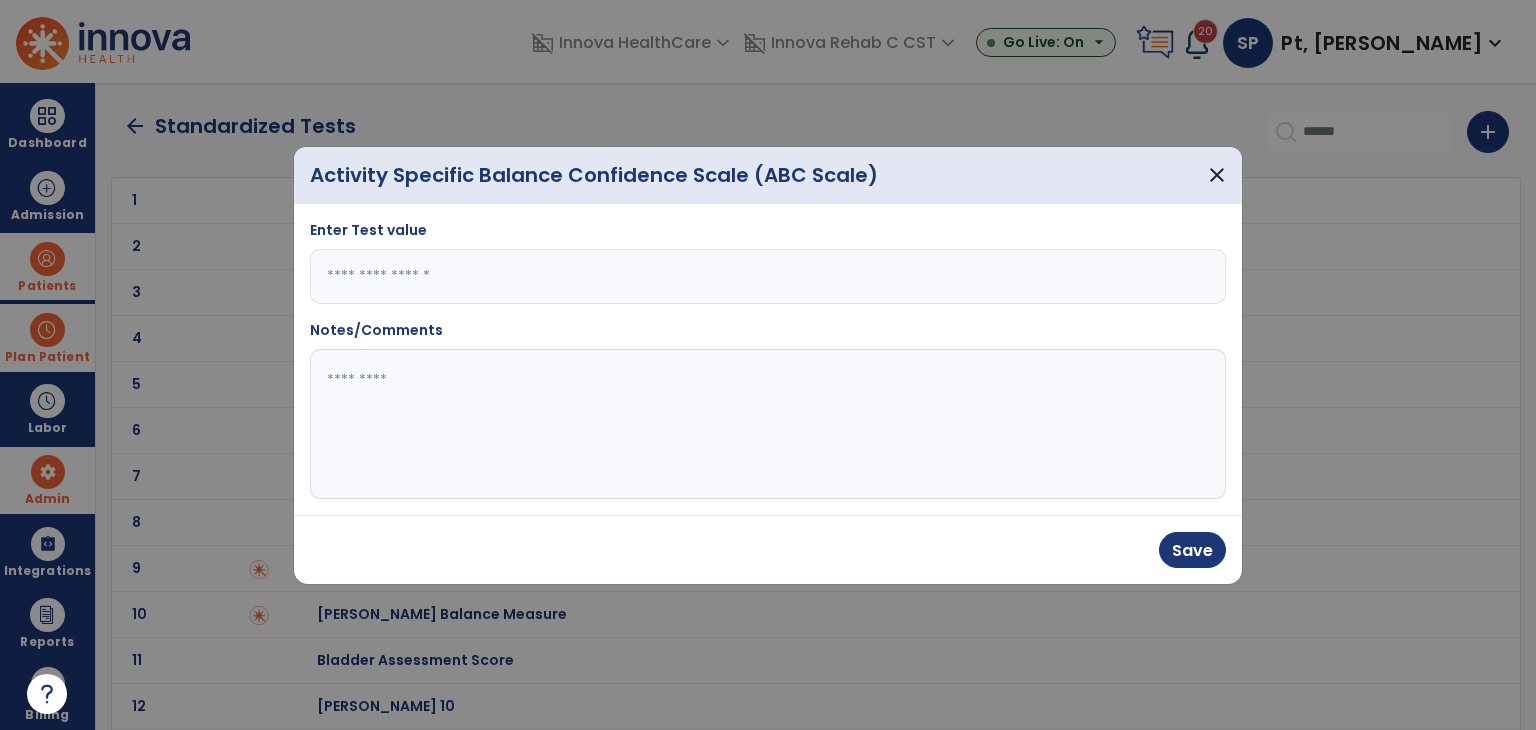type on "**" 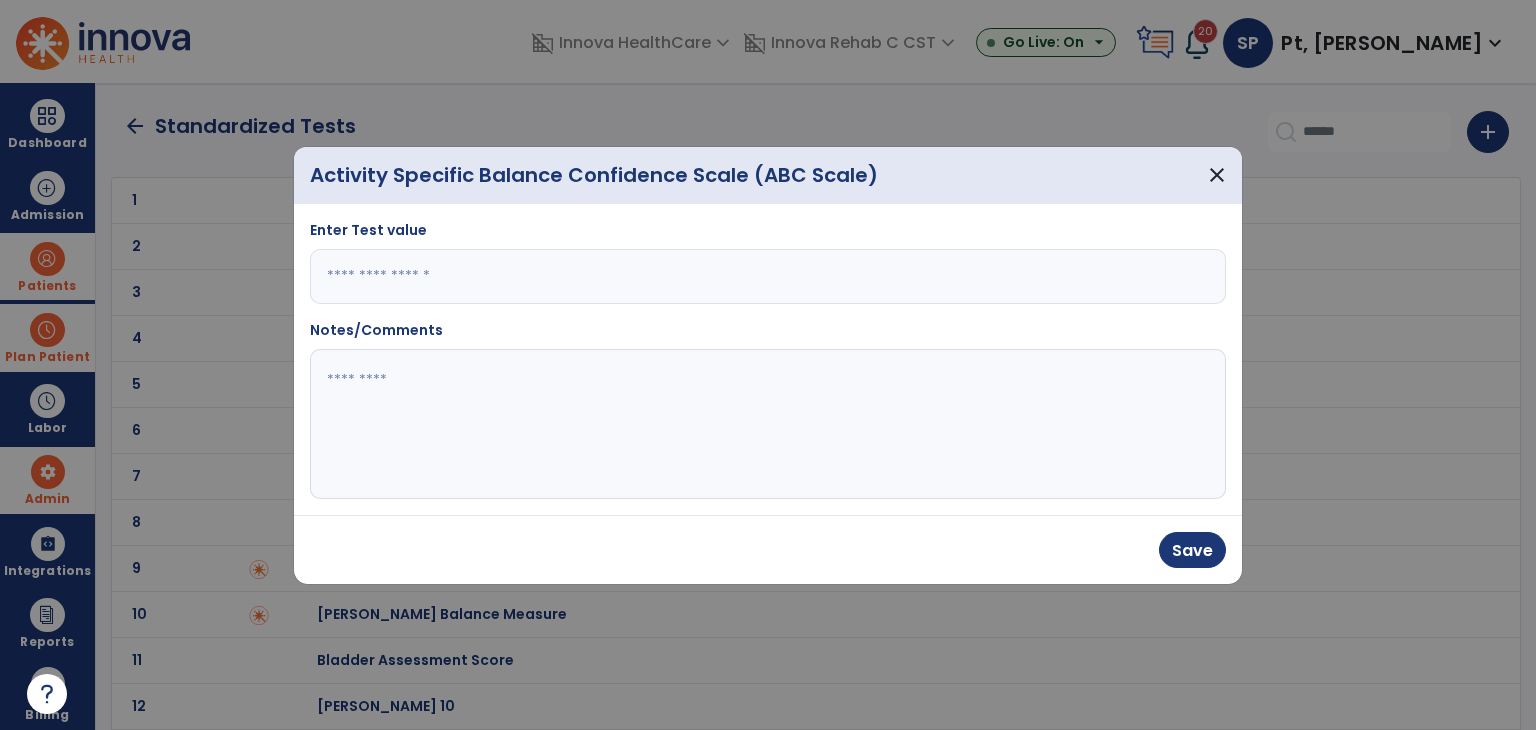 click 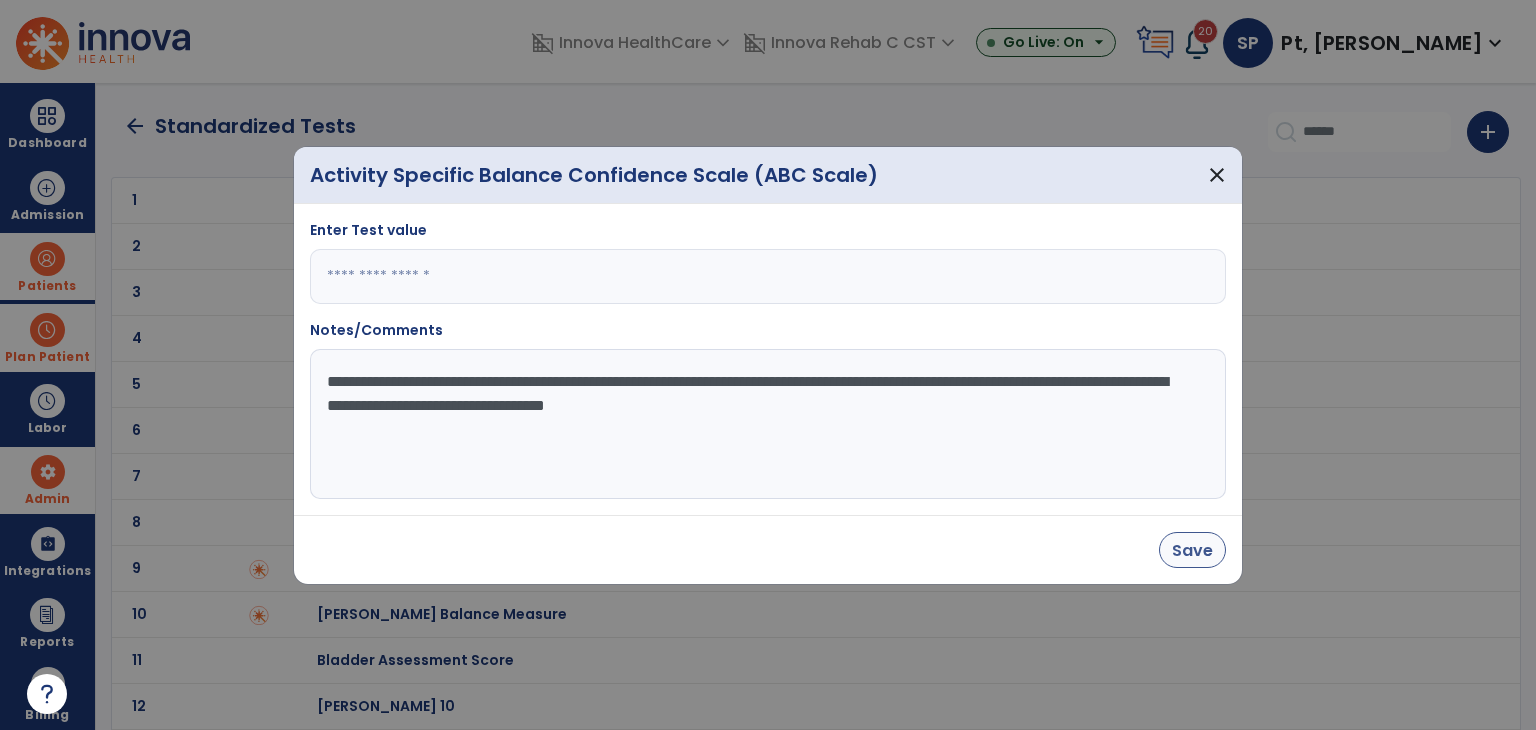 type on "**********" 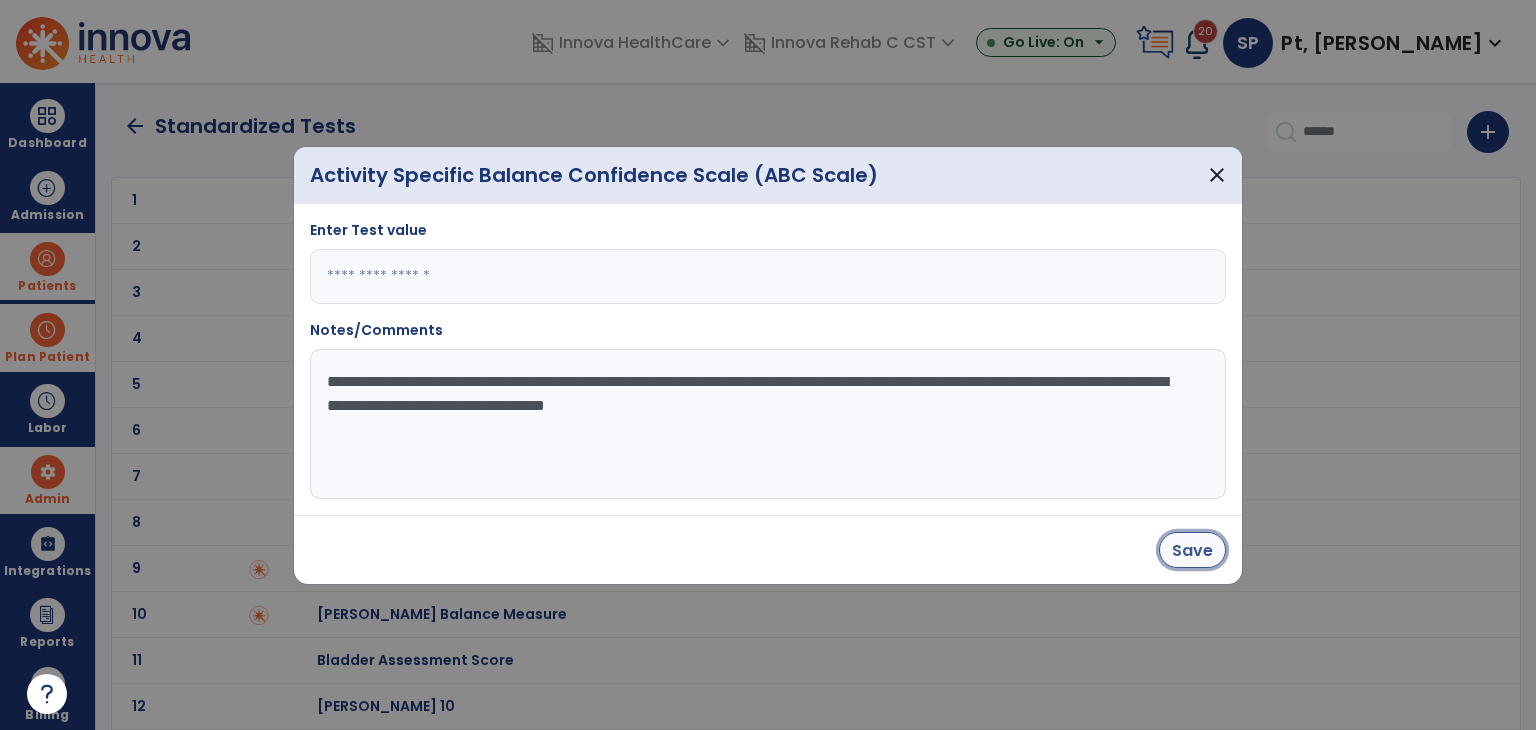 click on "Save" at bounding box center [1192, 550] 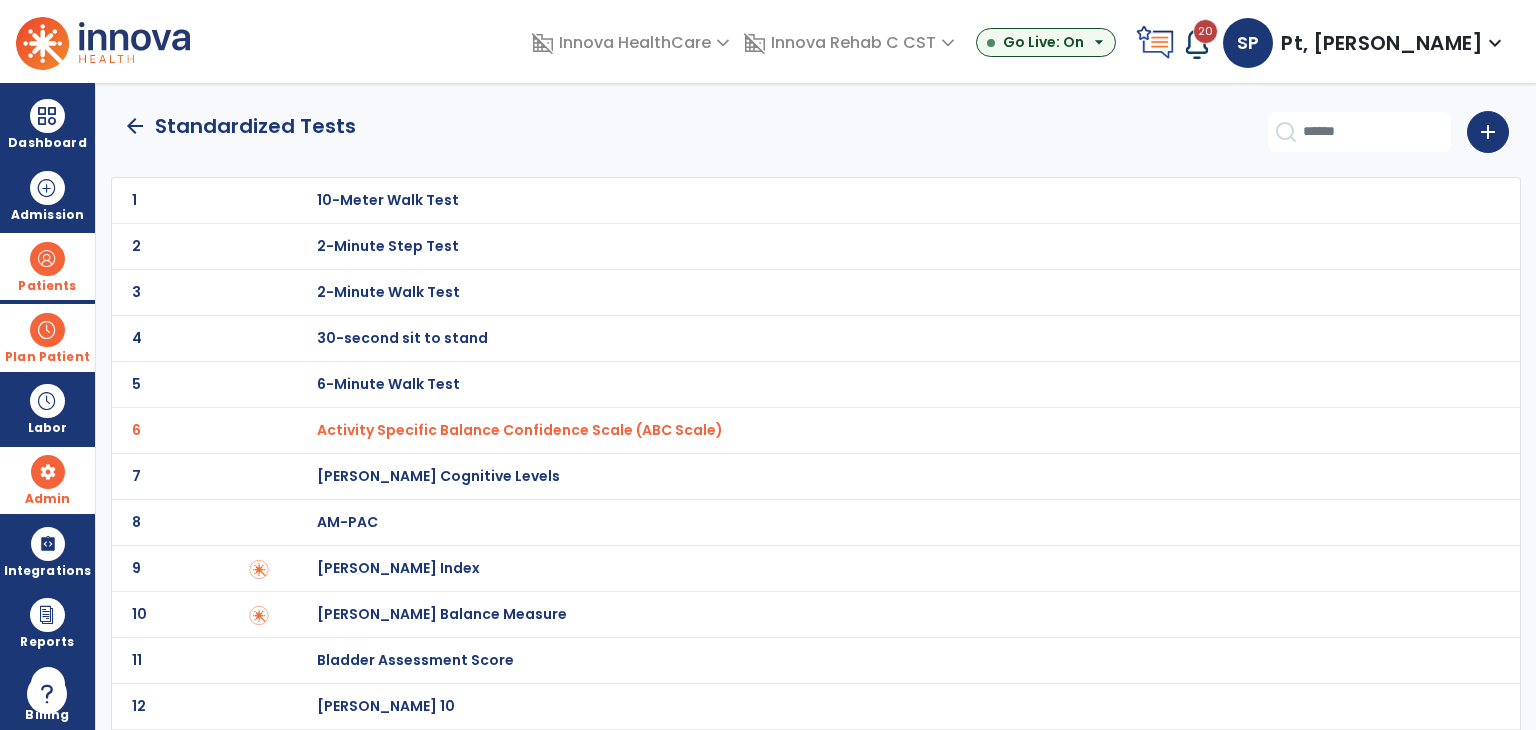 click on "arrow_back" 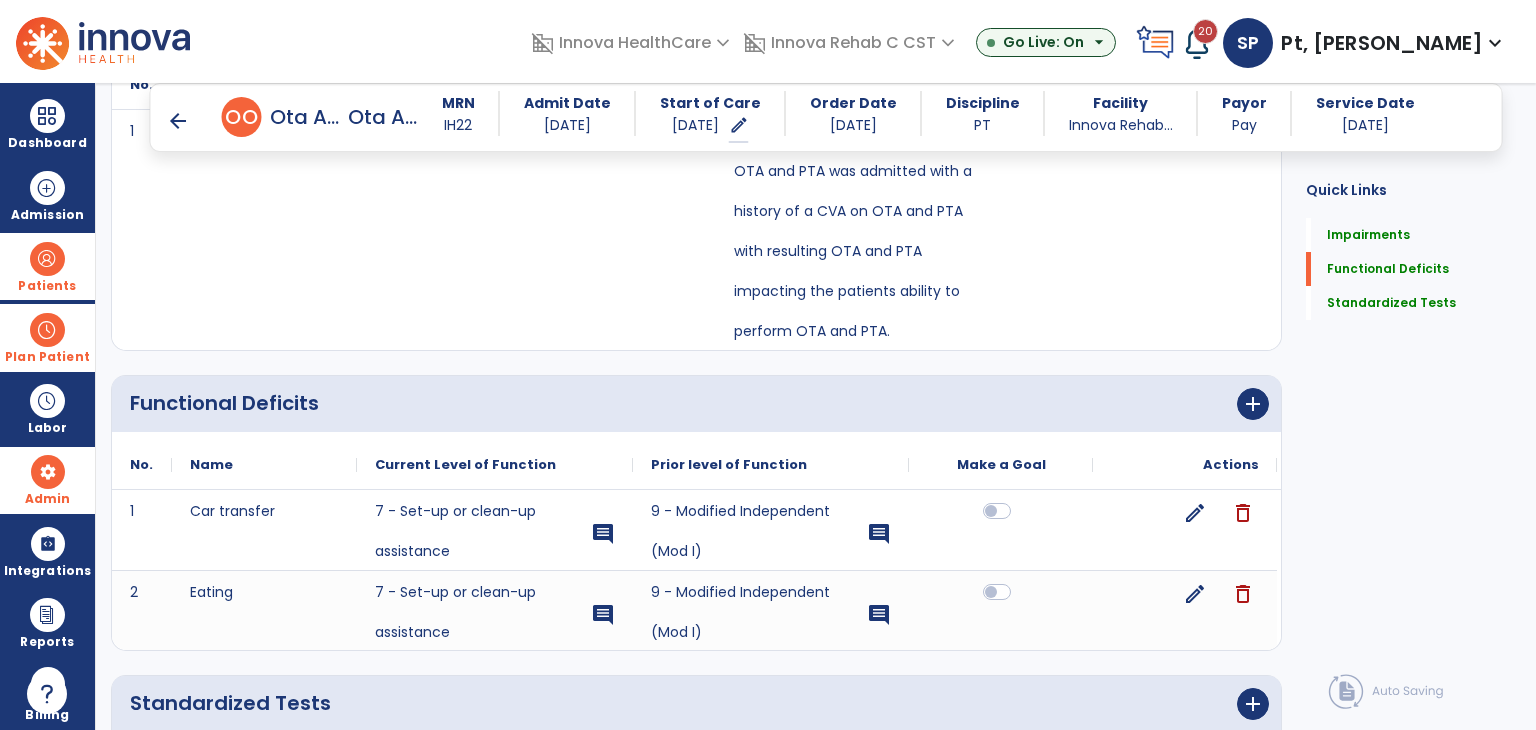 scroll, scrollTop: 501, scrollLeft: 0, axis: vertical 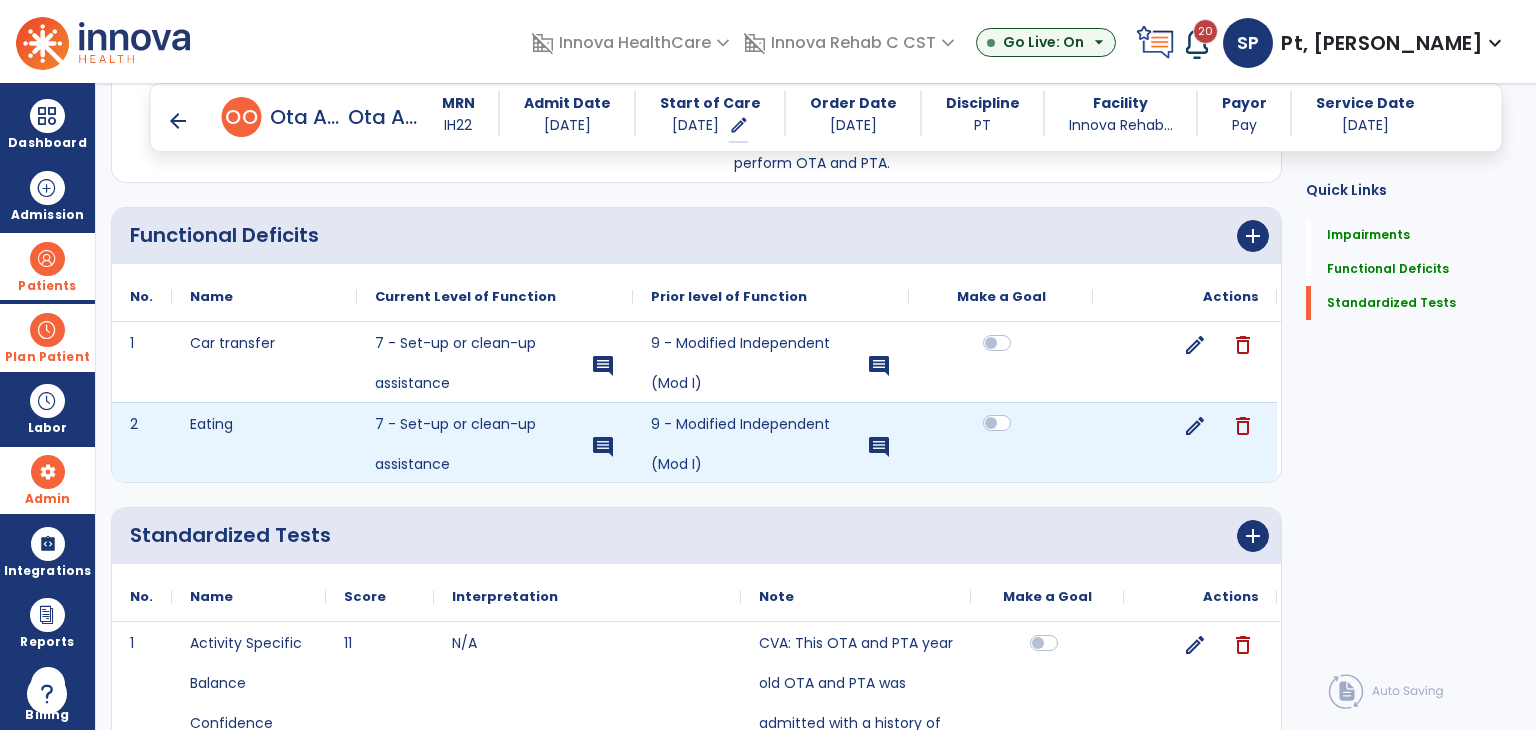 click 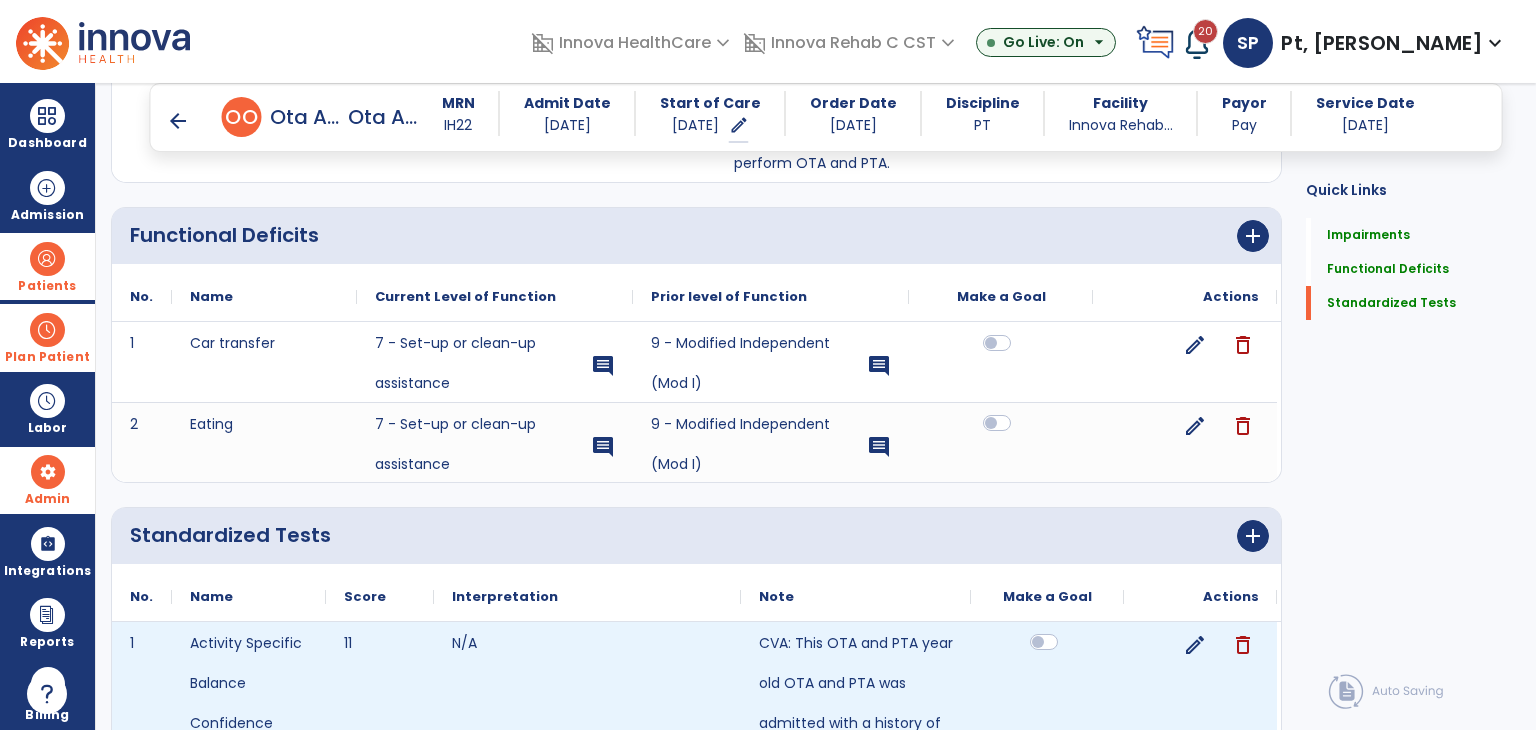 click 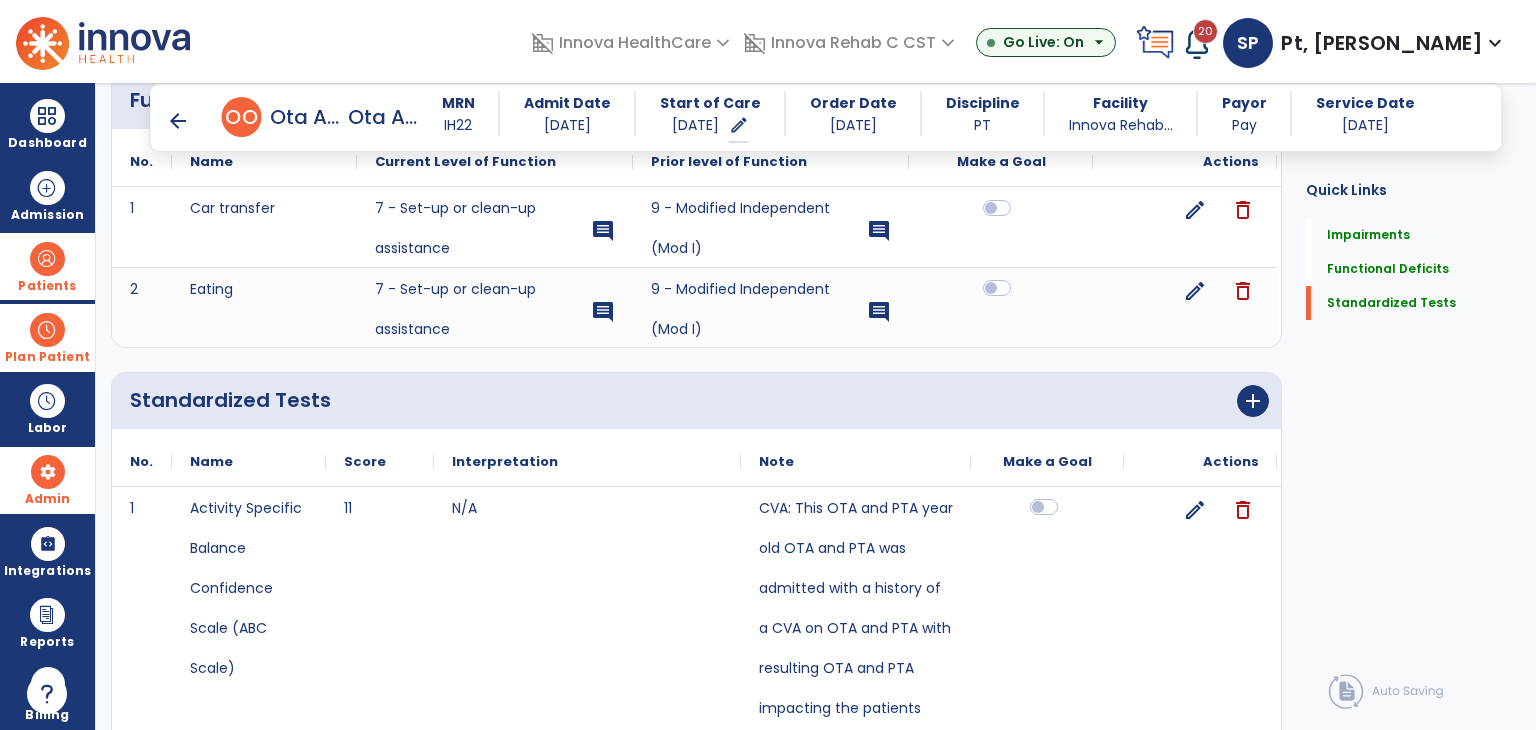 scroll, scrollTop: 783, scrollLeft: 0, axis: vertical 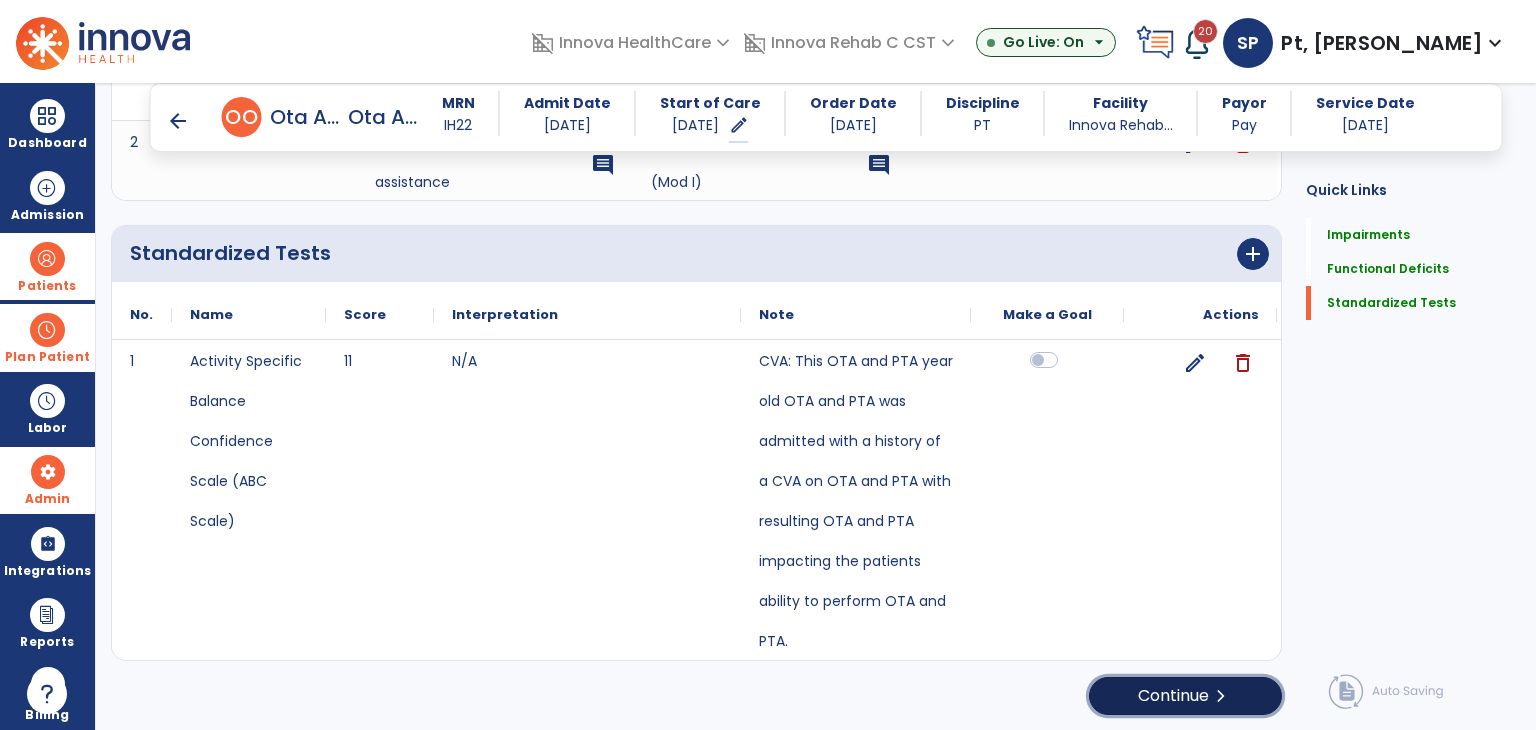 click on "Continue  chevron_right" 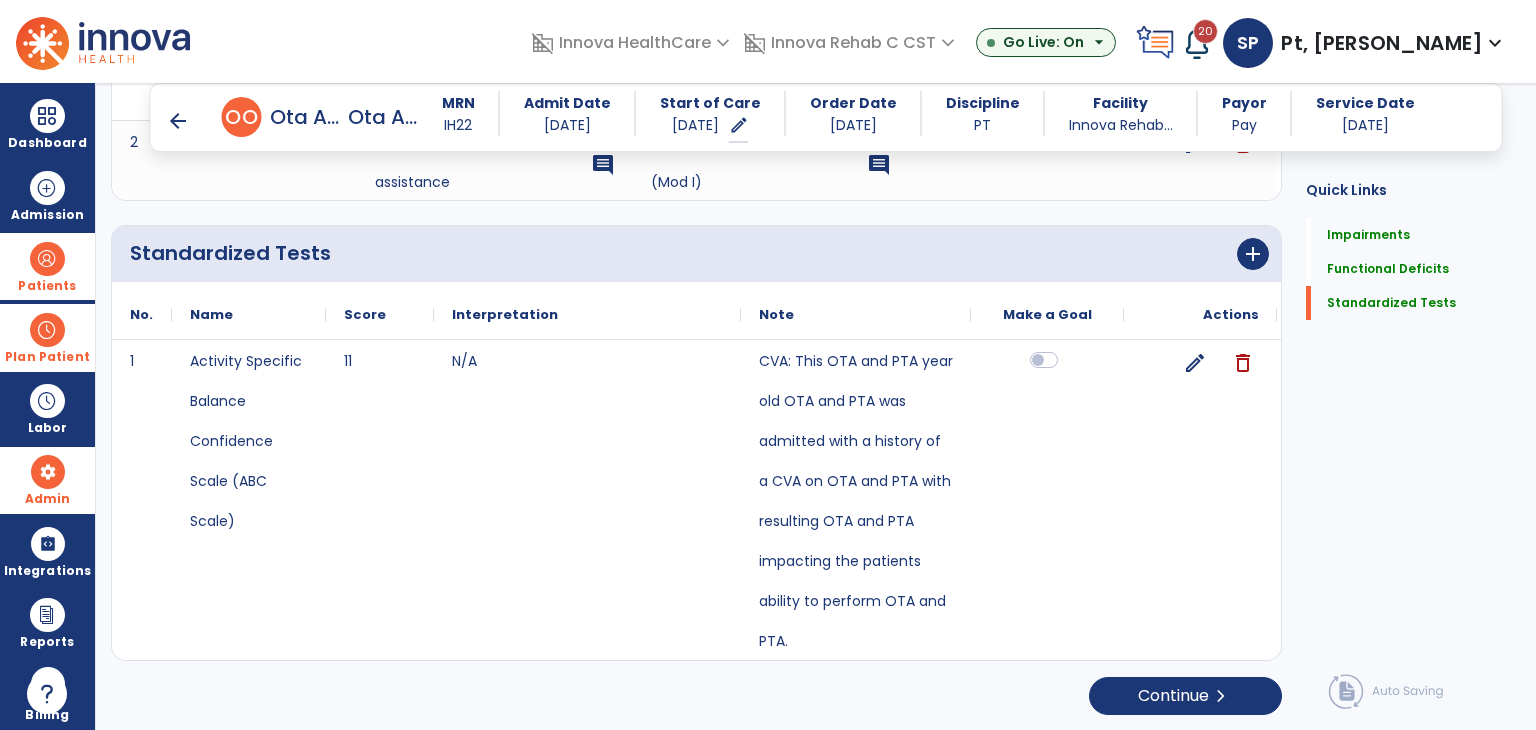 scroll, scrollTop: 0, scrollLeft: 0, axis: both 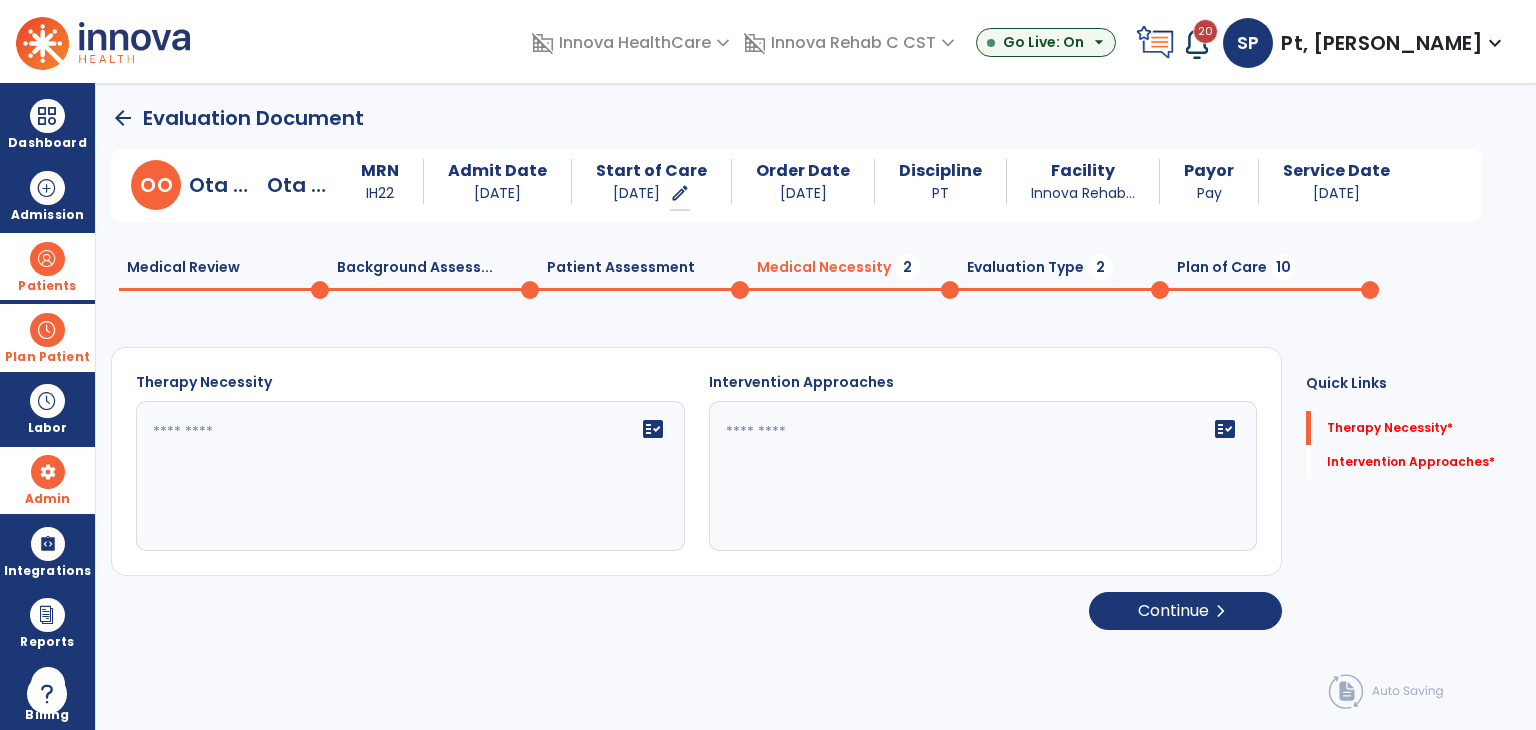 click on "fact_check" 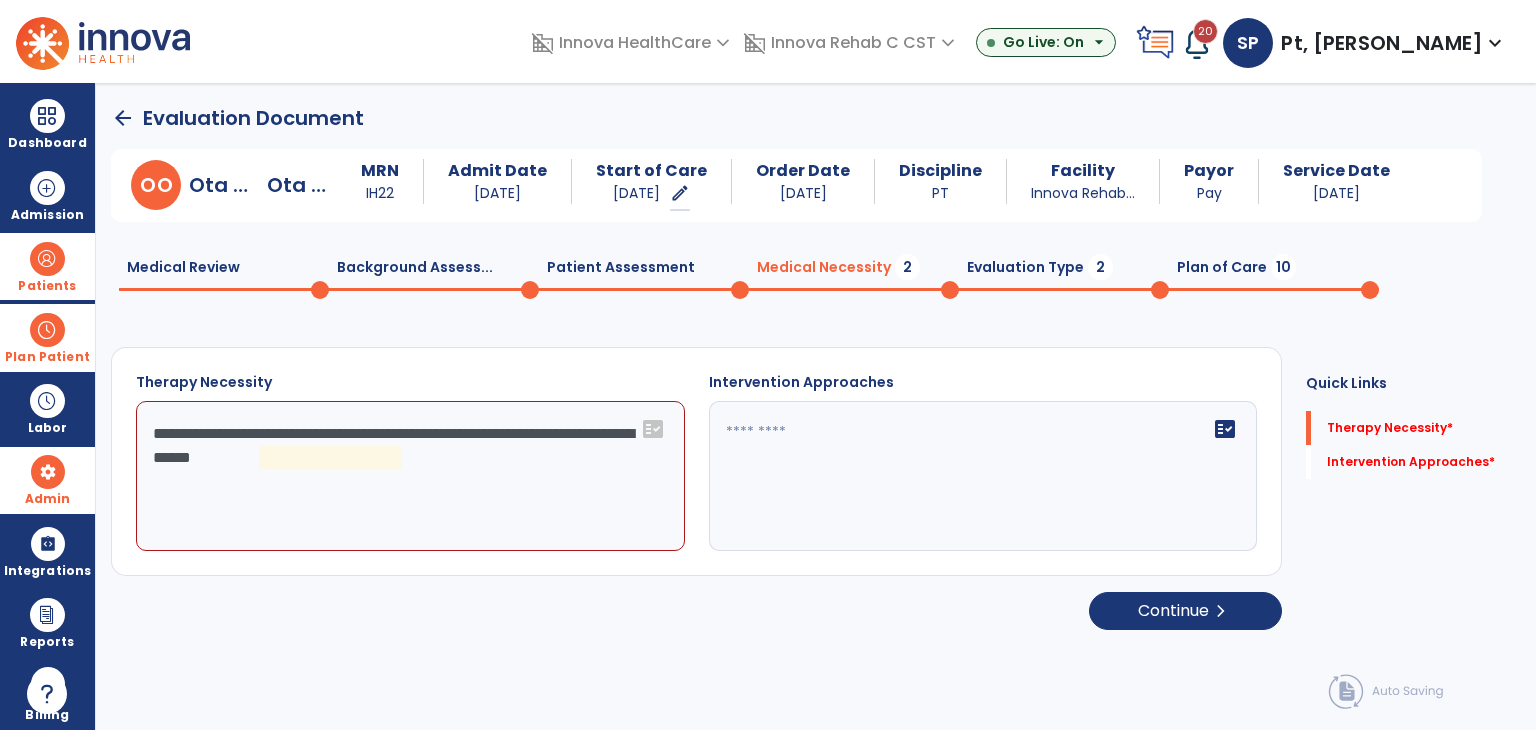 click on "**********" 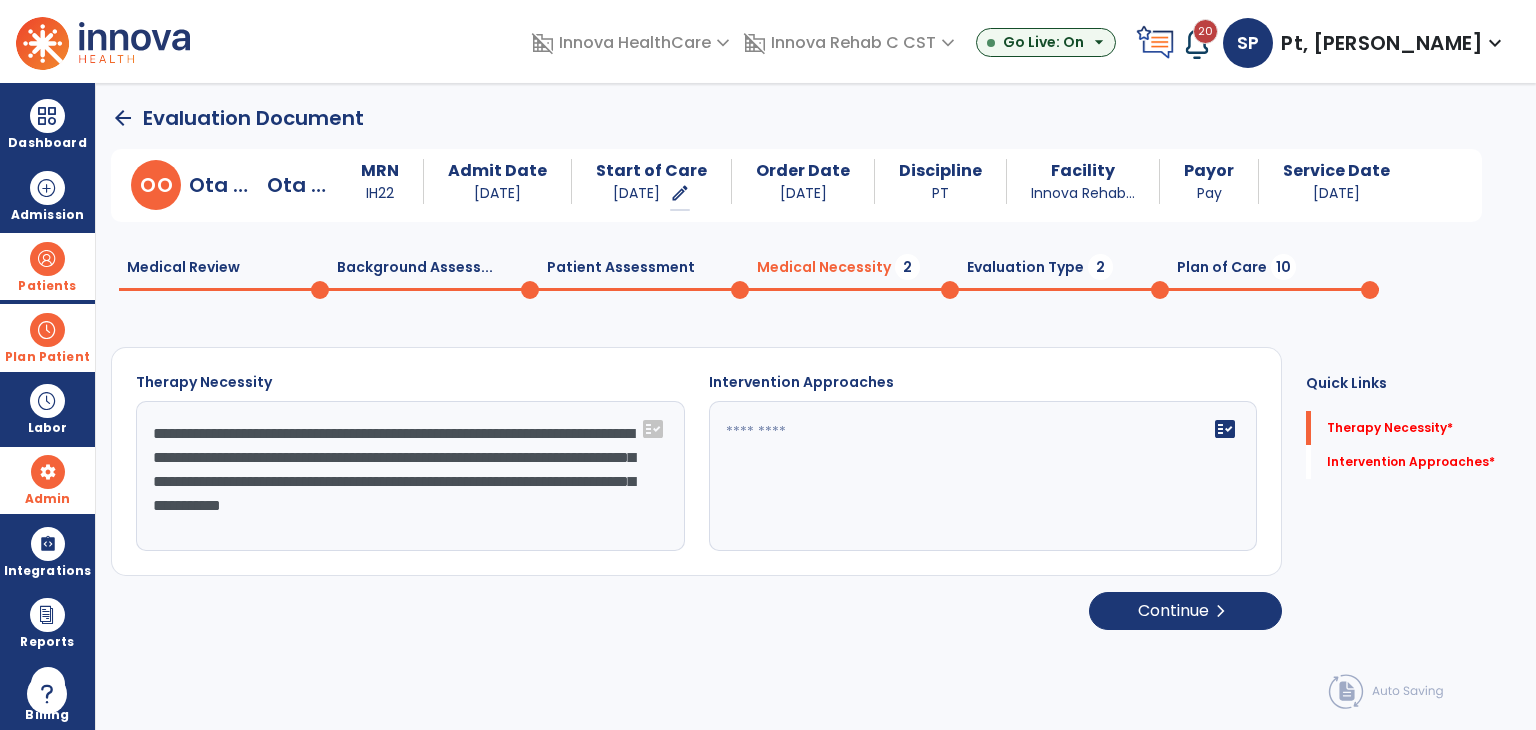 type on "**********" 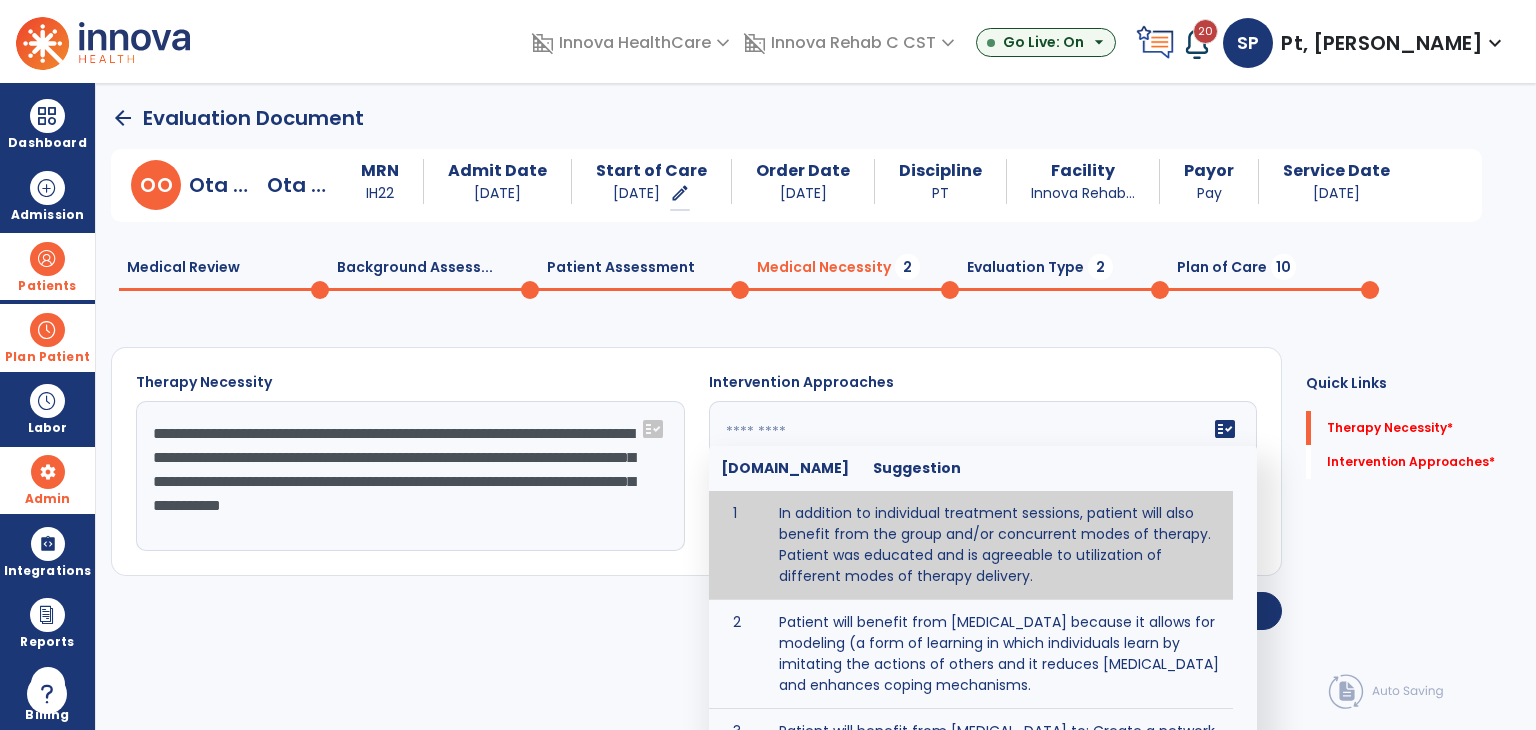 click on "fact_check  Sr.No Suggestion 1 In addition to individual treatment sessions, patient will also benefit from the group and/or concurrent modes of therapy. Patient was educated and is agreeable to utilization of different modes of therapy delivery. 2 Patient will benefit from group therapy because it allows for modeling (a form of learning in which individuals learn by imitating the actions of others and it reduces social isolation and enhances coping mechanisms. 3 Patient will benefit from group therapy to: Create a network that promotes growth and learning by enabling patients to receive and give support and to share experiences from different points of view. 4 Patient will benefit from group/concurrent therapy because it is supported by evidence to promote increased patient engagement and sustainable outcomes. 5 Patient will benefit from group/concurrent therapy to: Promote independence and minimize dependence." 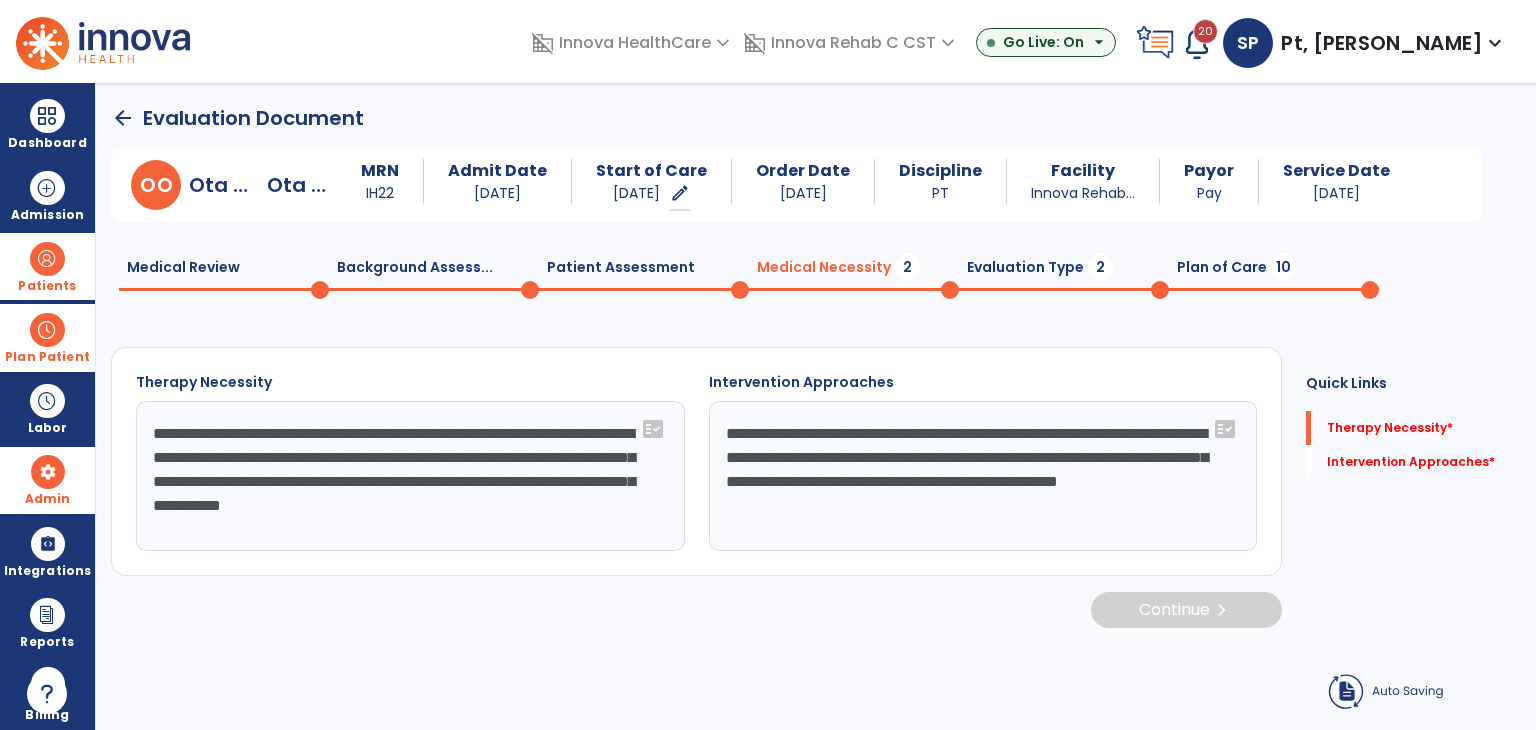 click on "**********" 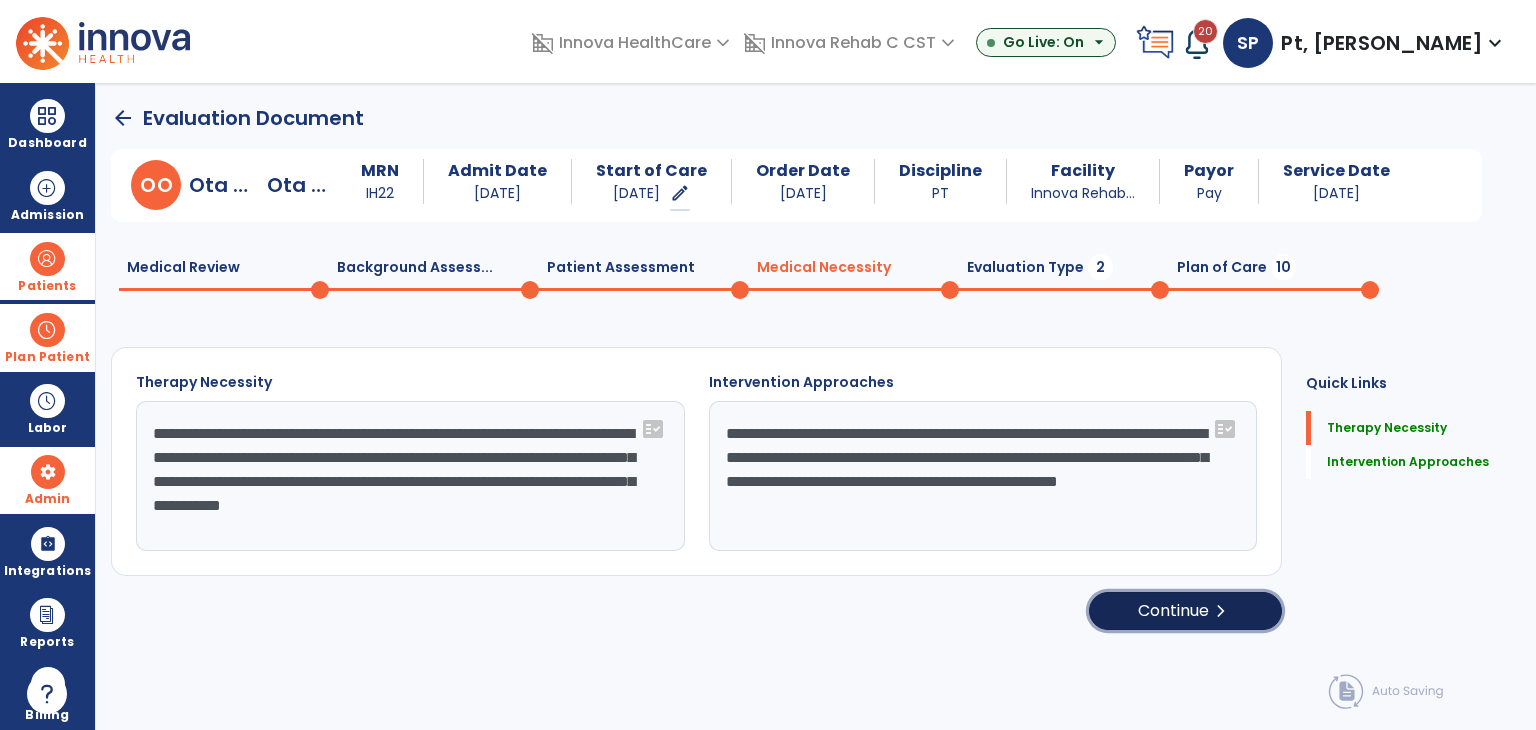 click on "Continue  chevron_right" 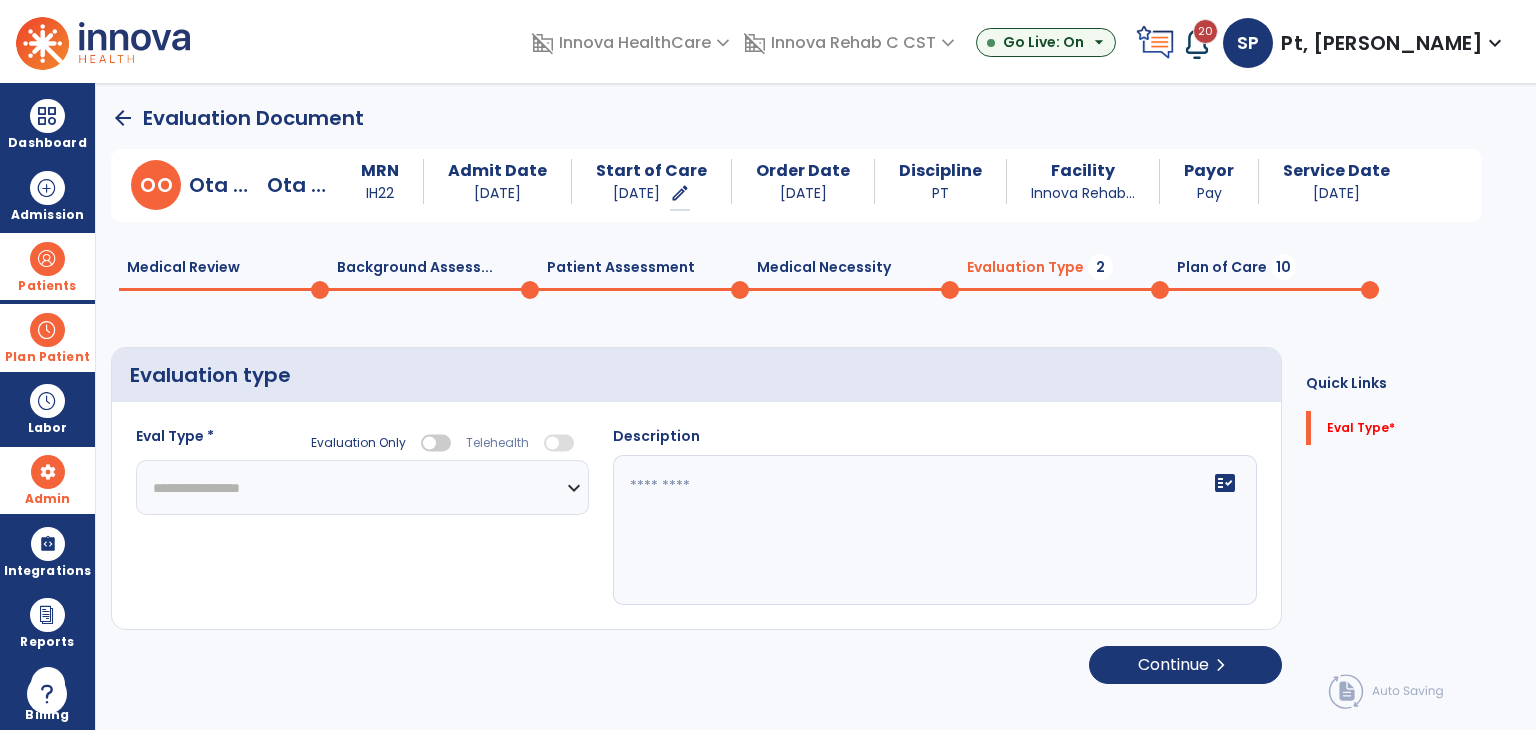 click on "**********" 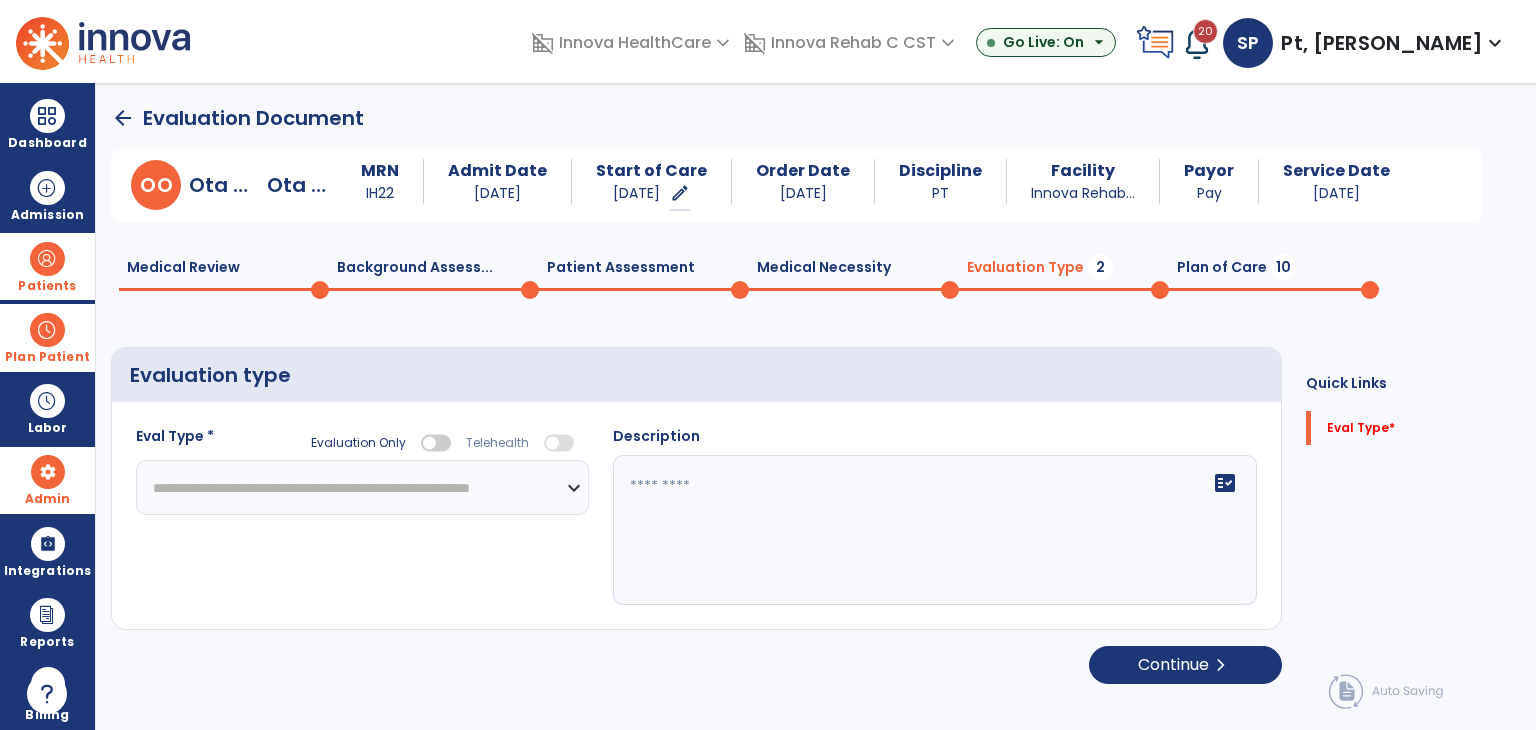 click on "**********" 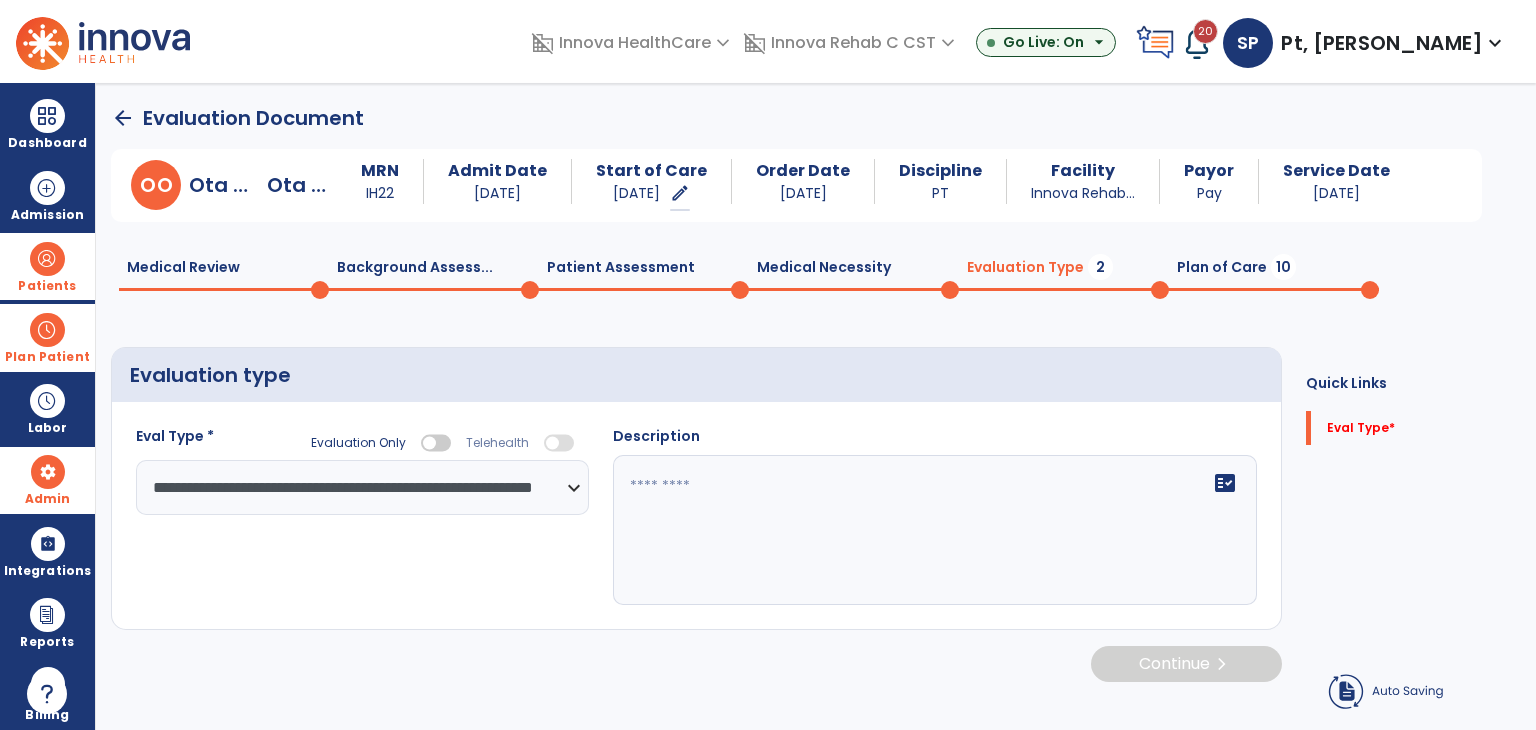 click on "fact_check" 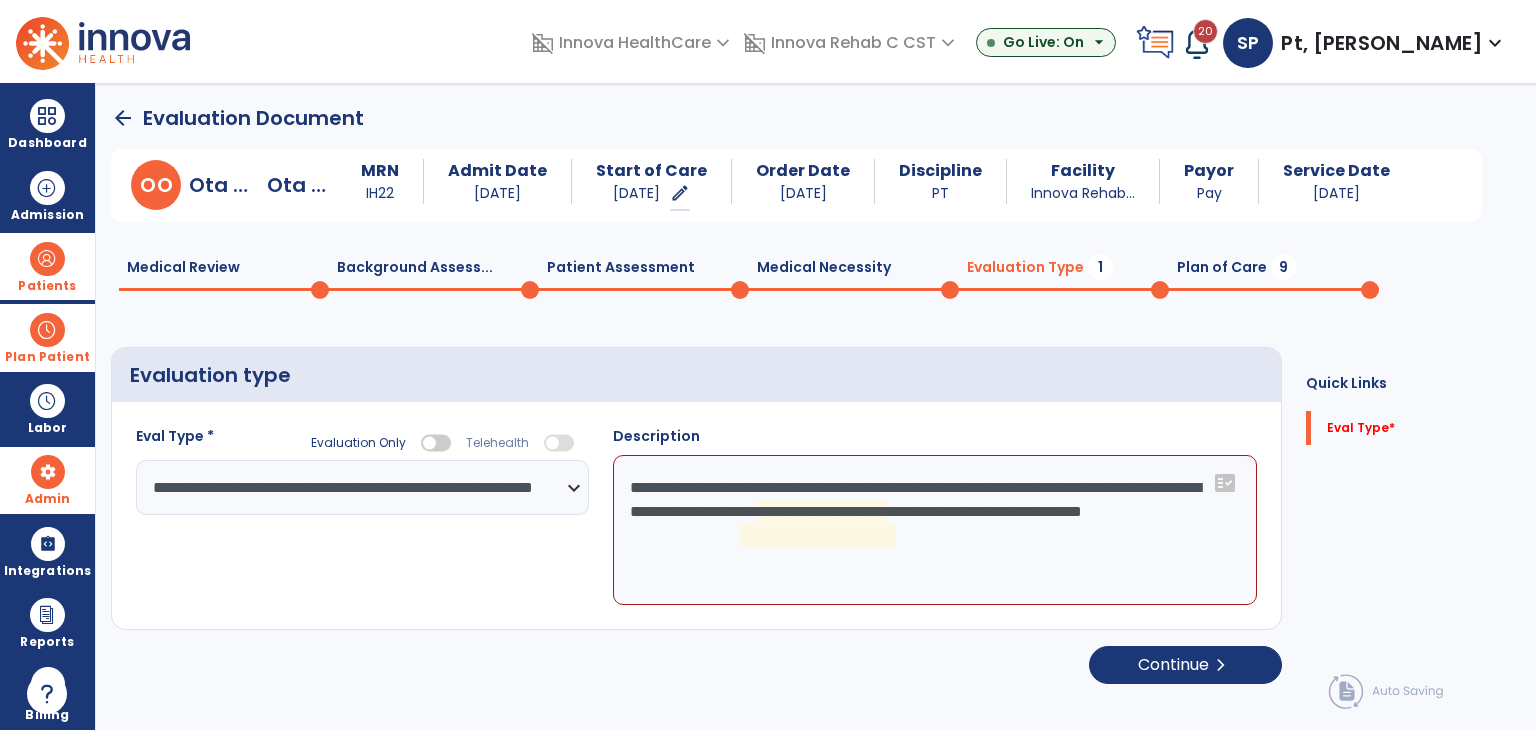 click on "**********" 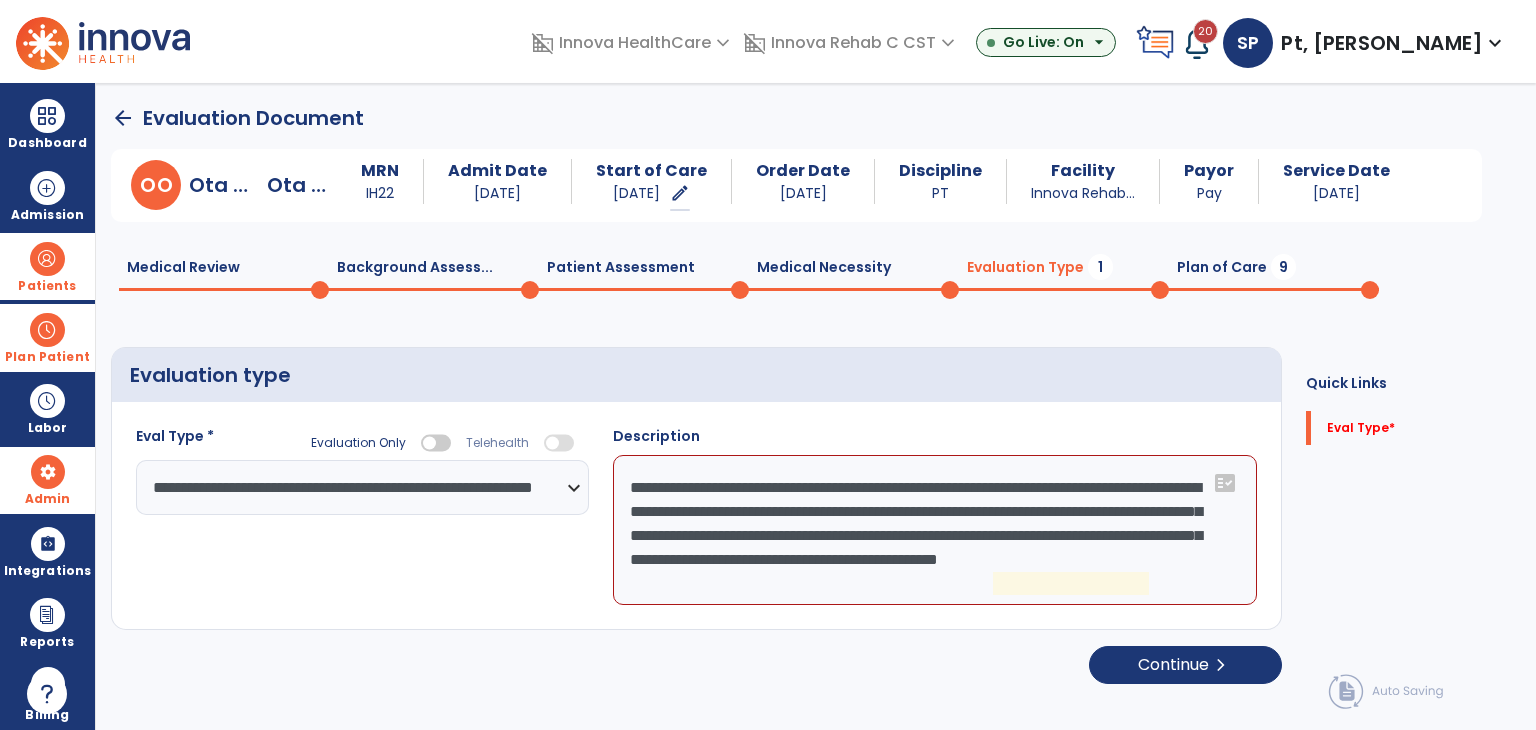 click on "**********" 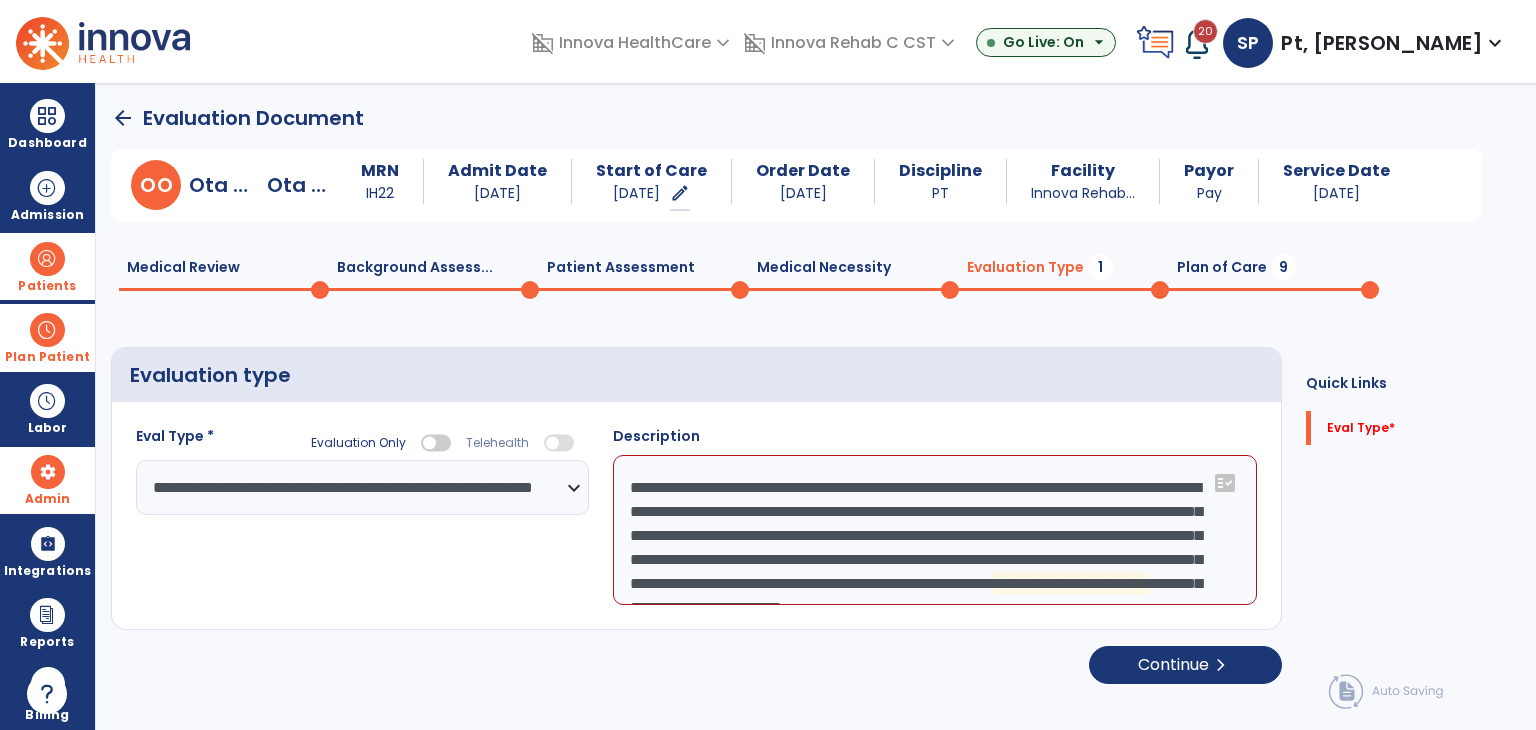 scroll, scrollTop: 63, scrollLeft: 0, axis: vertical 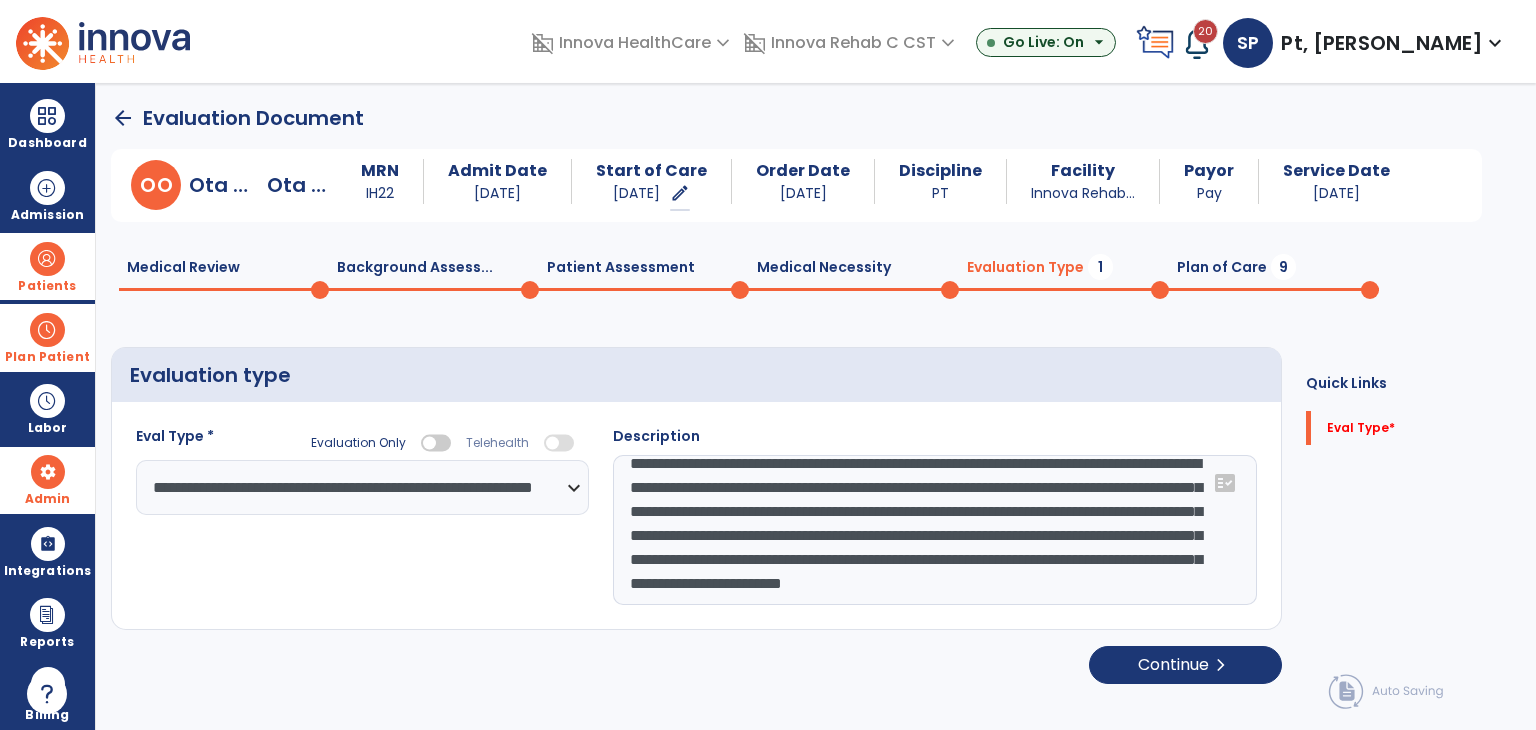 type on "**********" 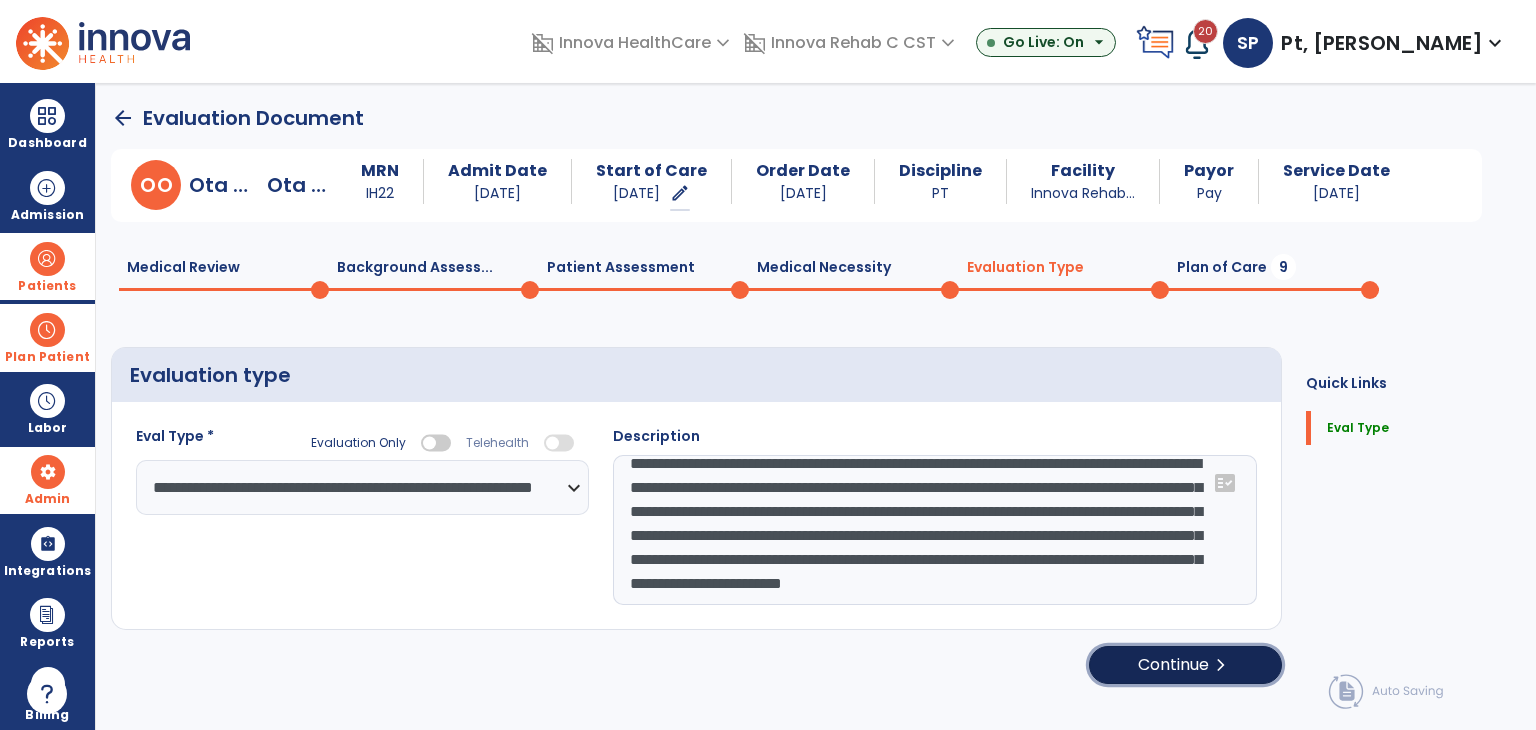 click on "Continue  chevron_right" 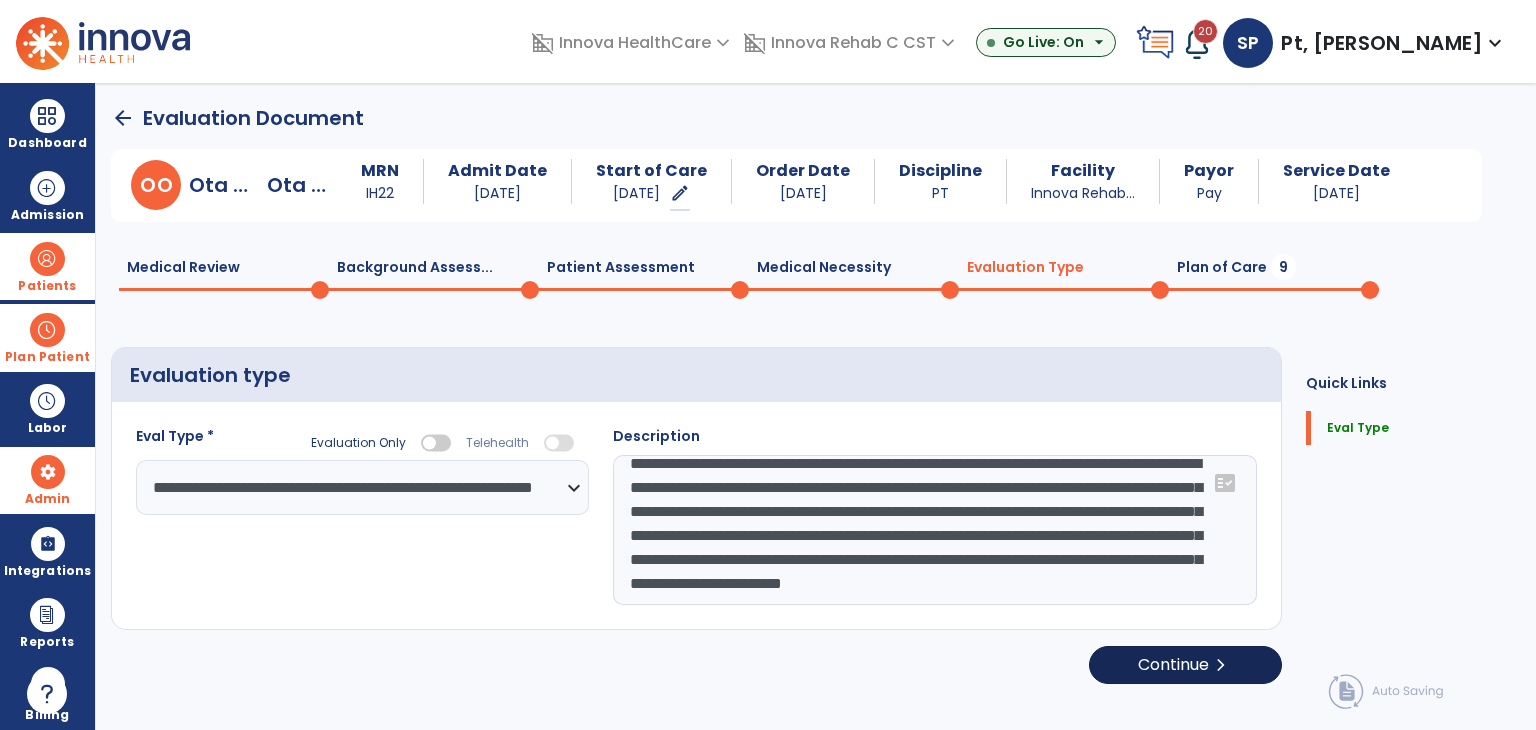 select on "*****" 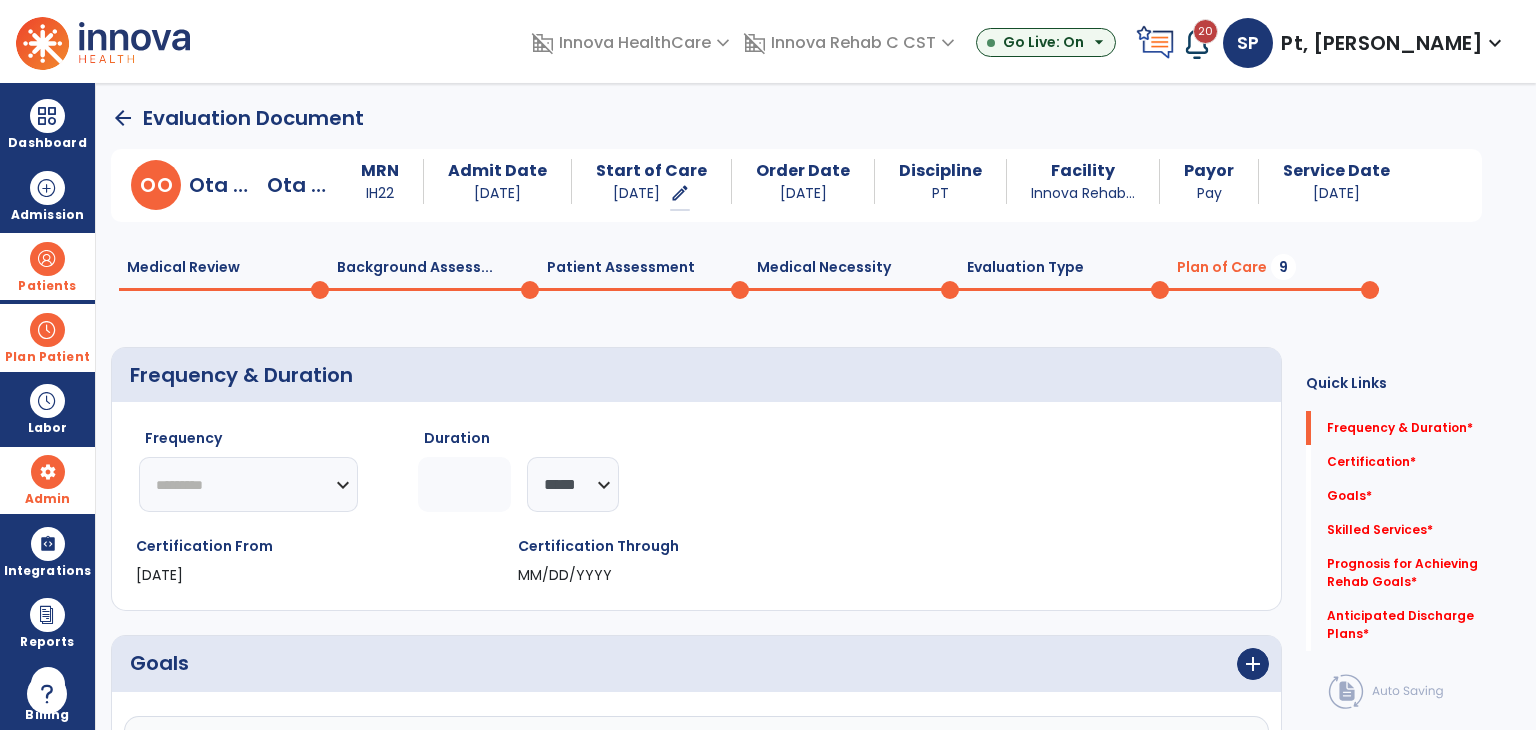 click on "********* ** ** ** ** ** ** **" 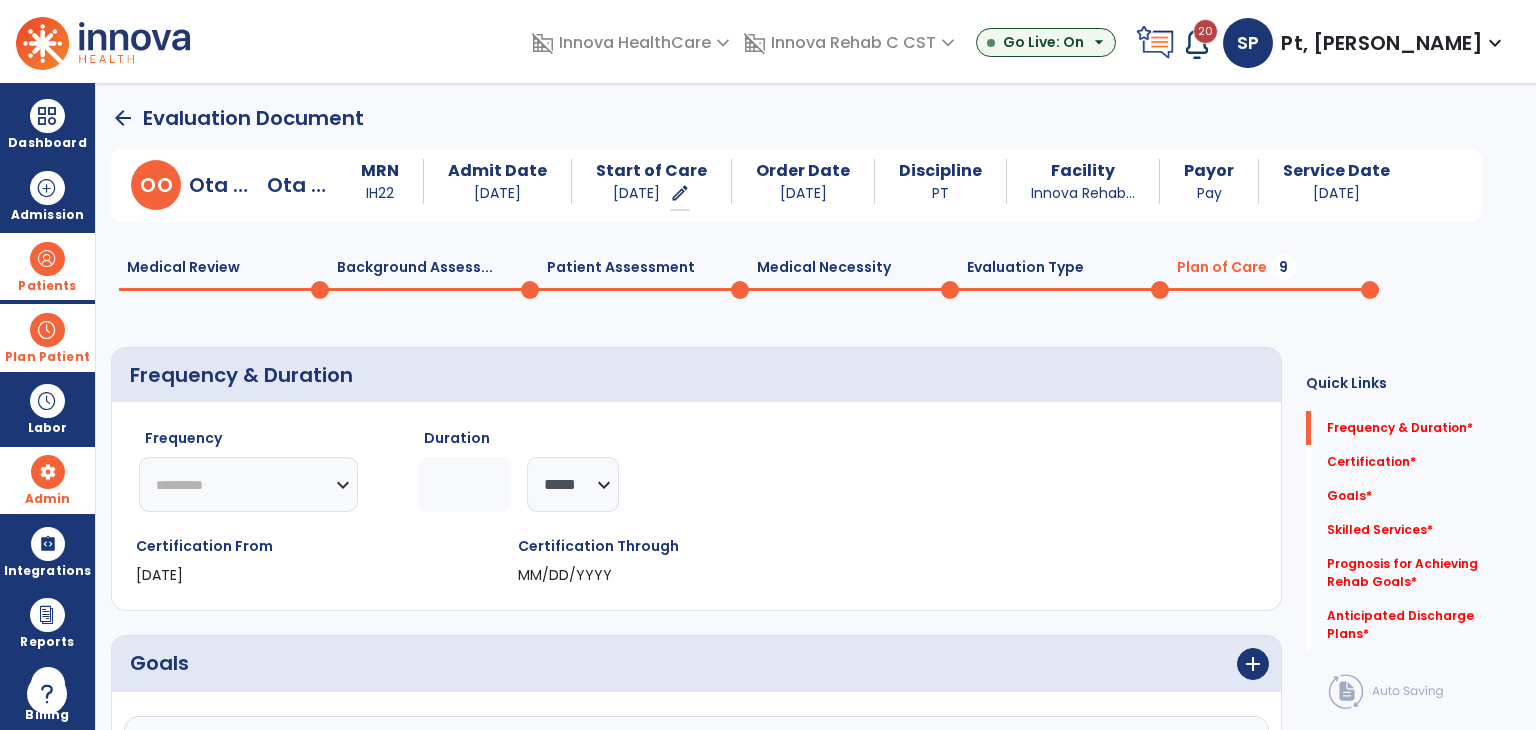 select on "**" 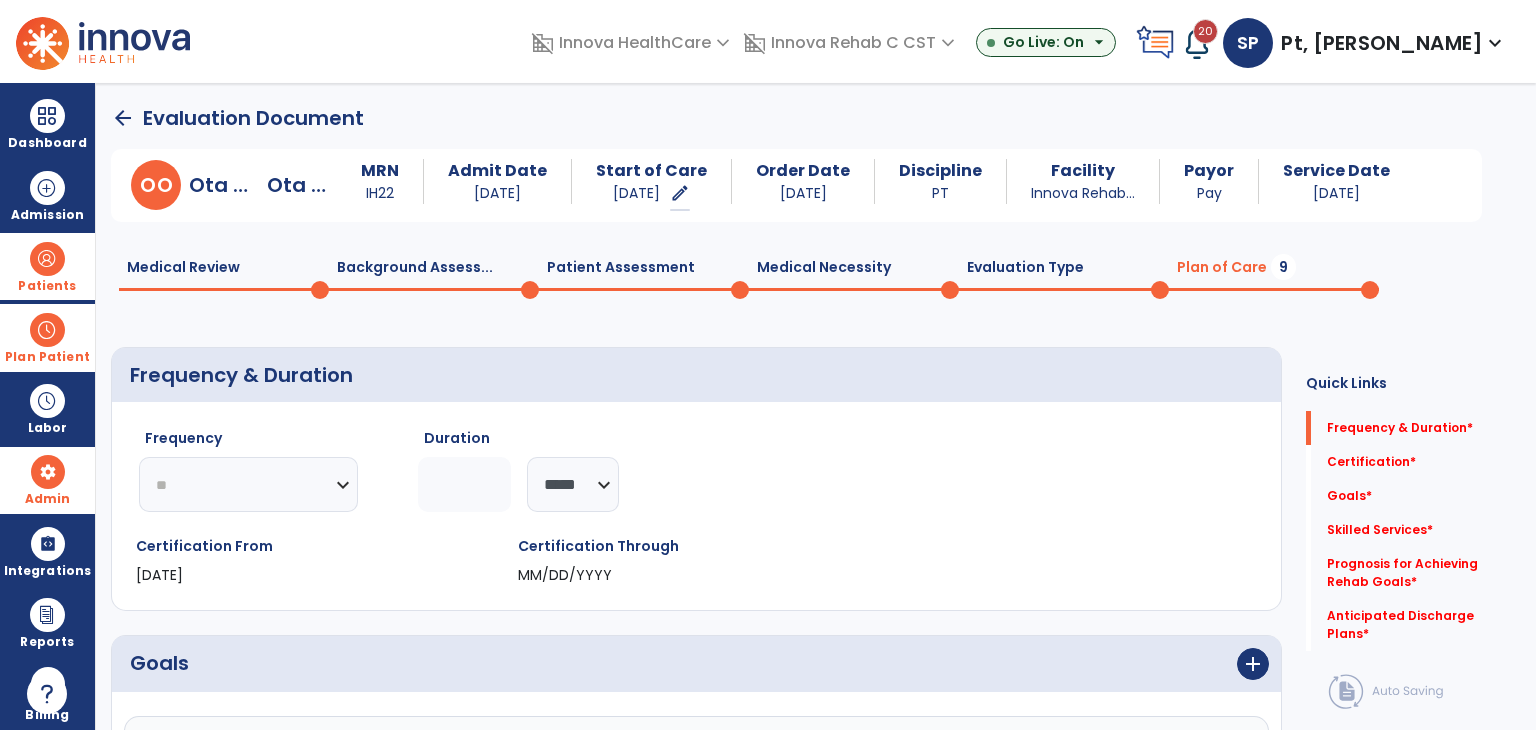click on "********* ** ** ** ** ** ** **" 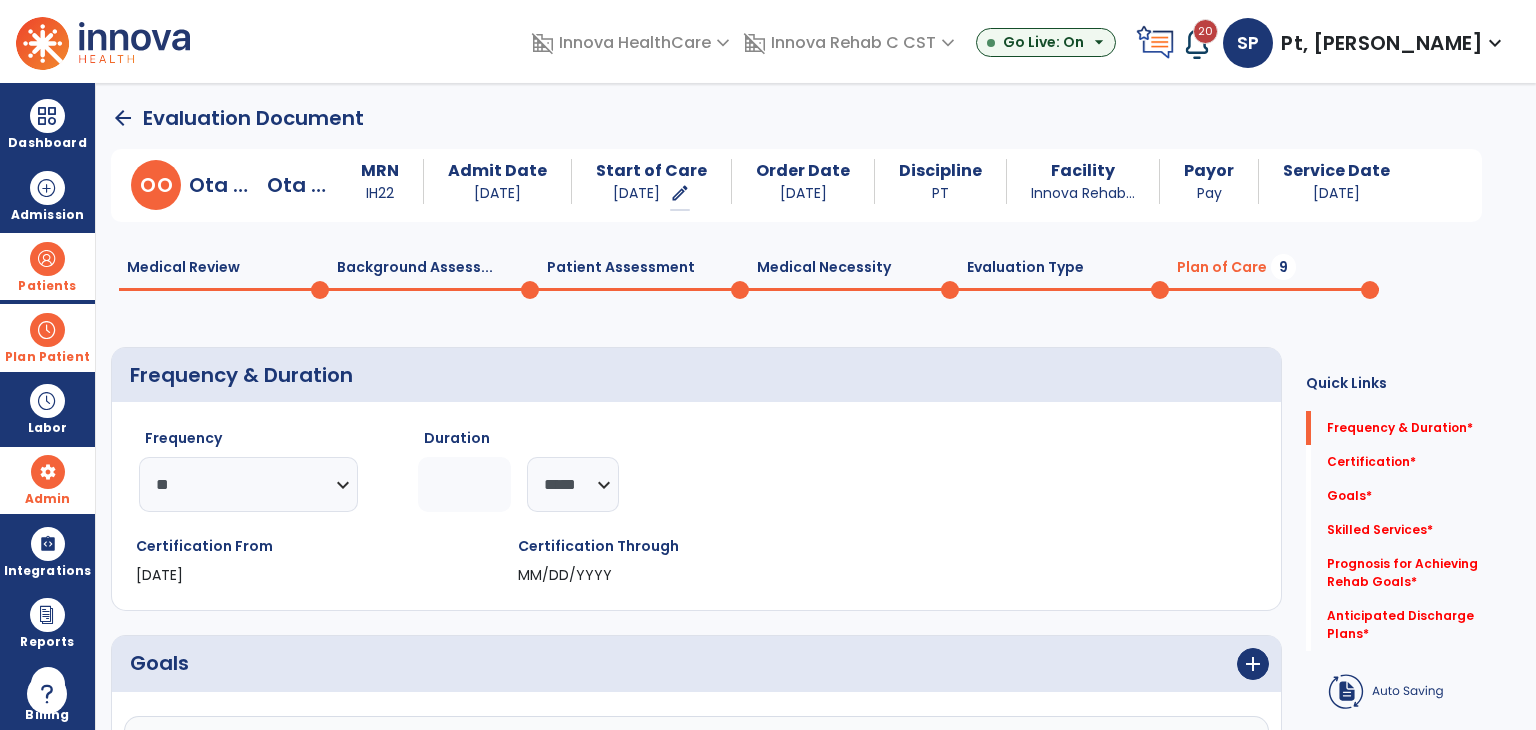 click 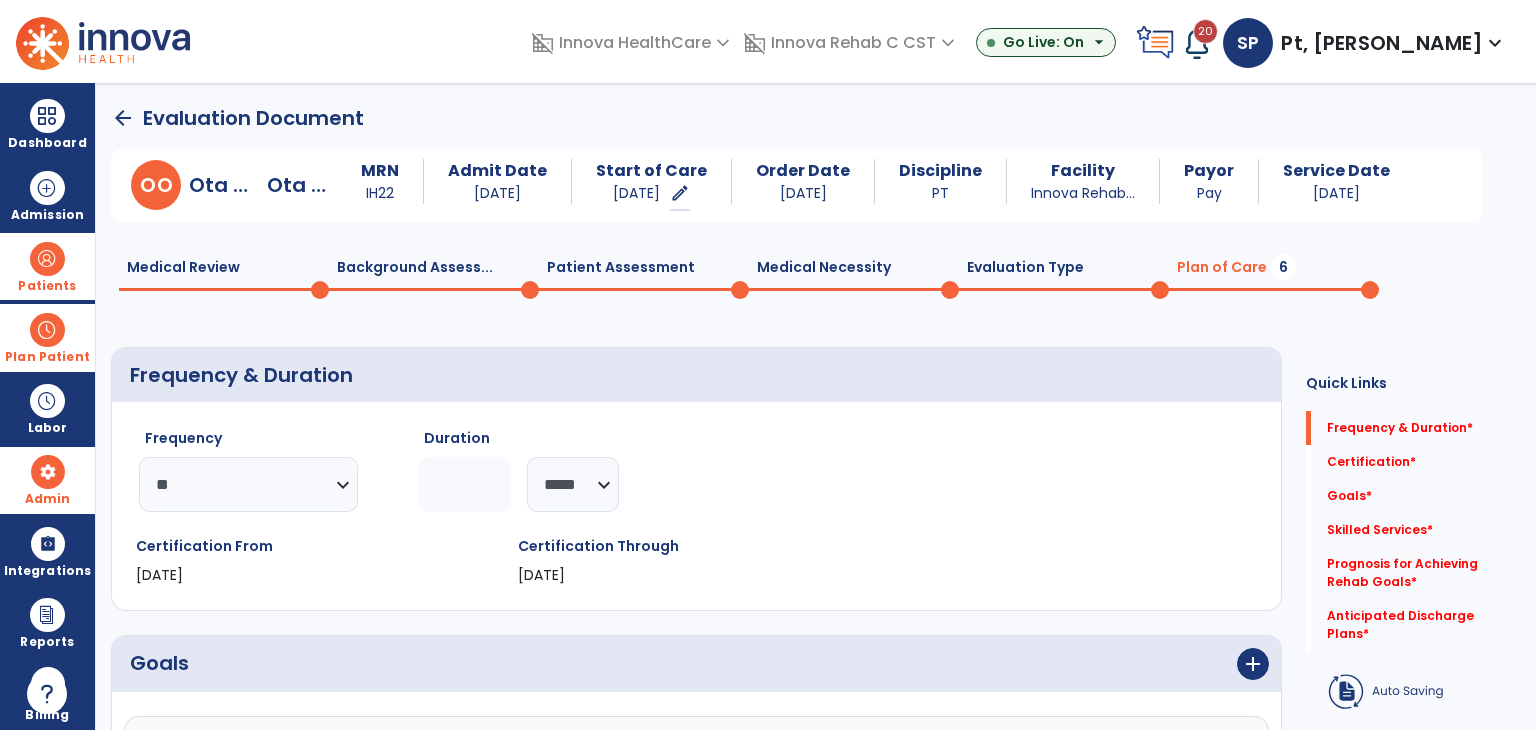 type on "*" 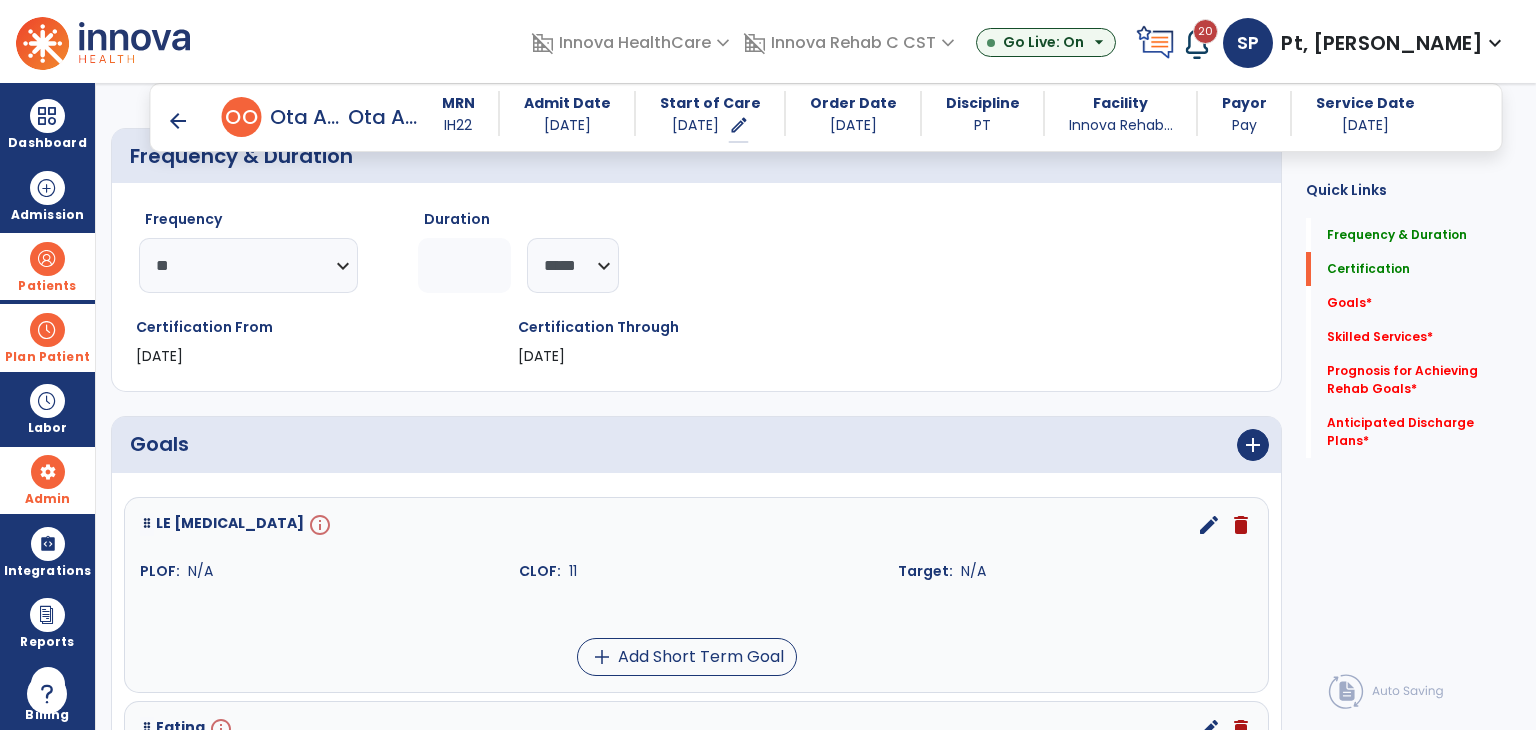 scroll, scrollTop: 300, scrollLeft: 0, axis: vertical 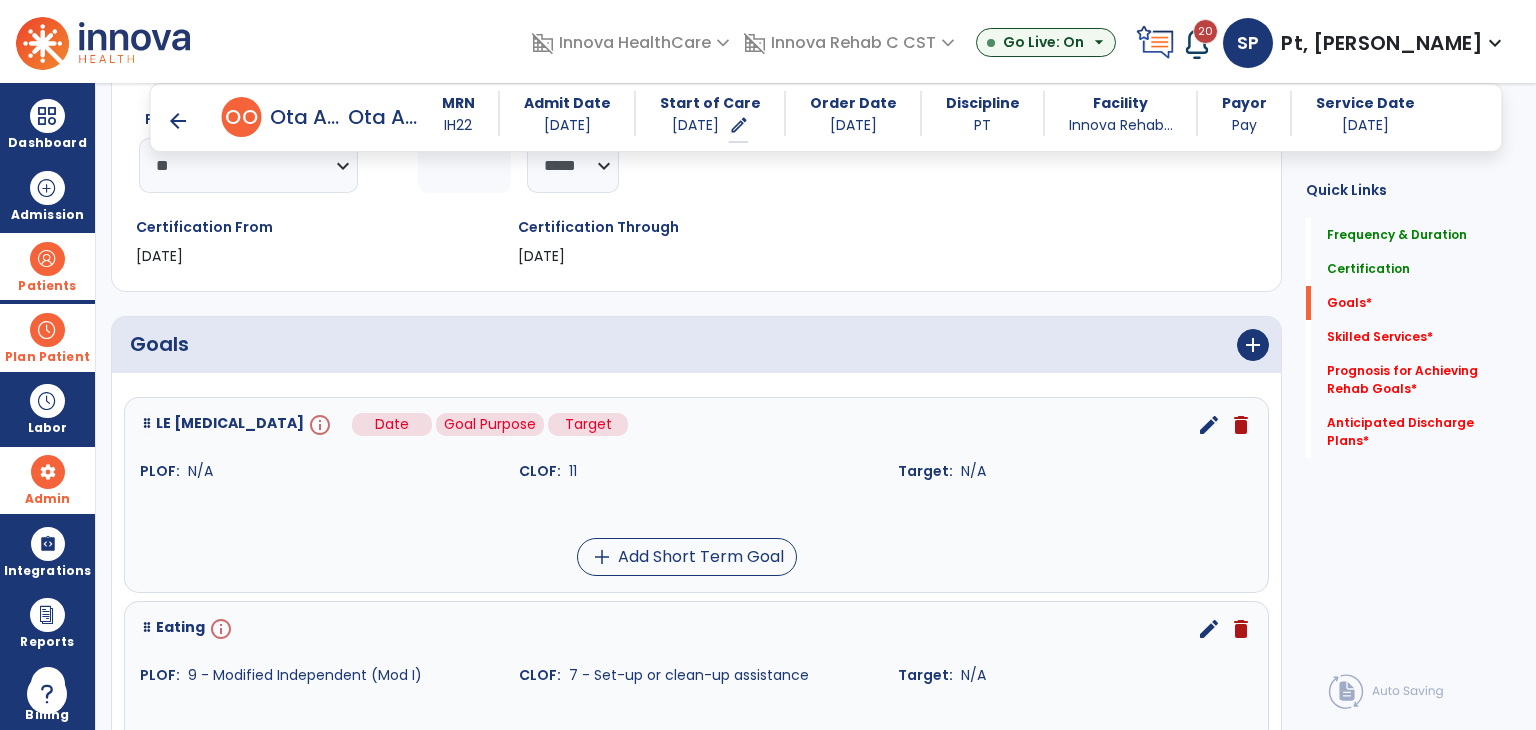 click on "info" at bounding box center (318, 425) 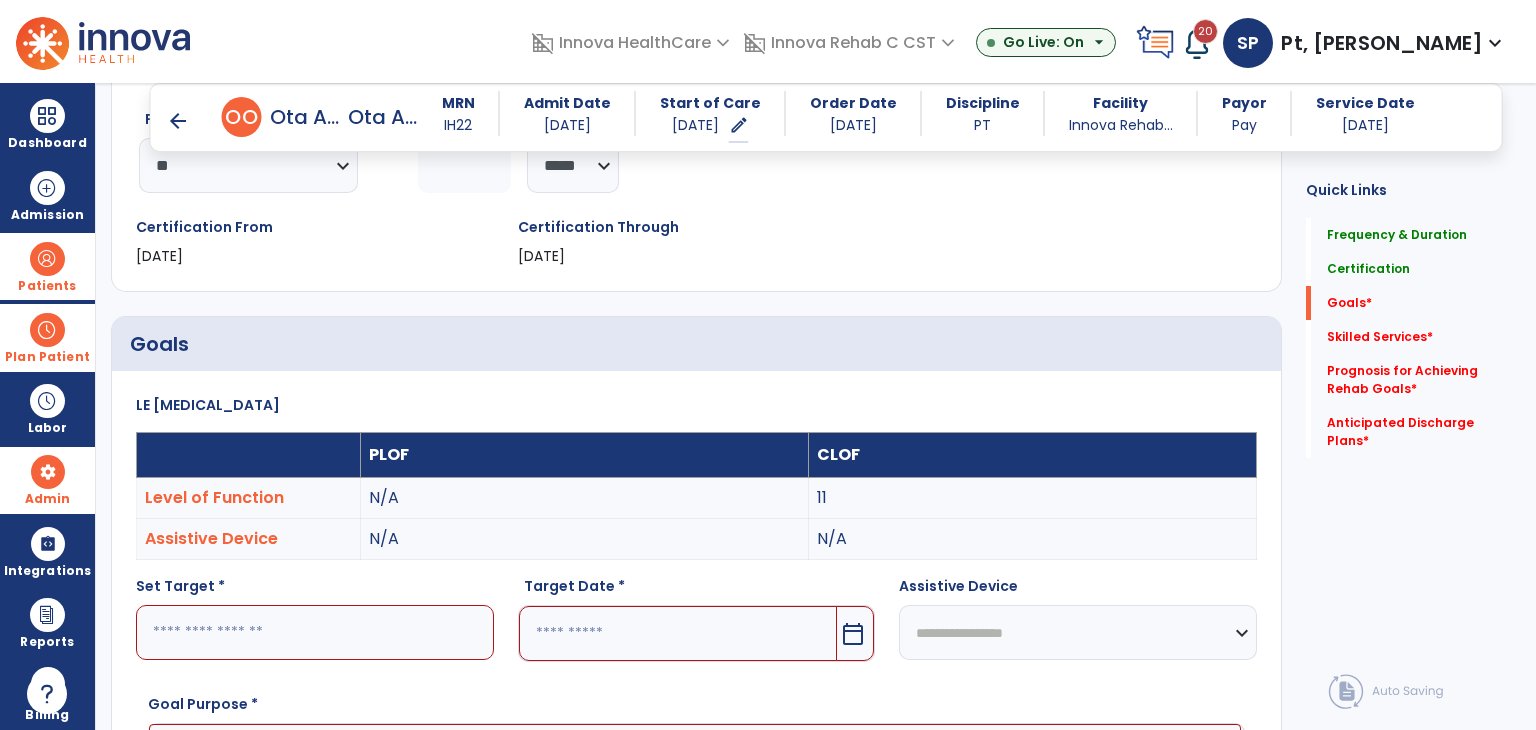 scroll, scrollTop: 83, scrollLeft: 0, axis: vertical 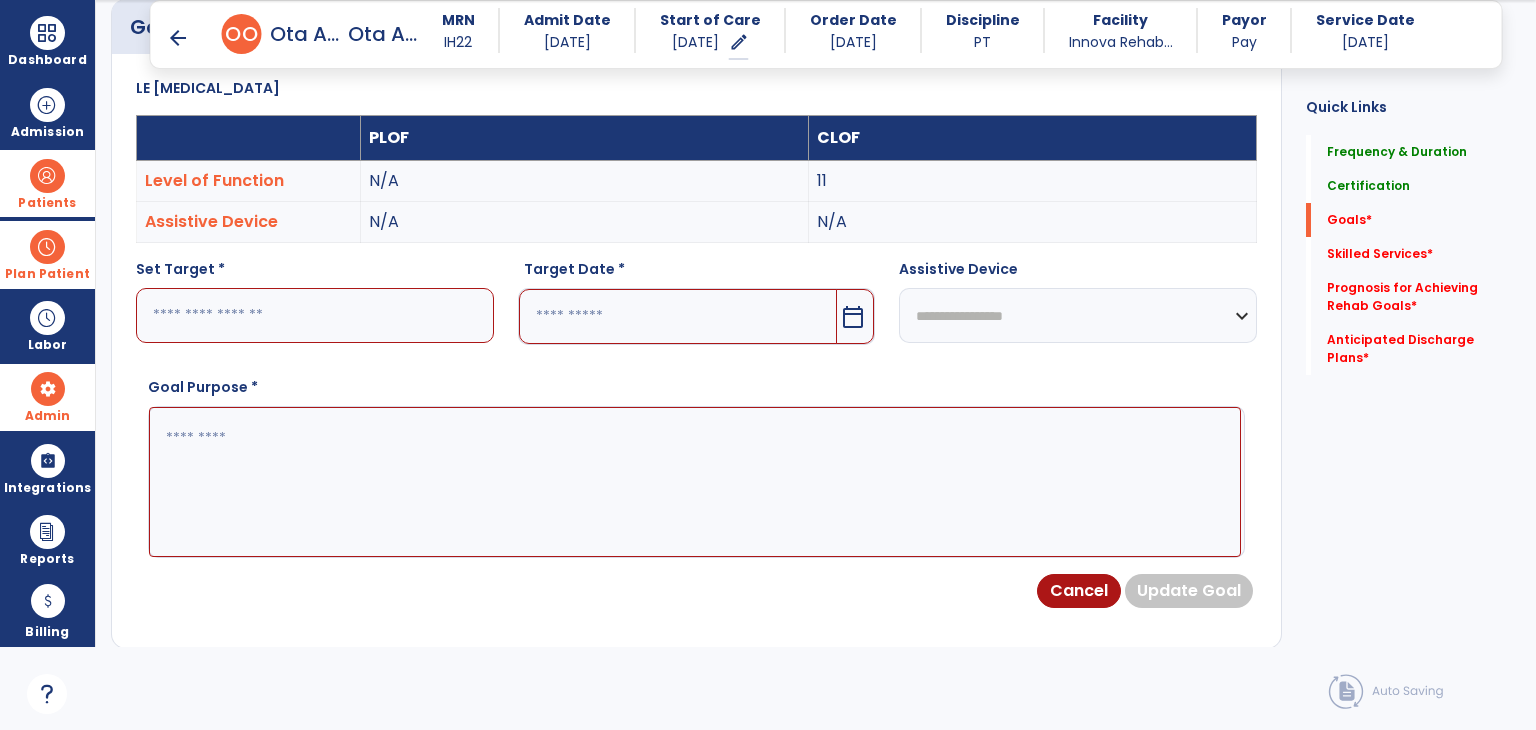 click at bounding box center (315, 315) 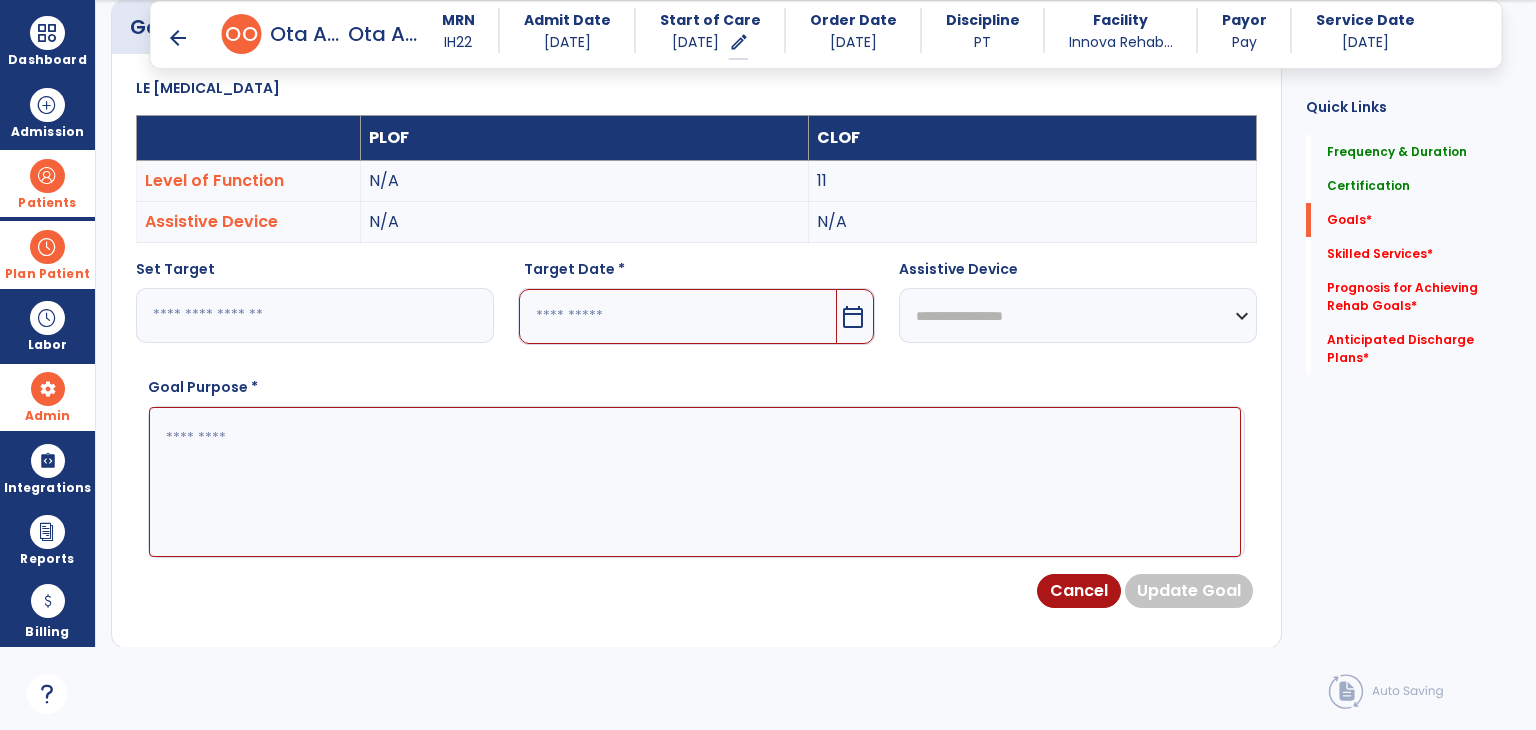 type on "**" 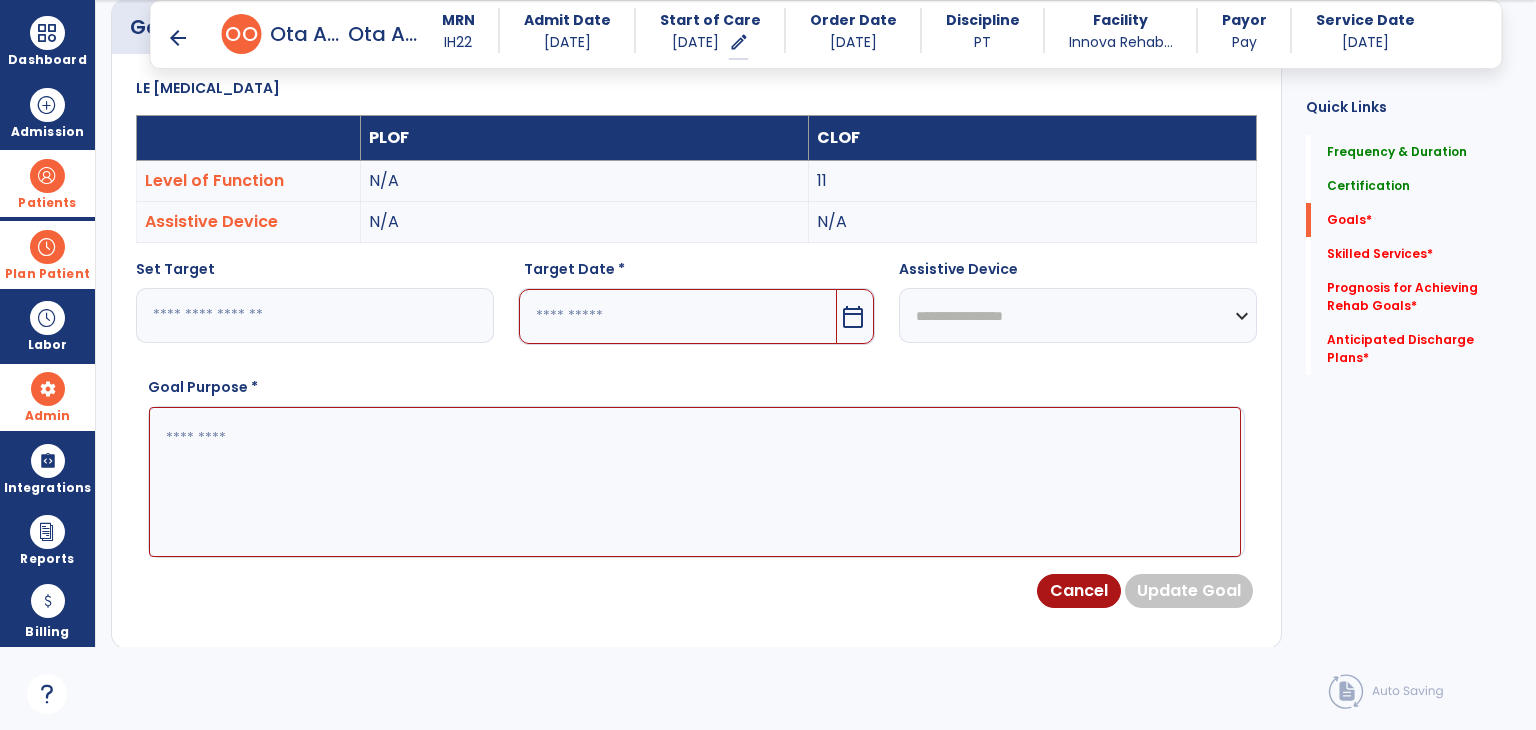 click at bounding box center [695, 482] 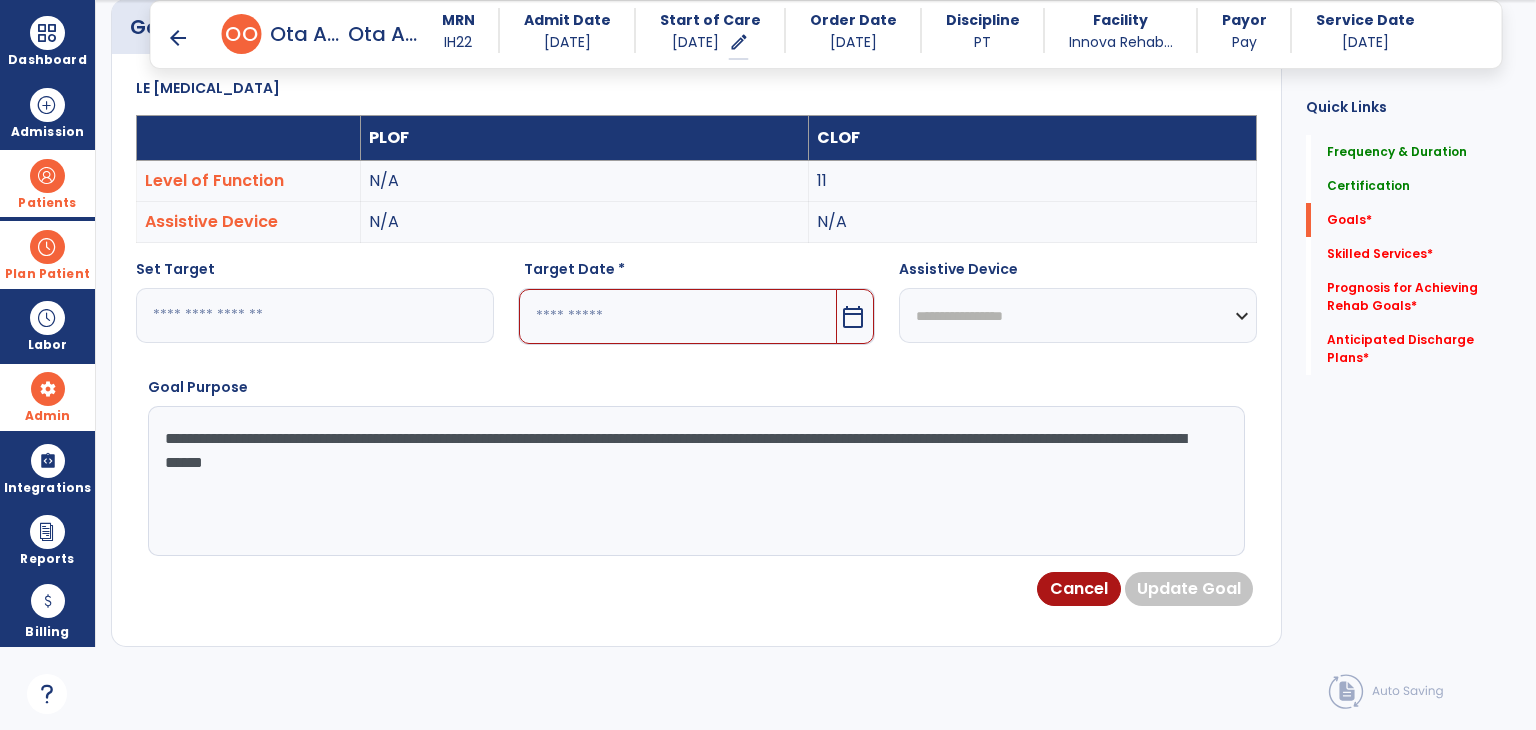 type on "**********" 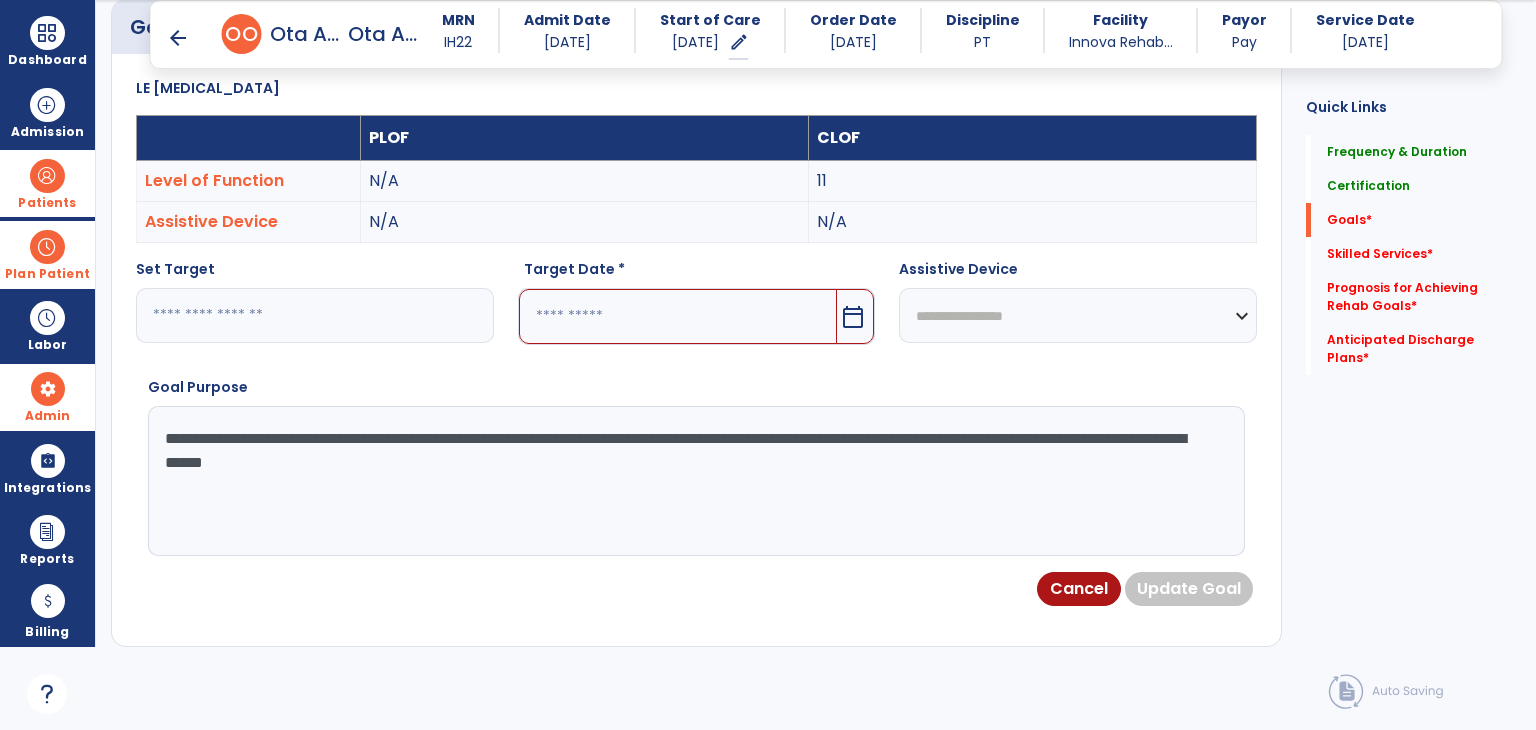 click at bounding box center [678, 316] 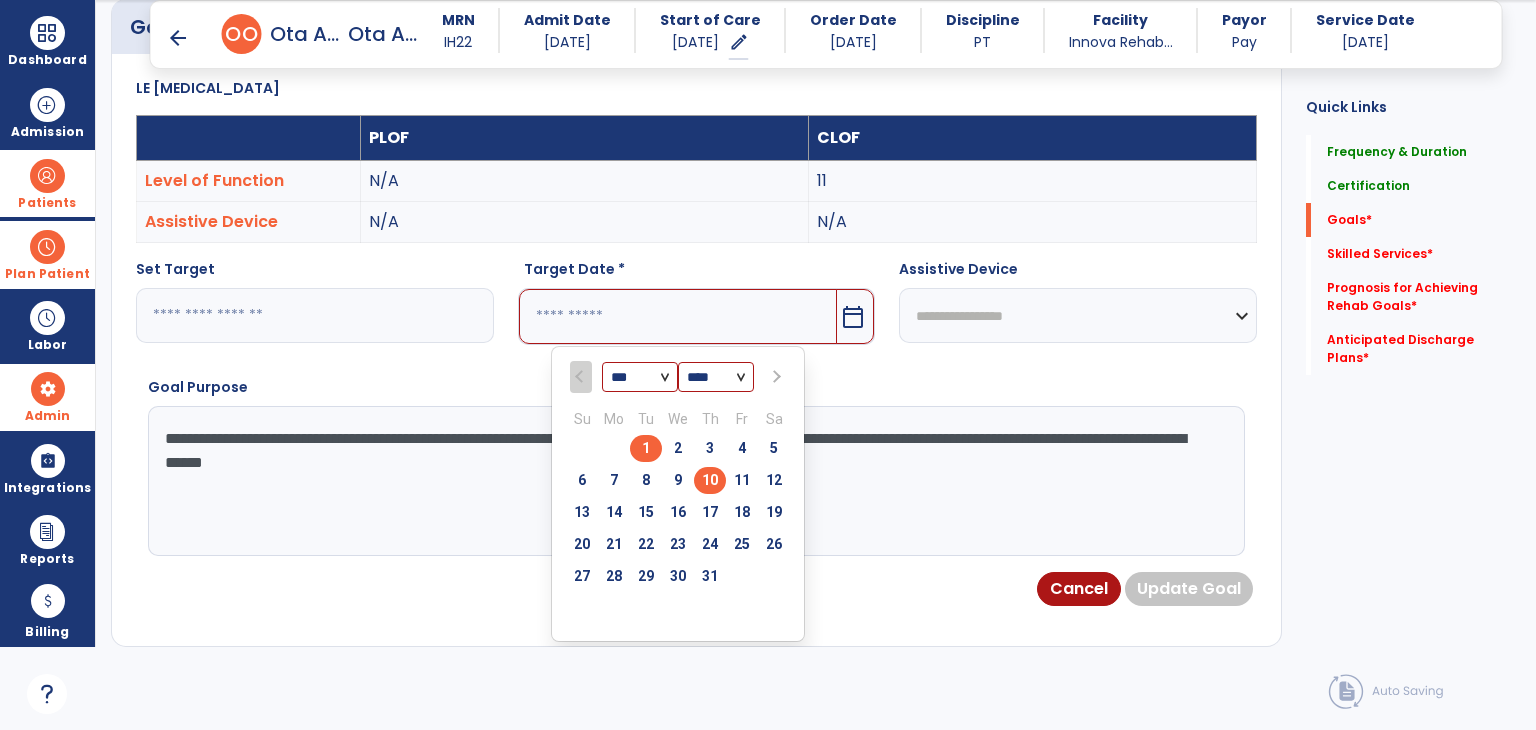 click on "1" at bounding box center [646, 448] 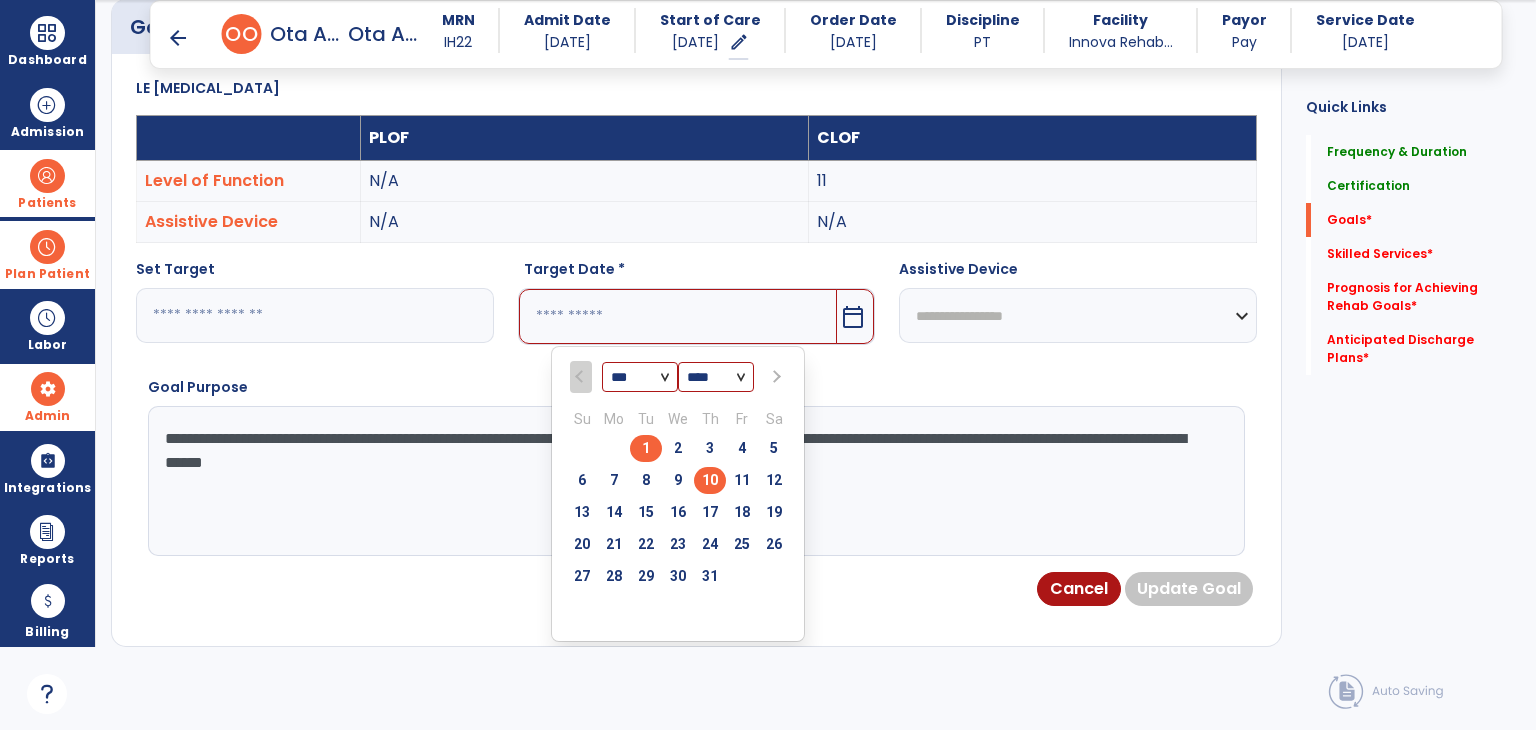 type on "********" 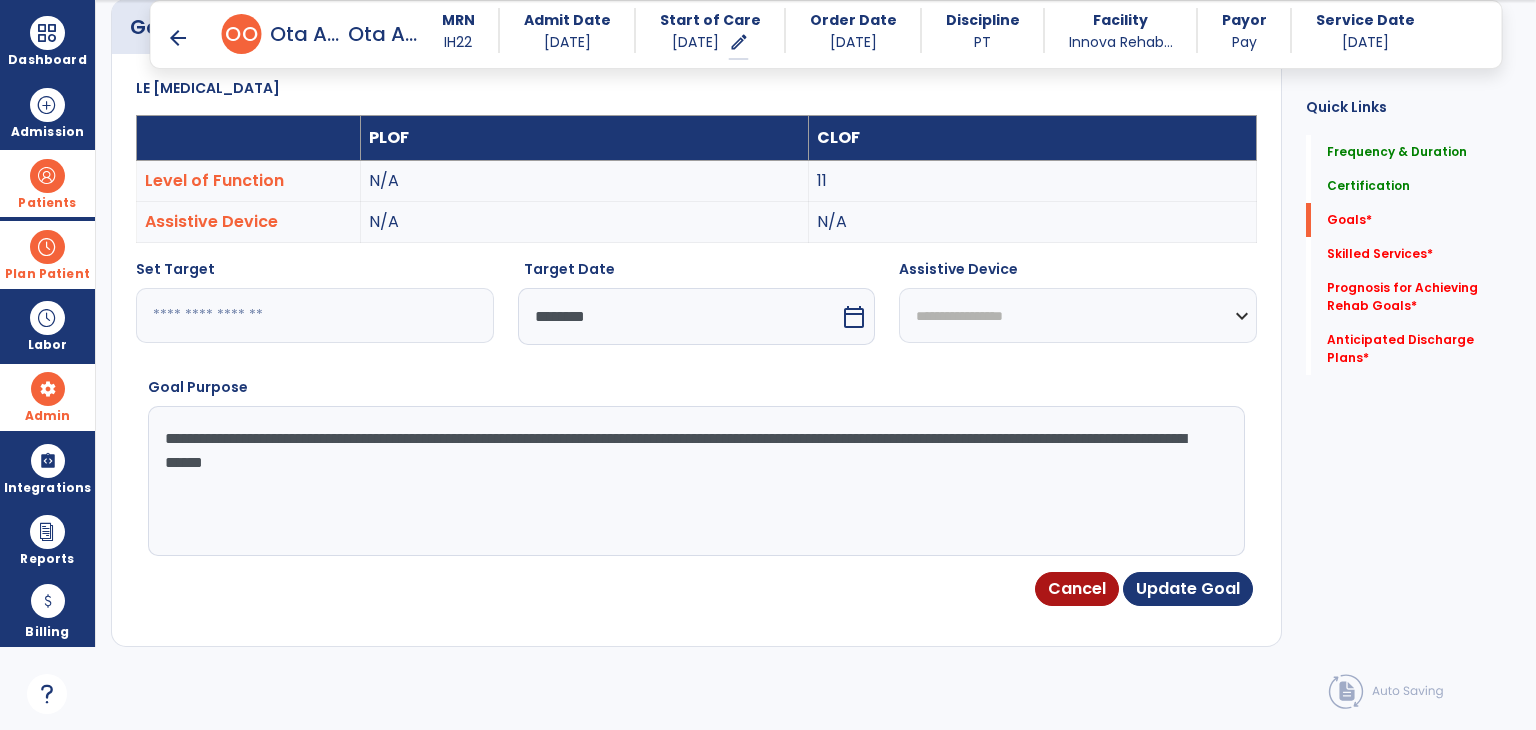 click on "**********" at bounding box center (1078, 315) 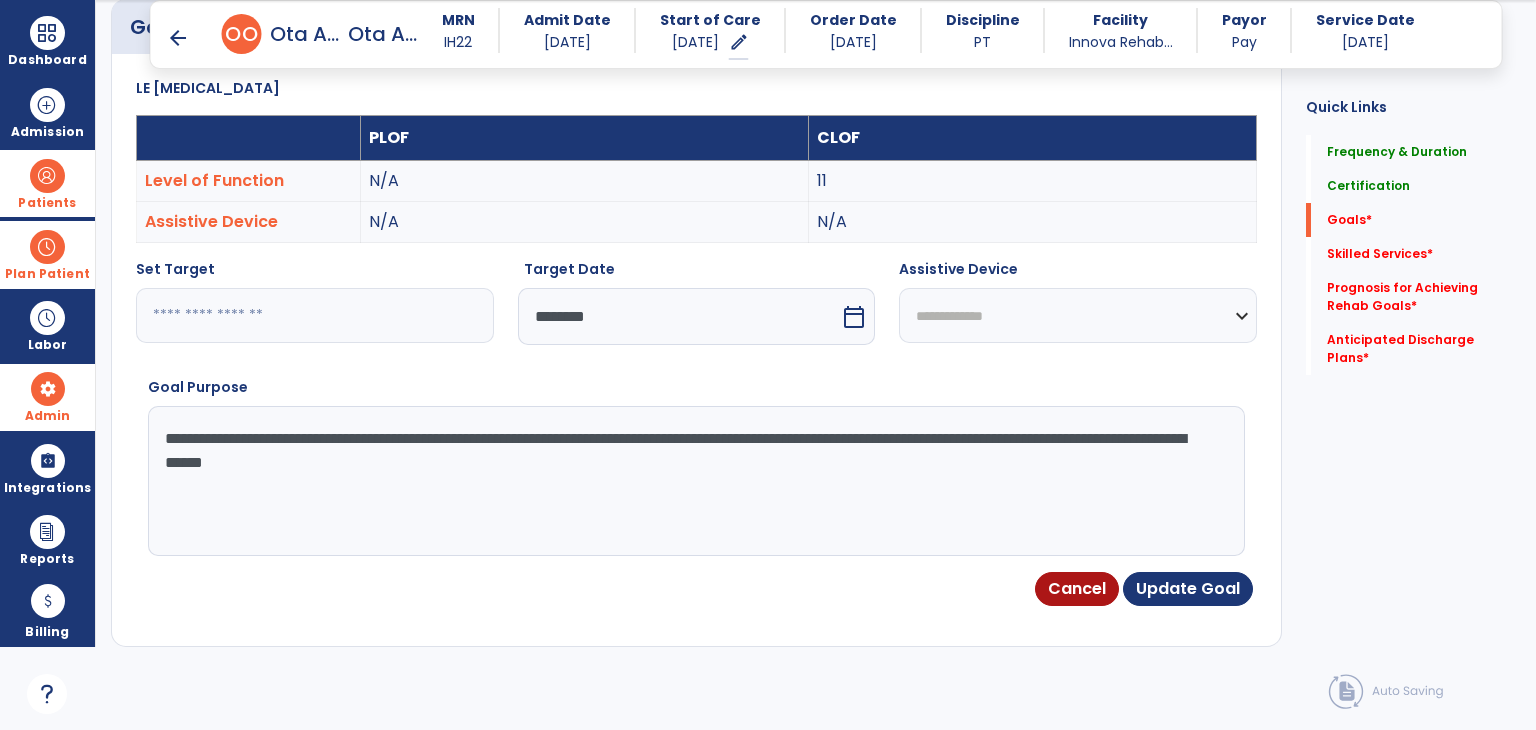 click on "**********" at bounding box center [1078, 315] 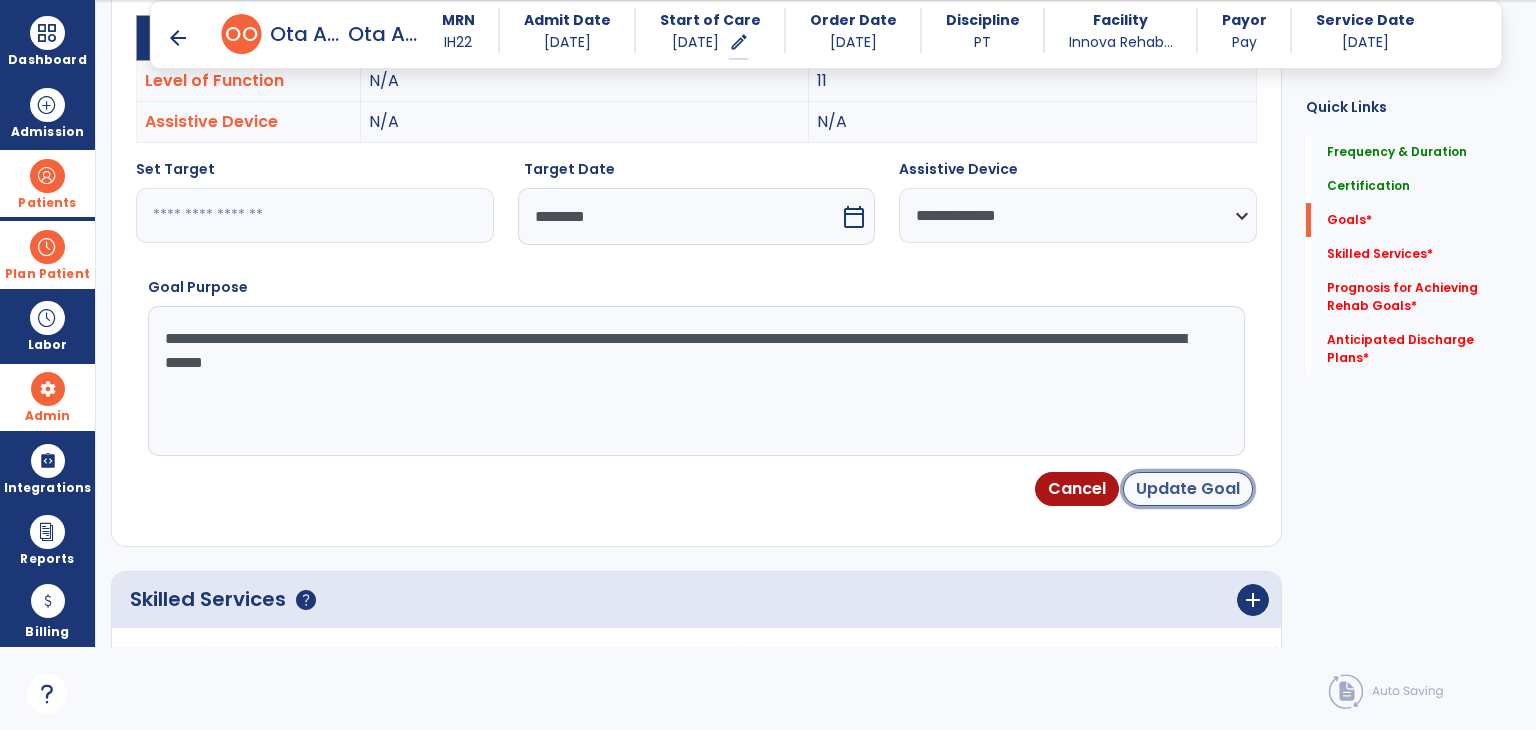 click on "Update Goal" at bounding box center [1188, 489] 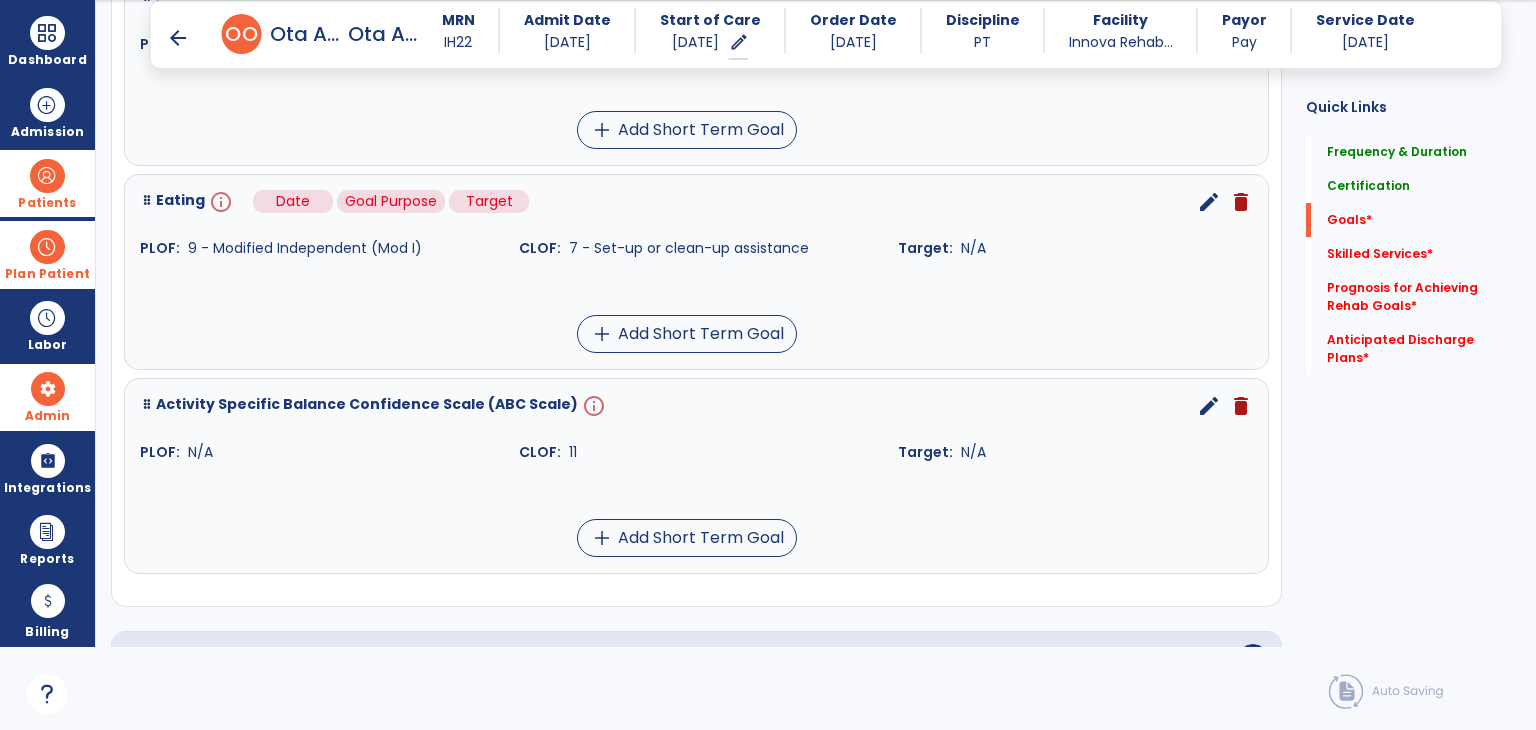 click on "info" at bounding box center [219, 202] 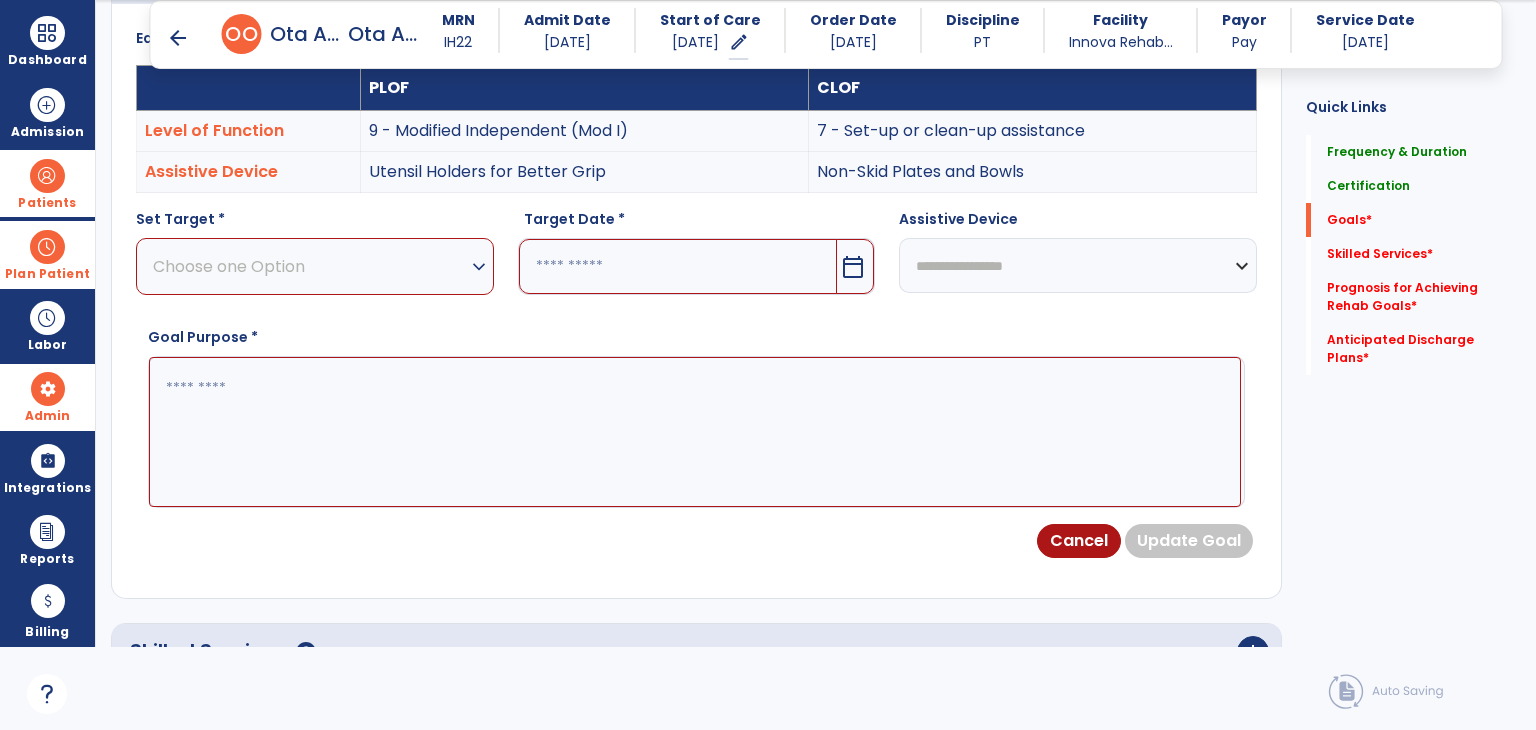 scroll, scrollTop: 534, scrollLeft: 0, axis: vertical 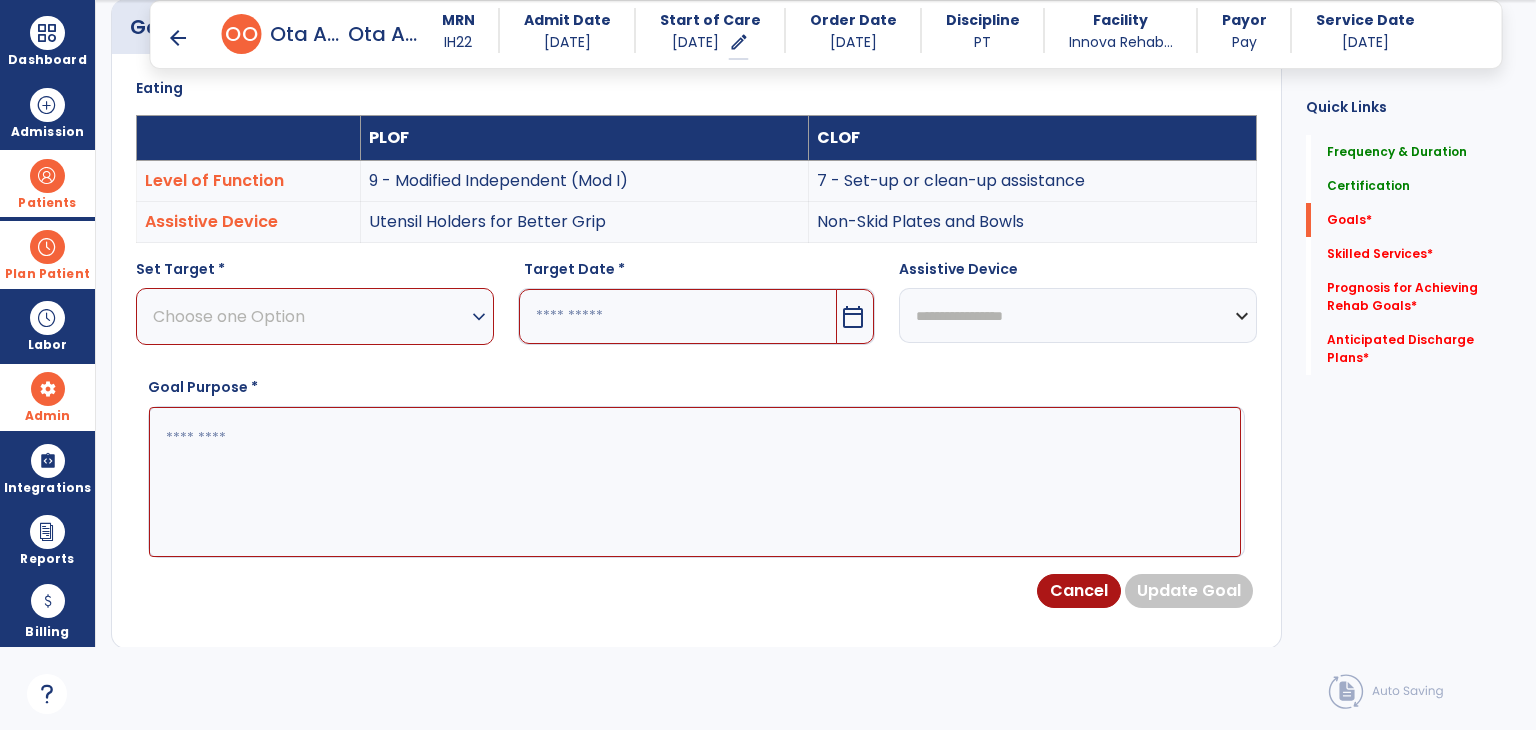 click on "Choose one Option" at bounding box center (310, 316) 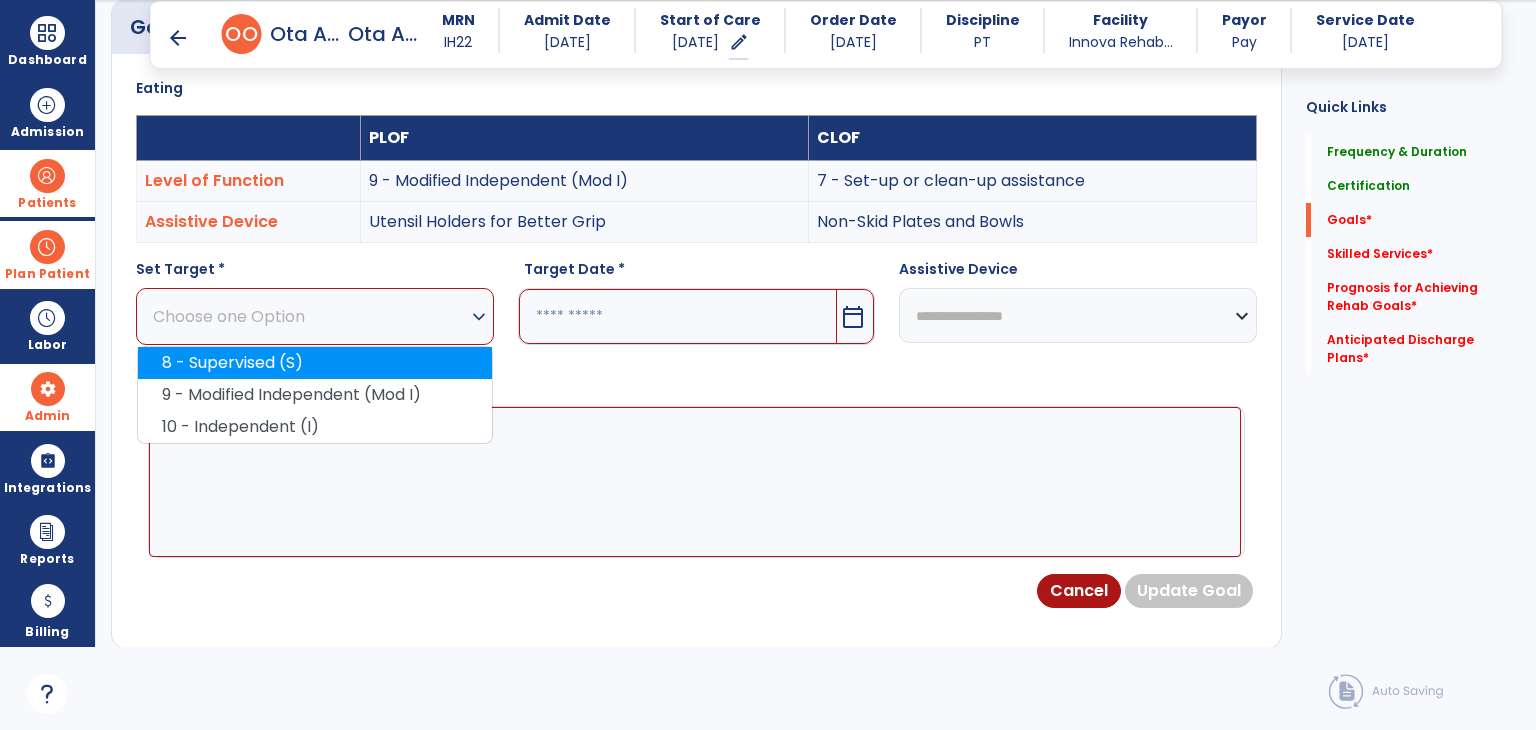 click on "8 - Supervised (S)" at bounding box center (315, 363) 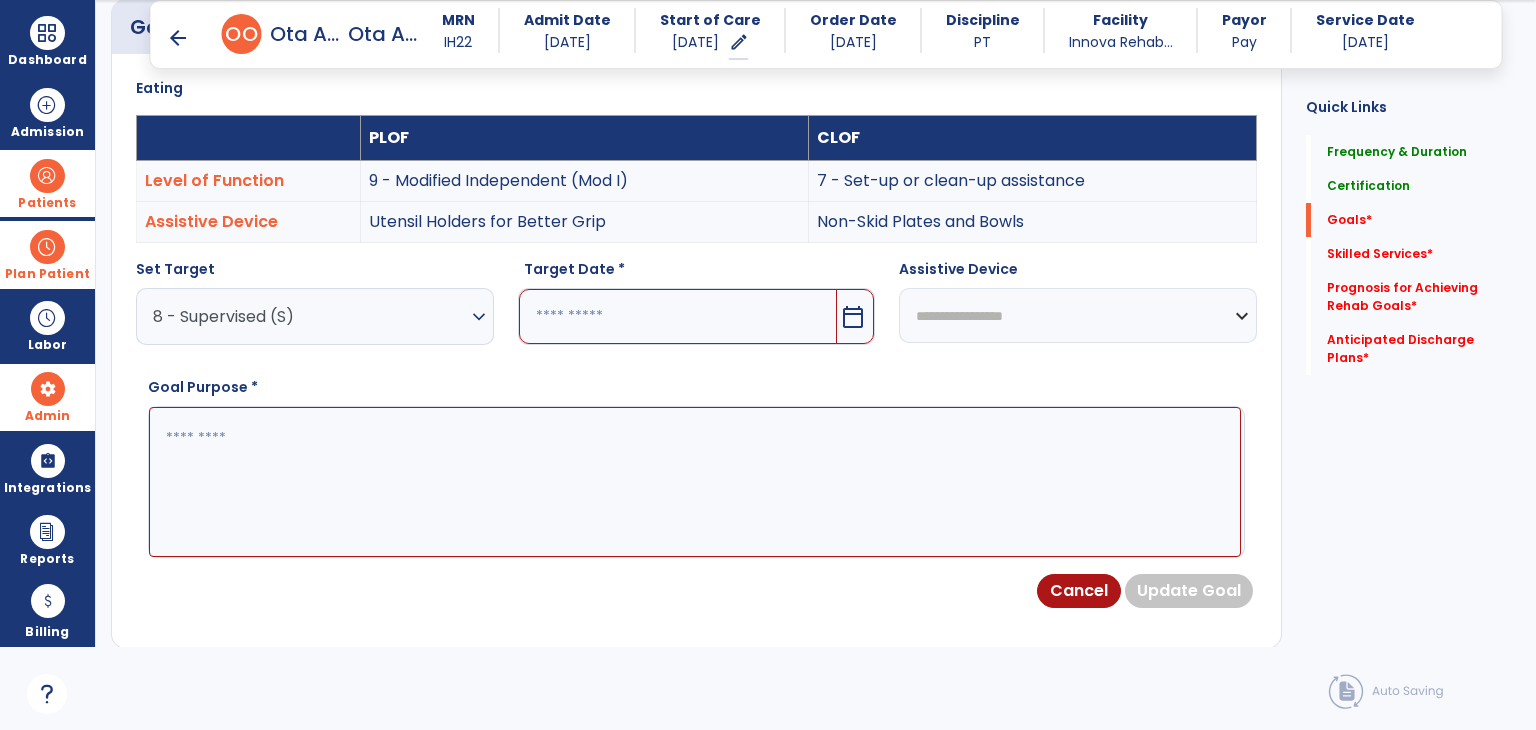 click at bounding box center [678, 316] 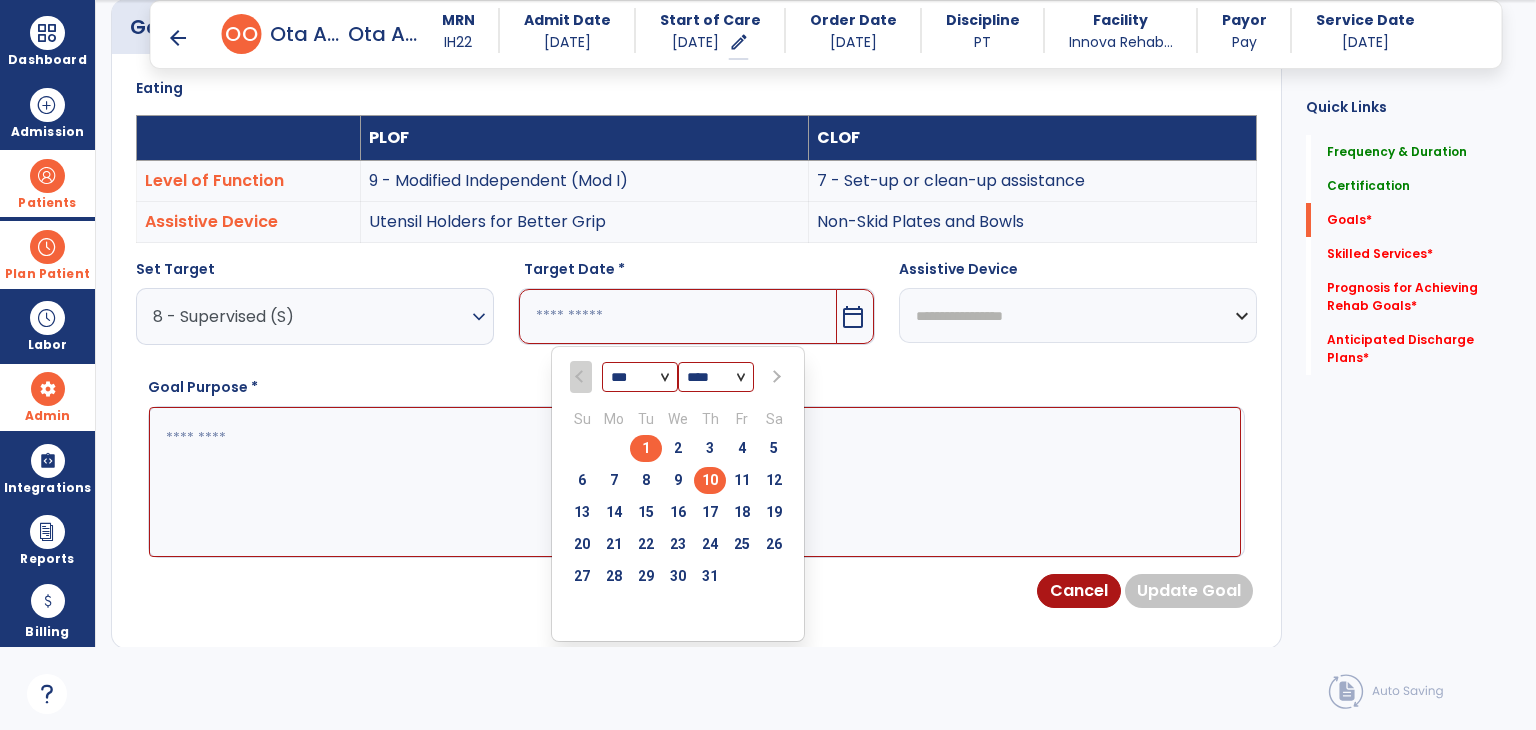 click on "1" at bounding box center (646, 448) 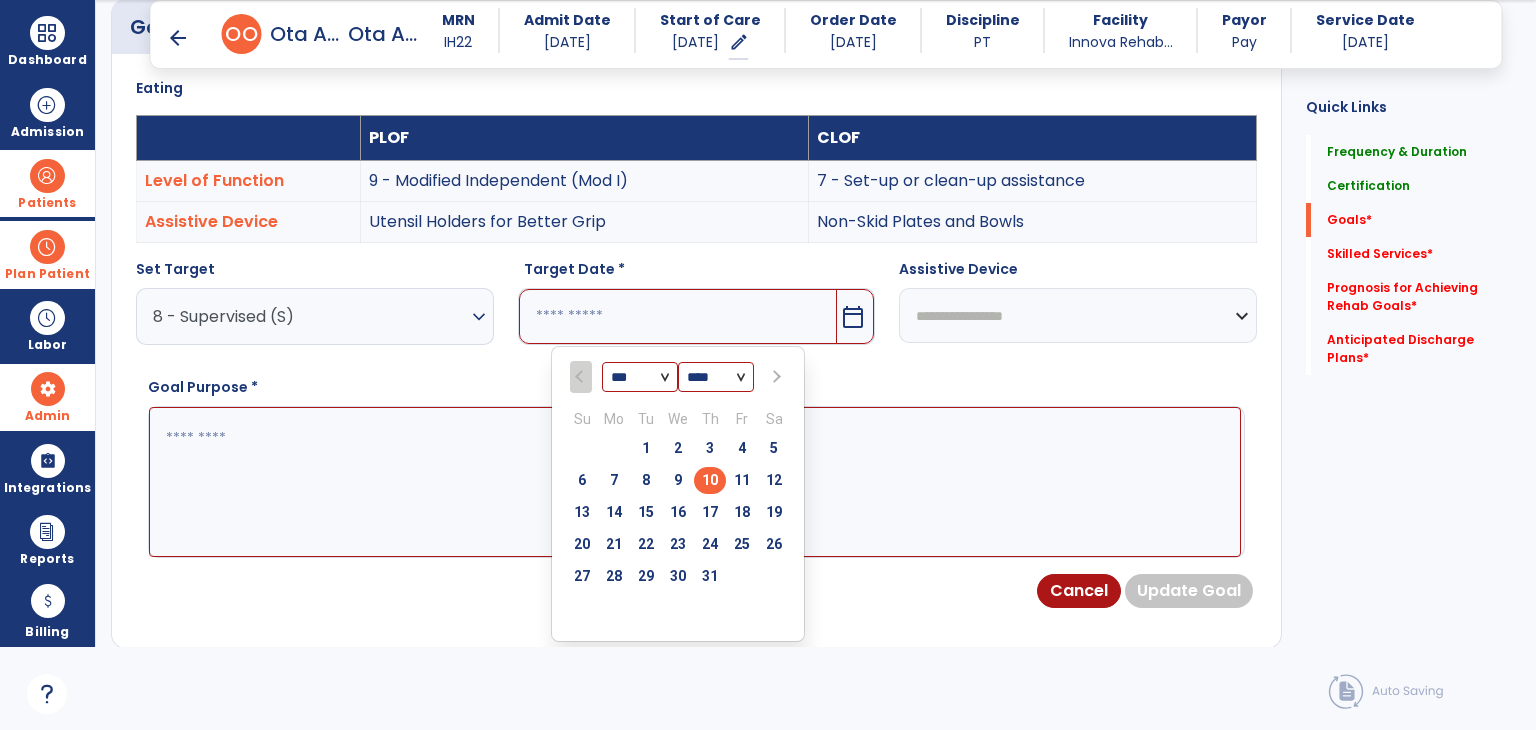type on "********" 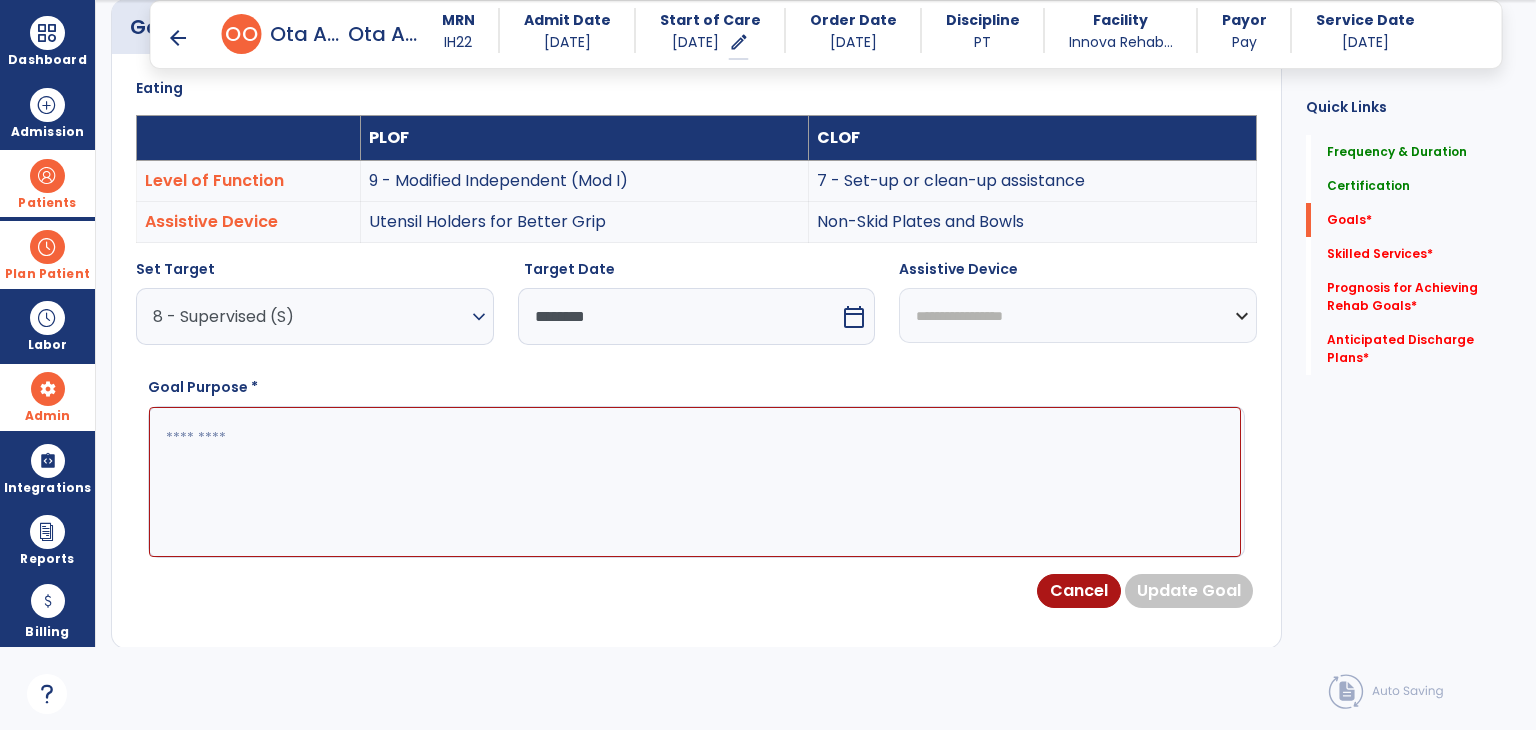 drag, startPoint x: 996, startPoint y: 317, endPoint x: 996, endPoint y: 341, distance: 24 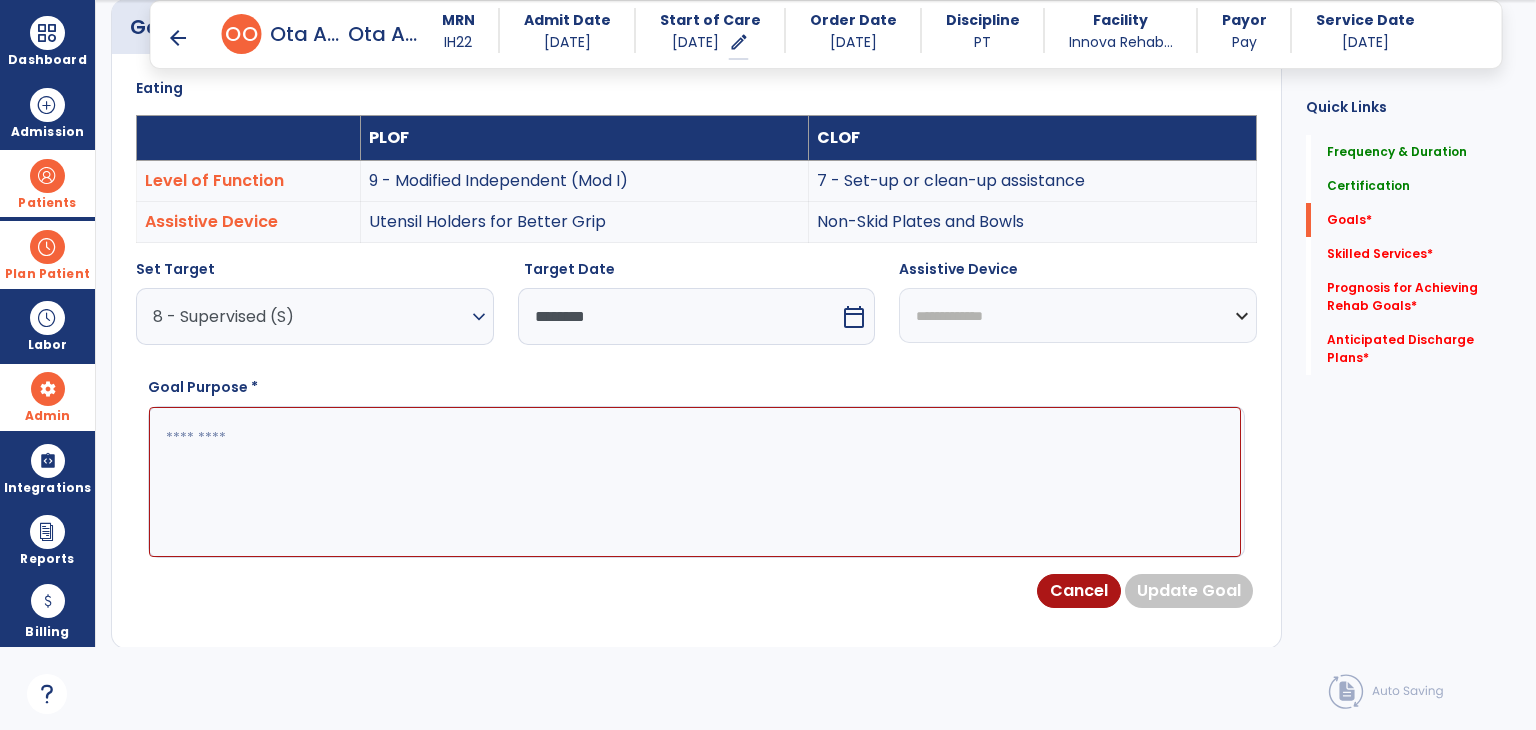 click on "**********" at bounding box center [1078, 315] 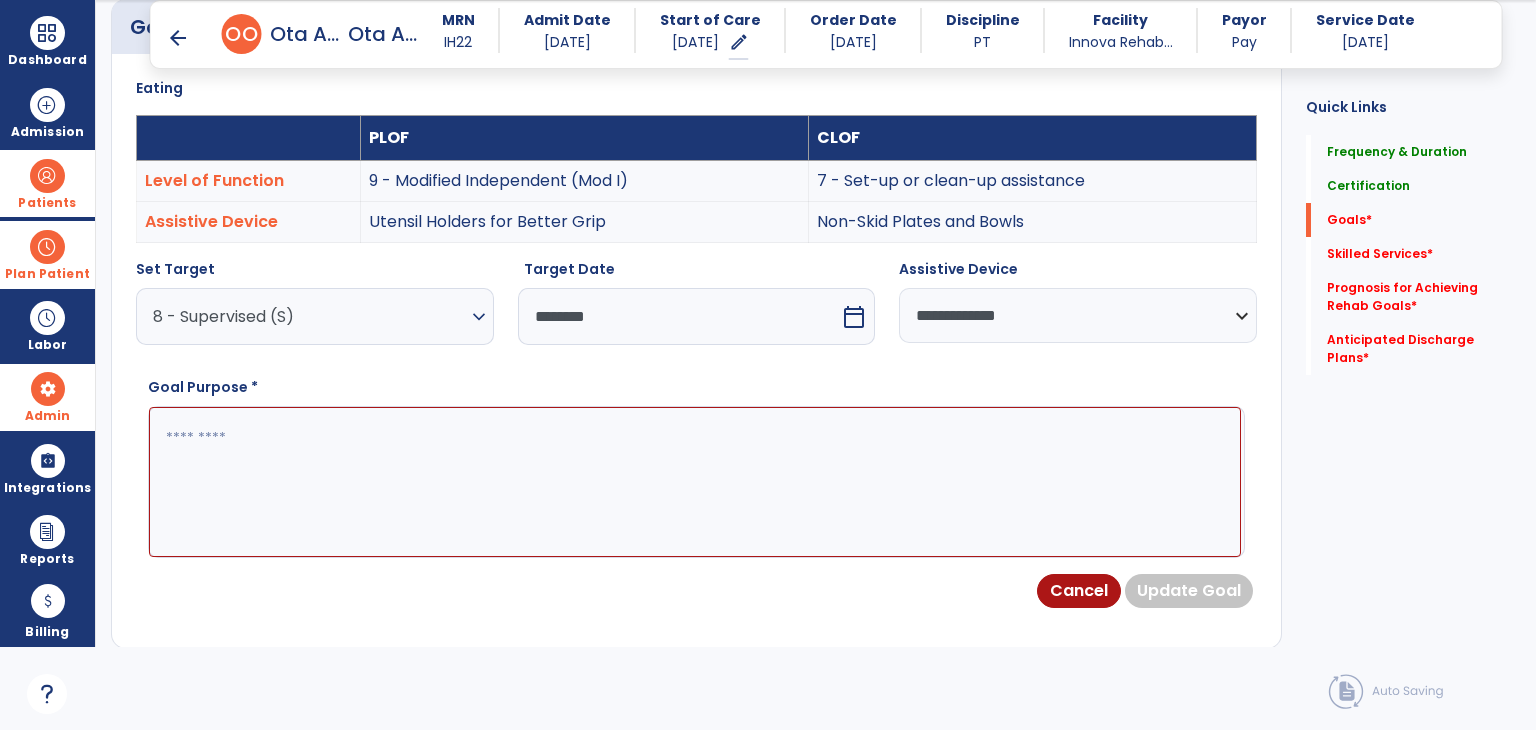 click at bounding box center (695, 482) 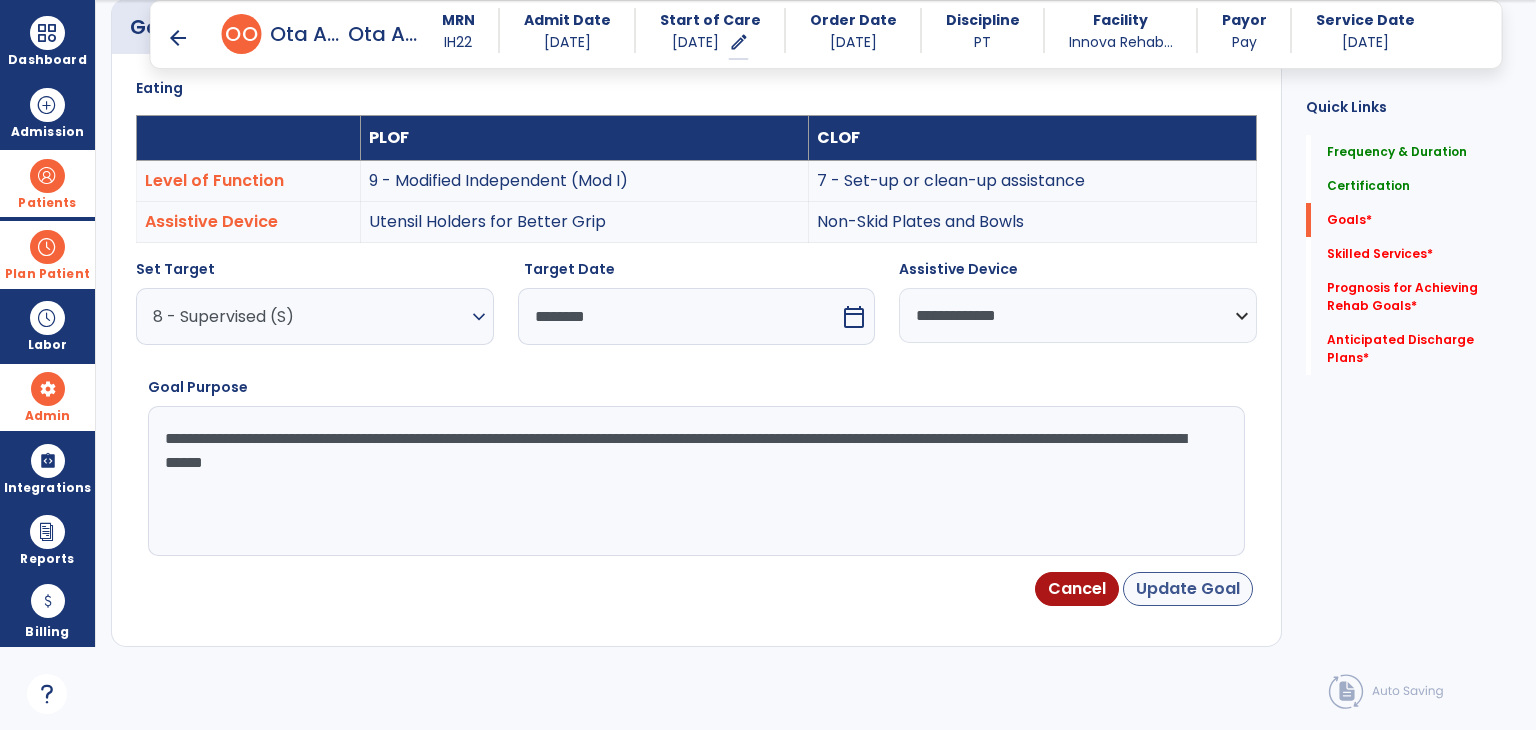 type on "**********" 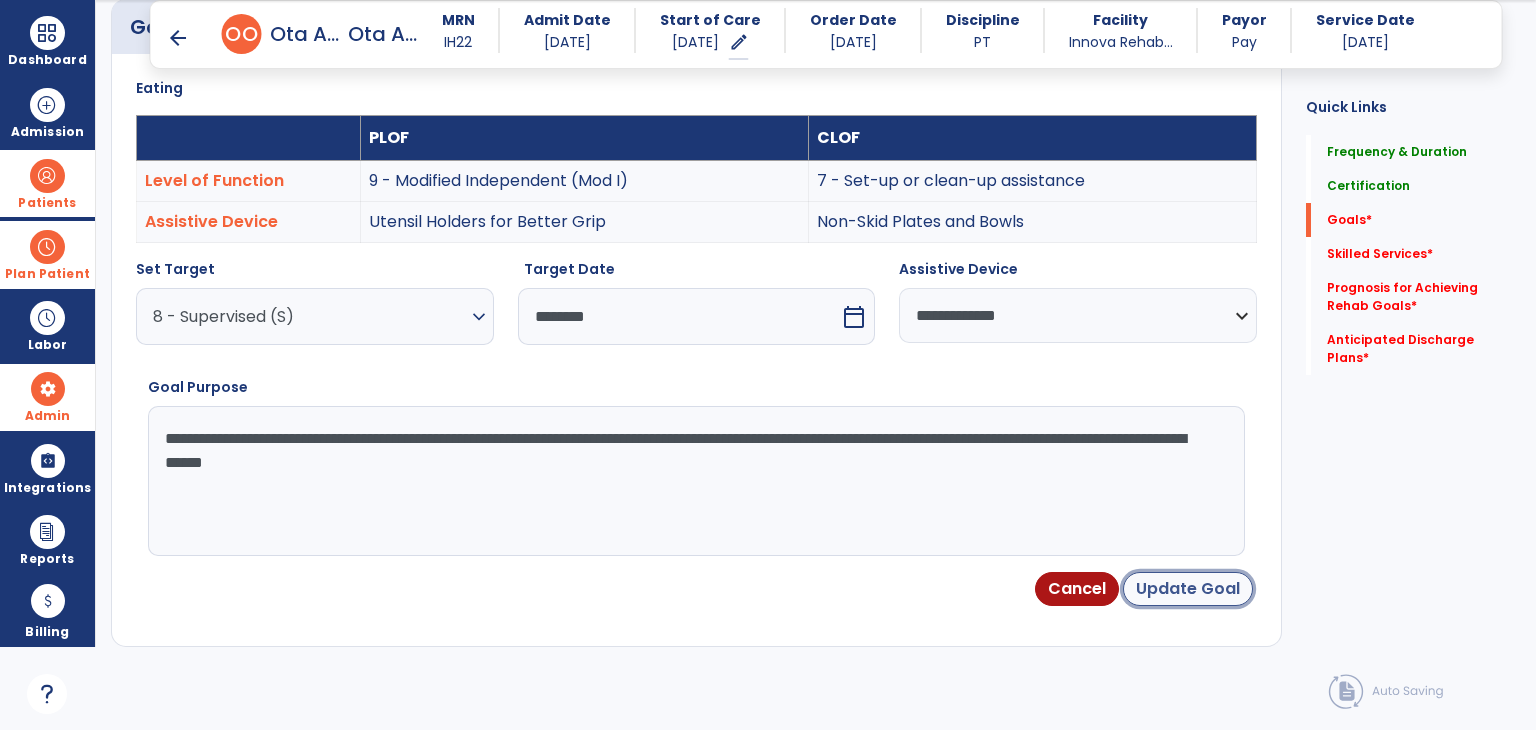 click on "Update Goal" at bounding box center (1188, 589) 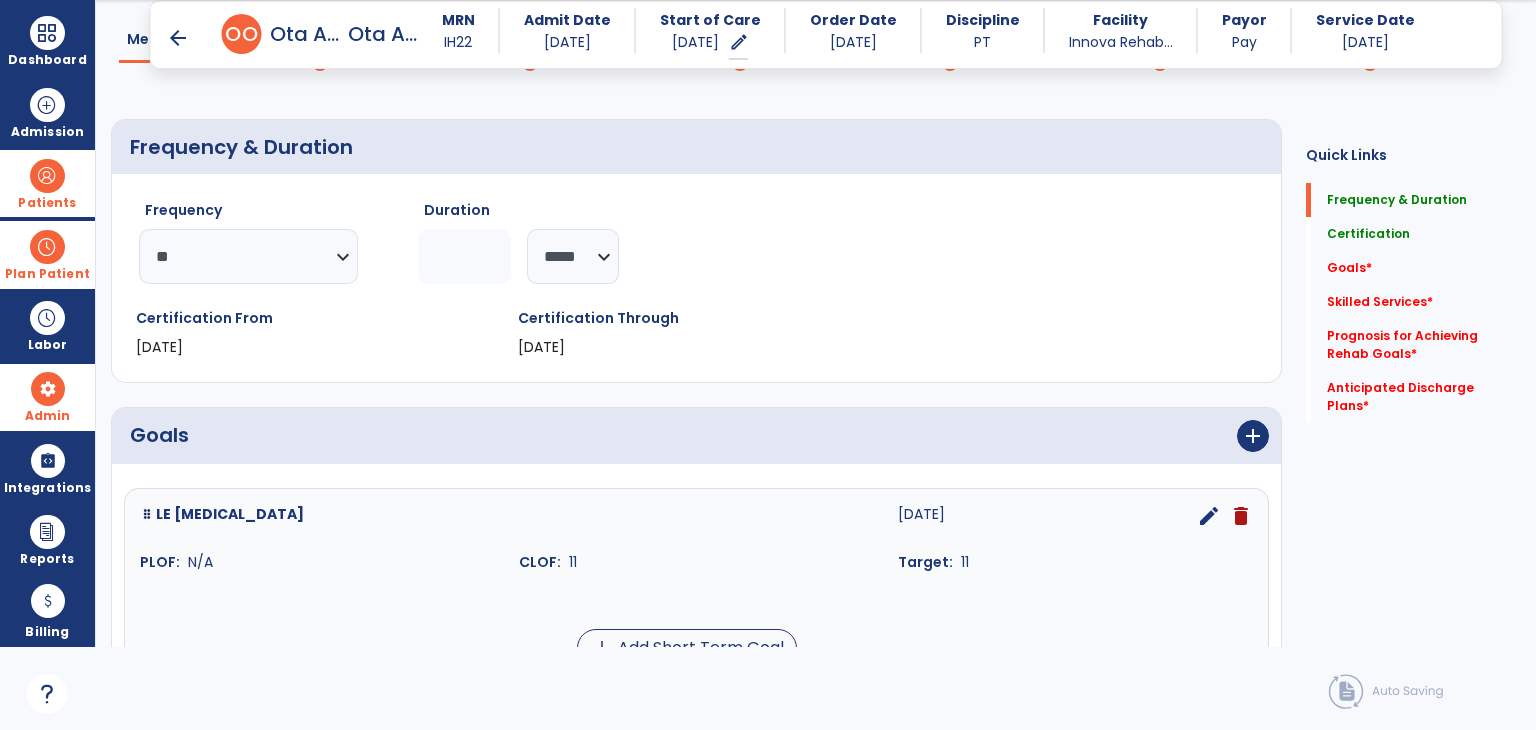 scroll, scrollTop: 0, scrollLeft: 0, axis: both 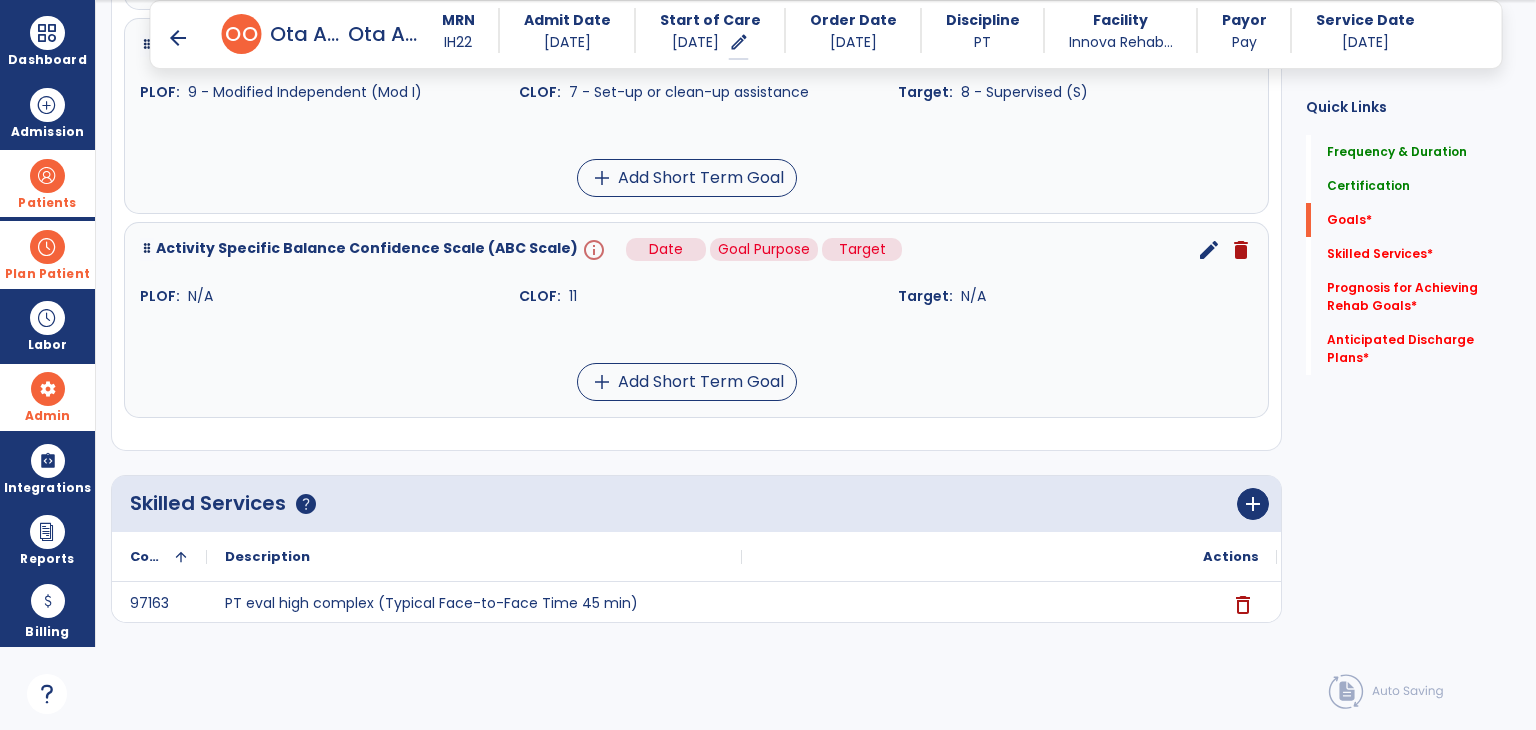 click on "info" at bounding box center (592, 250) 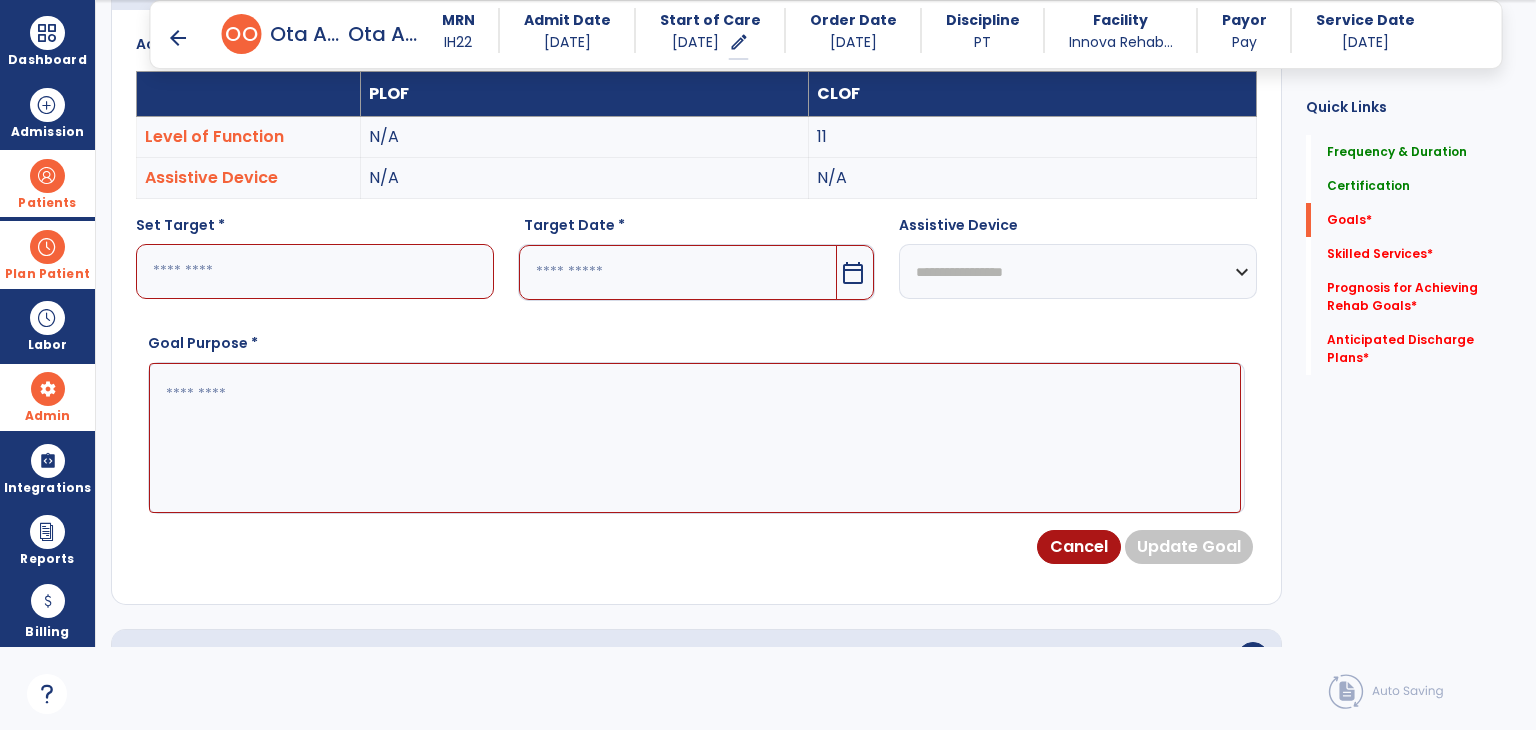 scroll, scrollTop: 534, scrollLeft: 0, axis: vertical 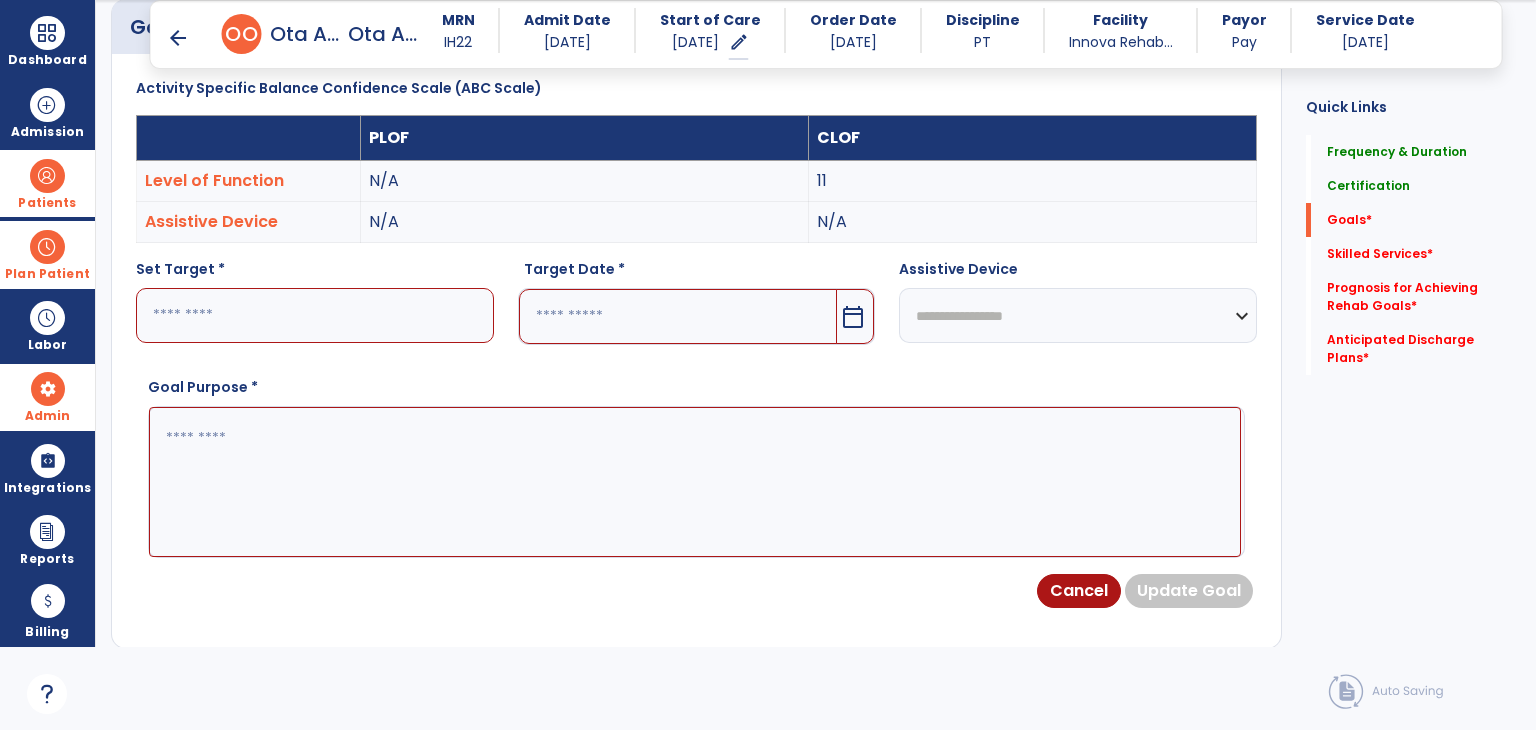 click at bounding box center (695, 482) 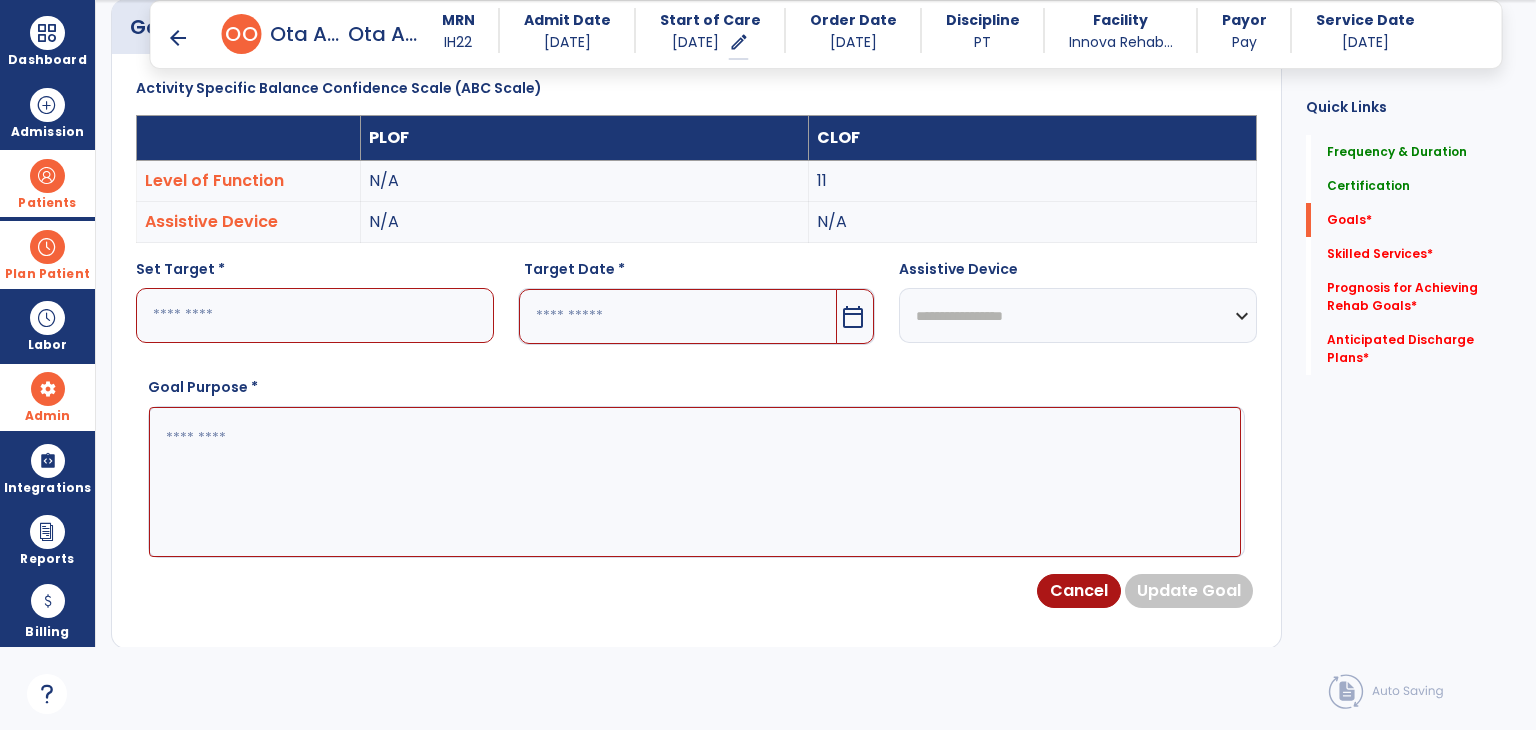 click at bounding box center (315, 315) 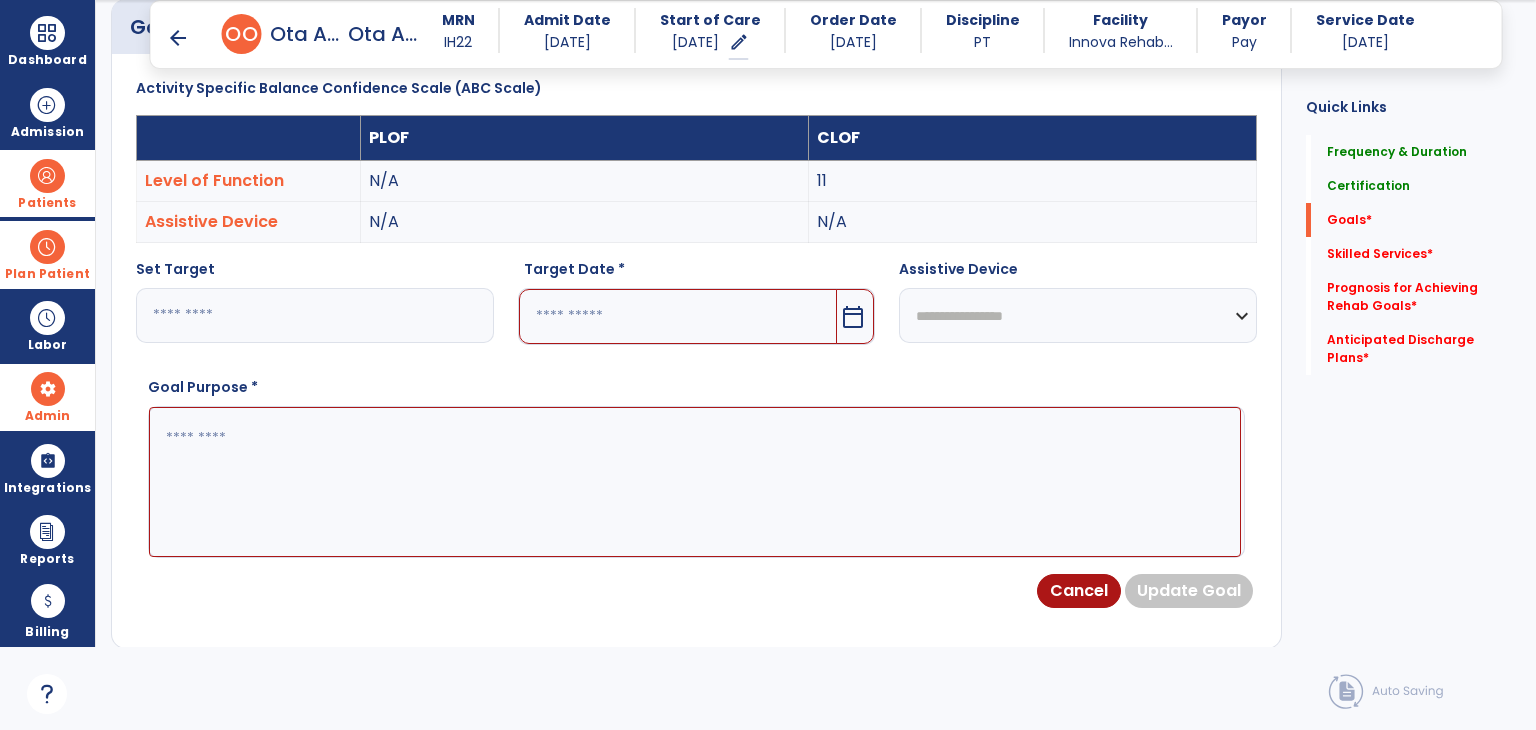type on "**" 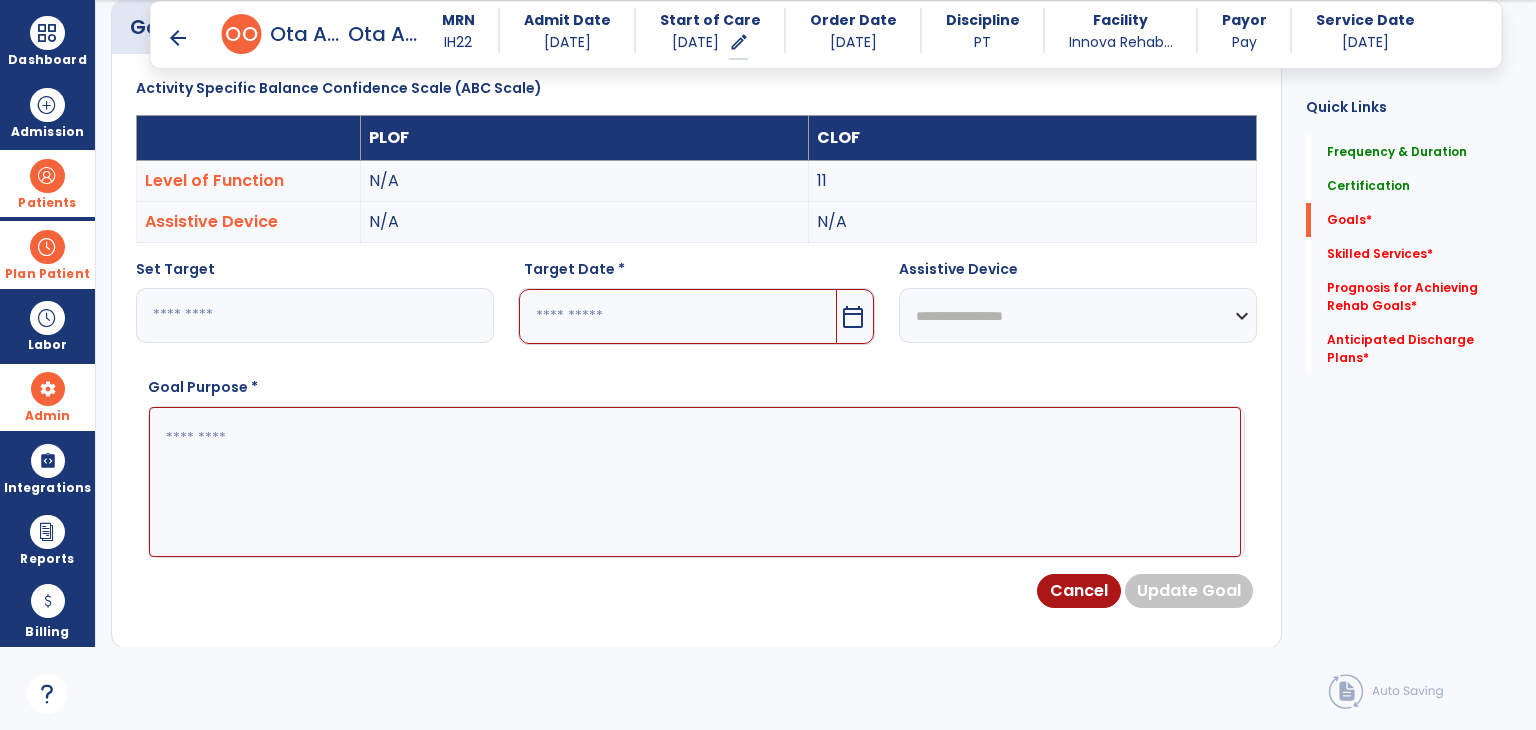 click at bounding box center (678, 316) 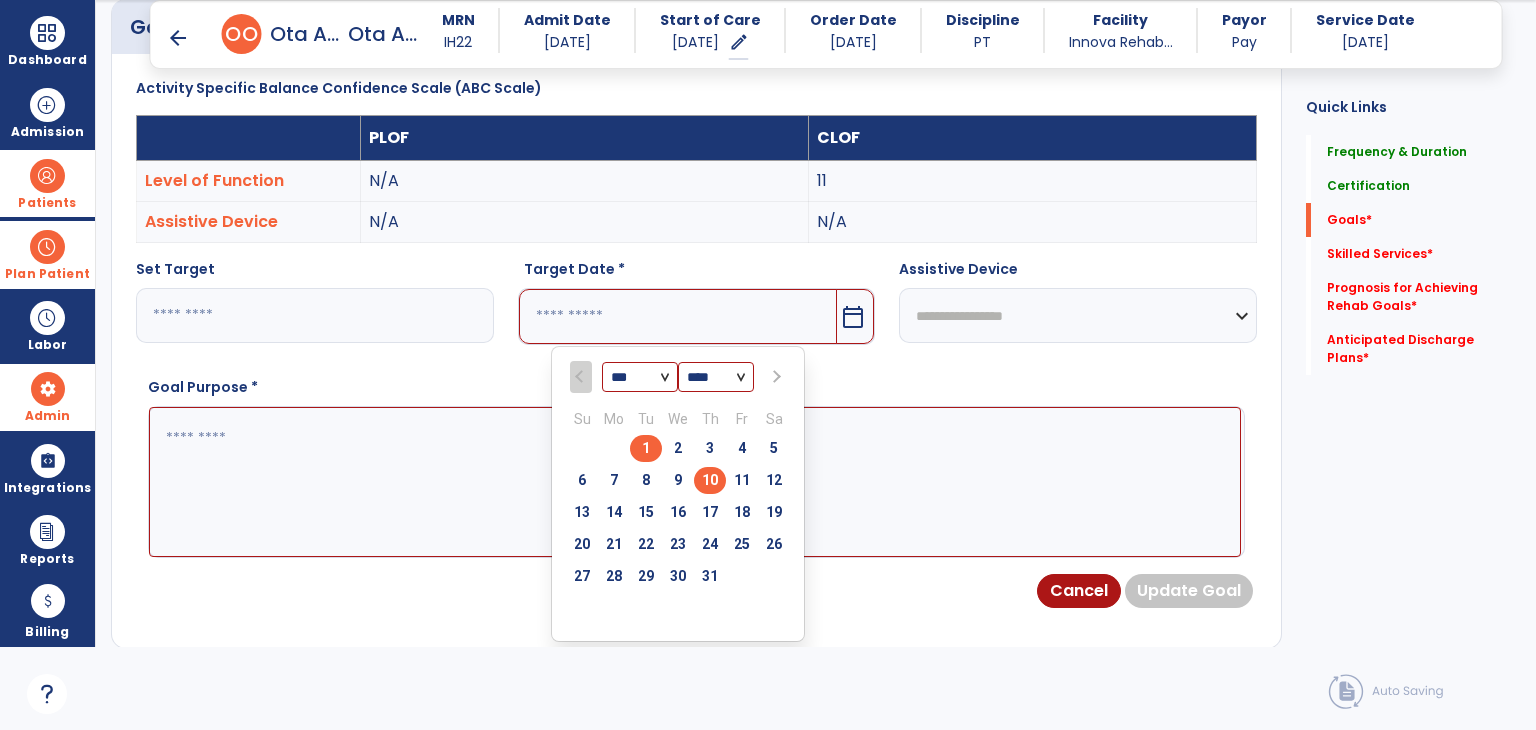 click on "1" at bounding box center (646, 448) 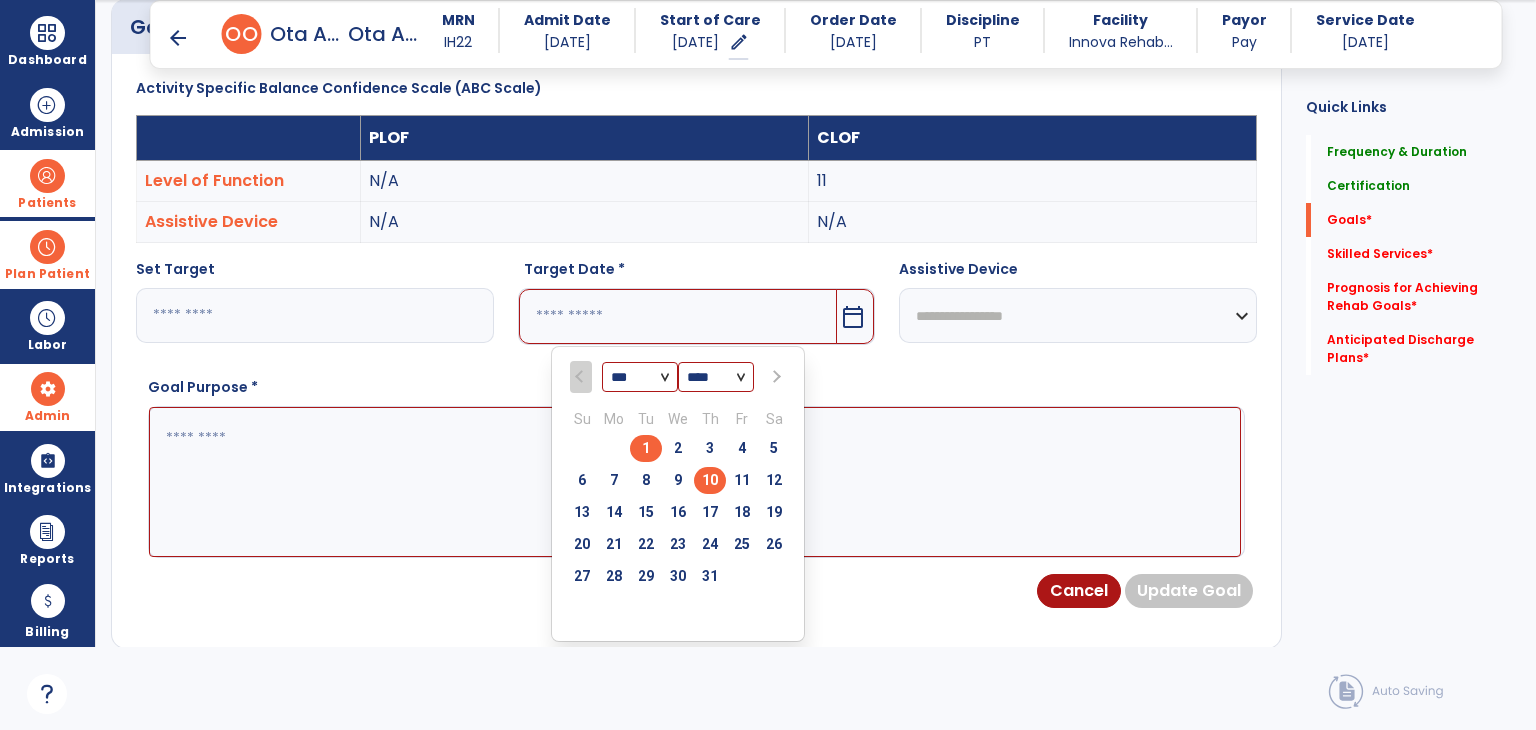 type on "********" 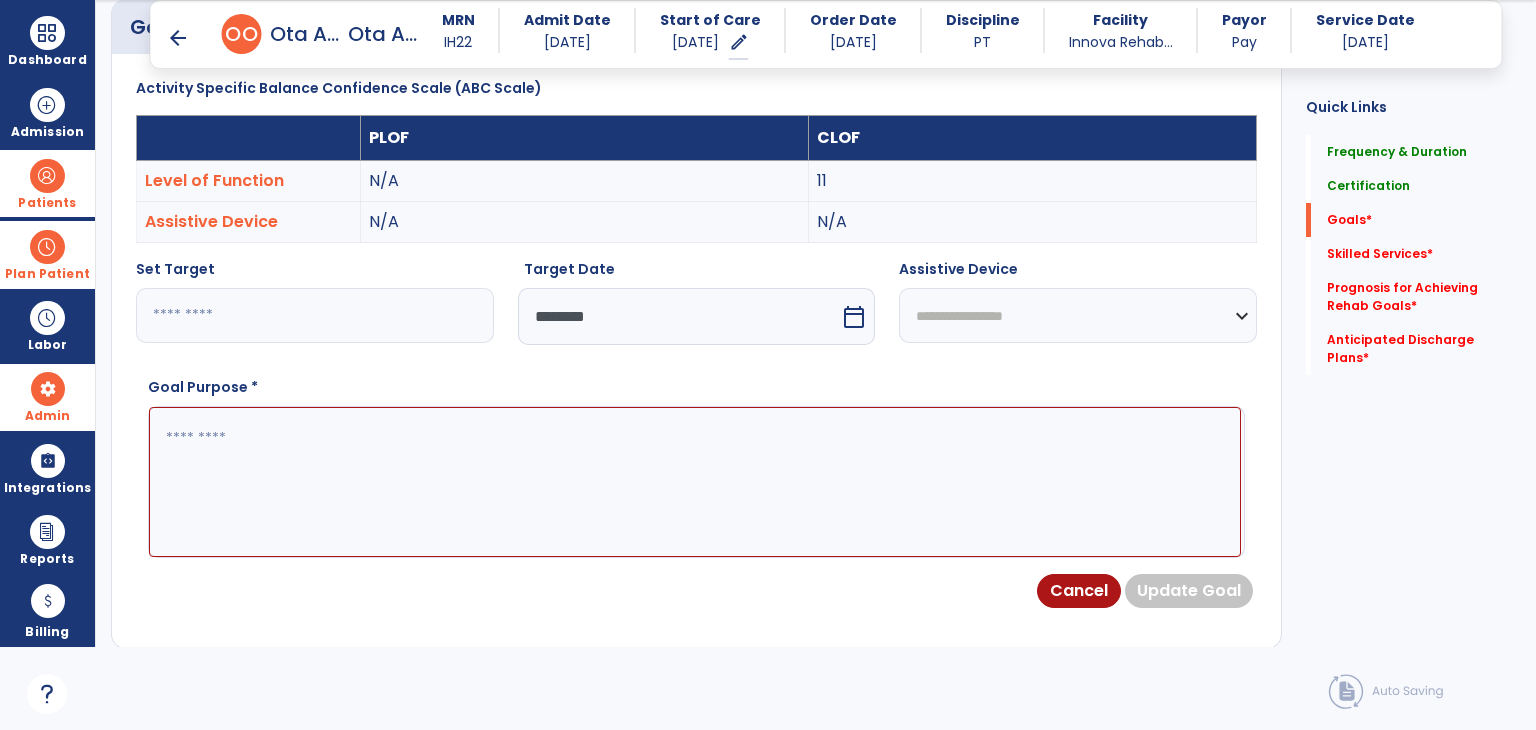 click on "Assistive Device" at bounding box center (1078, 273) 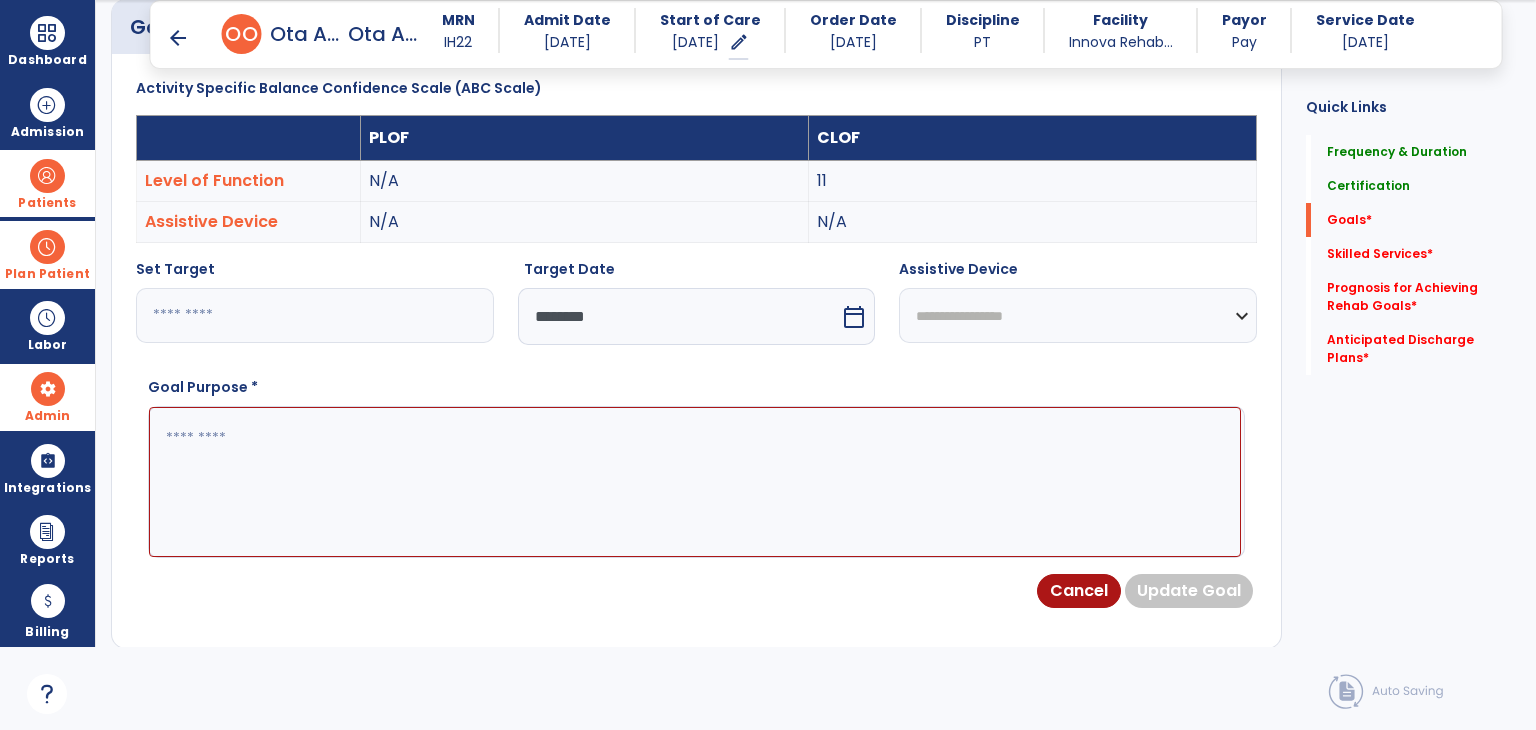 drag, startPoint x: 1081, startPoint y: 340, endPoint x: 1068, endPoint y: 317, distance: 26.41969 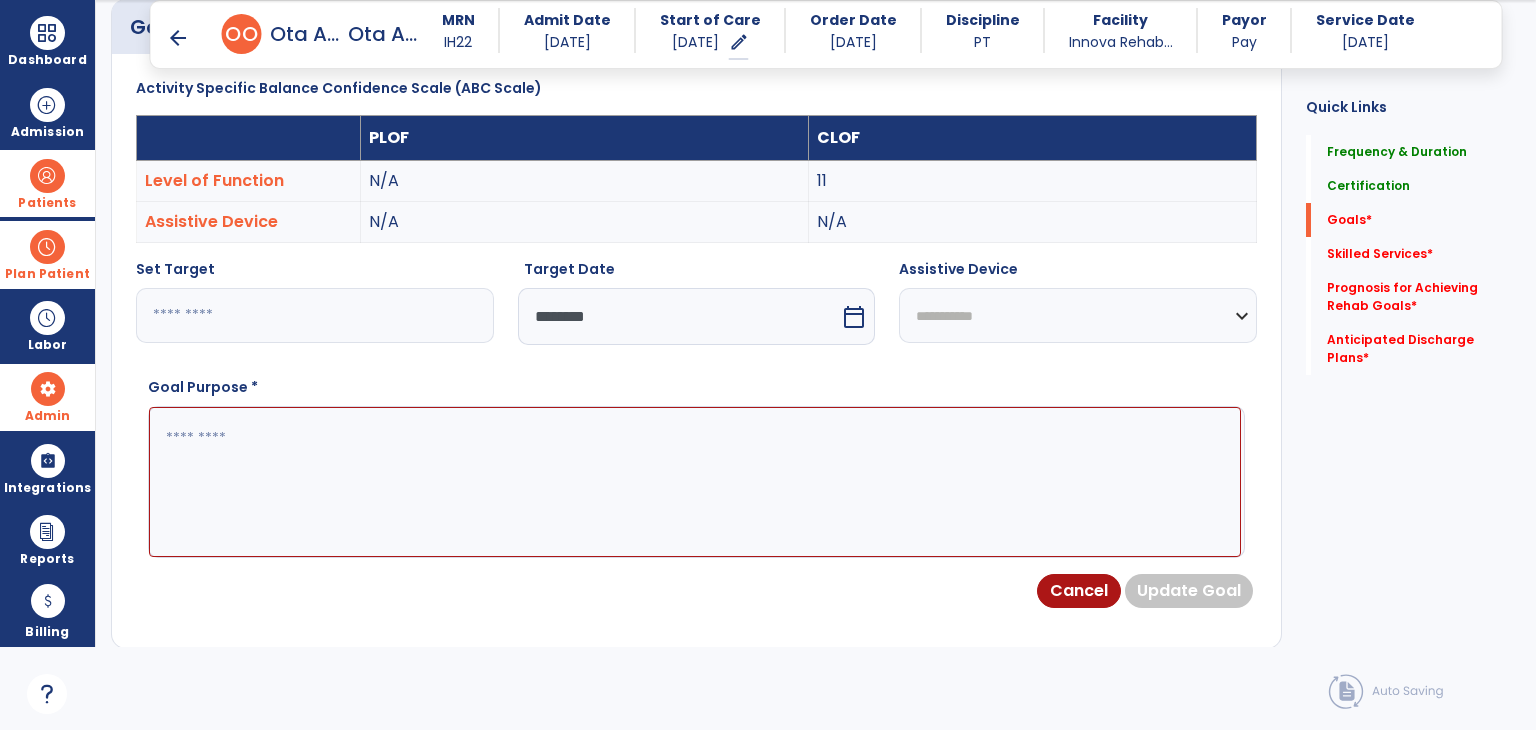 click on "**********" at bounding box center (1078, 315) 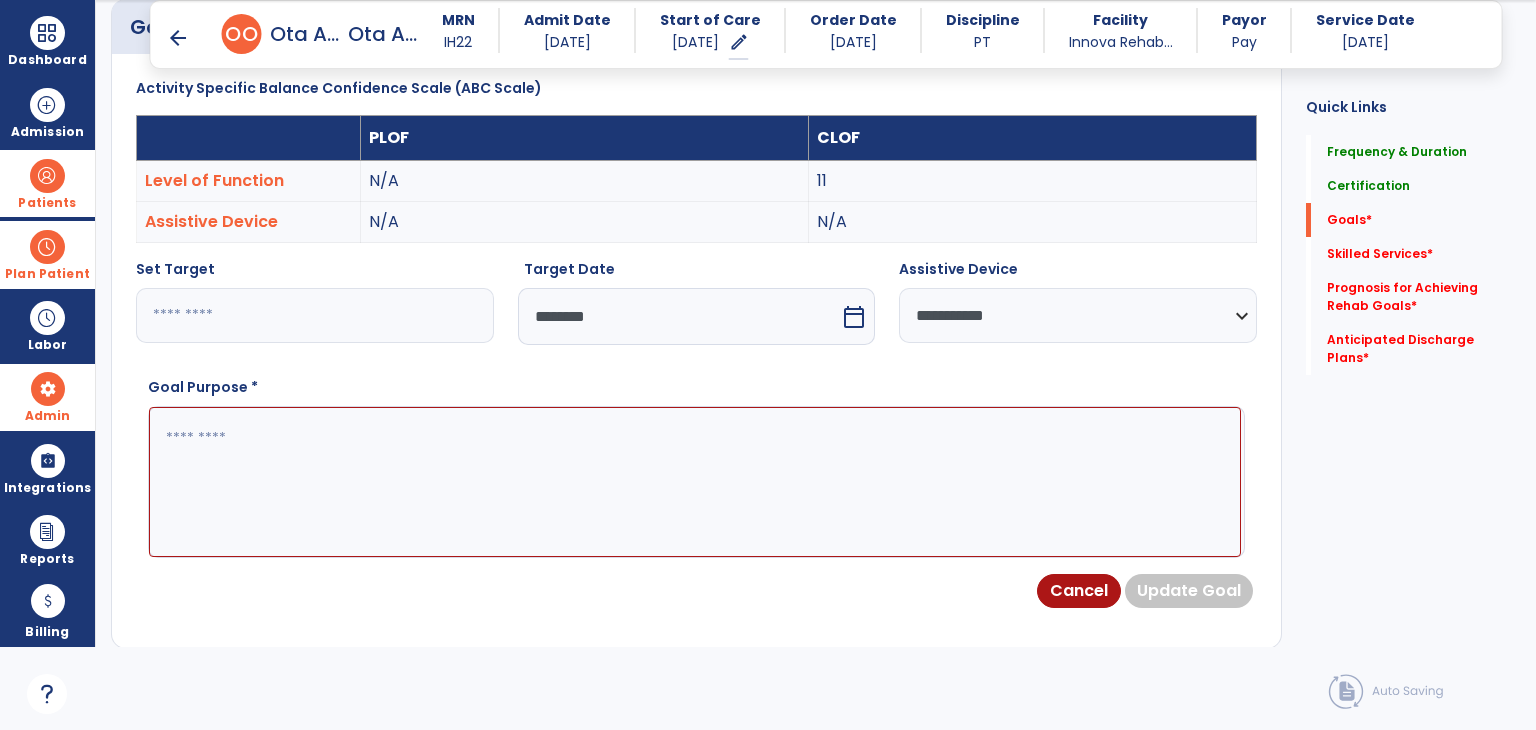 click at bounding box center [695, 482] 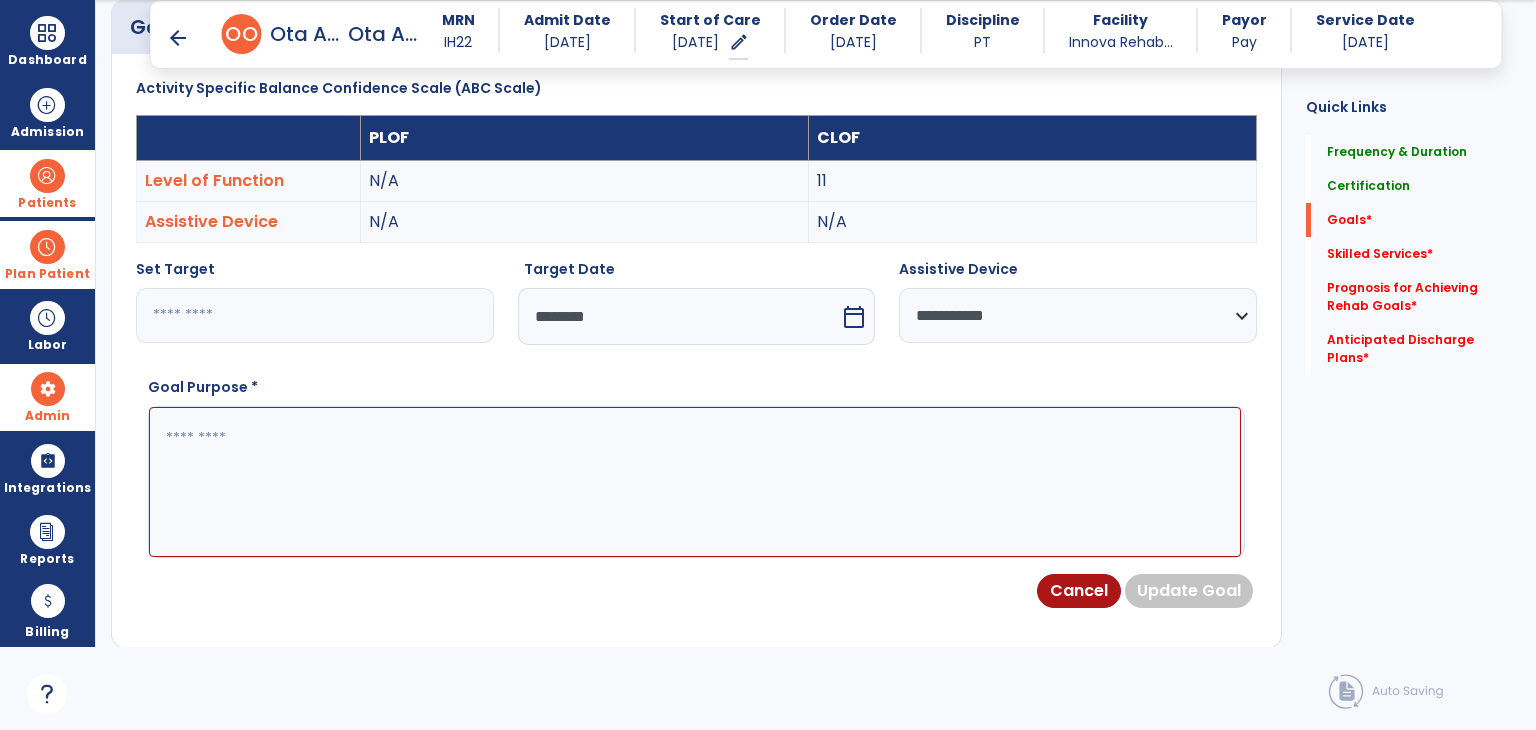 paste on "**********" 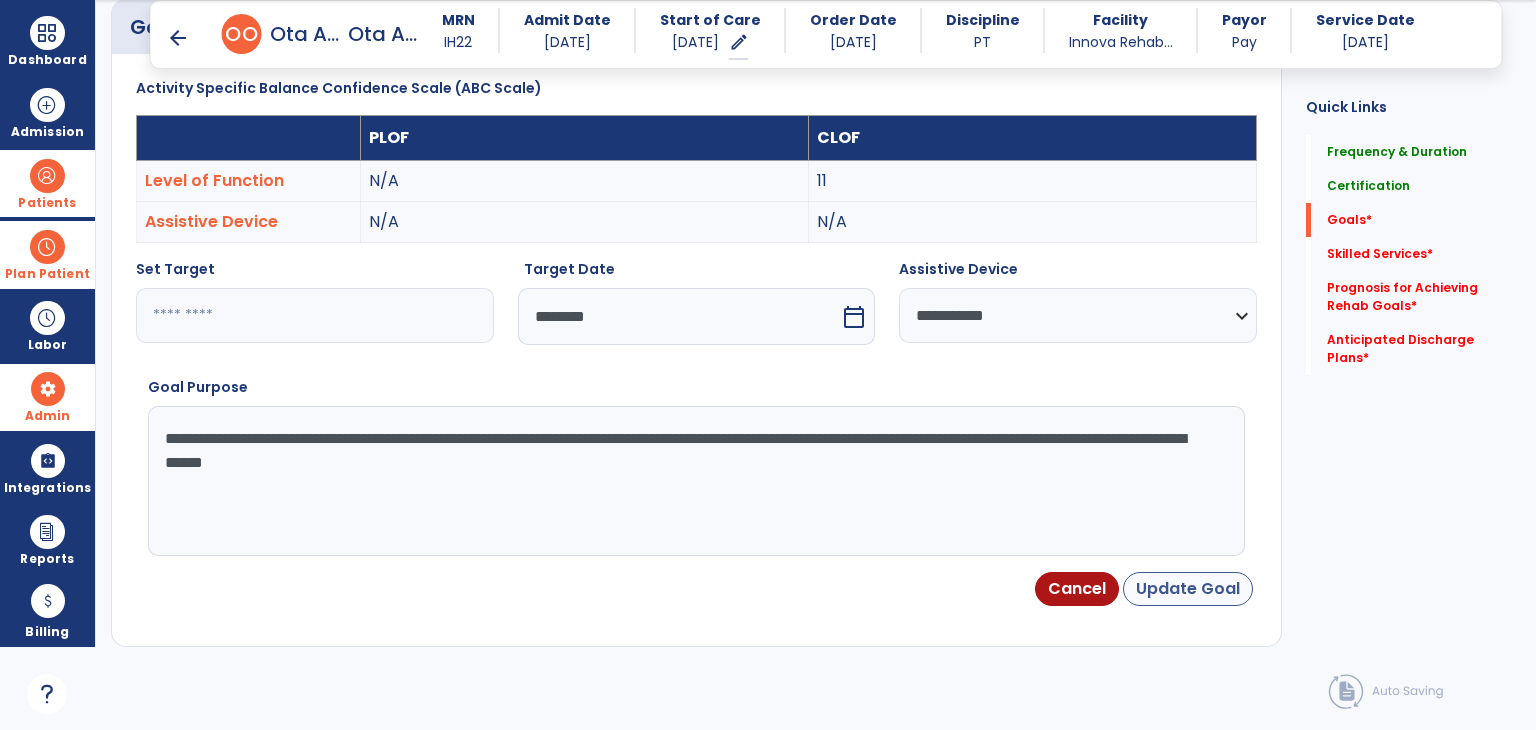 type on "**********" 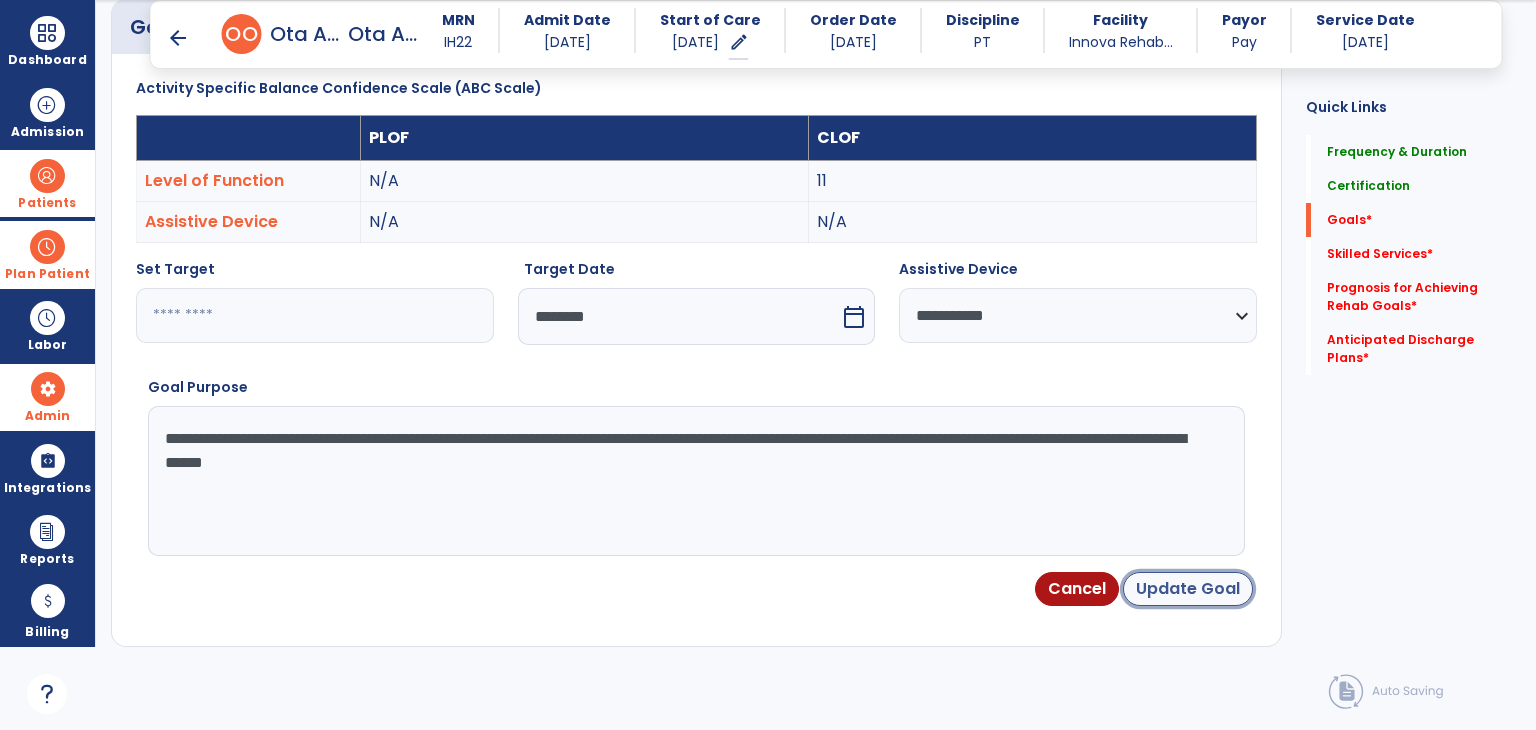 click on "Update Goal" at bounding box center (1188, 589) 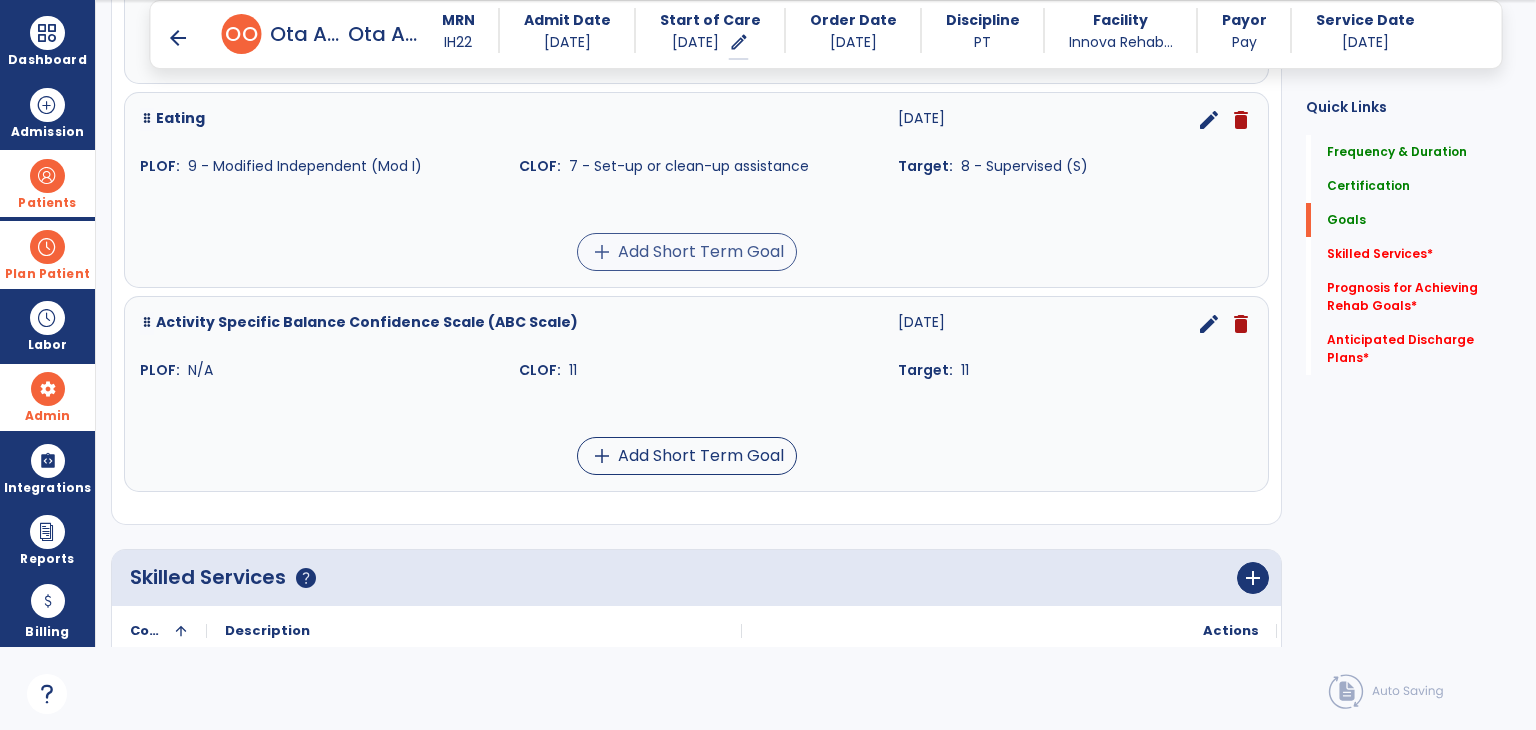 scroll, scrollTop: 1126, scrollLeft: 0, axis: vertical 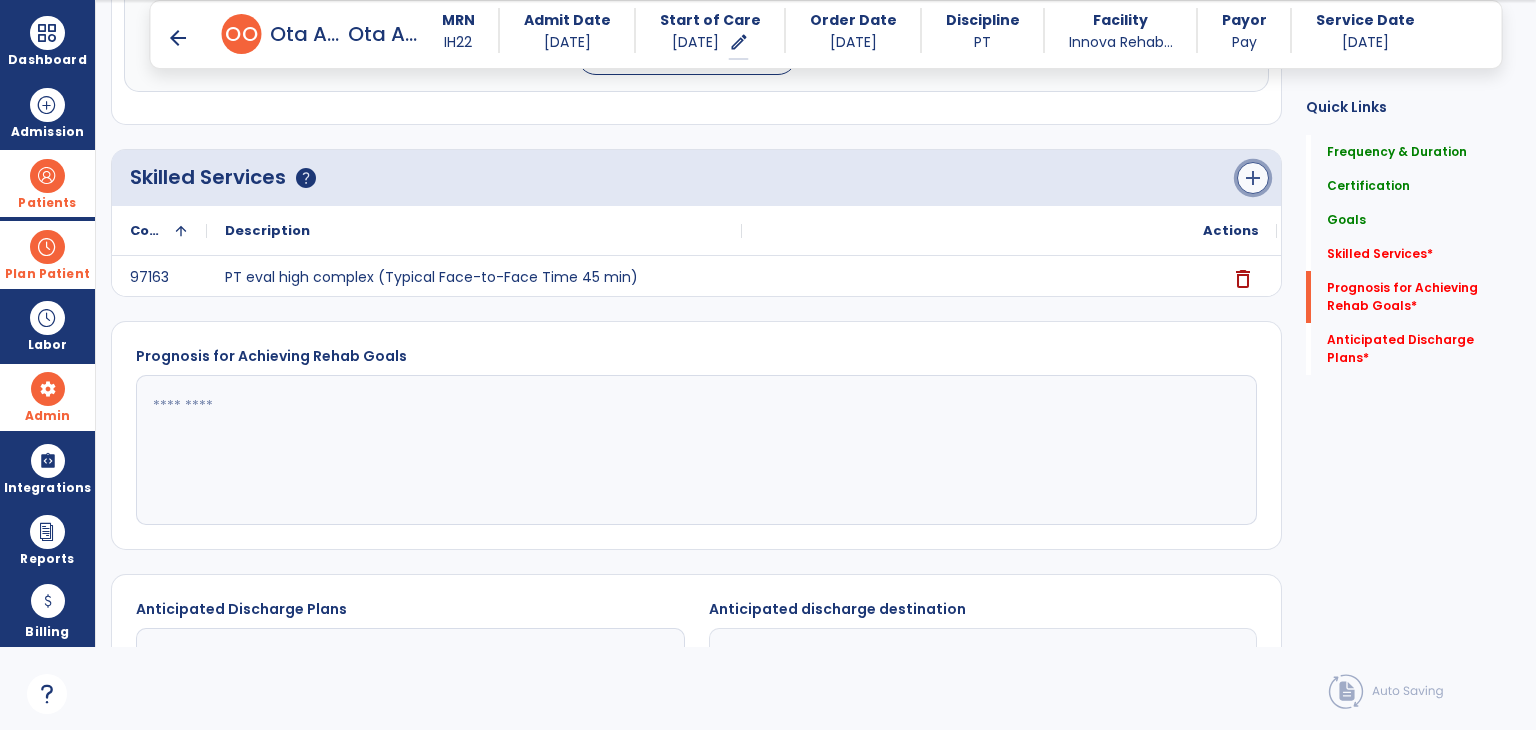 click on "add" 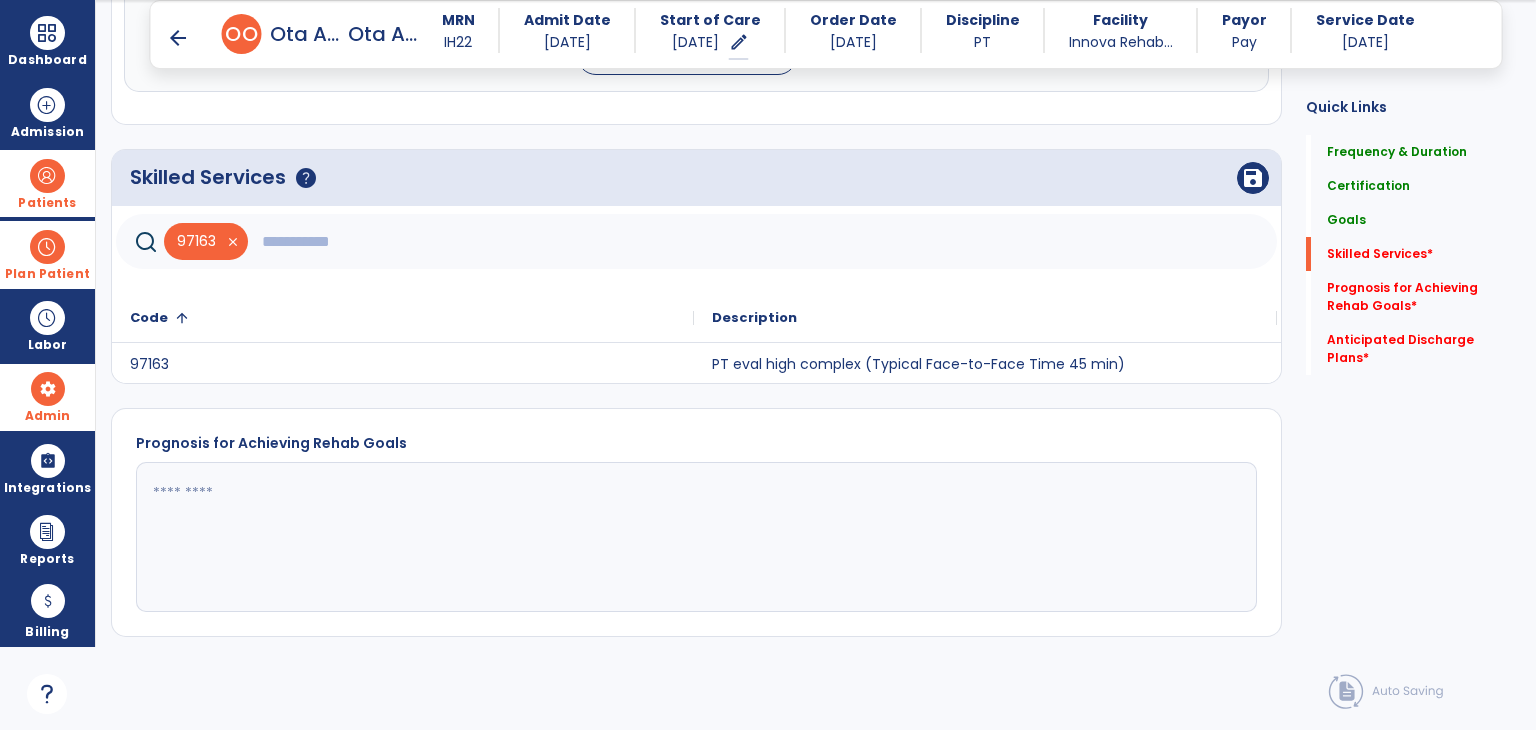 click 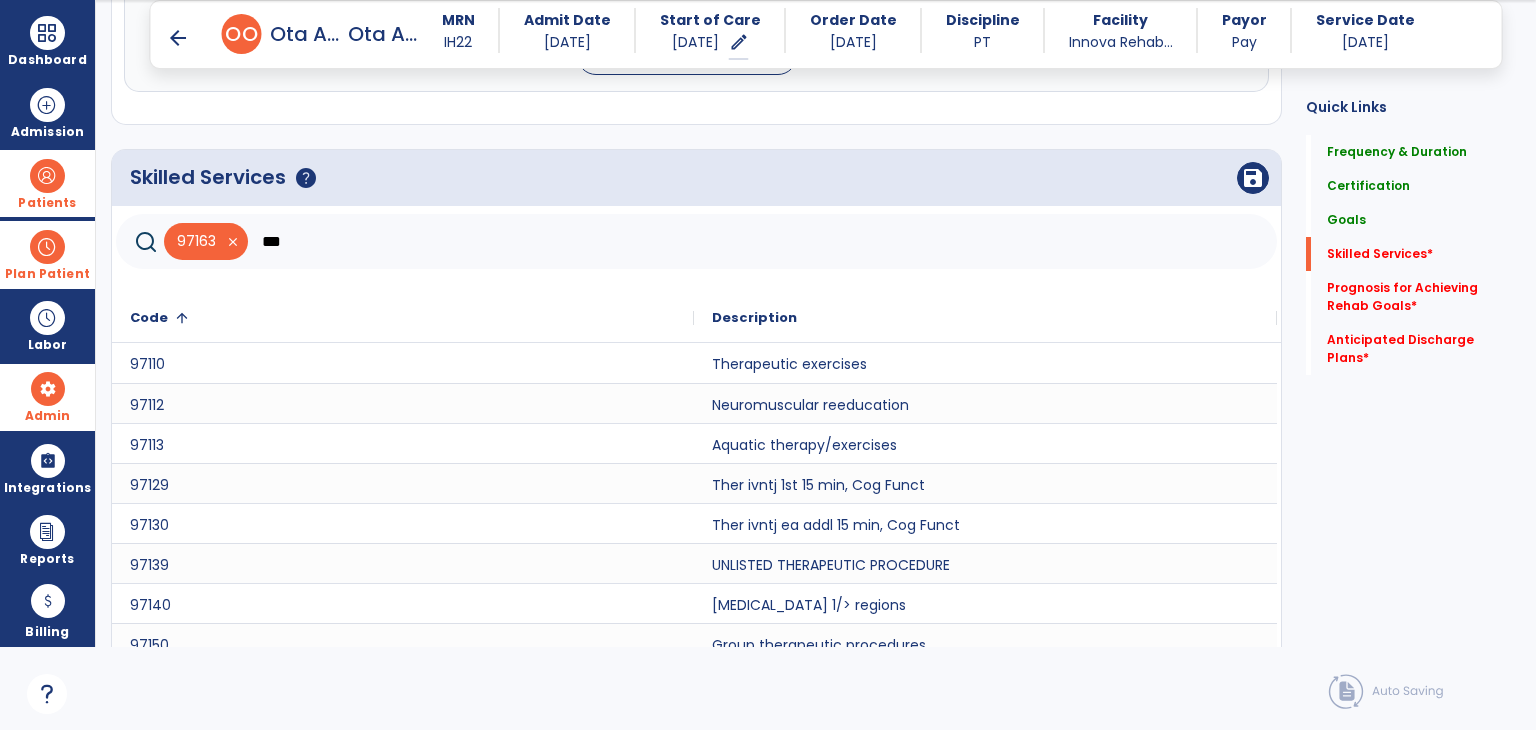 scroll, scrollTop: 16, scrollLeft: 0, axis: vertical 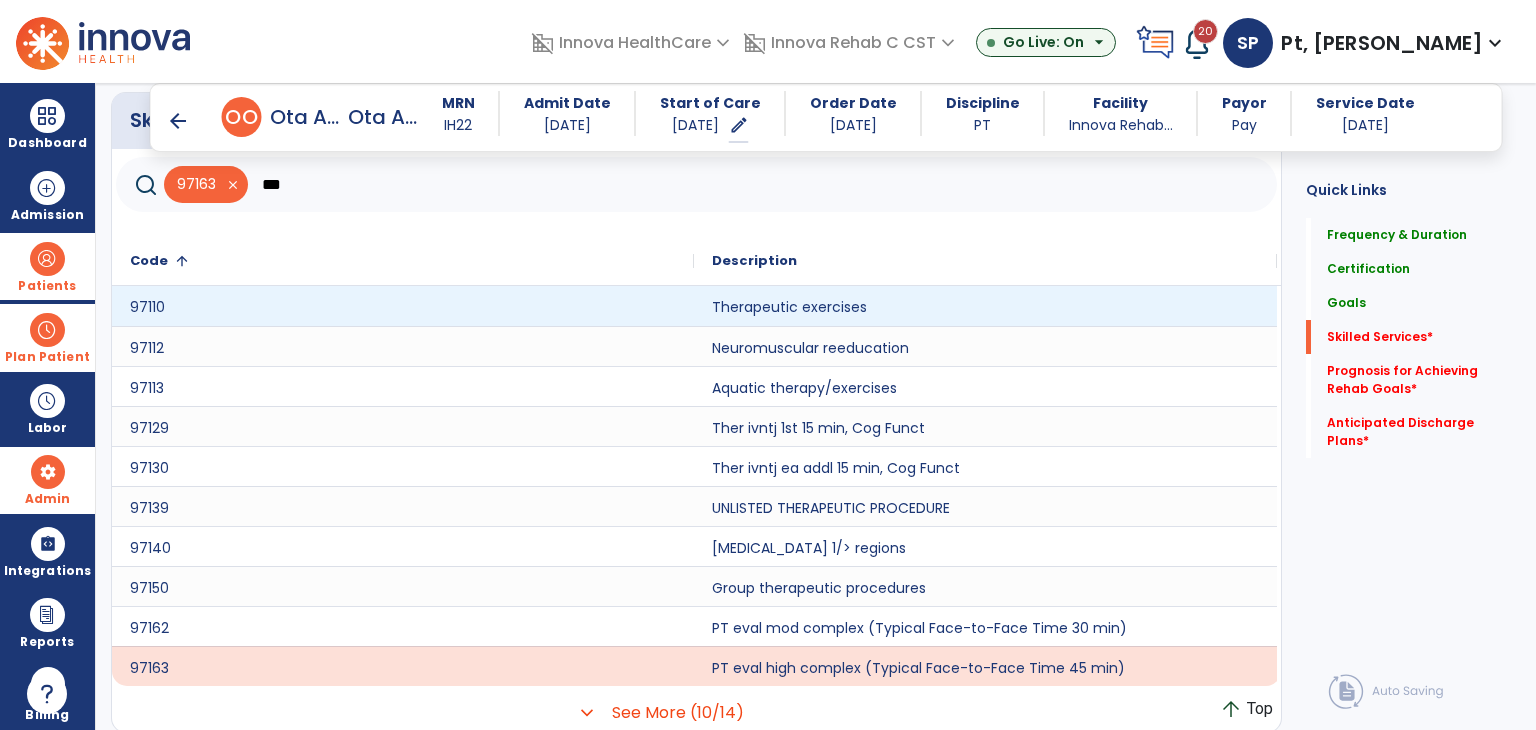 type on "***" 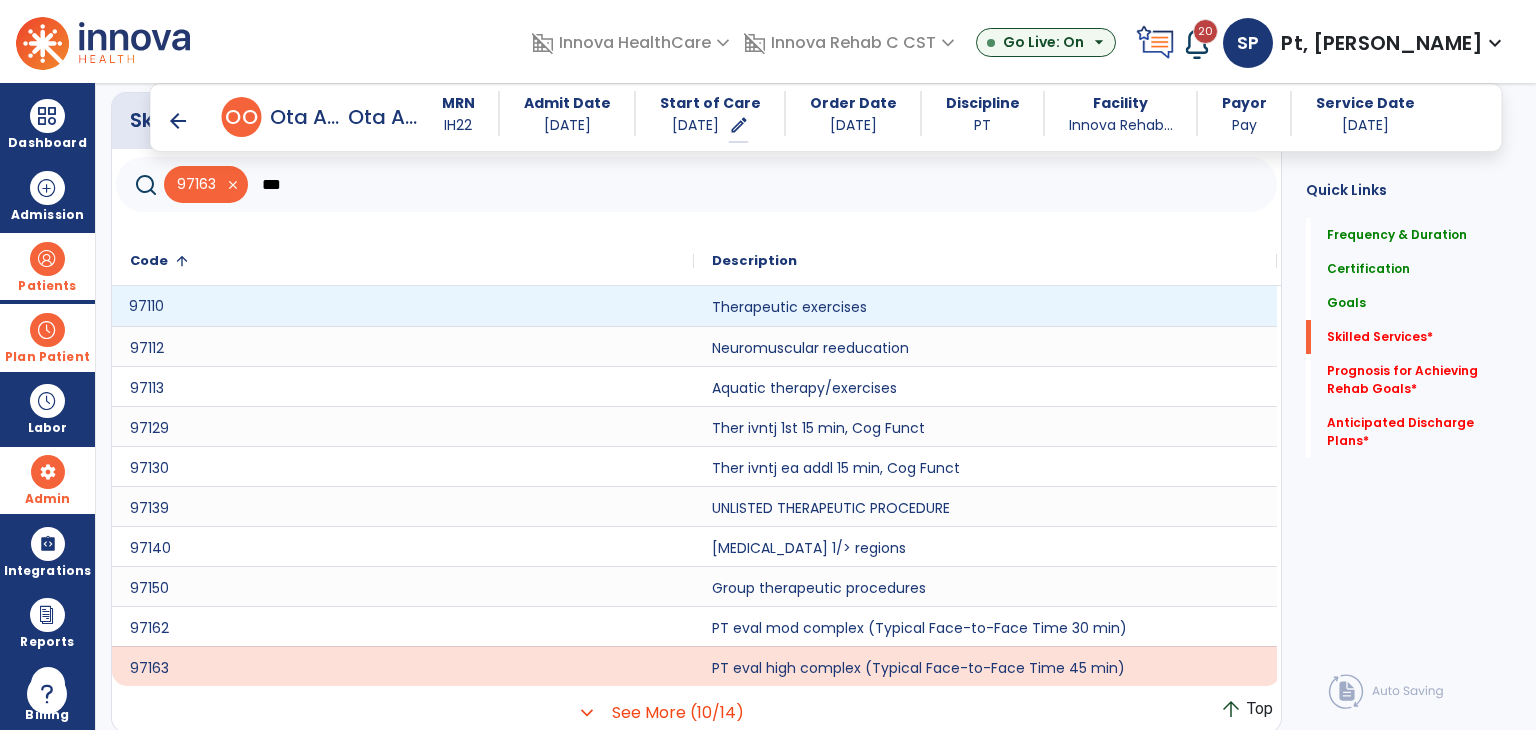 click on "97110" 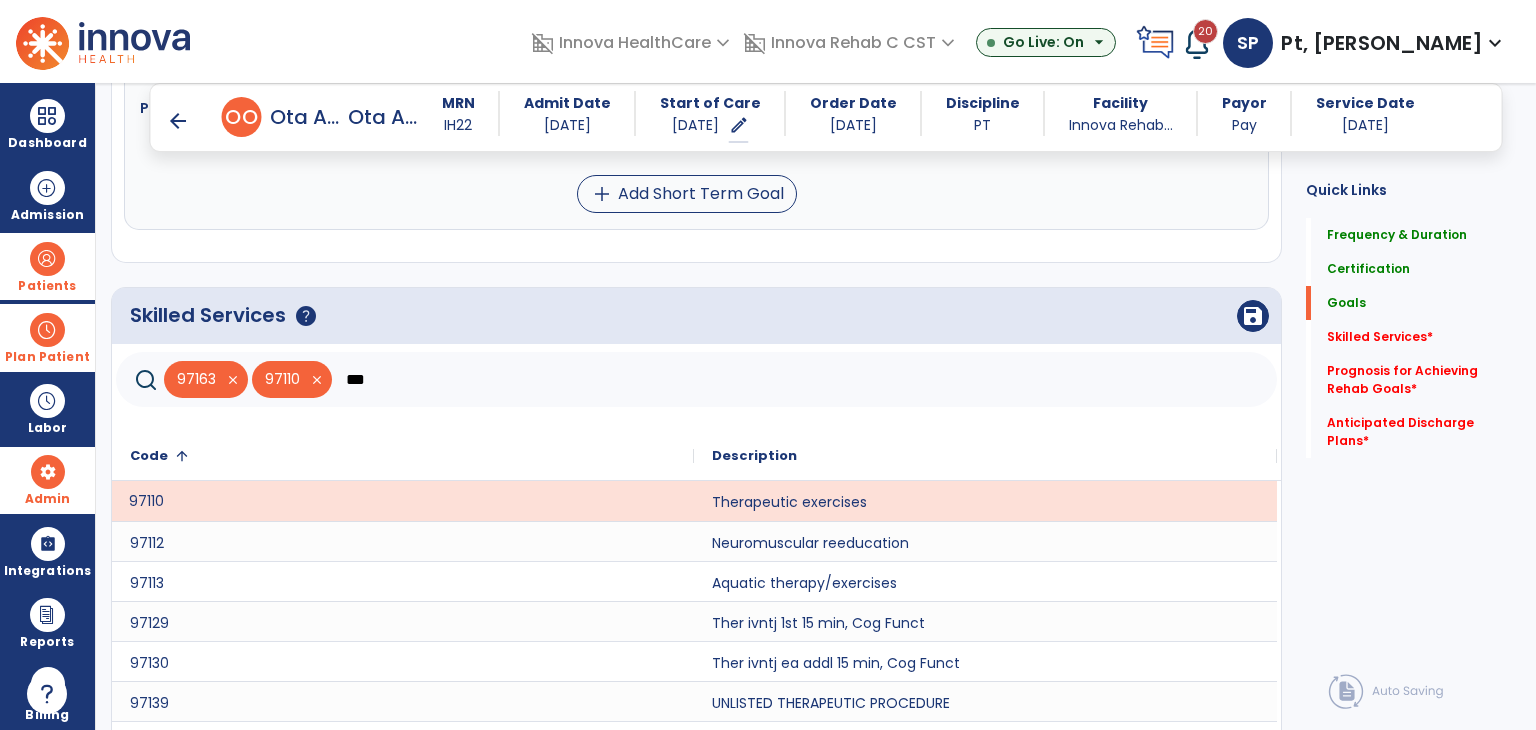 scroll, scrollTop: 966, scrollLeft: 0, axis: vertical 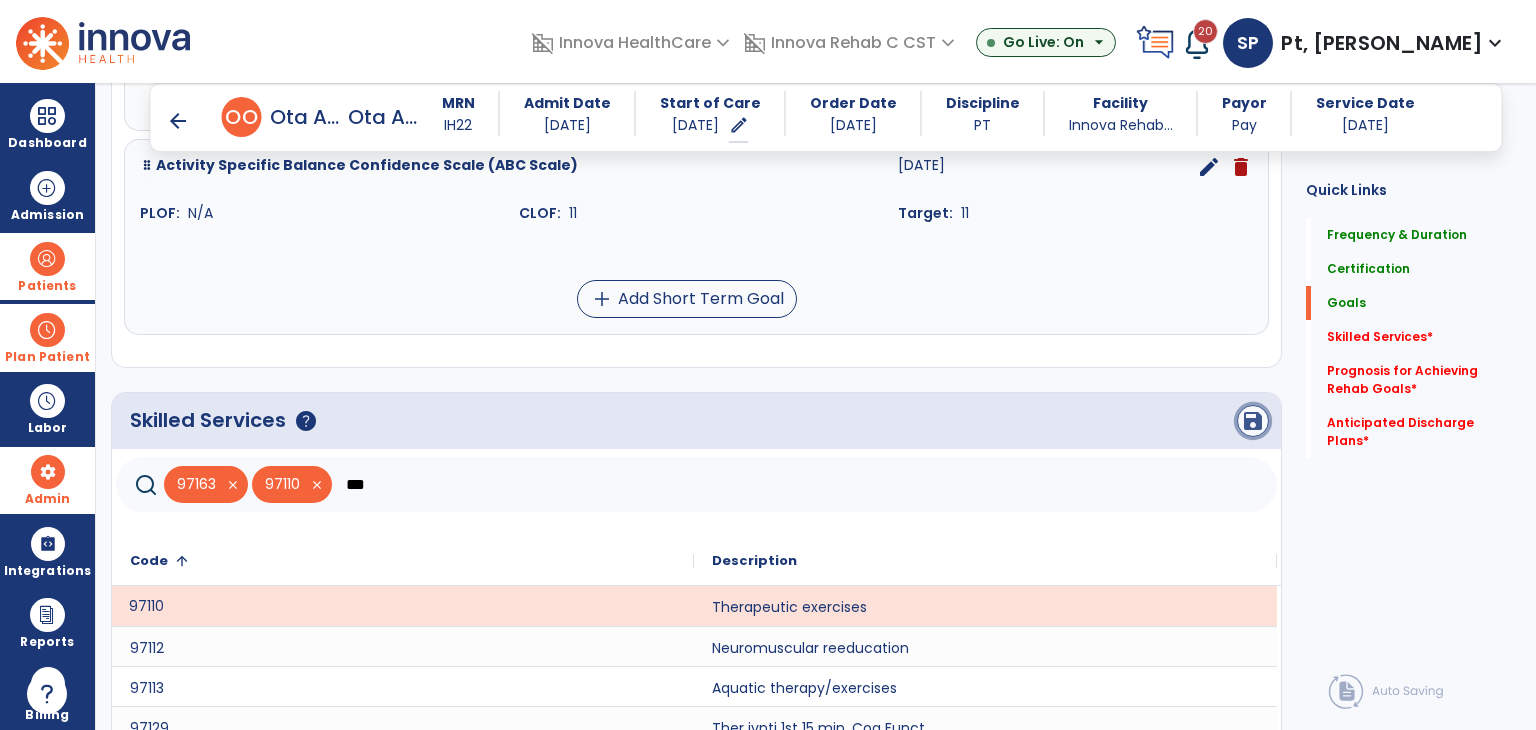click on "save" 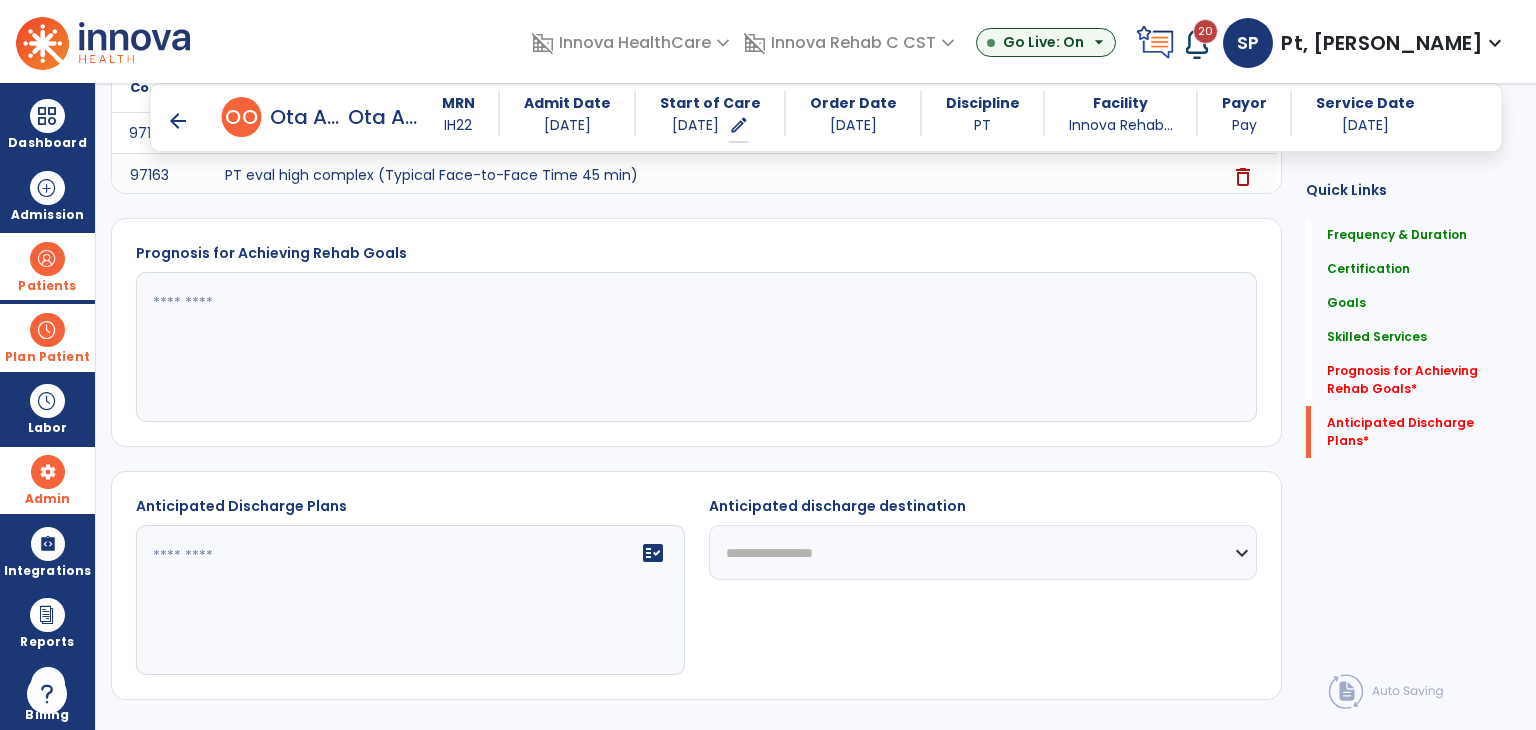 scroll, scrollTop: 1356, scrollLeft: 0, axis: vertical 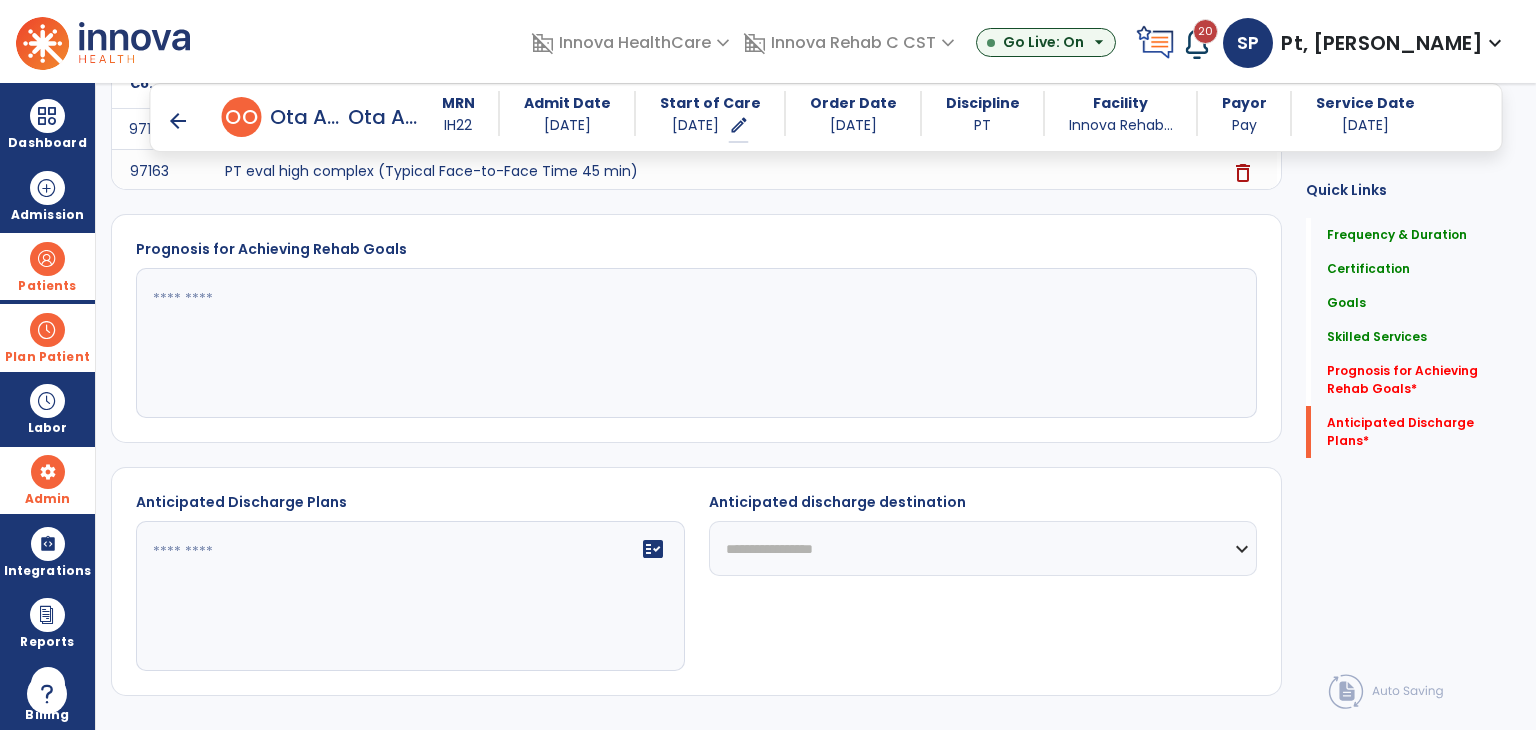 click 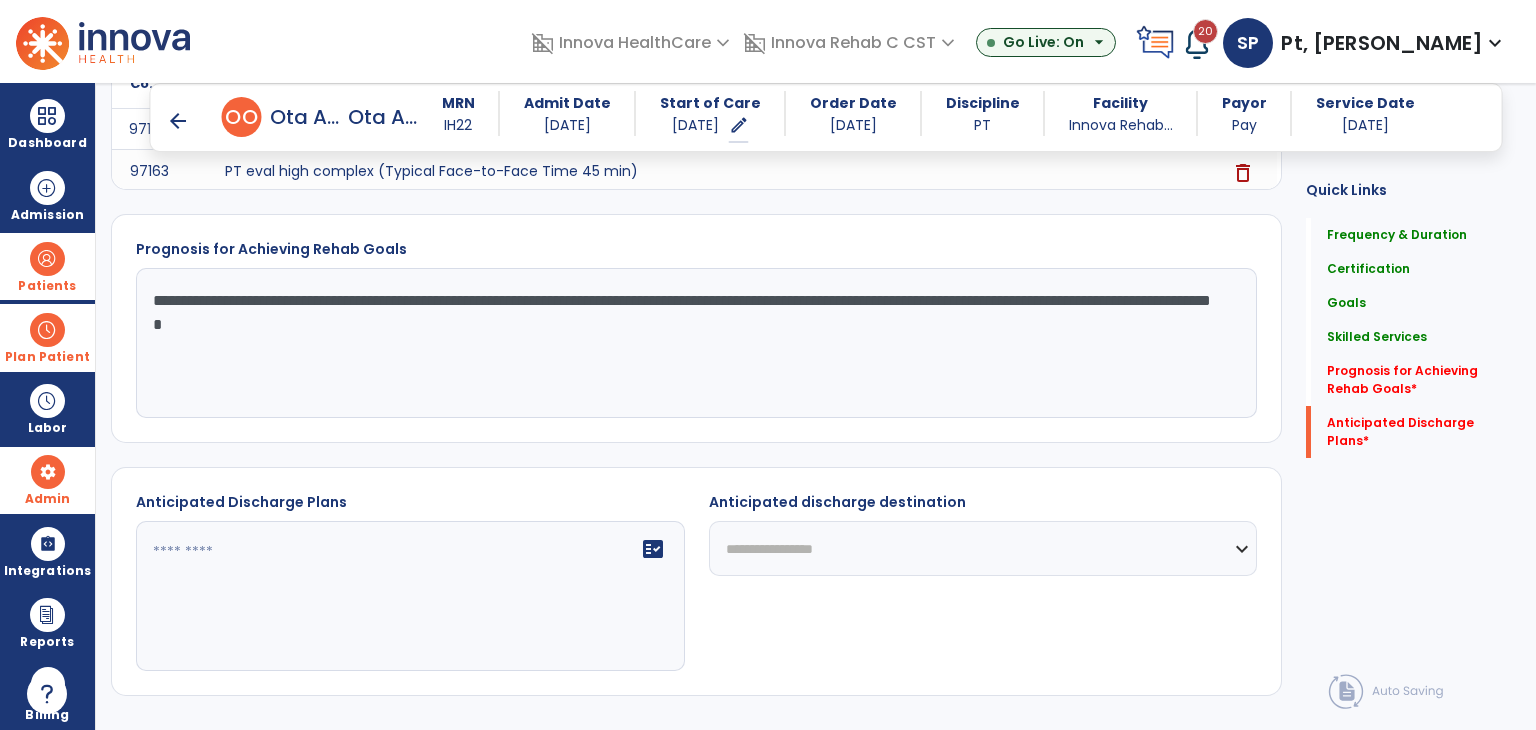 type on "**********" 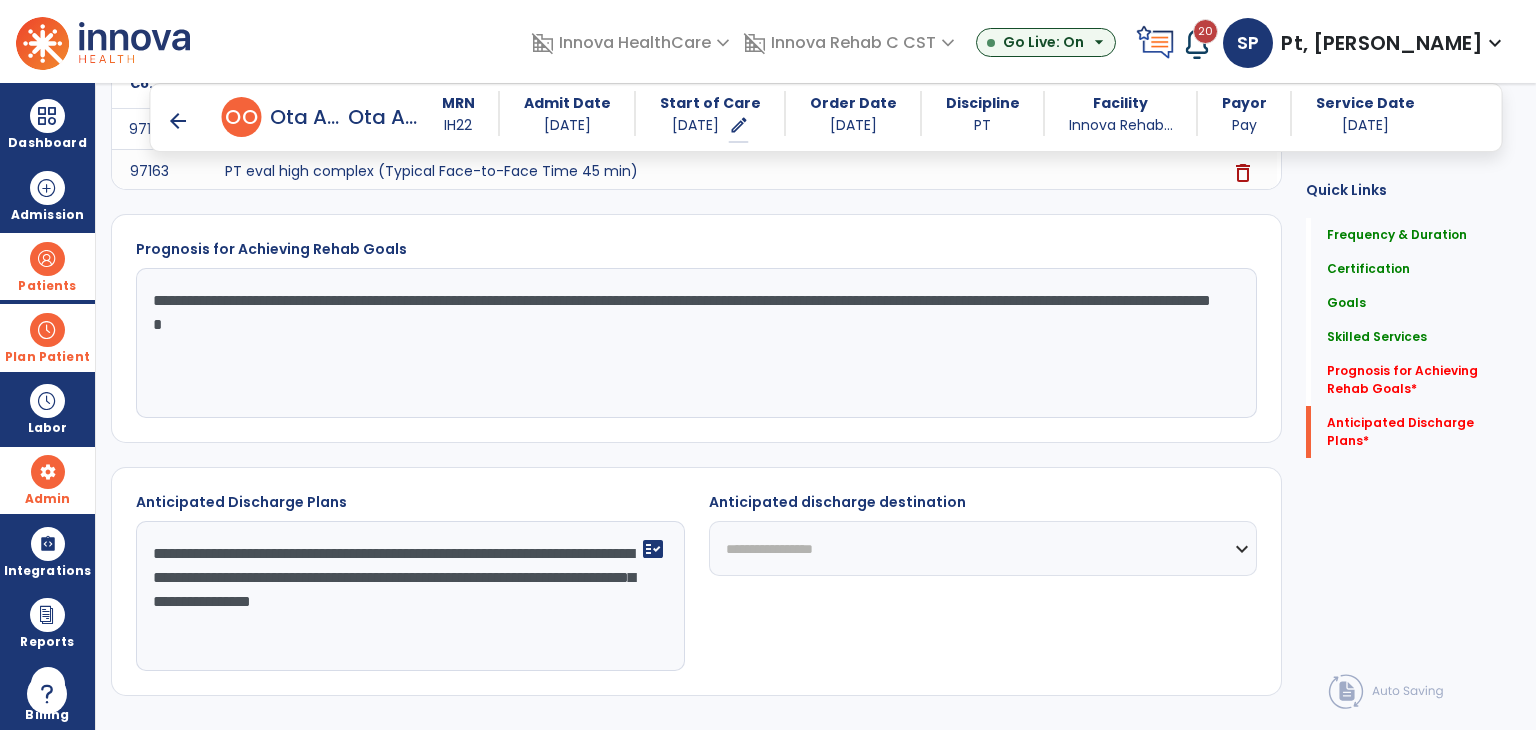 type on "**********" 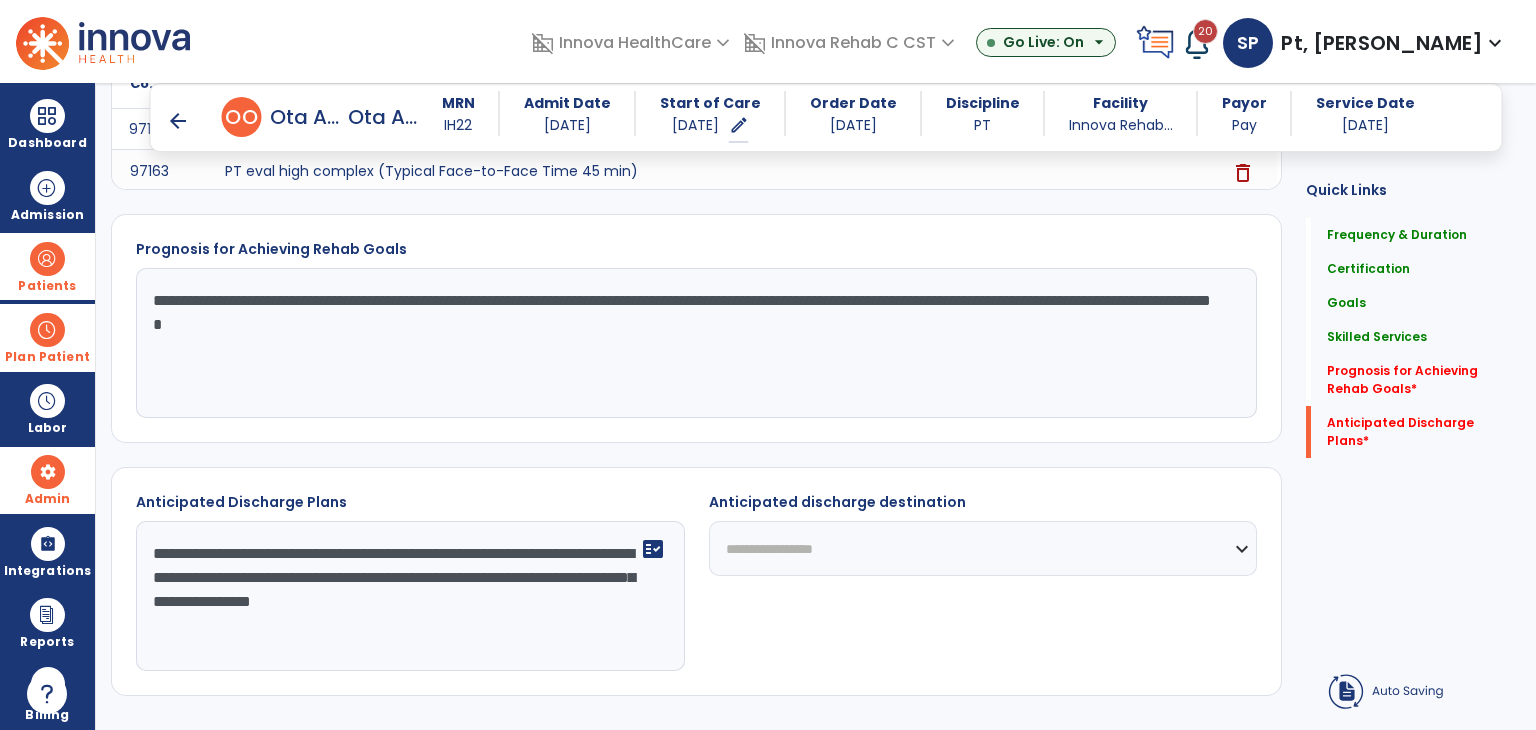 select on "*******" 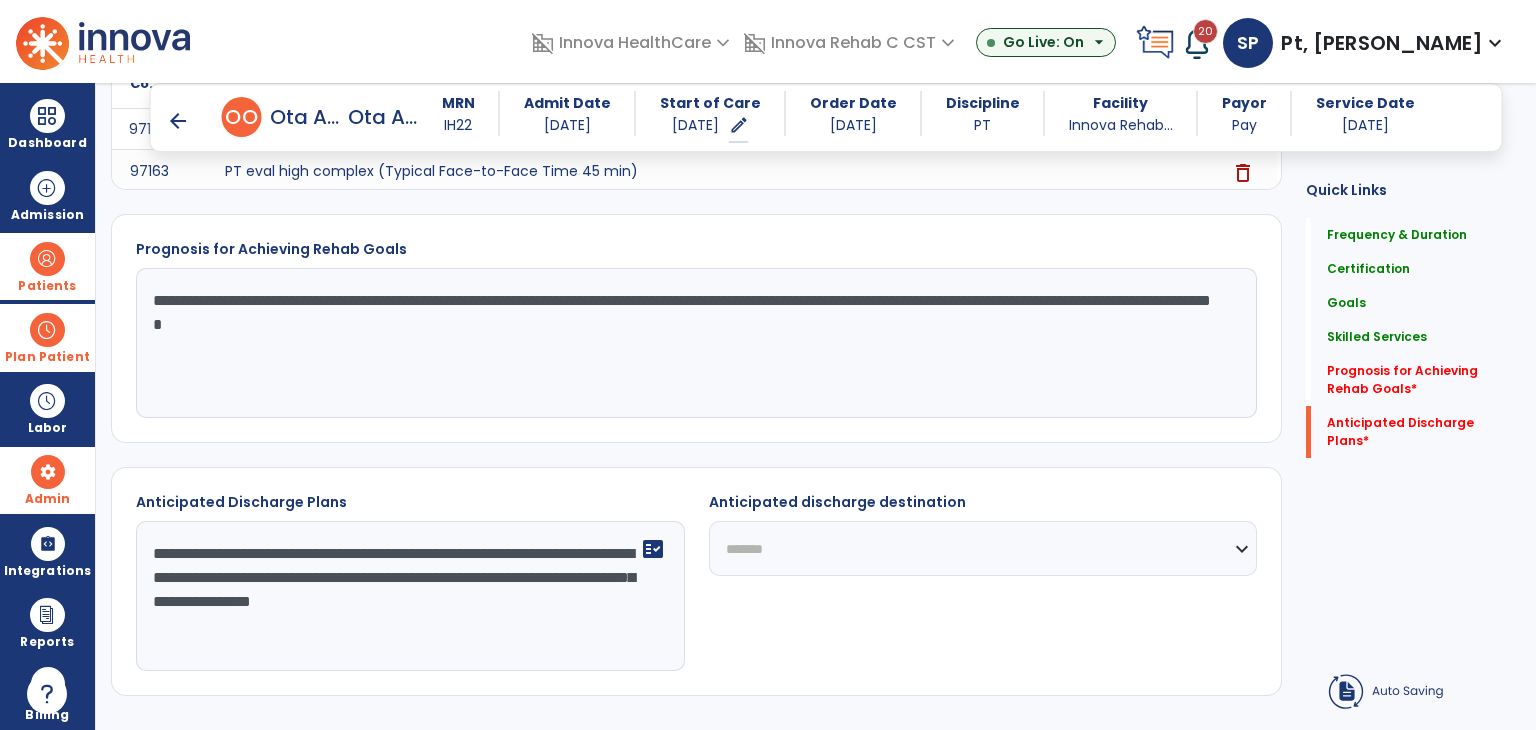 click on "**********" 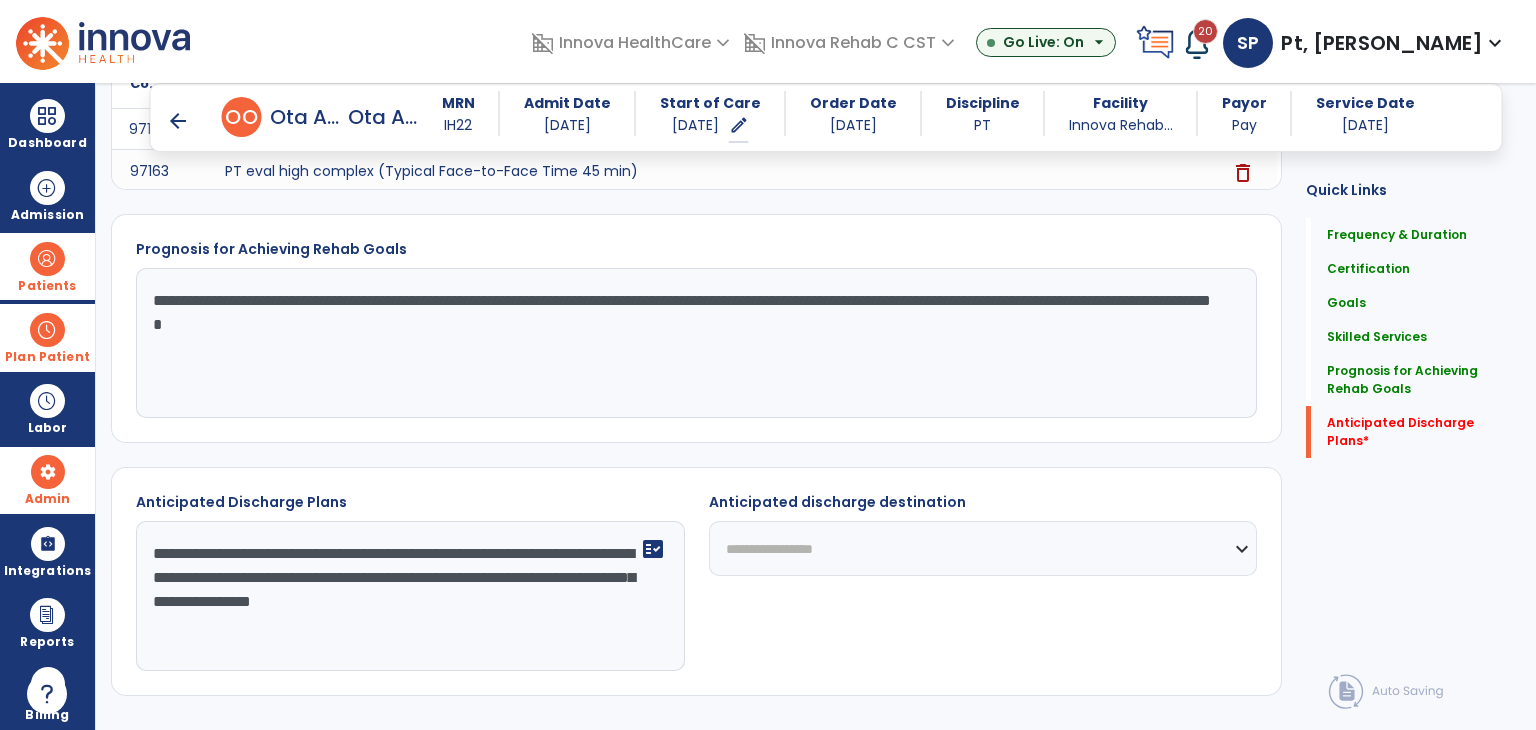 type 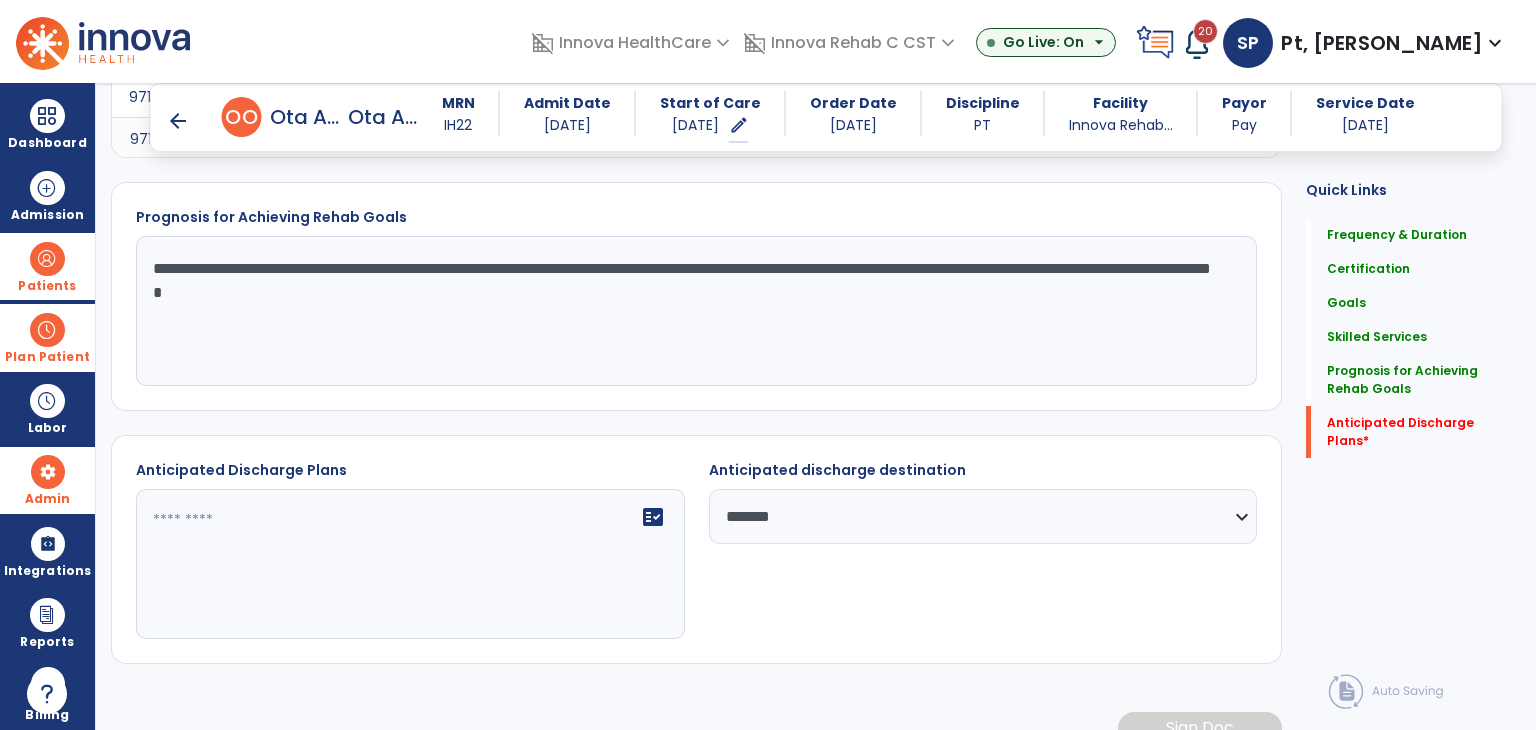 type on "**********" 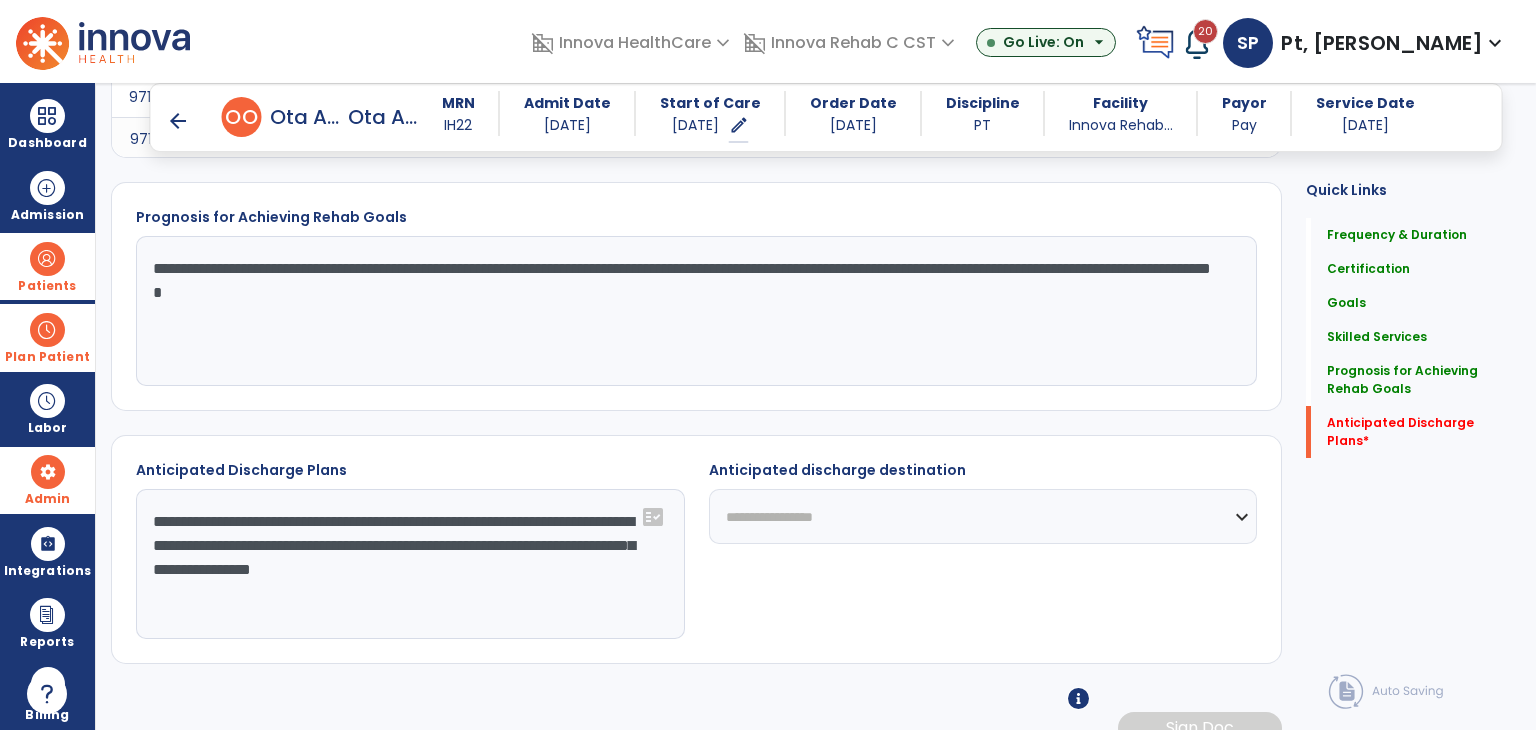 scroll, scrollTop: 1414, scrollLeft: 0, axis: vertical 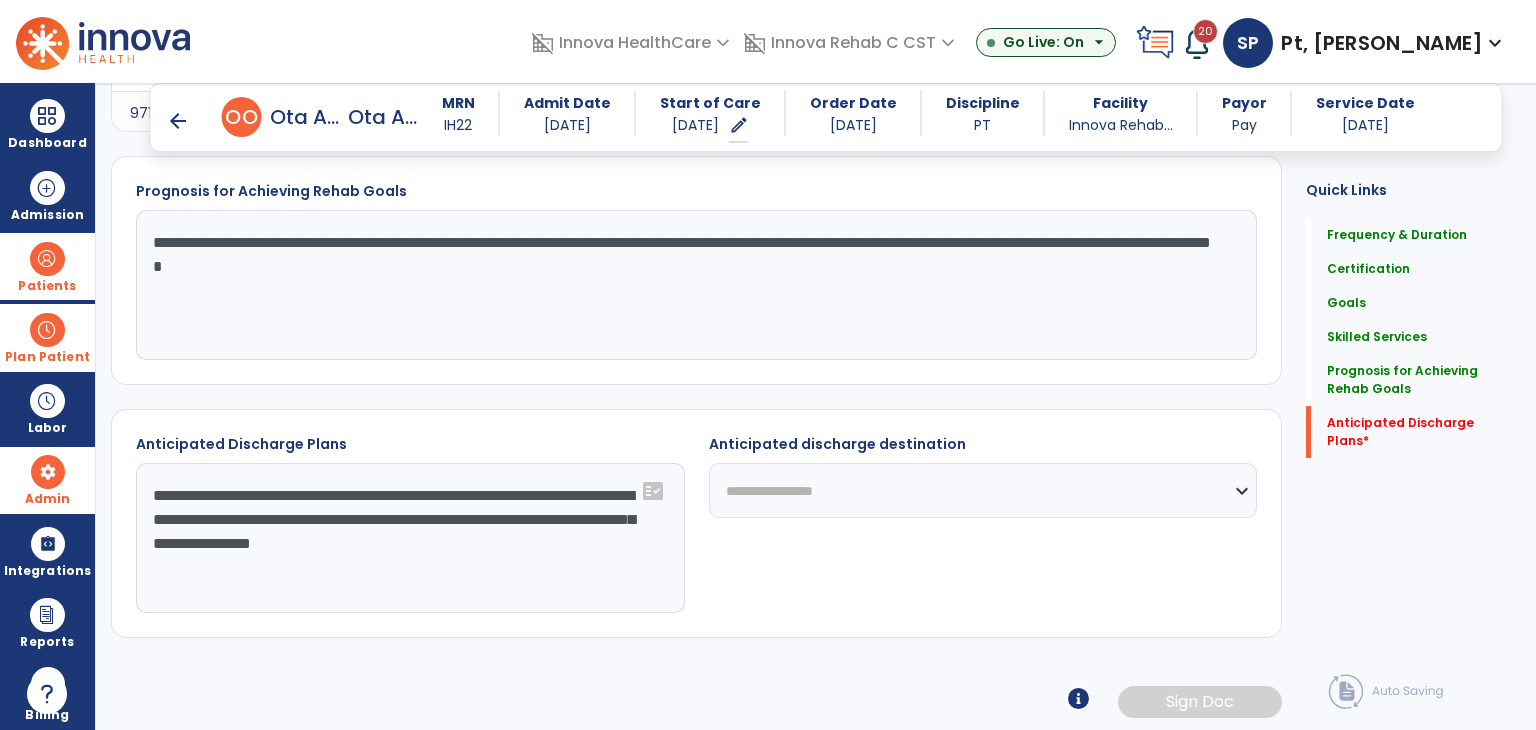 click on "**********" 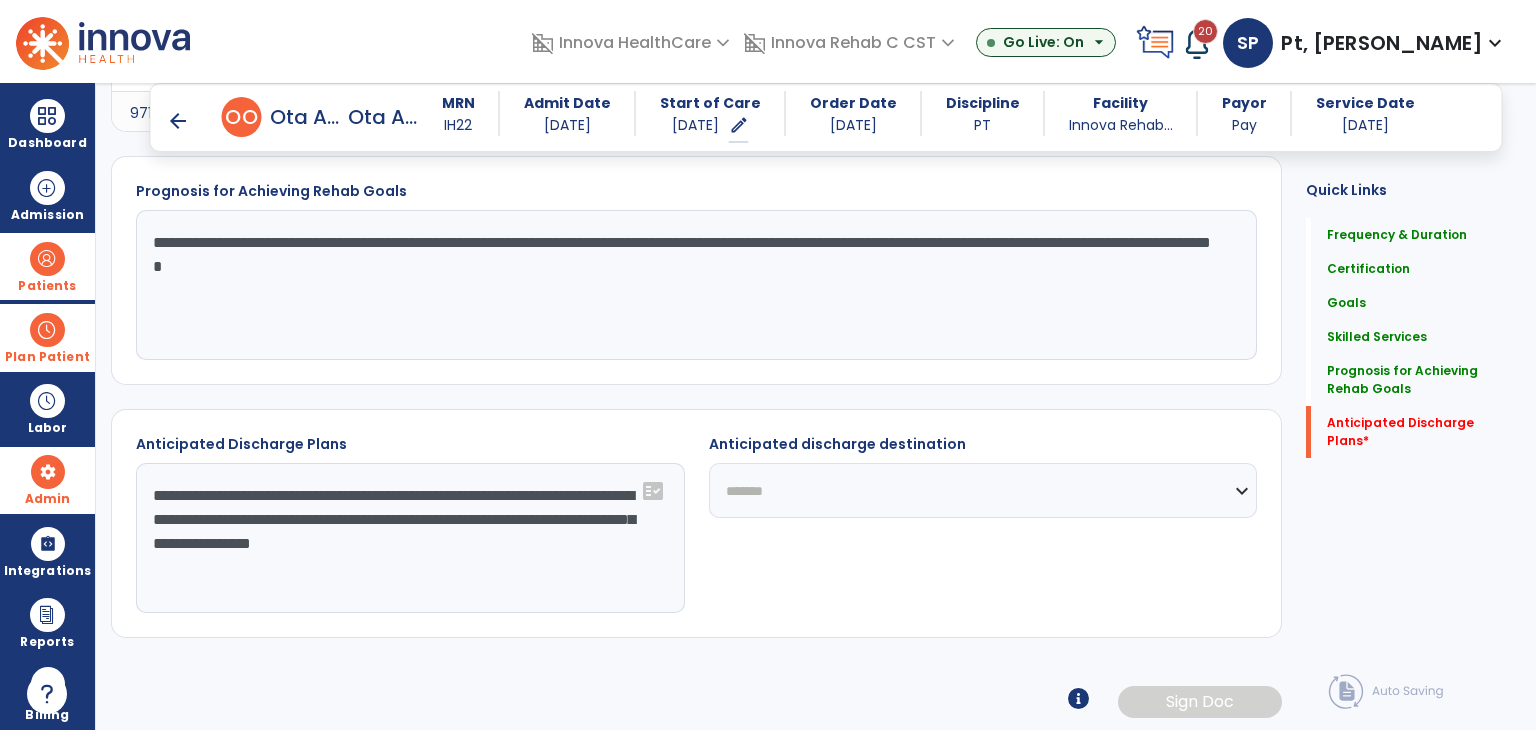 click on "**********" 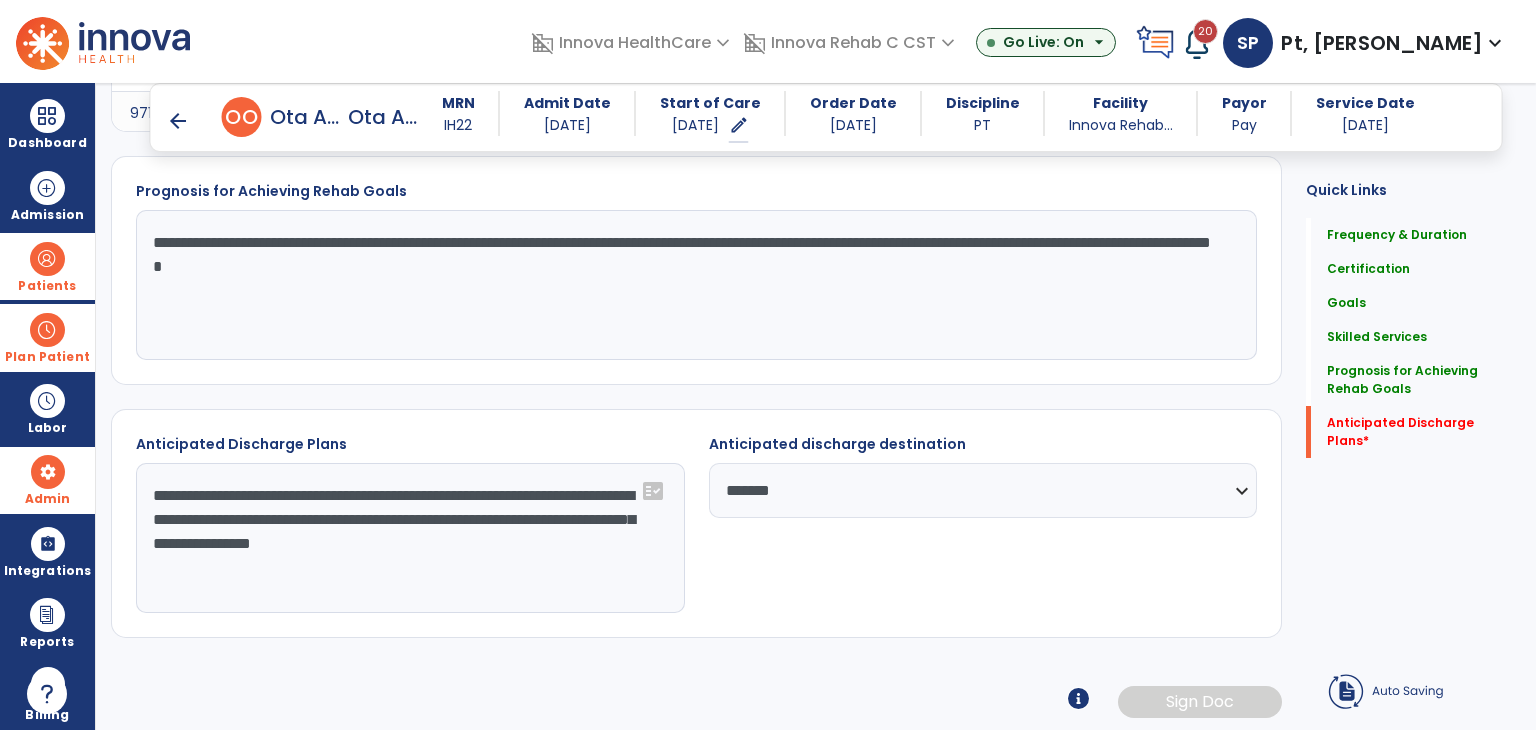click on "**********" 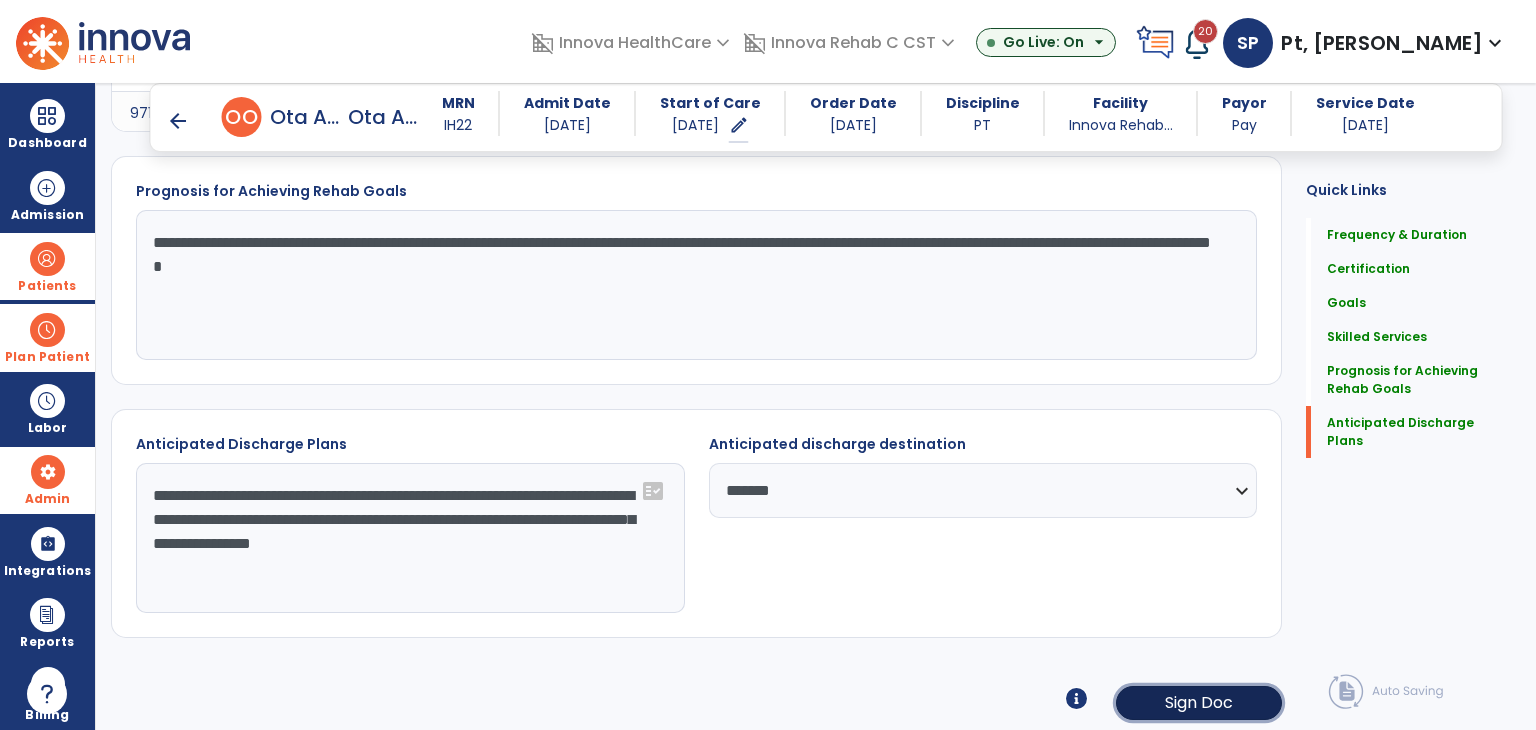 click on "Sign Doc" 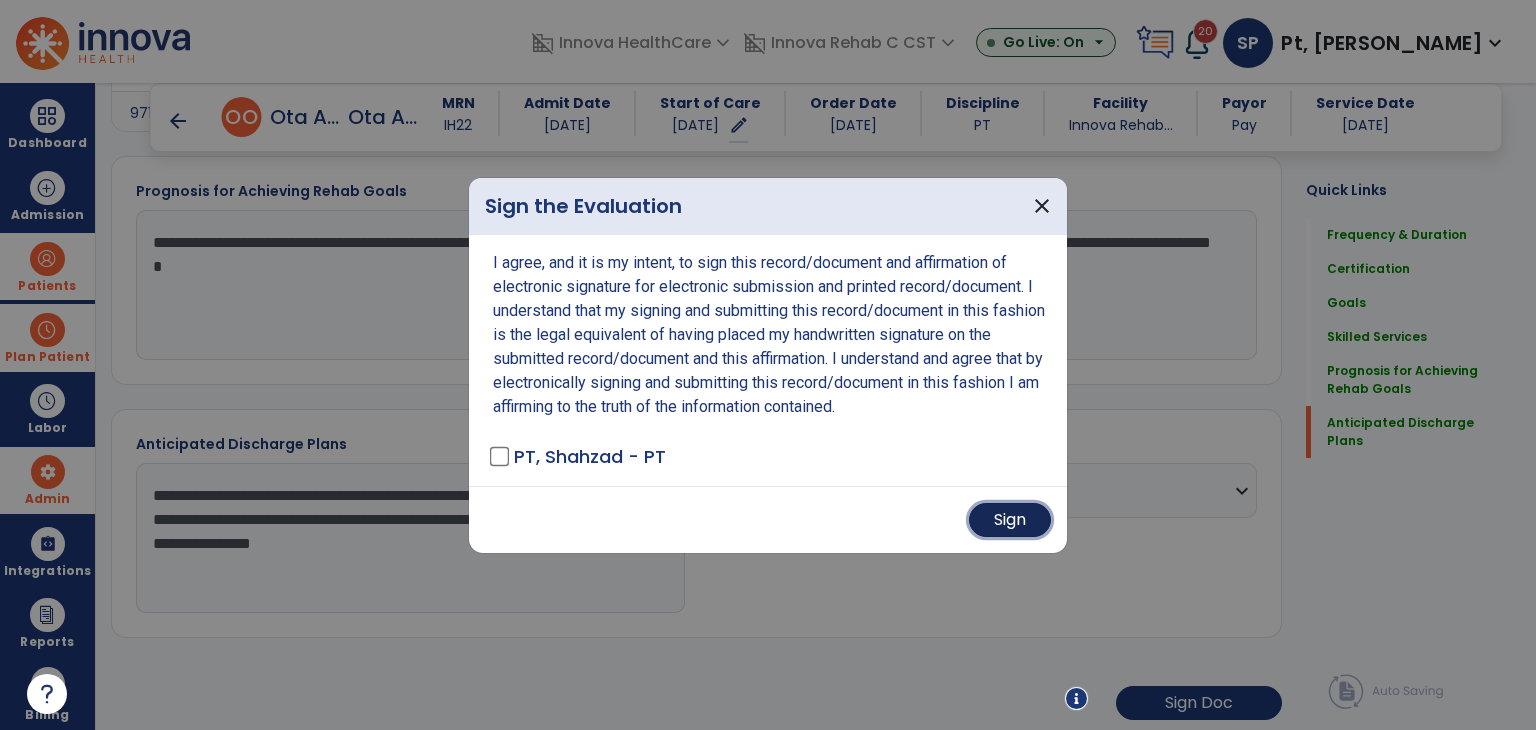 click on "Sign" at bounding box center (1010, 520) 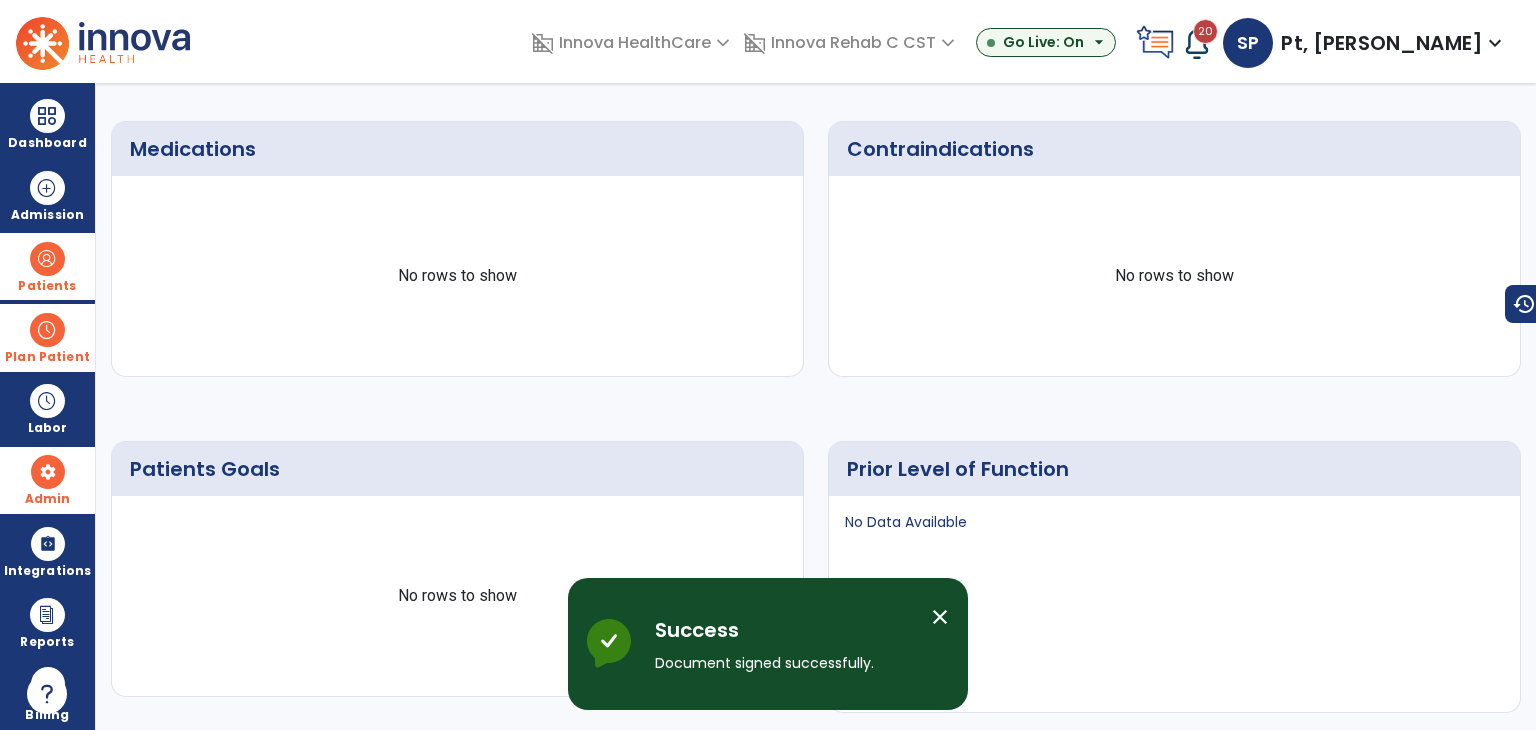 scroll, scrollTop: 0, scrollLeft: 0, axis: both 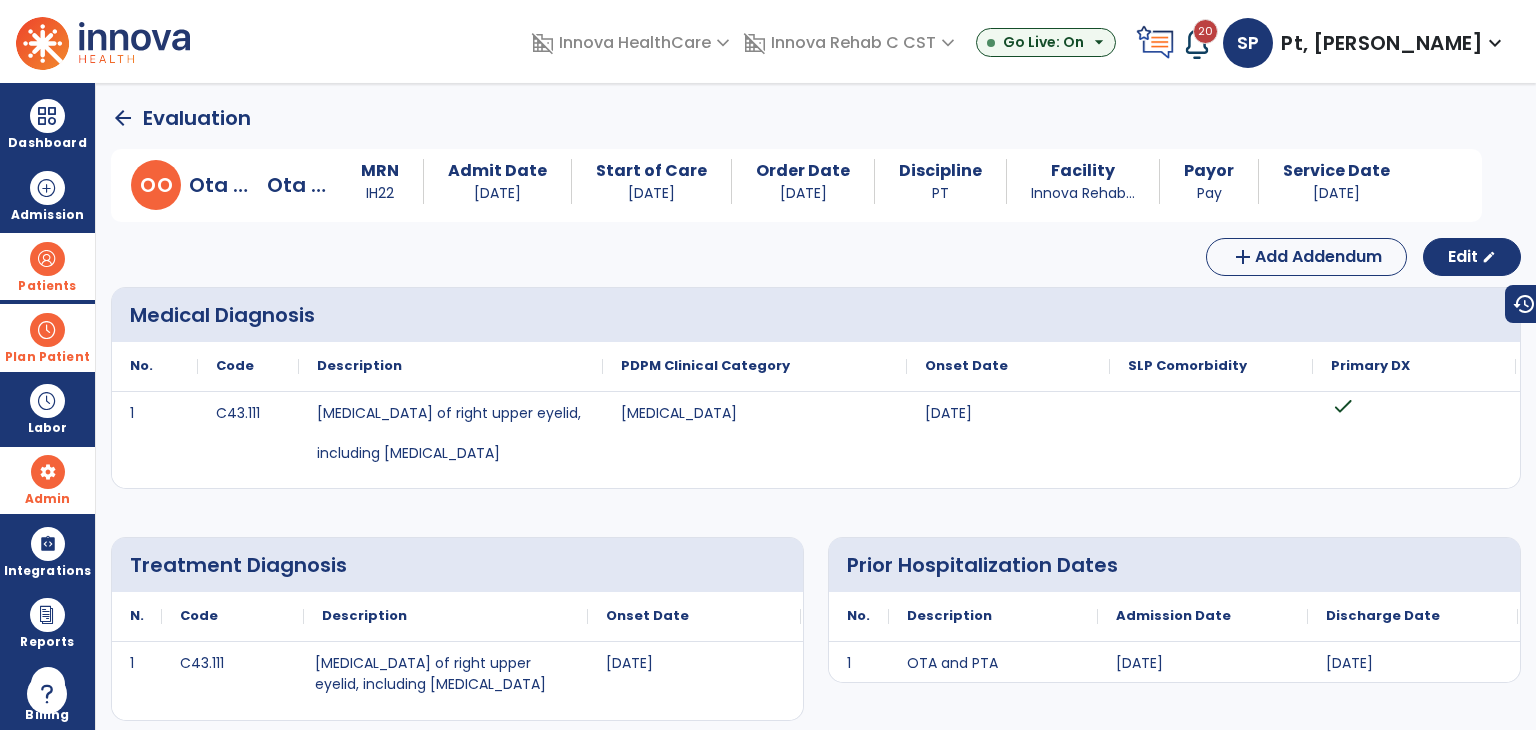 click at bounding box center (47, 330) 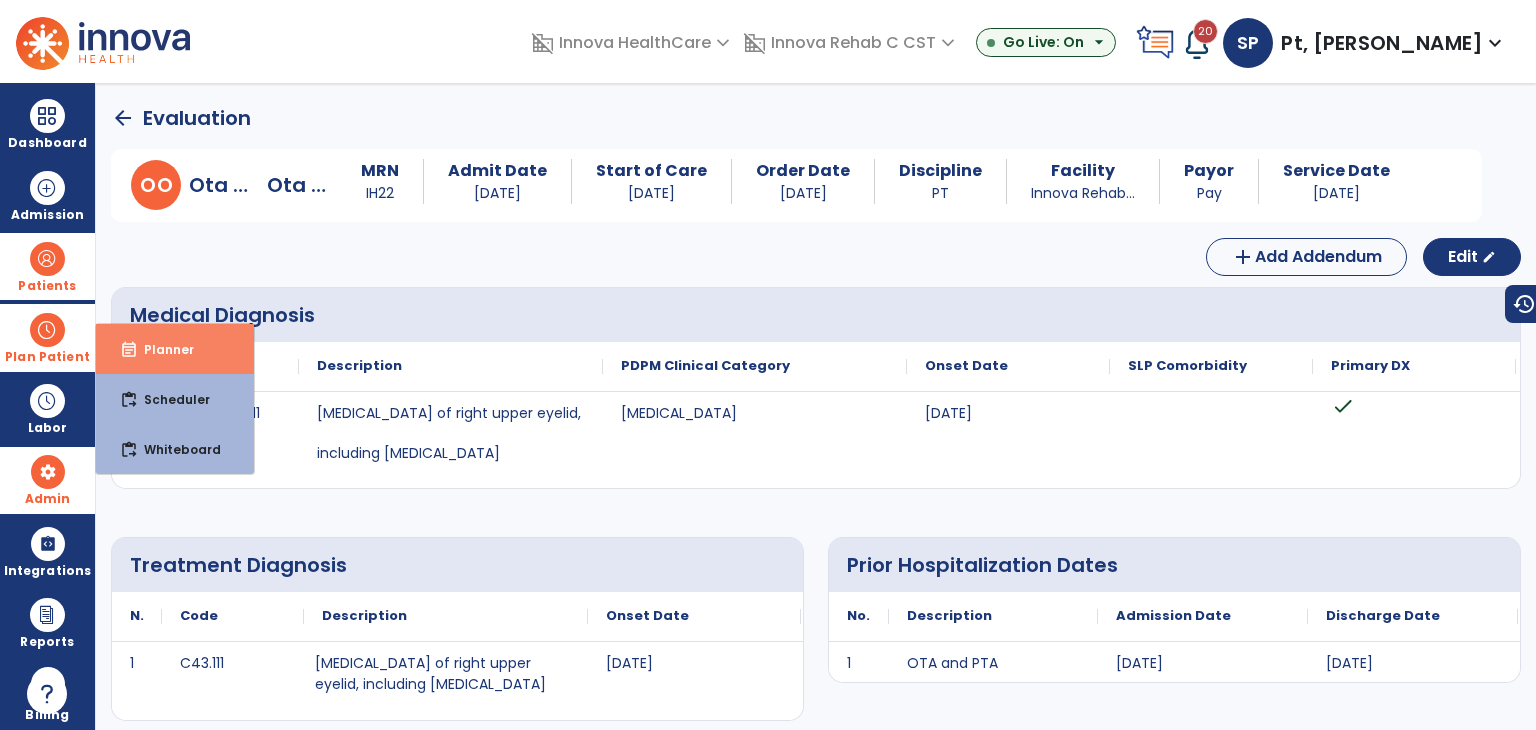 click on "Planner" at bounding box center (161, 349) 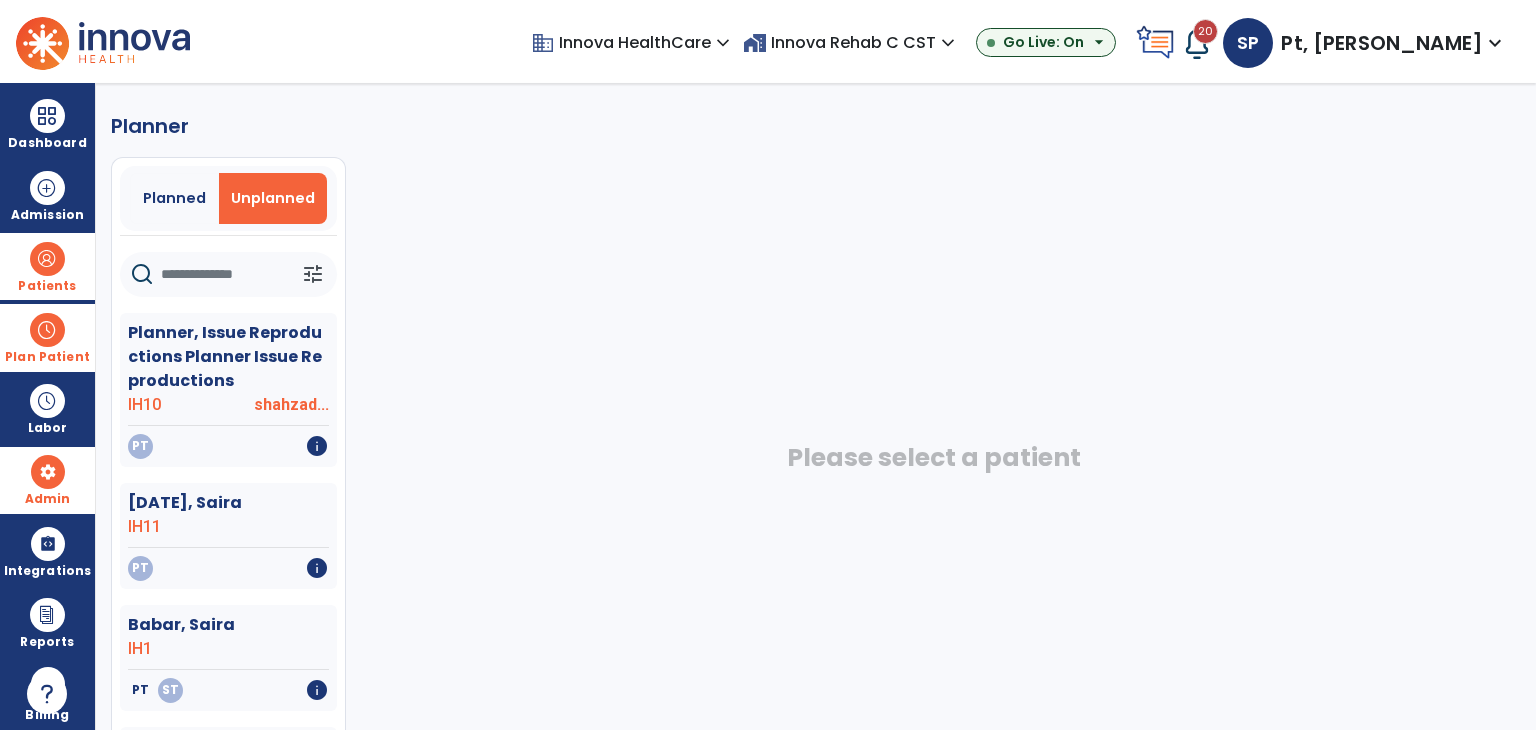 click 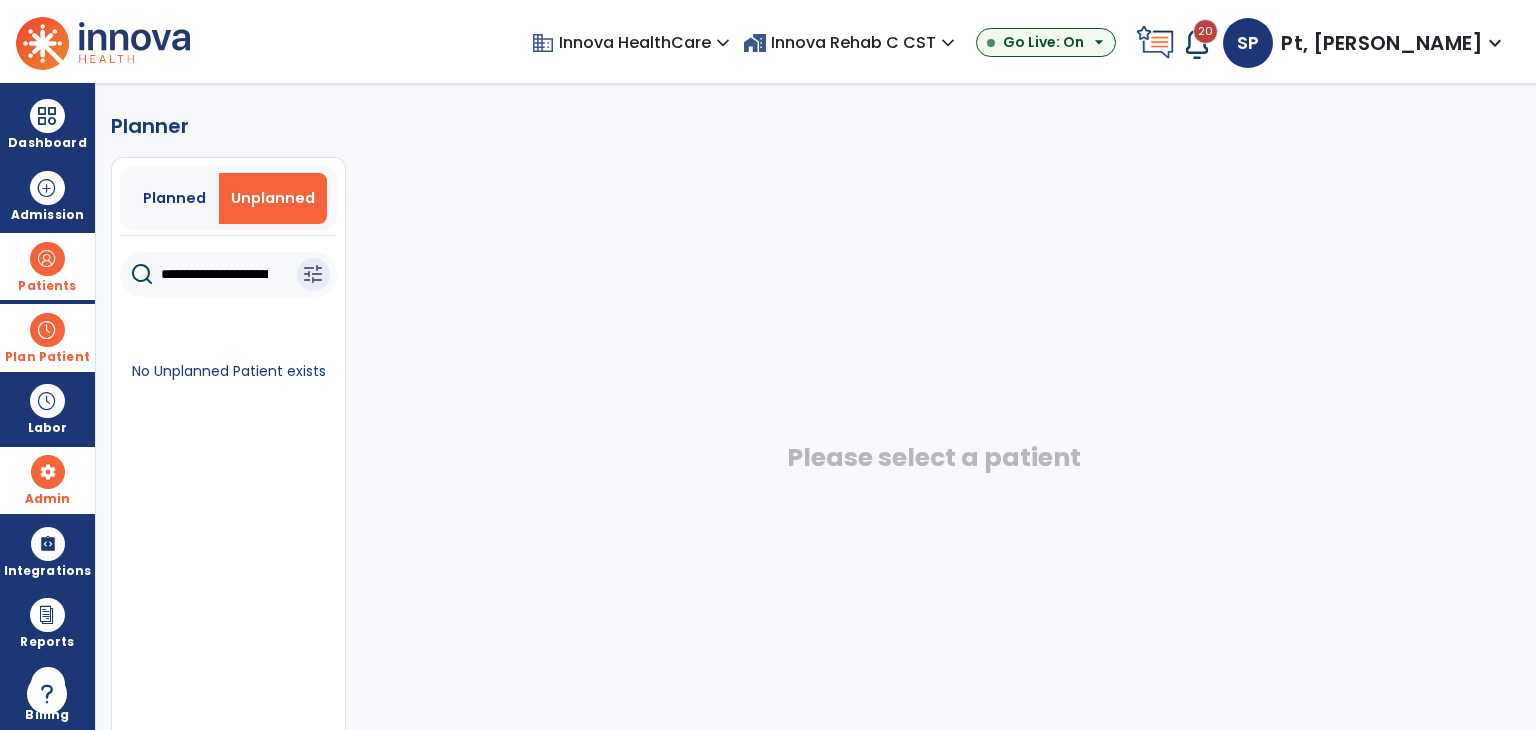 scroll, scrollTop: 0, scrollLeft: 1149, axis: horizontal 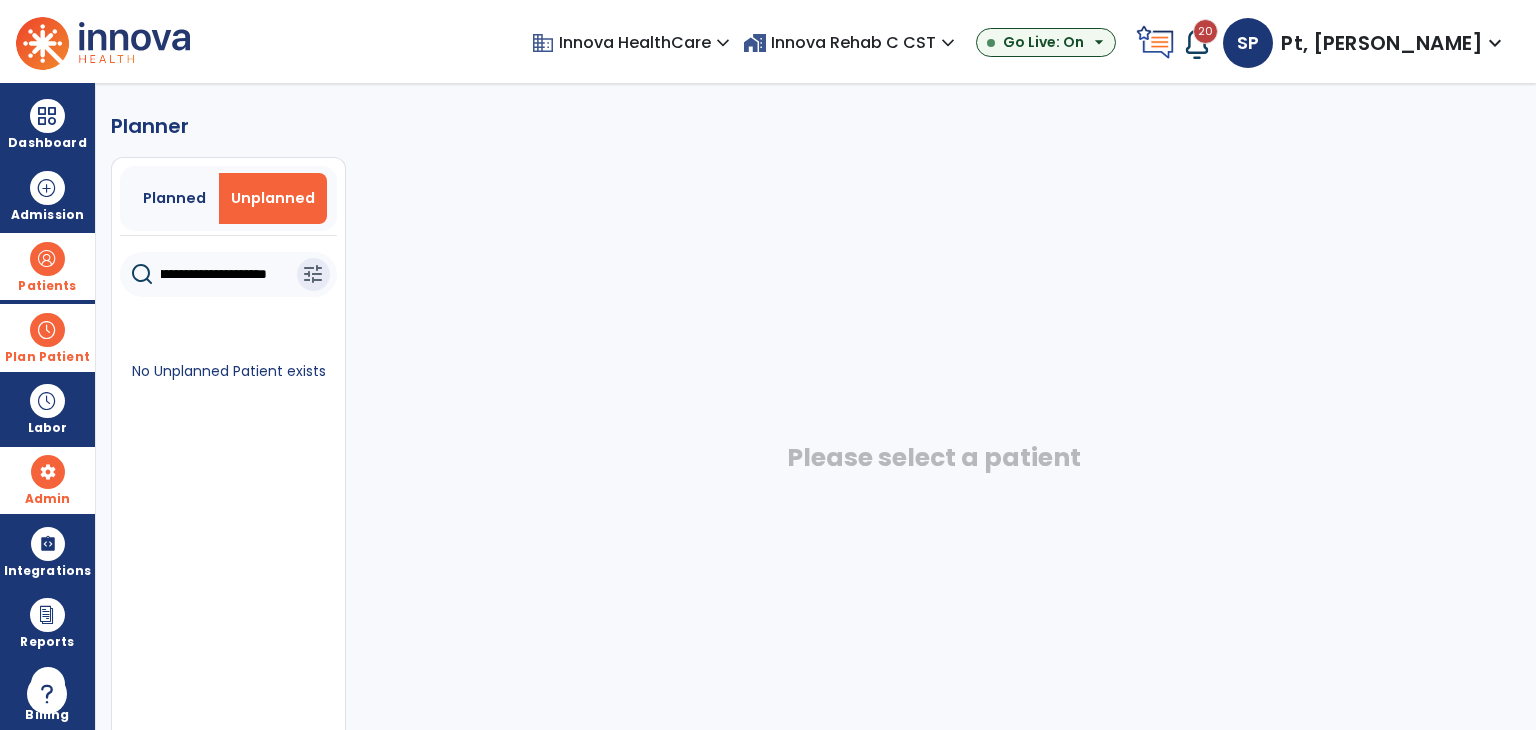 click on "**********" 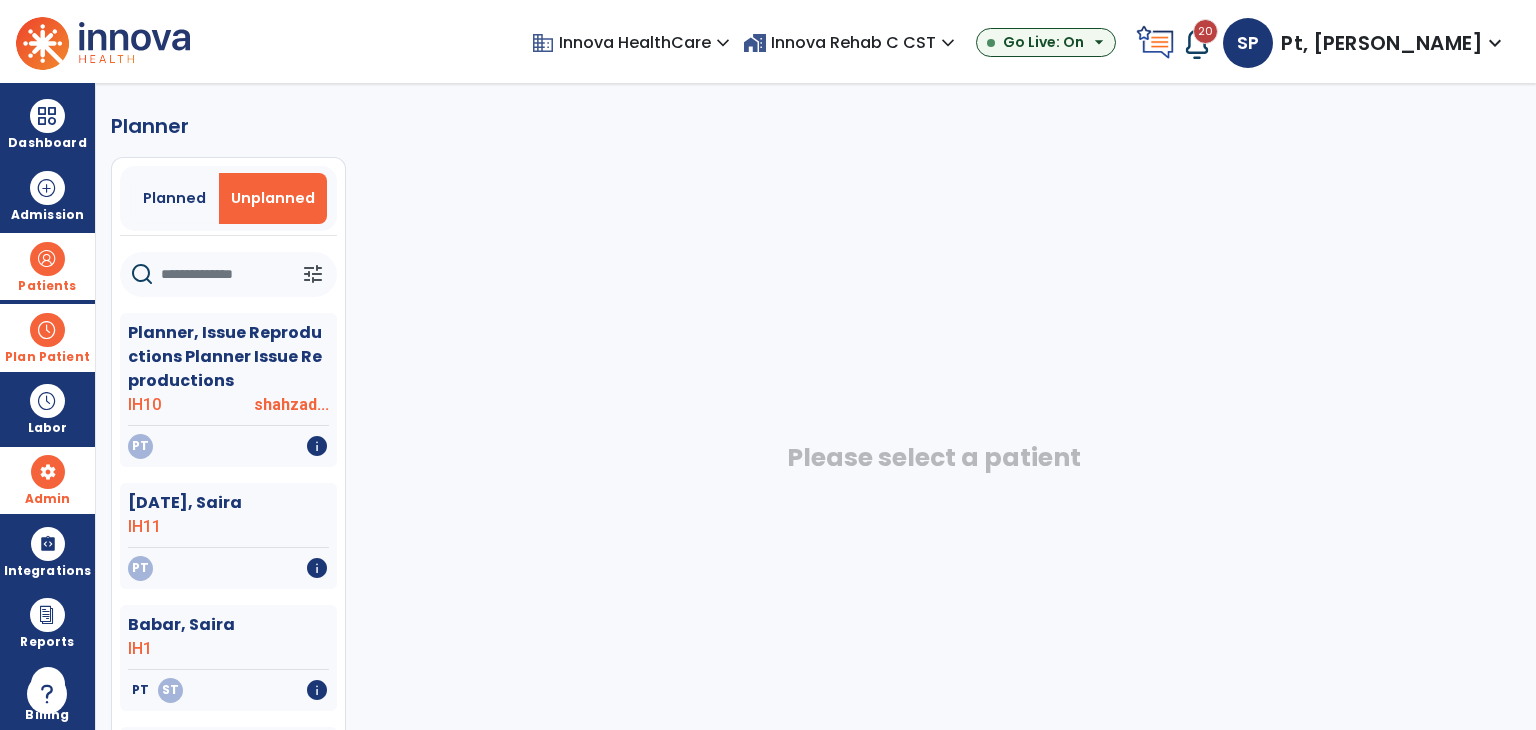 scroll, scrollTop: 0, scrollLeft: 0, axis: both 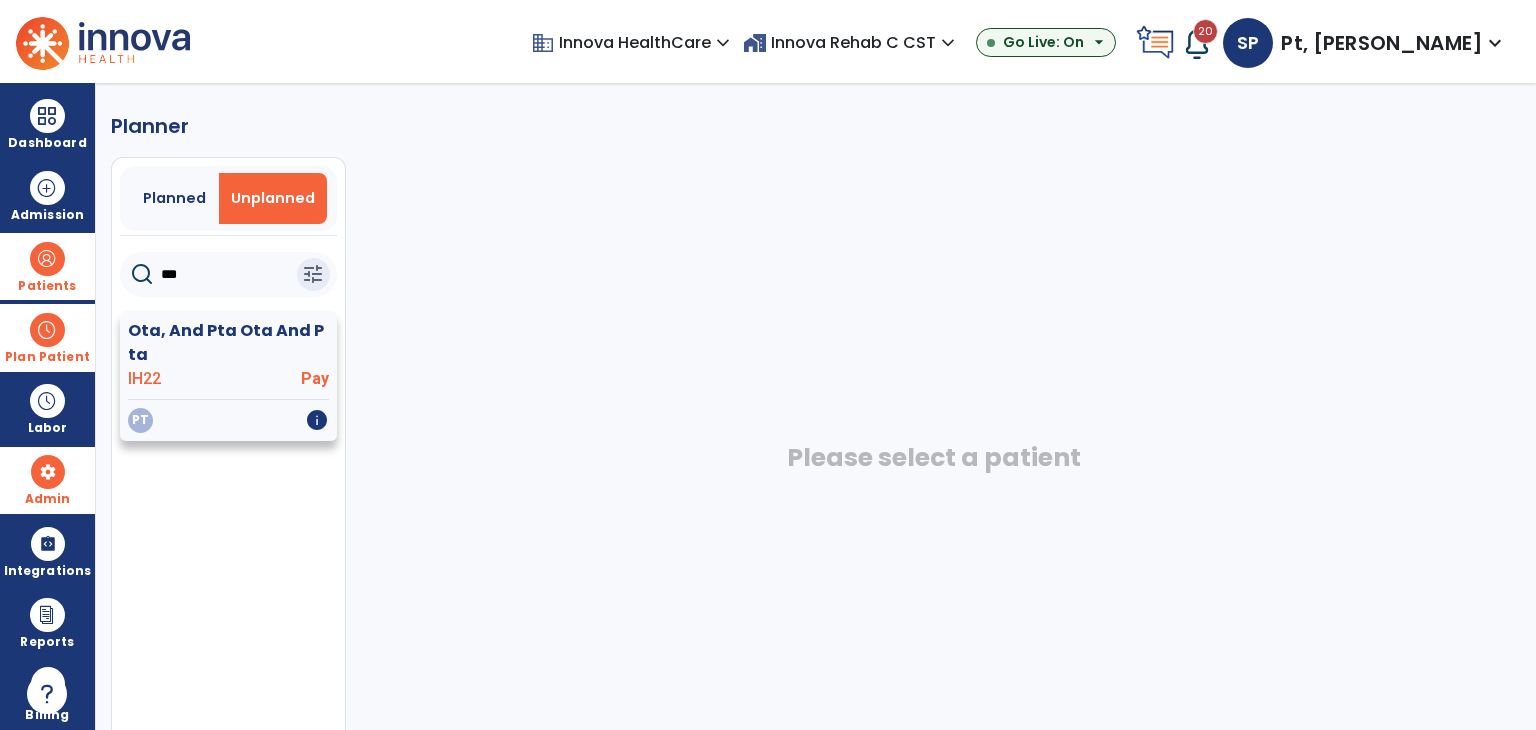 type on "***" 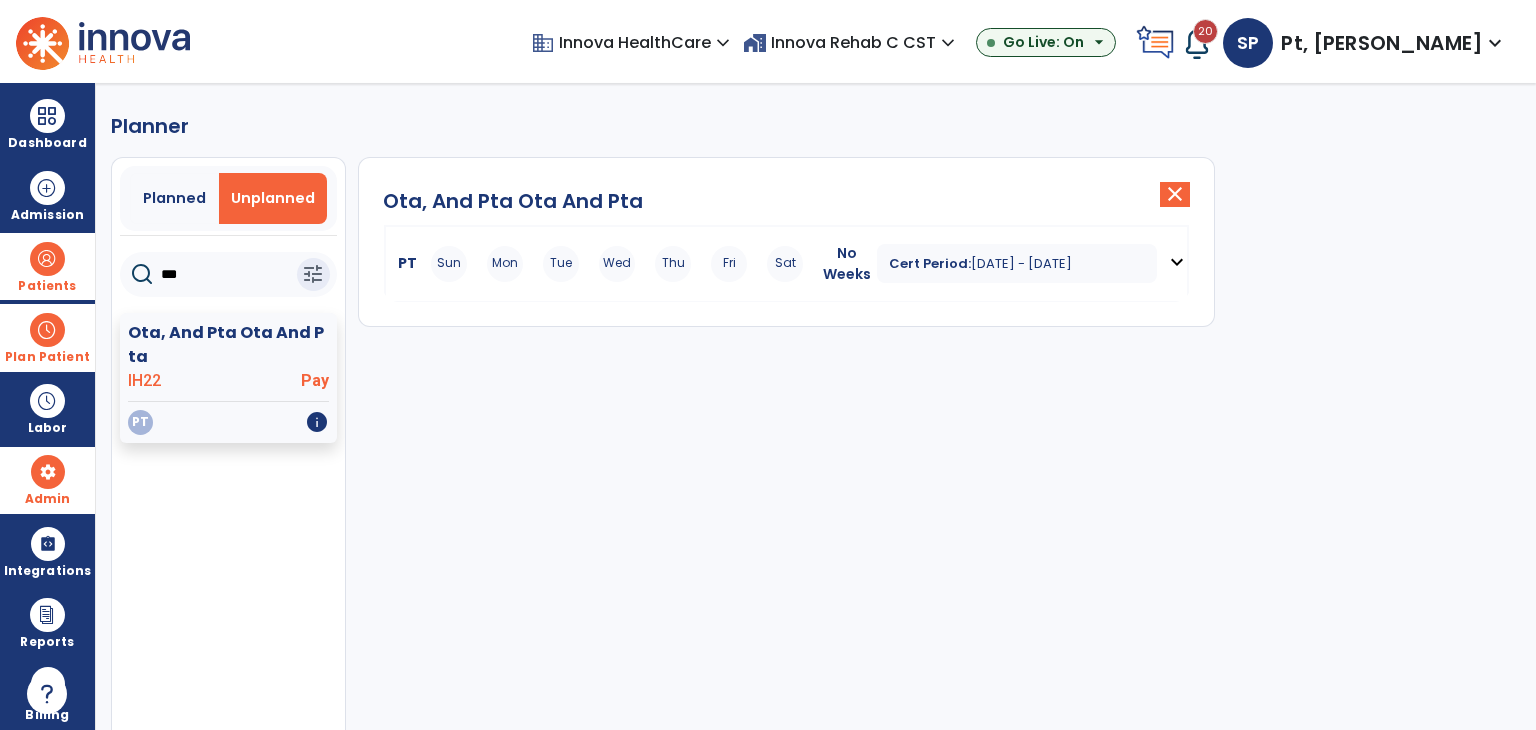 click on "expand_more" at bounding box center (1177, 262) 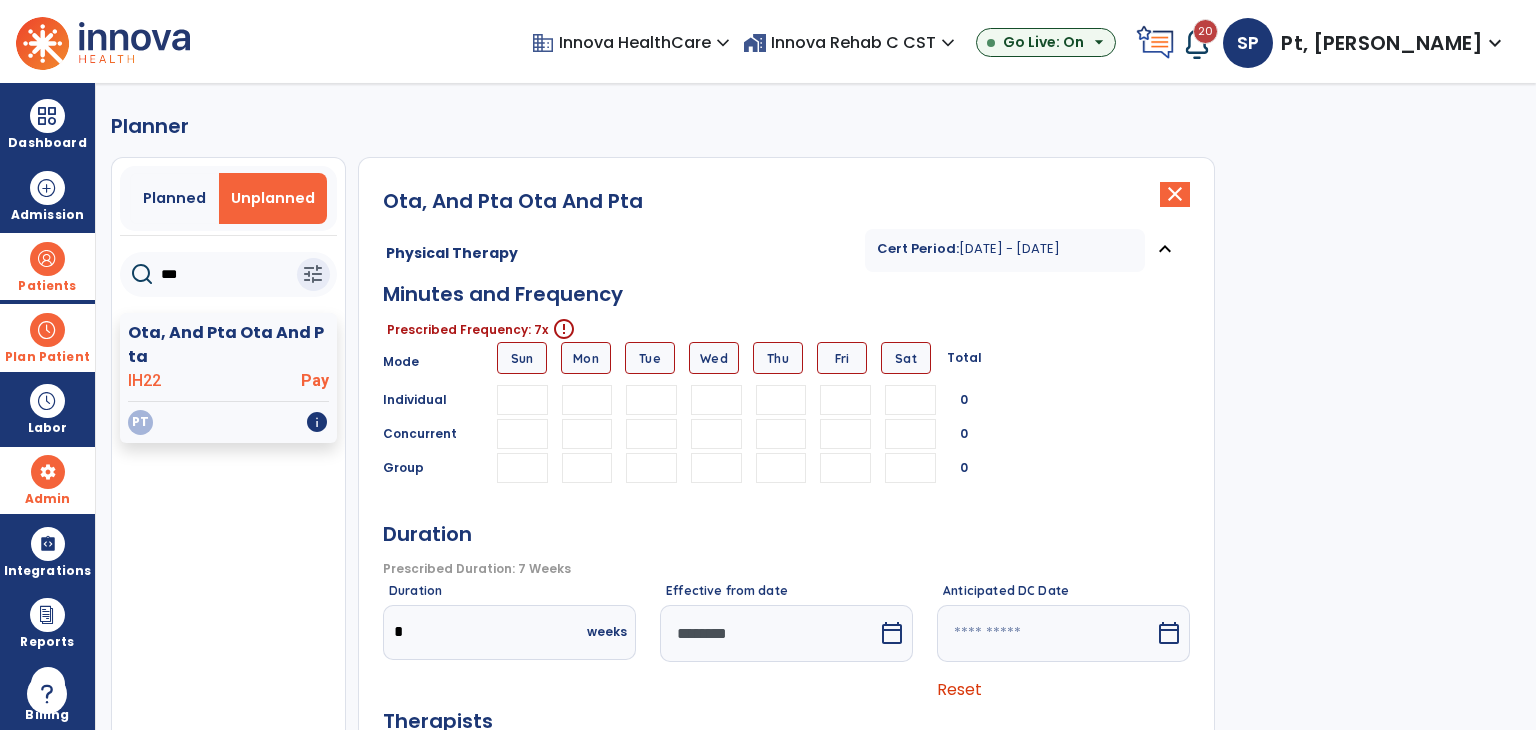 click at bounding box center [522, 400] 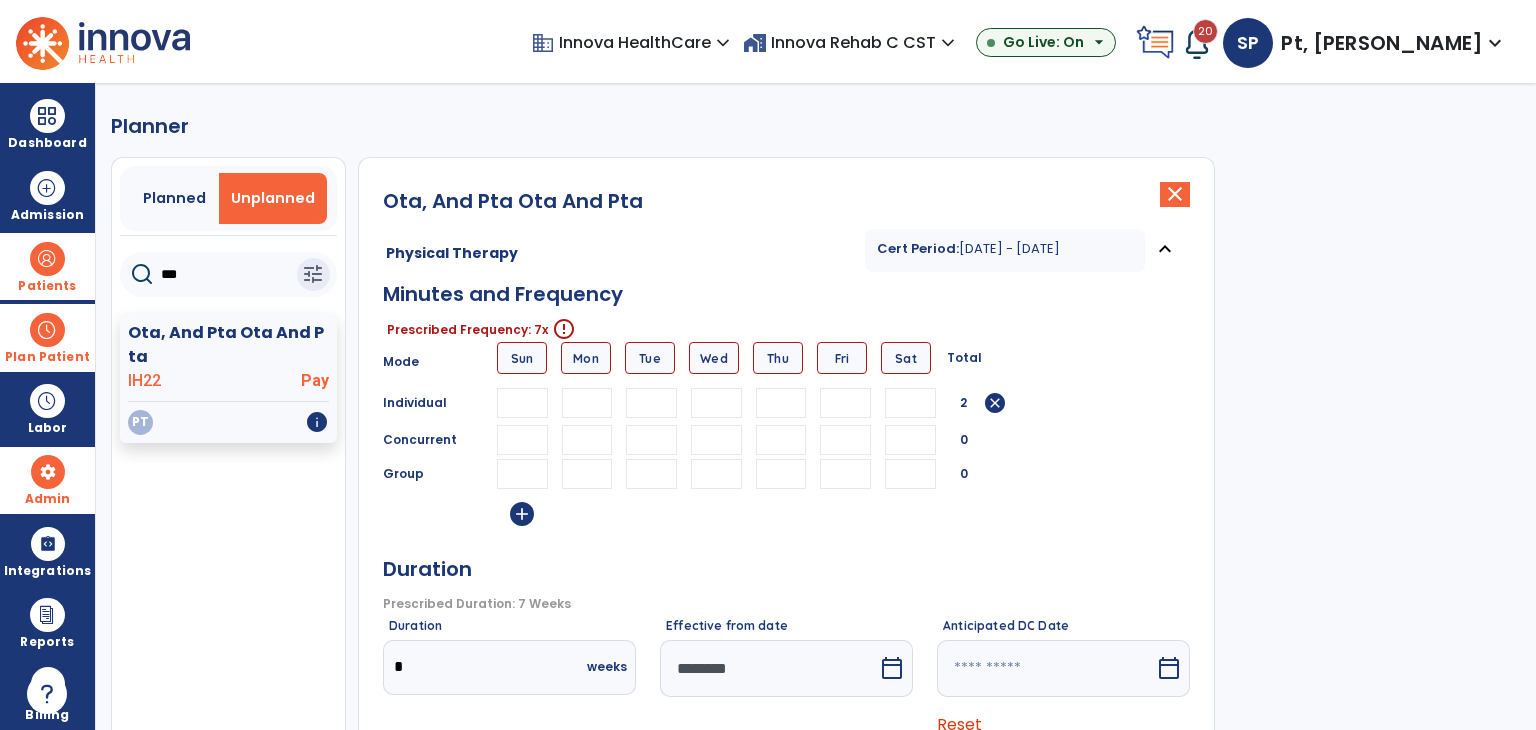 type on "*" 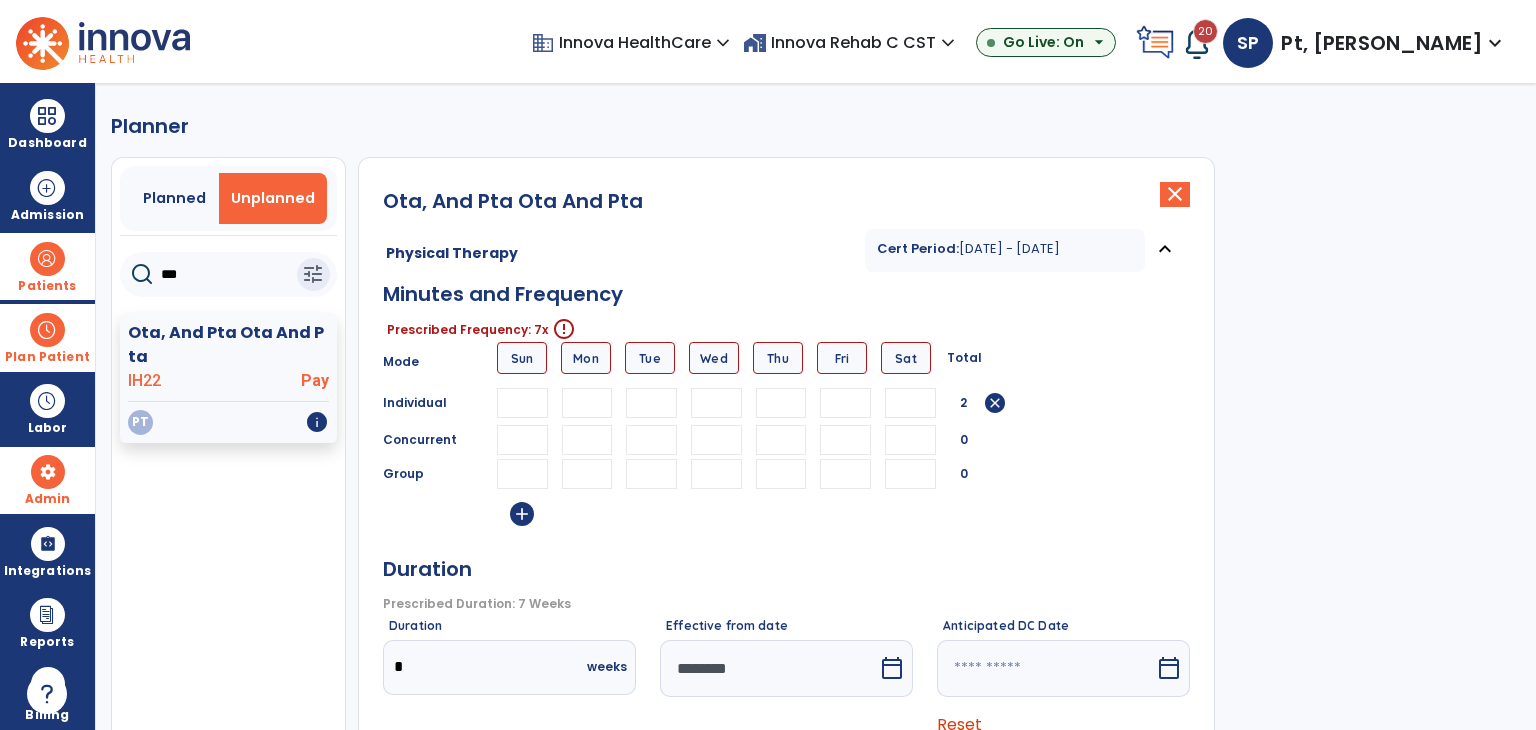 click at bounding box center (587, 403) 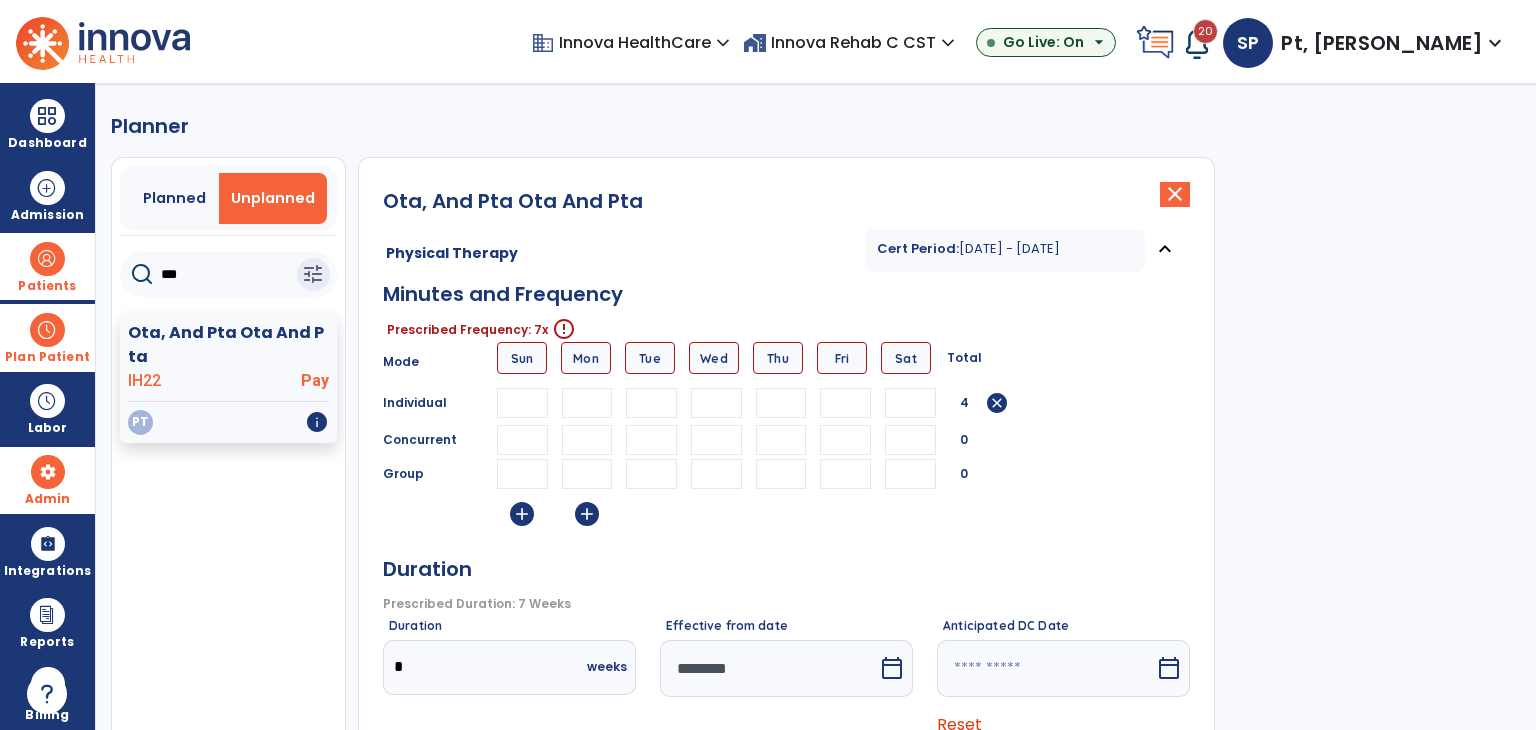 type on "*" 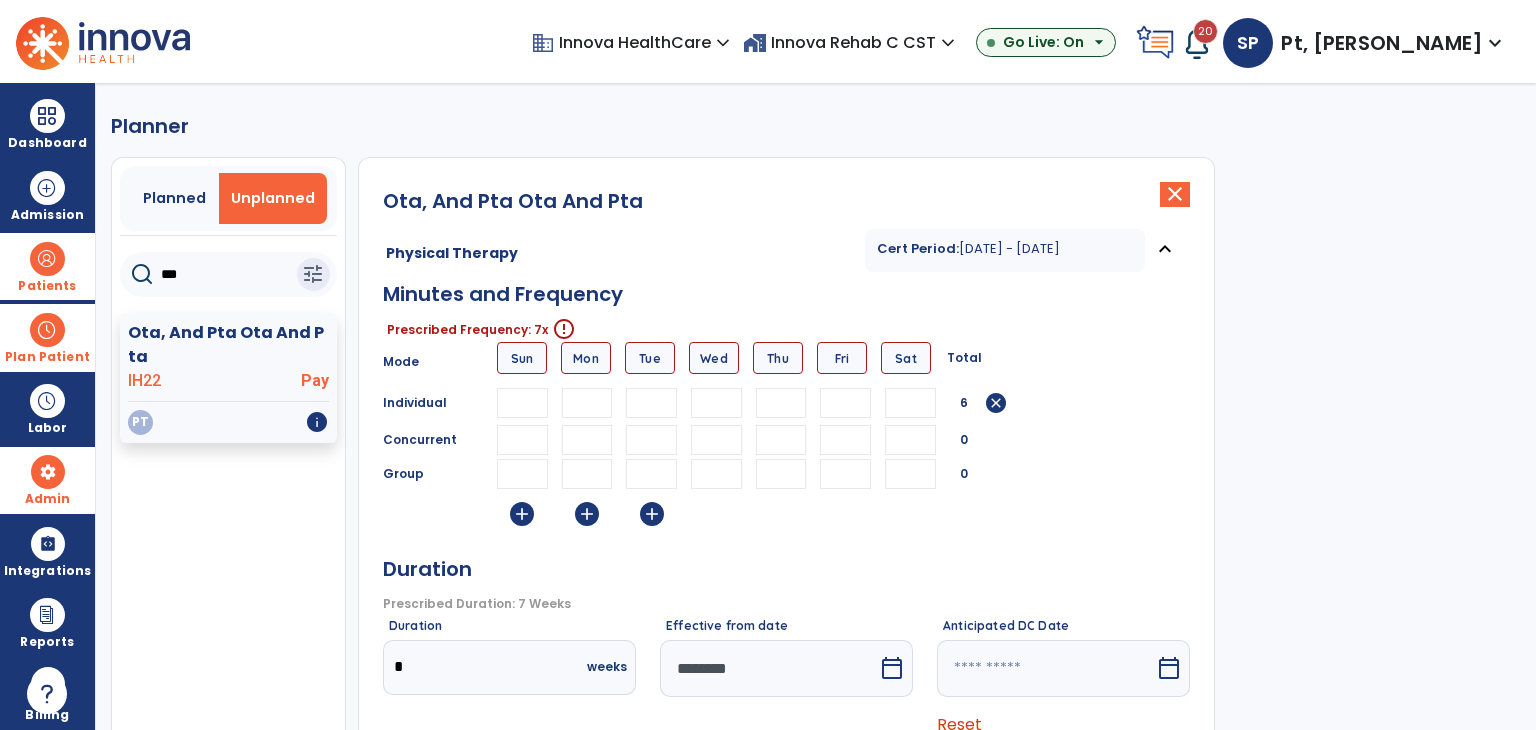 type on "*" 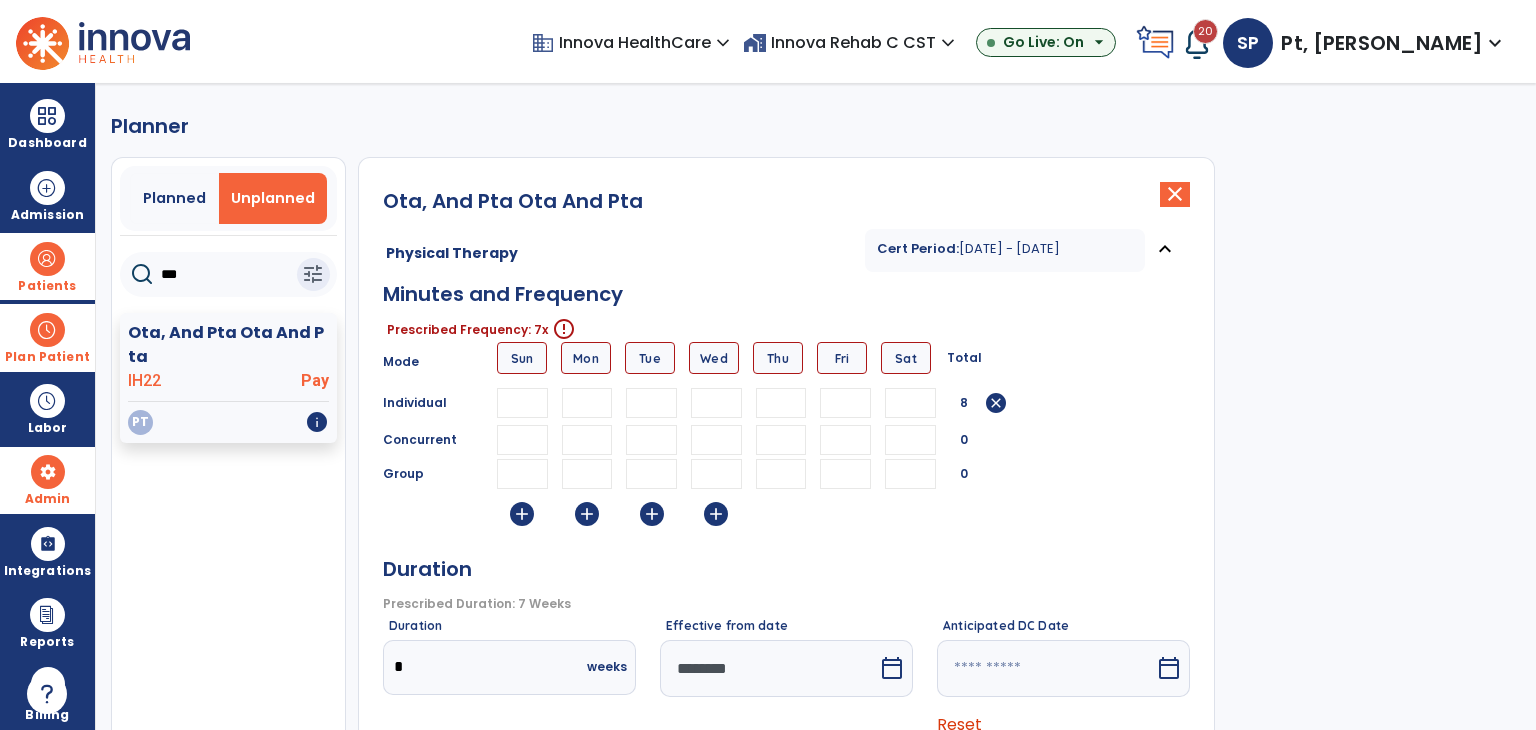 type on "*" 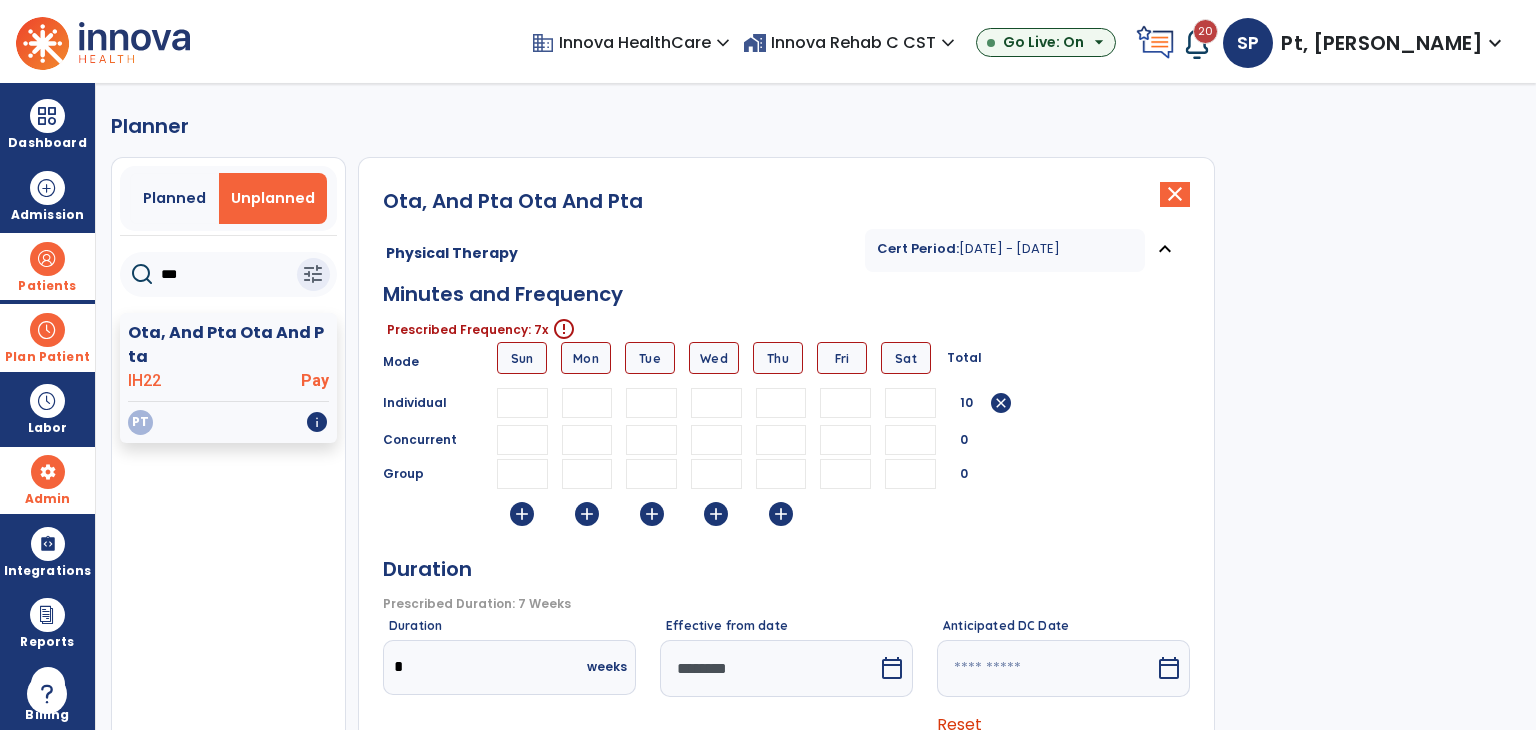type on "*" 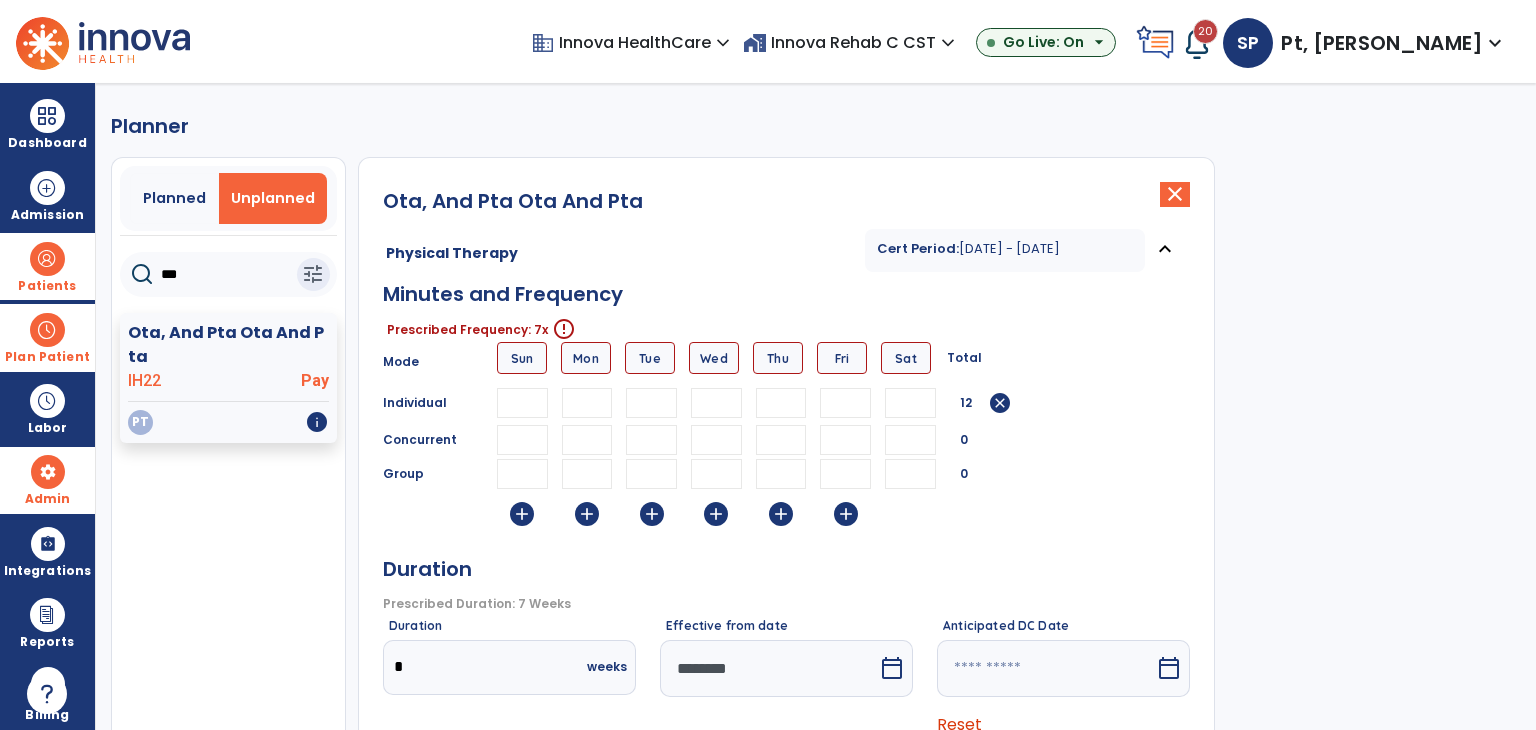 type on "*" 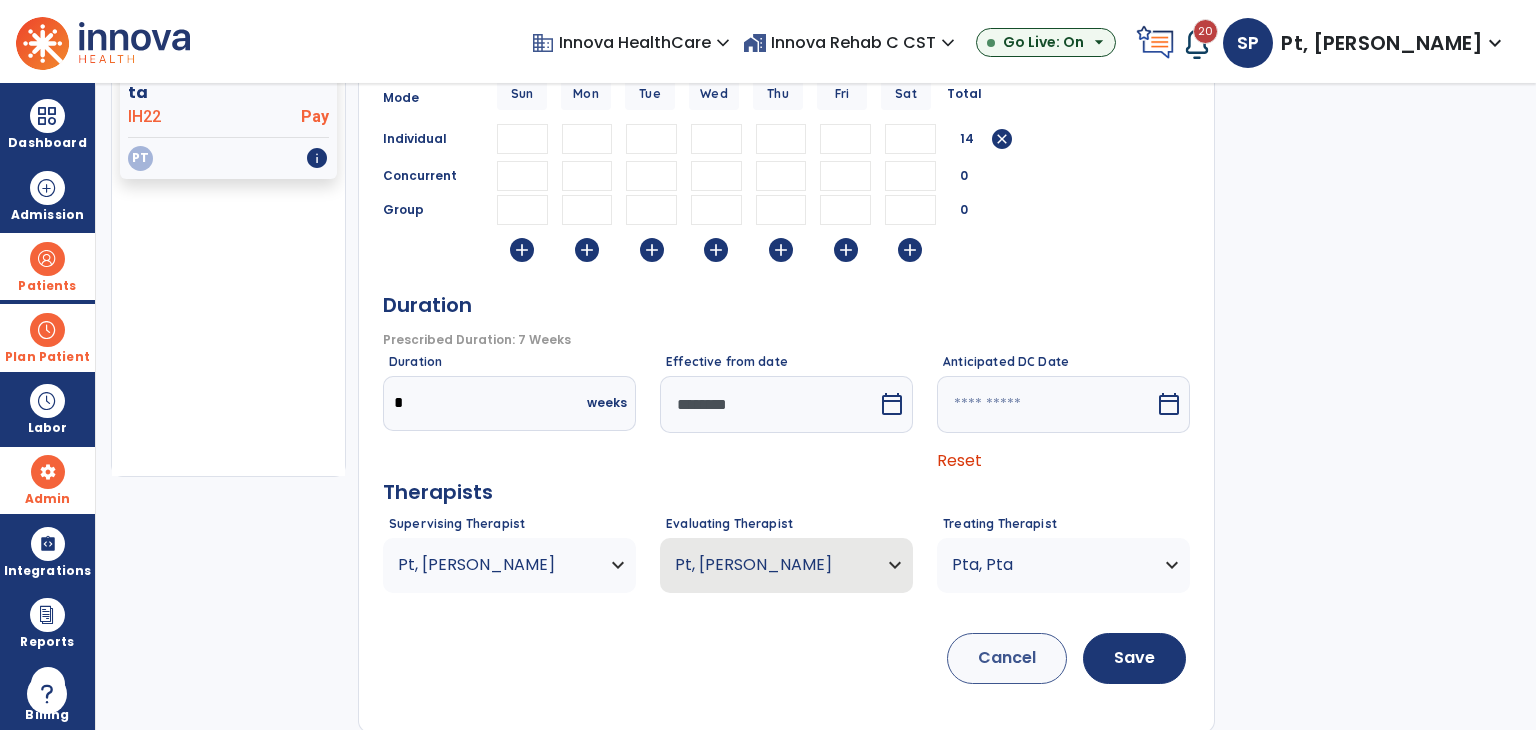scroll, scrollTop: 265, scrollLeft: 0, axis: vertical 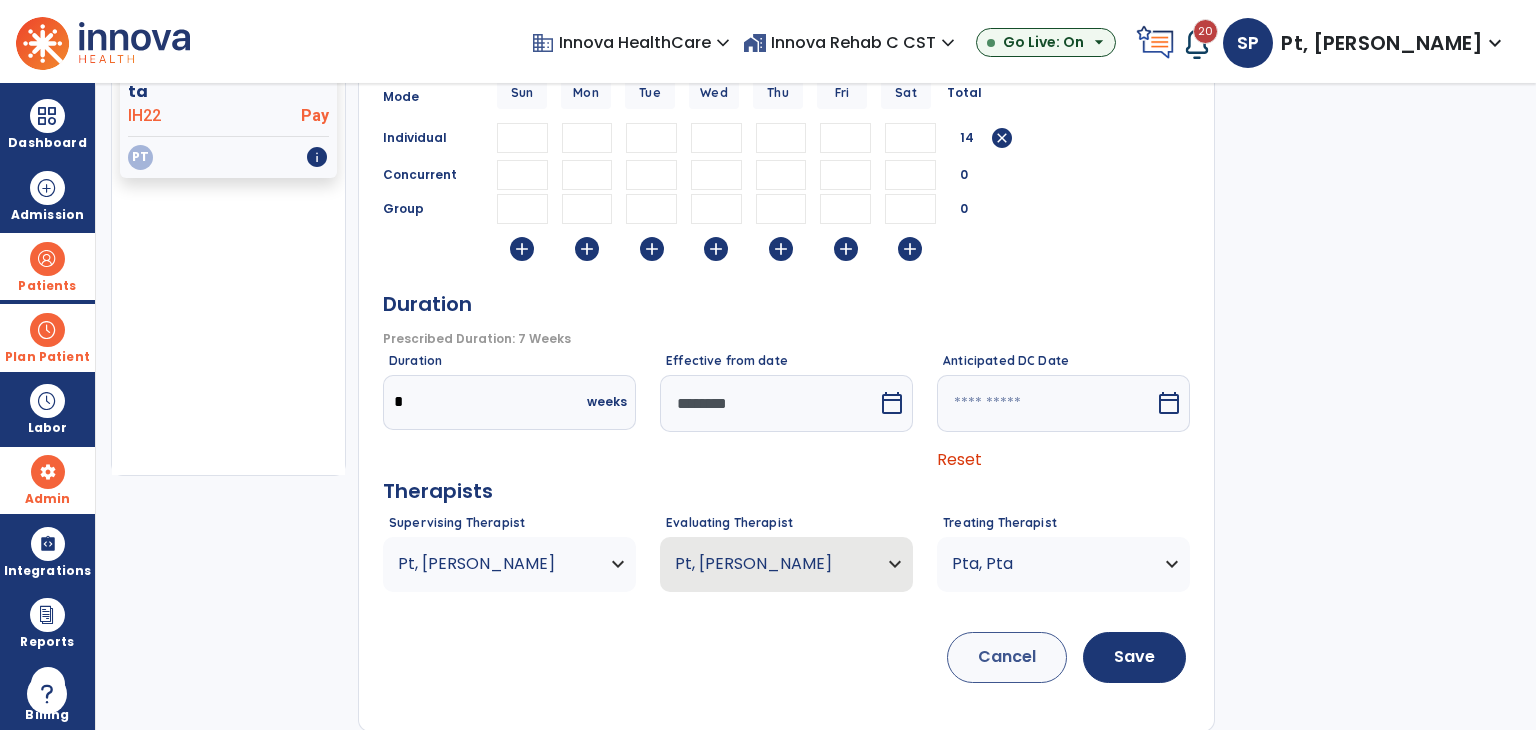 type on "*" 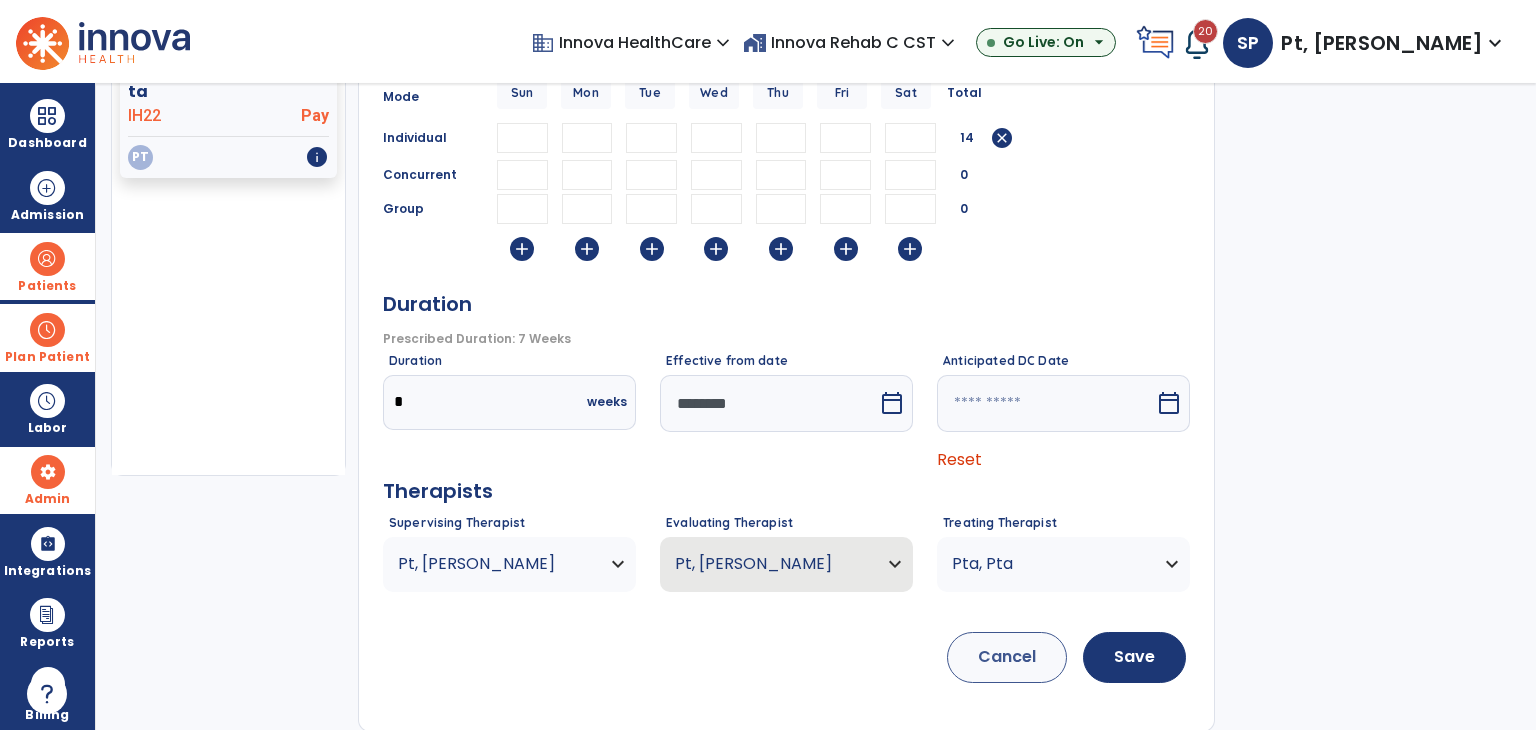 click at bounding box center (769, 403) 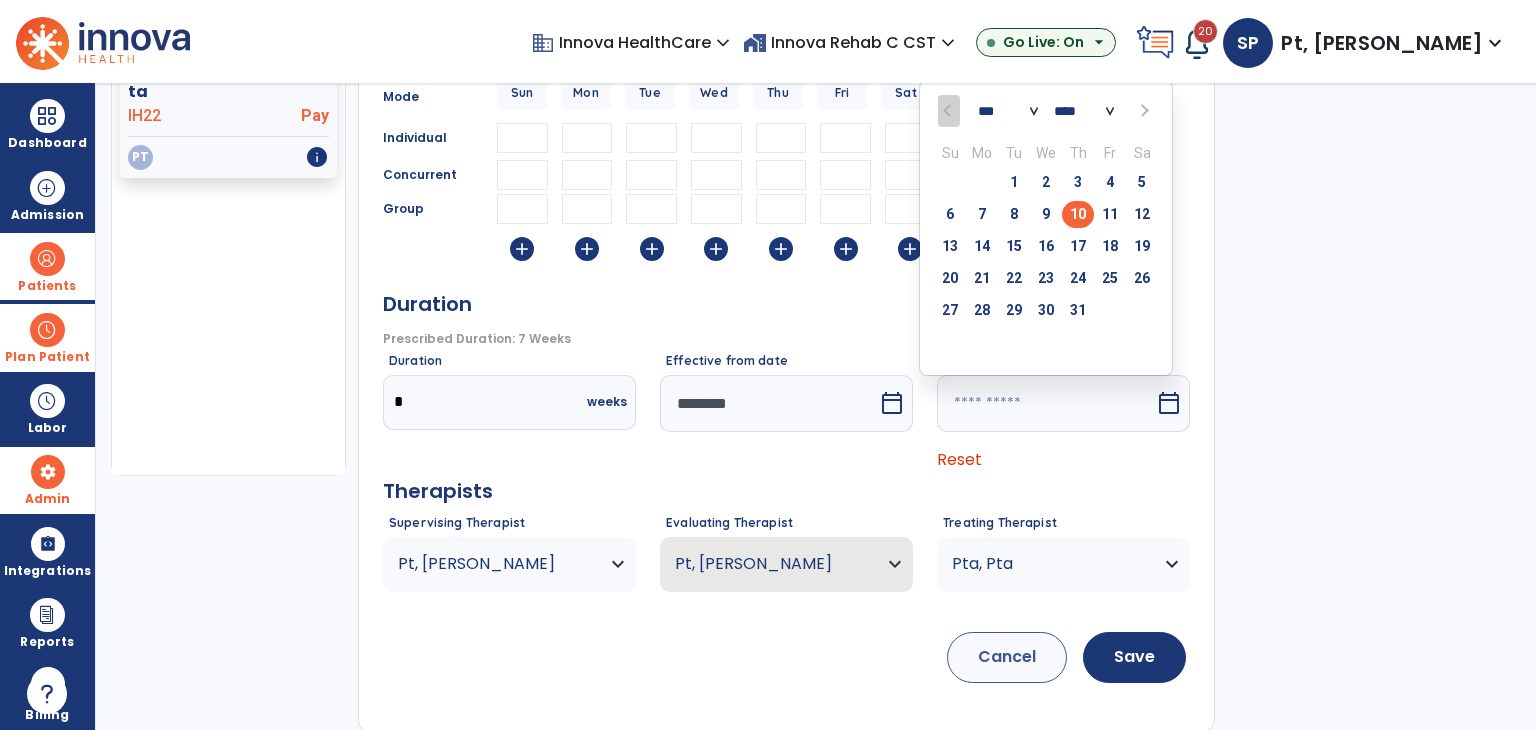 click on "*" at bounding box center [465, 402] 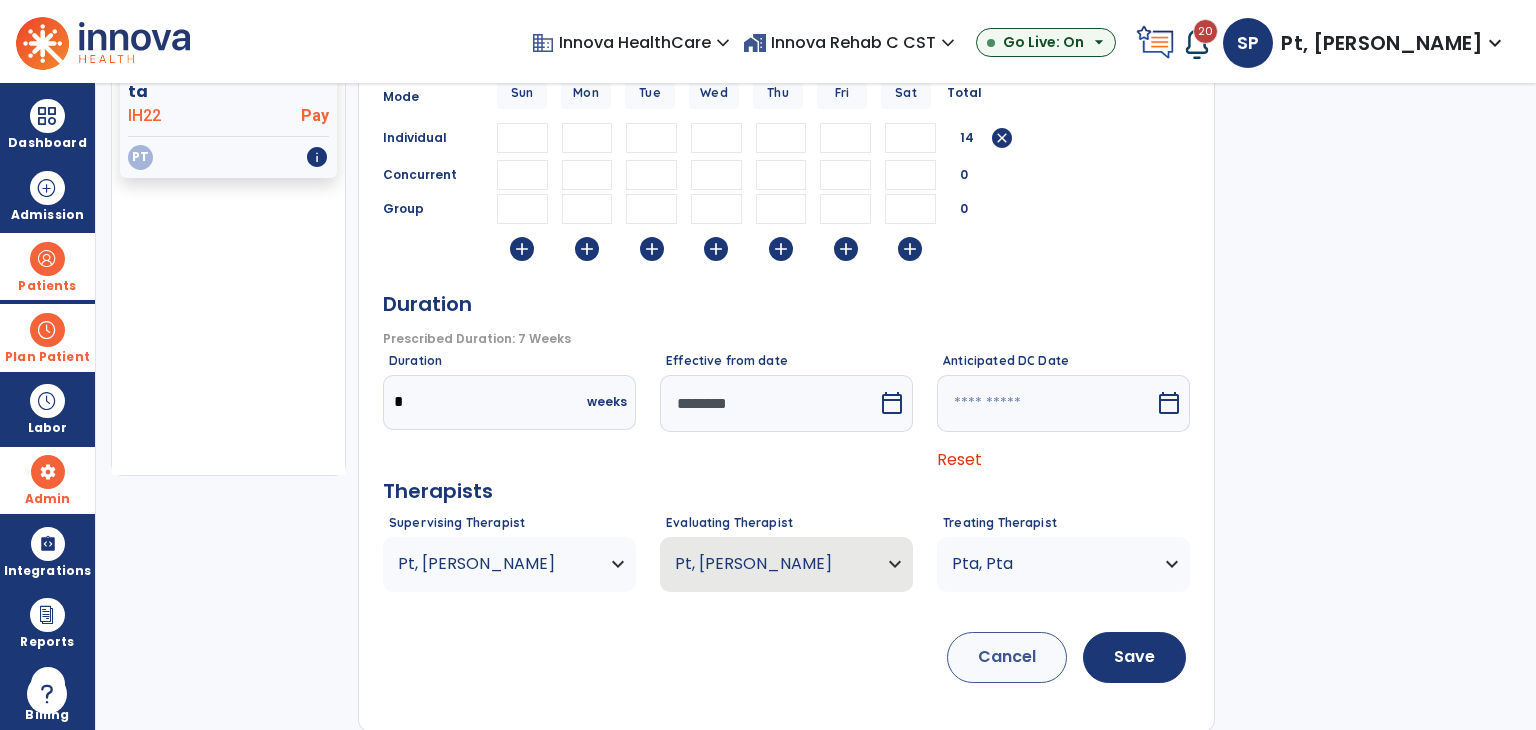 click on "*" at bounding box center (465, 402) 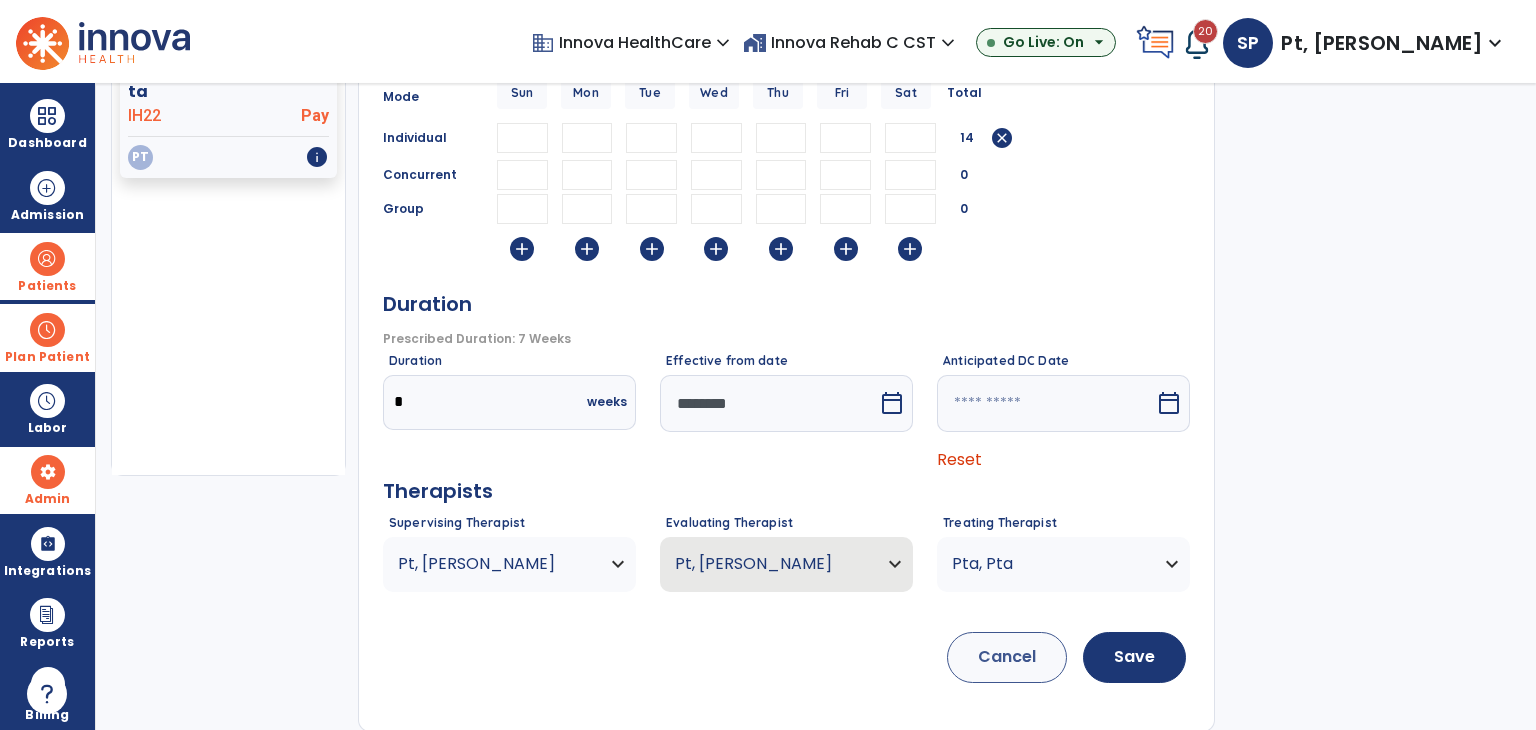 click on "*" at bounding box center [465, 402] 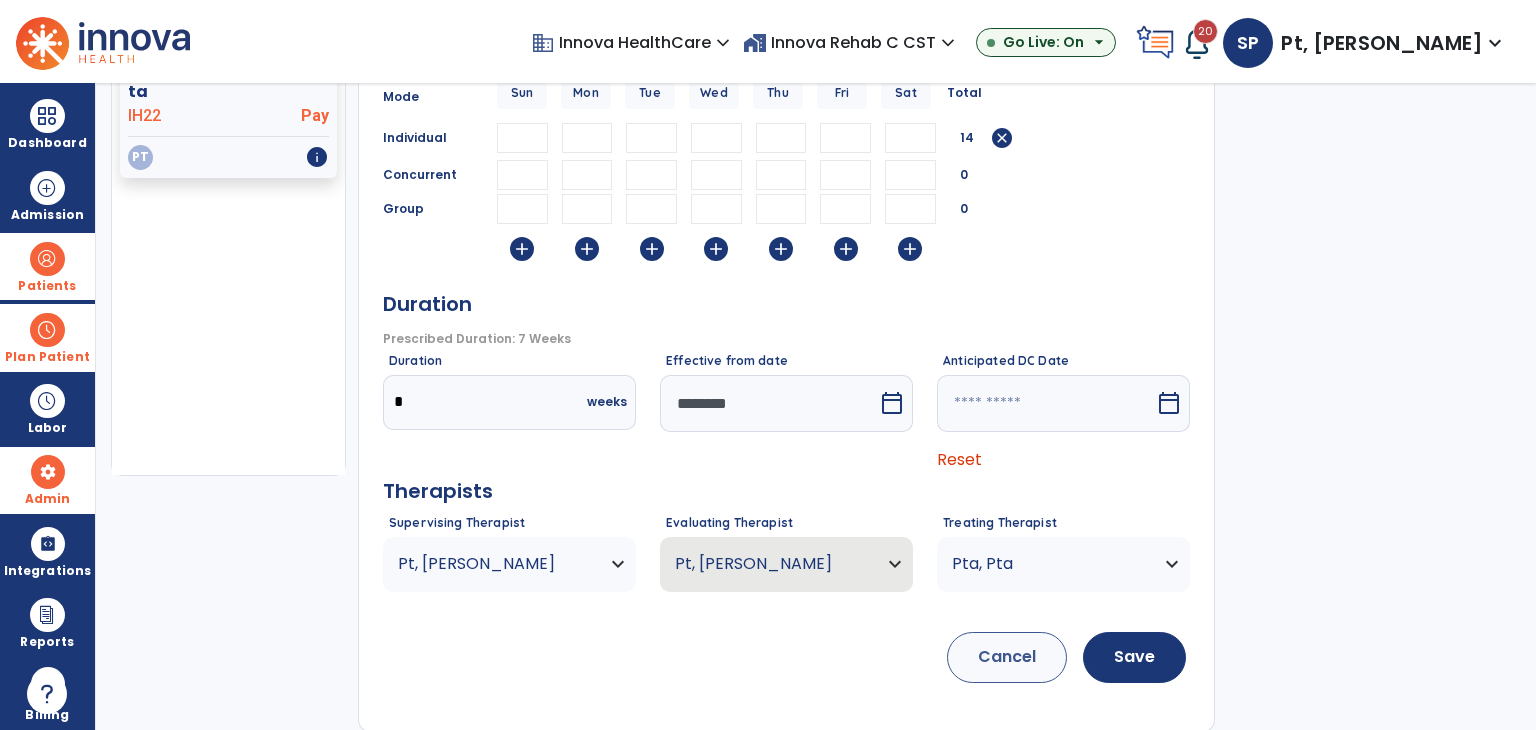 click on "*" at bounding box center [465, 402] 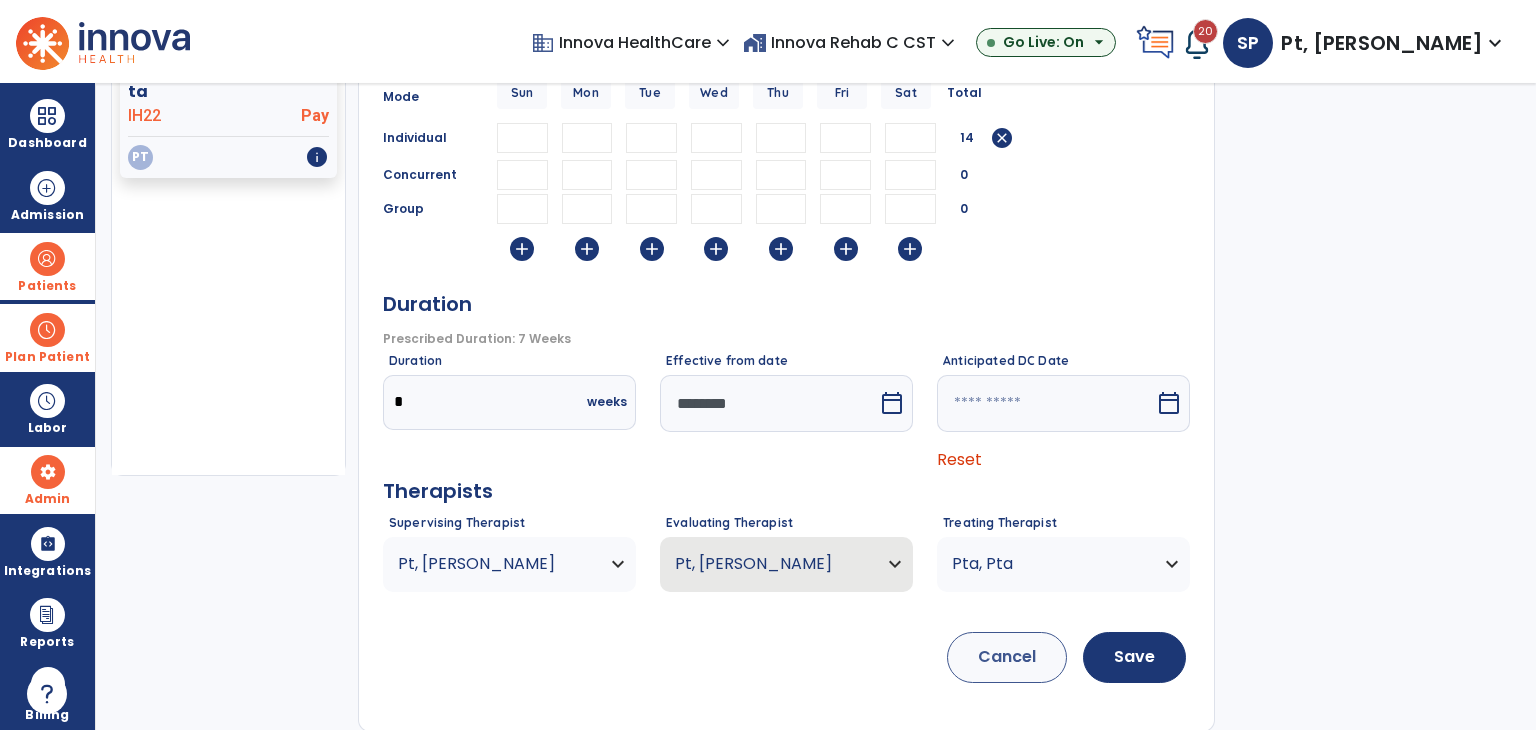 click on "Duration *  weeks" at bounding box center [509, 413] 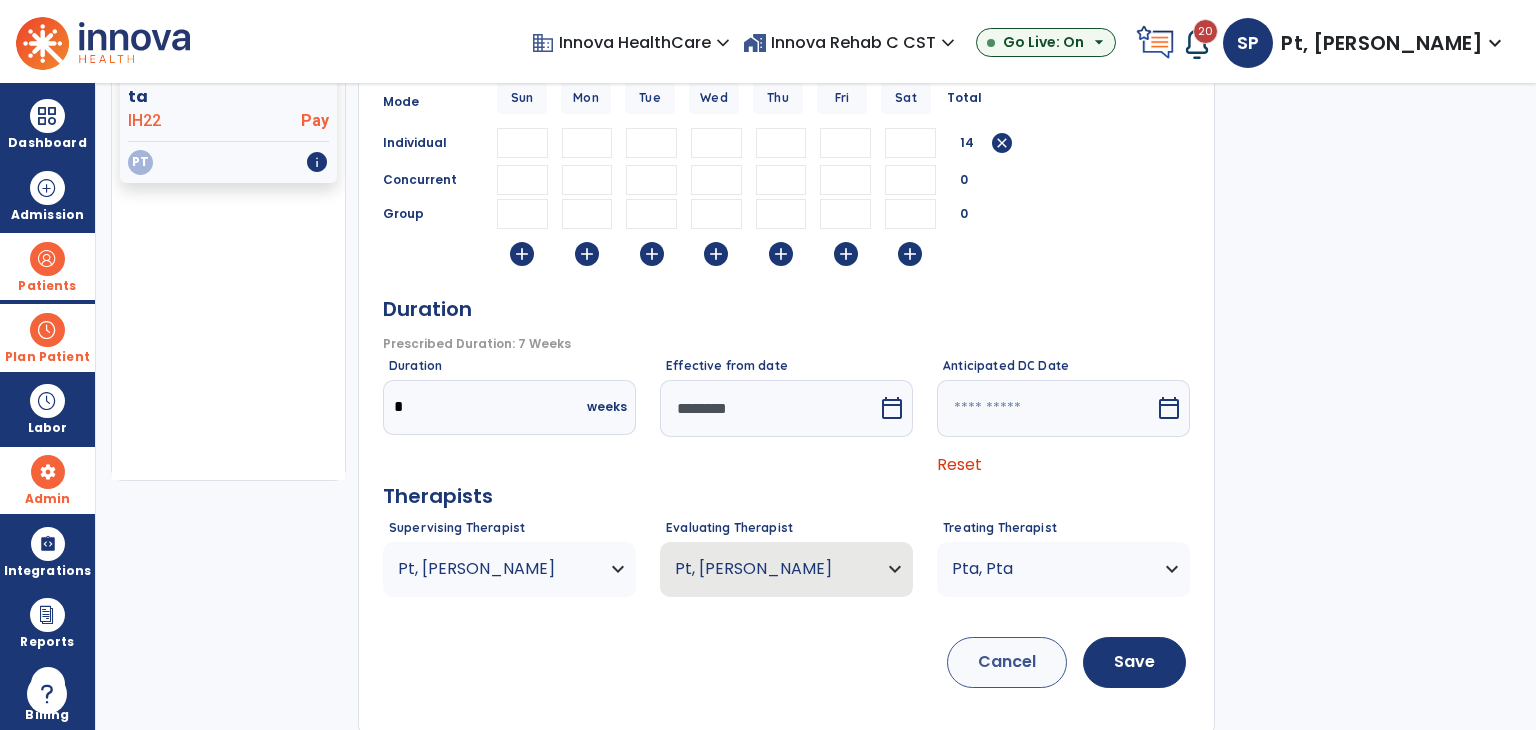 scroll, scrollTop: 265, scrollLeft: 0, axis: vertical 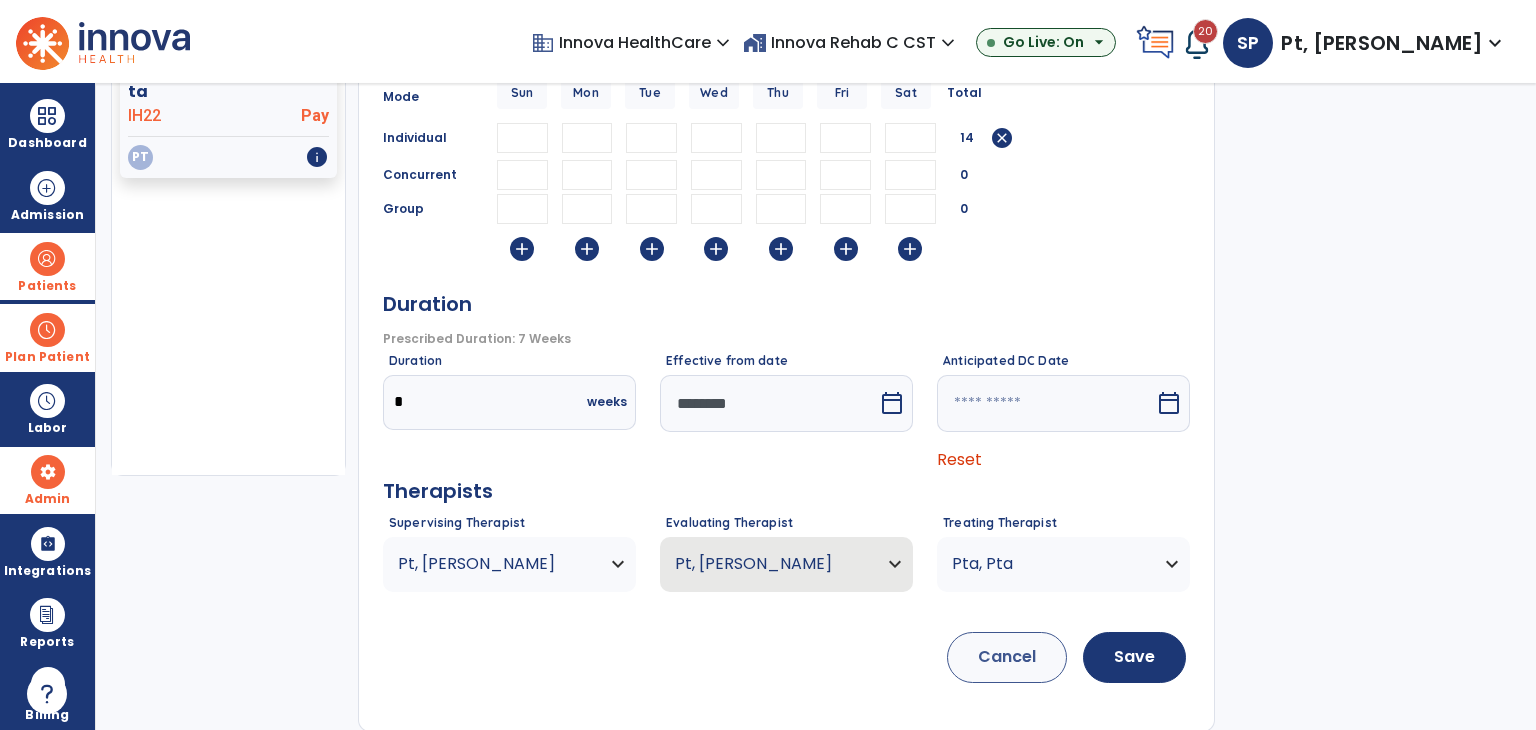 click at bounding box center [1046, 403] 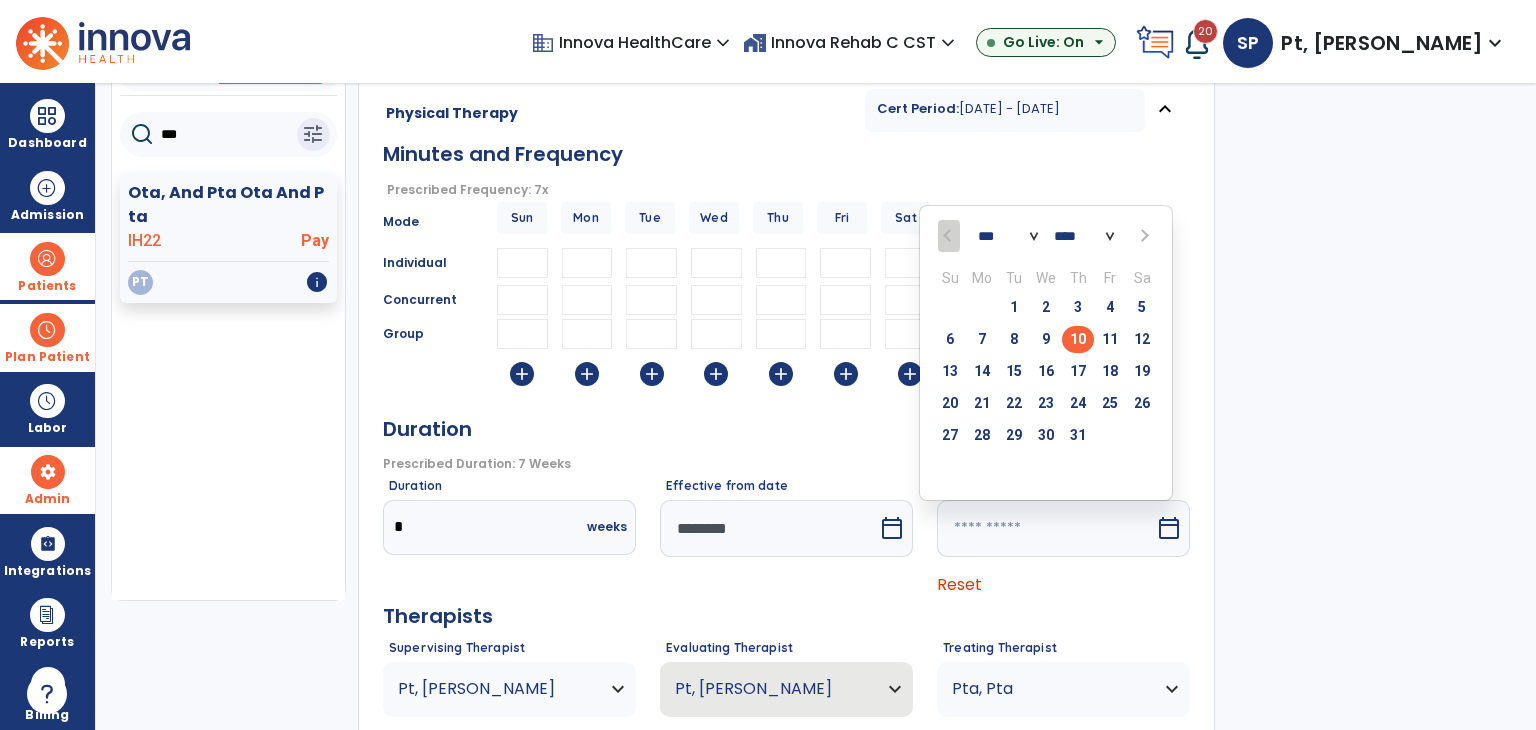 scroll, scrollTop: 65, scrollLeft: 0, axis: vertical 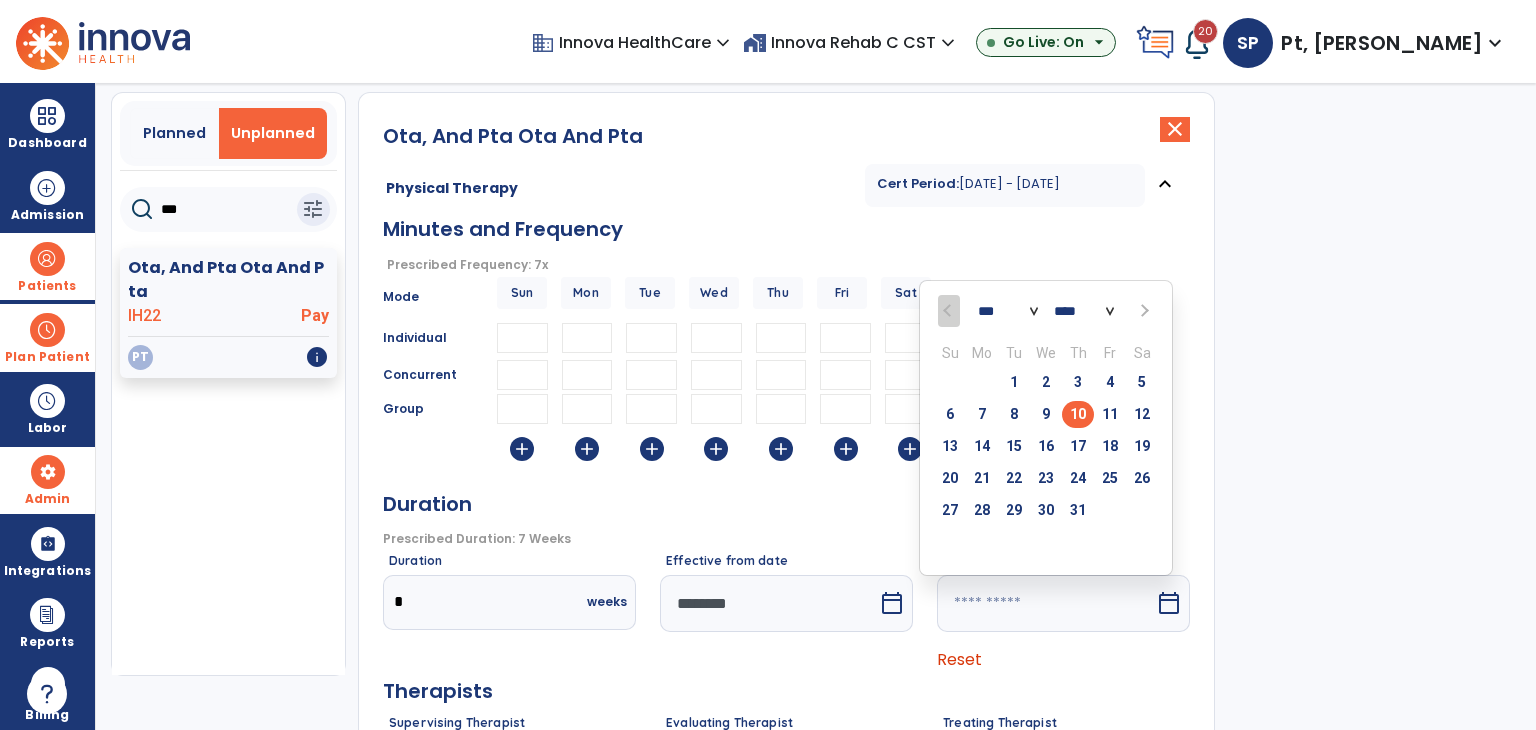 click on "*** *** *** *** *** ***" at bounding box center (1008, 311) 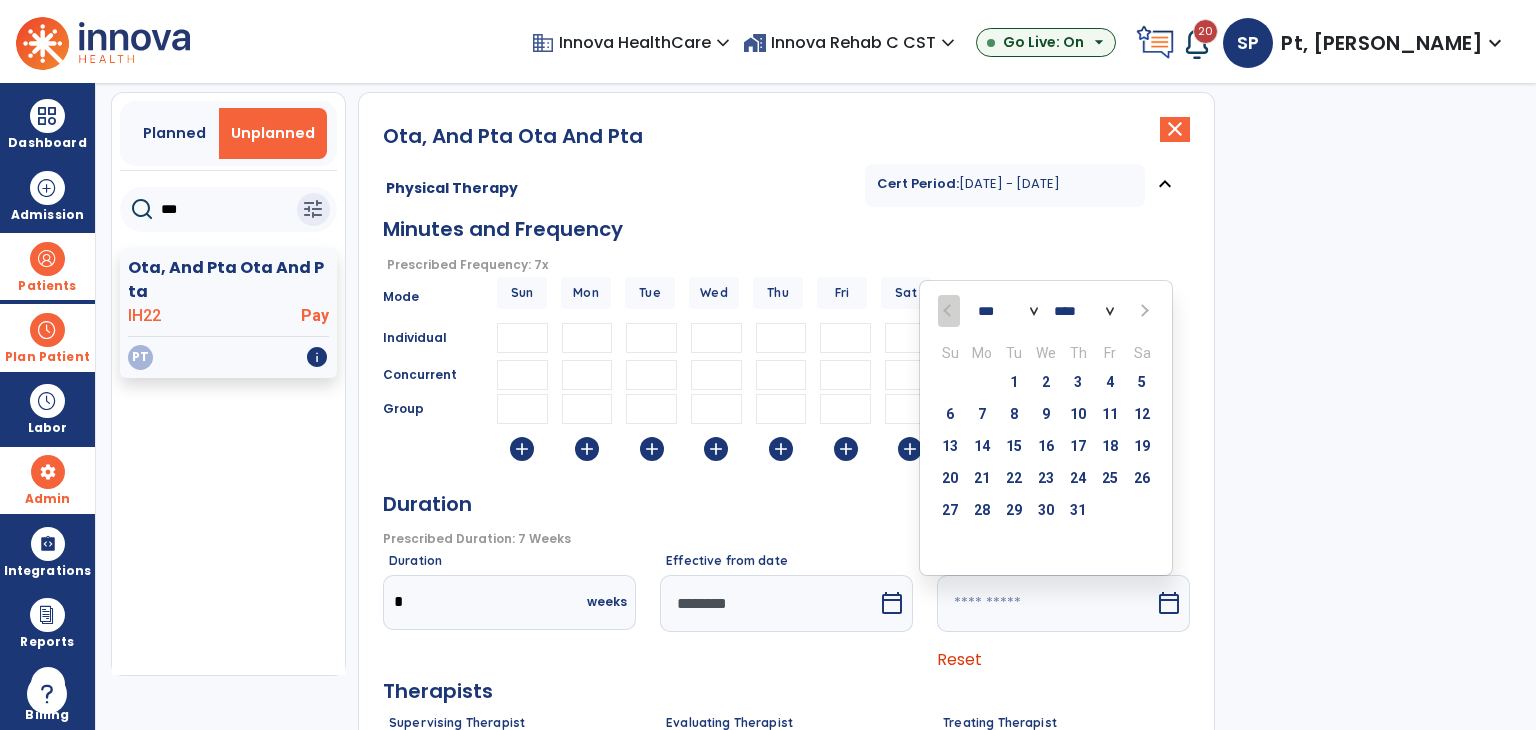 select on "*" 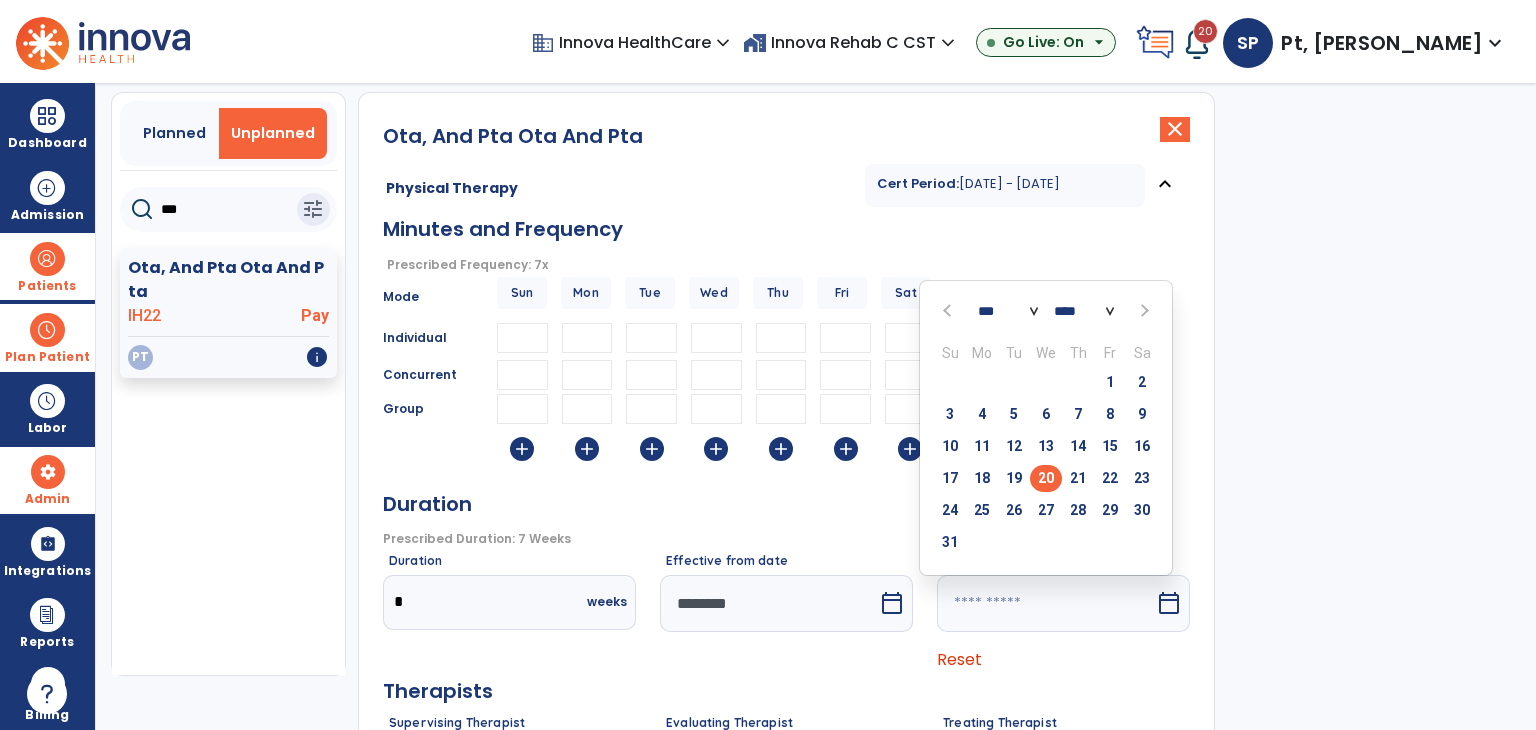 click on "20" at bounding box center (1046, 478) 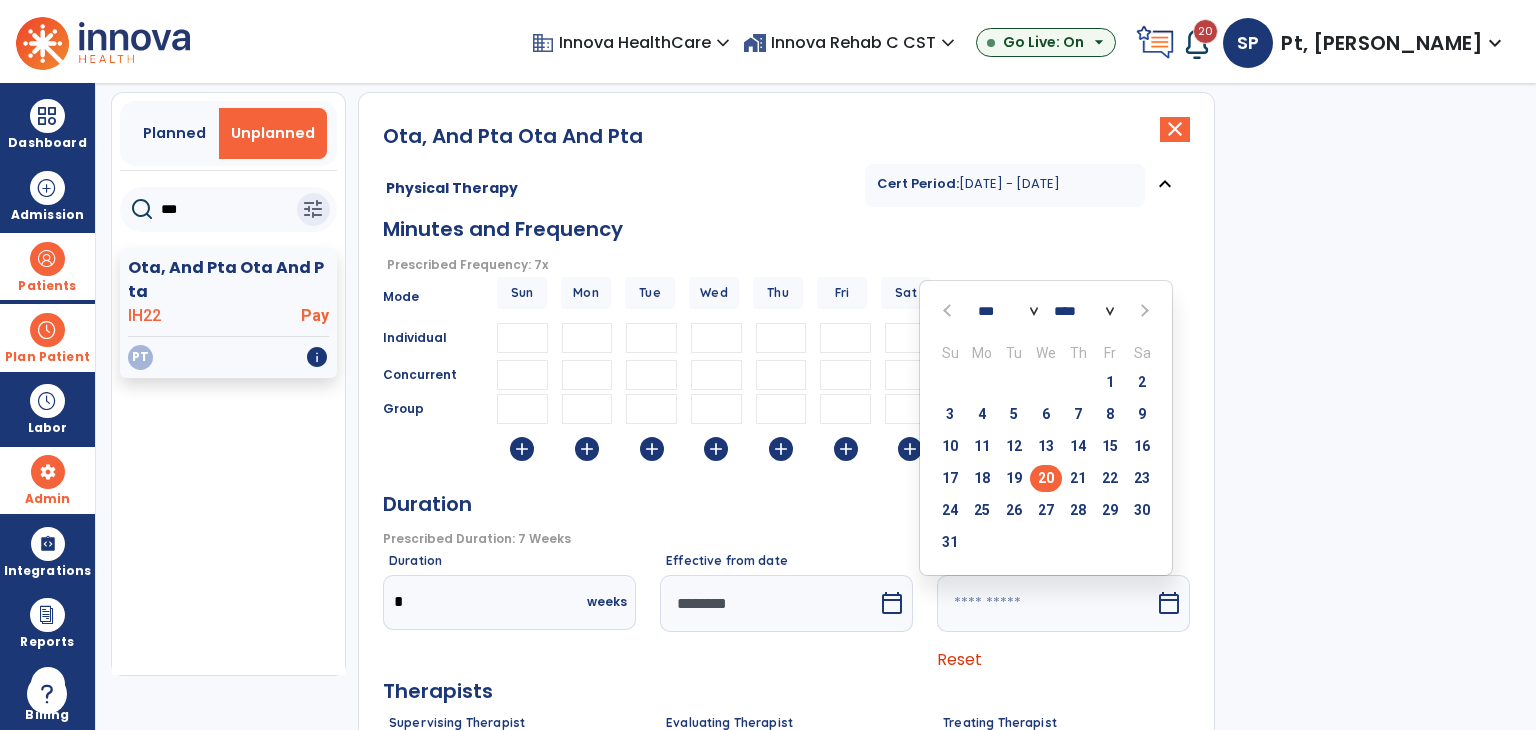 type on "*********" 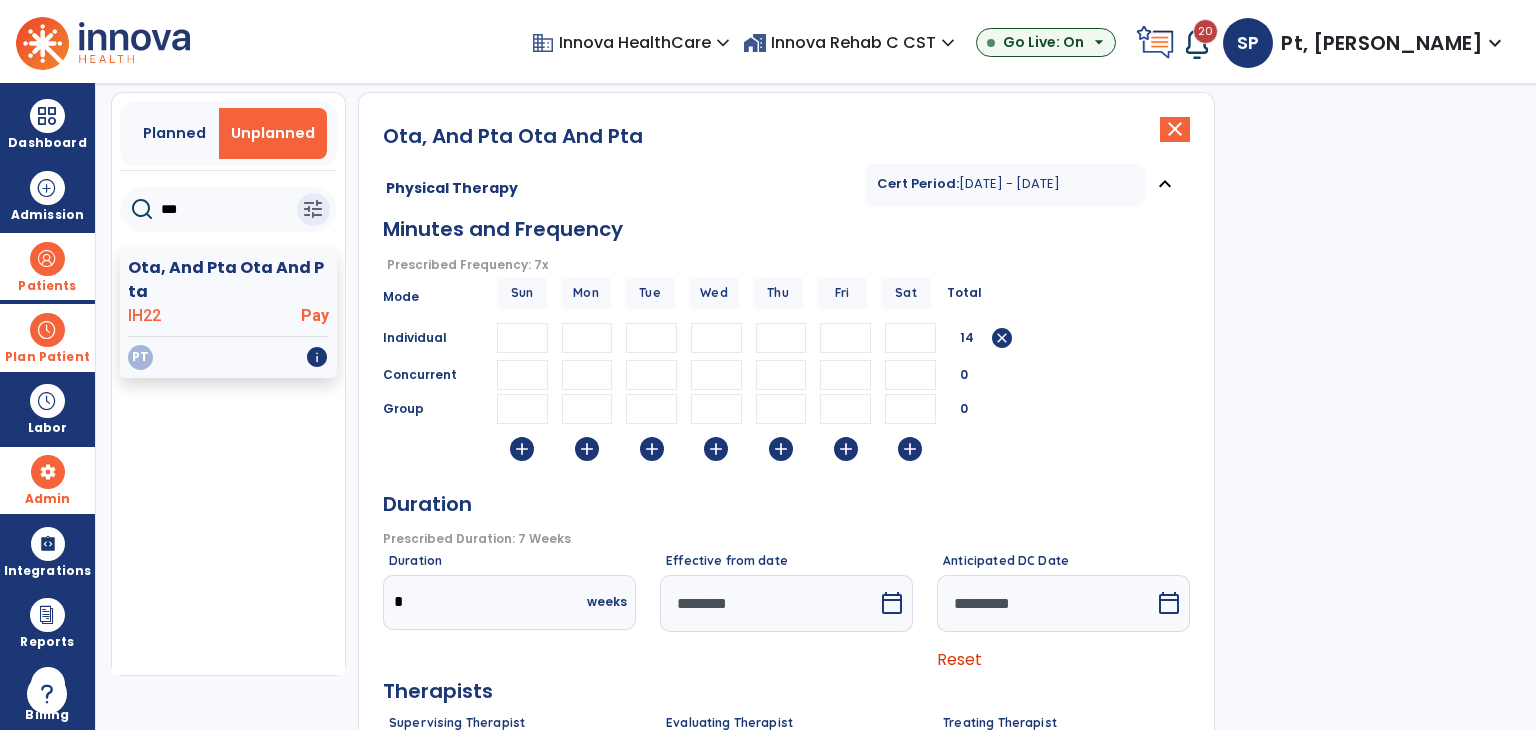scroll, scrollTop: 265, scrollLeft: 0, axis: vertical 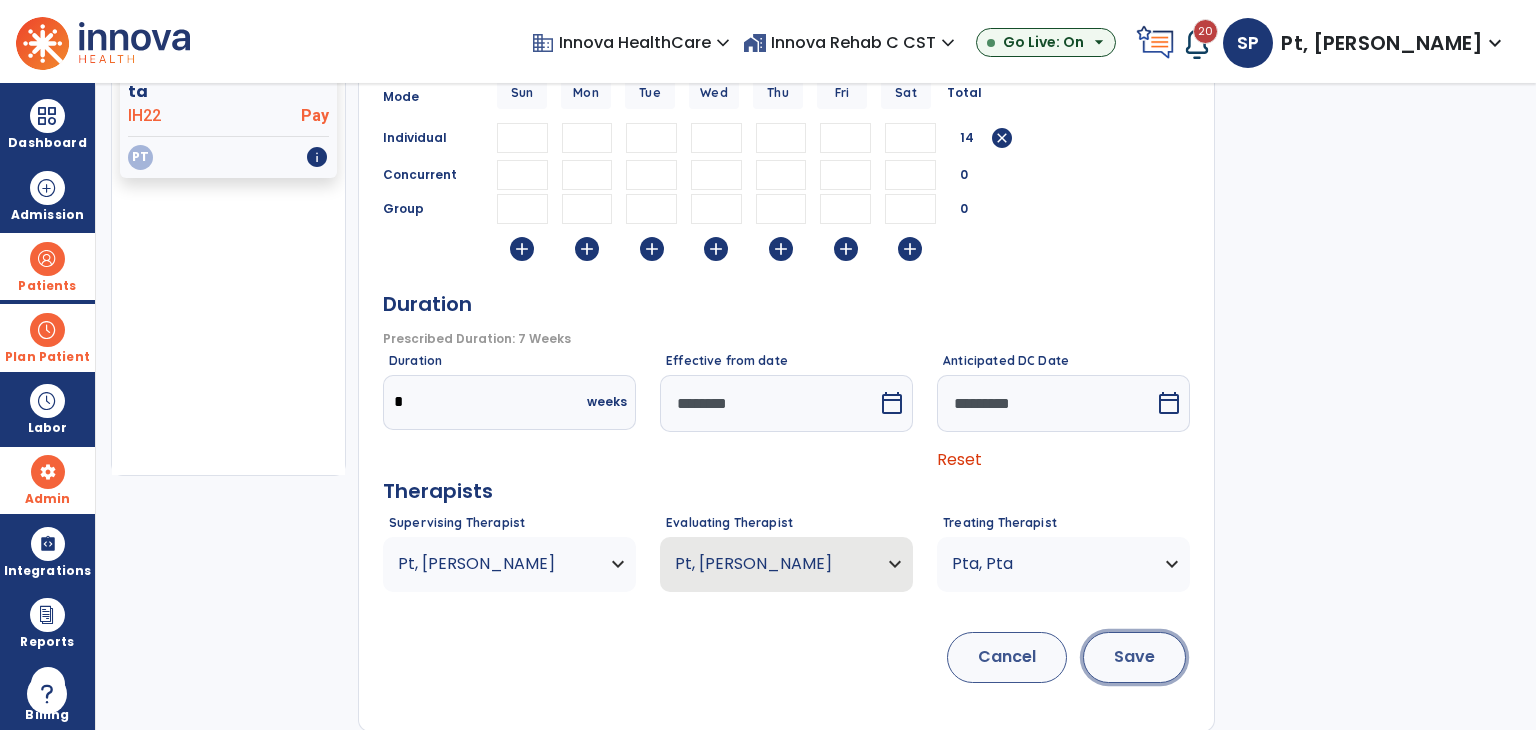 click on "Save" at bounding box center (1134, 657) 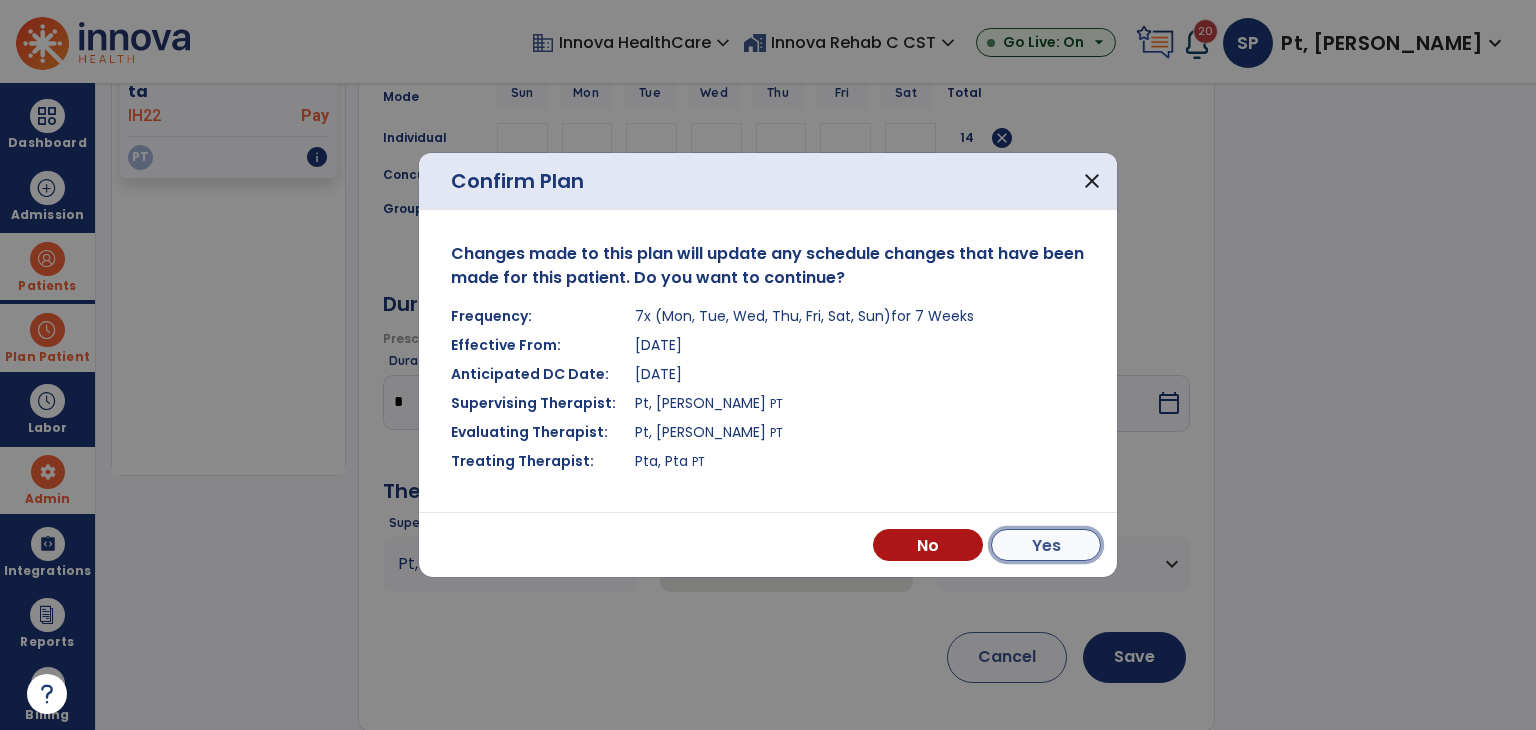 click on "Yes" at bounding box center (1046, 545) 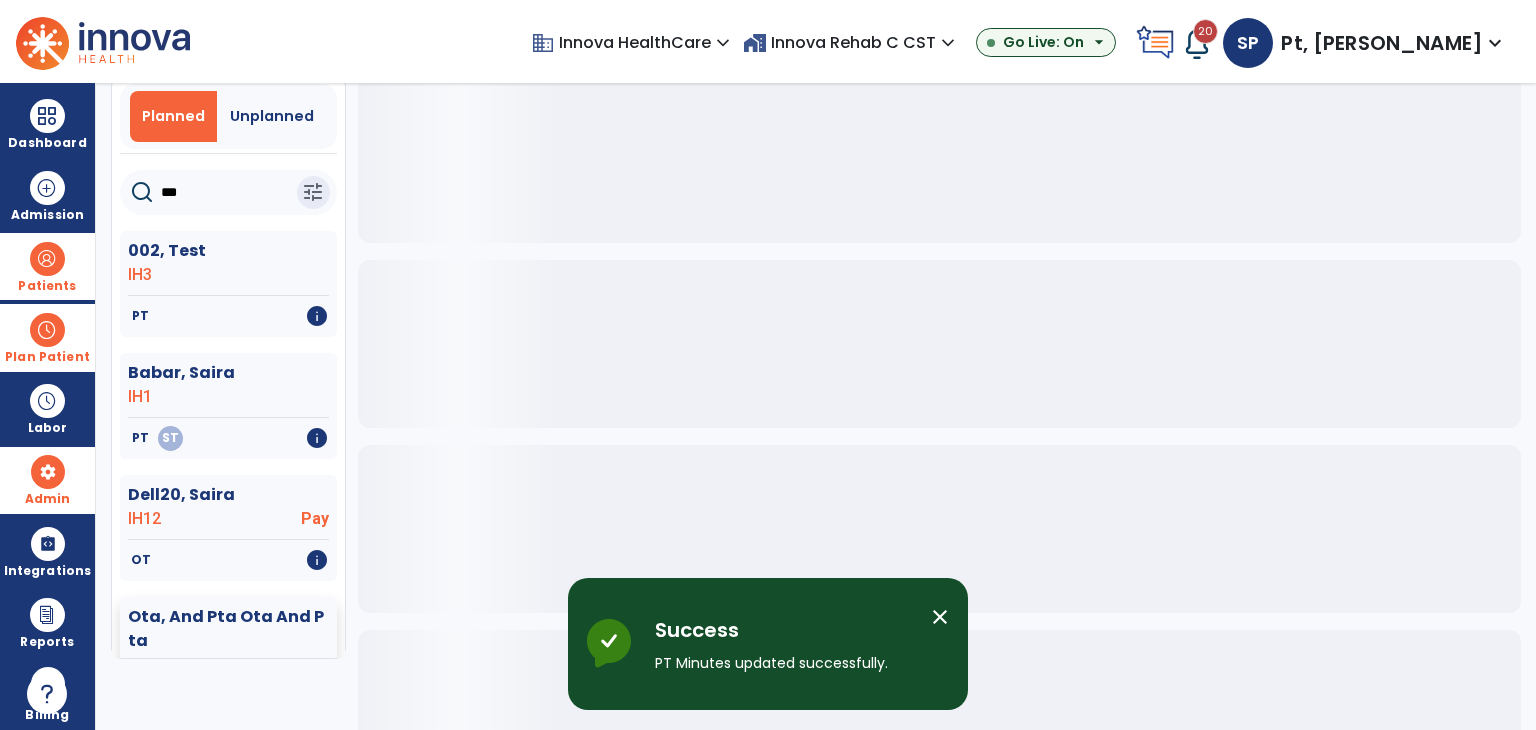 scroll, scrollTop: 0, scrollLeft: 0, axis: both 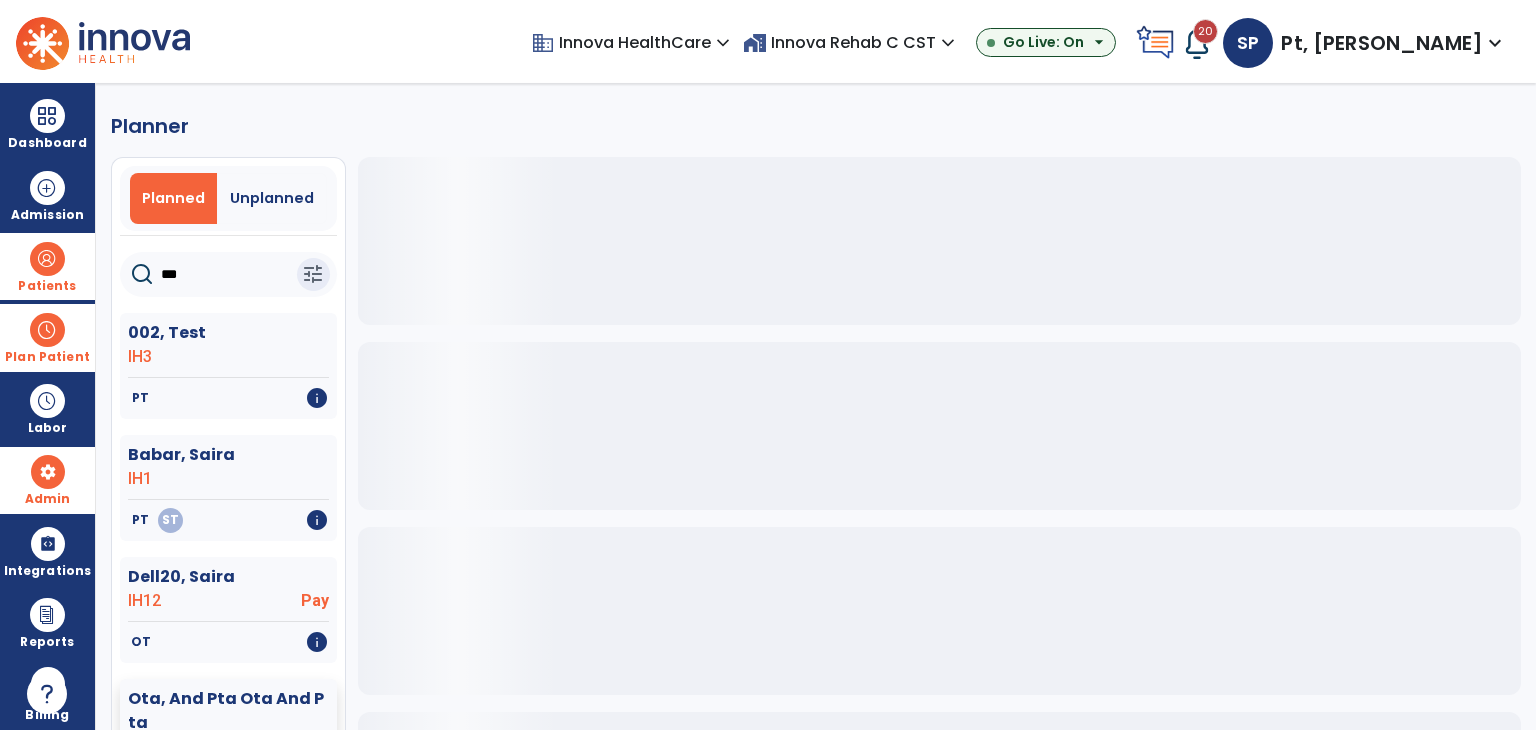 click on "Admin" at bounding box center (47, 266) 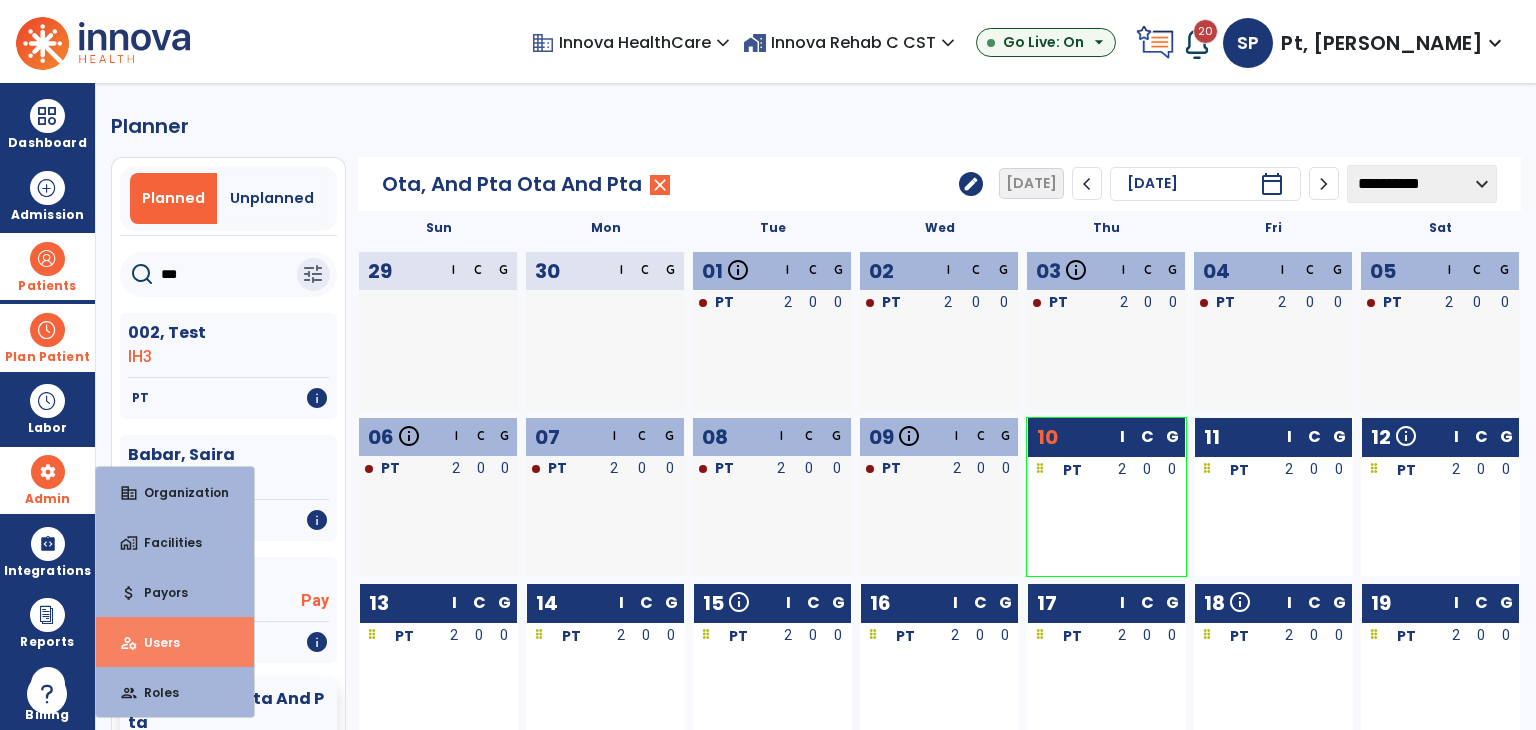 click on "manage_accounts  Users" at bounding box center (175, 642) 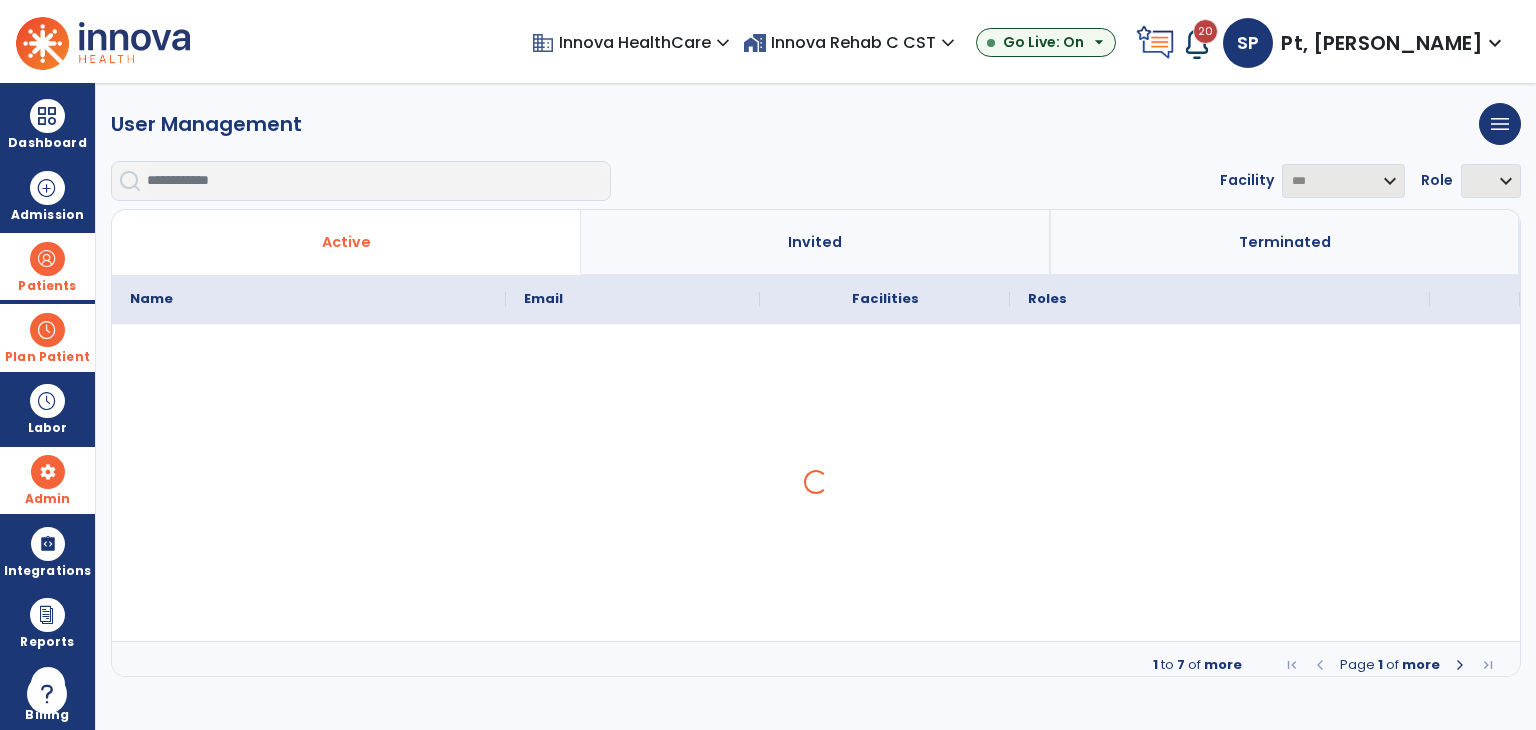 select on "***" 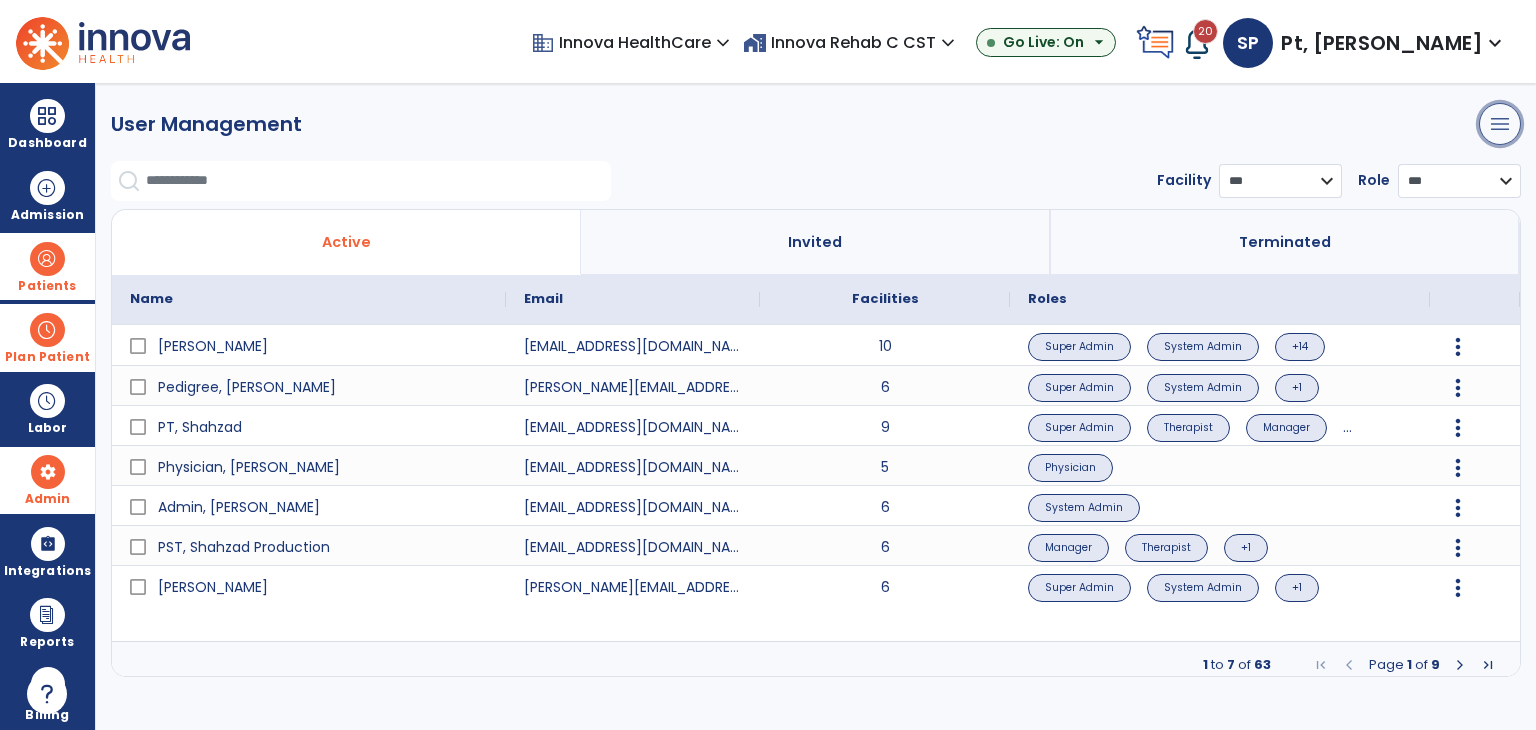 click on "menu" at bounding box center (1500, 124) 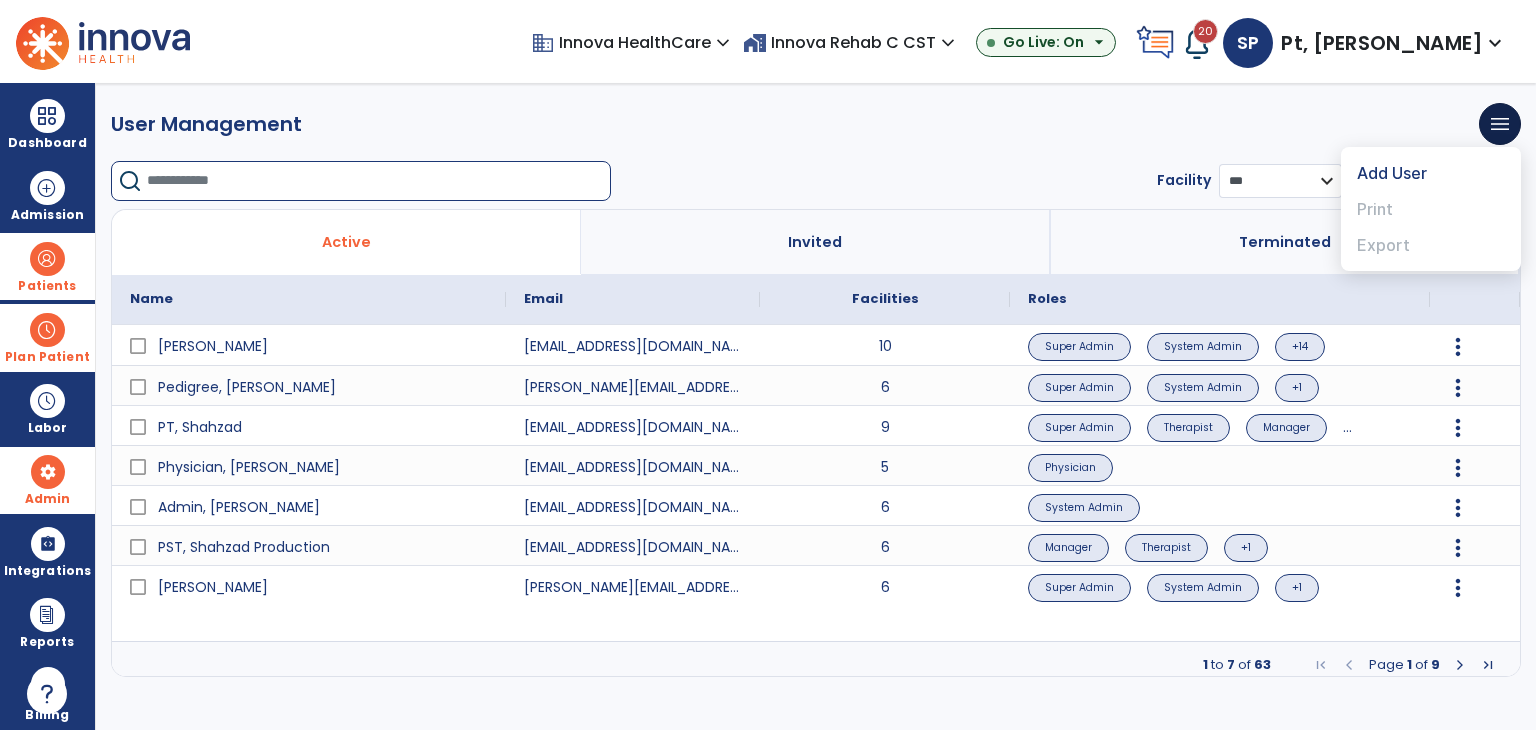 click at bounding box center (378, 181) 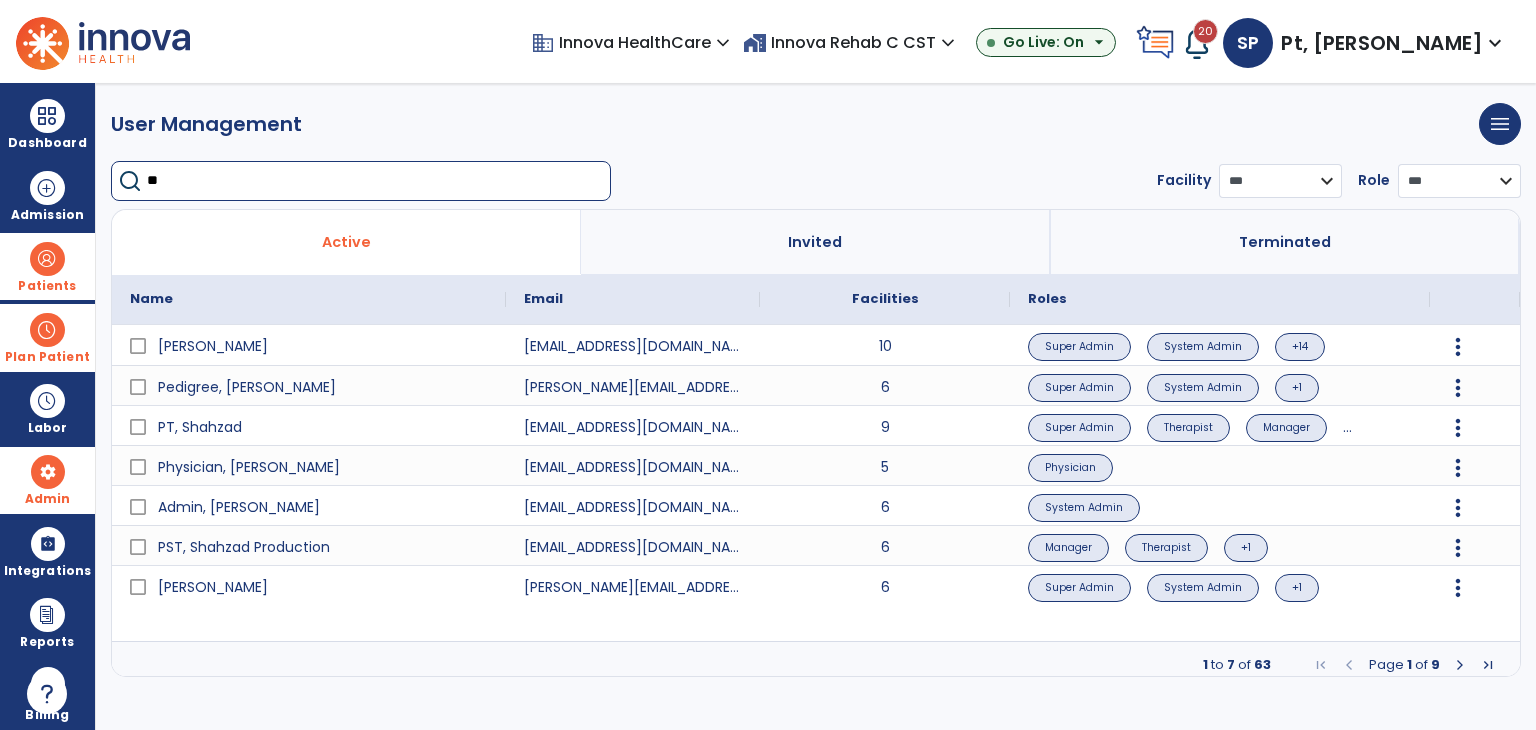 type on "**" 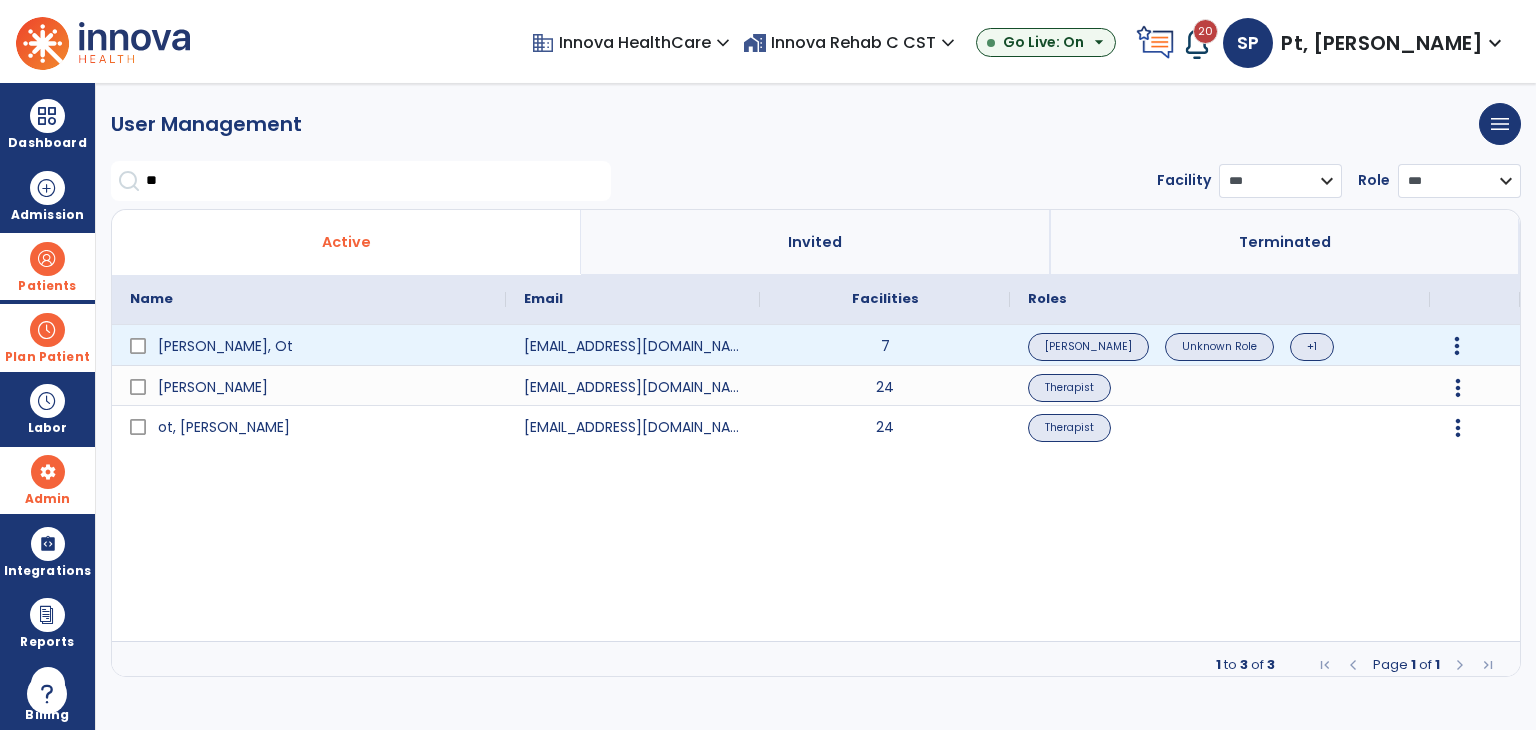 click 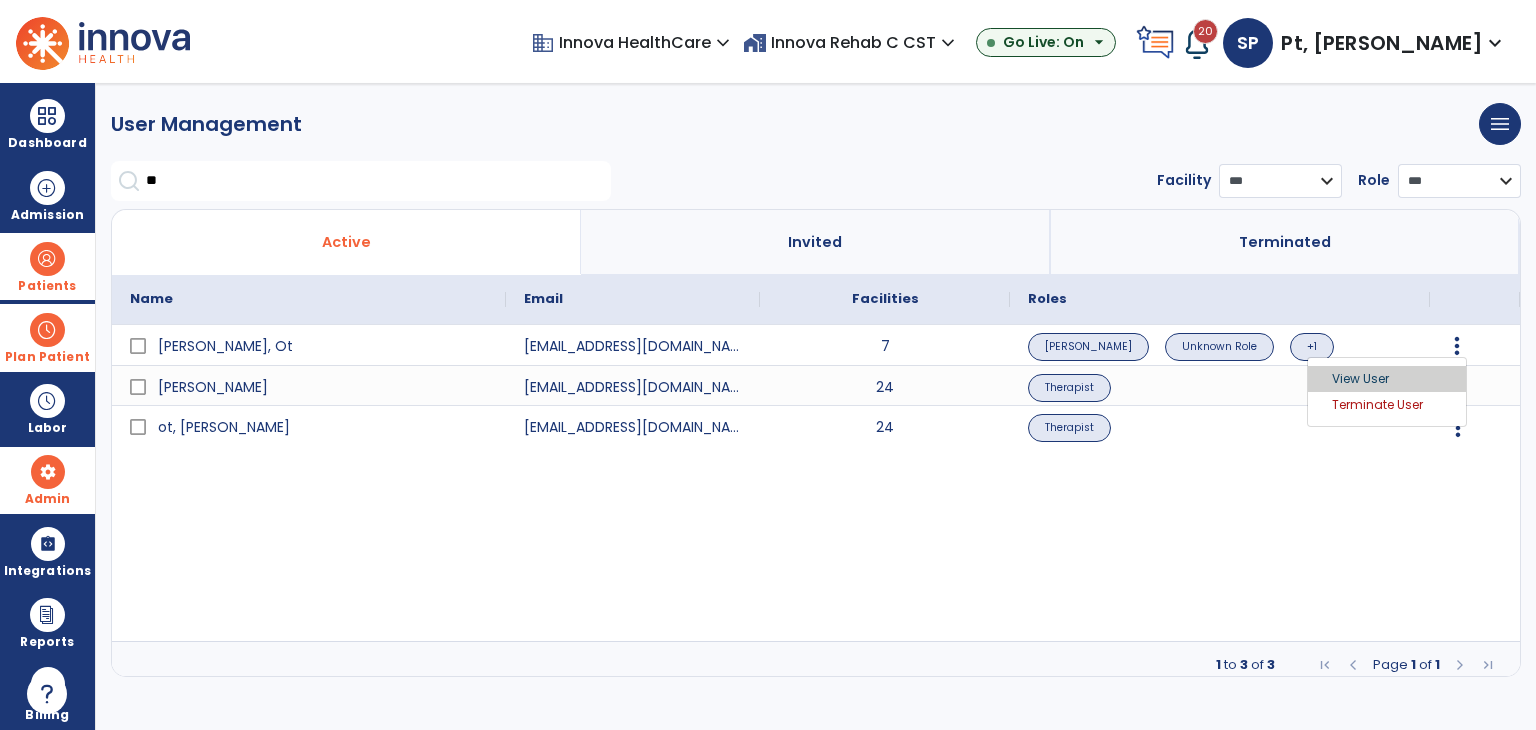 click on "View User" at bounding box center [1387, 379] 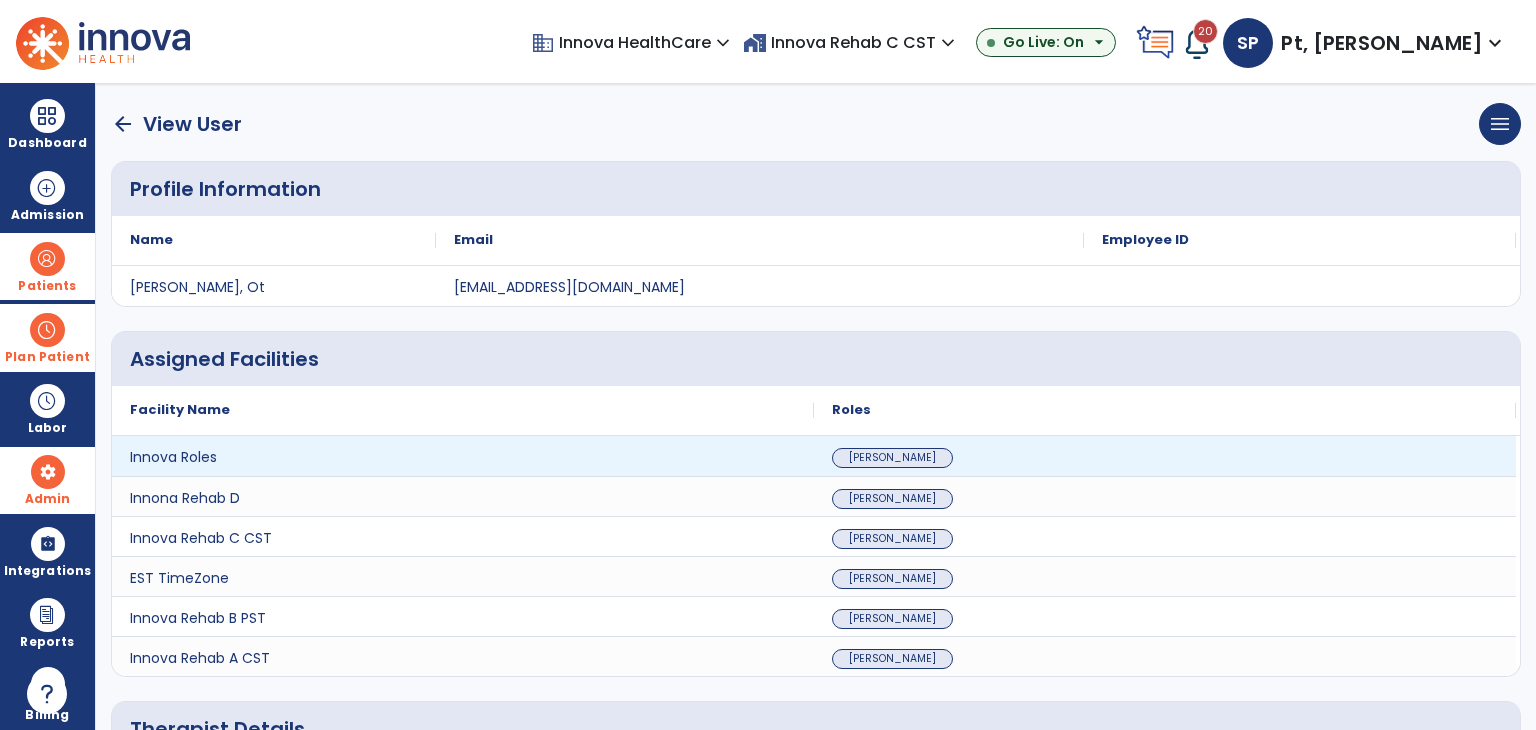 scroll, scrollTop: 100, scrollLeft: 0, axis: vertical 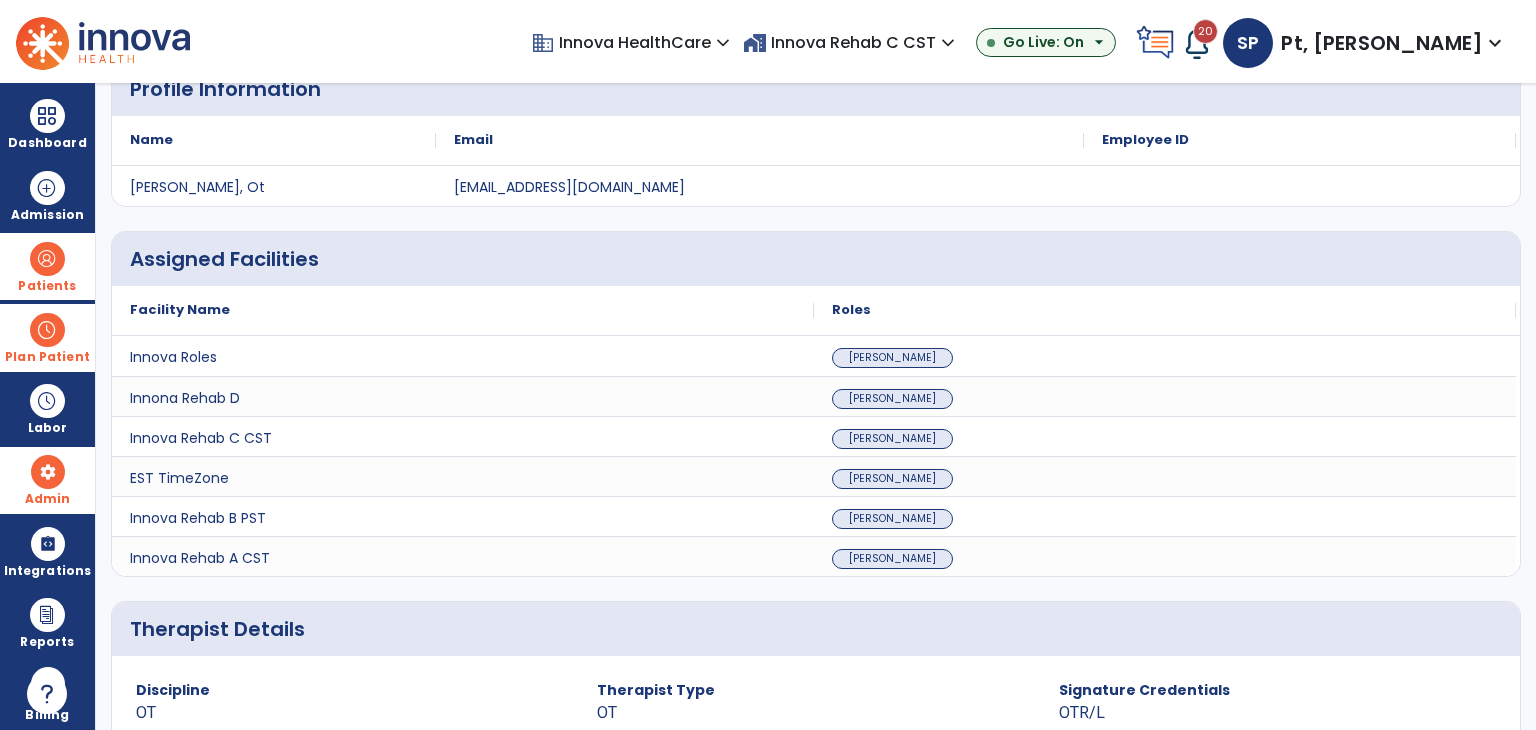 click on "domain   Innova HealthCare   expand_more" at bounding box center [637, 42] 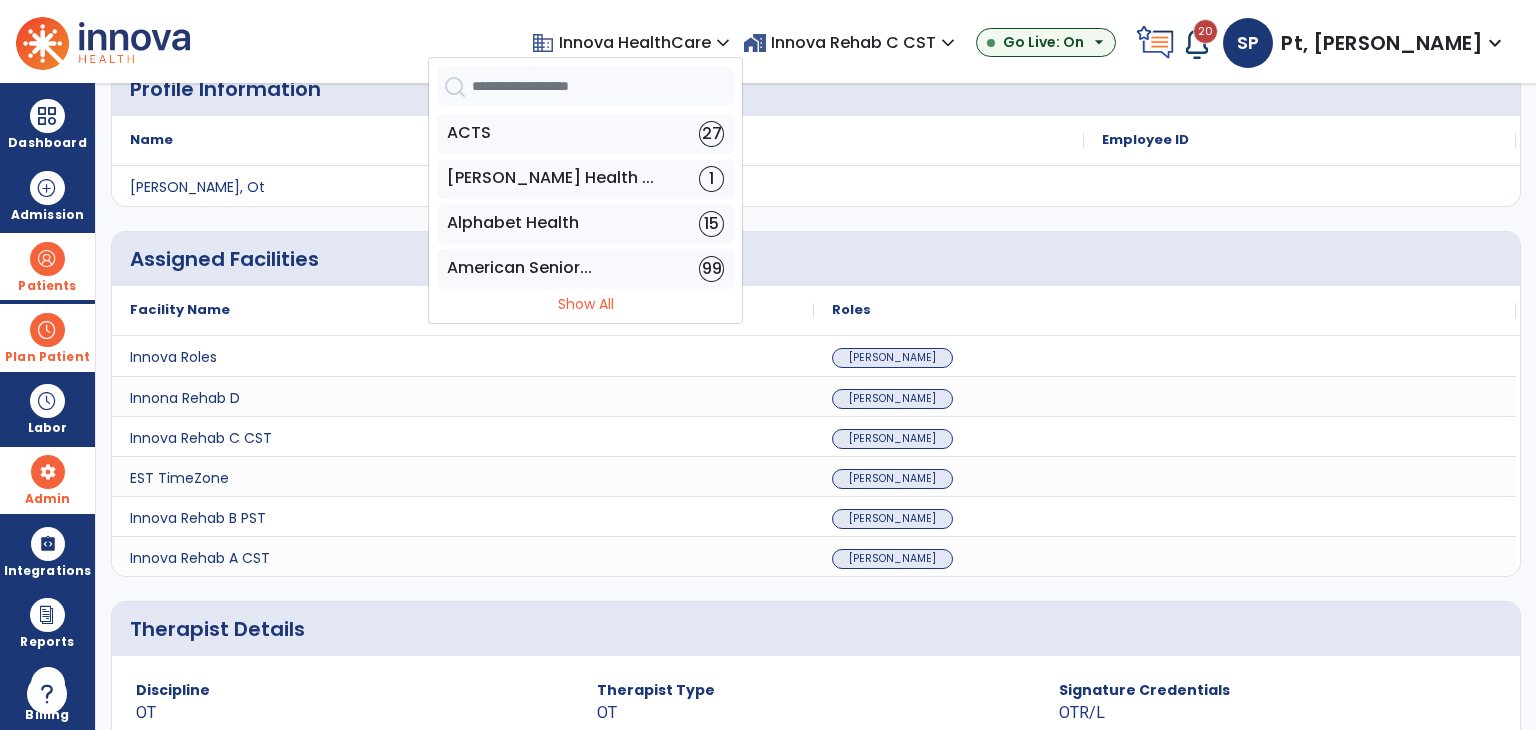 click on "Profile Information" 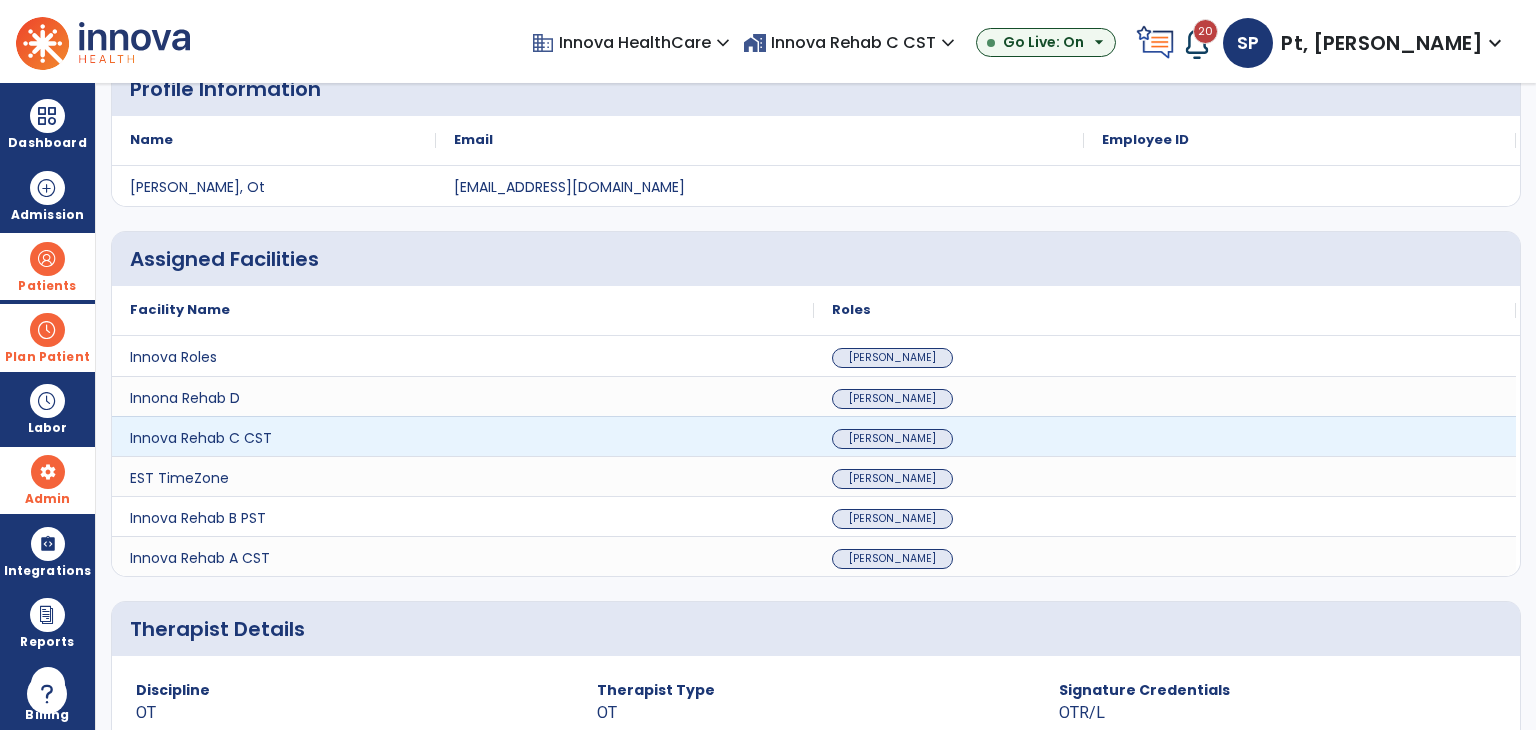 scroll, scrollTop: 0, scrollLeft: 0, axis: both 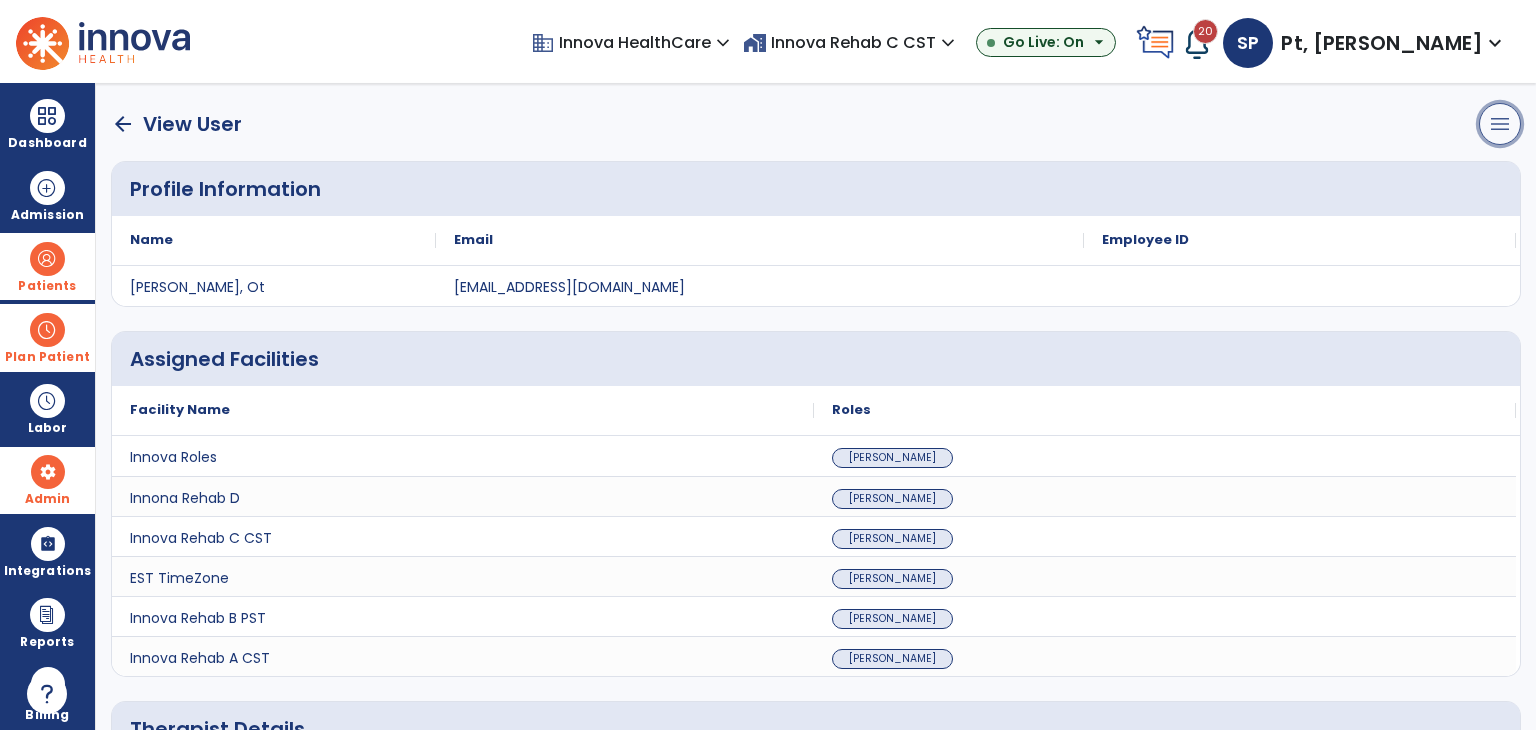 click on "menu" at bounding box center [1500, 124] 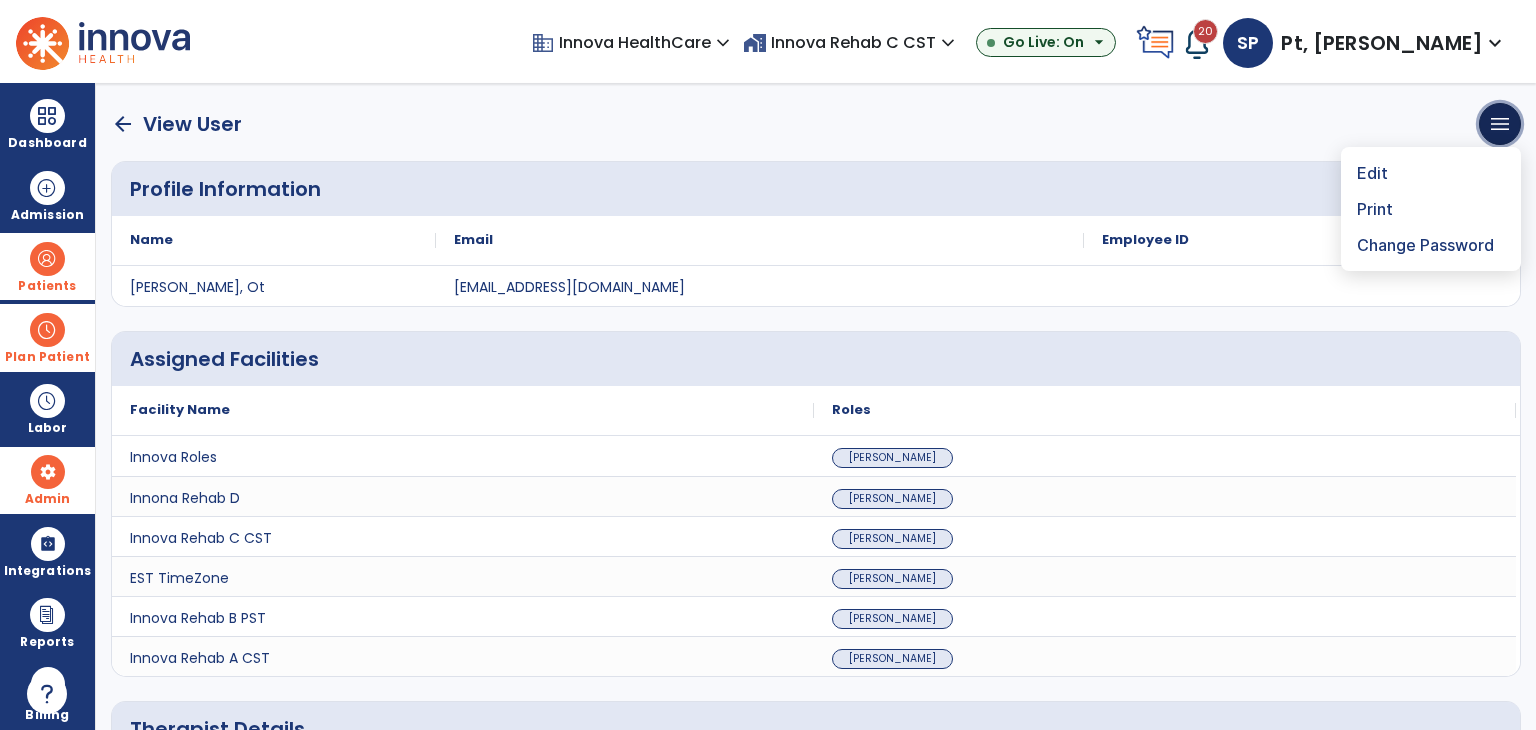 type 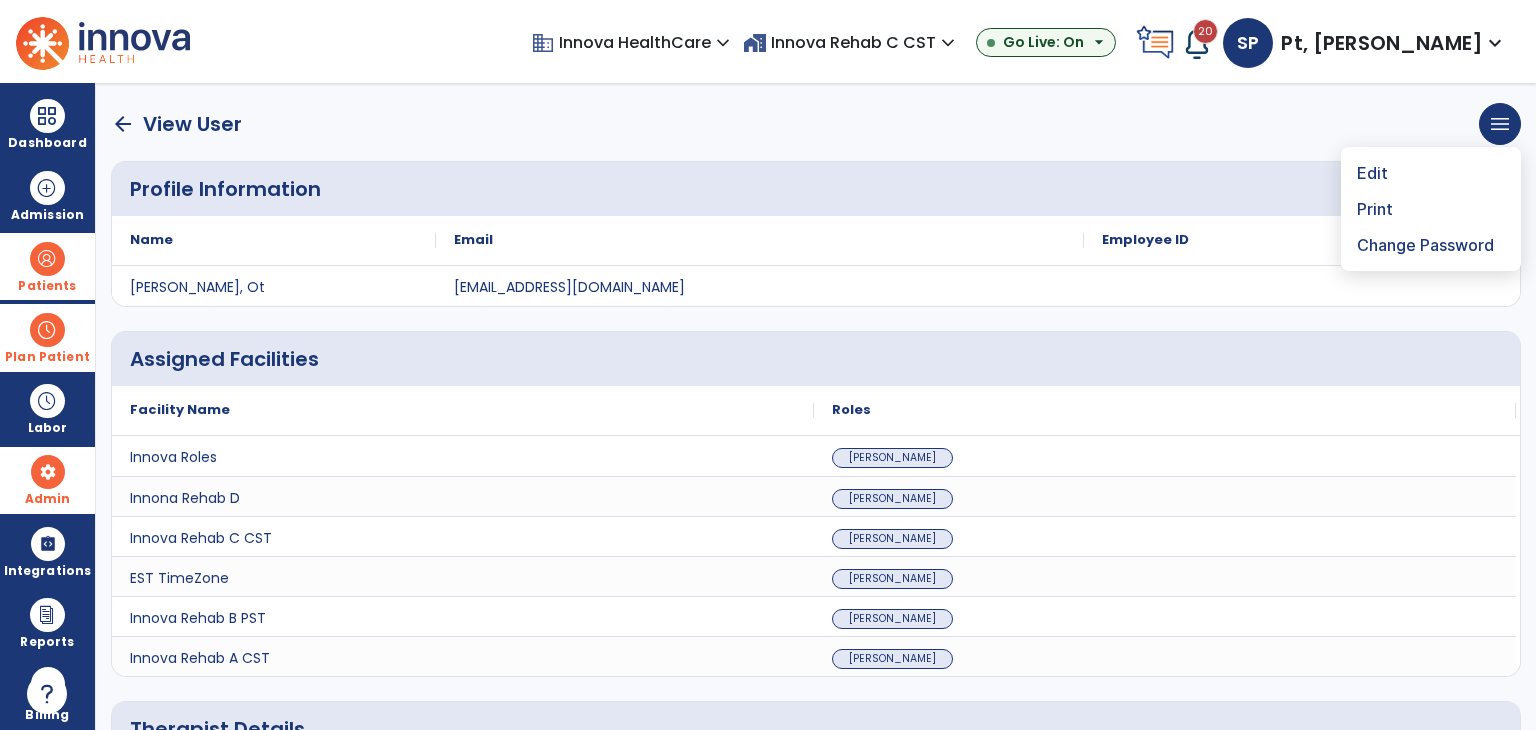 click on "arrow_back   View User       menu   Edit  Print  Change Password" 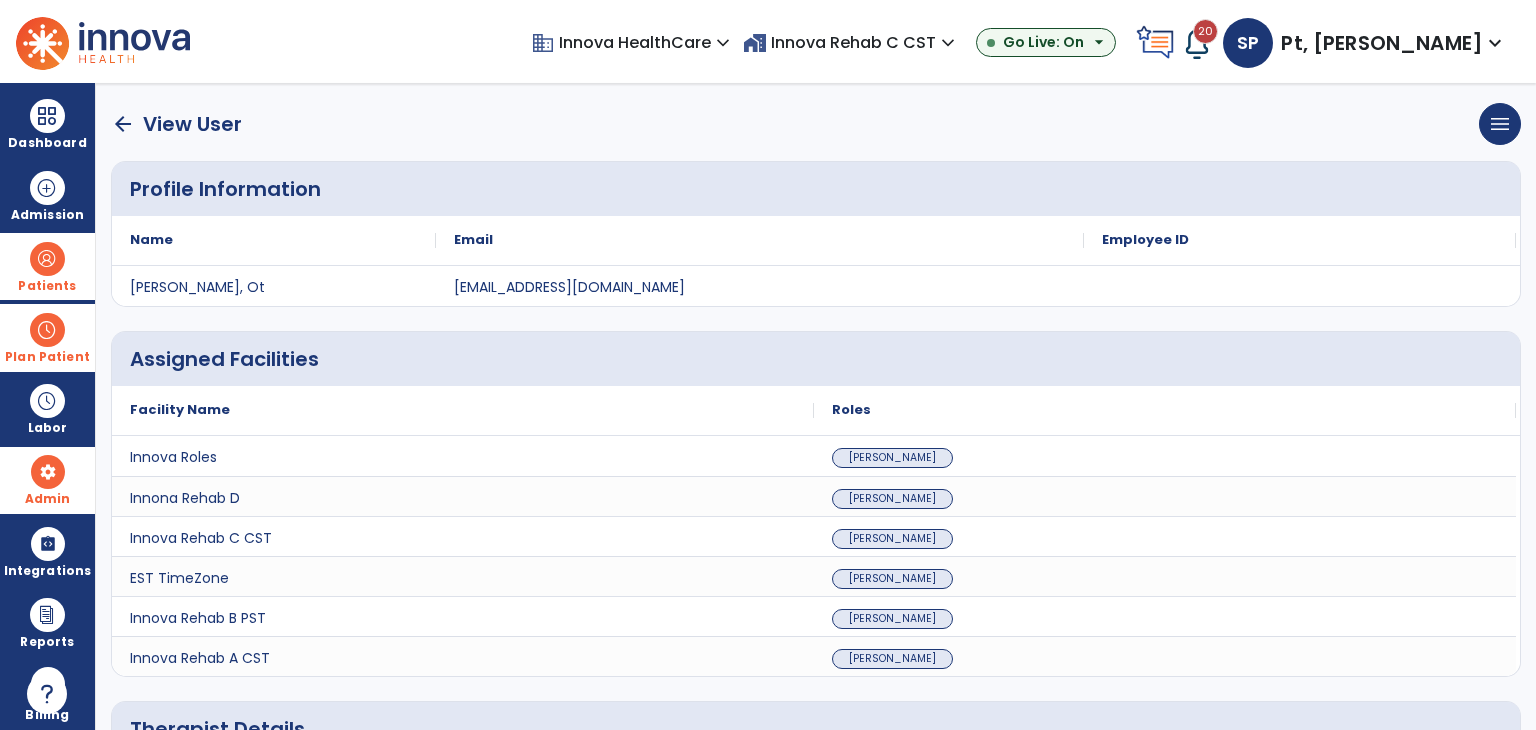 click on "Admin" at bounding box center (48, 499) 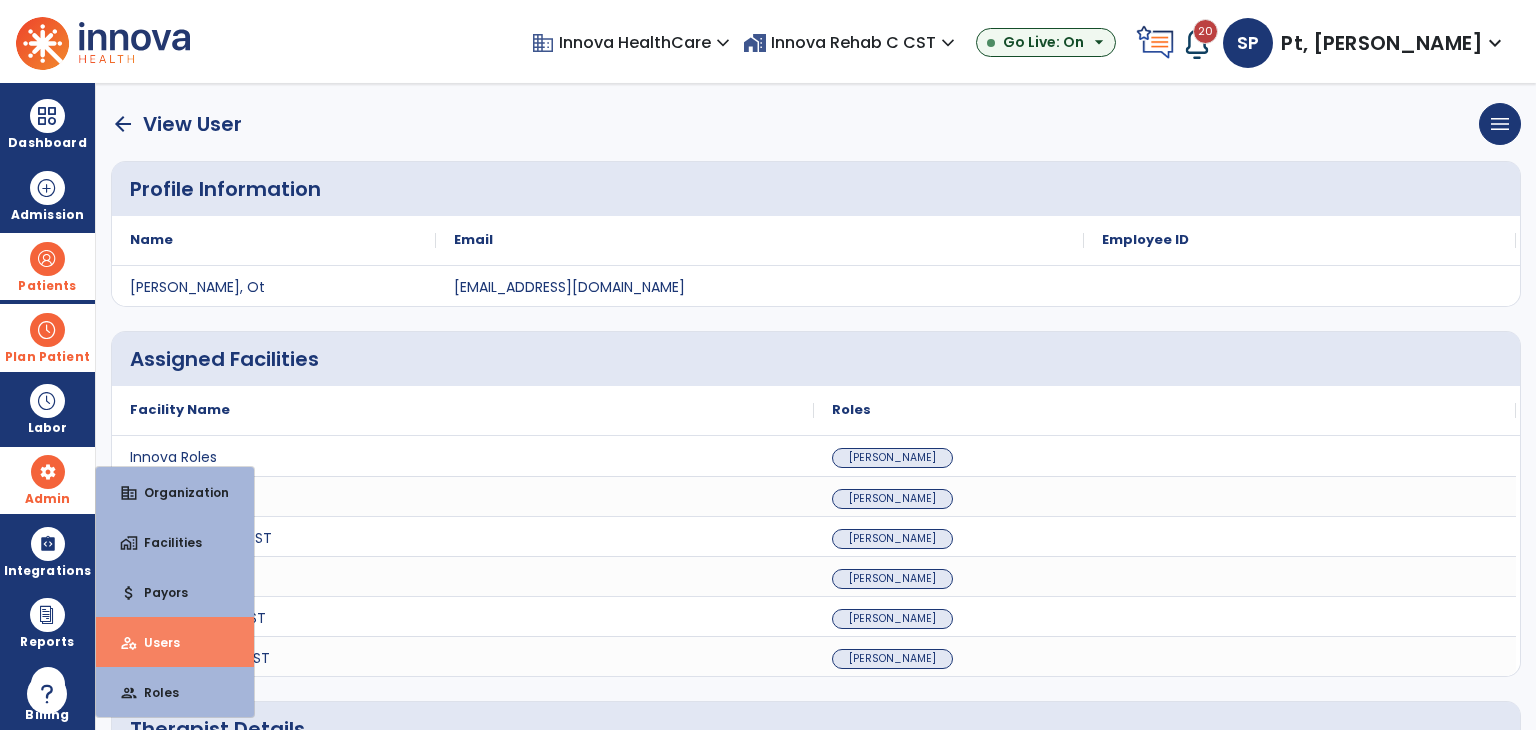 click on "Users" at bounding box center (154, 642) 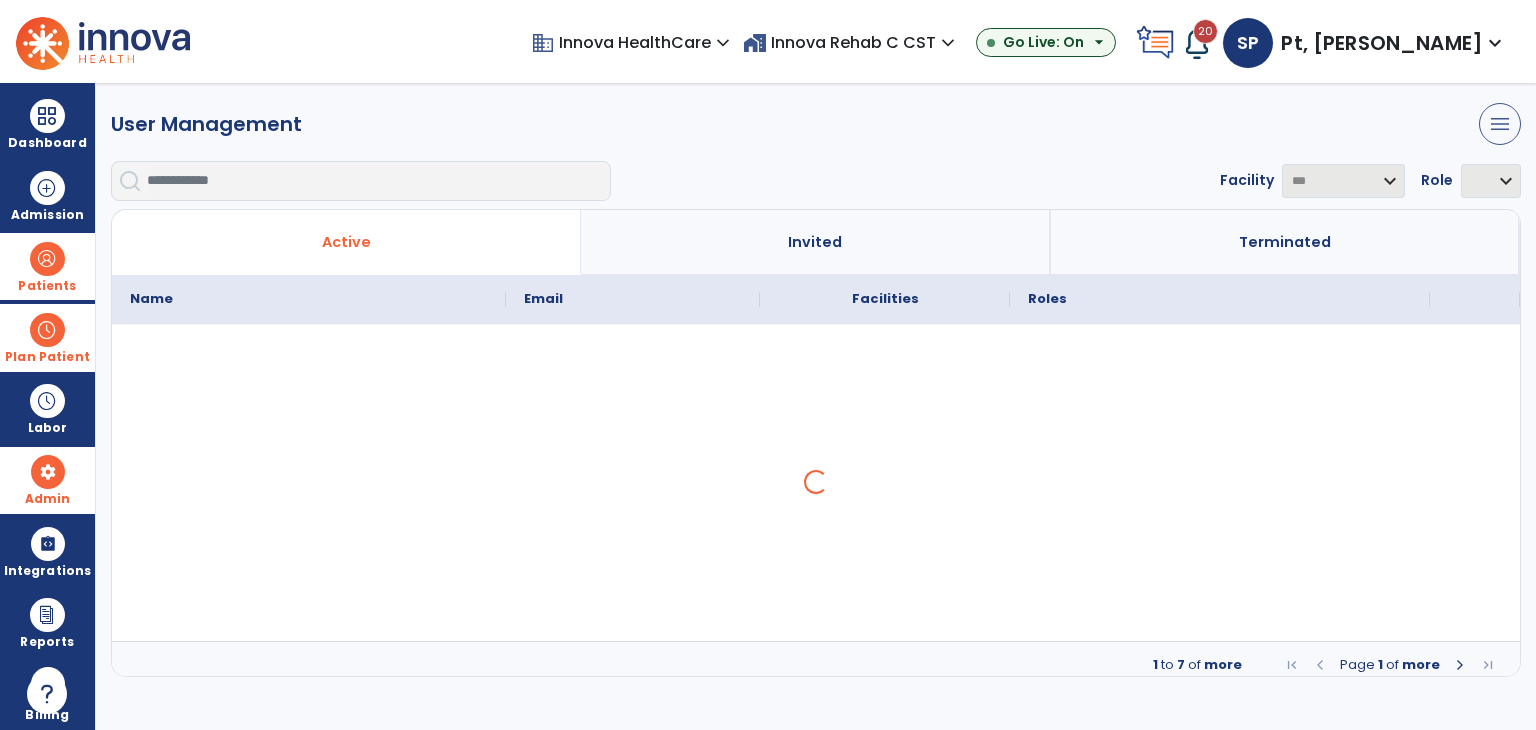 select on "***" 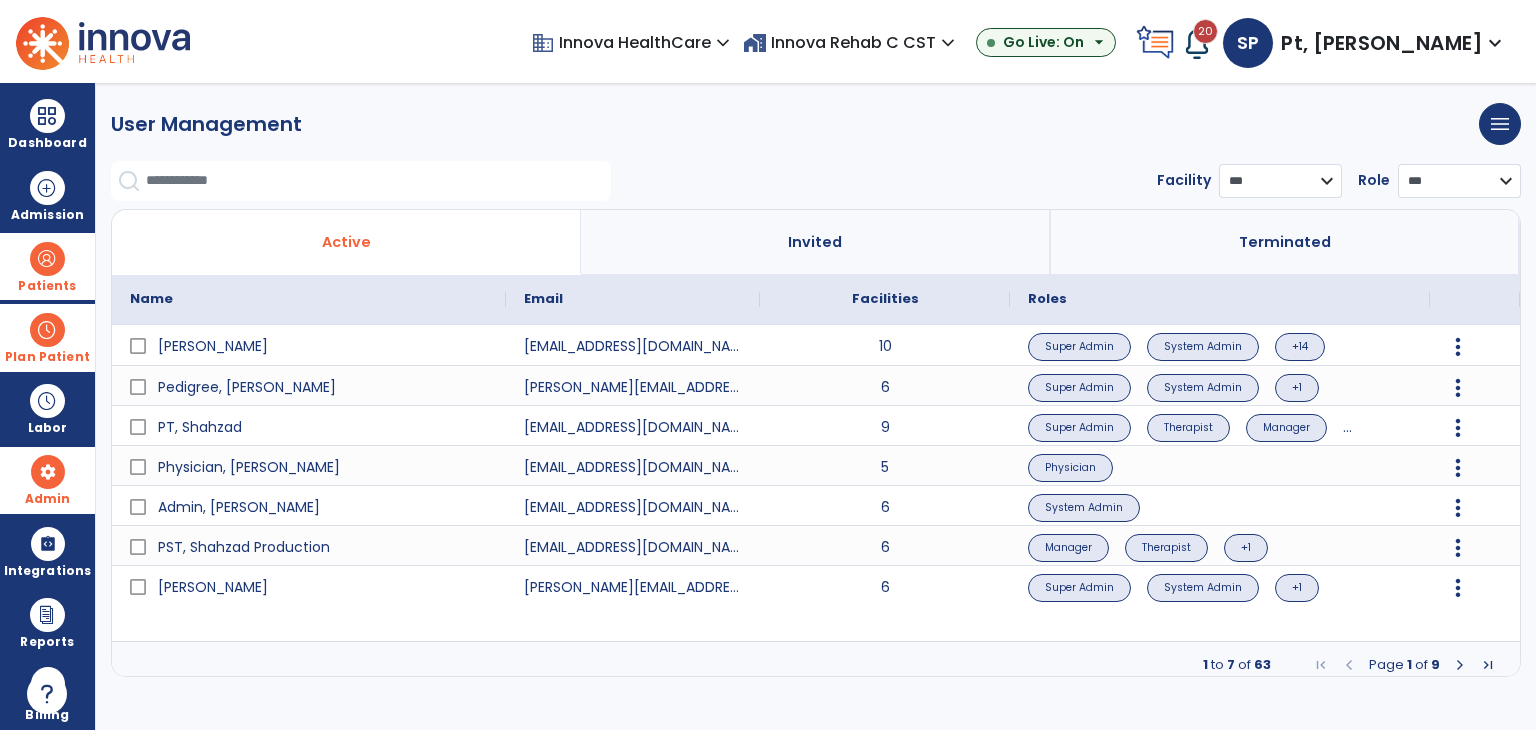 click on "Go Live: On" at bounding box center [1043, 42] 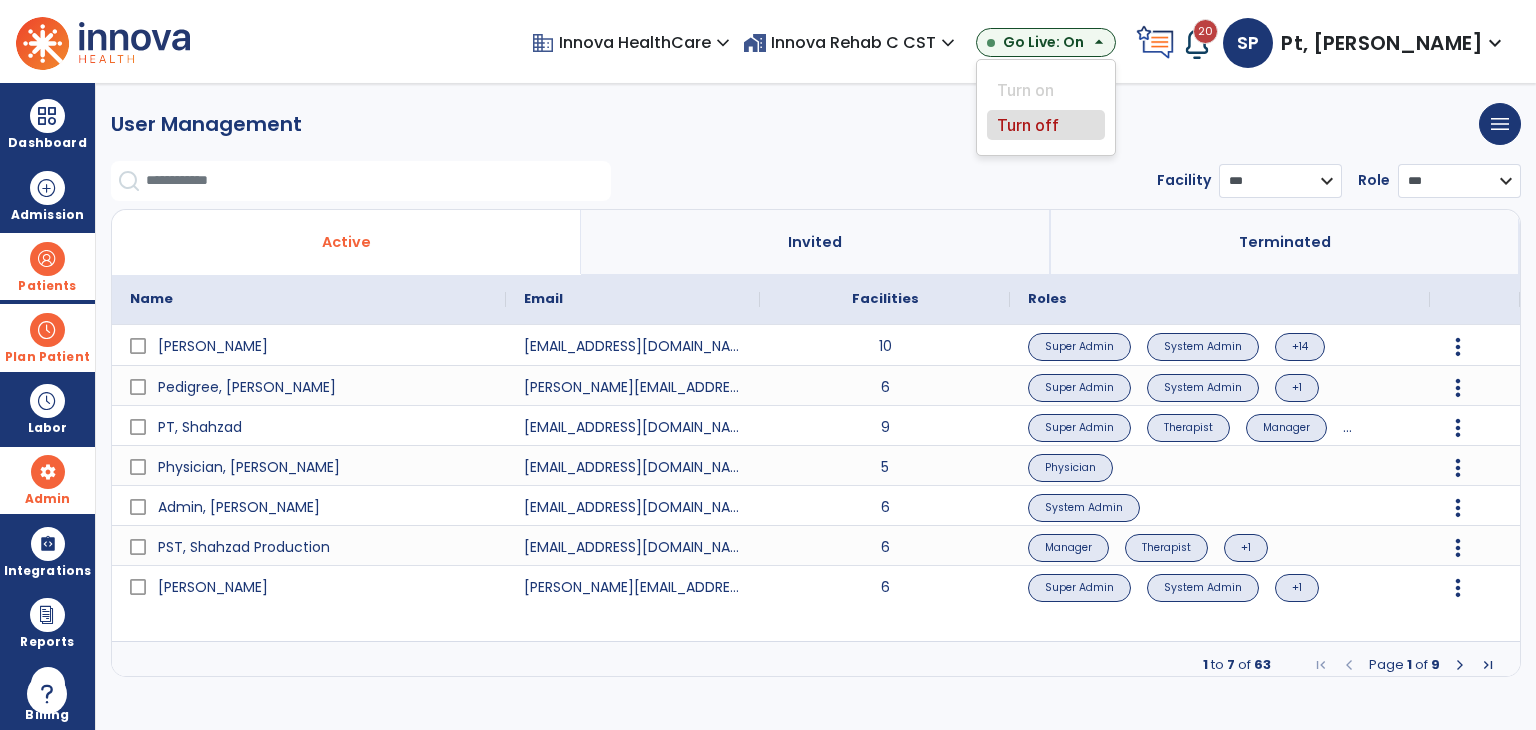 click on "Turn off" at bounding box center (1046, 125) 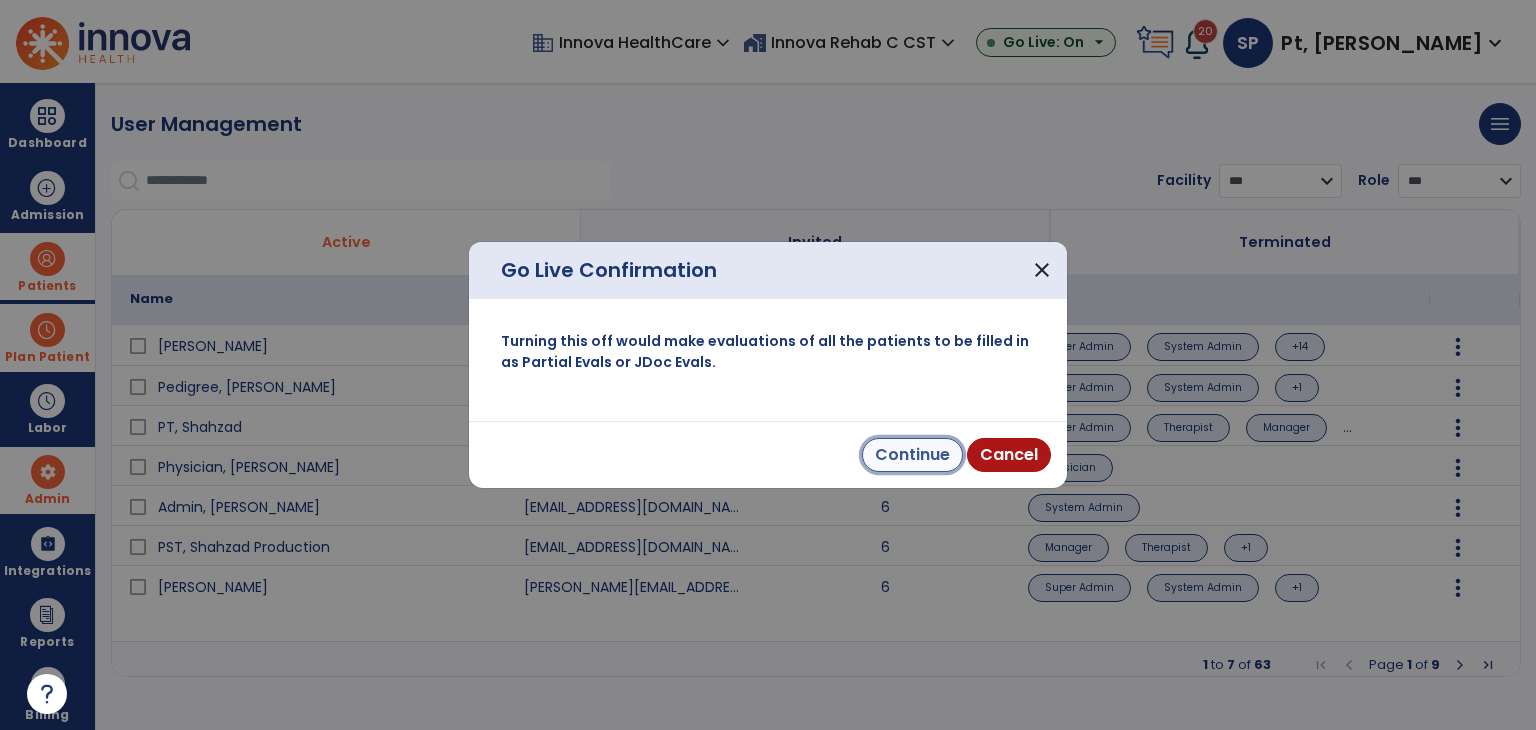 click on "Continue" at bounding box center (912, 455) 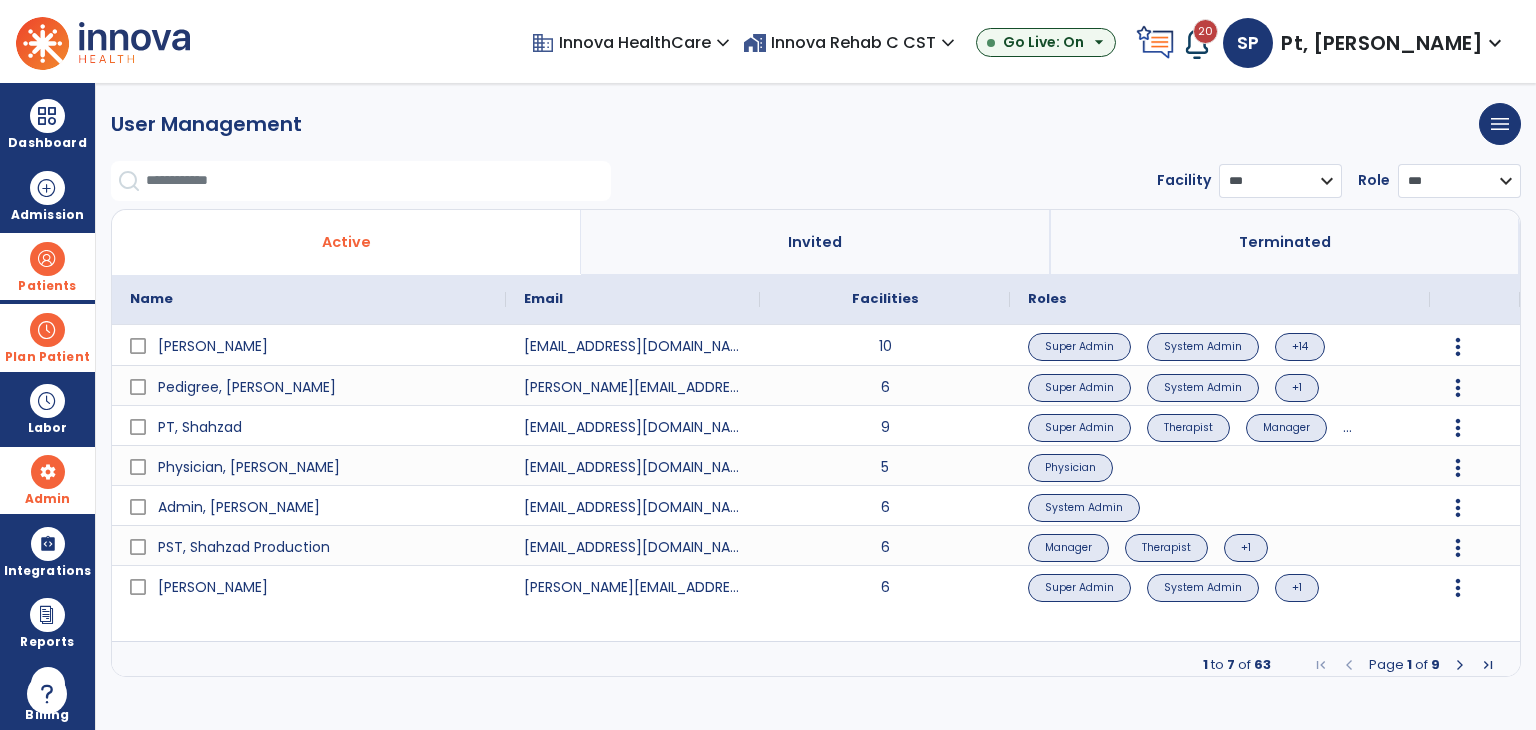 click on "User Management   menu  Add User  Print   Export" 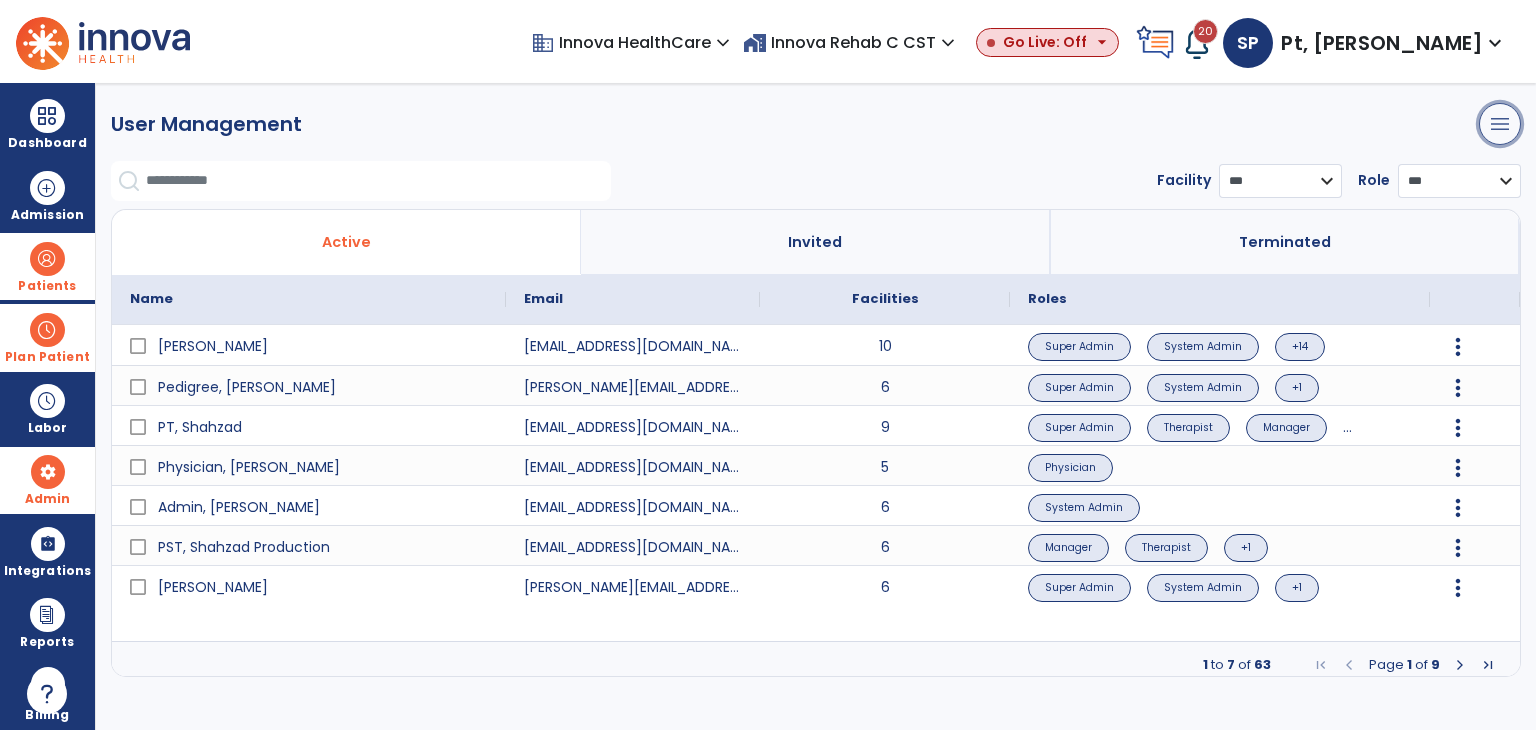 click on "menu" at bounding box center [1500, 124] 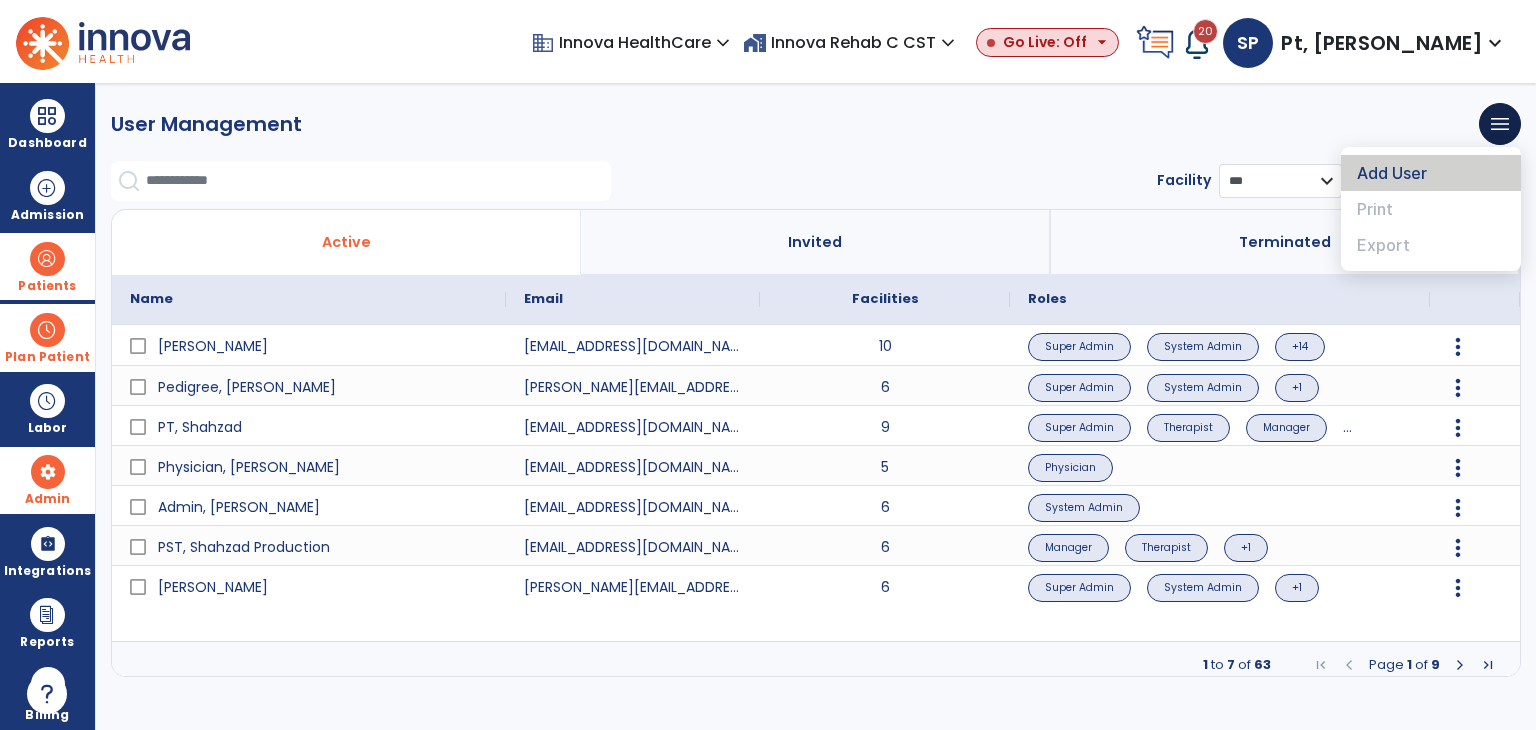 click on "Add User" 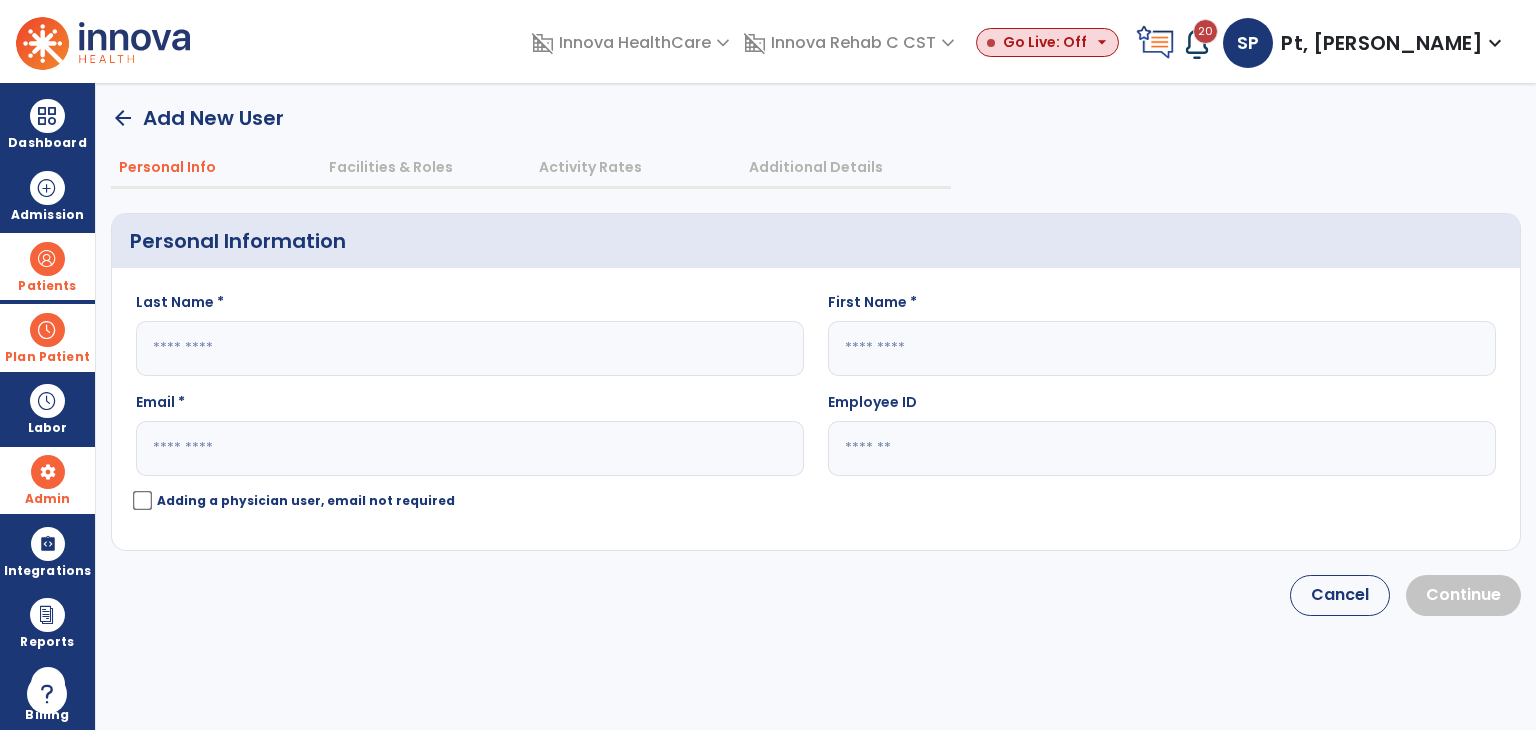 click 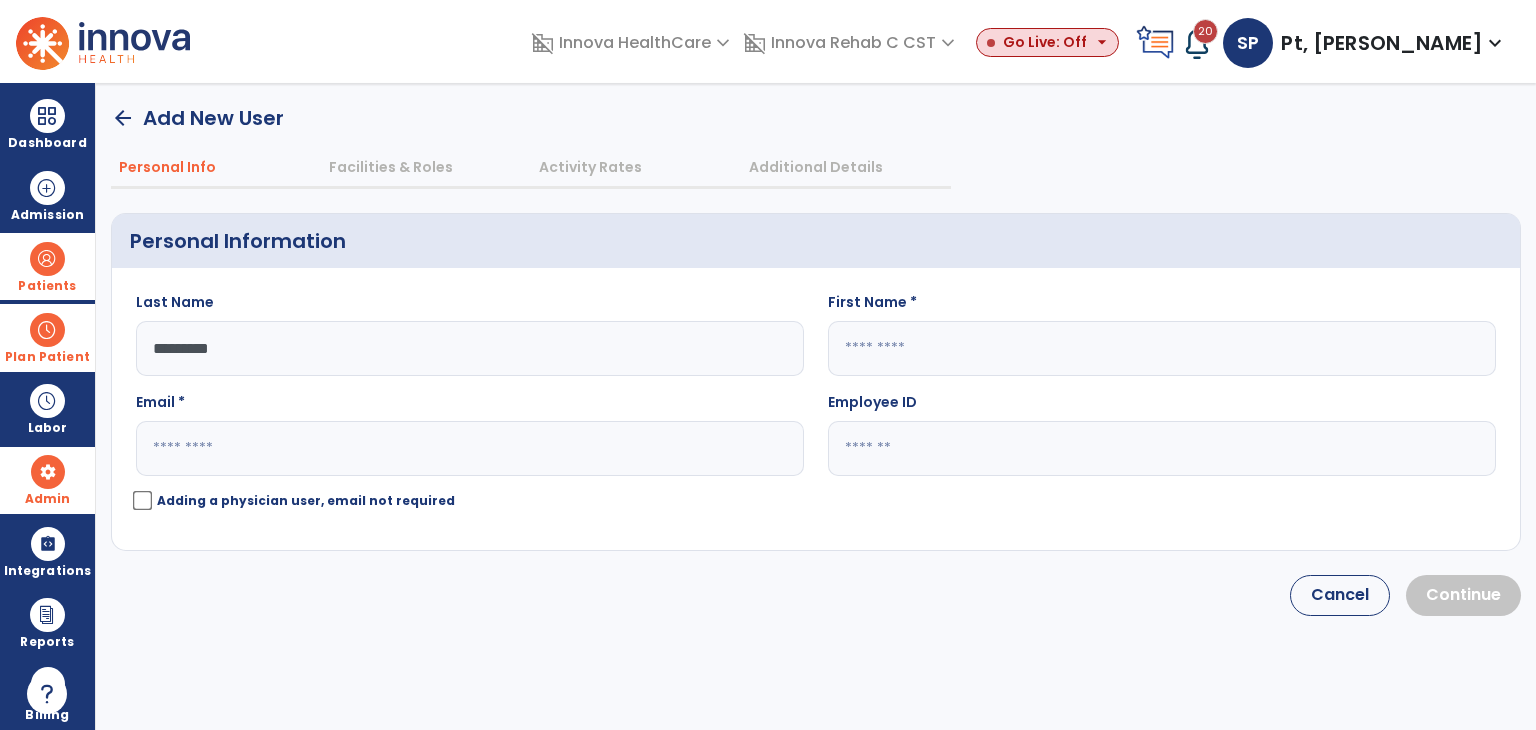 type on "*********" 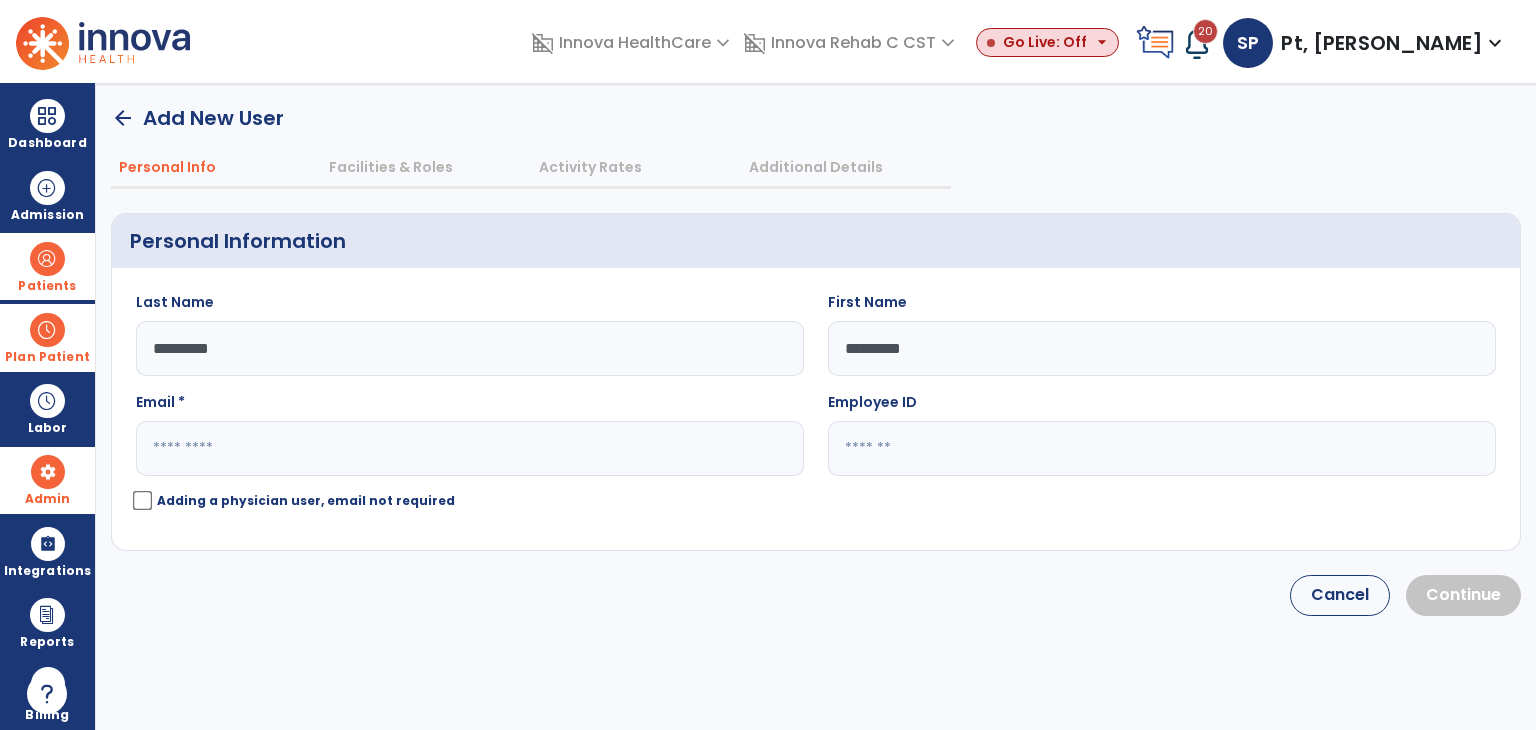 type on "*********" 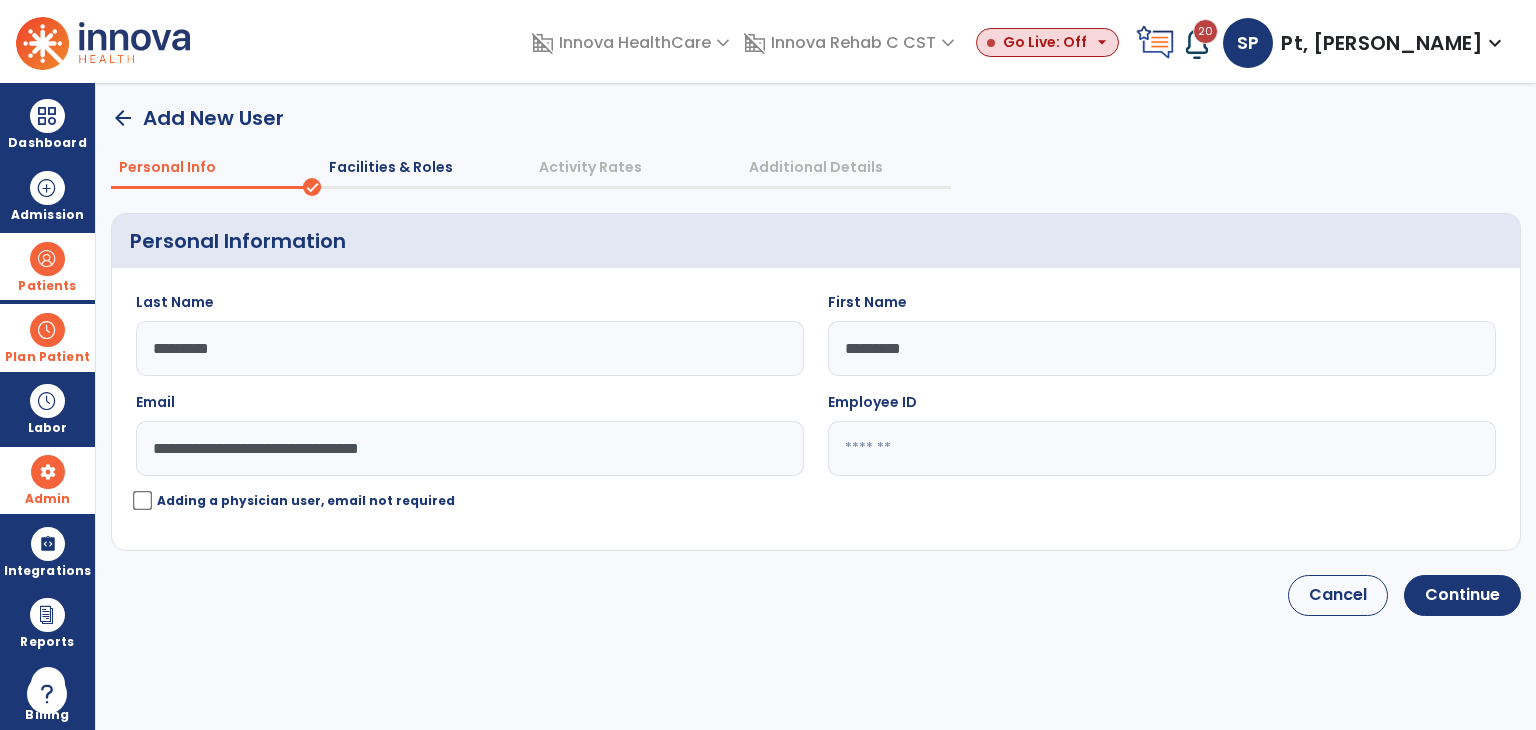 type on "**********" 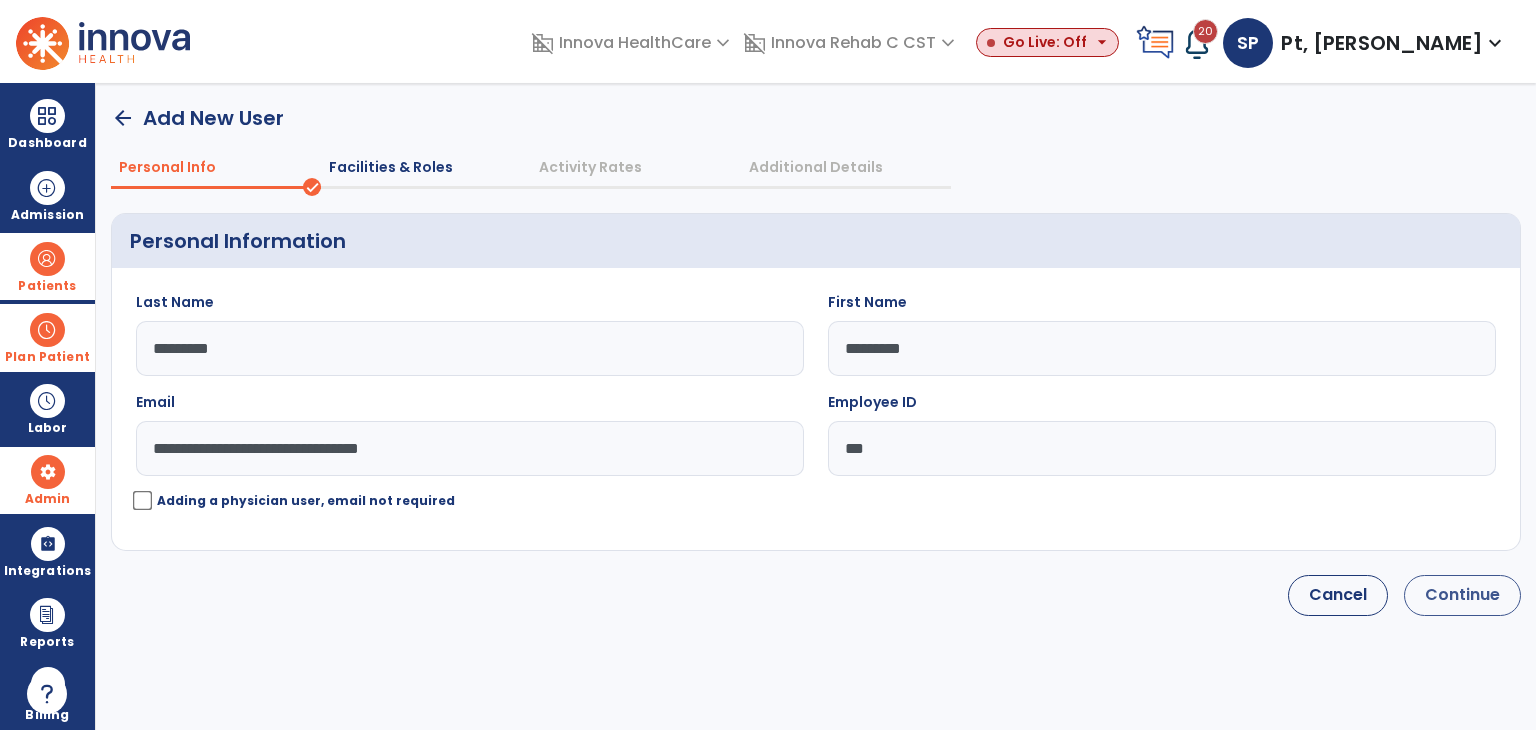 type on "***" 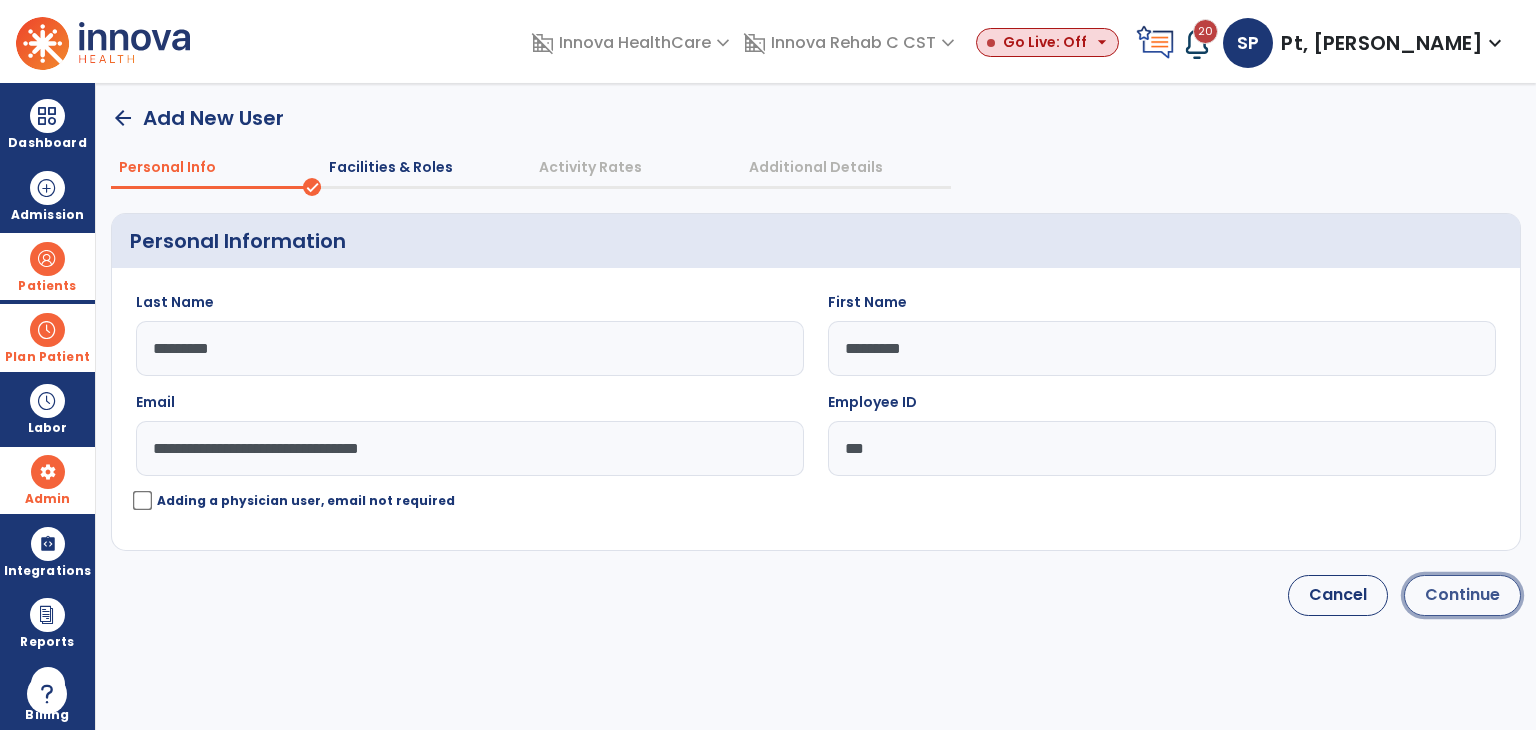 click on "Continue" 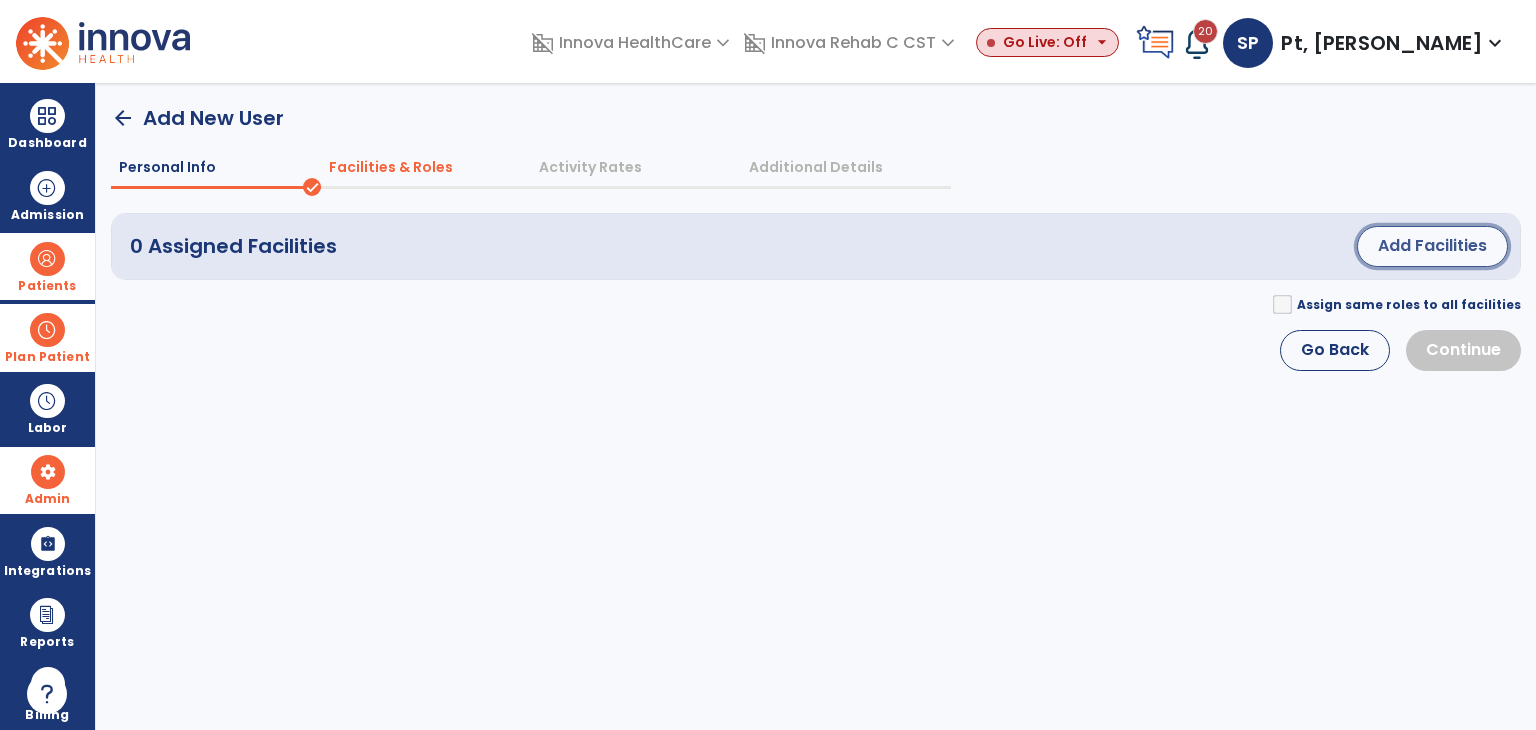 click on "Add Facilities" 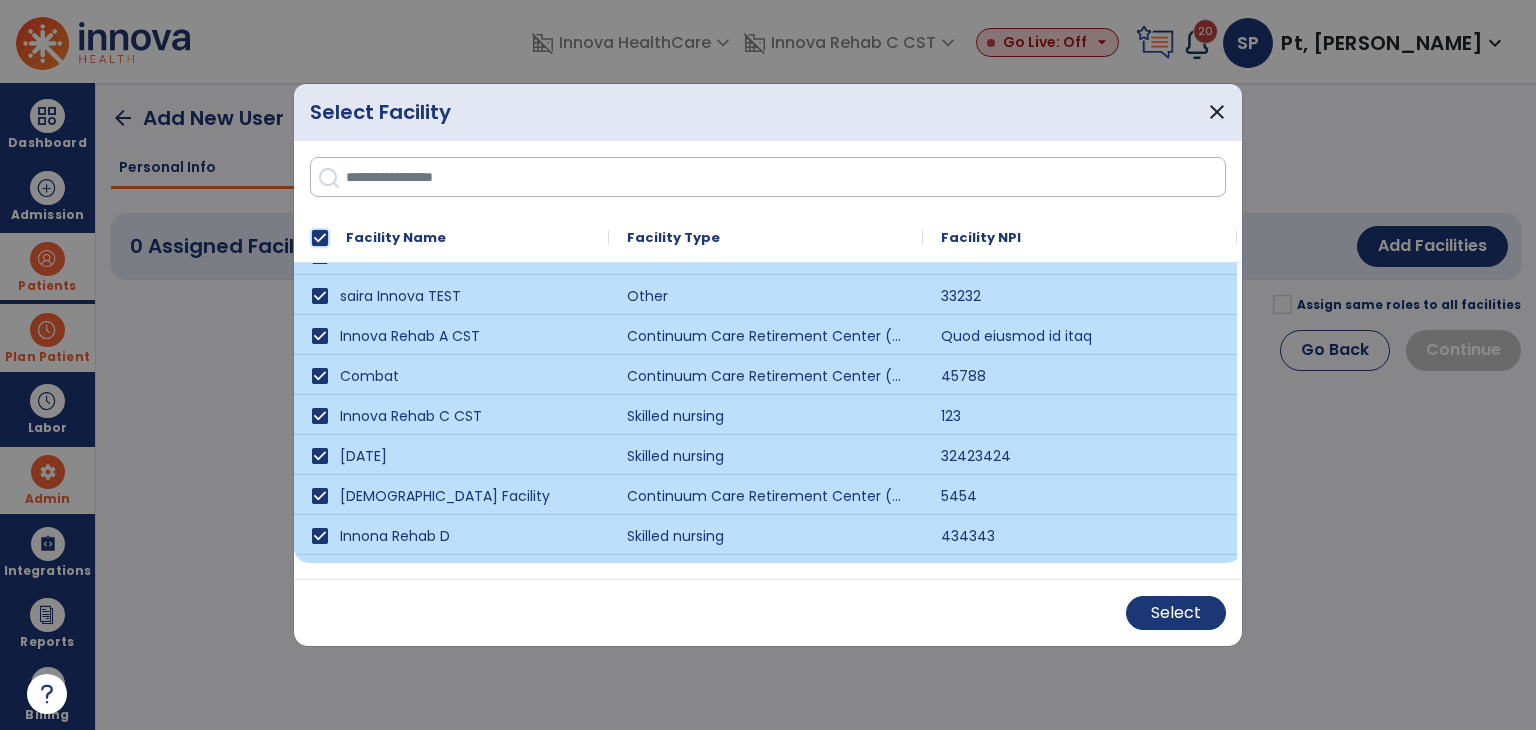 scroll, scrollTop: 700, scrollLeft: 0, axis: vertical 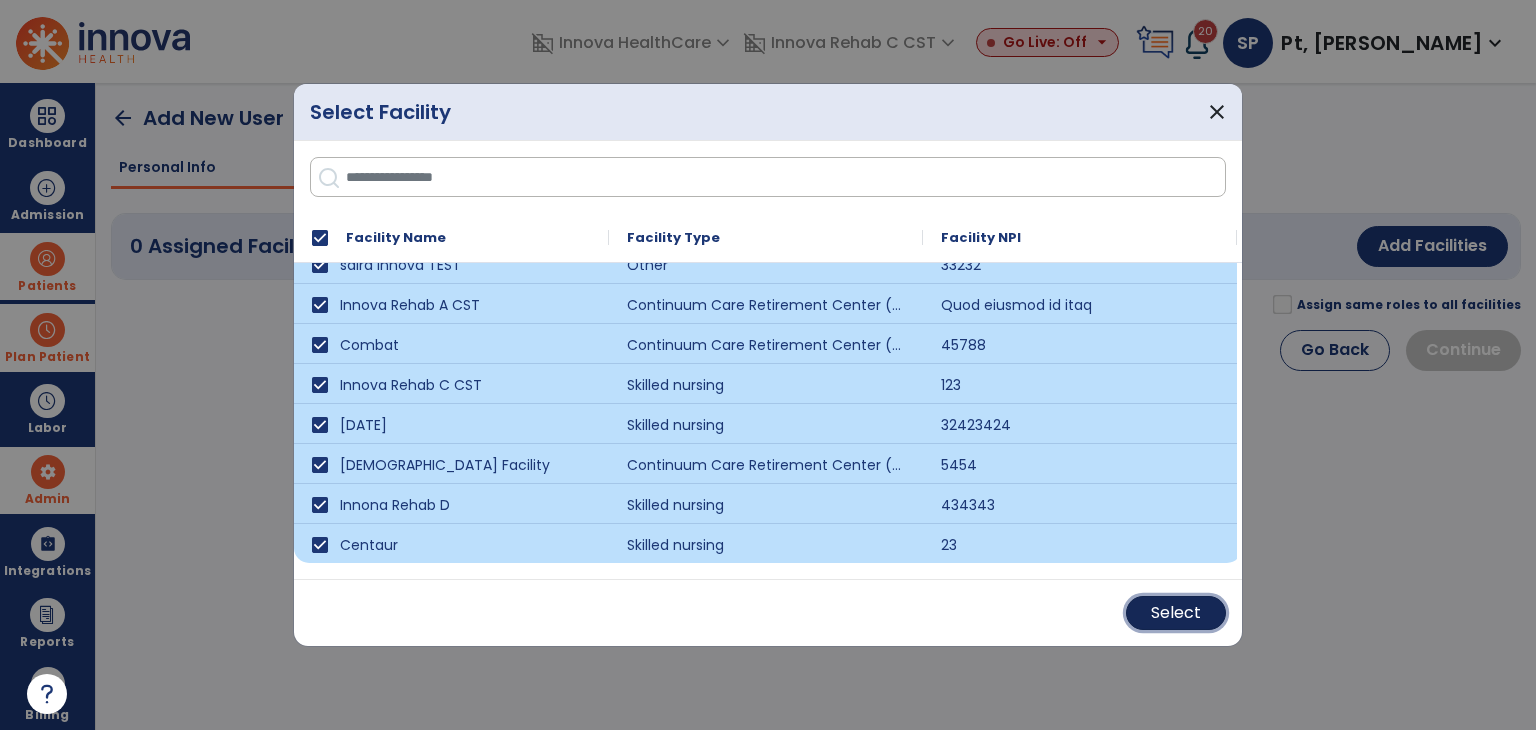 click on "Select" at bounding box center [1176, 613] 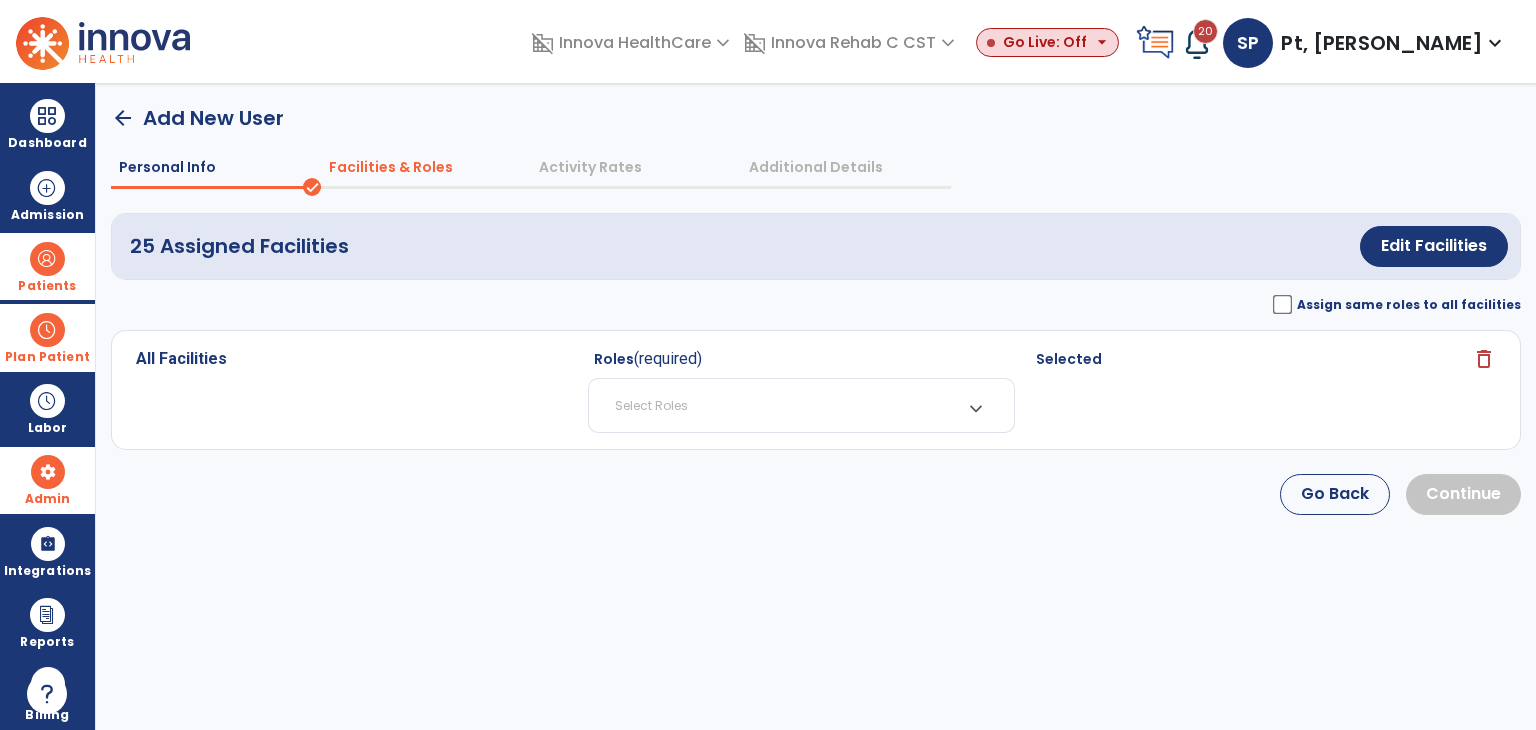 drag, startPoint x: 896, startPoint y: 404, endPoint x: 833, endPoint y: 421, distance: 65.25335 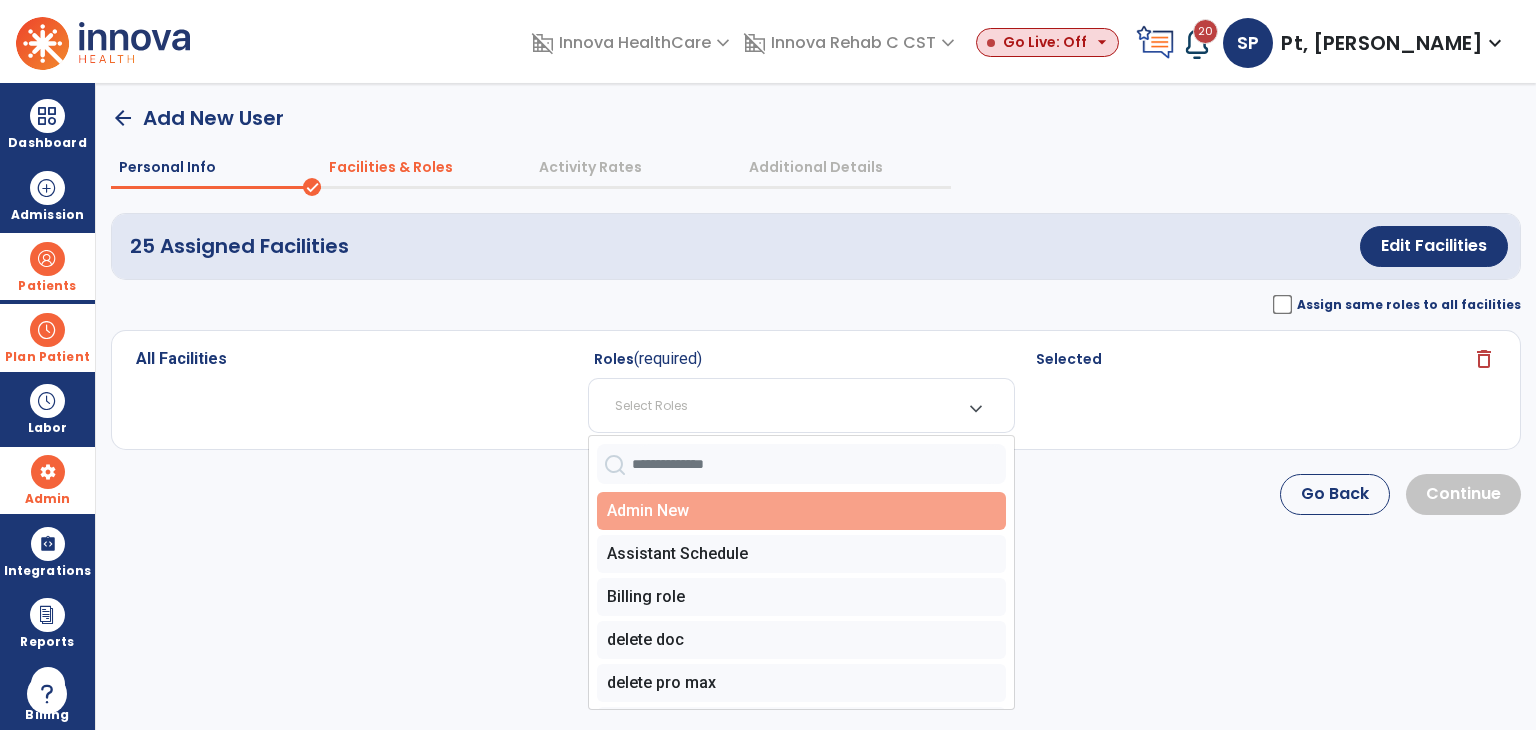 click on "Admin New" 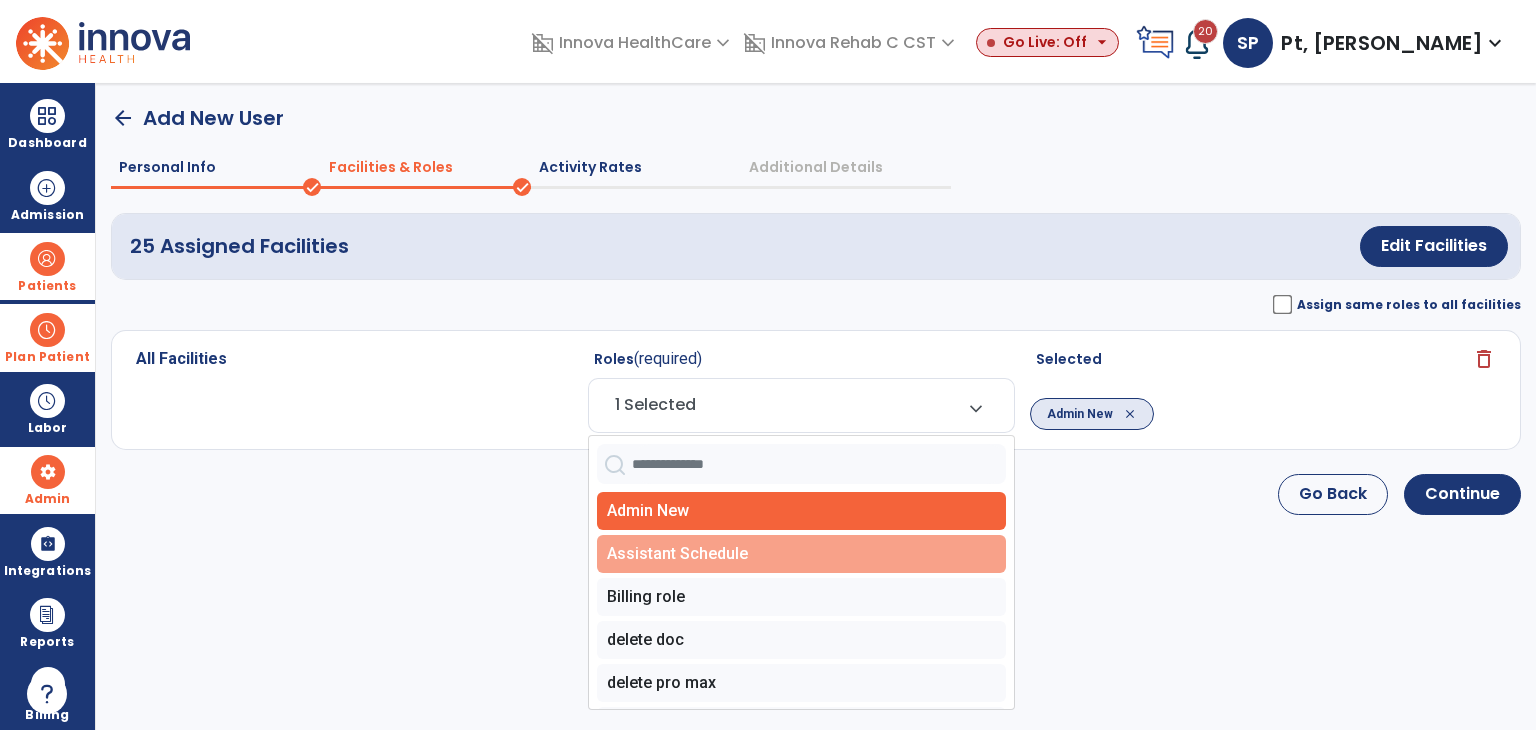 click on "Assistant Schedule" 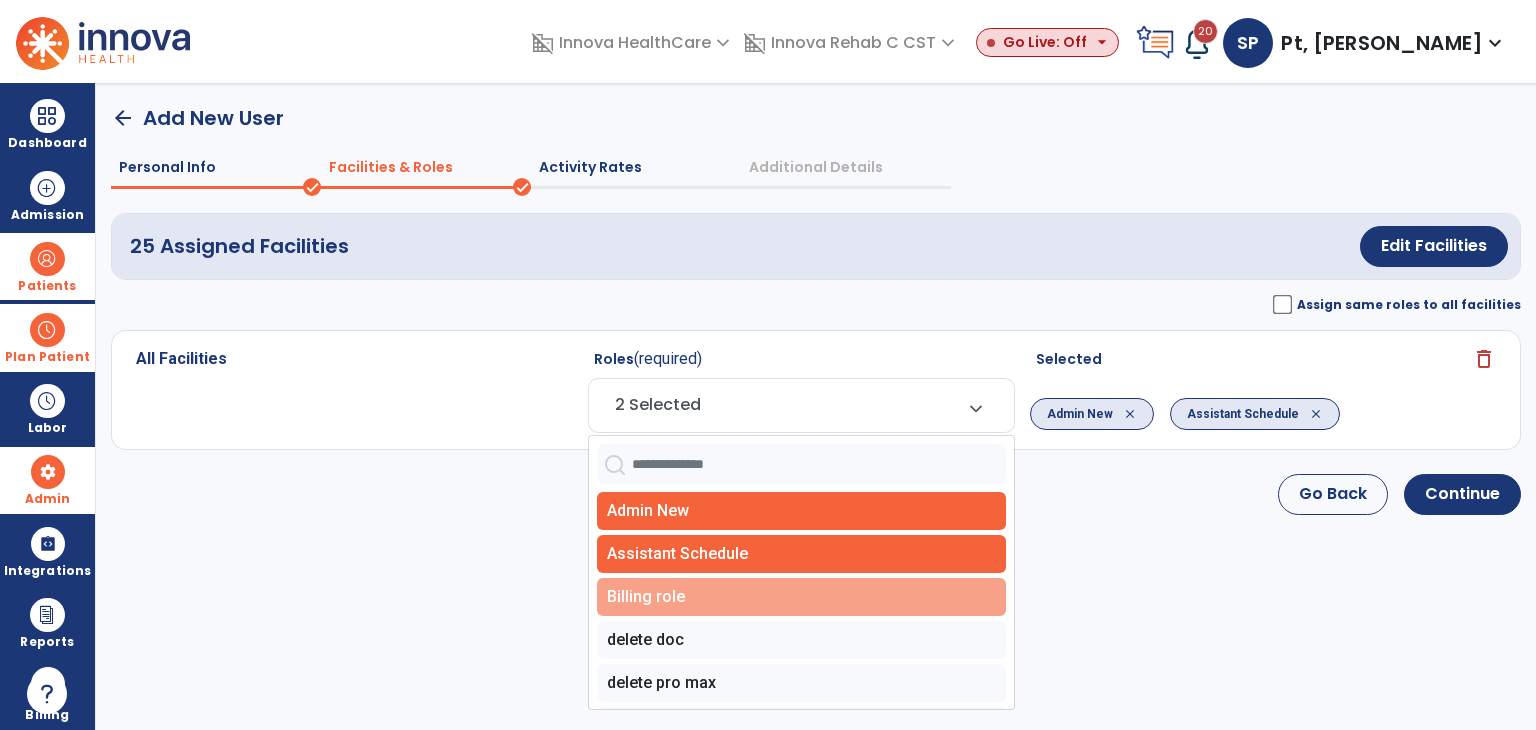 click on "Billing role" 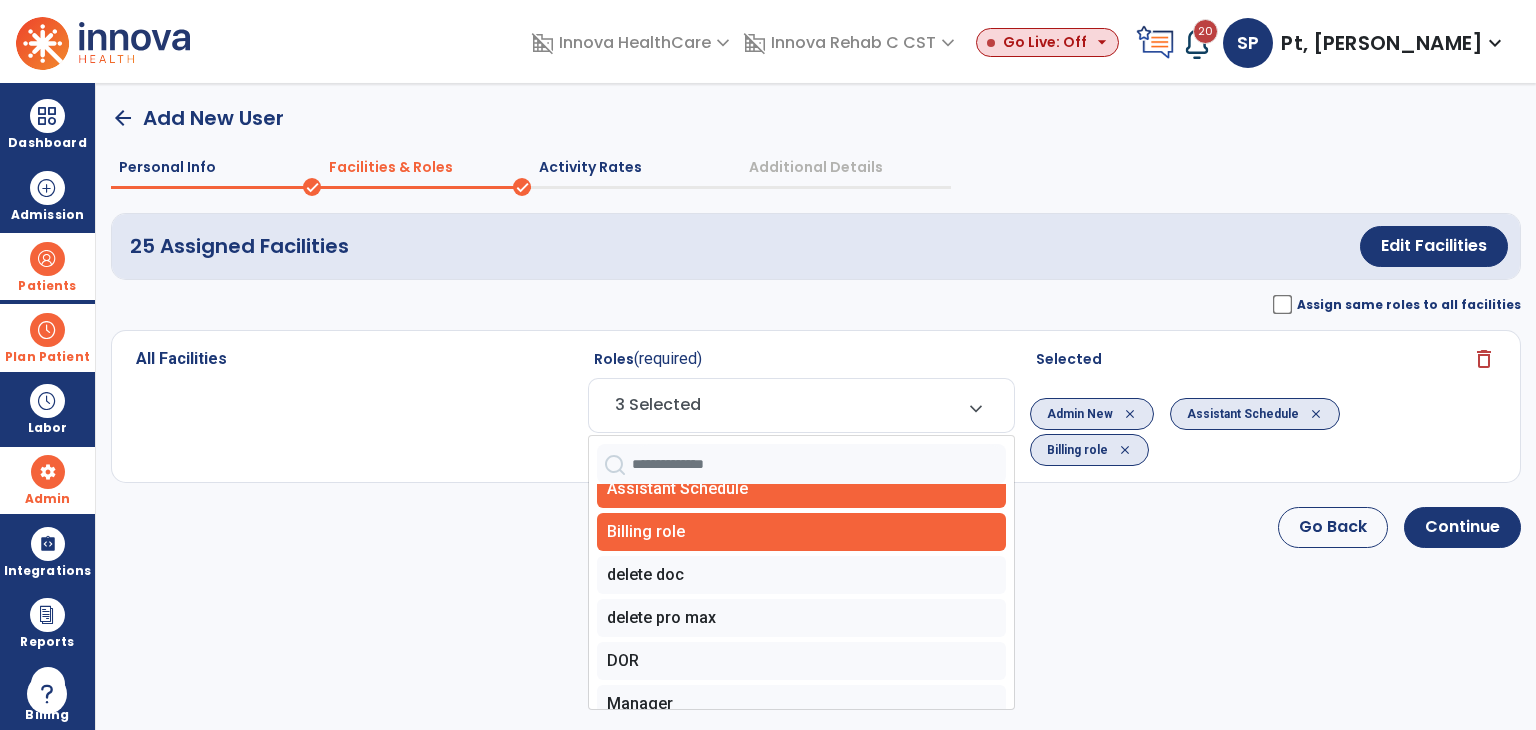 scroll, scrollTop: 100, scrollLeft: 0, axis: vertical 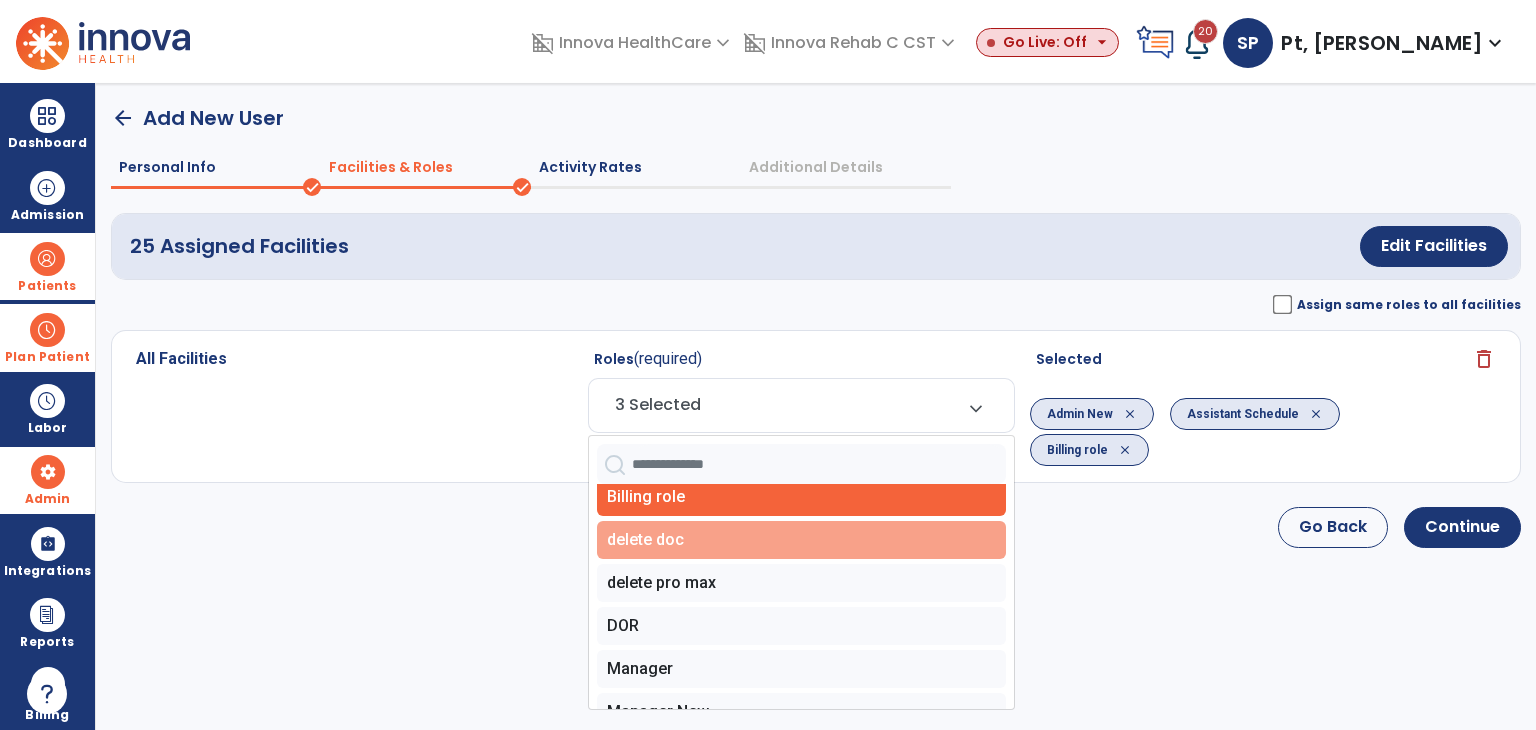 click on "delete doc" 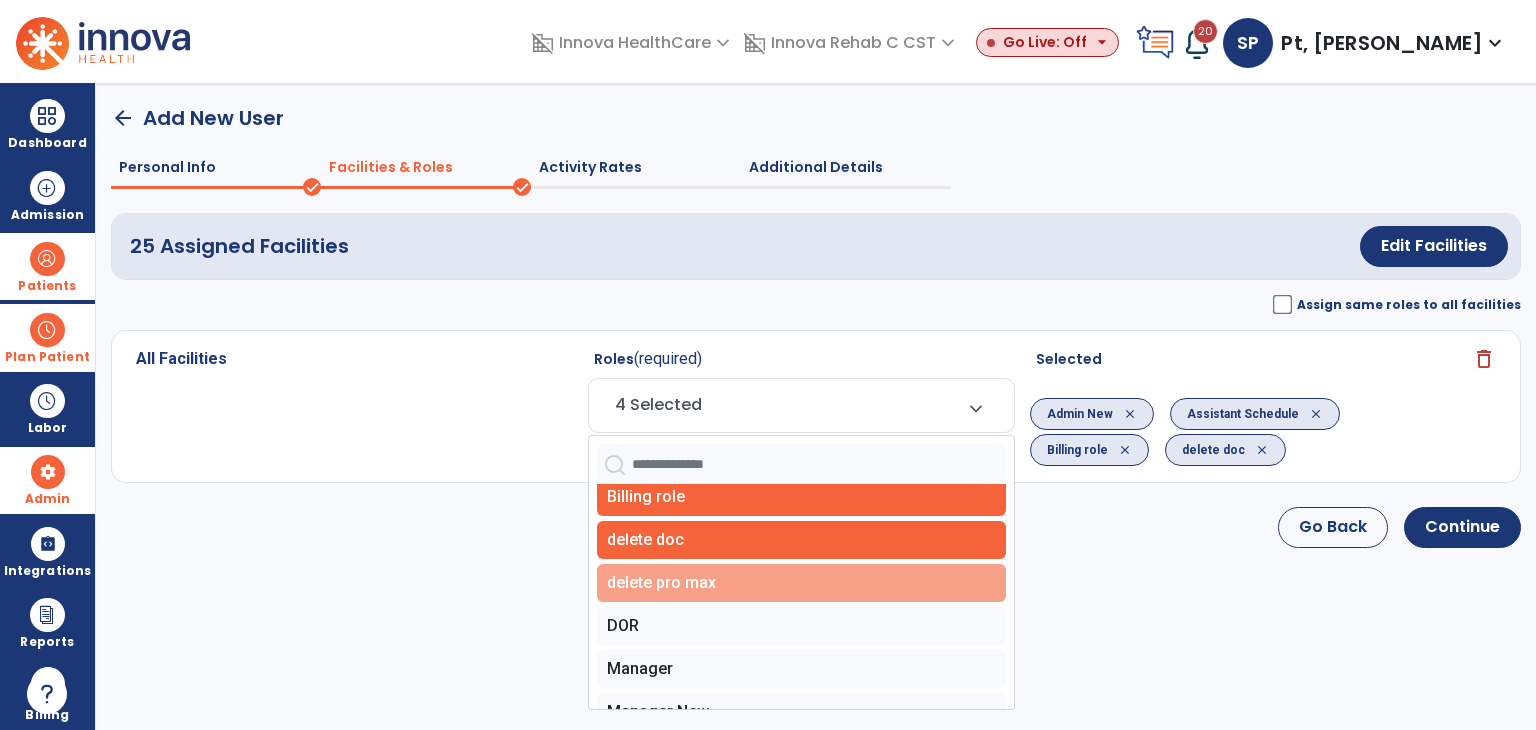 click on "delete pro max" 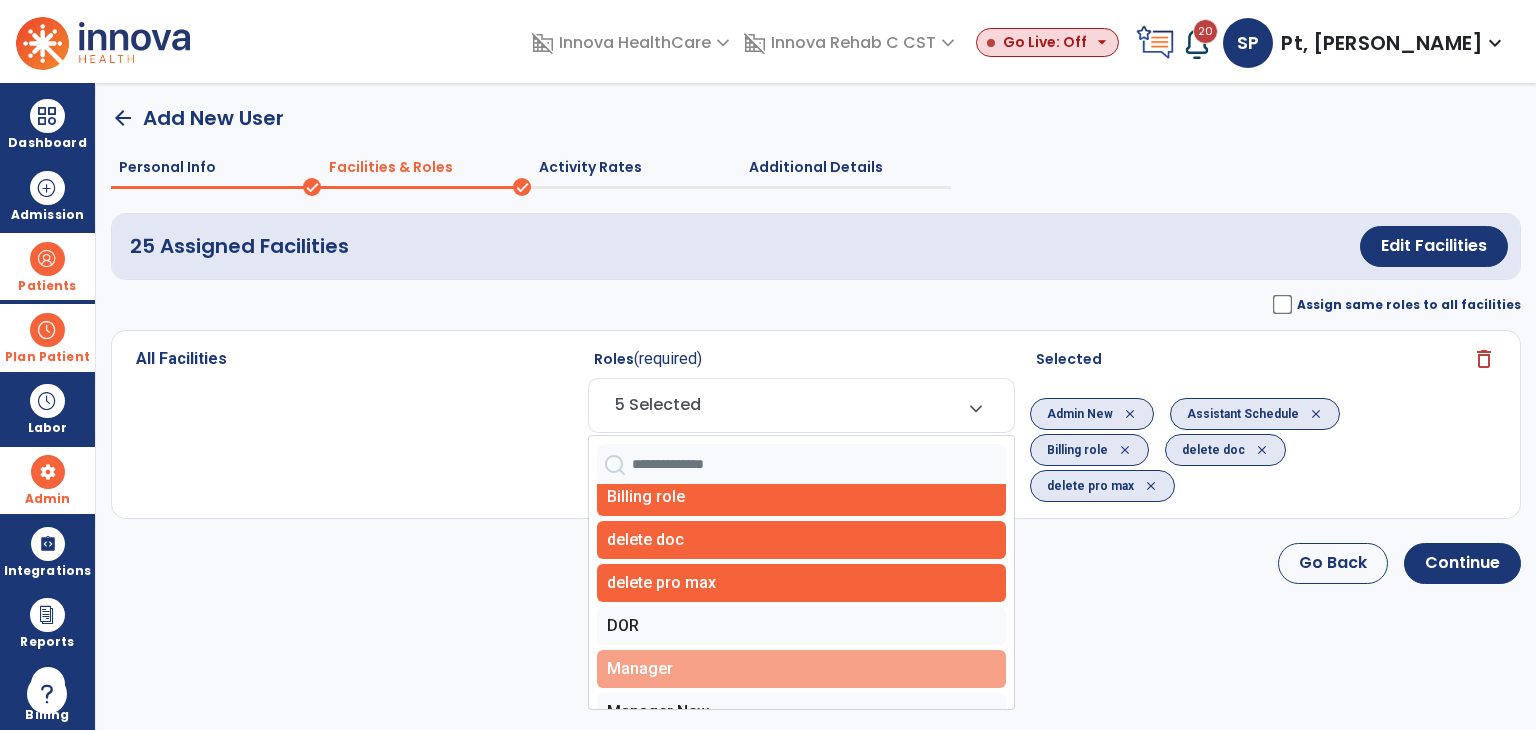 drag, startPoint x: 678, startPoint y: 631, endPoint x: 680, endPoint y: 680, distance: 49.0408 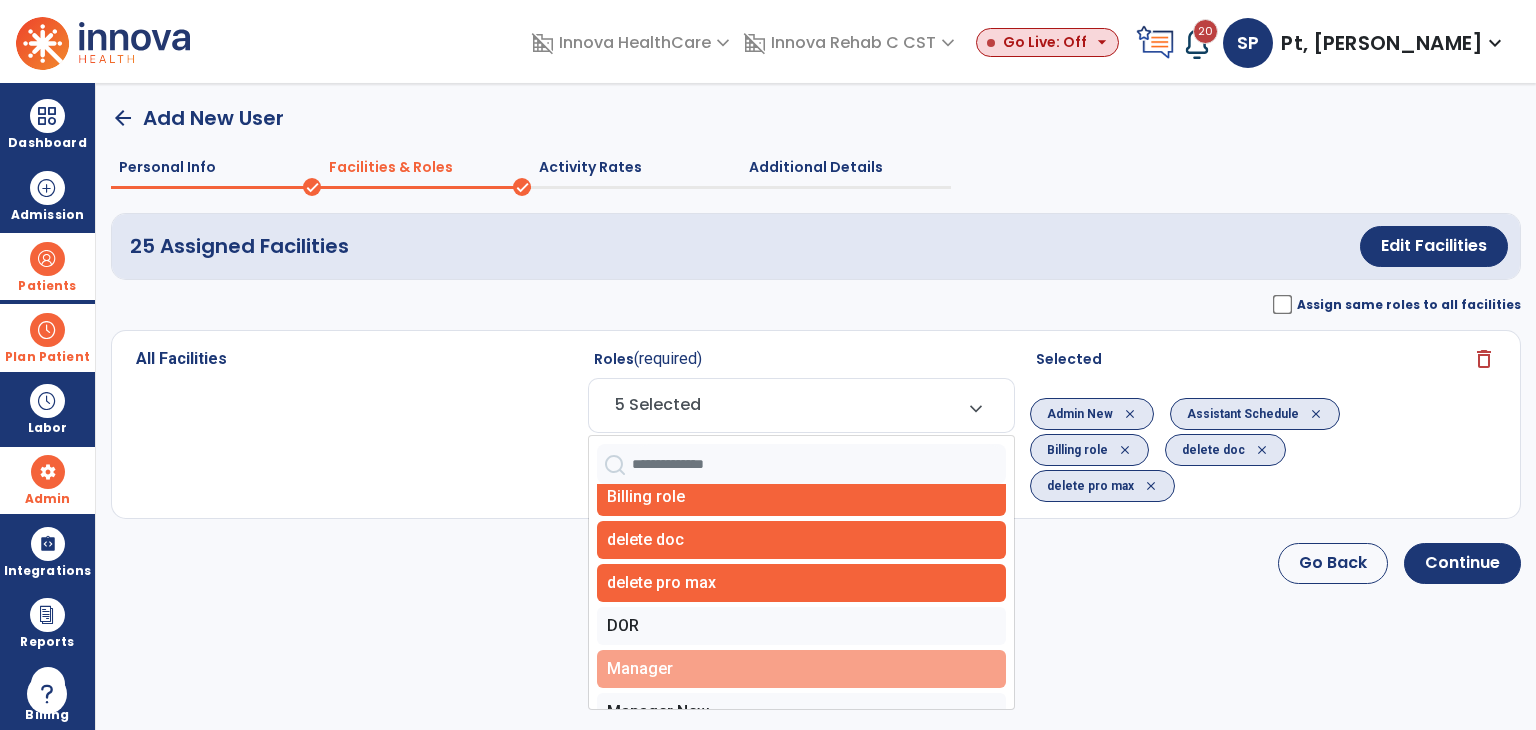 click on "DOR" 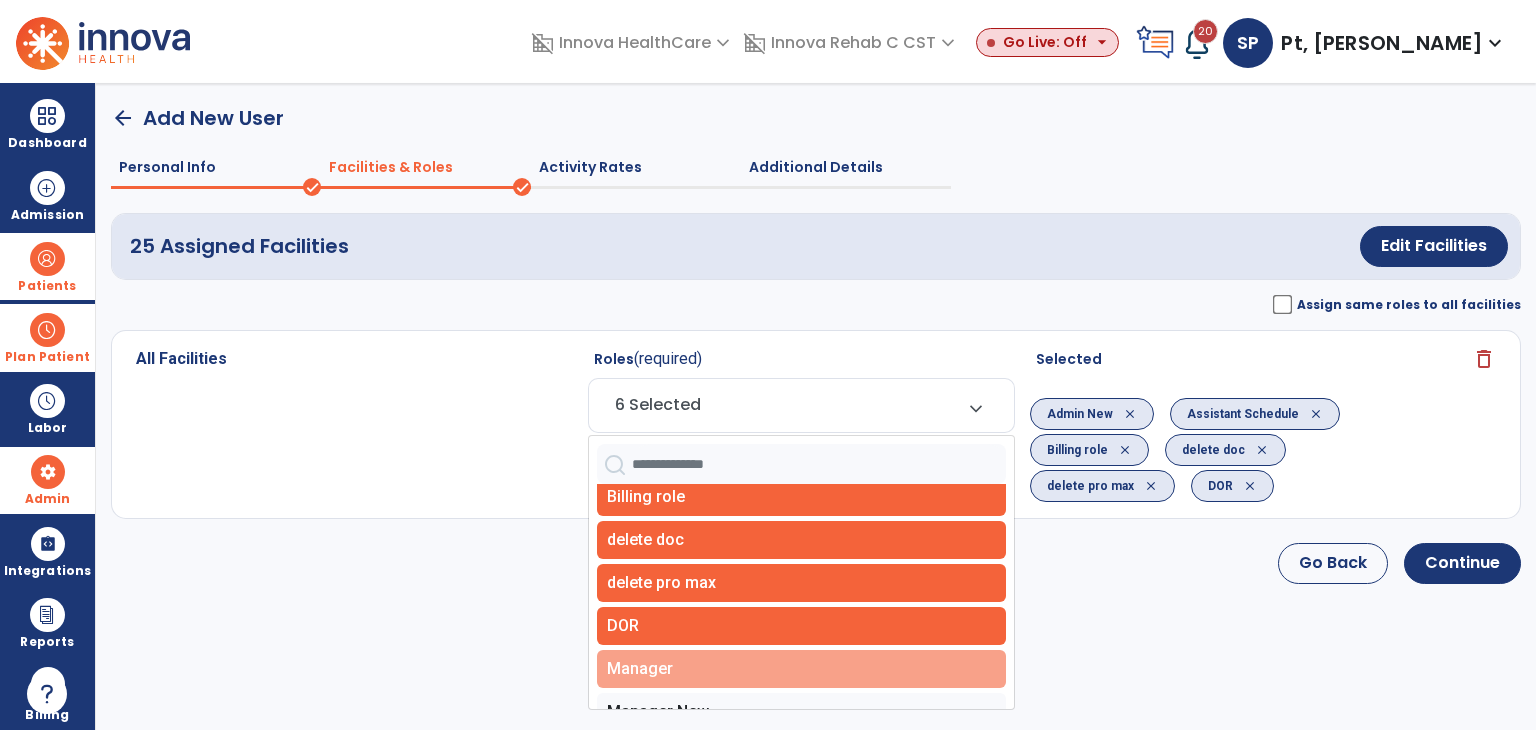 click on "Manager" 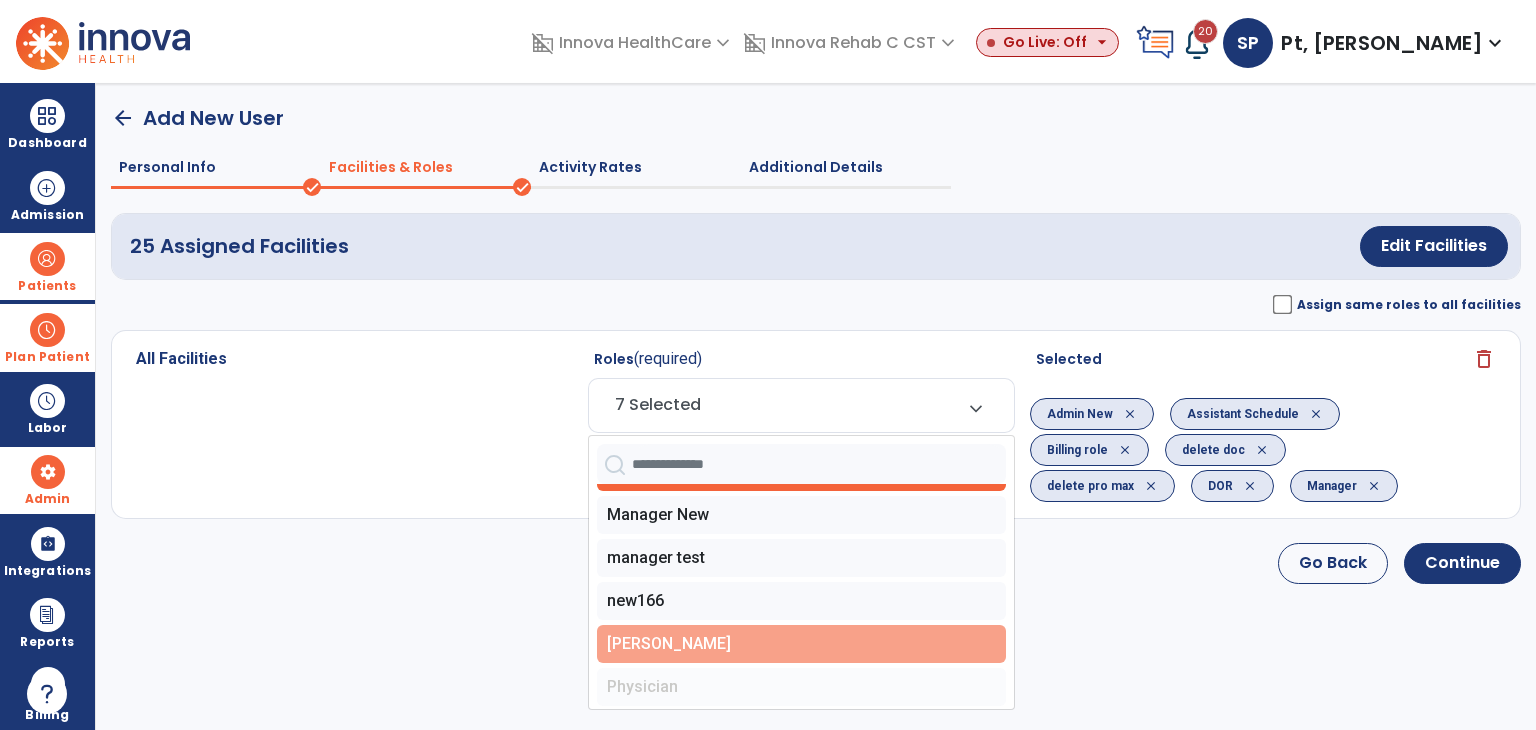scroll, scrollTop: 300, scrollLeft: 0, axis: vertical 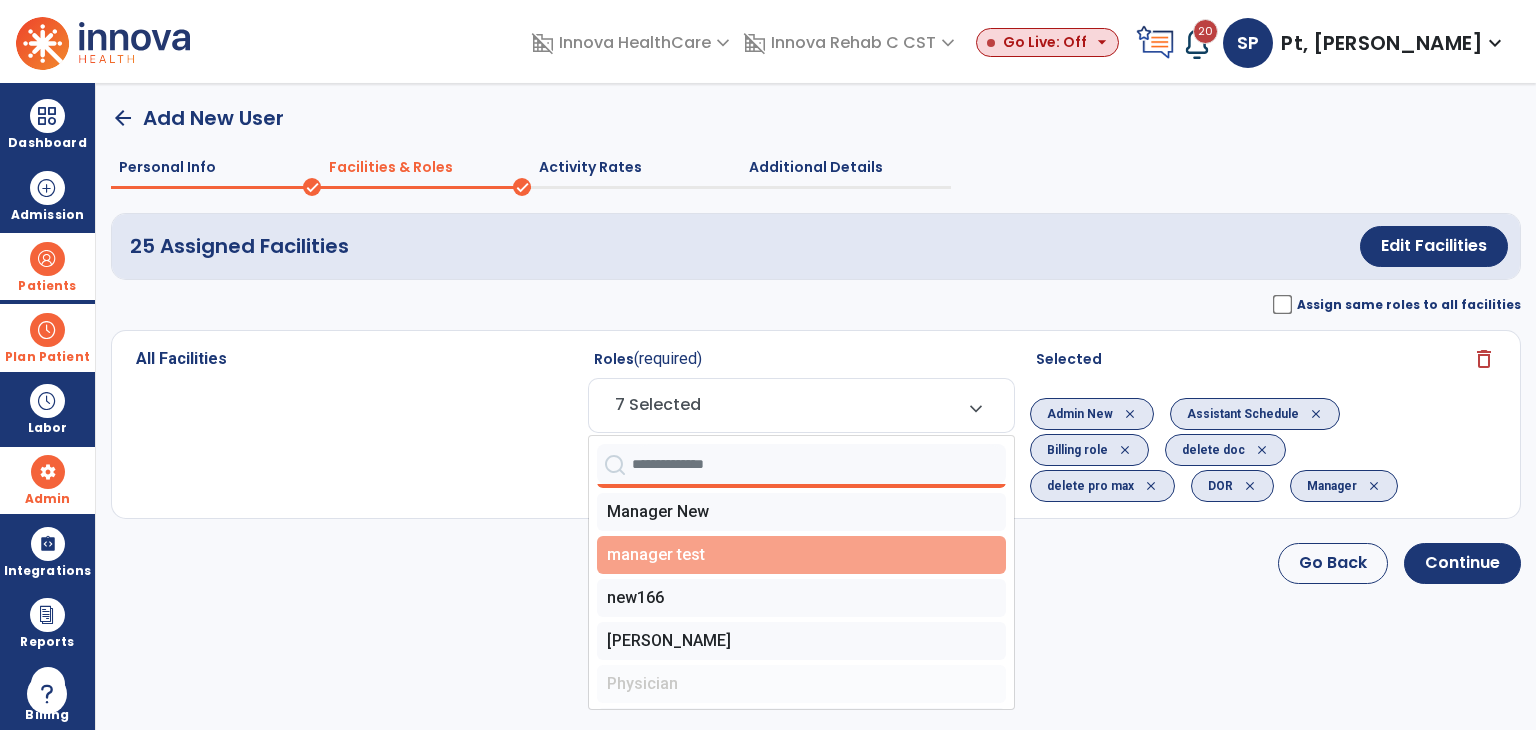 drag, startPoint x: 686, startPoint y: 522, endPoint x: 685, endPoint y: 545, distance: 23.021729 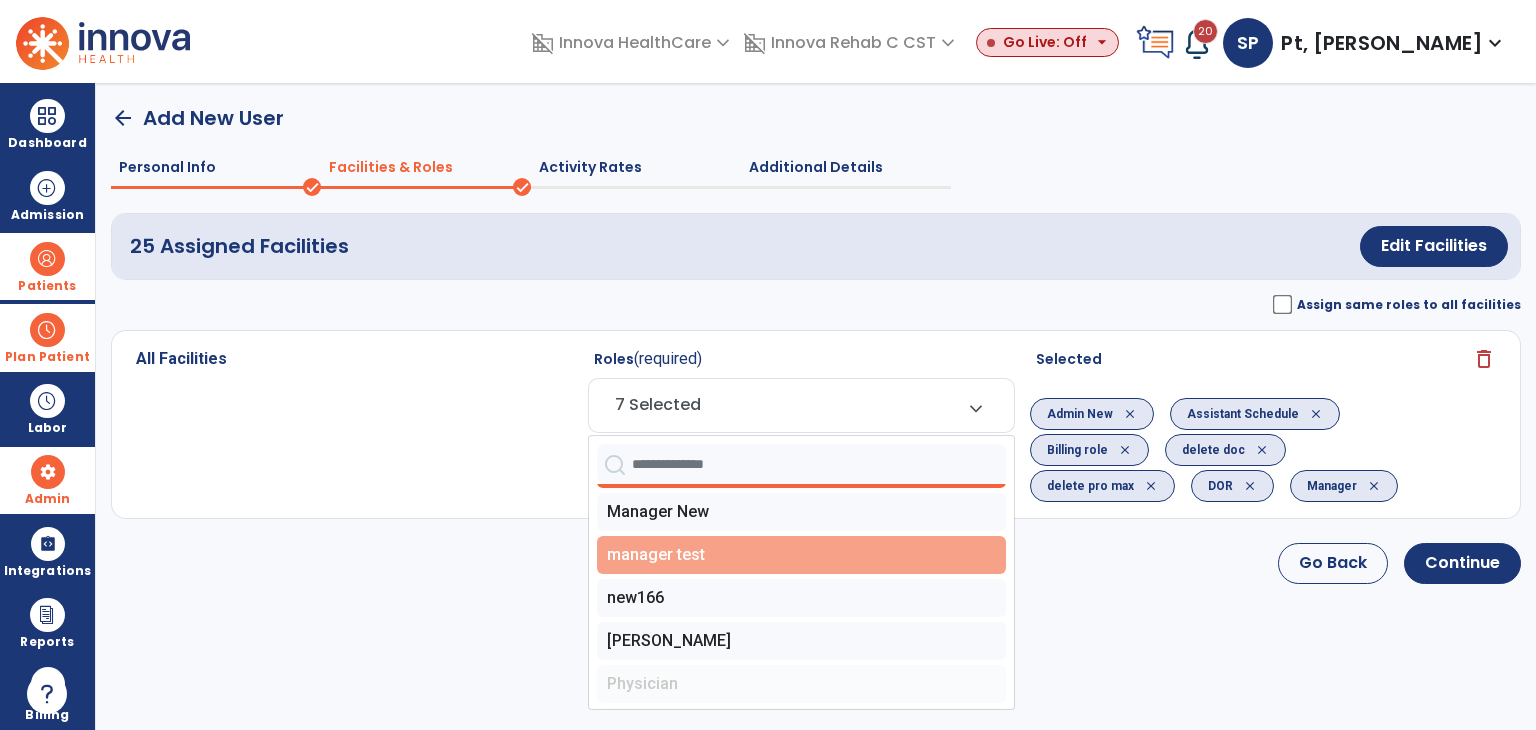 click on "Manager New" 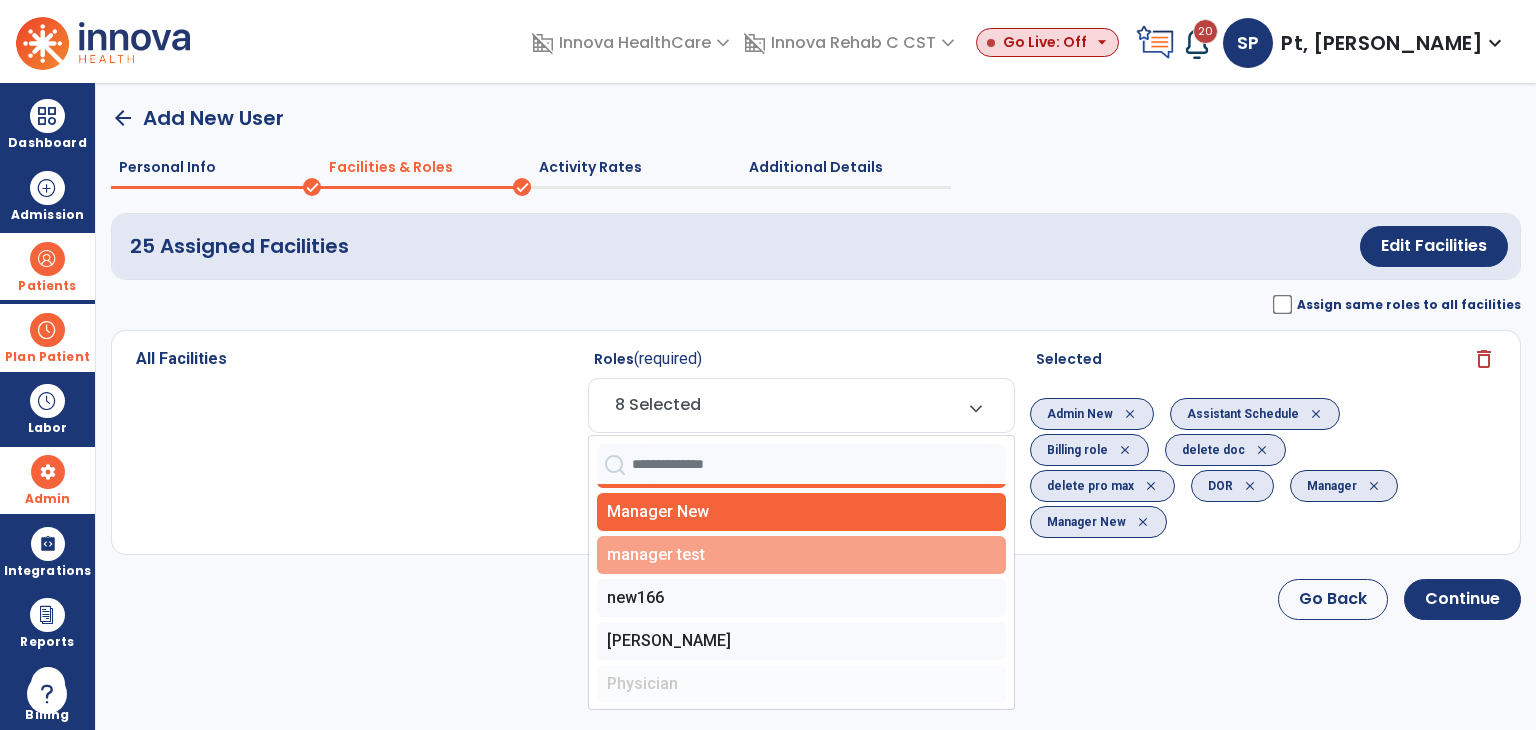 click on "manager test" 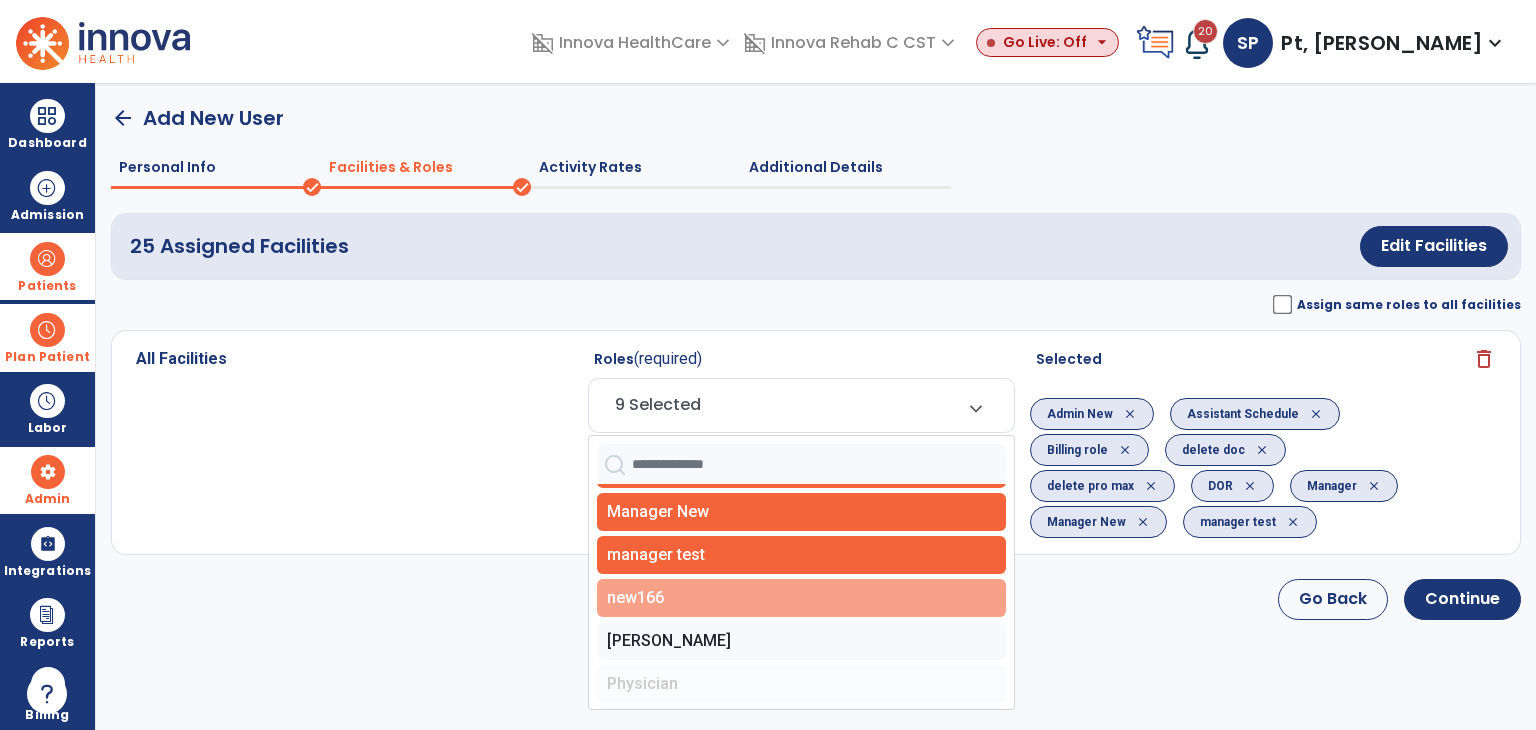 click on "new166" 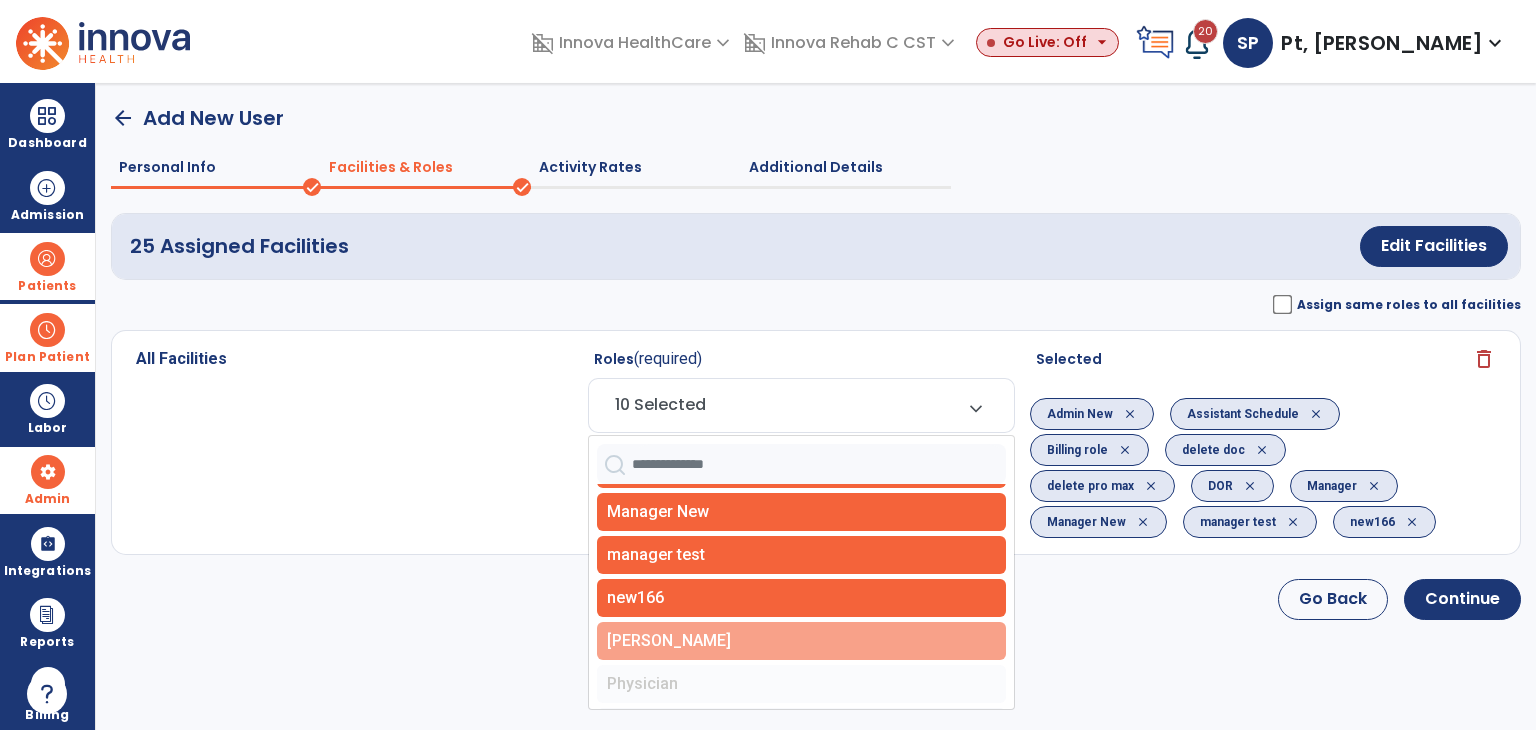 click on "Pablo" 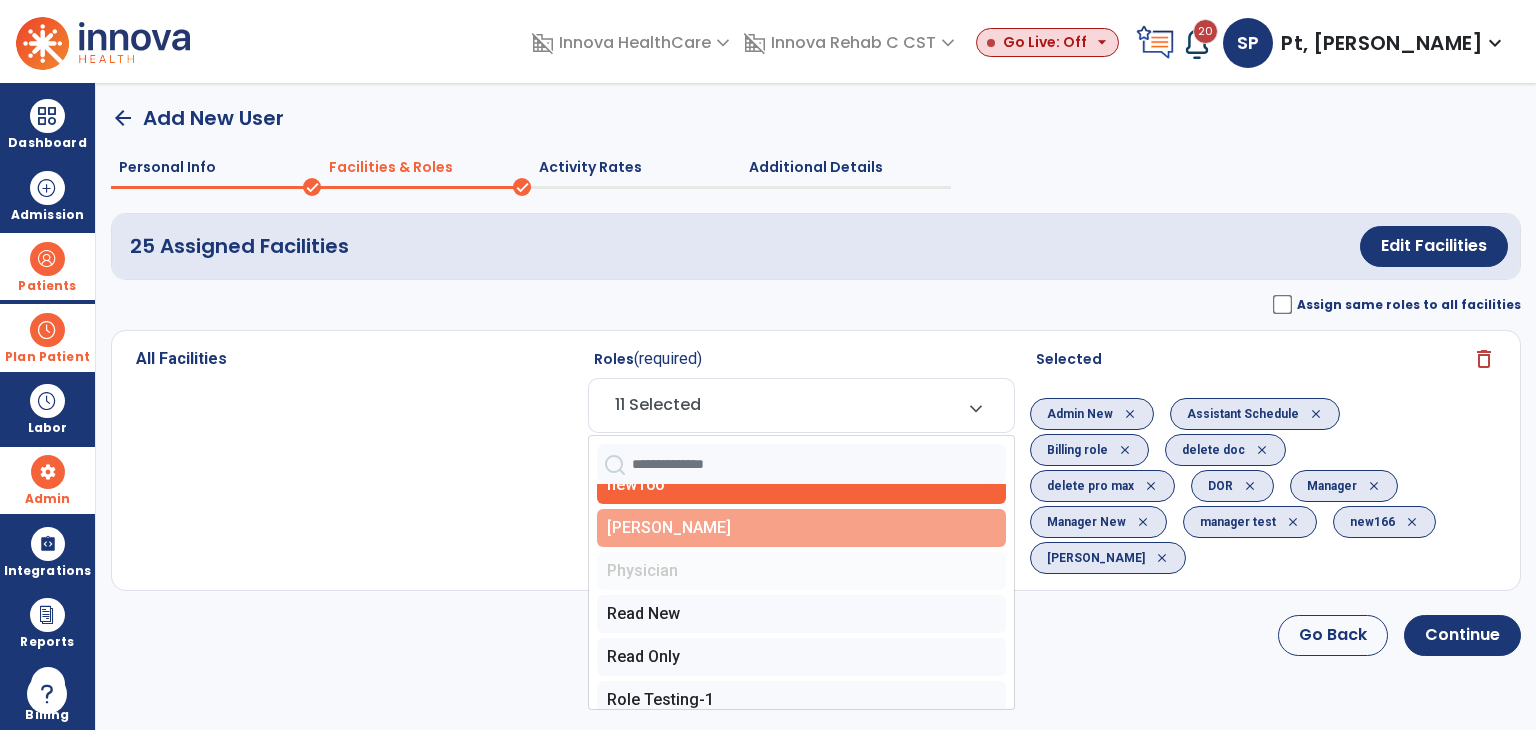scroll, scrollTop: 500, scrollLeft: 0, axis: vertical 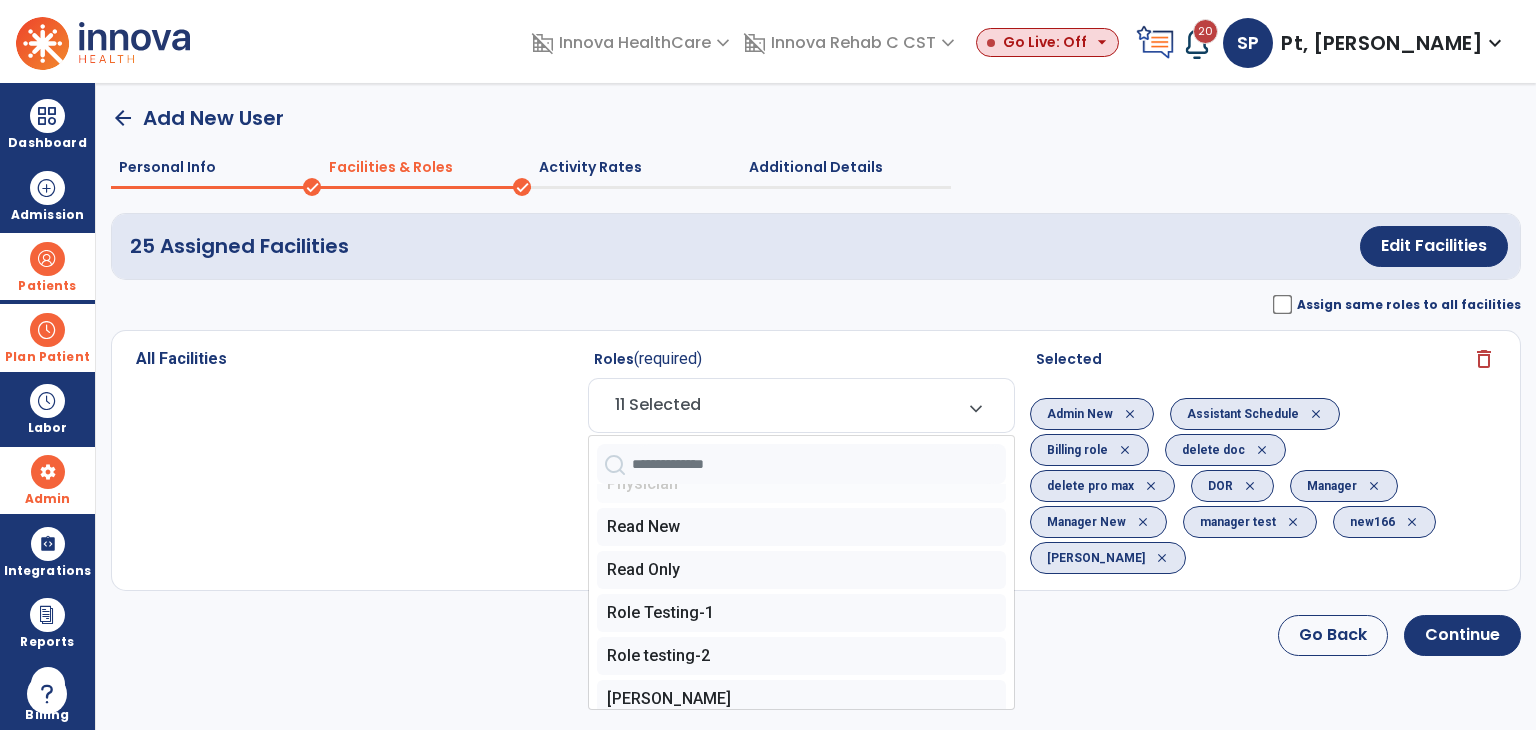 click on "Admin New   Assistant Schedule   Billing role   delete doc   delete pro max   DOR   Manager   Manager New   manager test    new166   Pablo   Physician   Read New   Read Only   Role Testing-1   Role testing-2   Shahzad Deleted   Staff   Student   System Admin   test staff   test-15   testing   th 2   Therapist   Yum Pum Therapist" 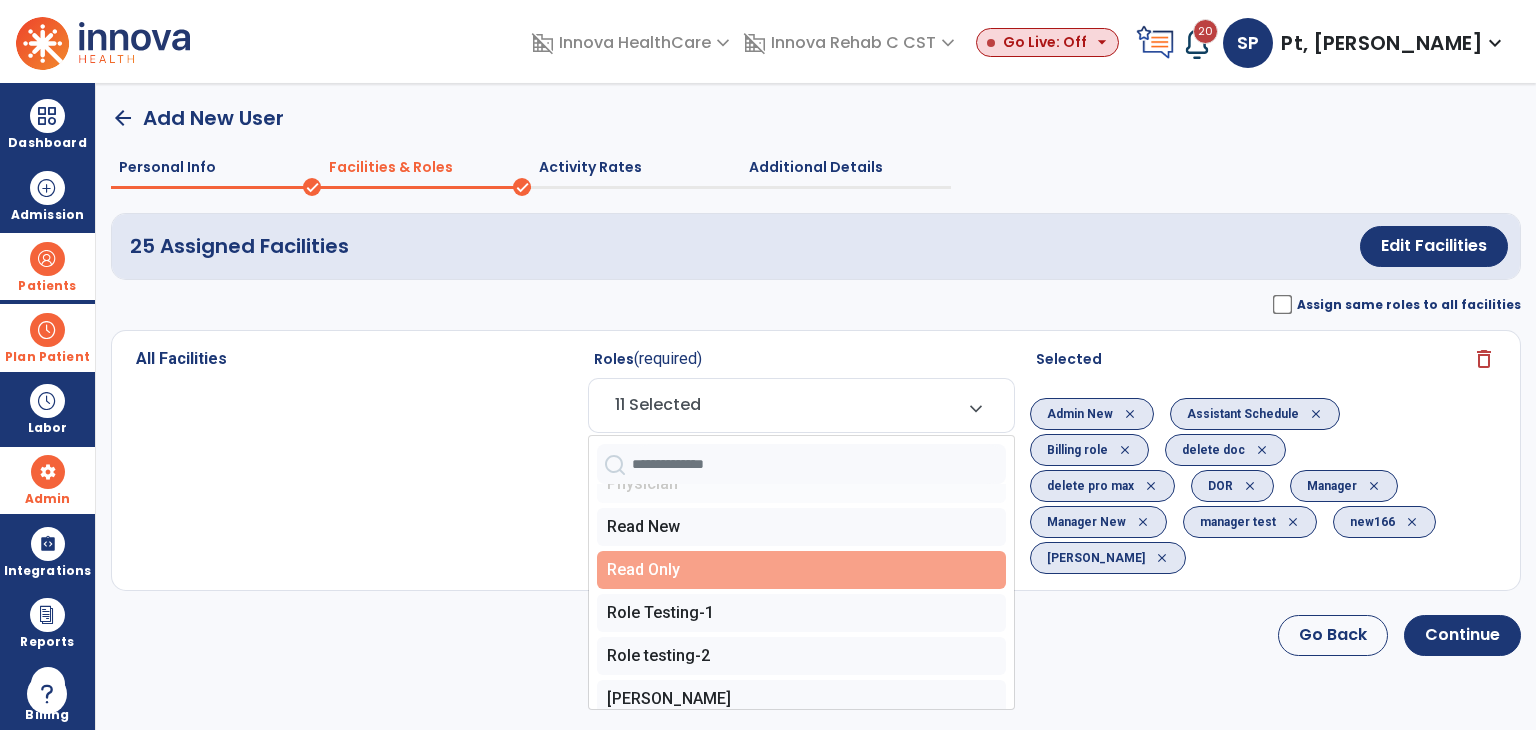 click on "Read Only" 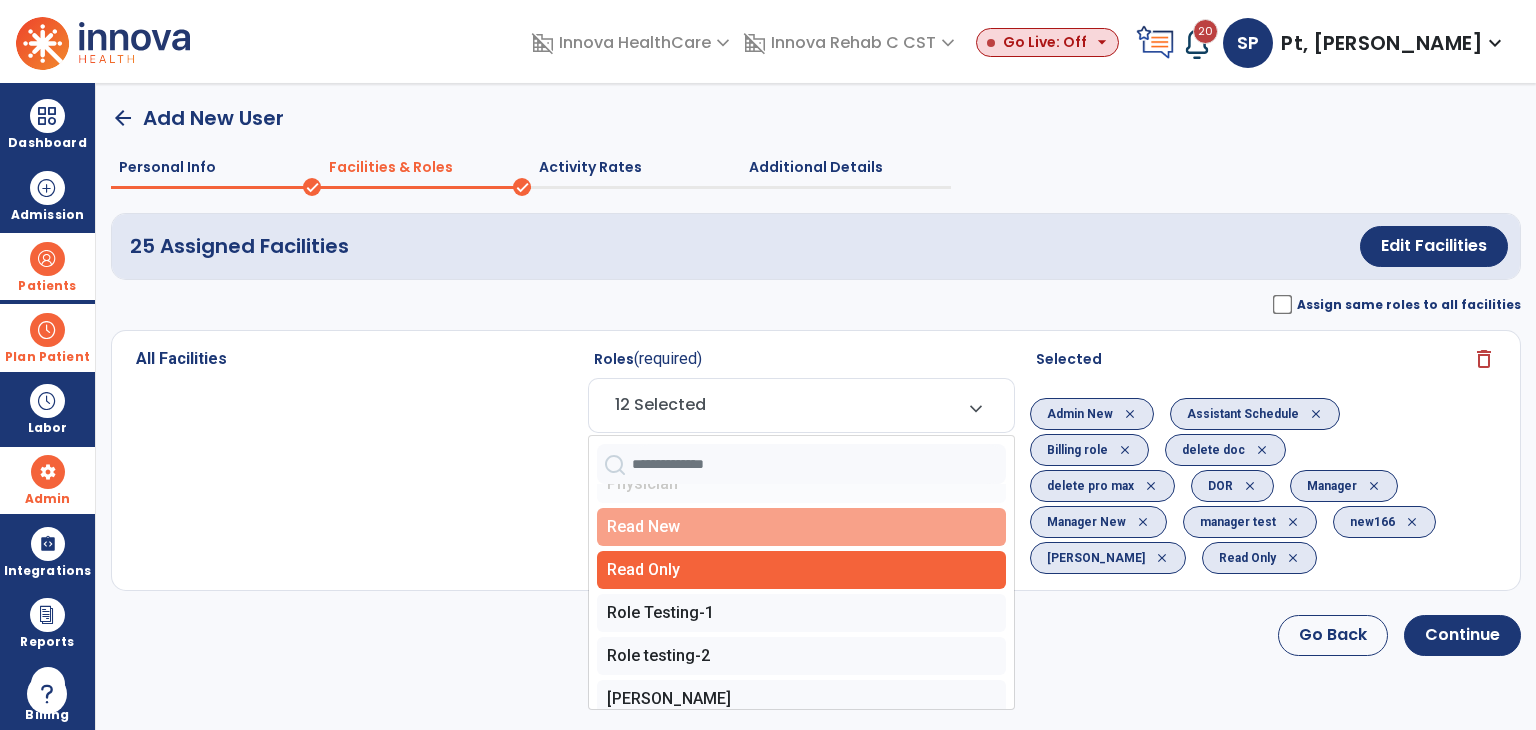 click on "Read New" 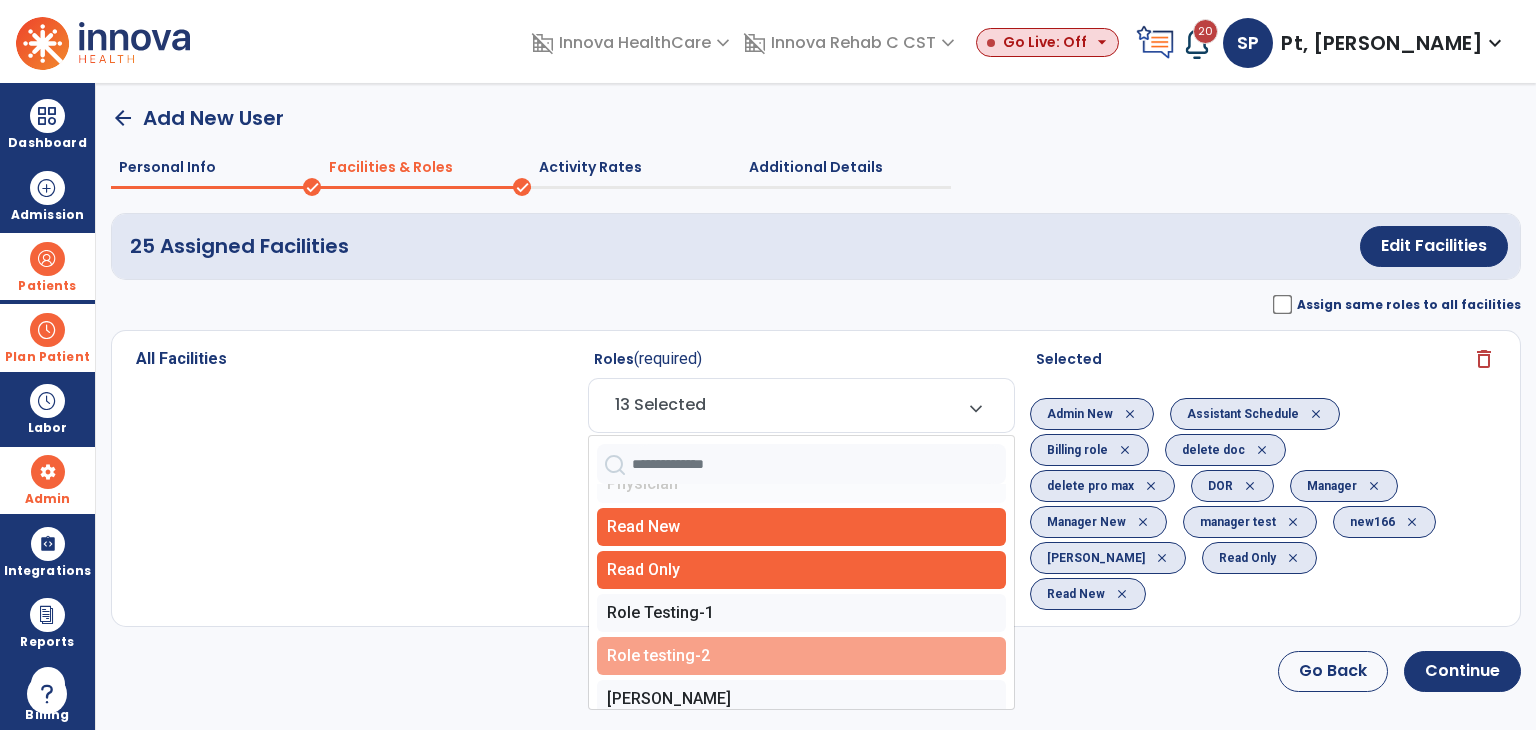 drag, startPoint x: 673, startPoint y: 617, endPoint x: 688, endPoint y: 672, distance: 57.00877 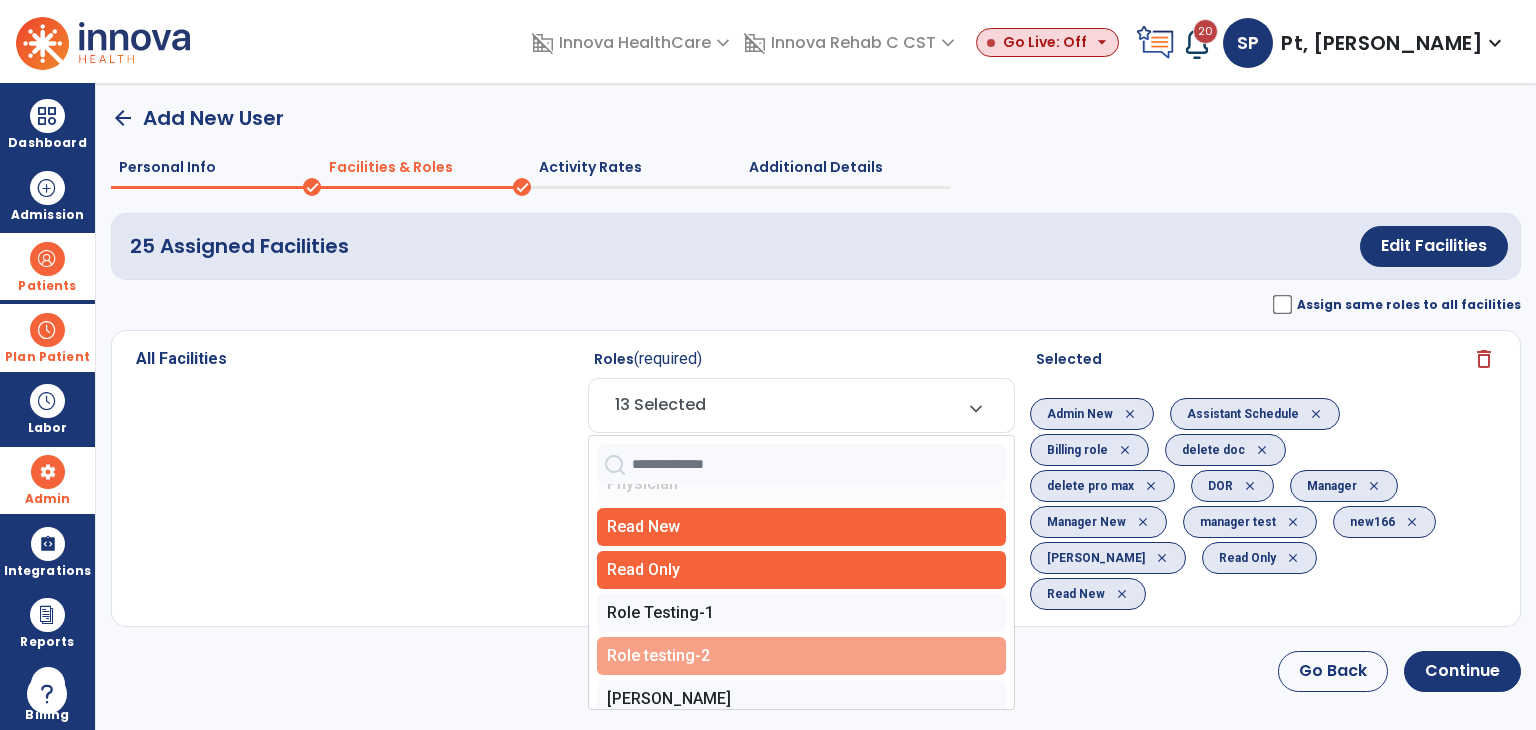 click on "Role Testing-1" 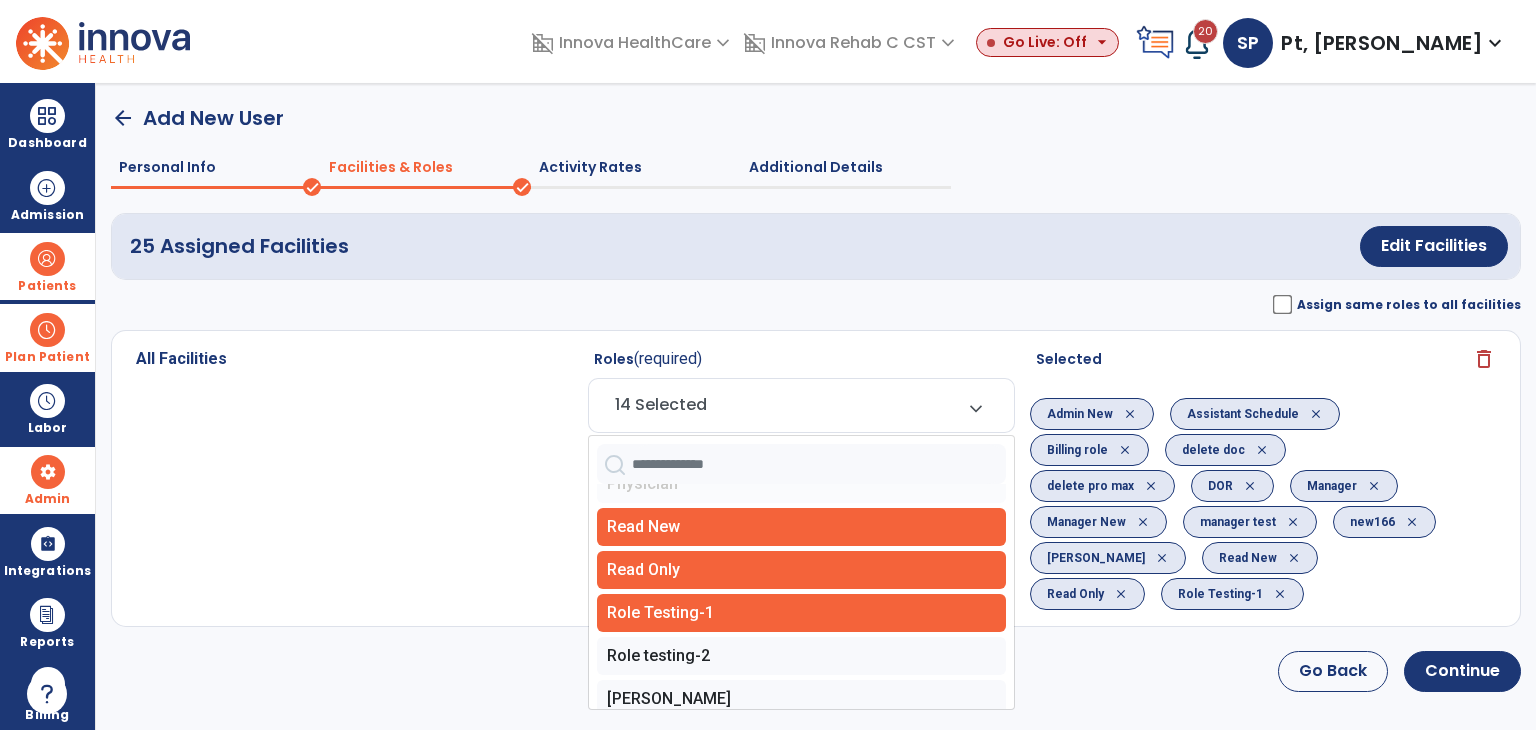 click on "Admin New   Assistant Schedule   Billing role   delete doc   delete pro max   DOR   Manager   Manager New   manager test    new166   Pablo   Physician   Read New   Read Only   Role Testing-1   Role testing-2   Shahzad Deleted   Staff   Student   System Admin   test staff   test-15   testing   th 2   Therapist   Yum Pum Therapist" 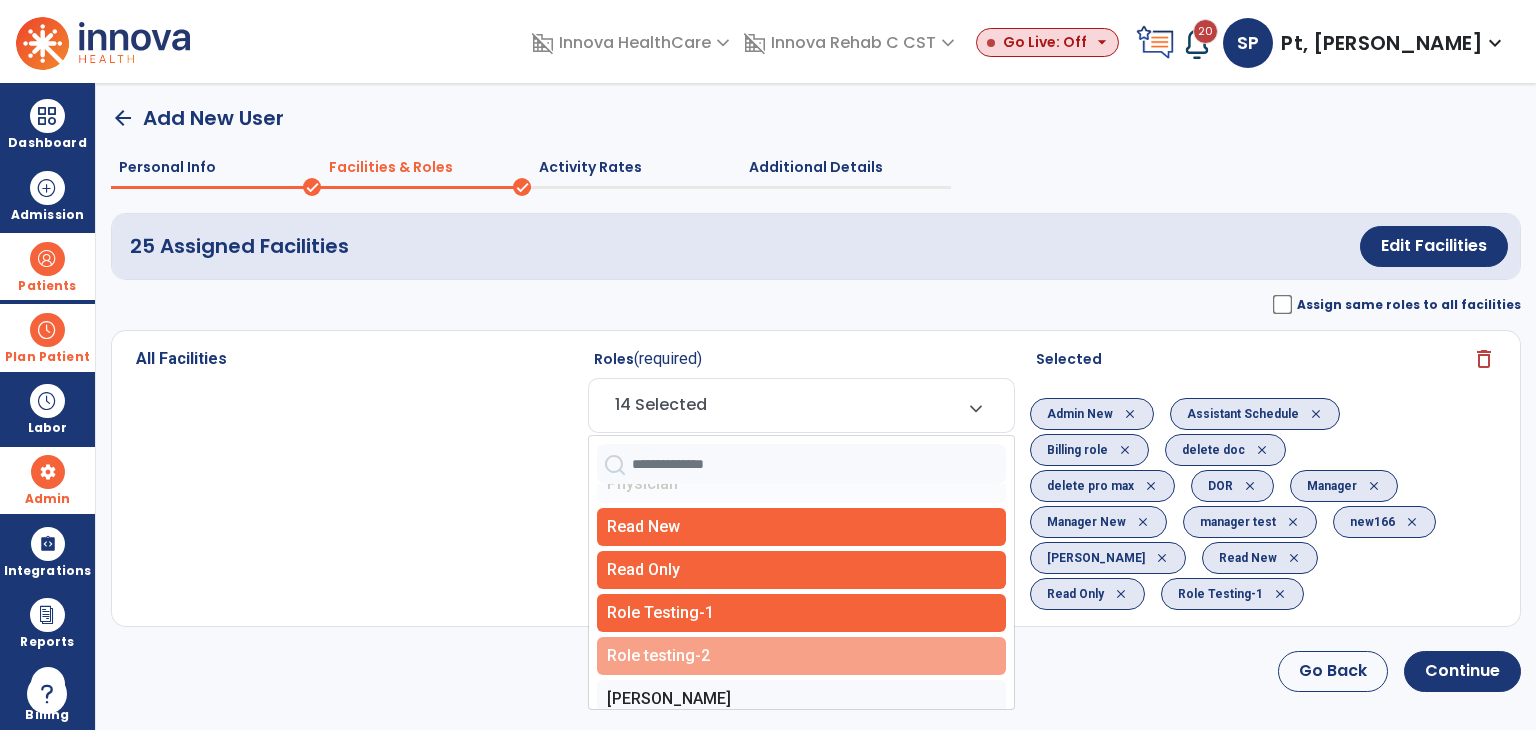 click on "Role testing-2" 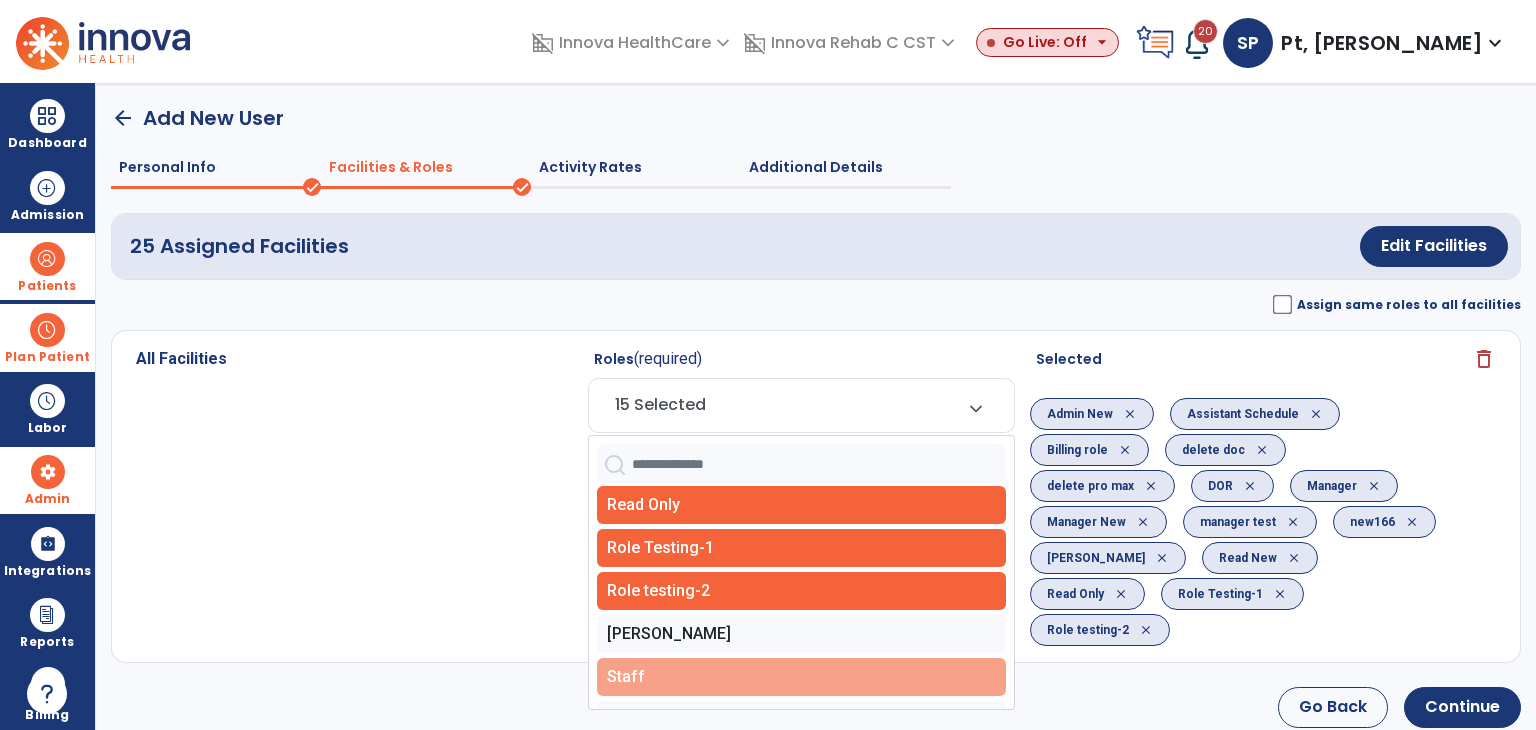 scroll, scrollTop: 600, scrollLeft: 0, axis: vertical 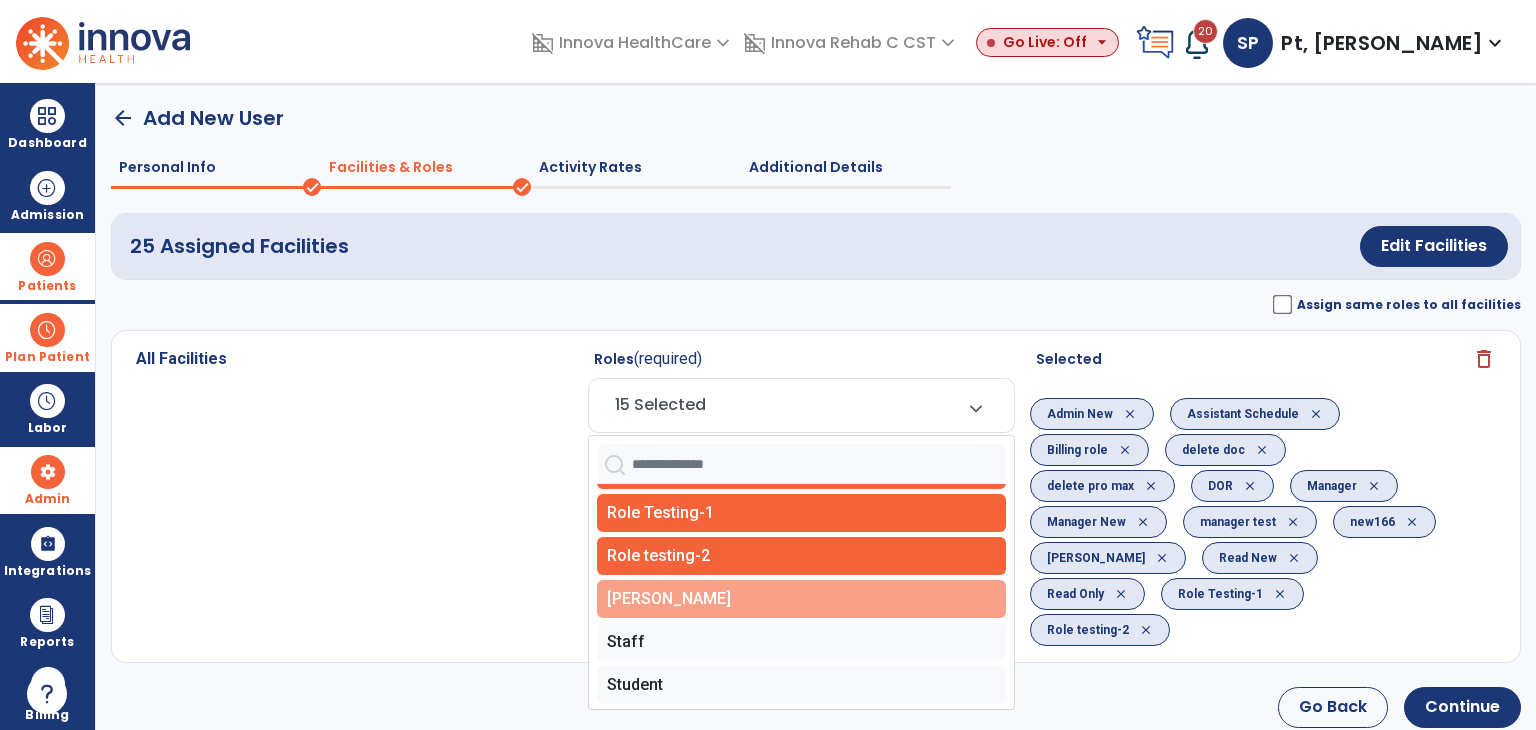 click on "Shahzad Deleted" 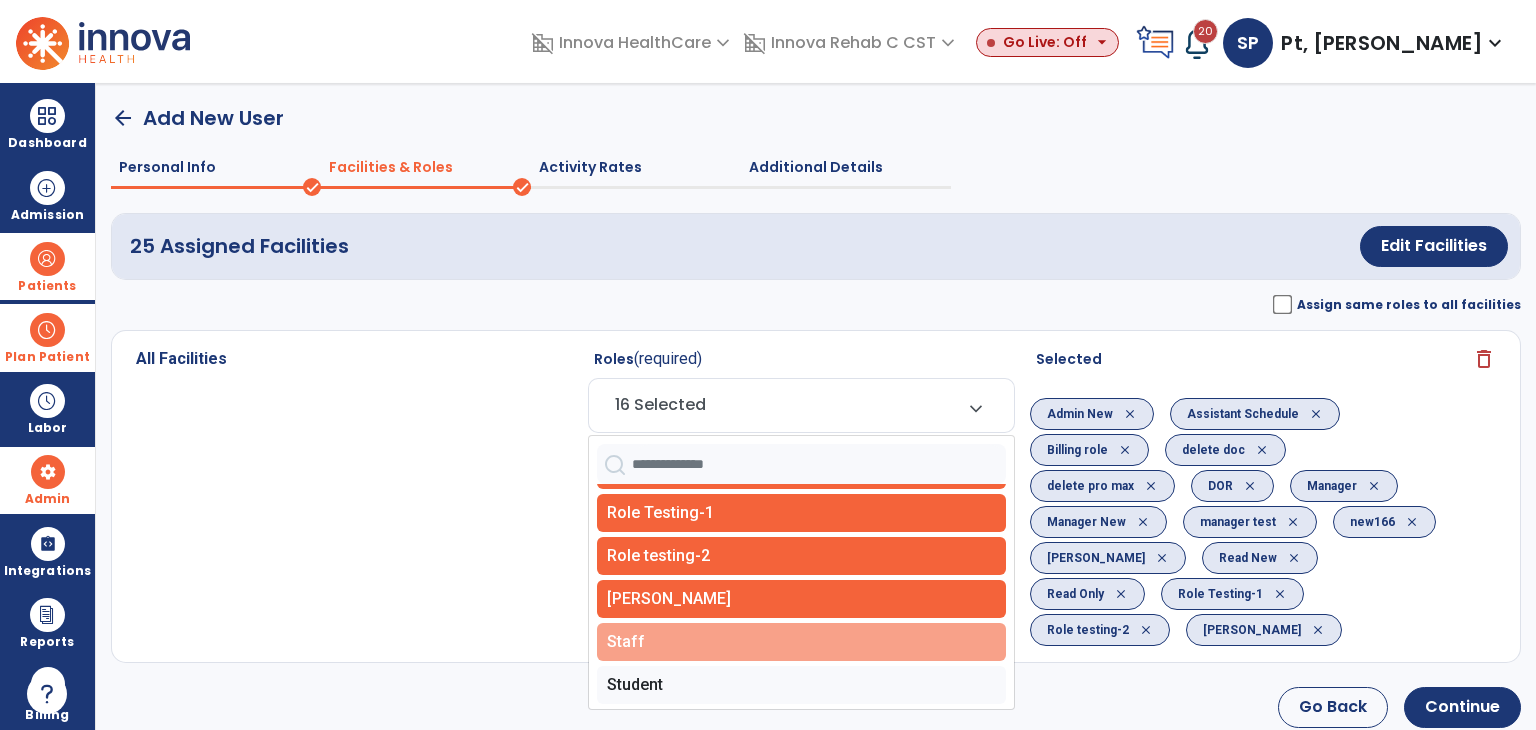 click on "Staff" 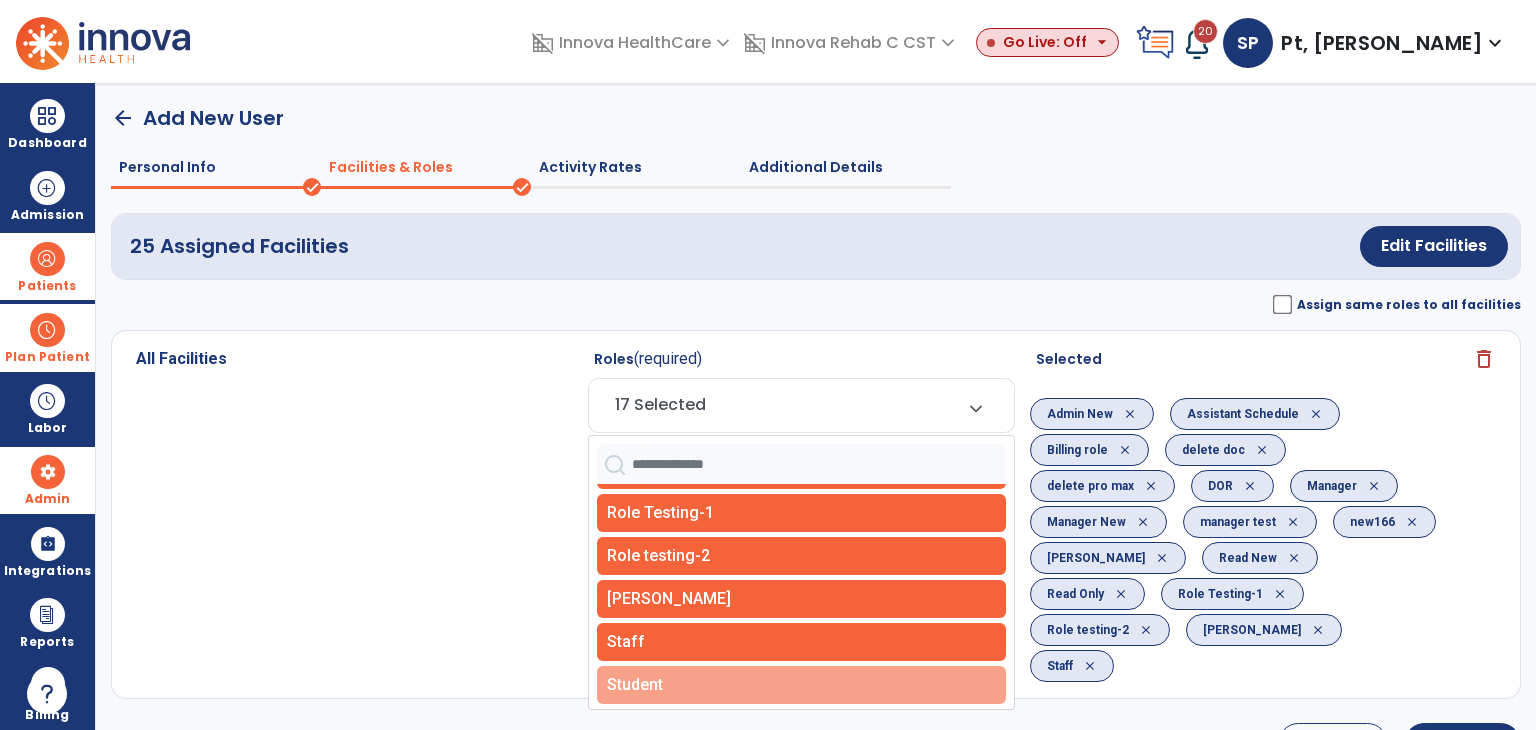 click on "Student" 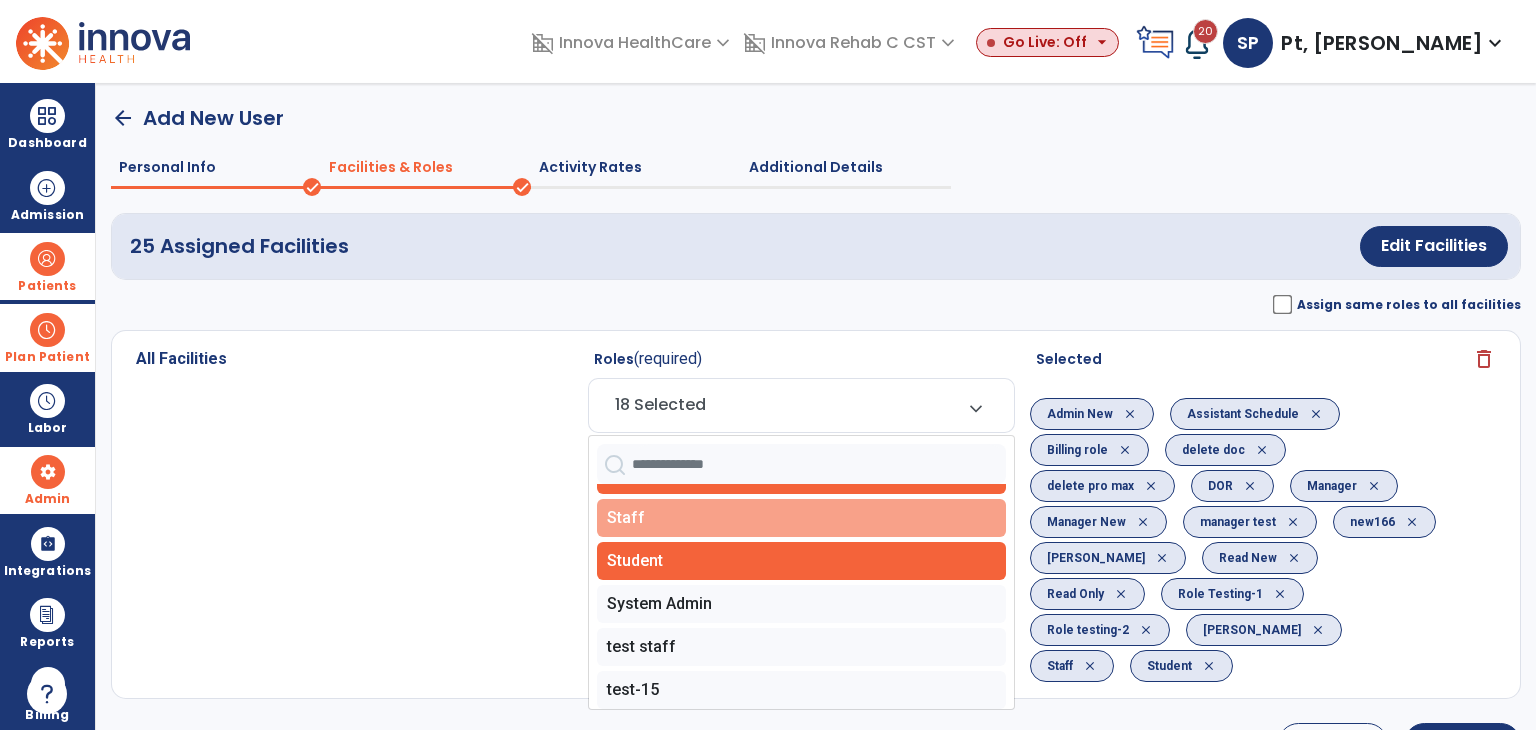 scroll, scrollTop: 800, scrollLeft: 0, axis: vertical 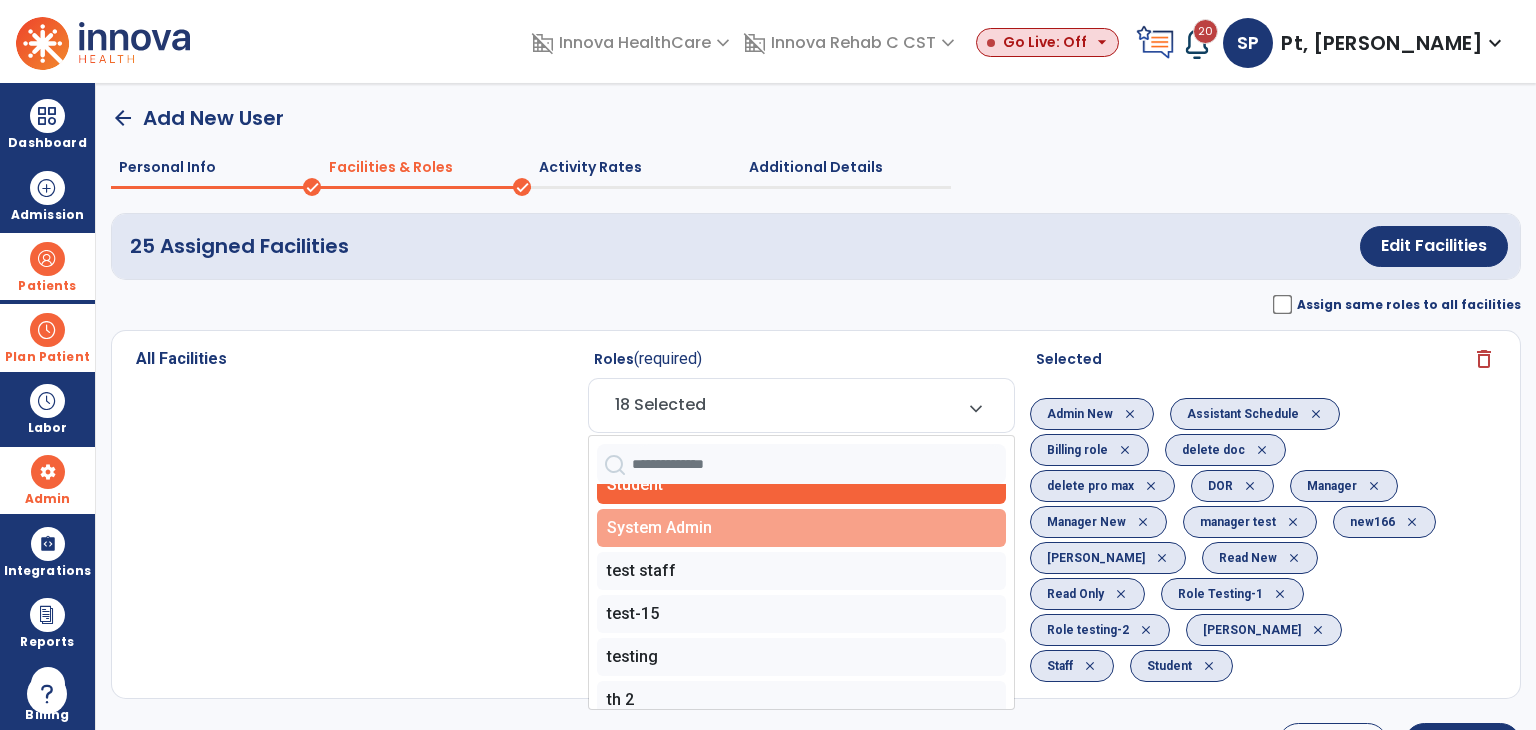 click on "System Admin" 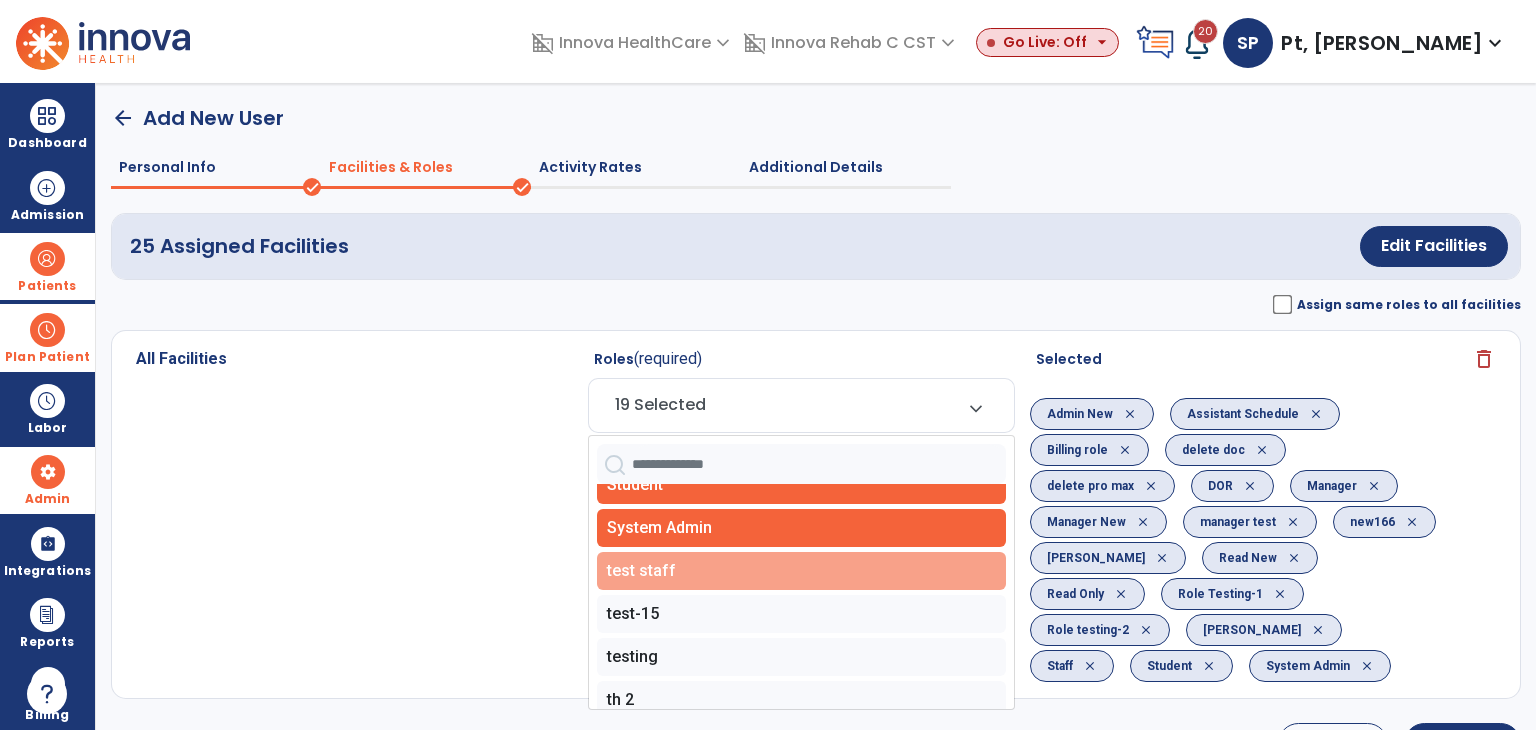 click on "test staff" 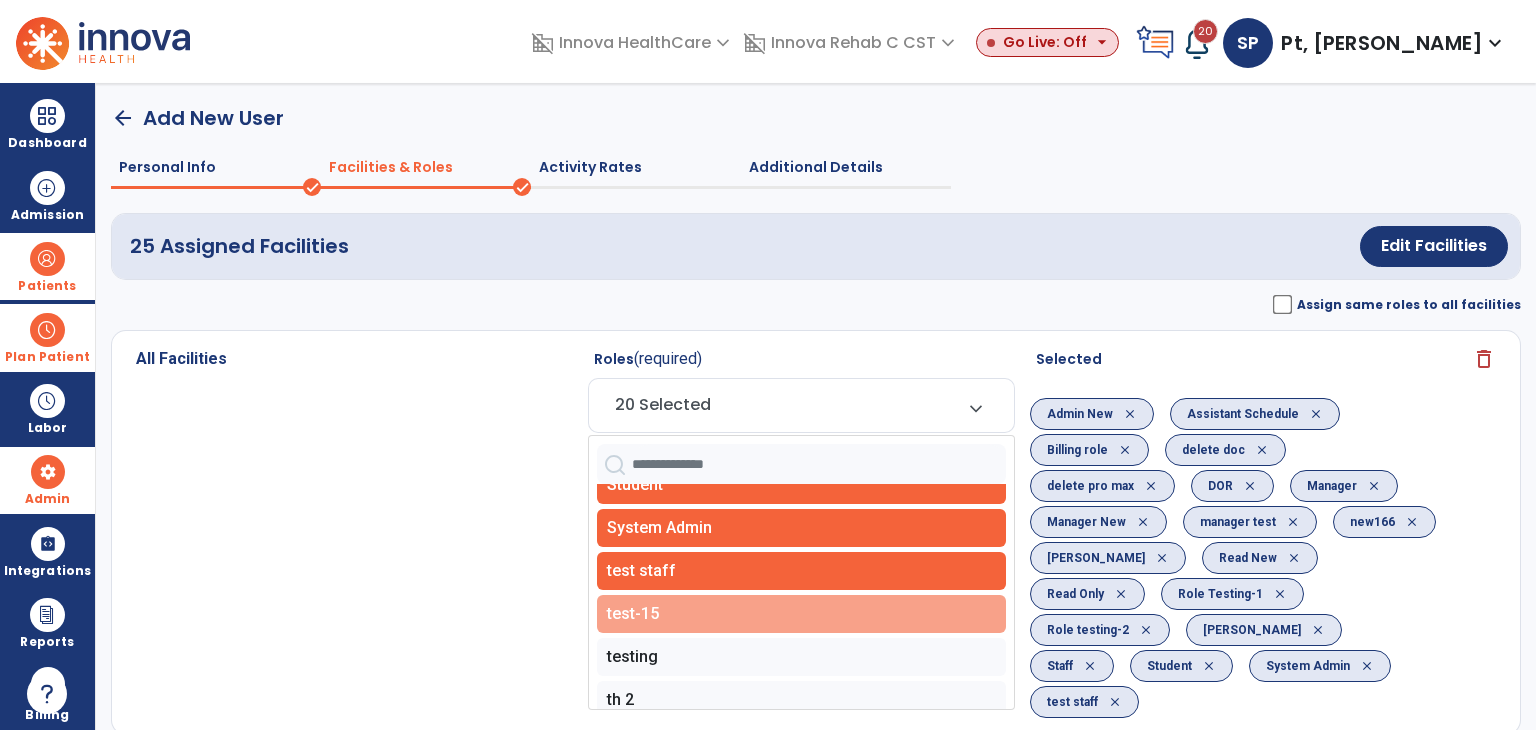 click on "test-15" 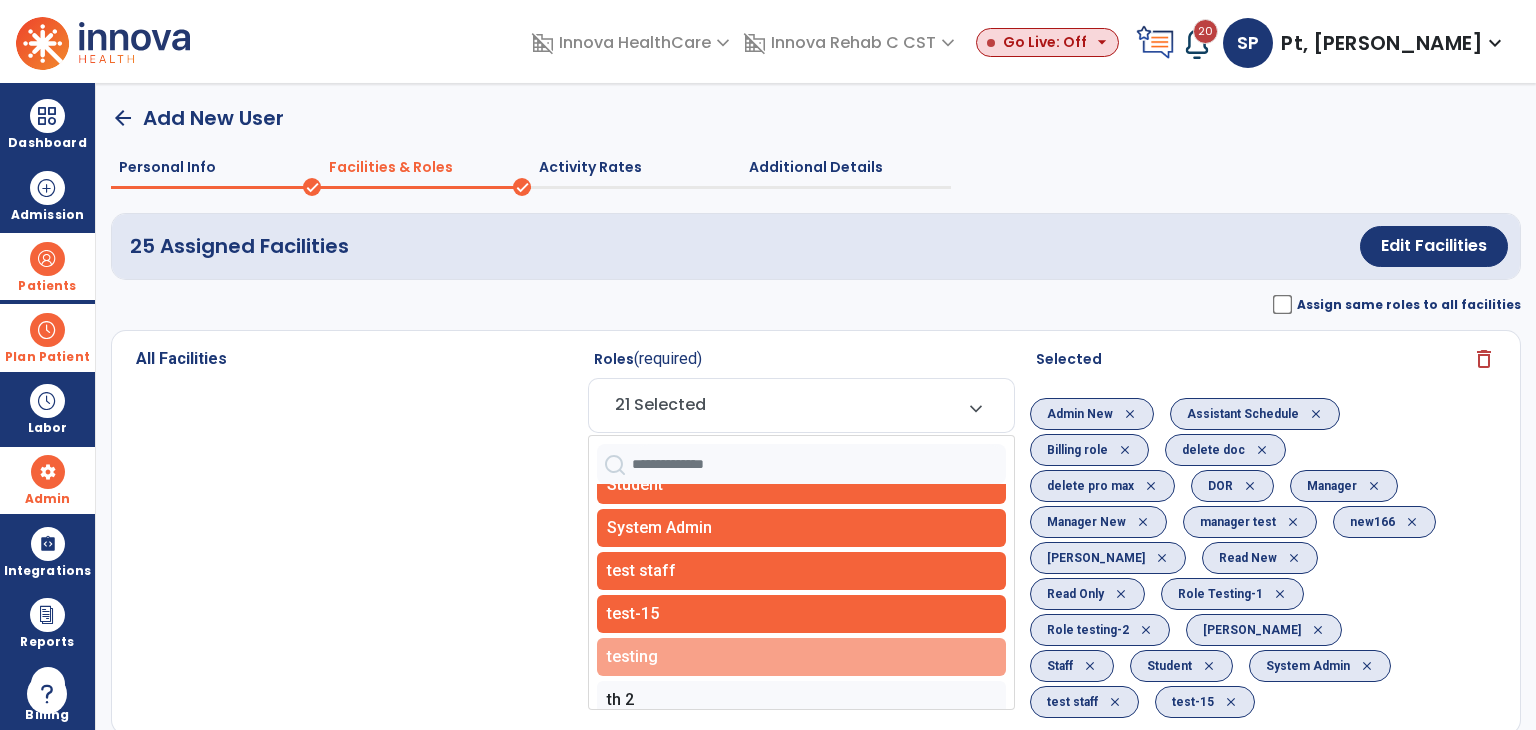 click on "testing" 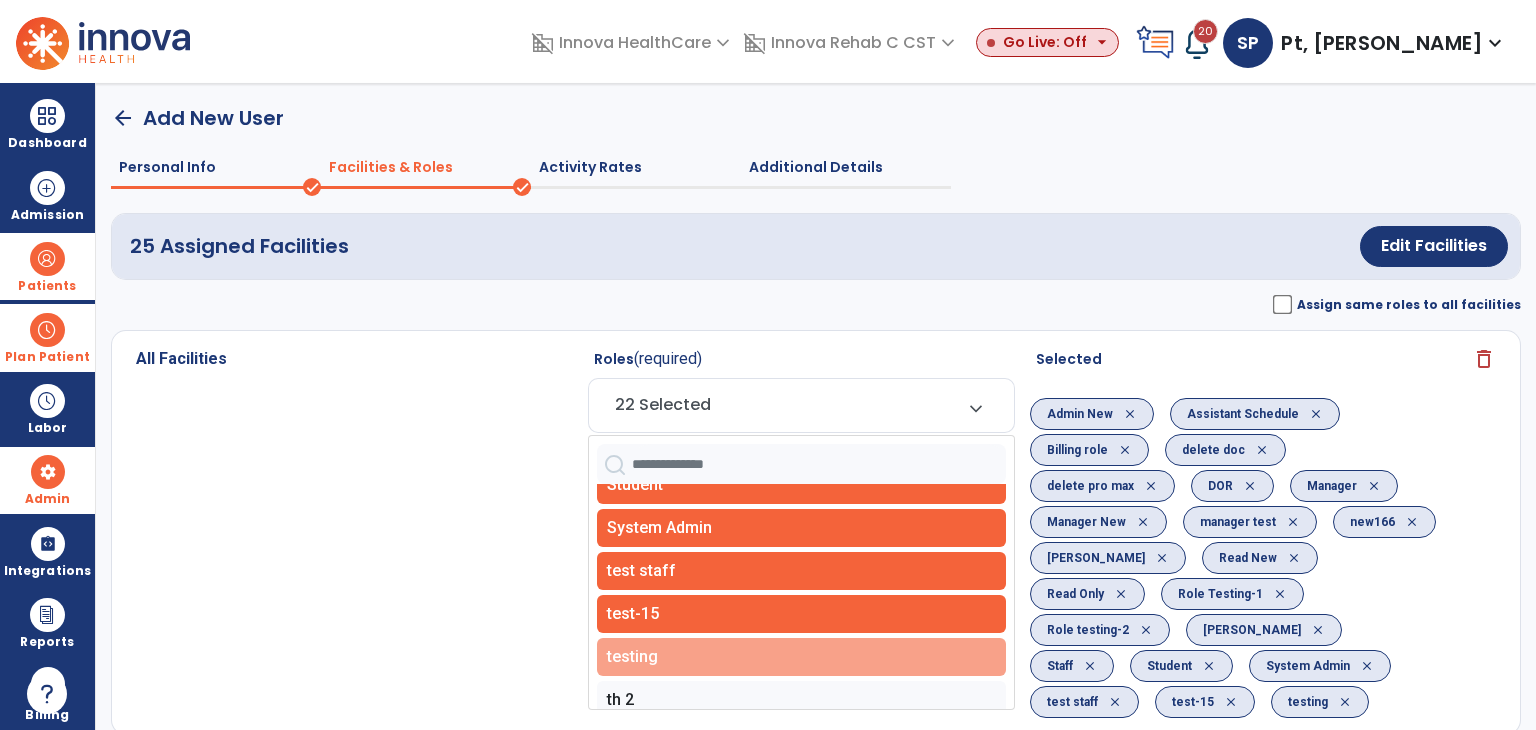 scroll, scrollTop: 900, scrollLeft: 0, axis: vertical 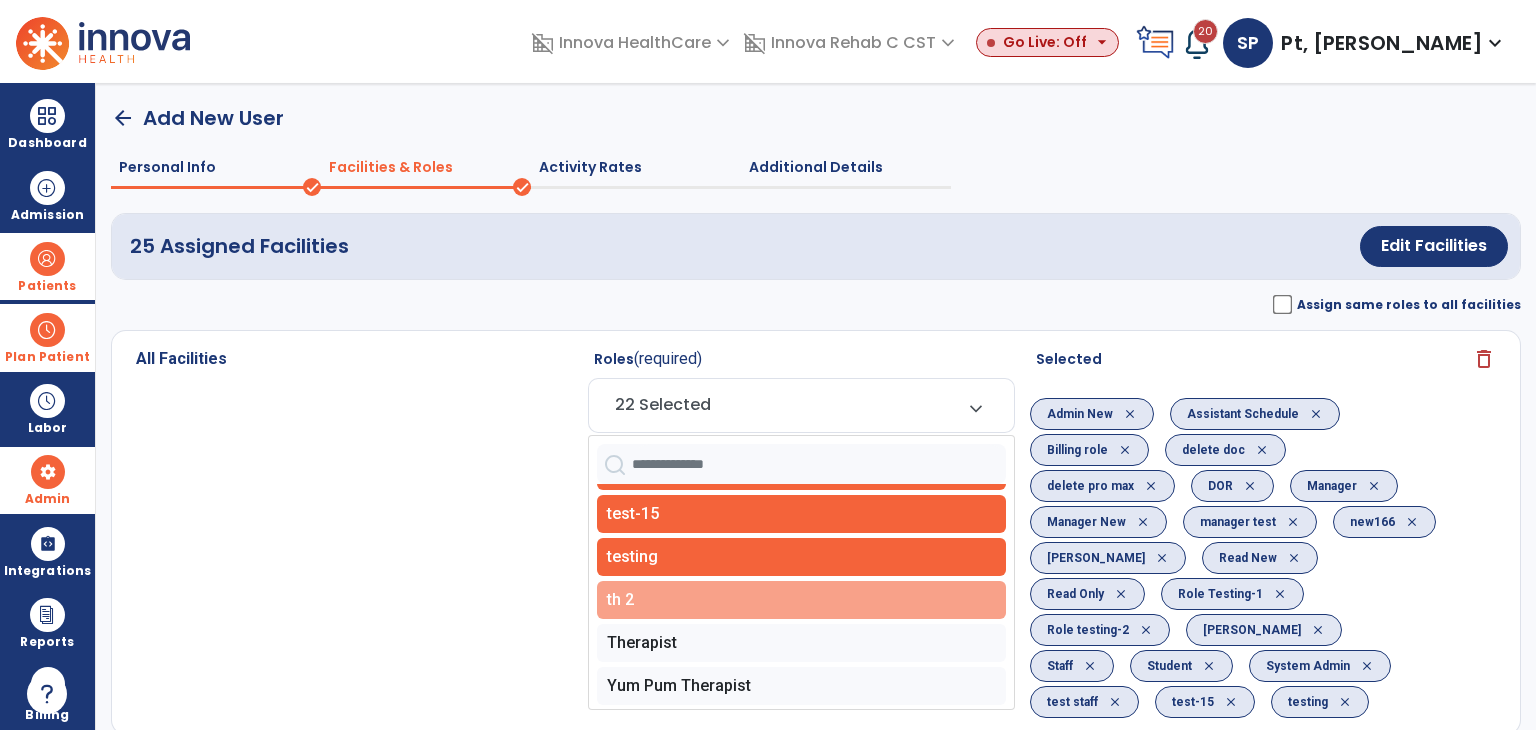 click on "th 2" 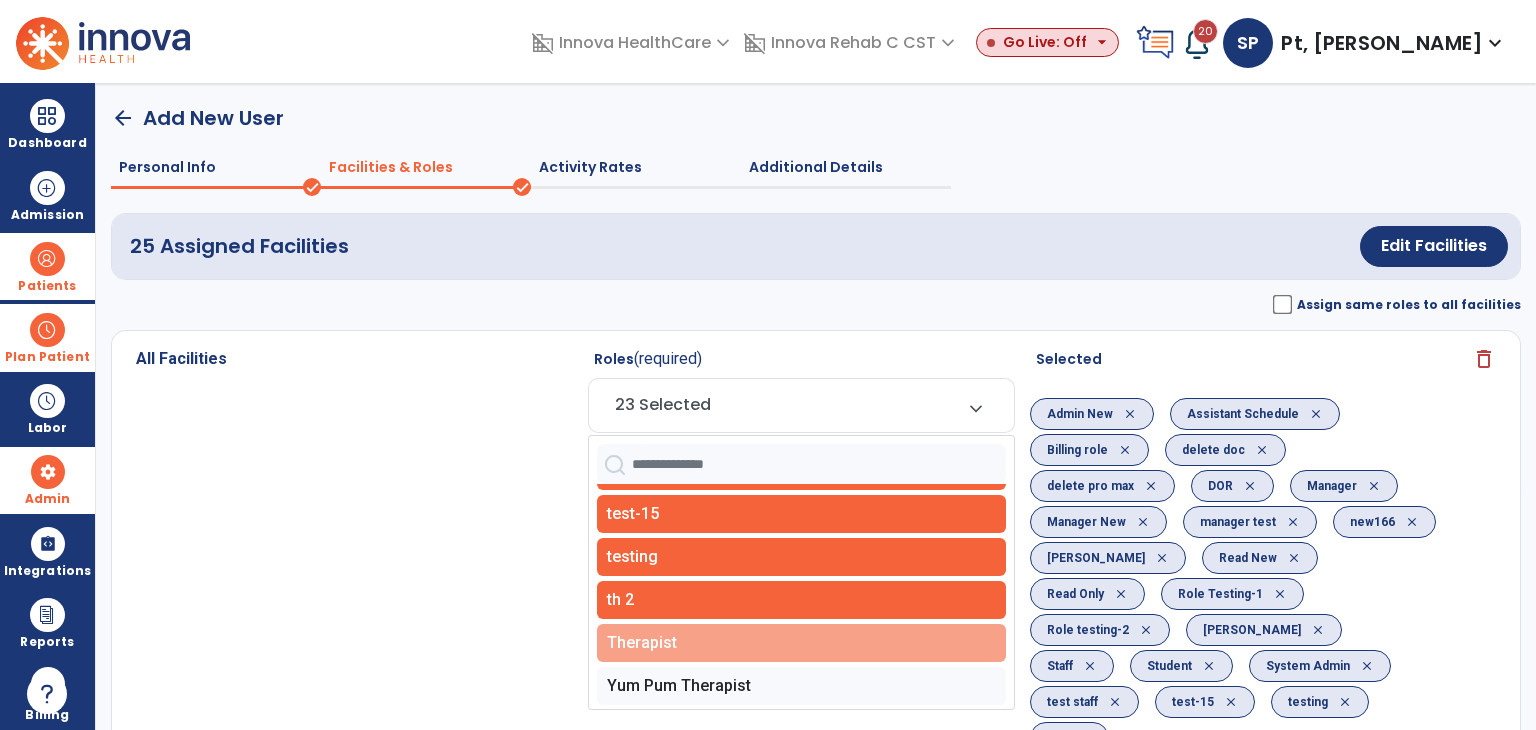 click on "Therapist" 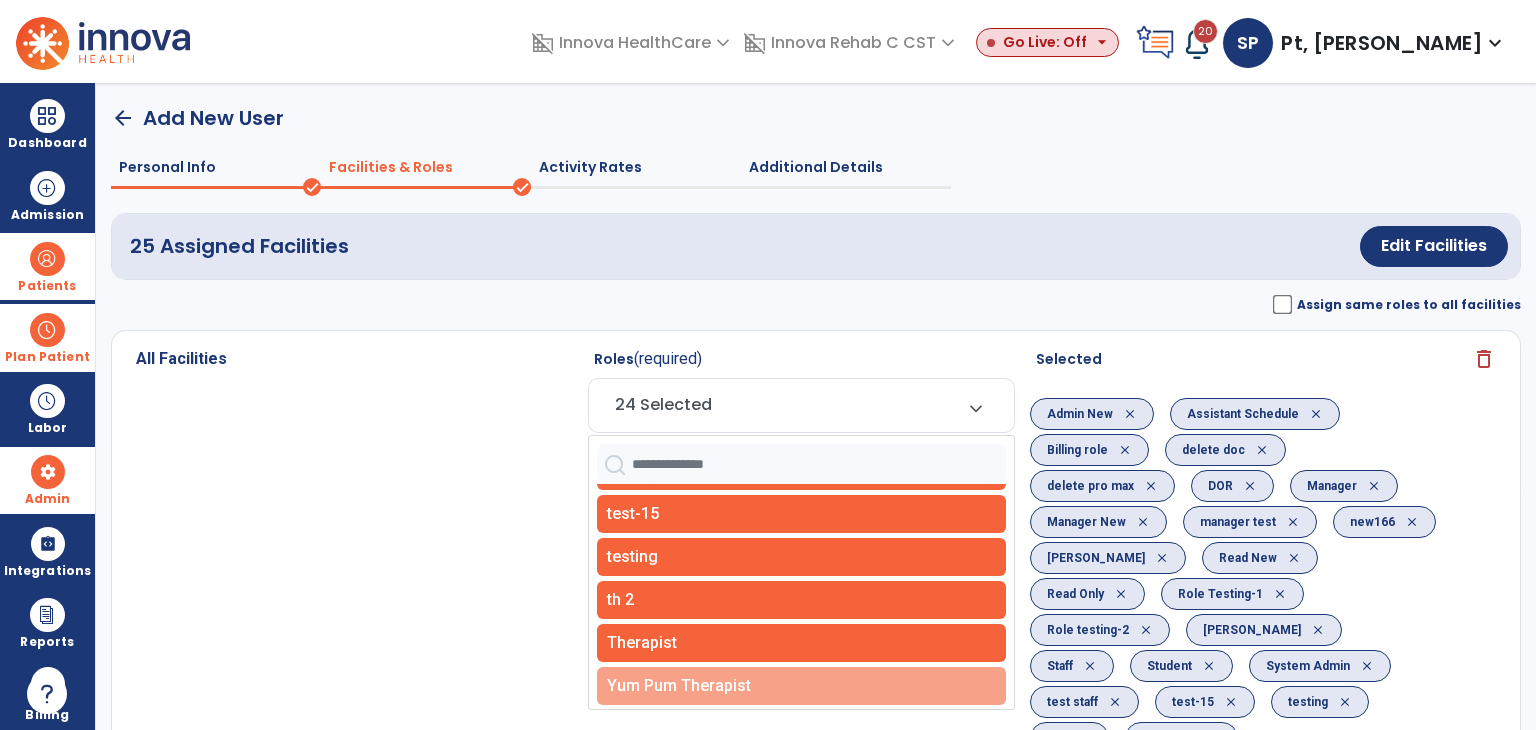 click on "Yum Pum Therapist" 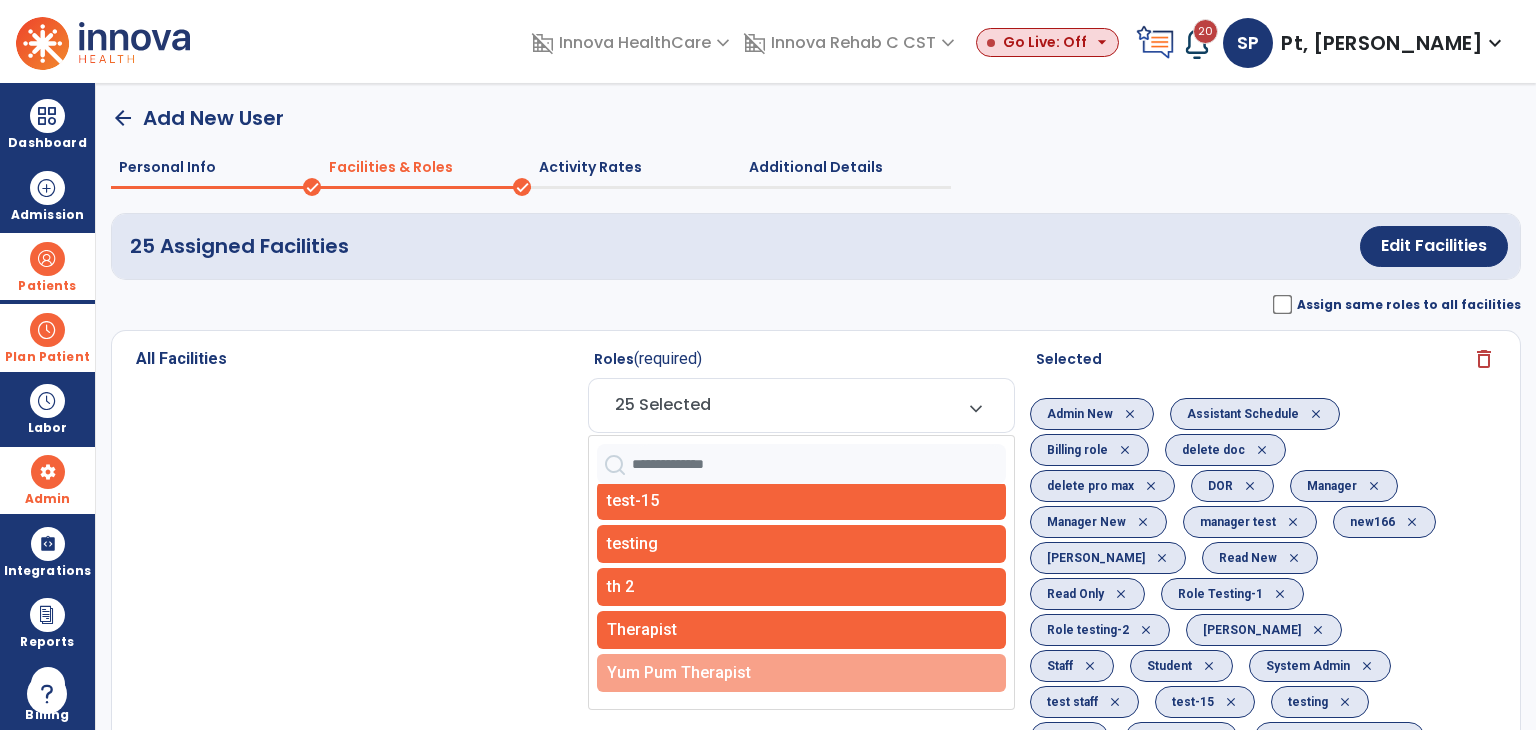 scroll, scrollTop: 920, scrollLeft: 0, axis: vertical 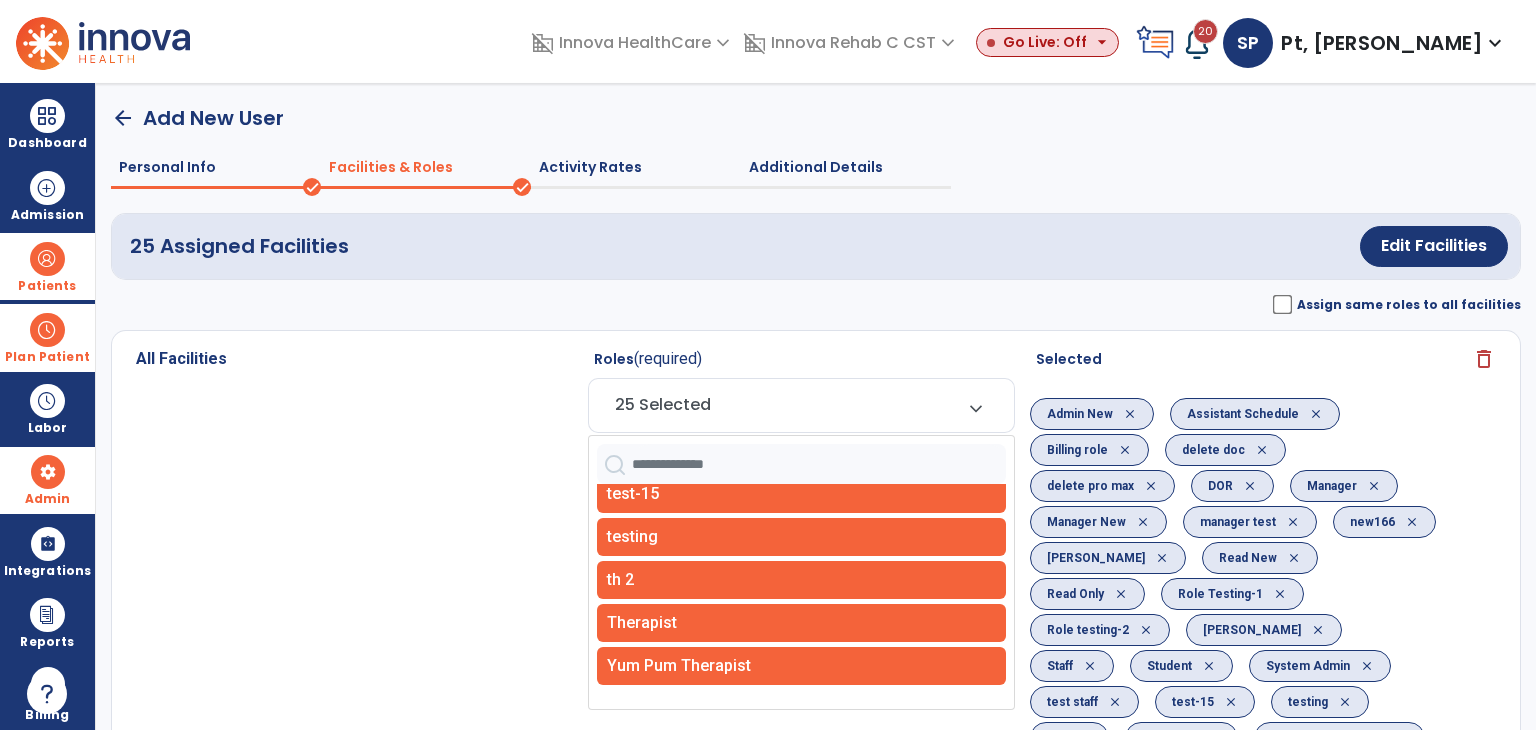 click on "All Facilities" 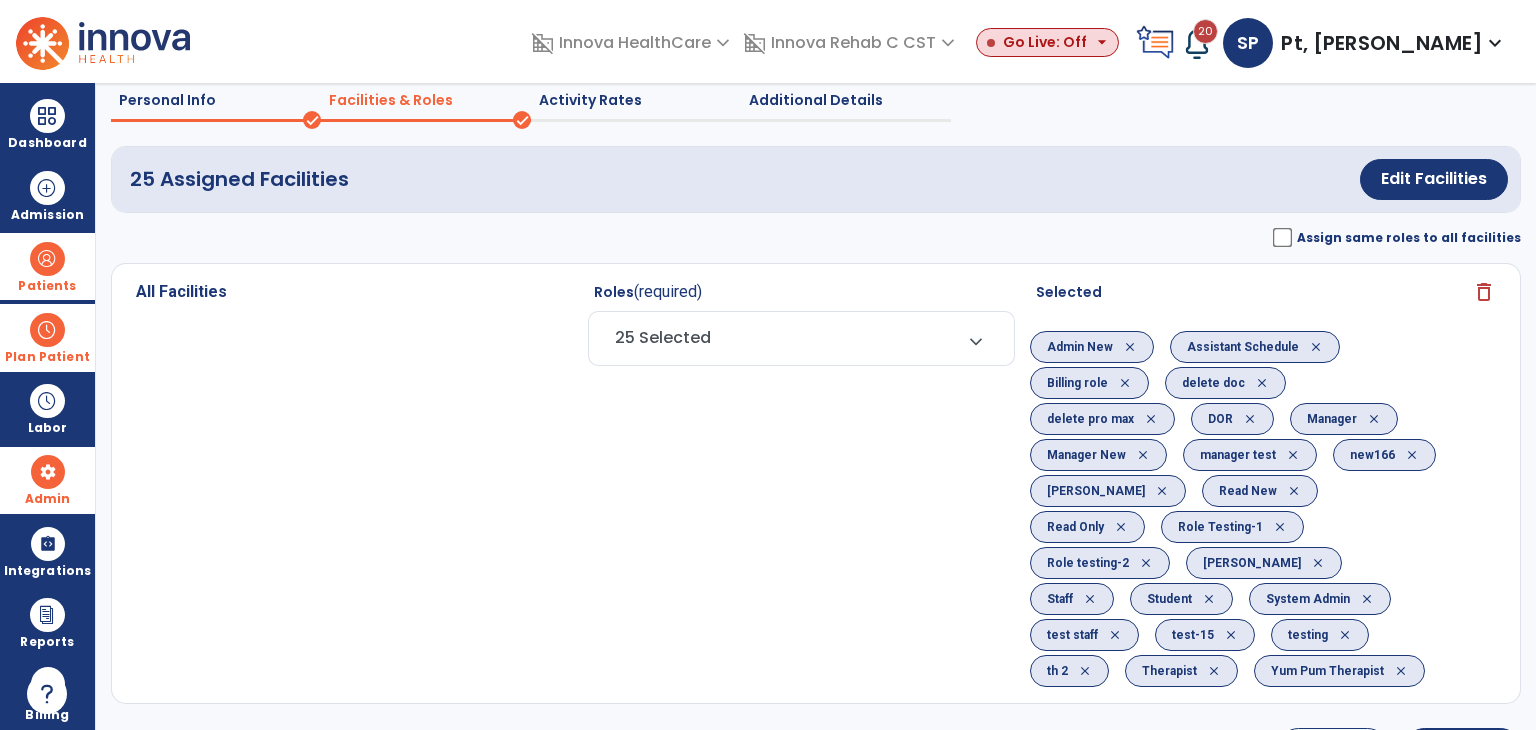 scroll, scrollTop: 126, scrollLeft: 0, axis: vertical 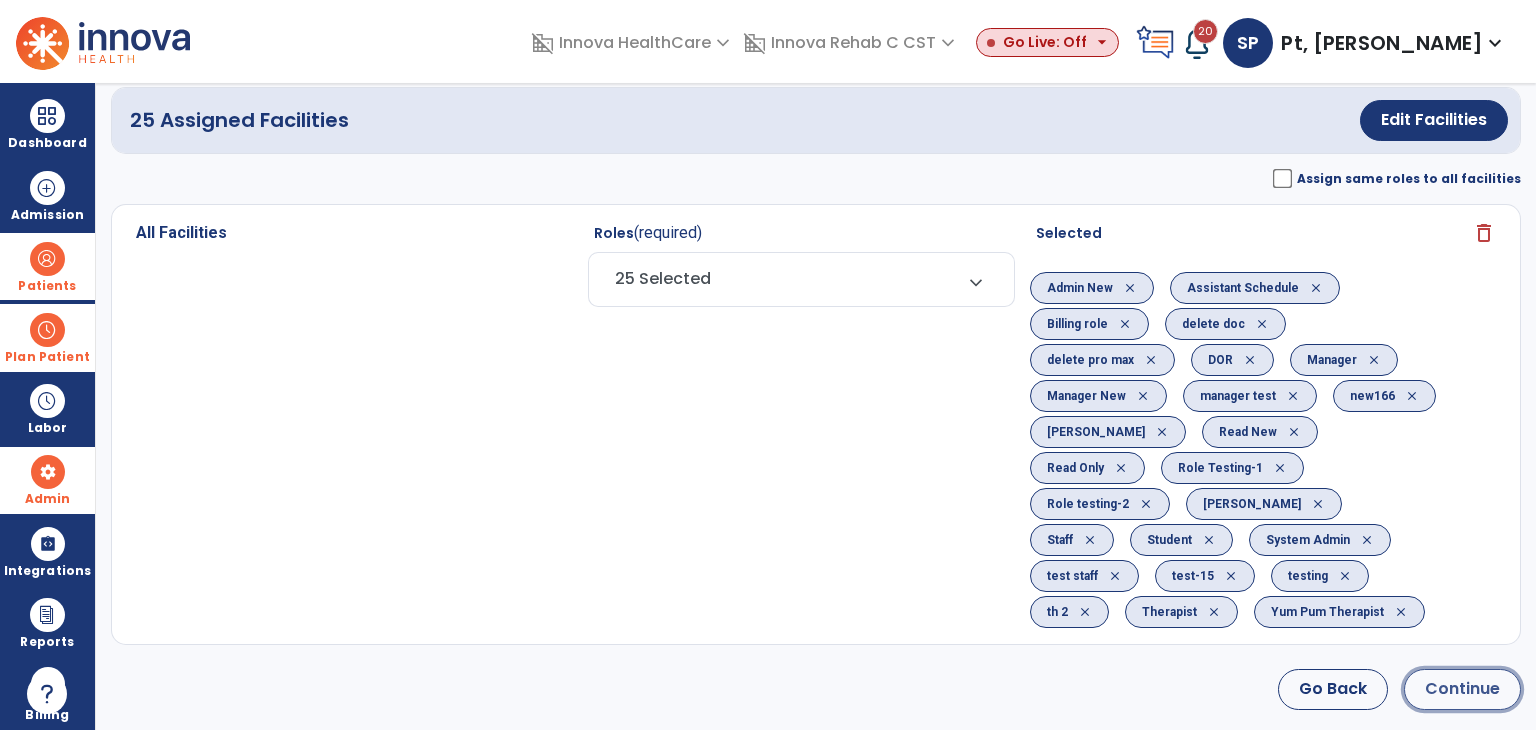 click on "Continue" 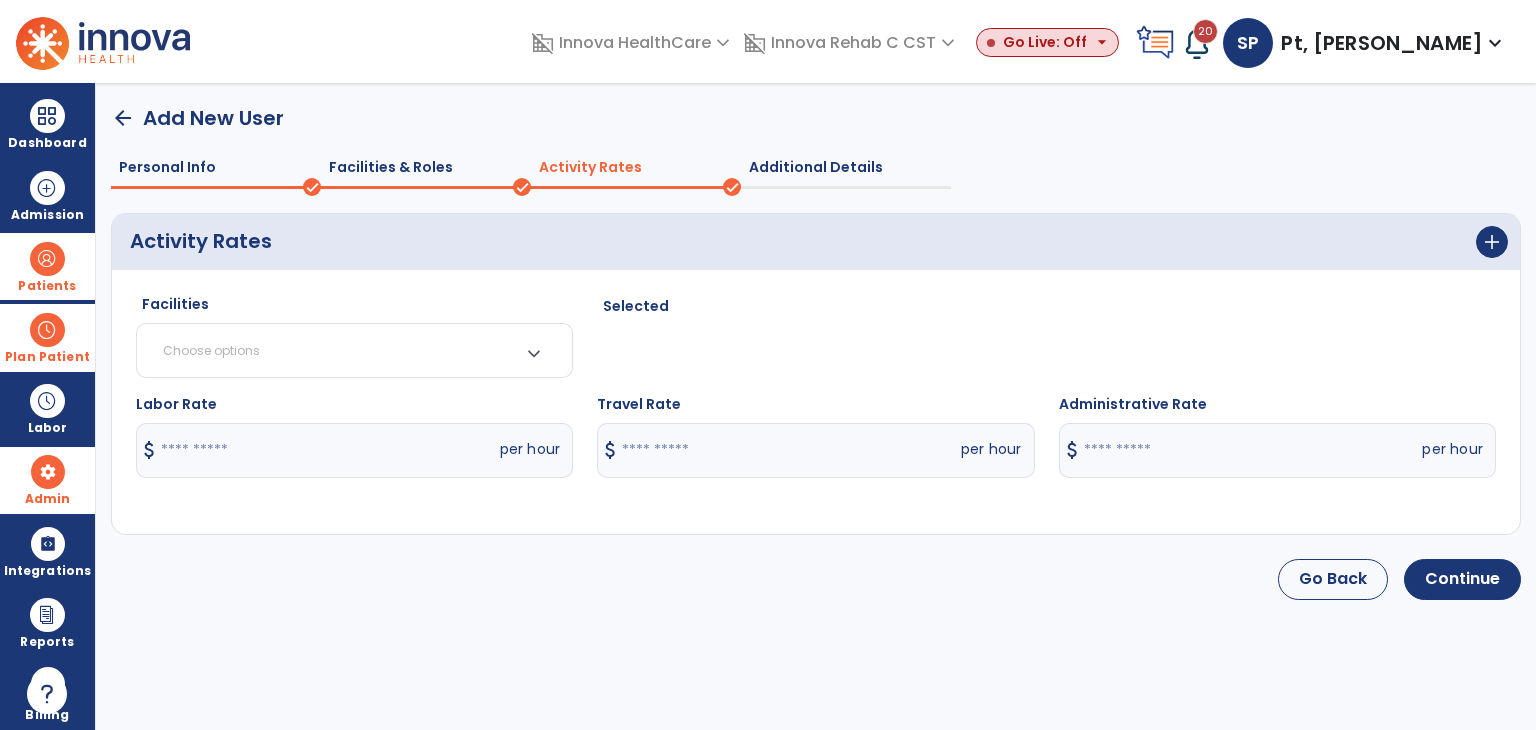 scroll, scrollTop: 0, scrollLeft: 0, axis: both 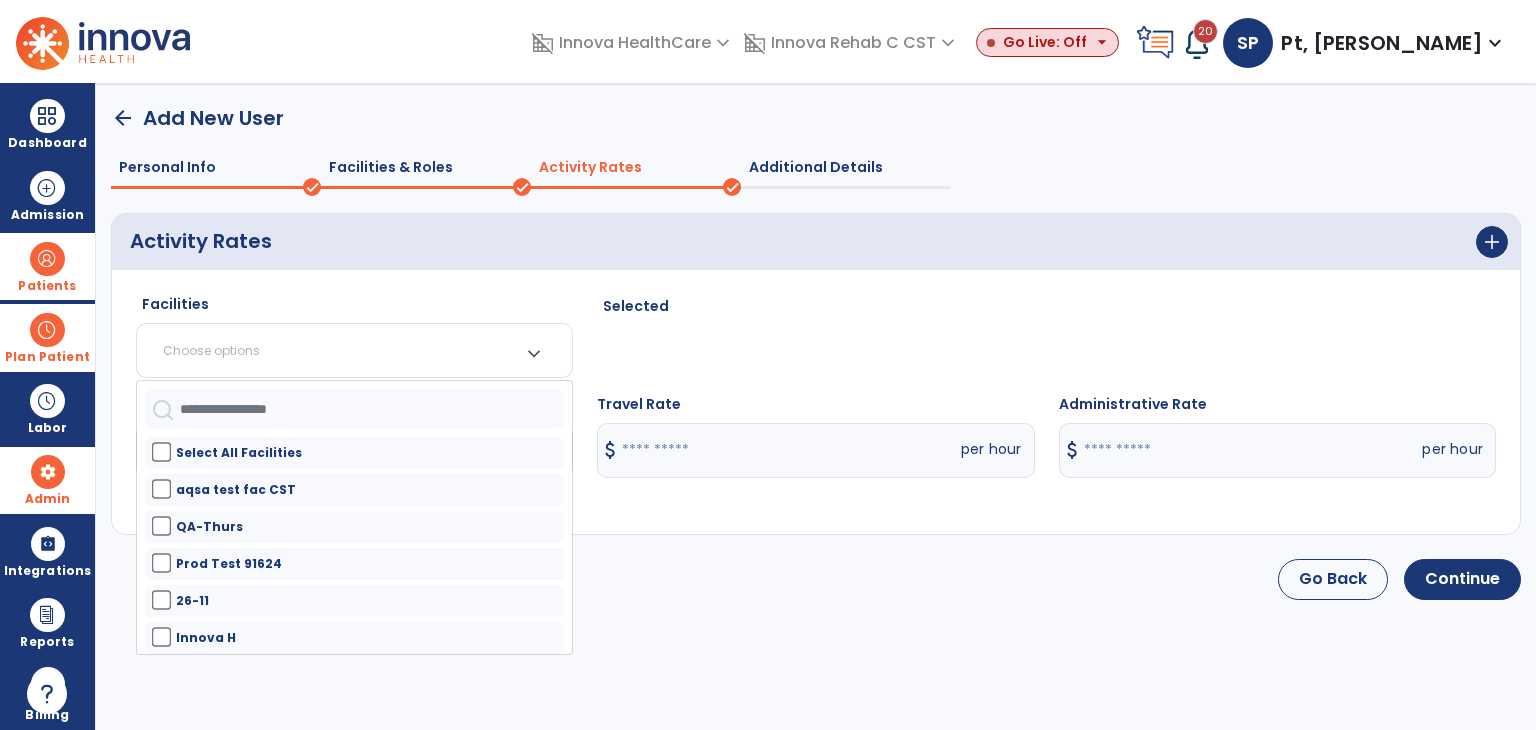 click on "Select All Facilities" at bounding box center (239, 453) 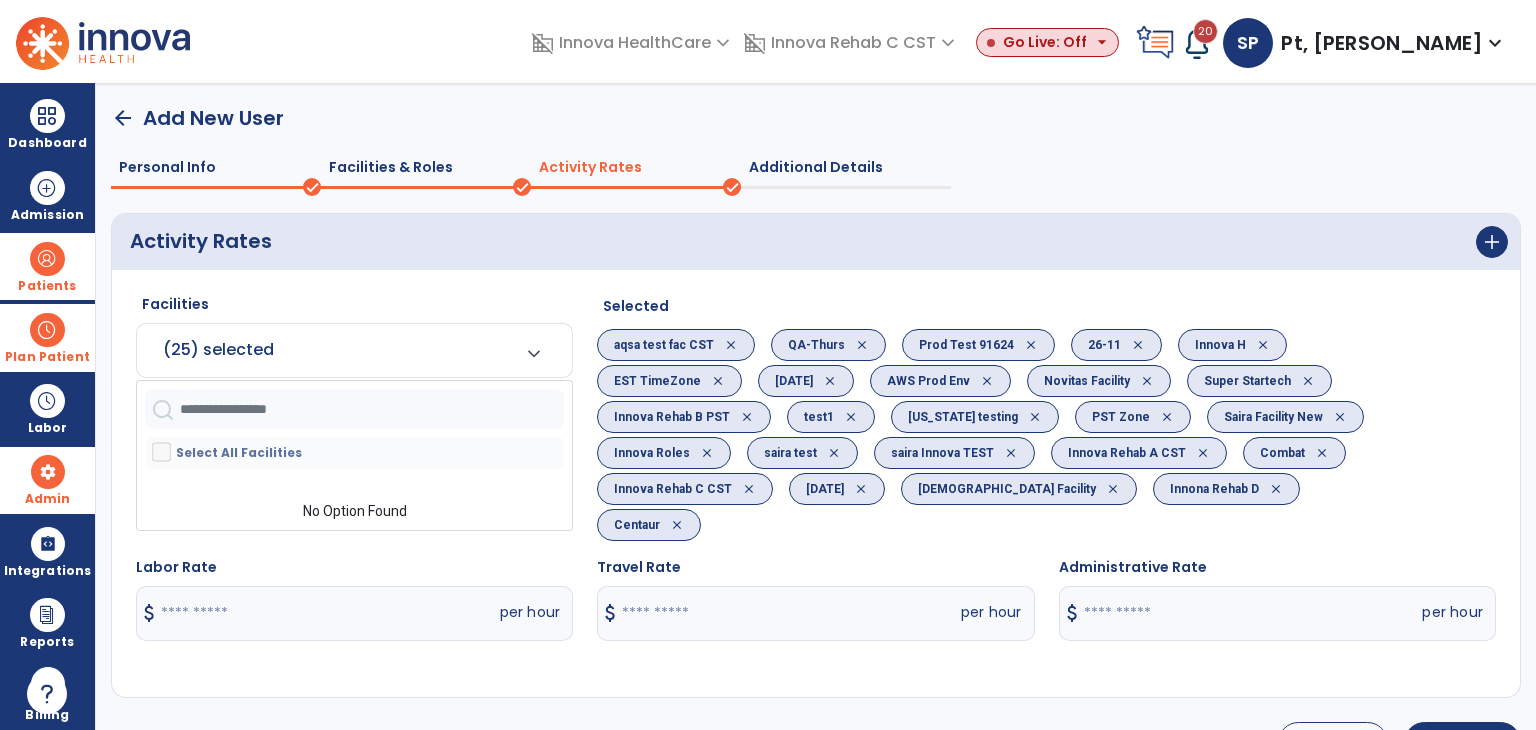 click 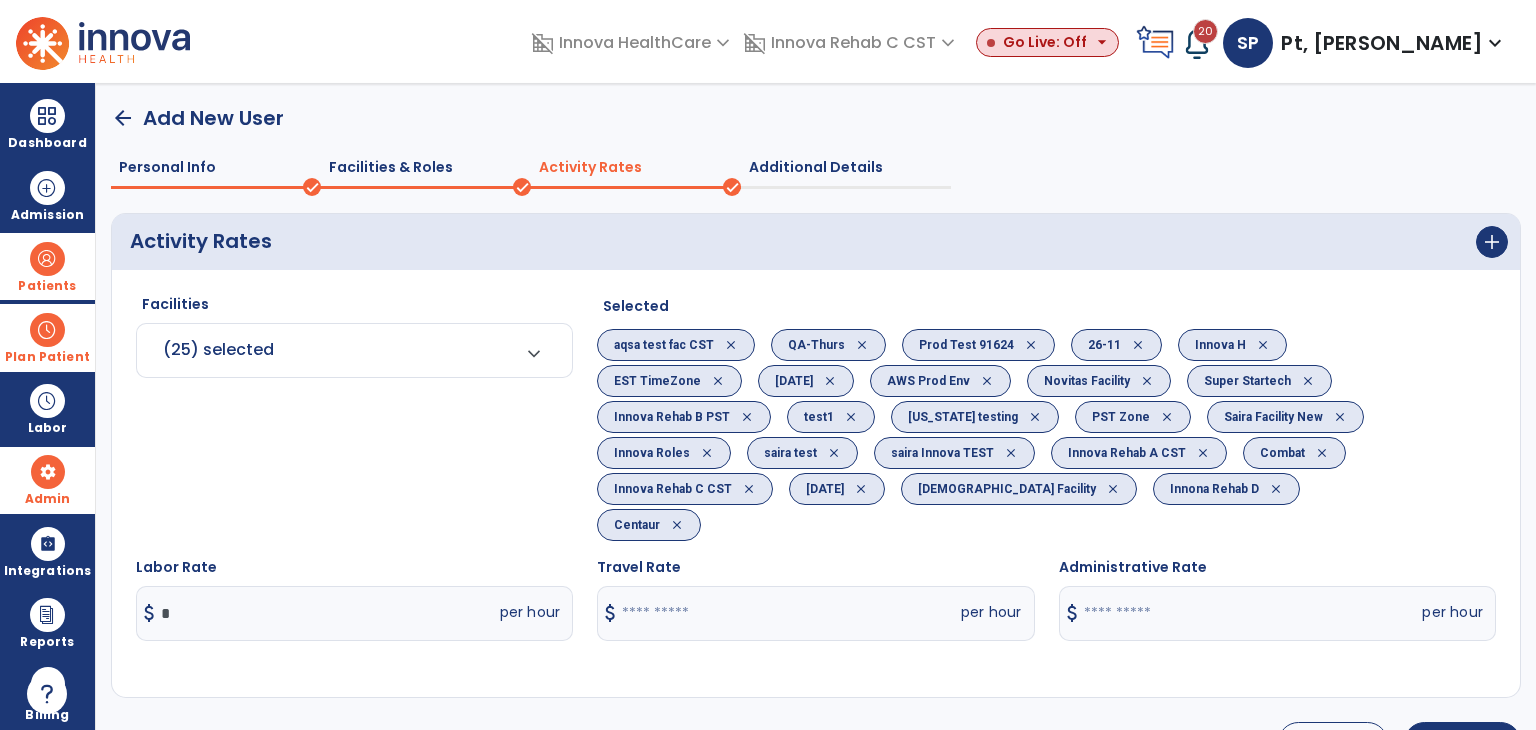 type on "****" 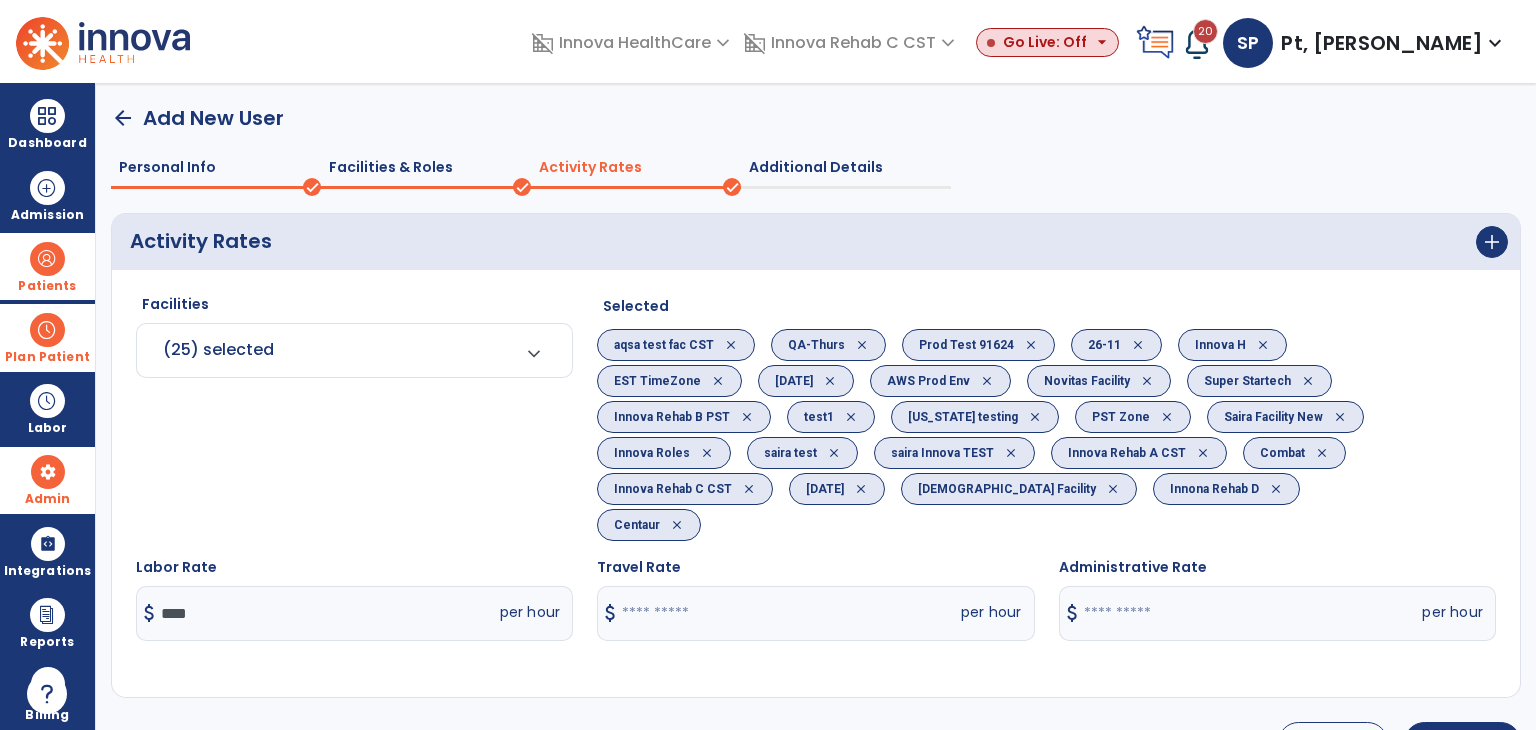 click 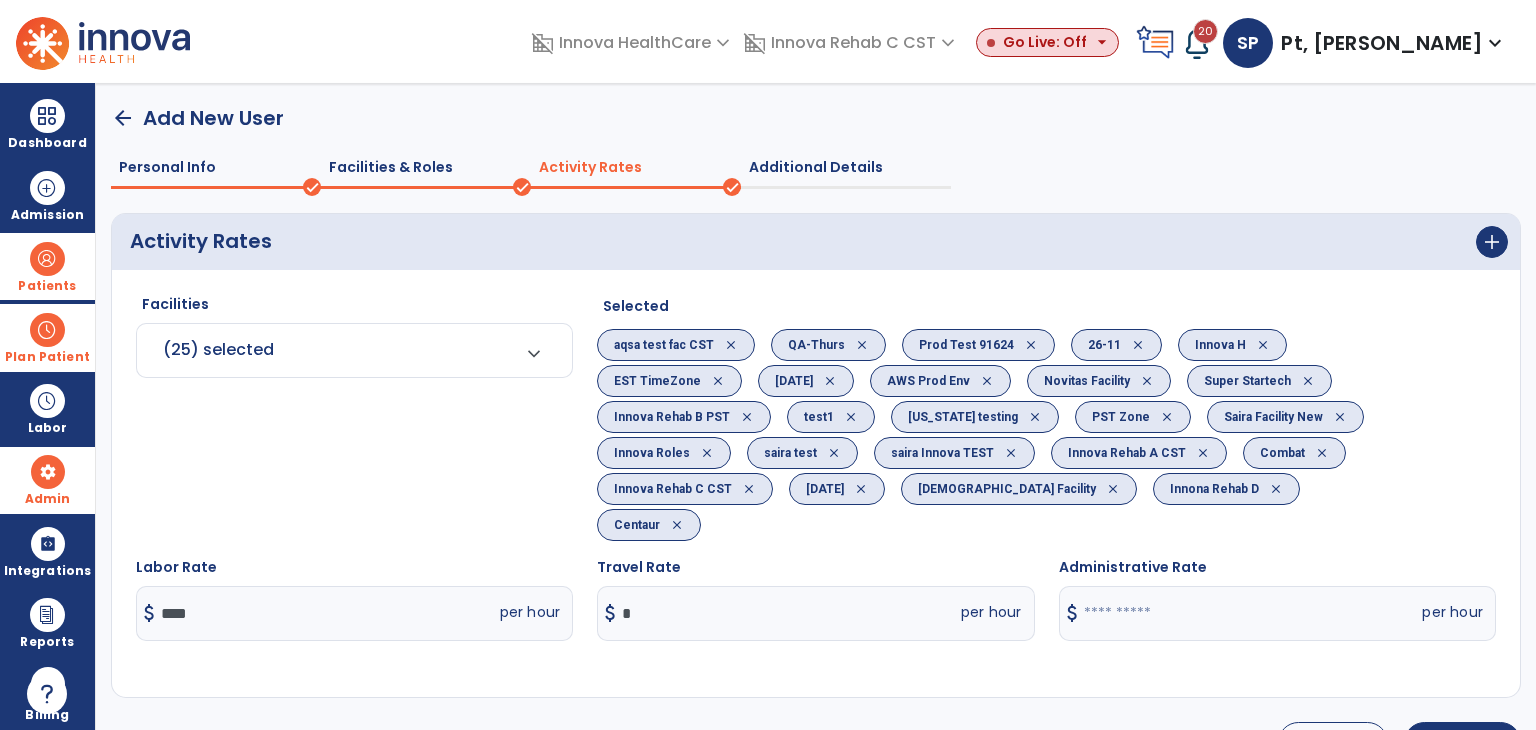 type on "****" 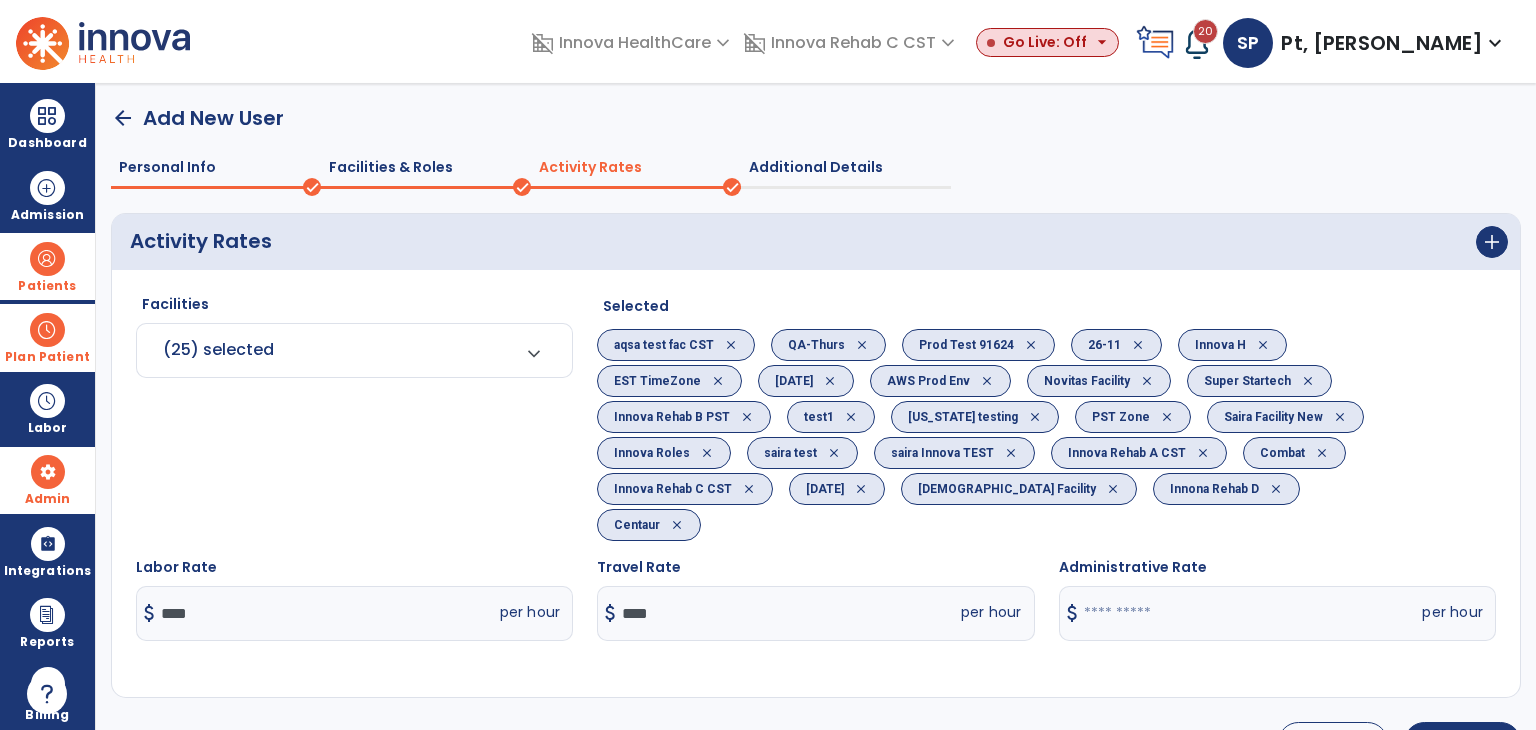 click 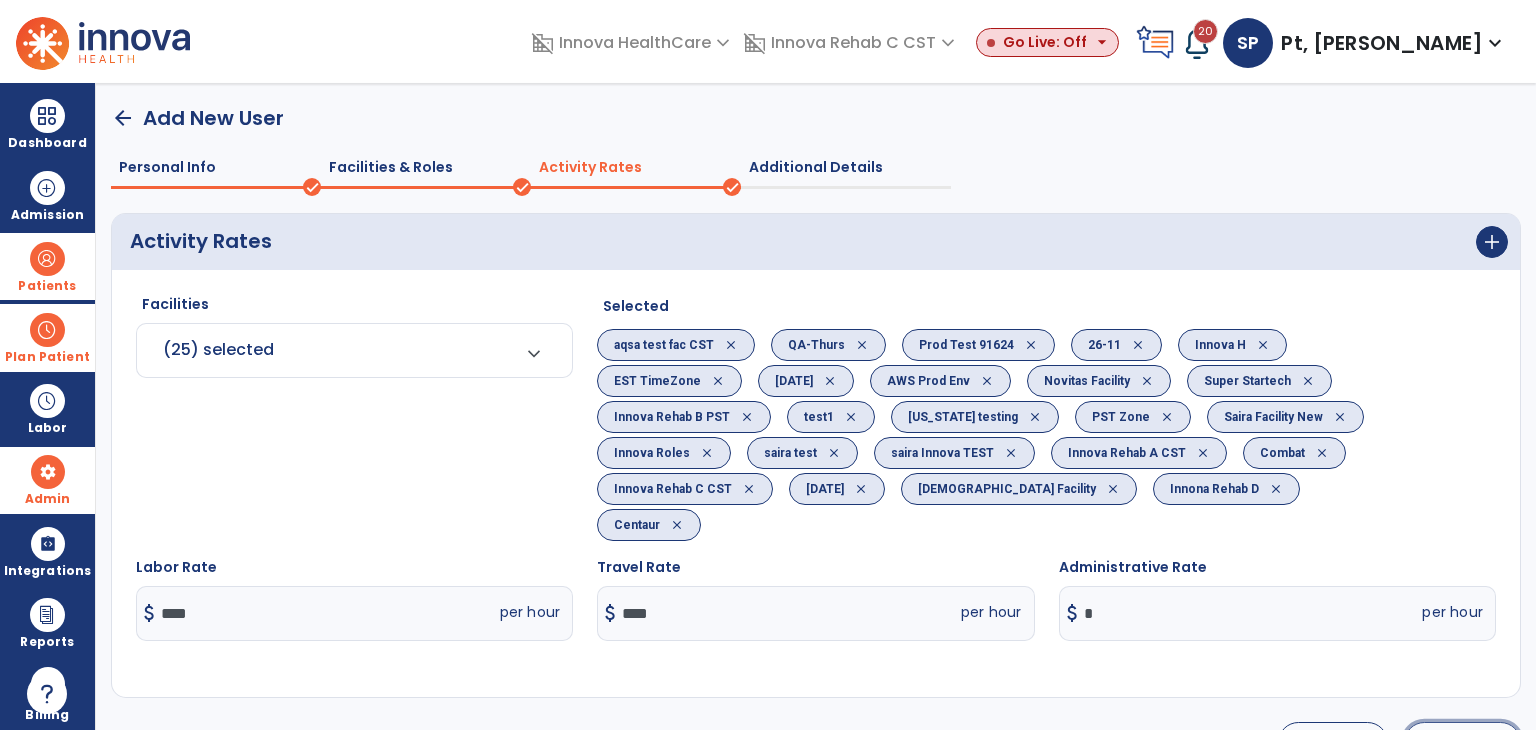type on "****" 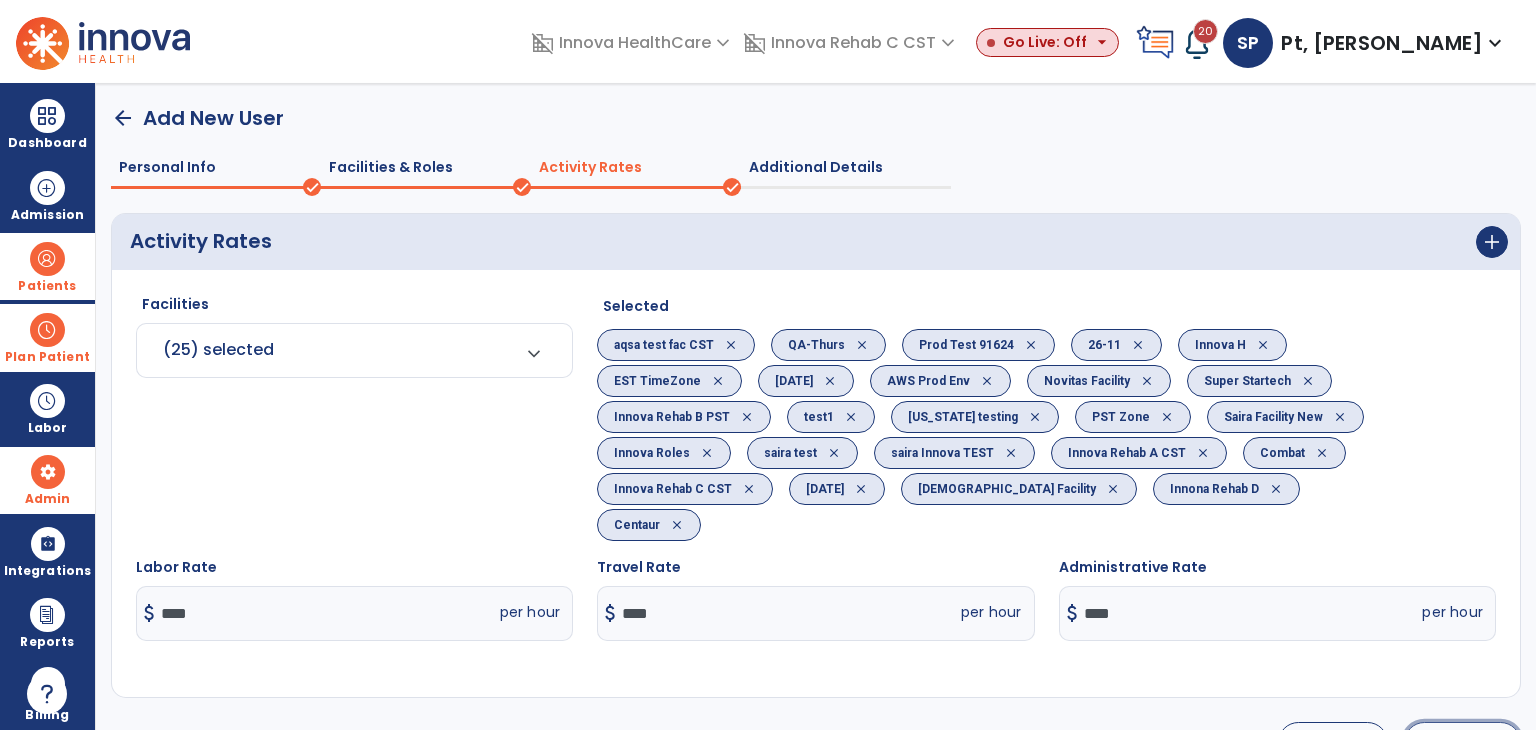 click on "Continue" 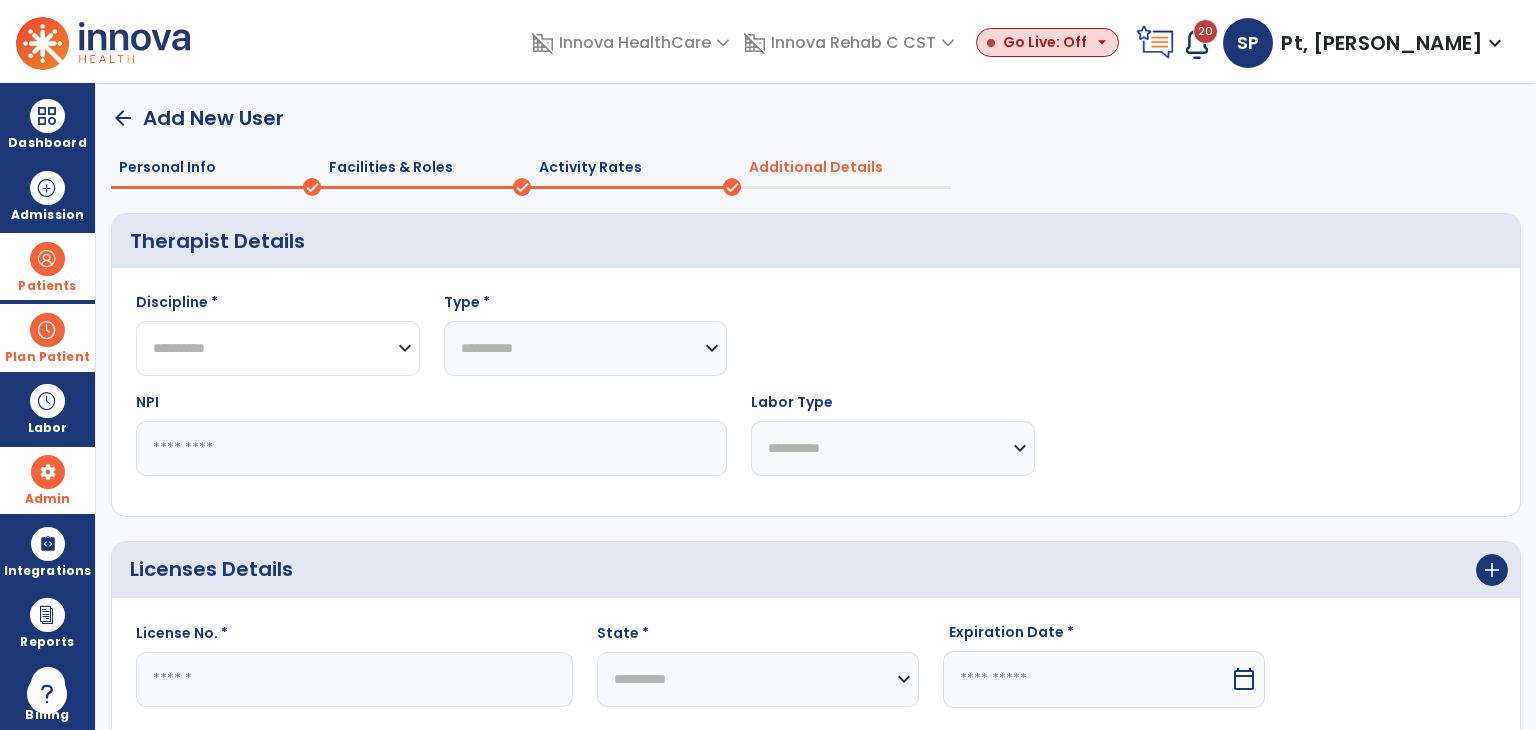 click on "**********" 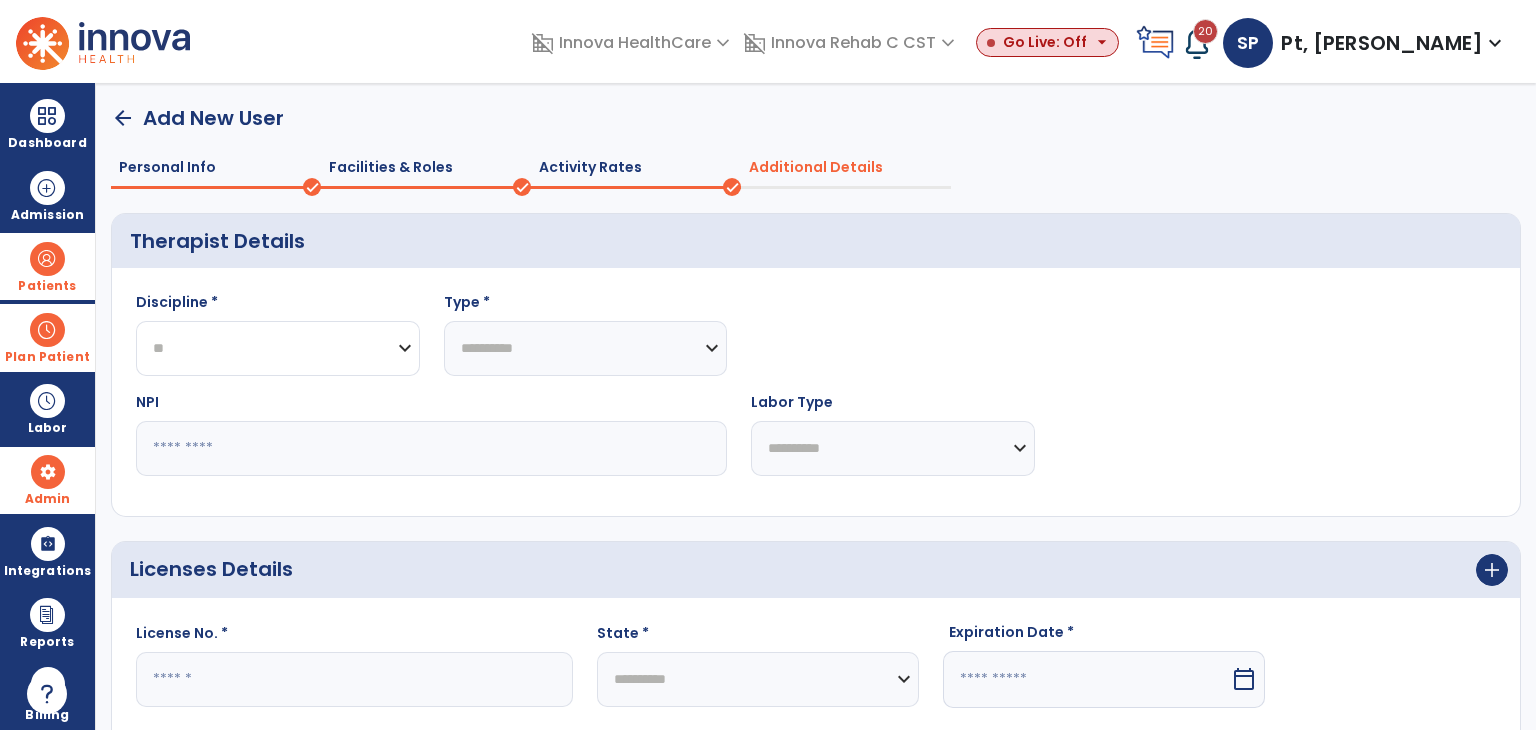 click on "**********" 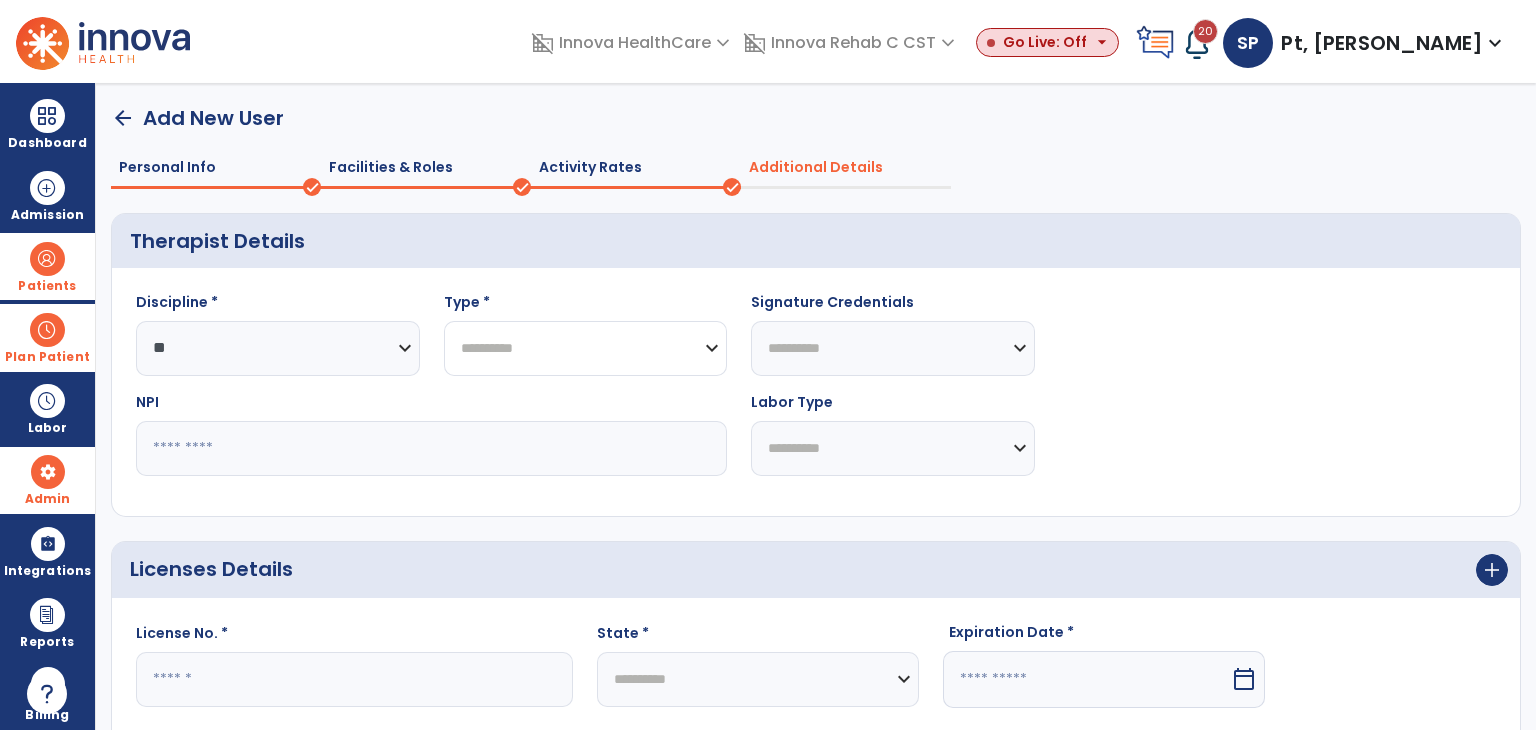 click on "**********" 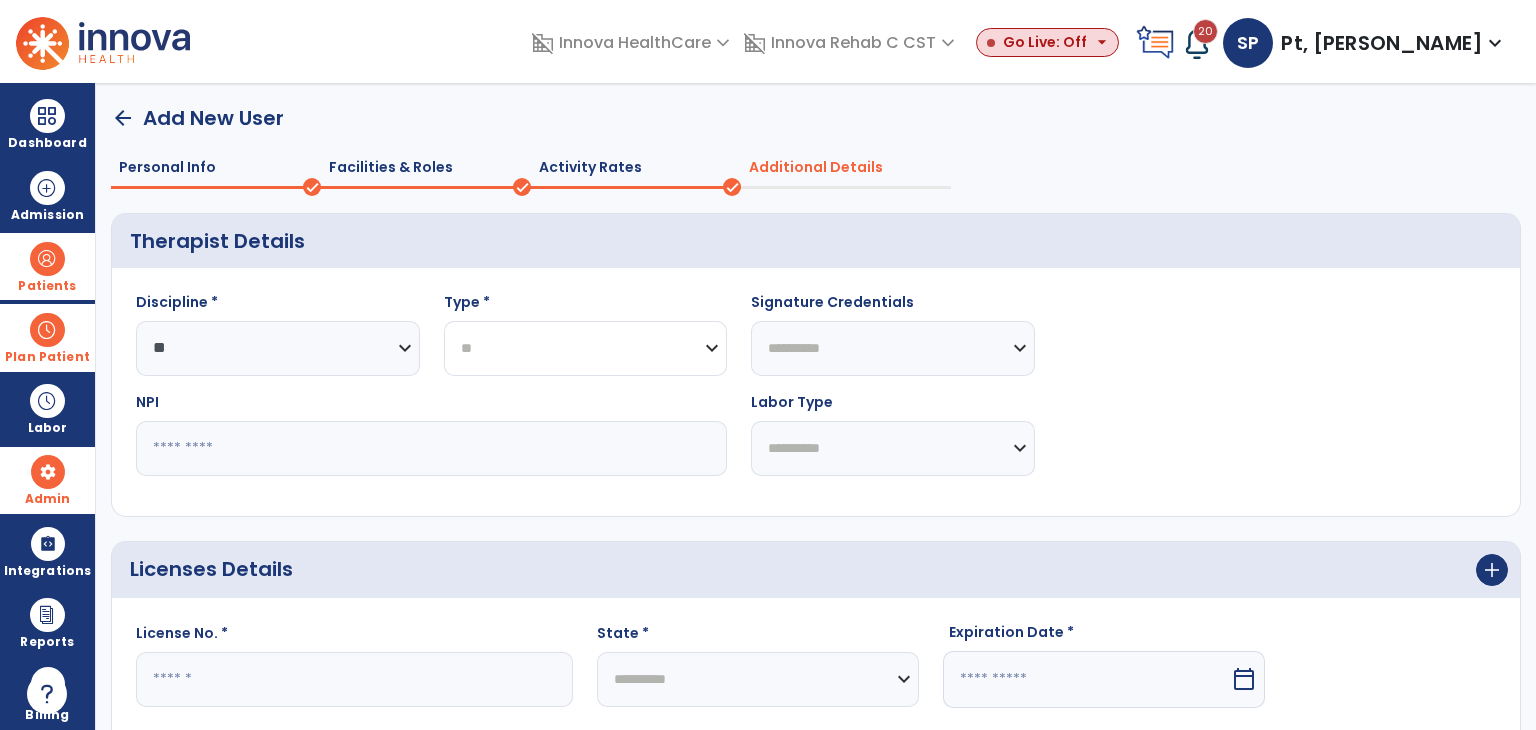 click on "**********" 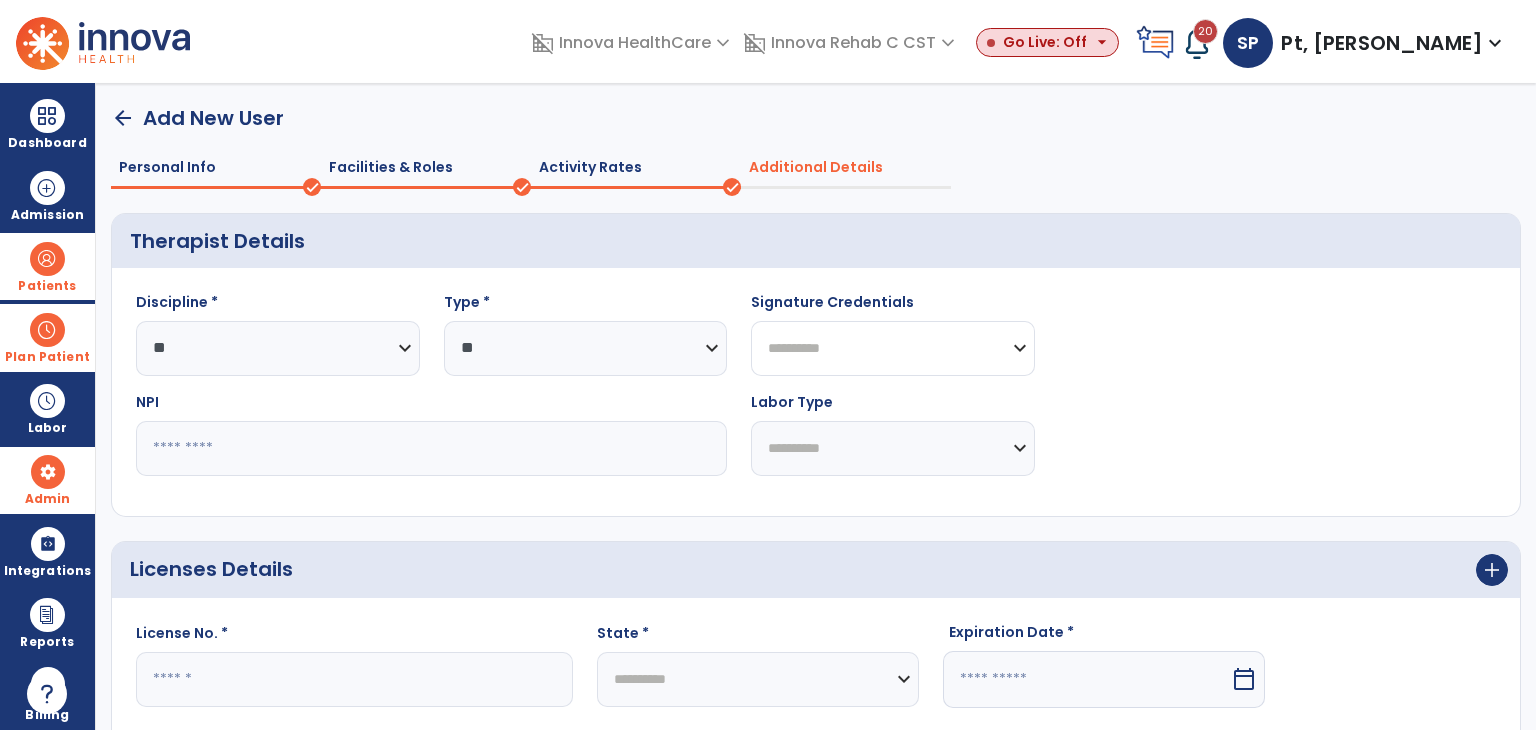 click on "**********" 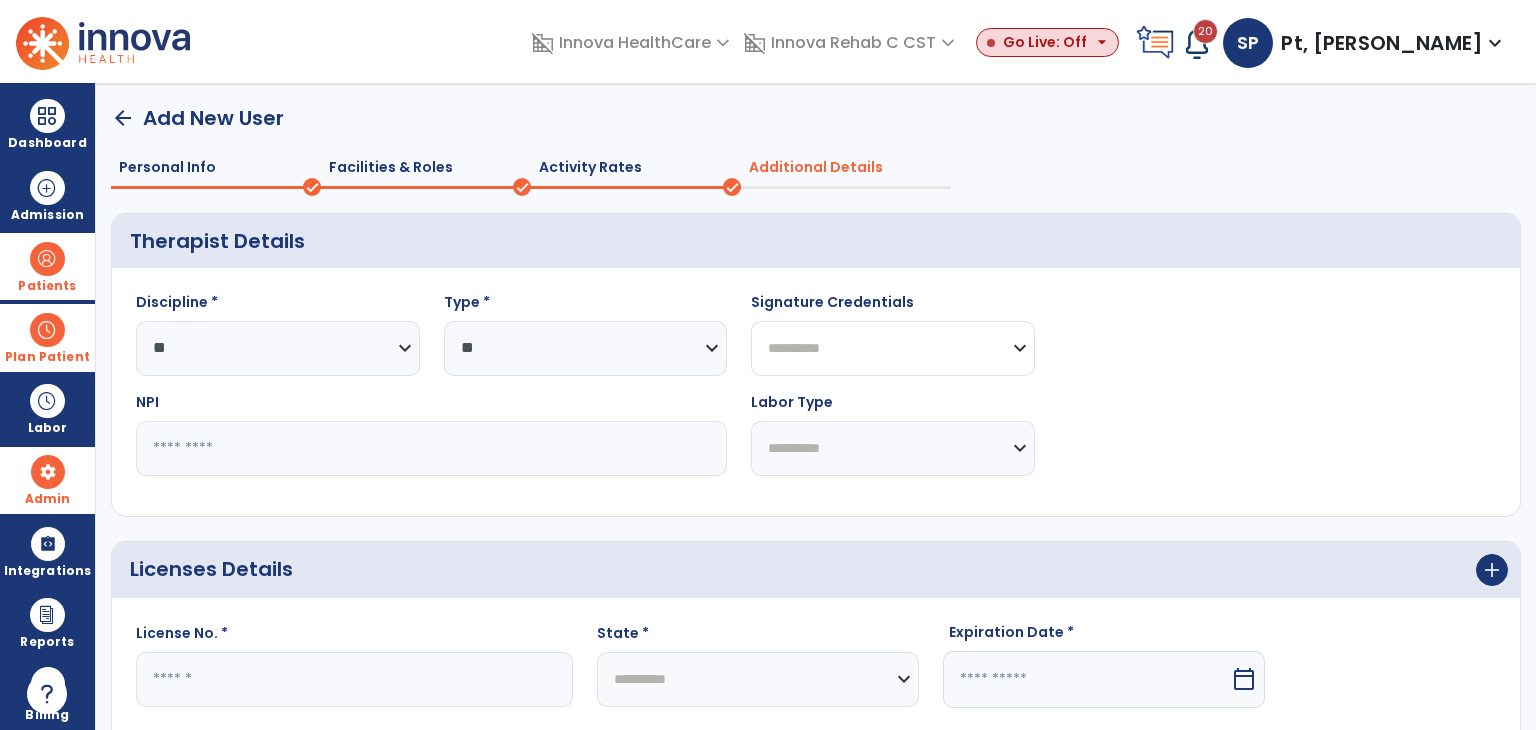 select on "******" 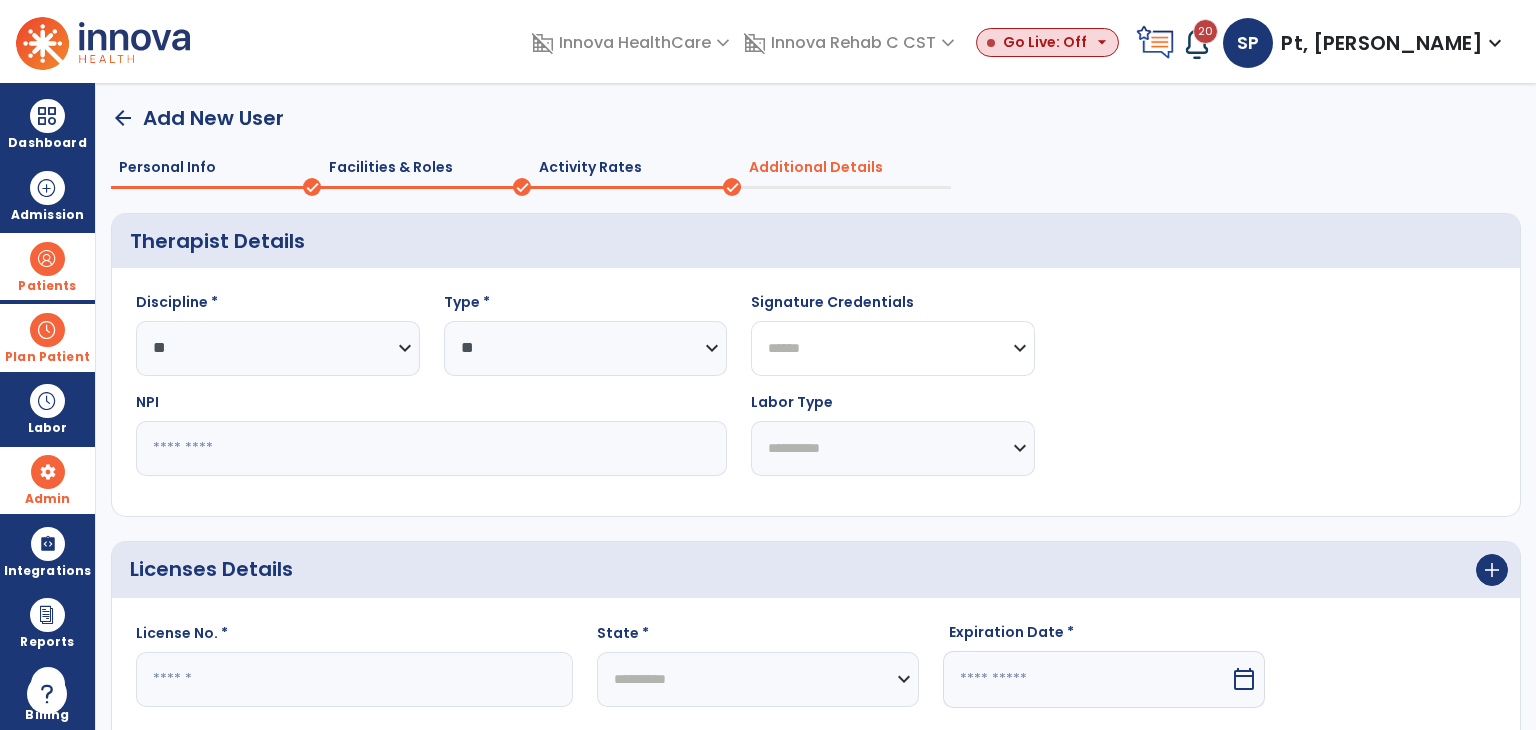 click on "**********" 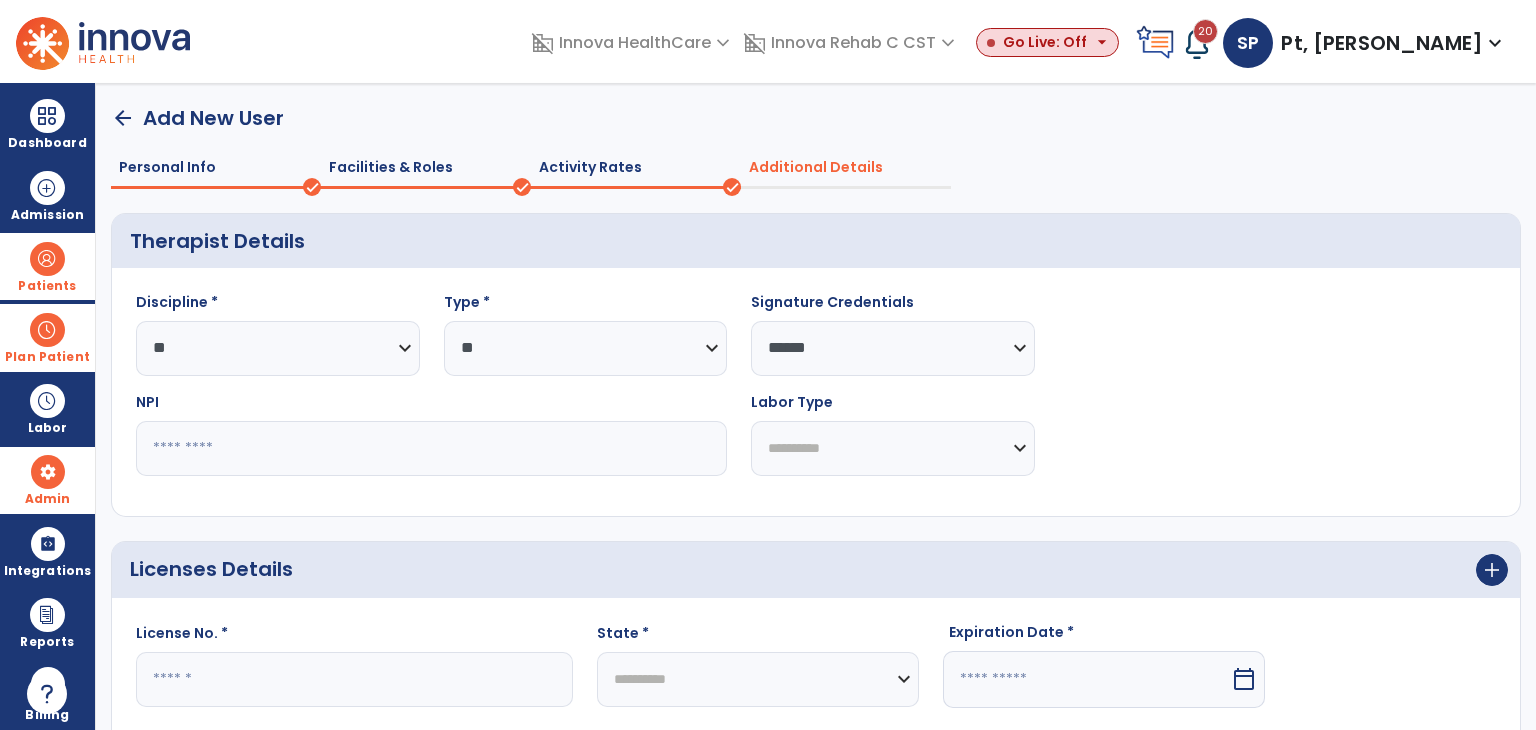 click 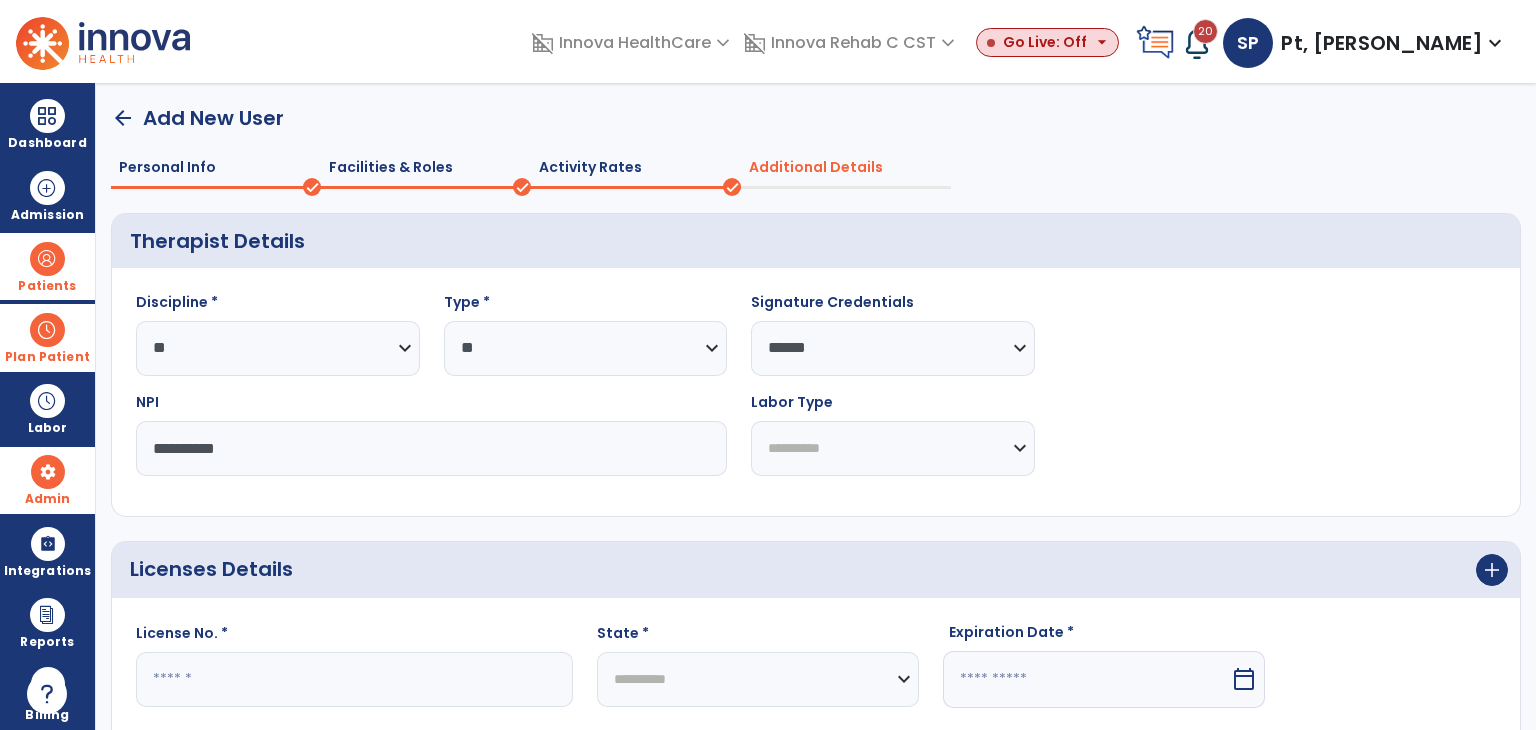 type on "**********" 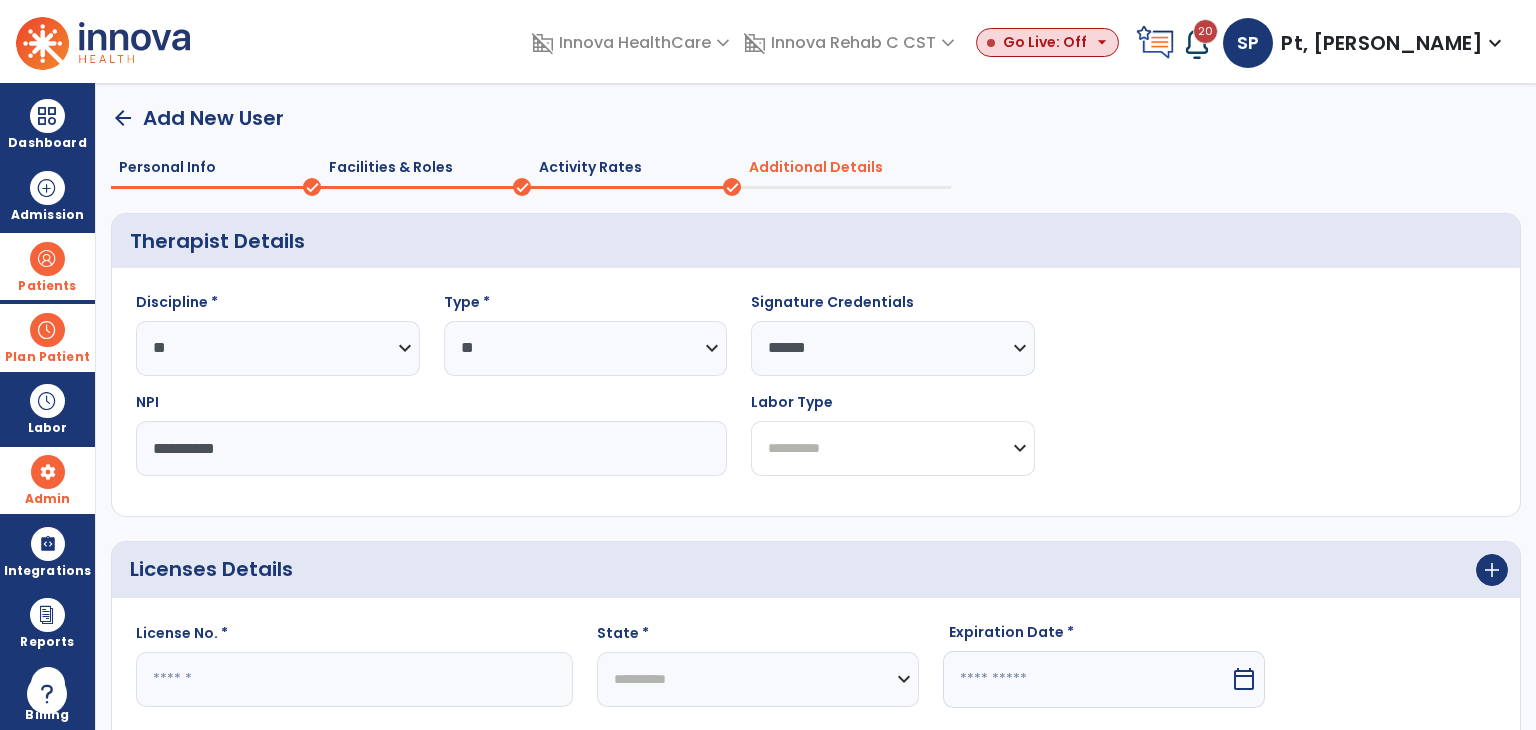click on "**********" 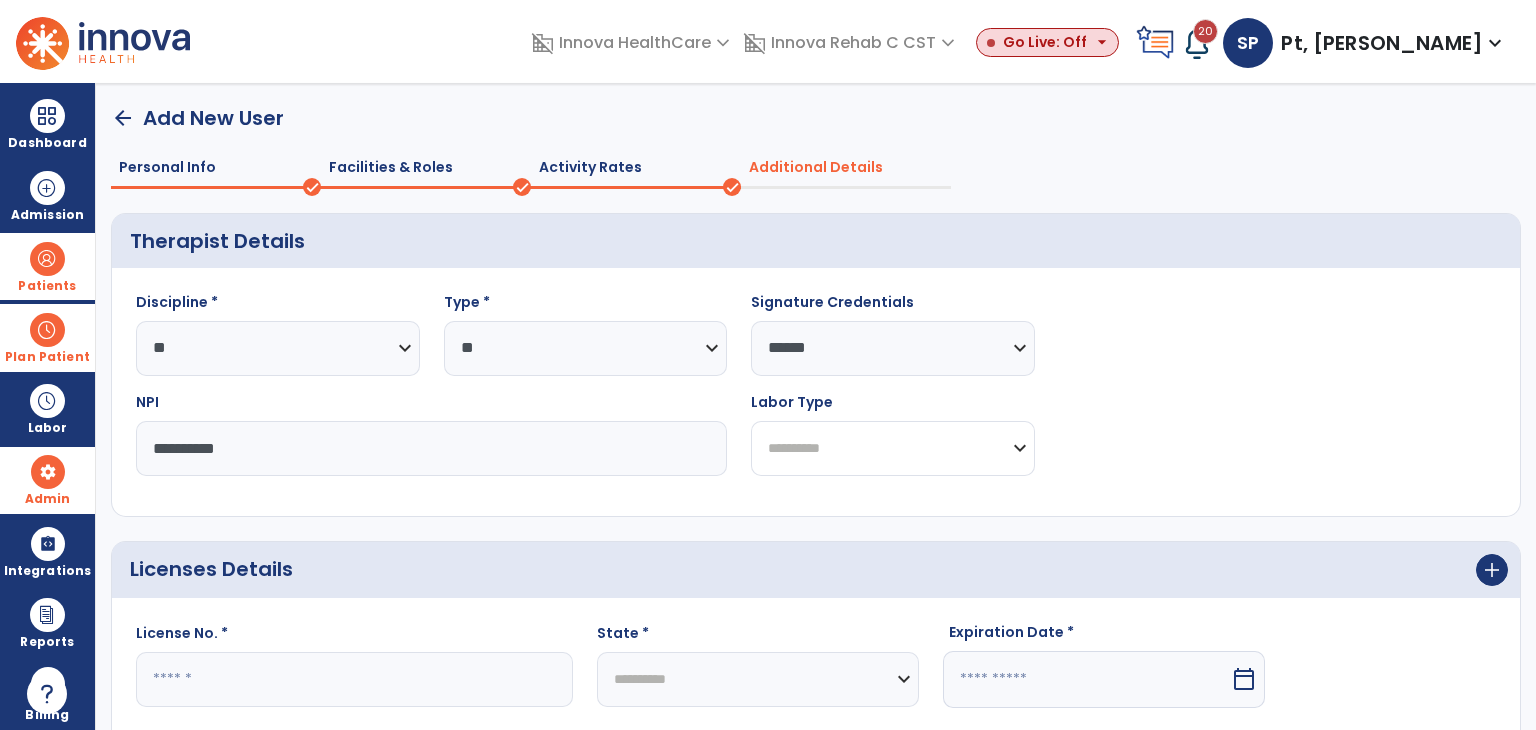 select on "*********" 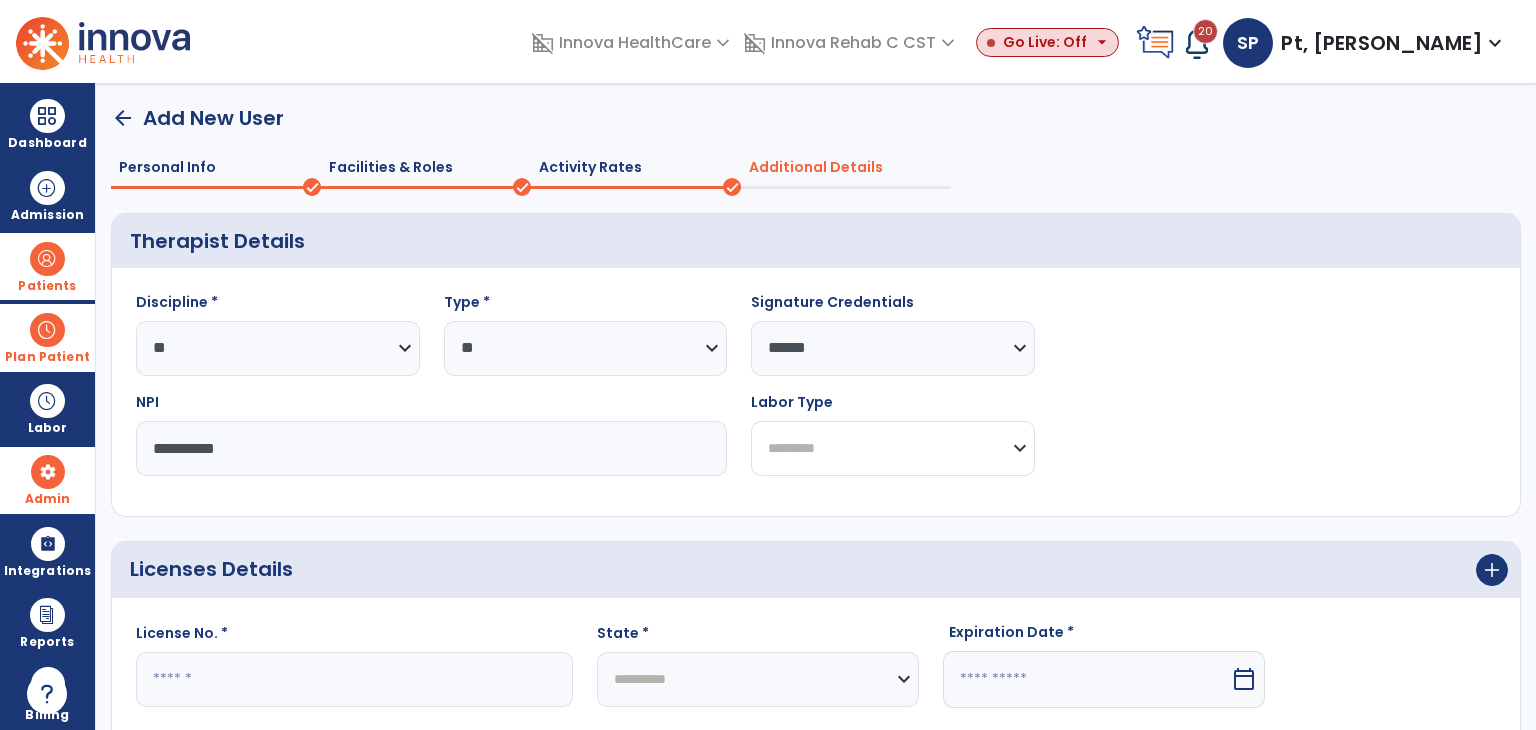 click on "**********" 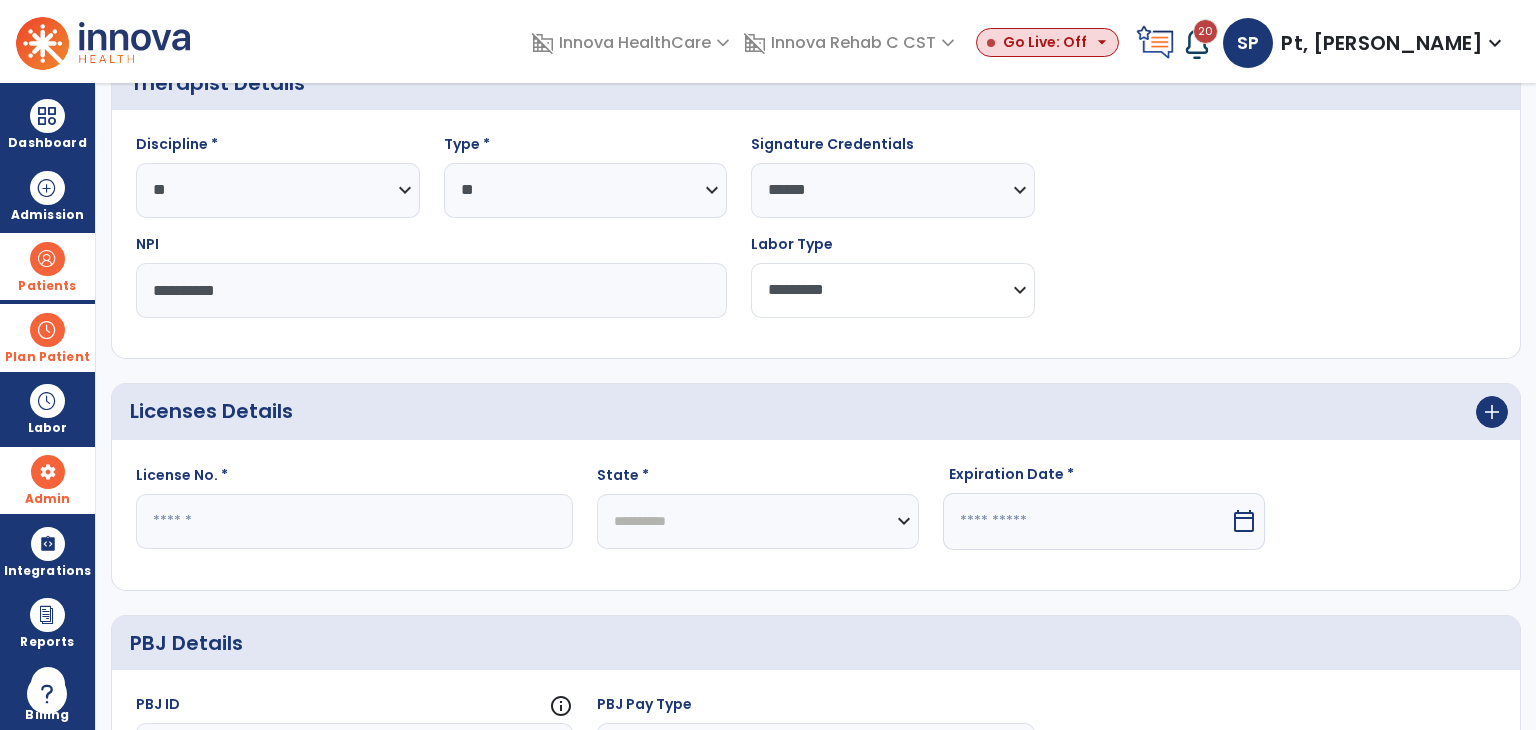 scroll, scrollTop: 300, scrollLeft: 0, axis: vertical 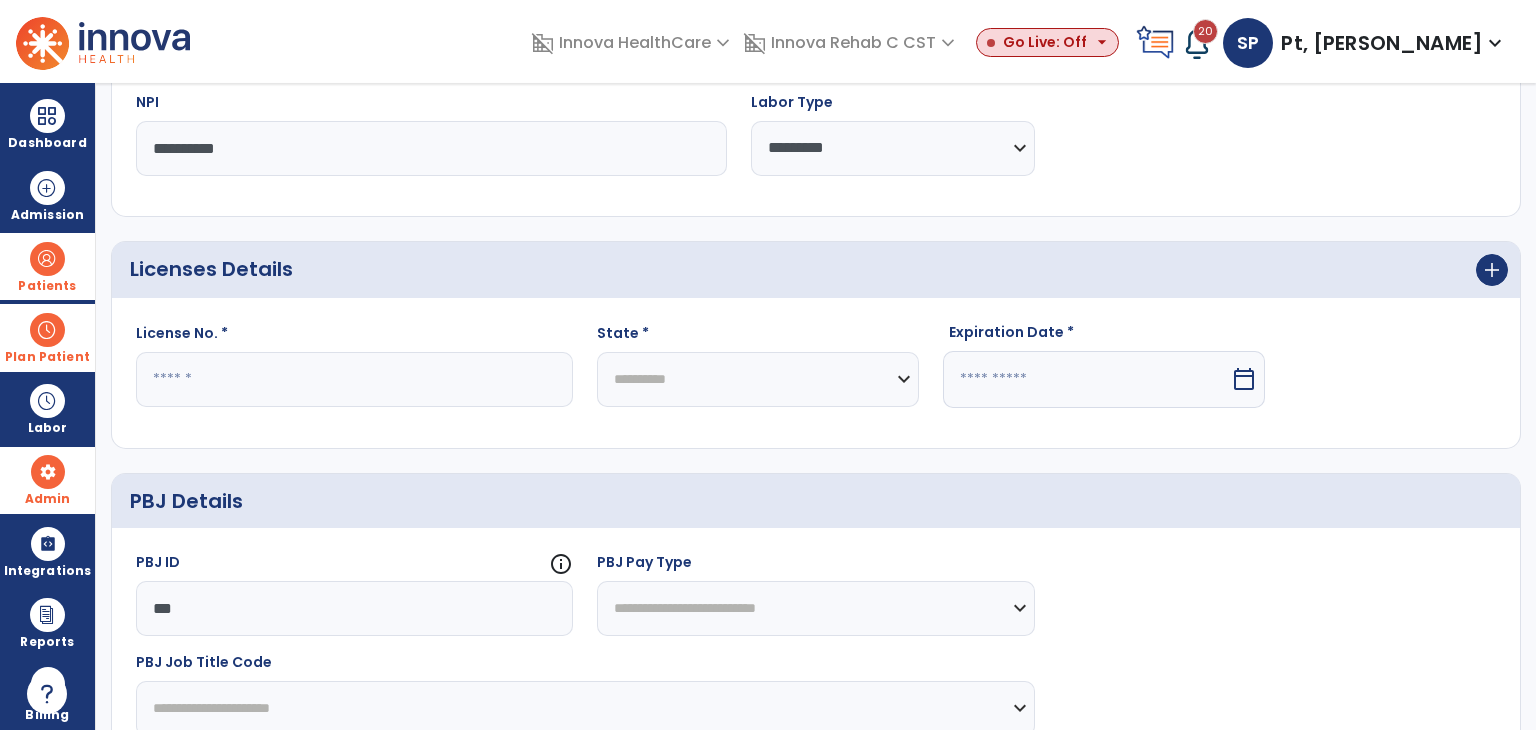click 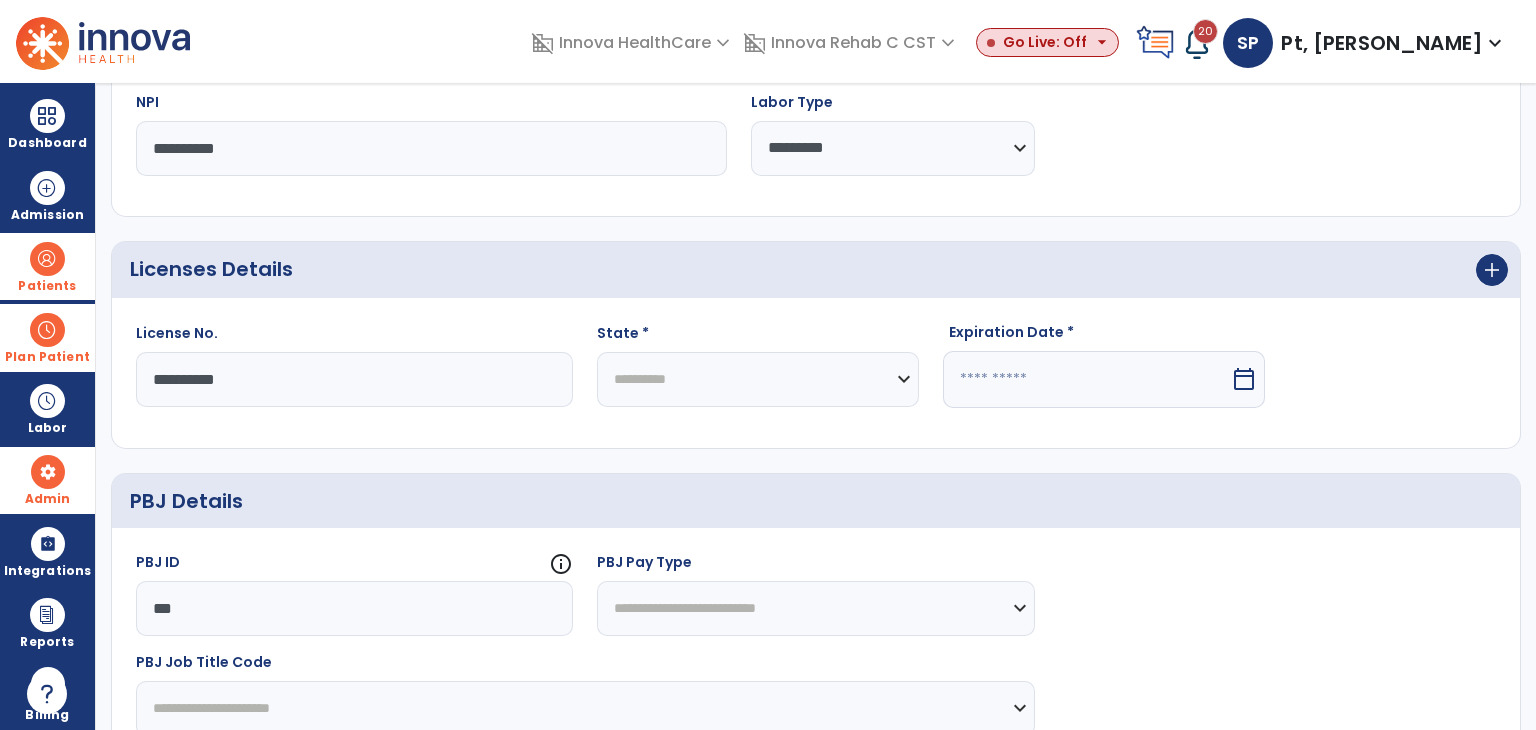 type on "**********" 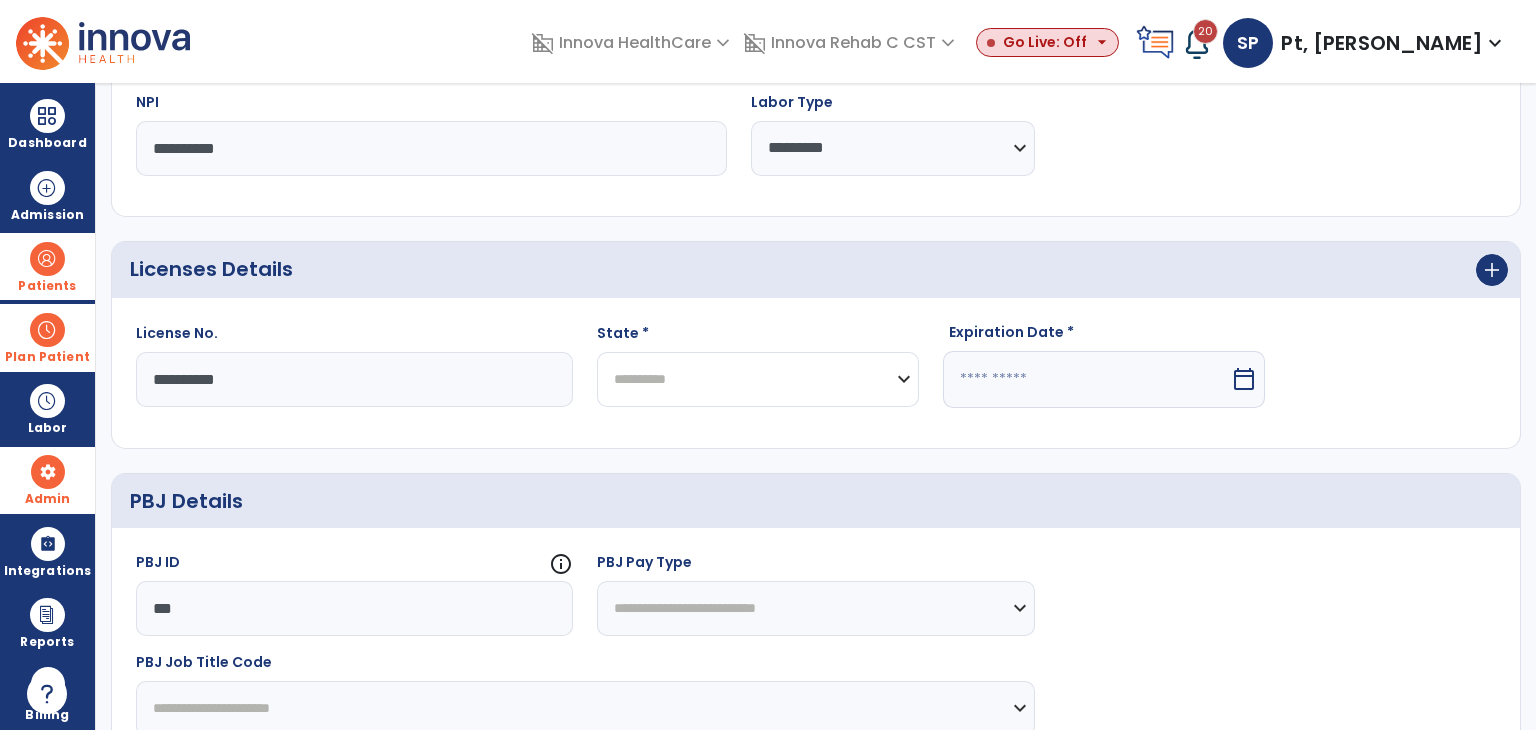 drag, startPoint x: 696, startPoint y: 369, endPoint x: 700, endPoint y: 380, distance: 11.7046995 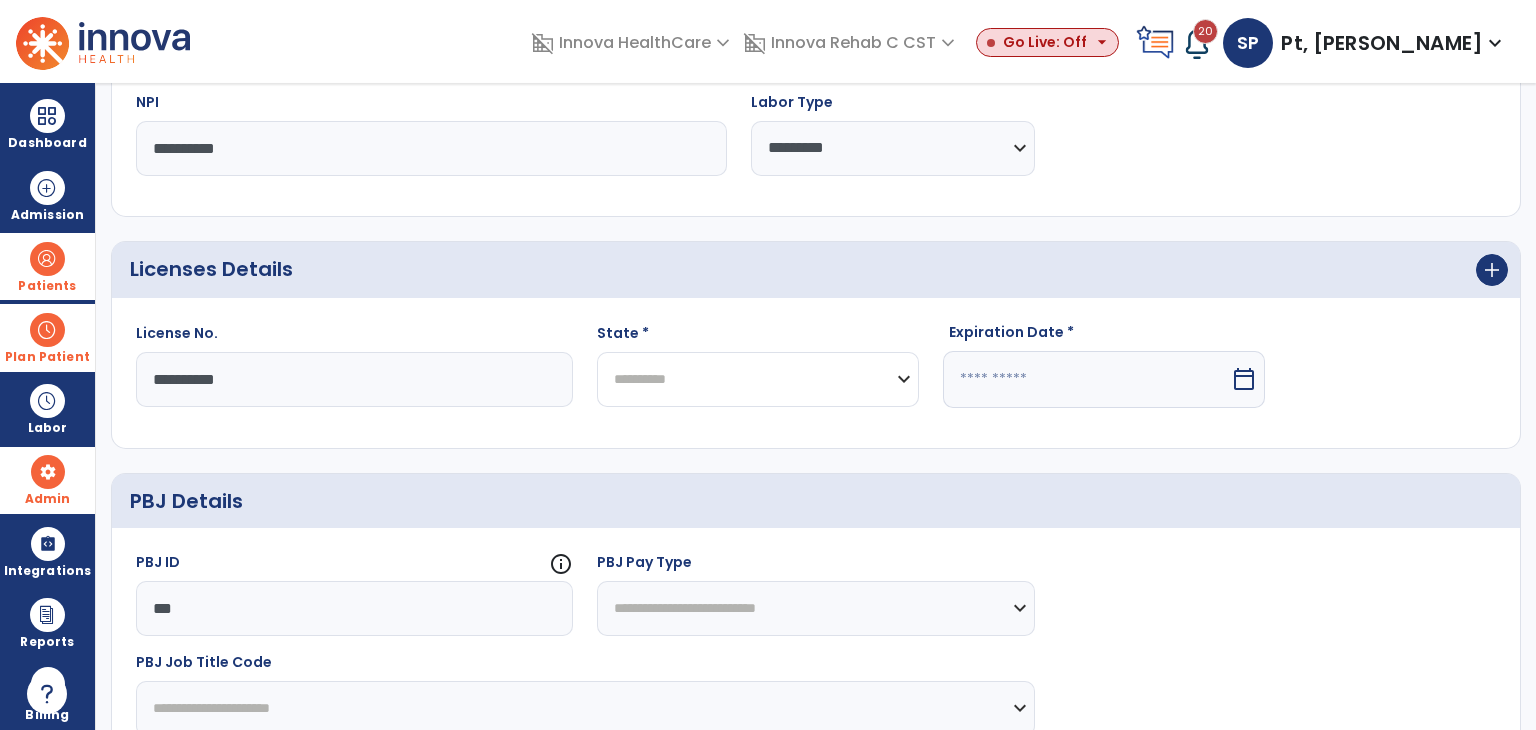 click on "**********" 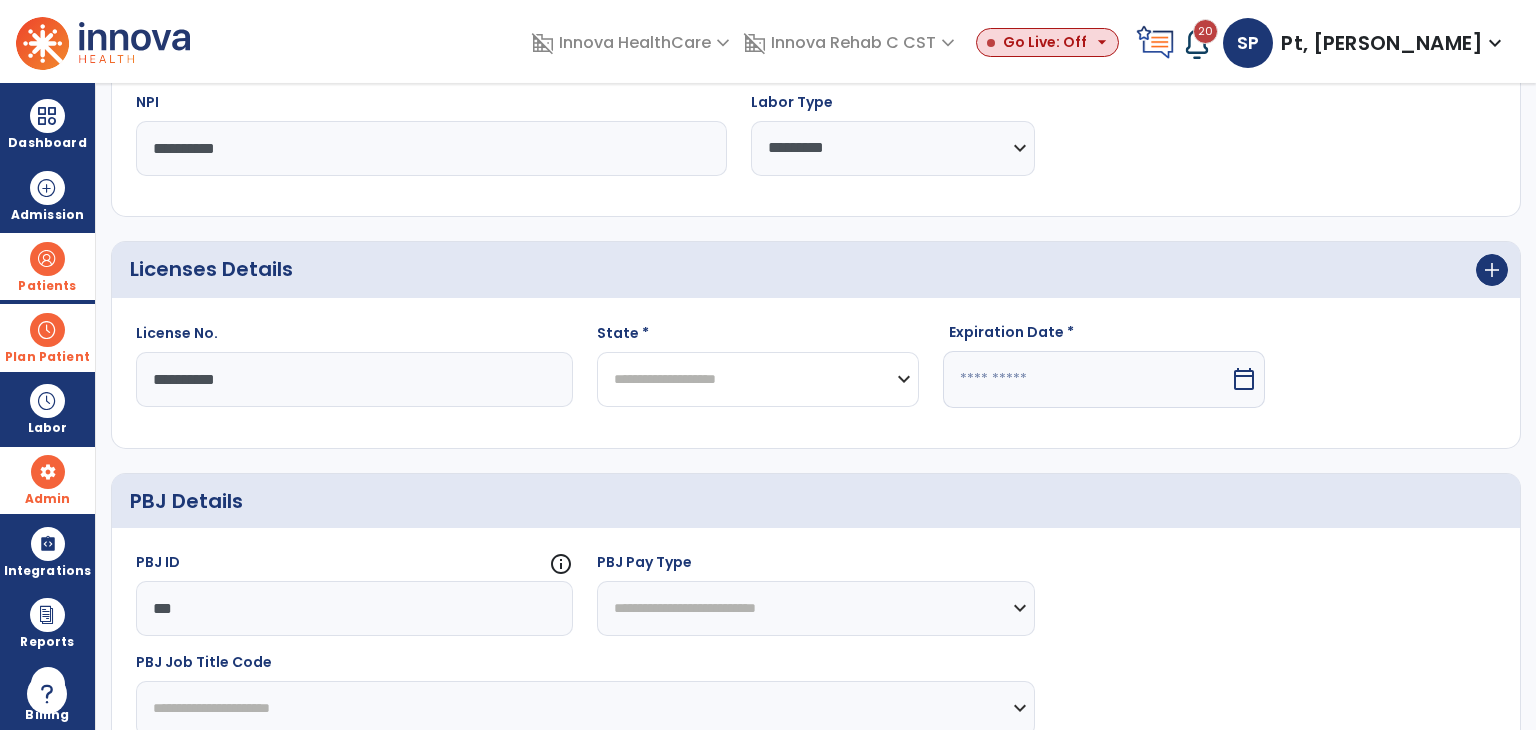 click on "**********" 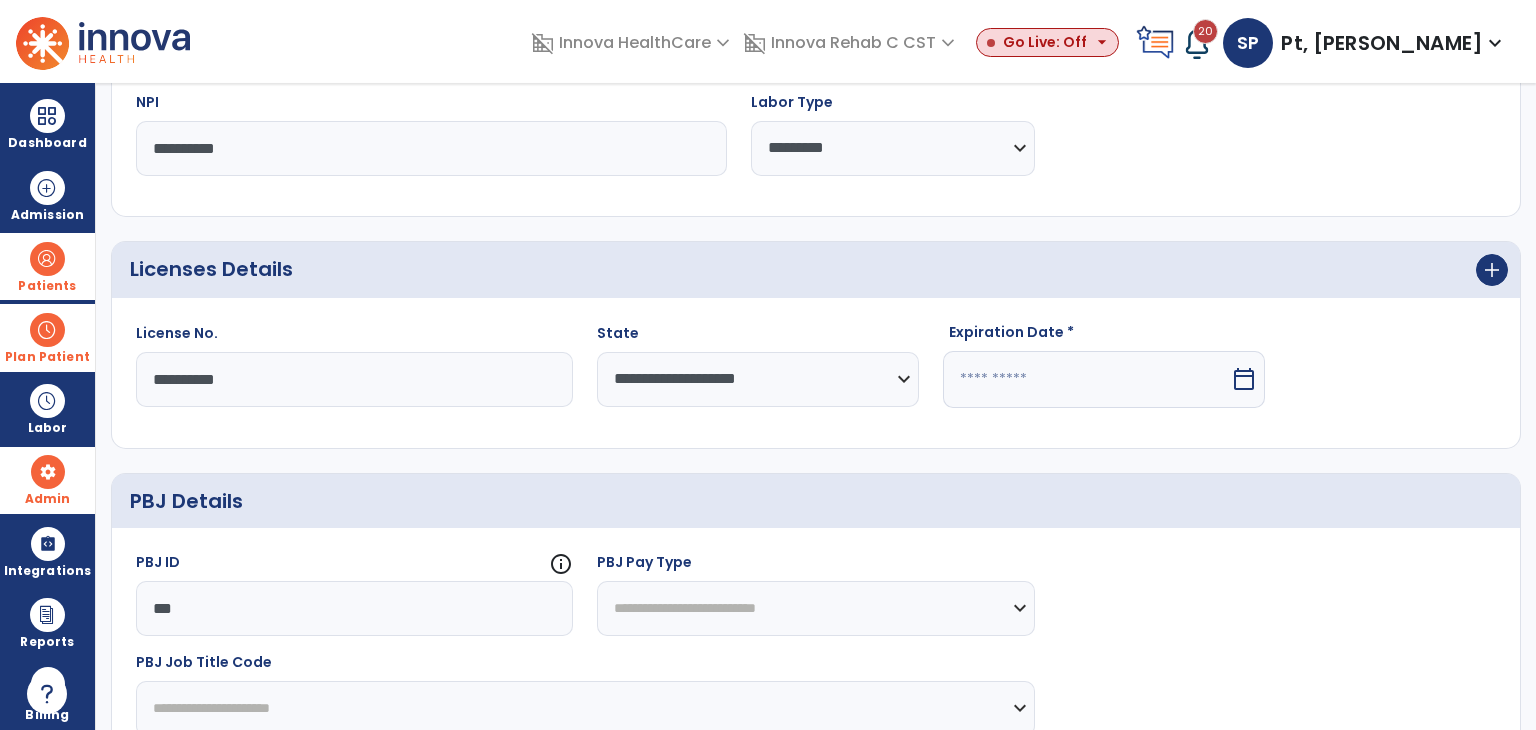 click at bounding box center [1086, 379] 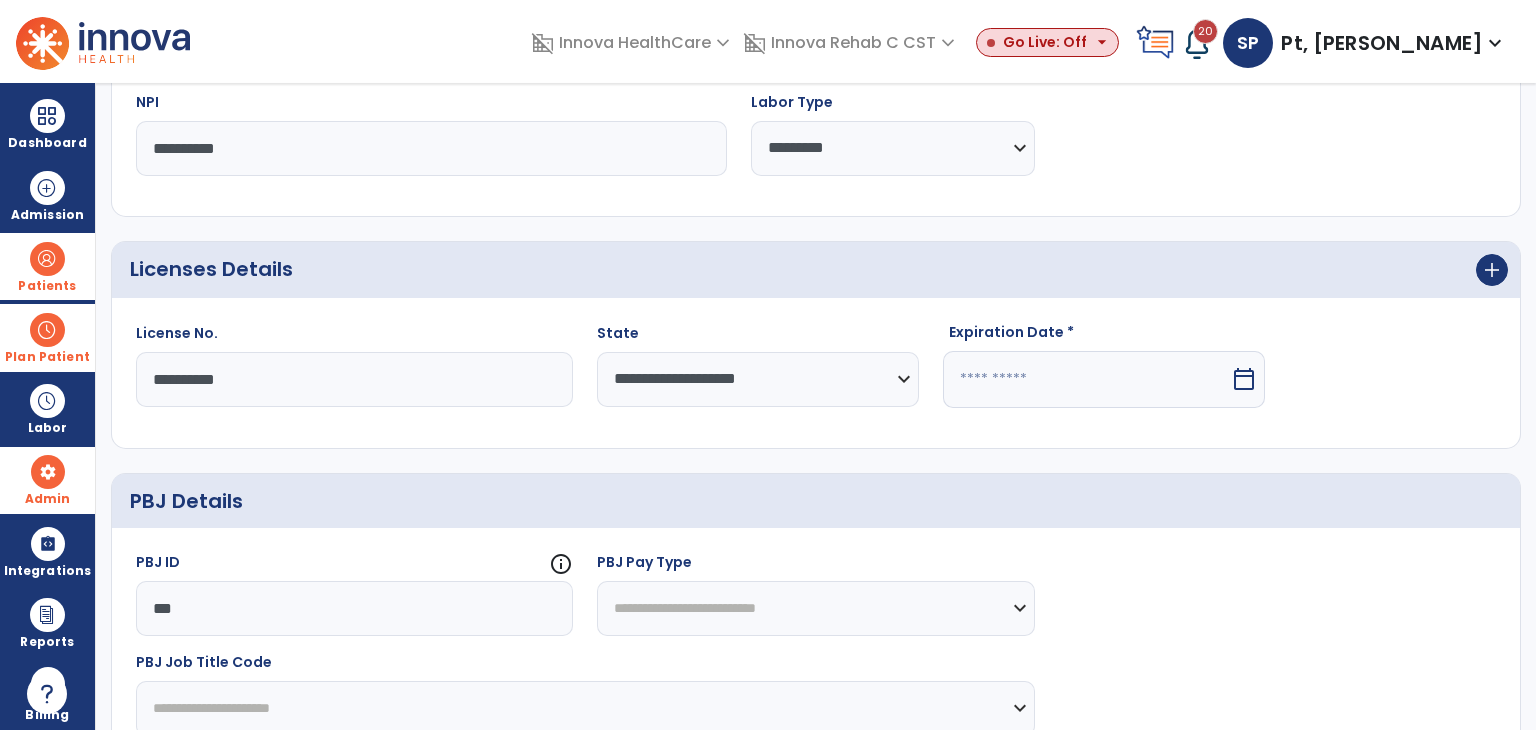 select on "*" 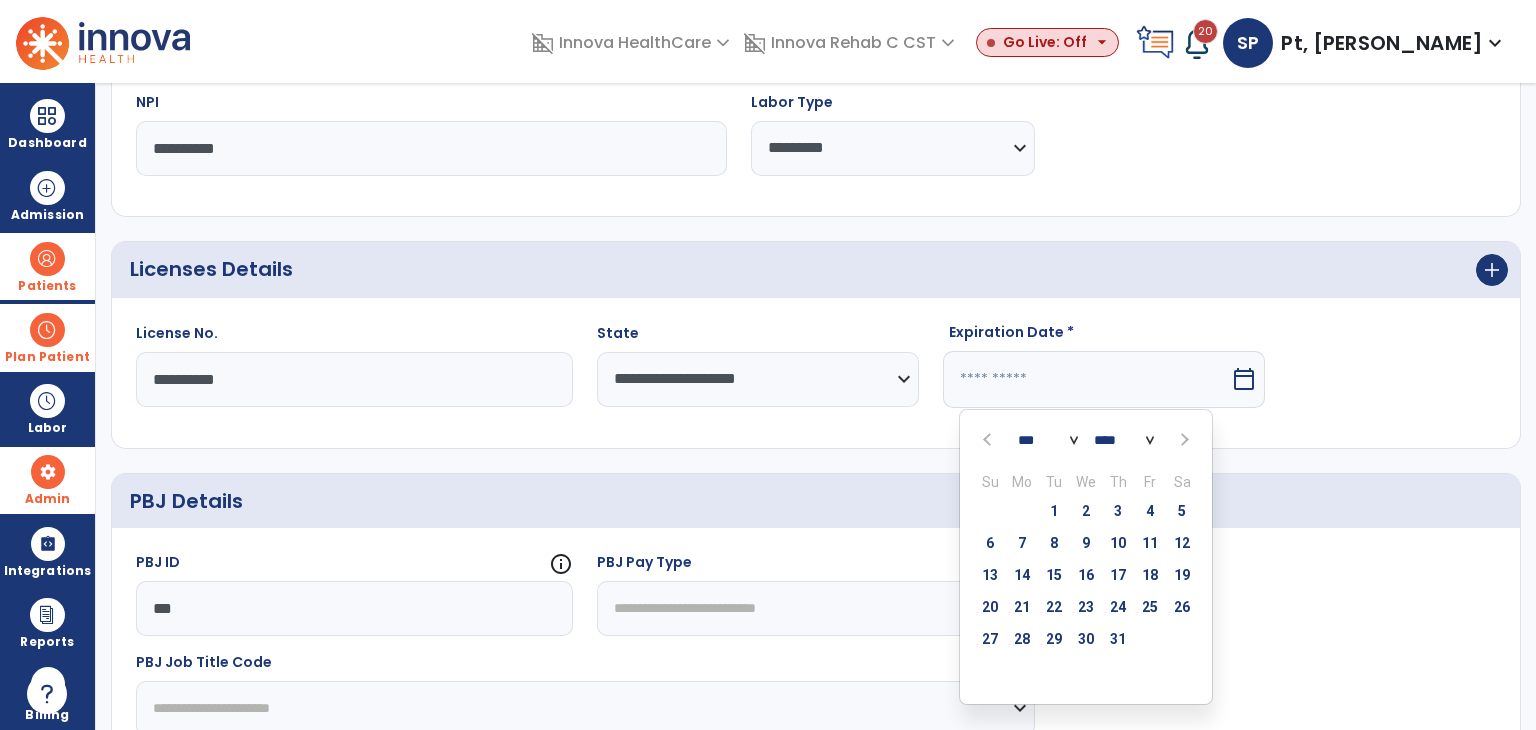 click on "**** **** **** **** **** **** **** **** **** **** **** **** **** **** **** **** **** **** **** **** **** **** **** **** **** **** **** **** **** **** **** **** **** **** **** **** **** **** **** **** **** **** **** **** **** **** **** **** **** **** **** **** **** **** **** **** **** **** **** **** **** **** **** **** **** **** **** **** **** **** **** **** **** **** **** **** **** **** **** **** **** **** **** **** **** **** **** **** **** **** **** **** **** **** **** **** **** **** **** **** **** **** **** **** **** **** **** **** **** **** **** **** **** **** **** **** **** **** **** **** **** **** **** **** **** **** **** **** **** **** **** **** **** **** **** ****" at bounding box center [1124, 440] 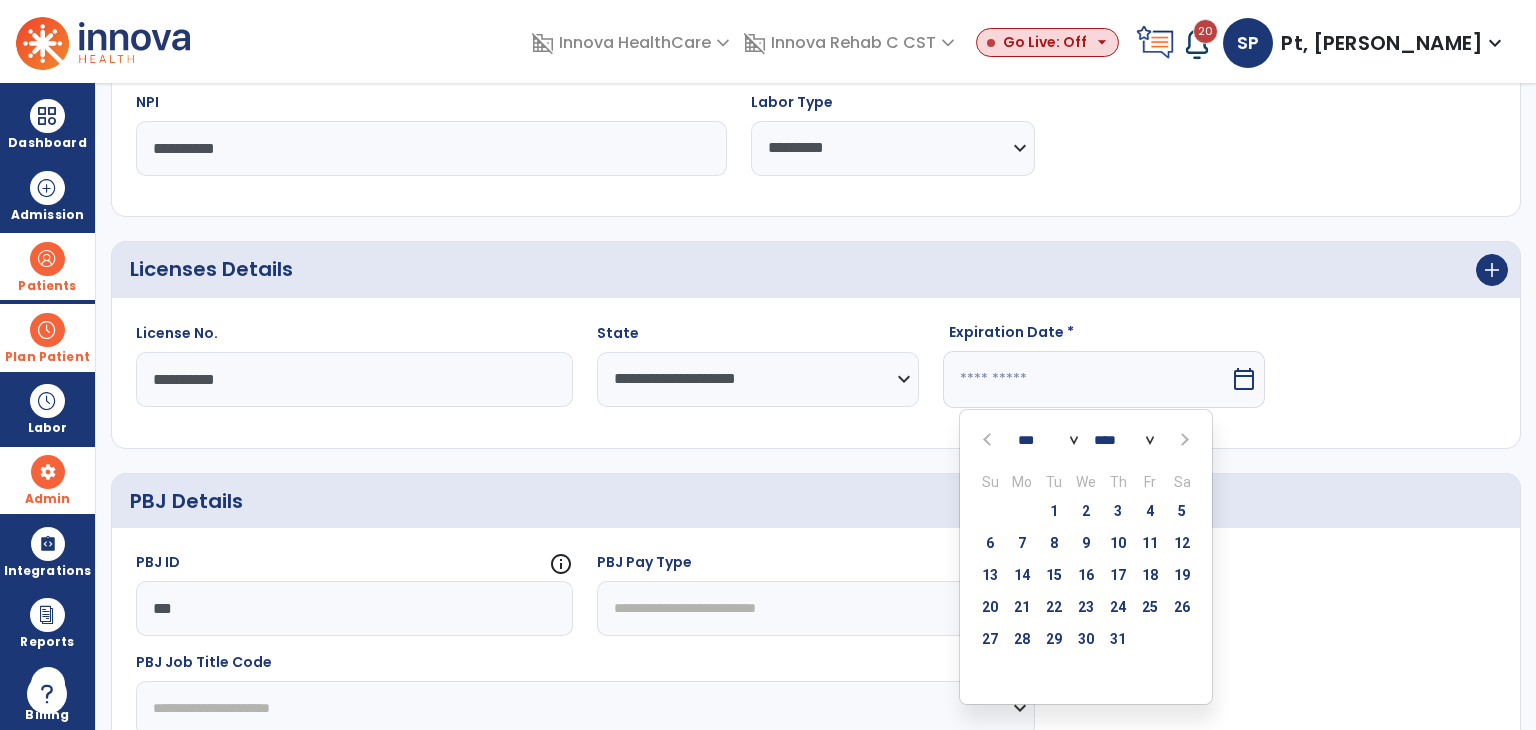 select on "****" 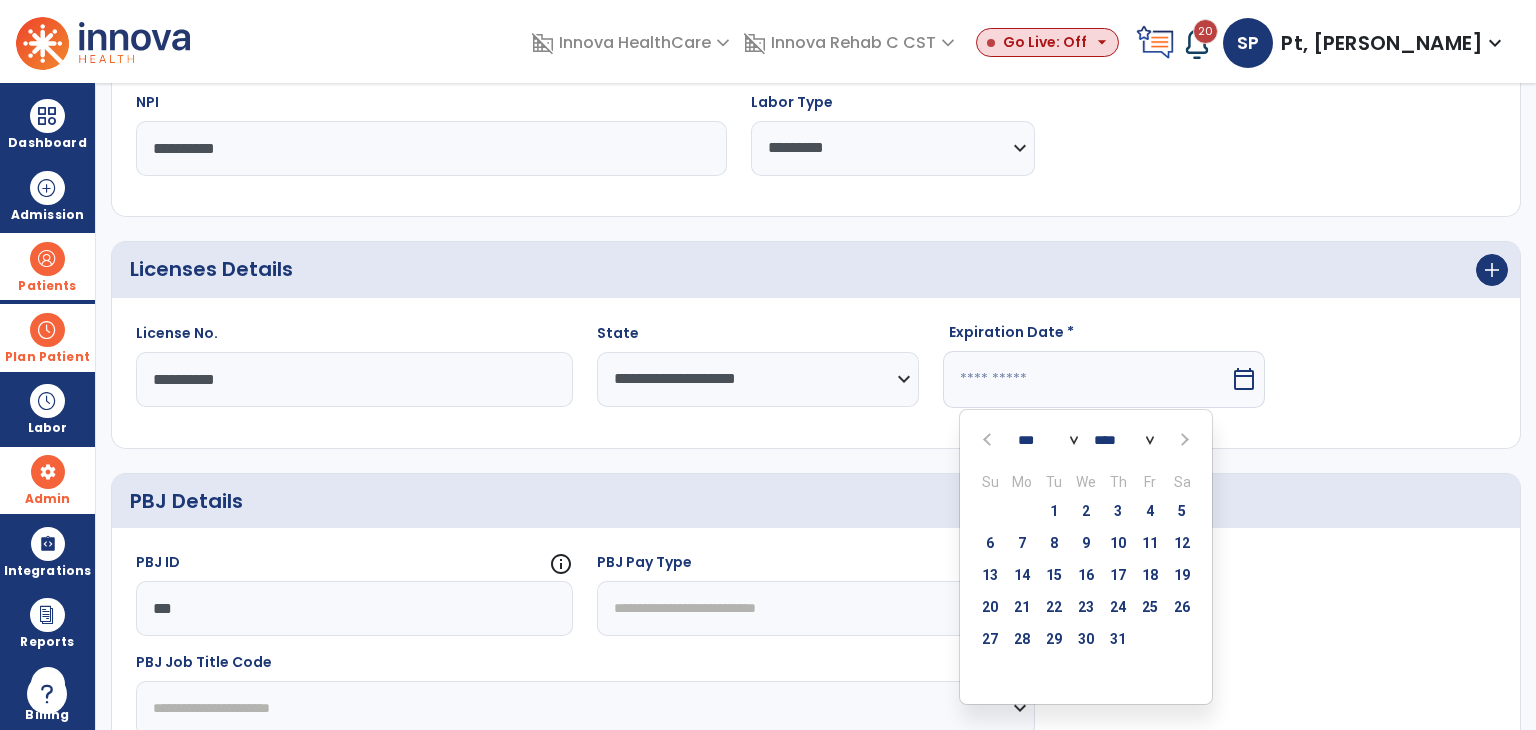 click on "**** **** **** **** **** **** **** **** **** **** **** **** **** **** **** **** **** **** **** **** **** **** **** **** **** **** **** **** **** **** **** **** **** **** **** **** **** **** **** **** **** **** **** **** **** **** **** **** **** **** **** **** **** **** **** **** **** **** **** **** **** **** **** **** **** **** **** **** **** **** **** **** **** **** **** **** **** **** **** **** **** **** **** **** **** **** **** **** **** **** **** **** **** **** **** **** **** **** **** **** **** **** **** **** **** **** **** **** **** **** **** **** **** **** **** **** **** **** **** **** **** **** **** **** **** **** **** **** **** **** **** **** **** **** **** ****" at bounding box center [1124, 440] 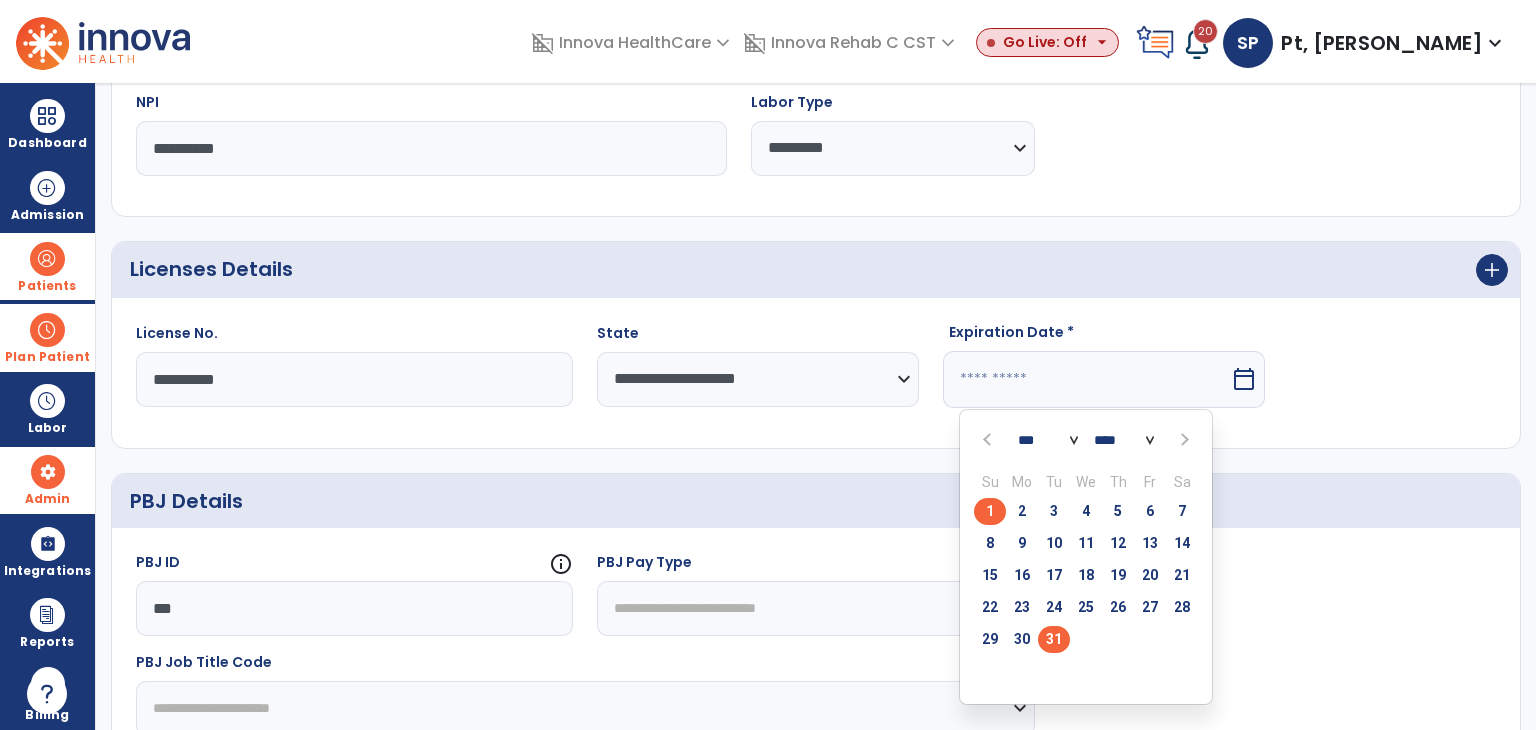 click on "31" at bounding box center (1054, 639) 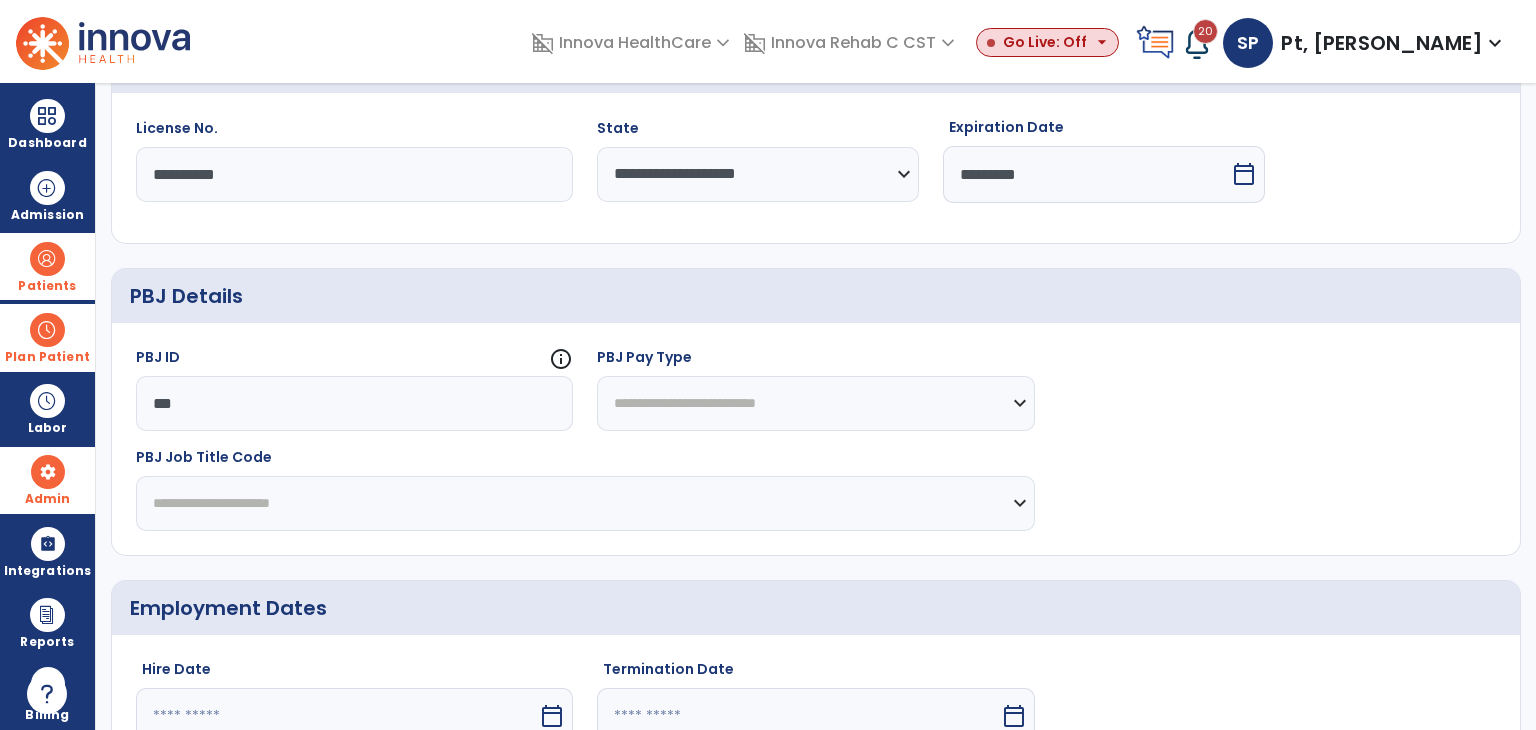 scroll, scrollTop: 600, scrollLeft: 0, axis: vertical 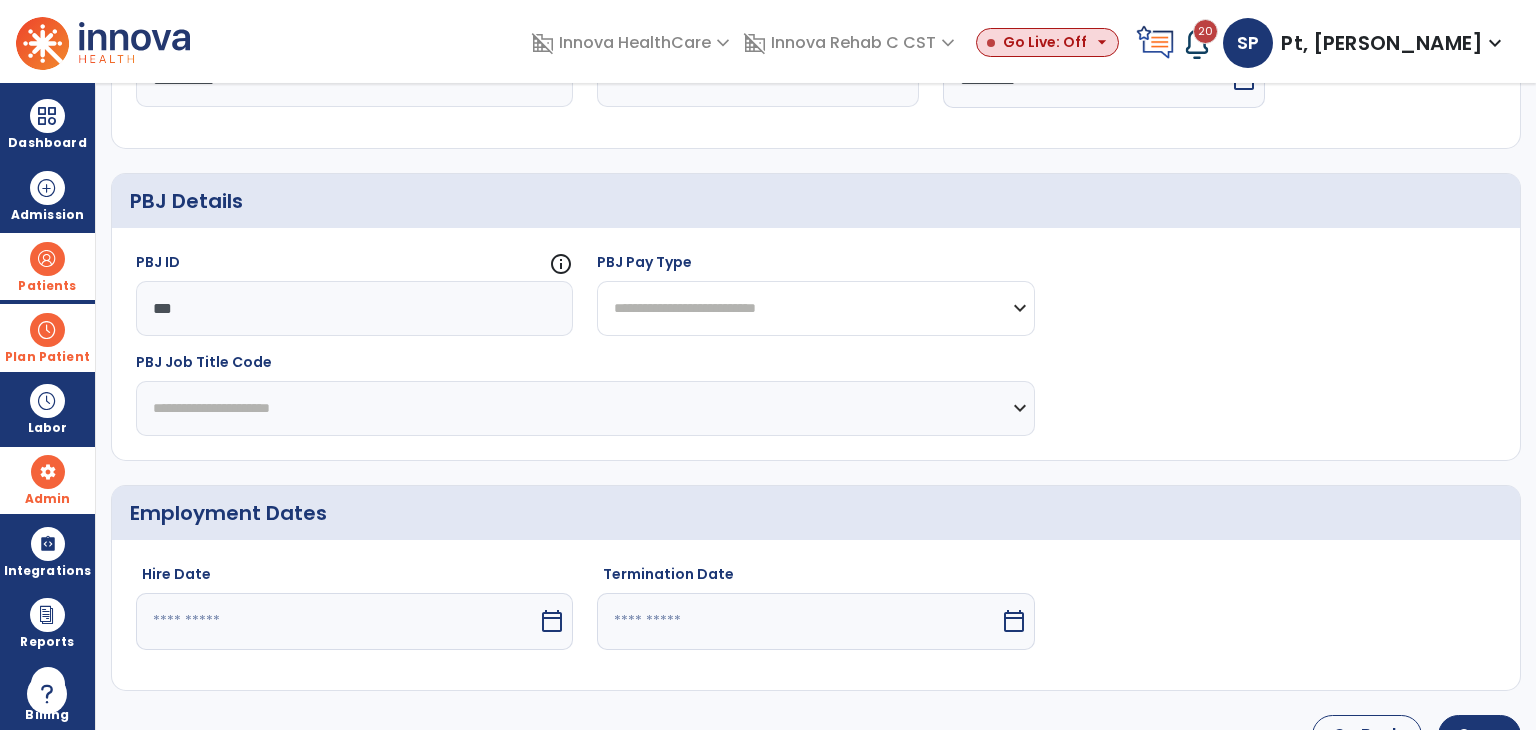 drag, startPoint x: 668, startPoint y: 303, endPoint x: 672, endPoint y: 331, distance: 28.284271 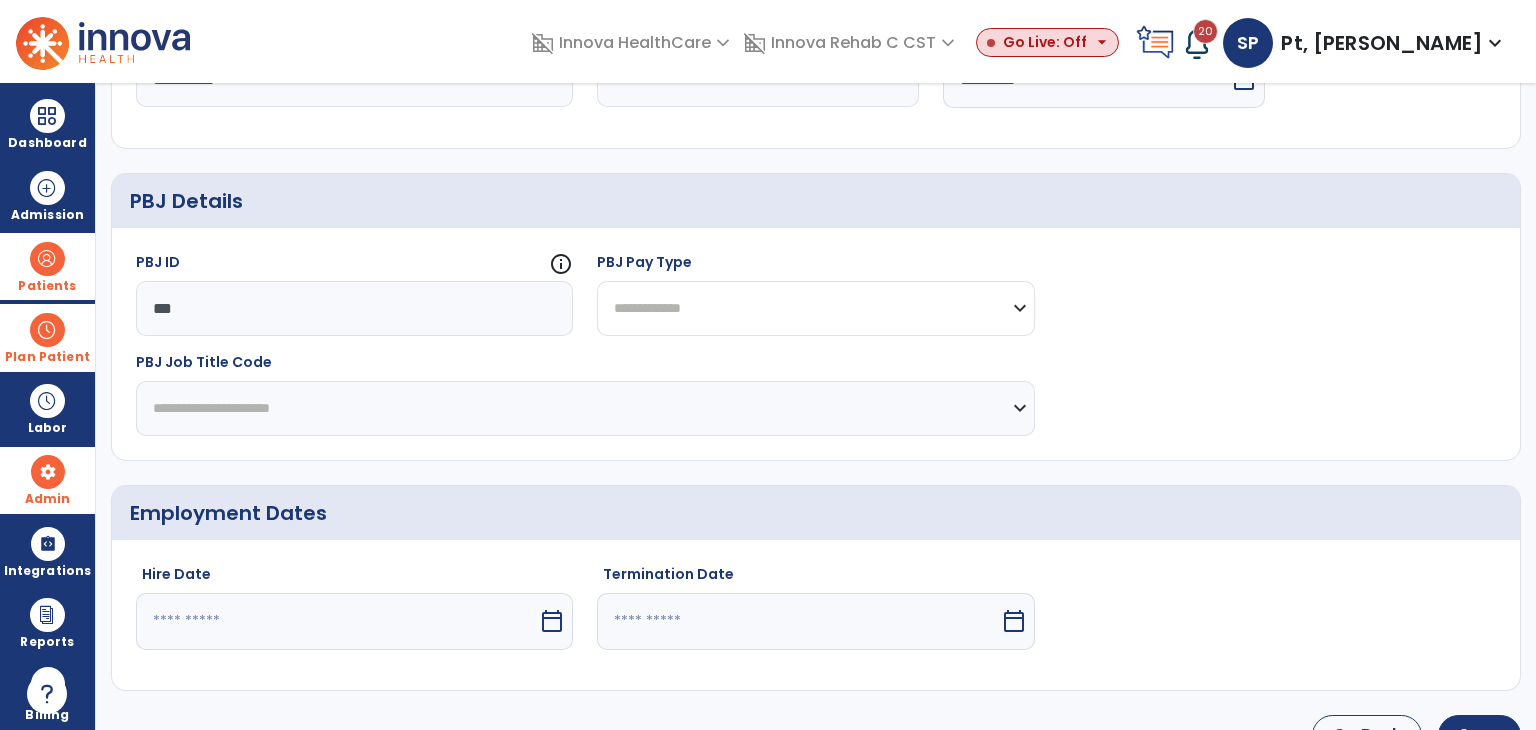 click on "**********" 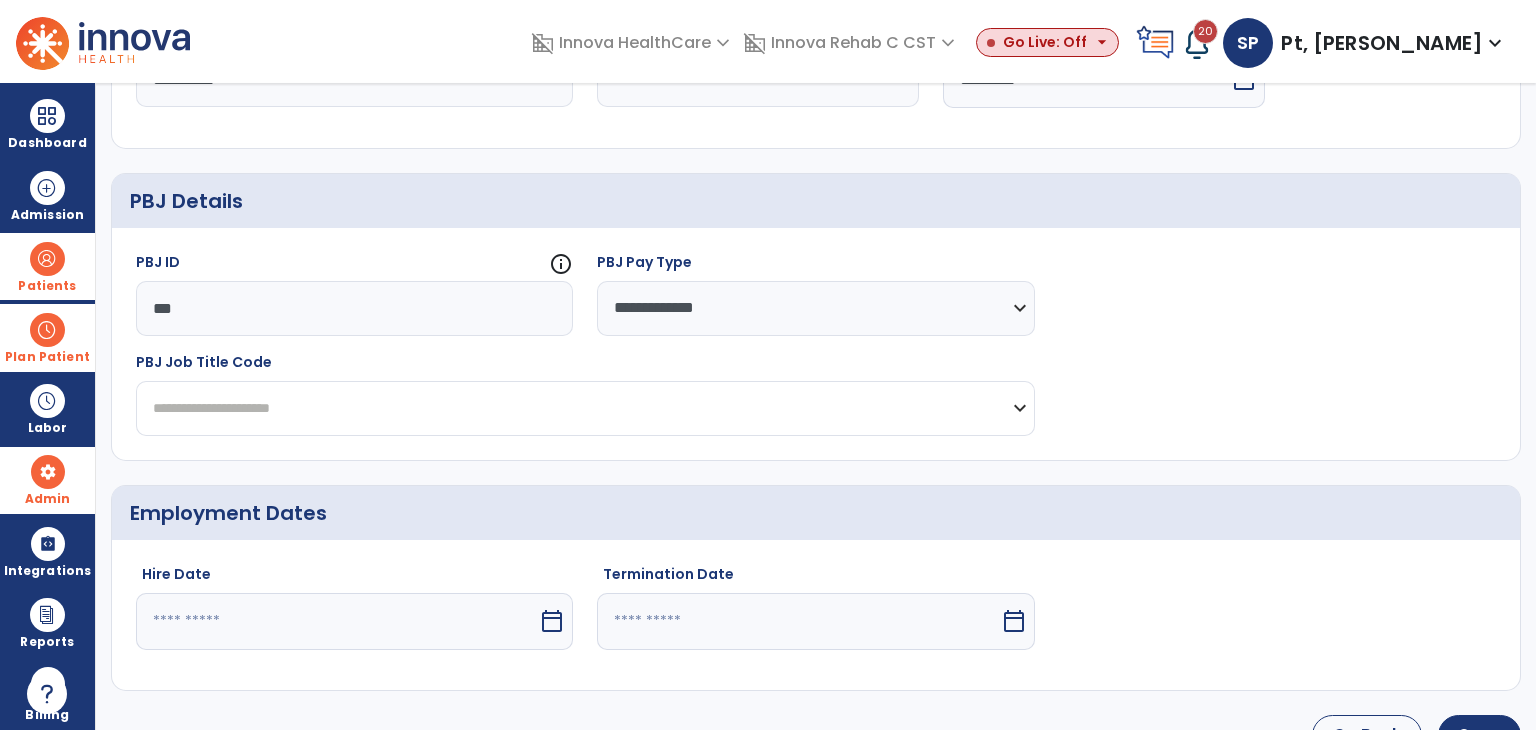 click on "**********" 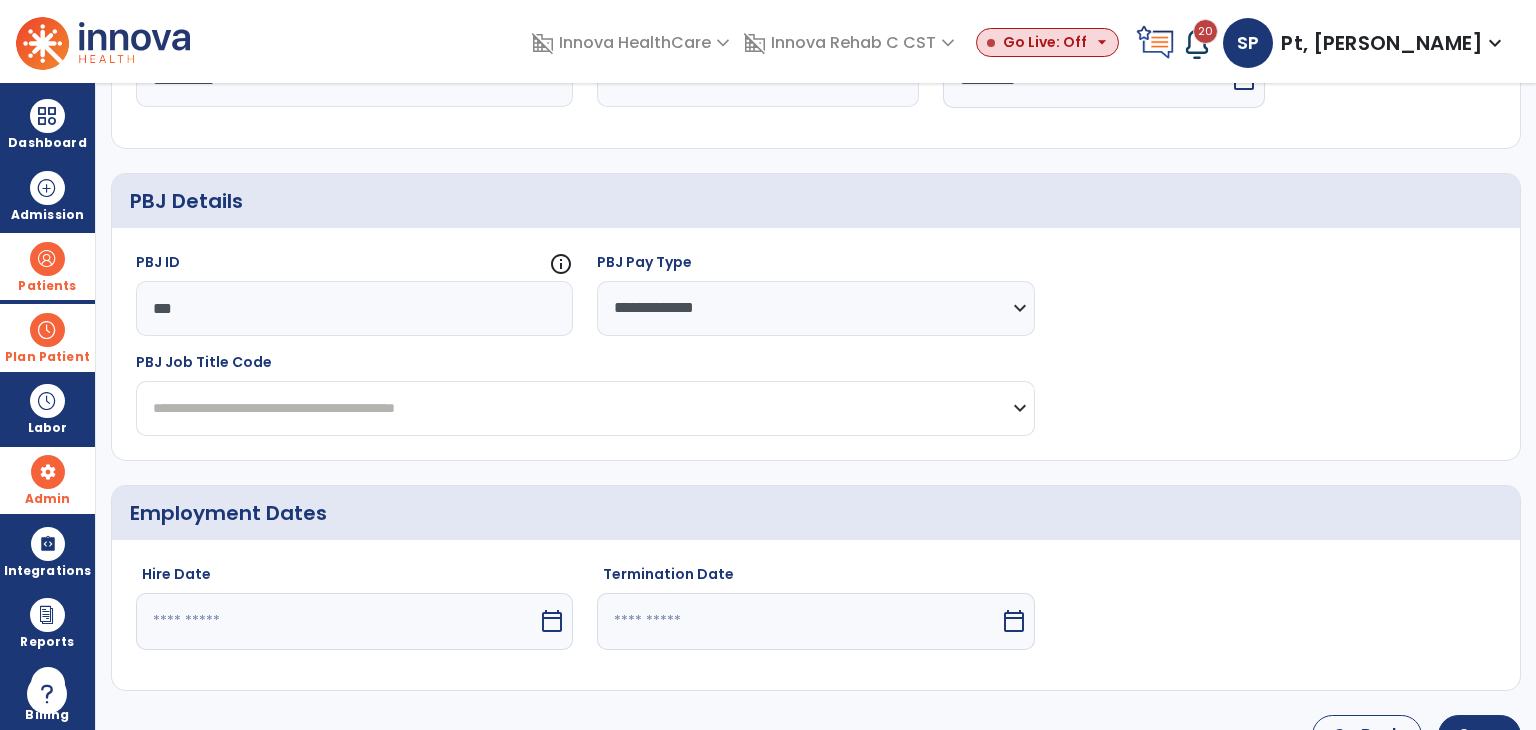 click on "**********" 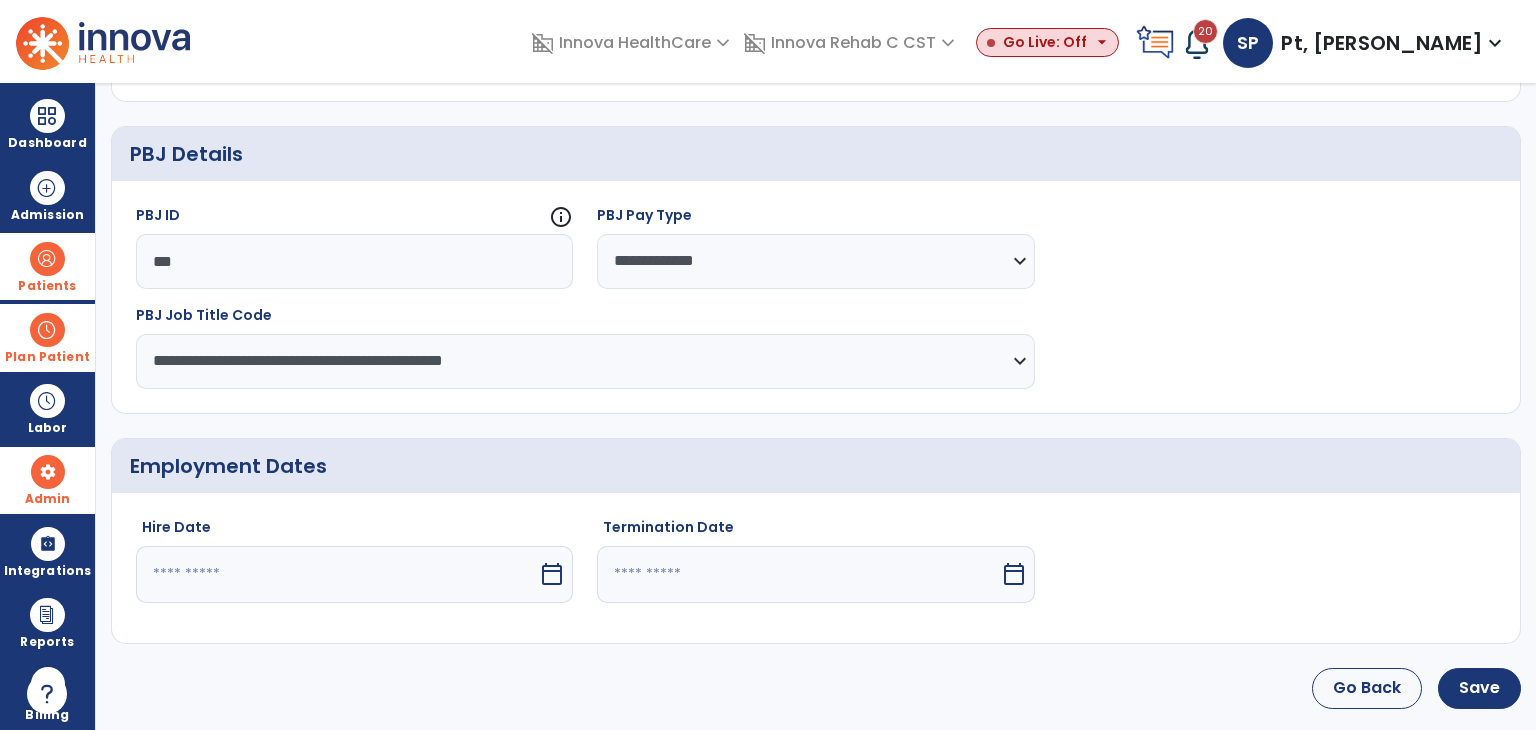 click on "calendar_today" at bounding box center (552, 574) 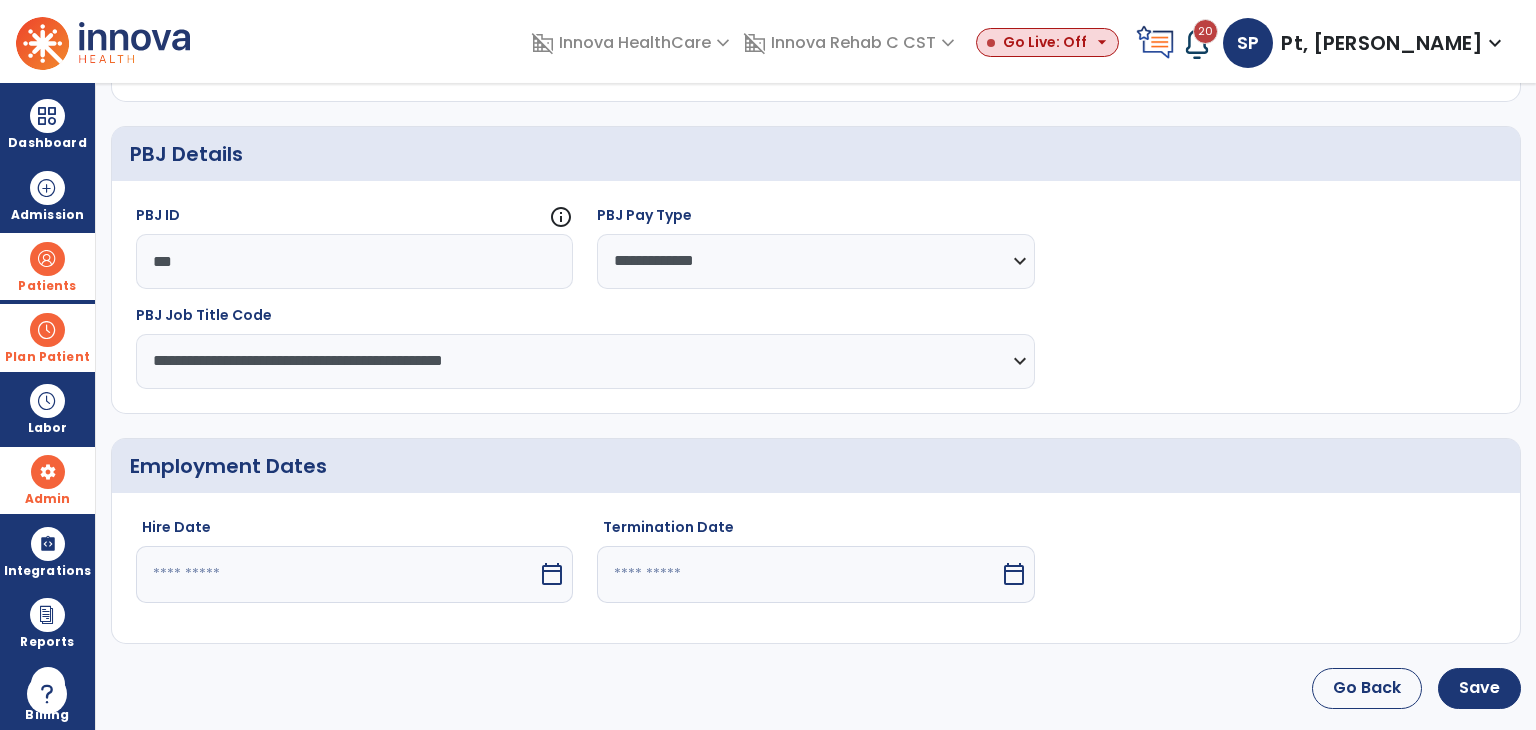 select on "*" 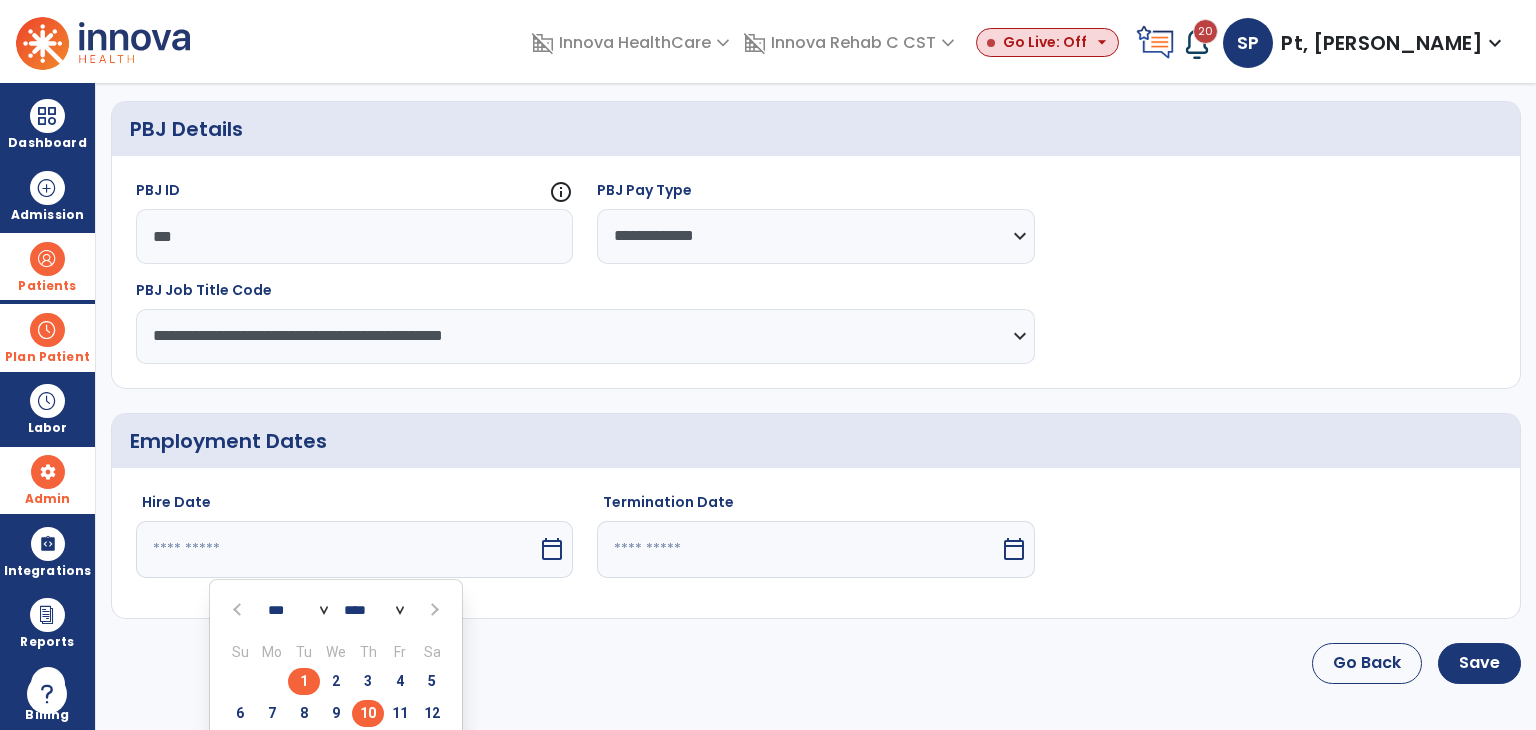 click on "1" at bounding box center (304, 681) 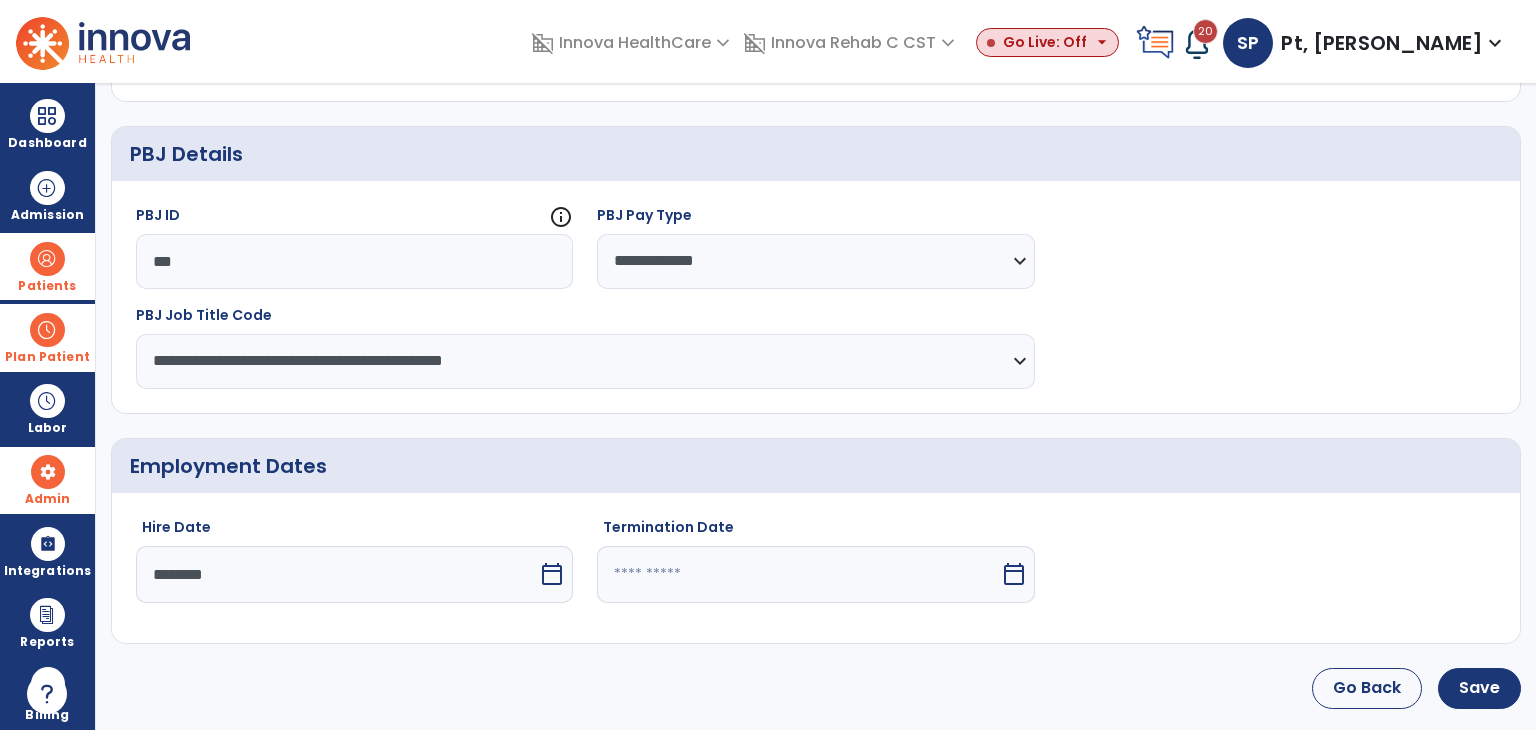 click on "Termination Date" at bounding box center [815, 531] 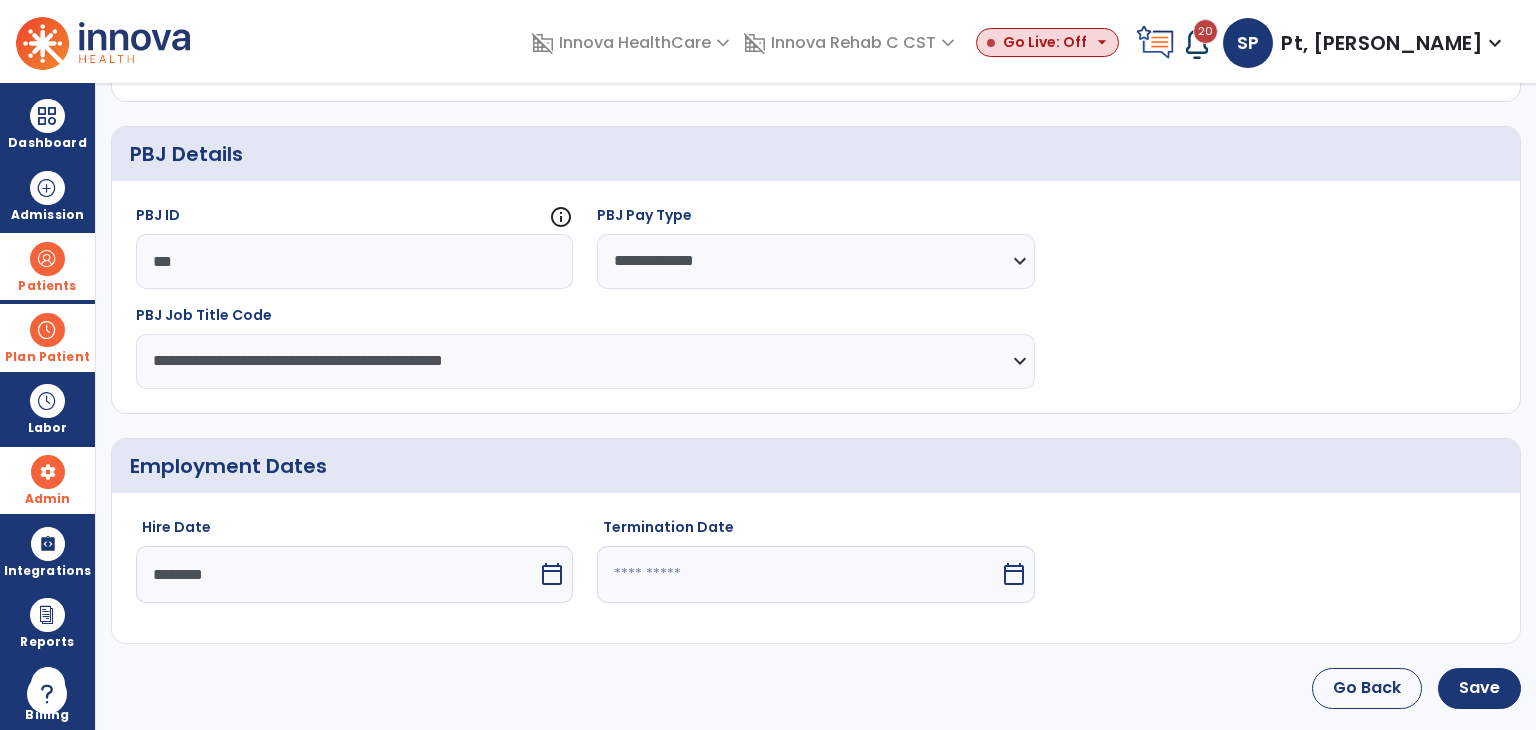 drag, startPoint x: 754, startPoint y: 565, endPoint x: 785, endPoint y: 517, distance: 57.14018 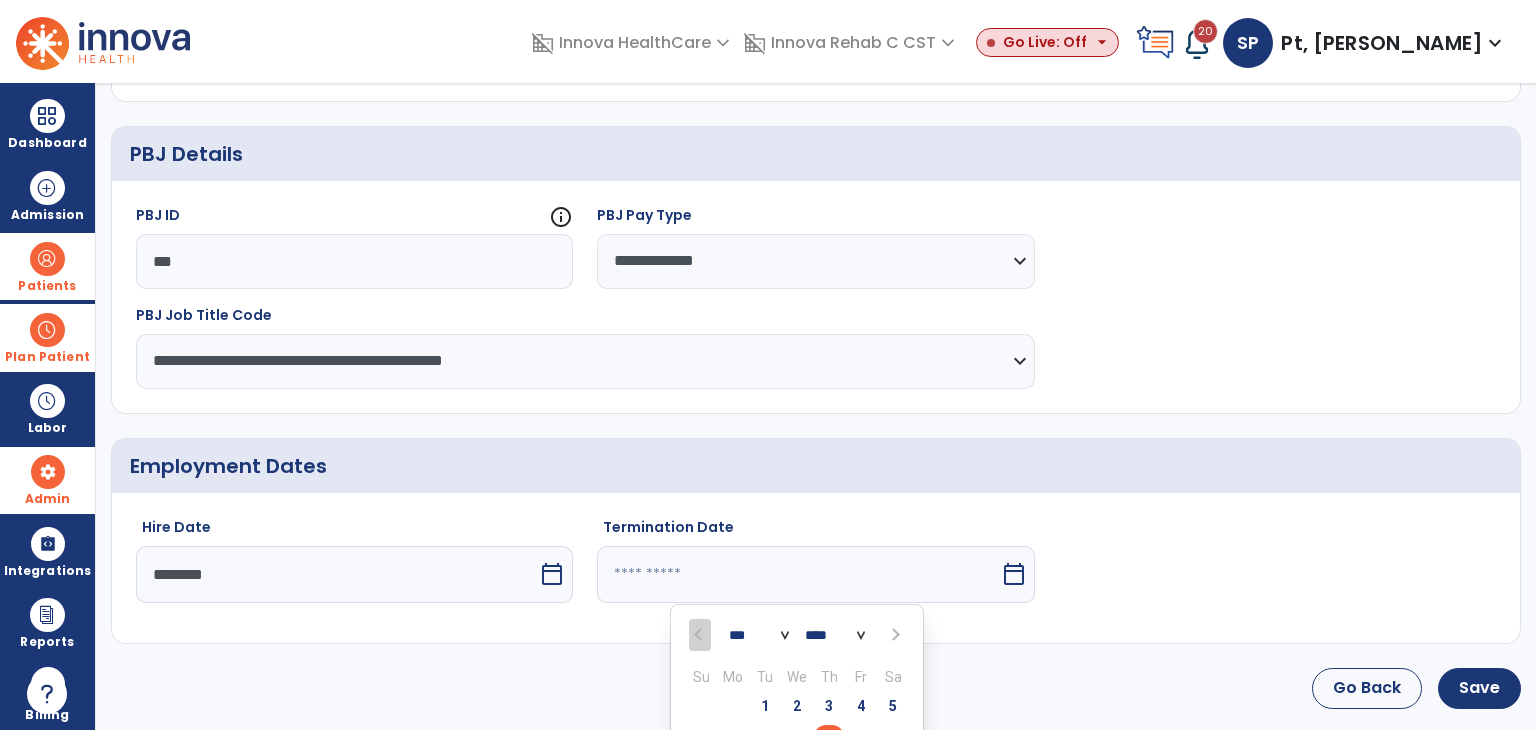 scroll, scrollTop: 672, scrollLeft: 0, axis: vertical 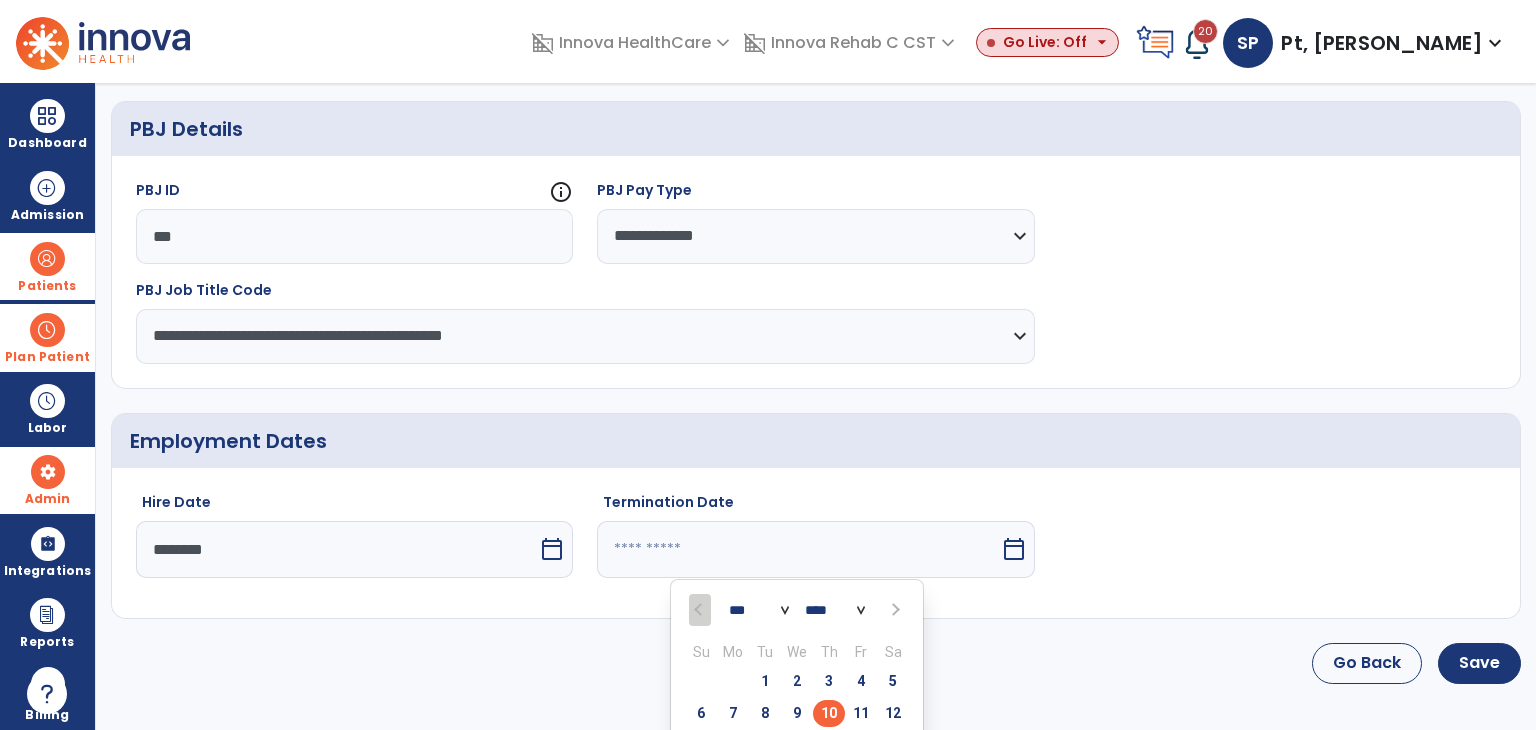 drag, startPoint x: 841, startPoint y: 621, endPoint x: 841, endPoint y: 605, distance: 16 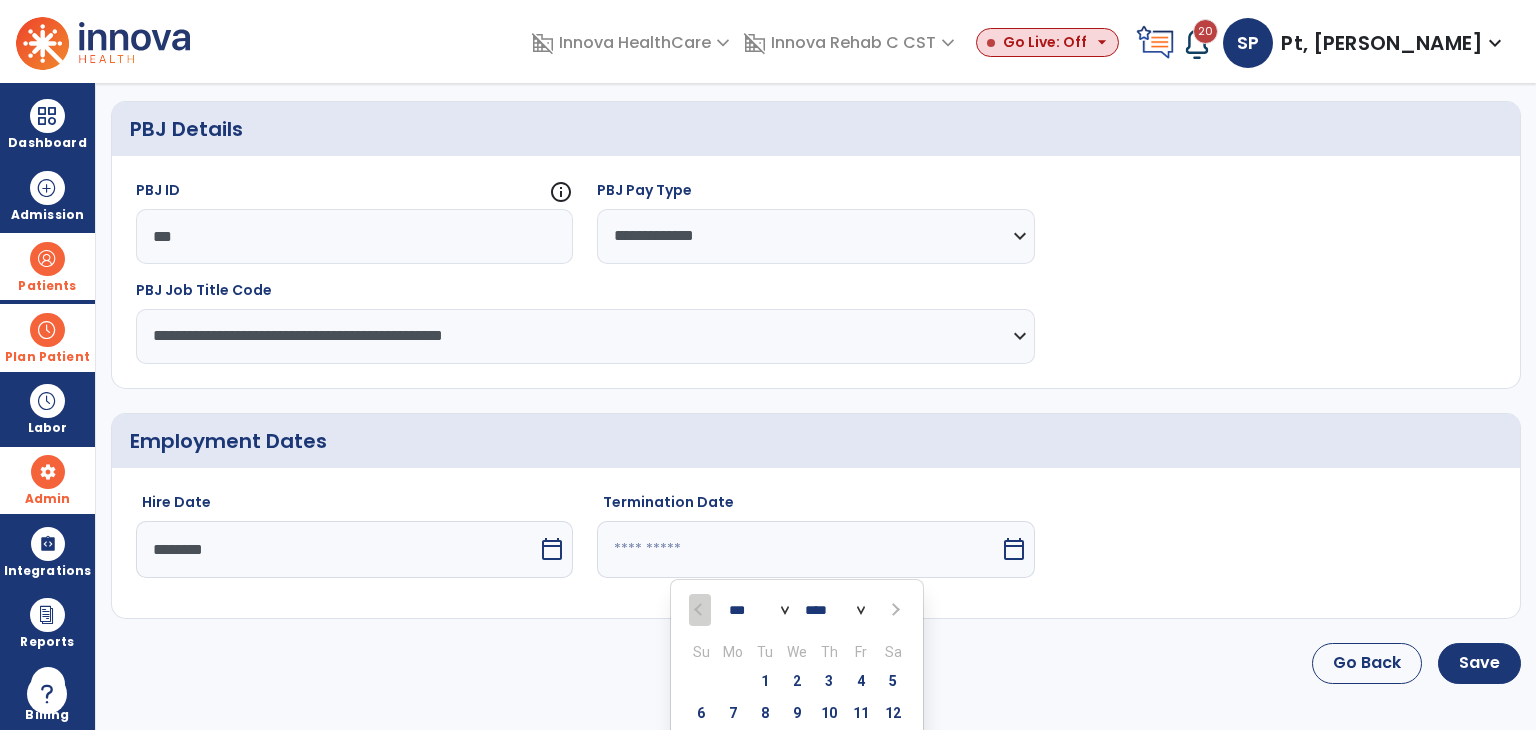 select on "****" 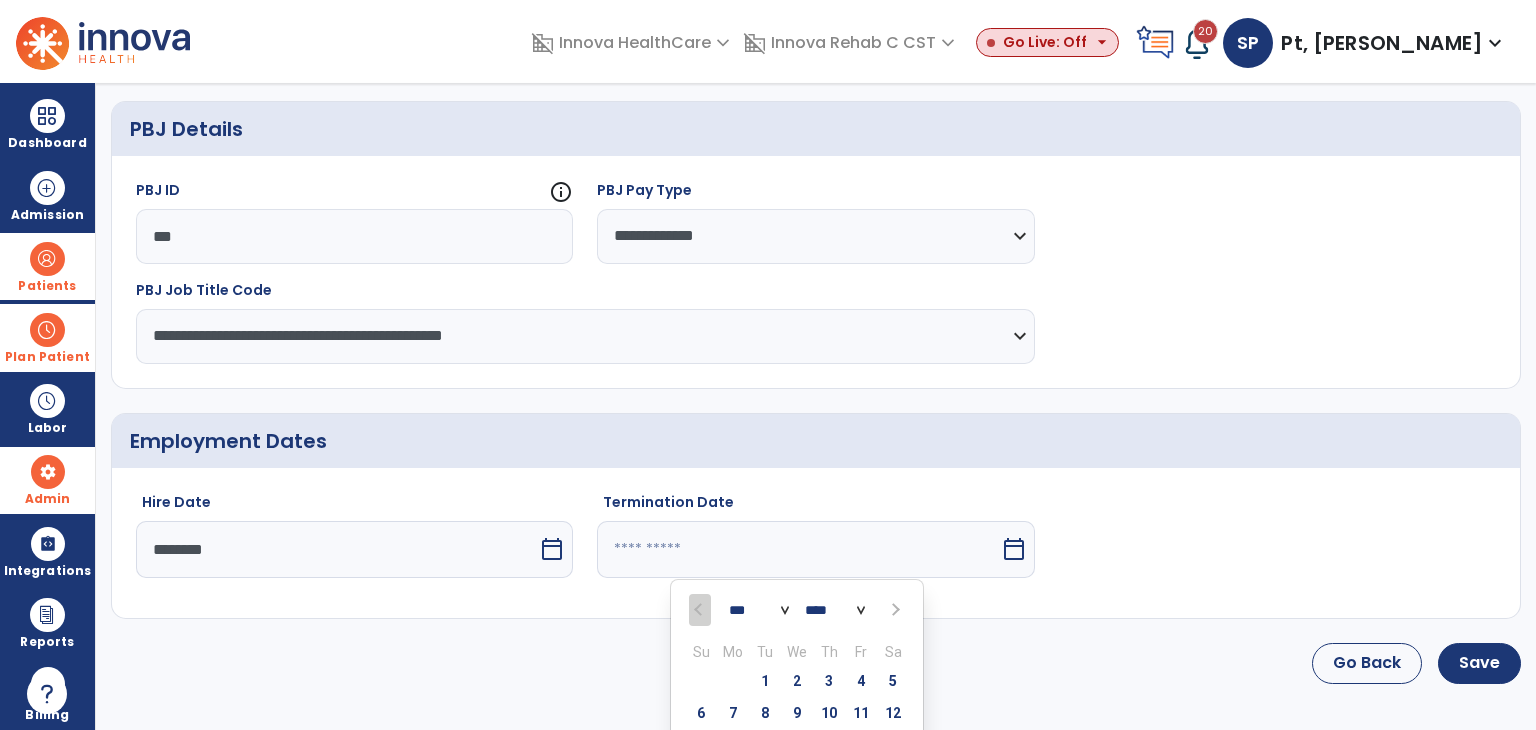 click on "**** **** **** **** **** **** **** **** **** **** ****" at bounding box center (835, 610) 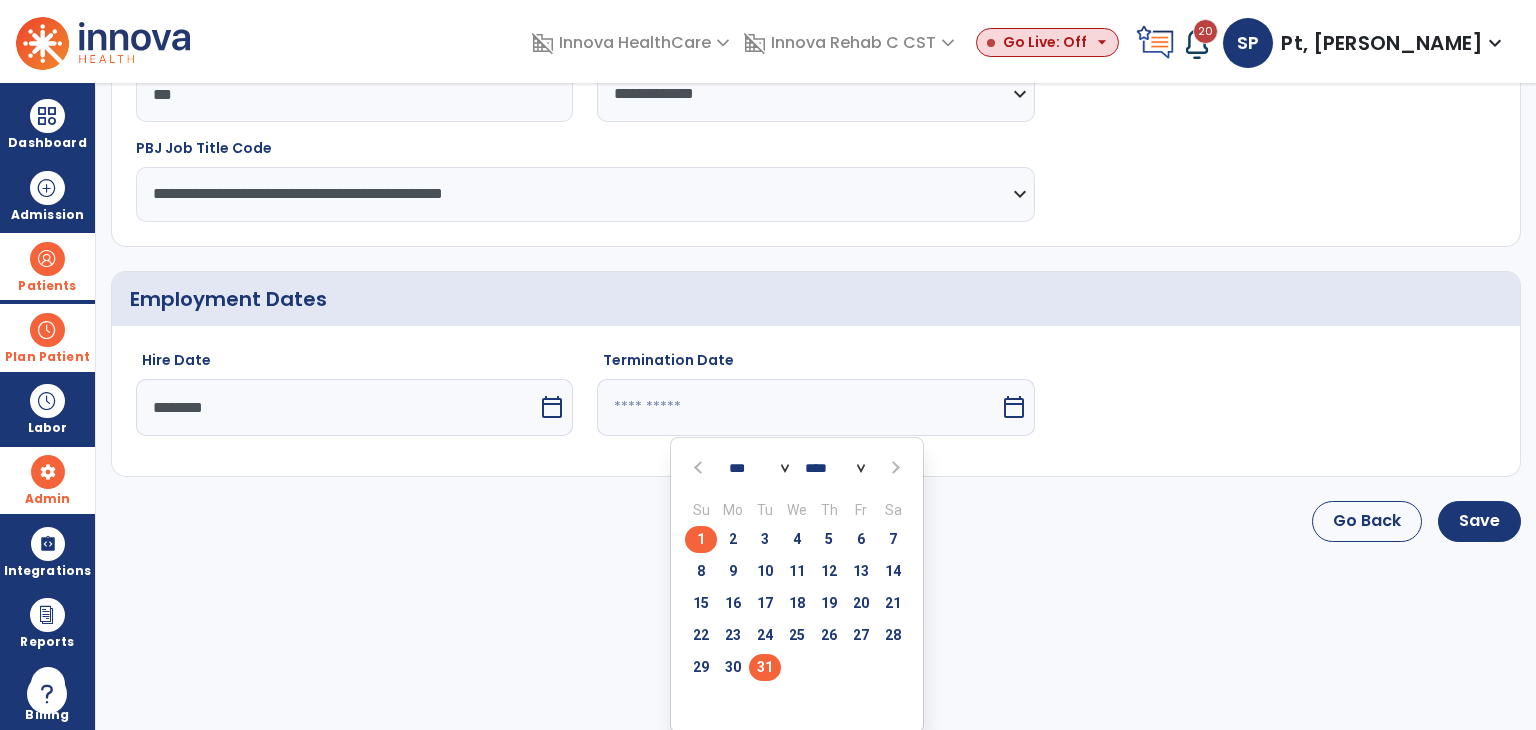 click on "31" at bounding box center [765, 667] 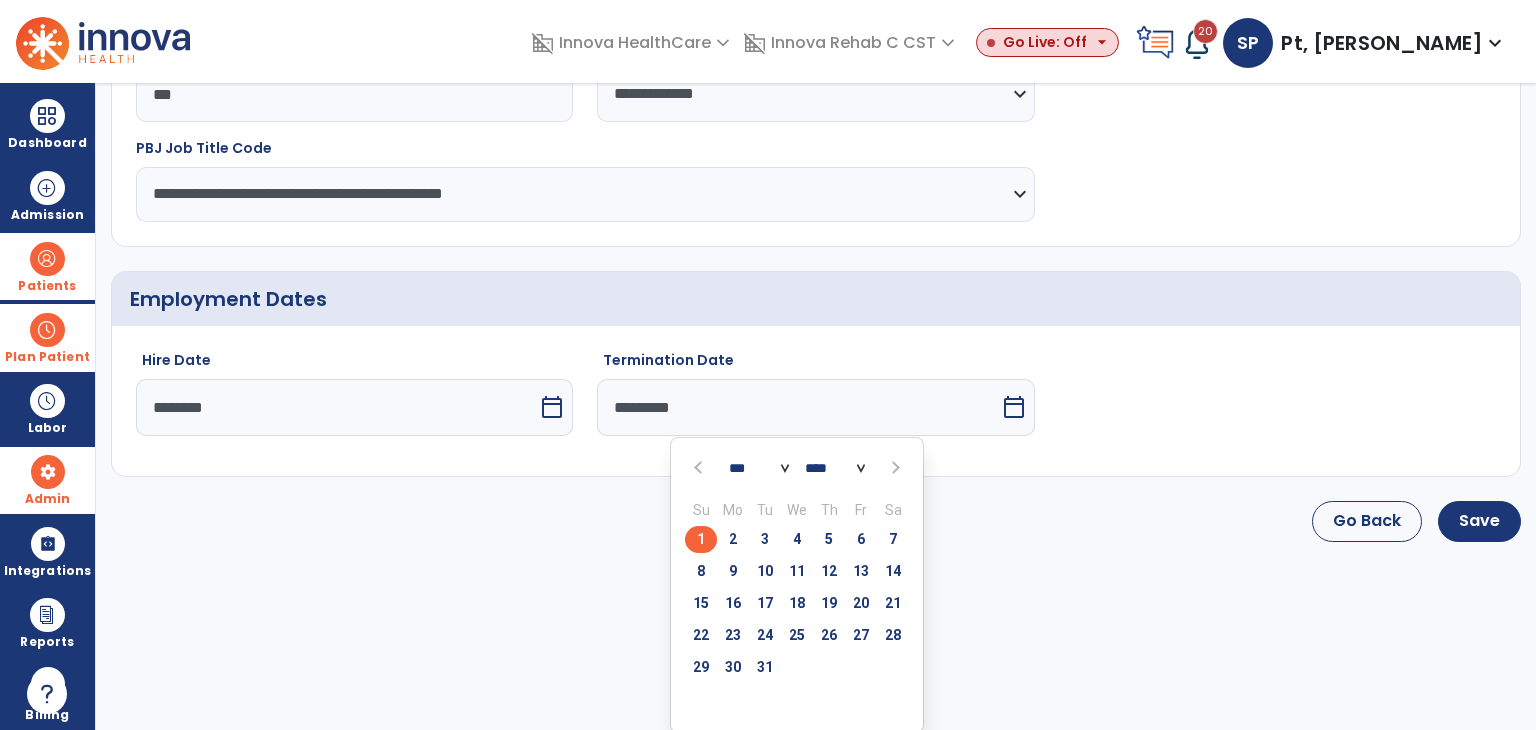 scroll, scrollTop: 647, scrollLeft: 0, axis: vertical 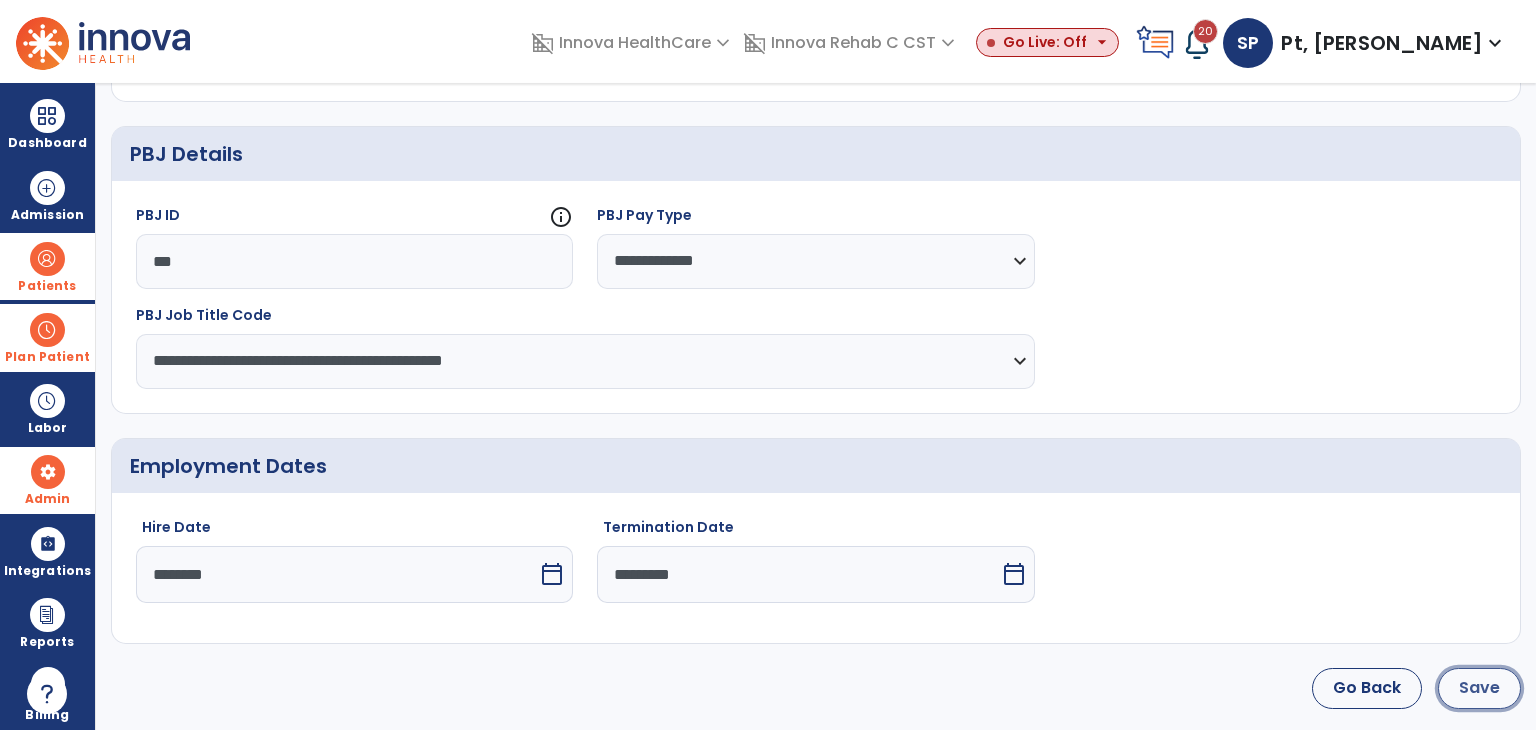 click on "Save" 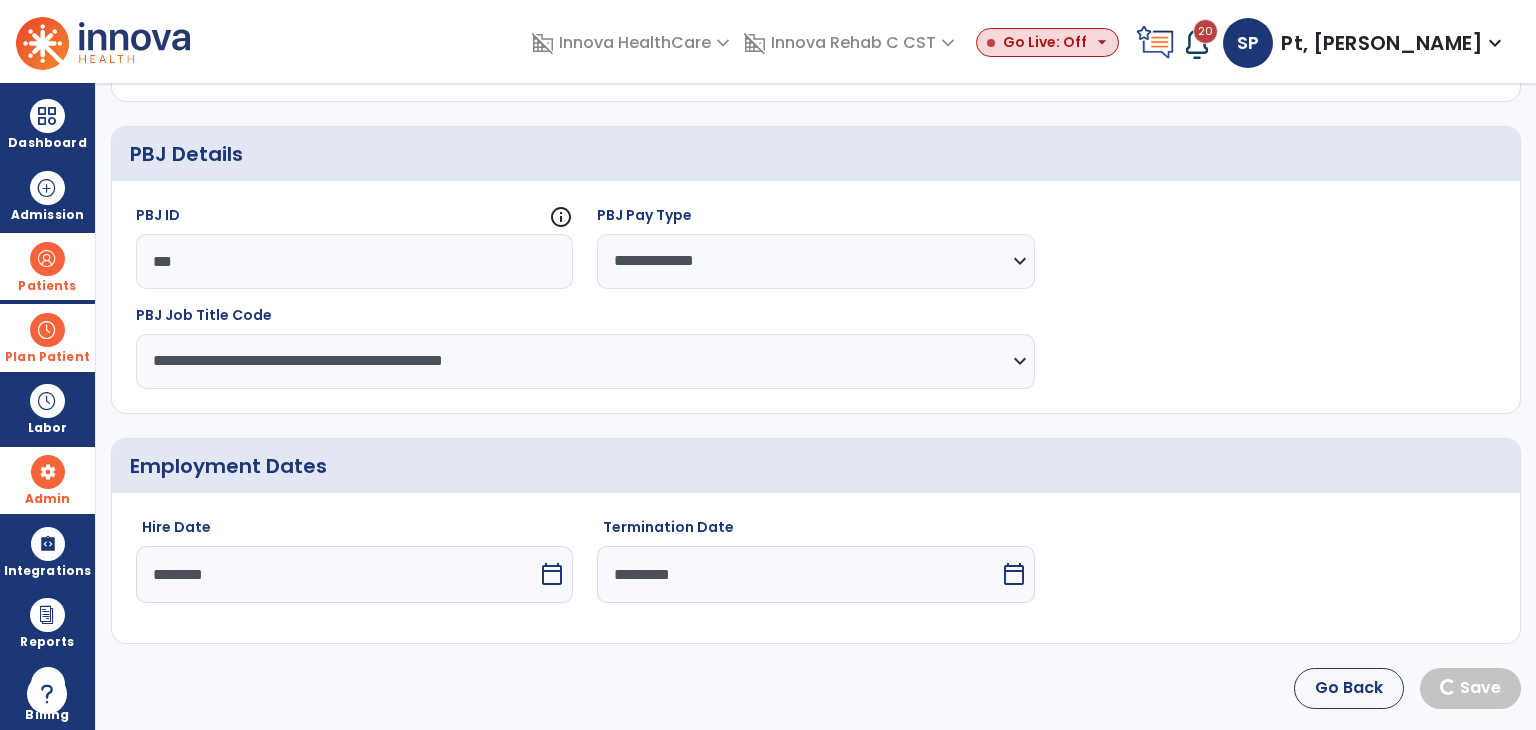 select on "***" 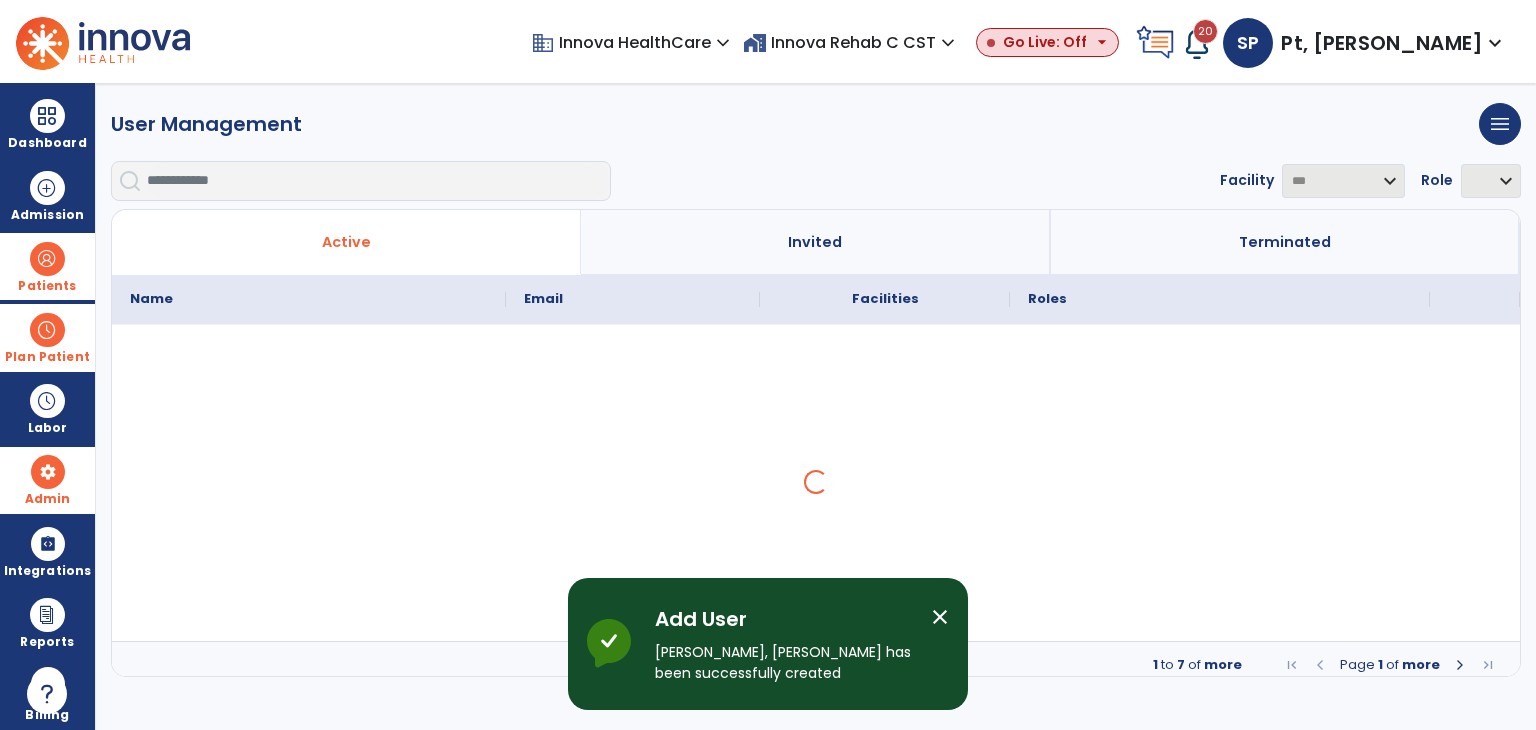 scroll, scrollTop: 0, scrollLeft: 0, axis: both 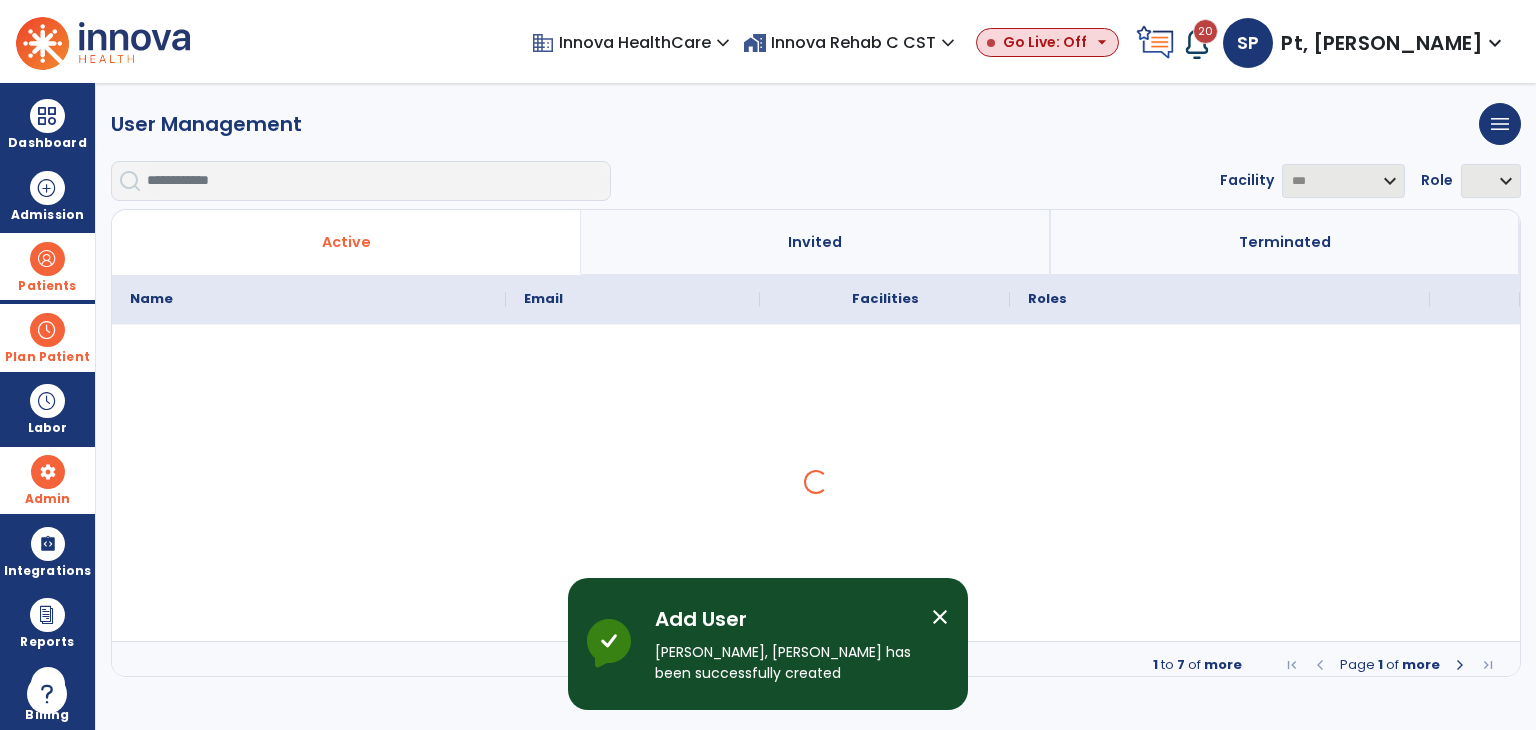 select on "***" 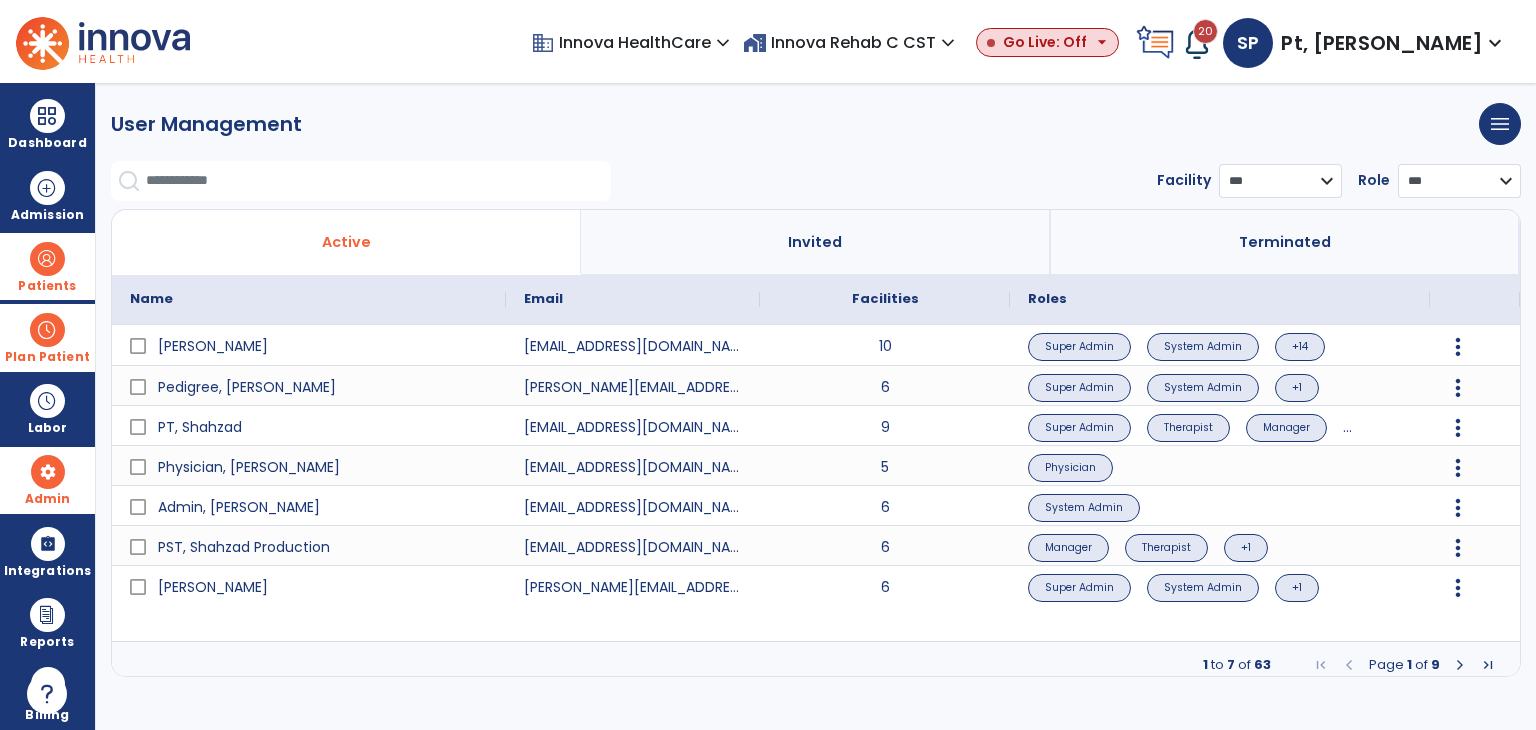 click on "Patients" at bounding box center (47, 266) 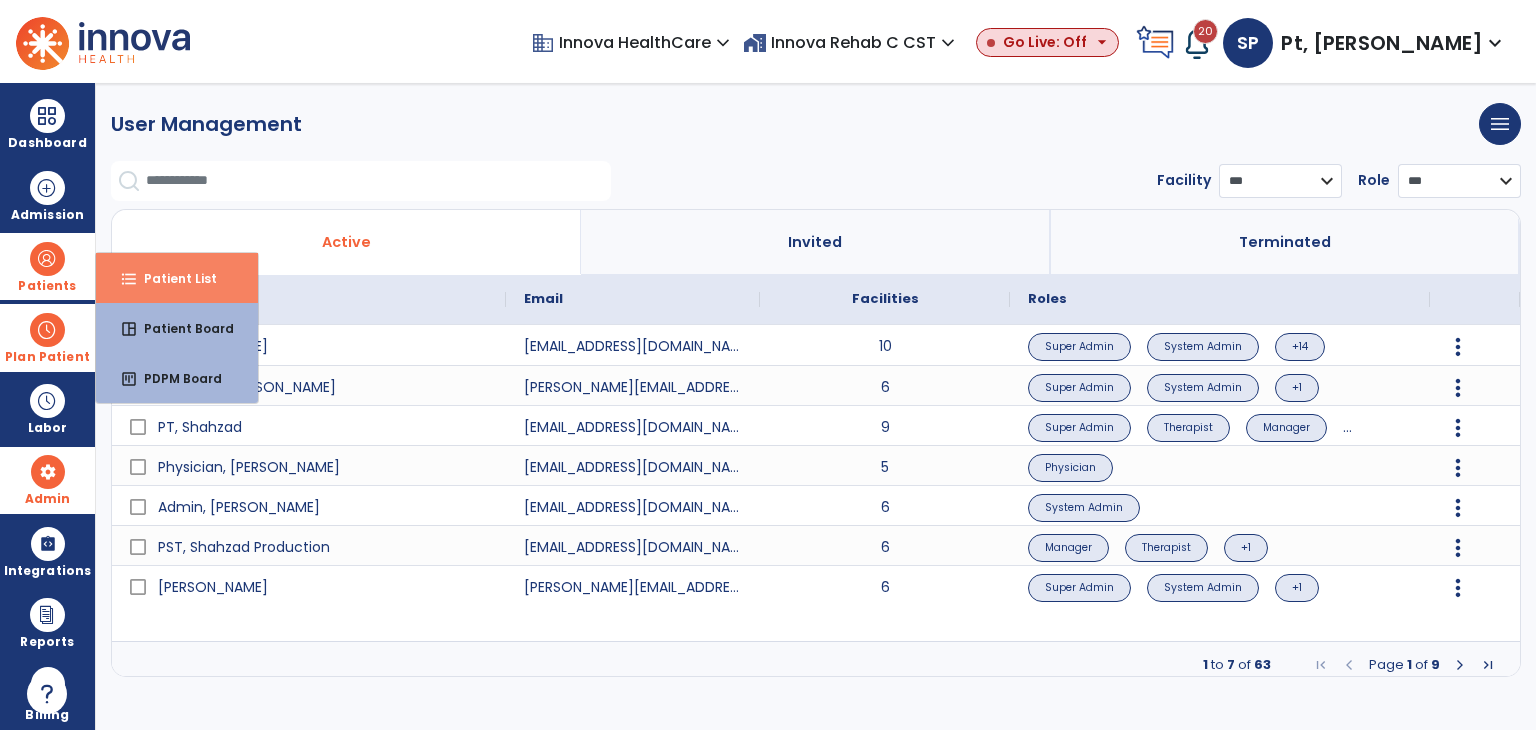 click on "Patient List" at bounding box center [172, 278] 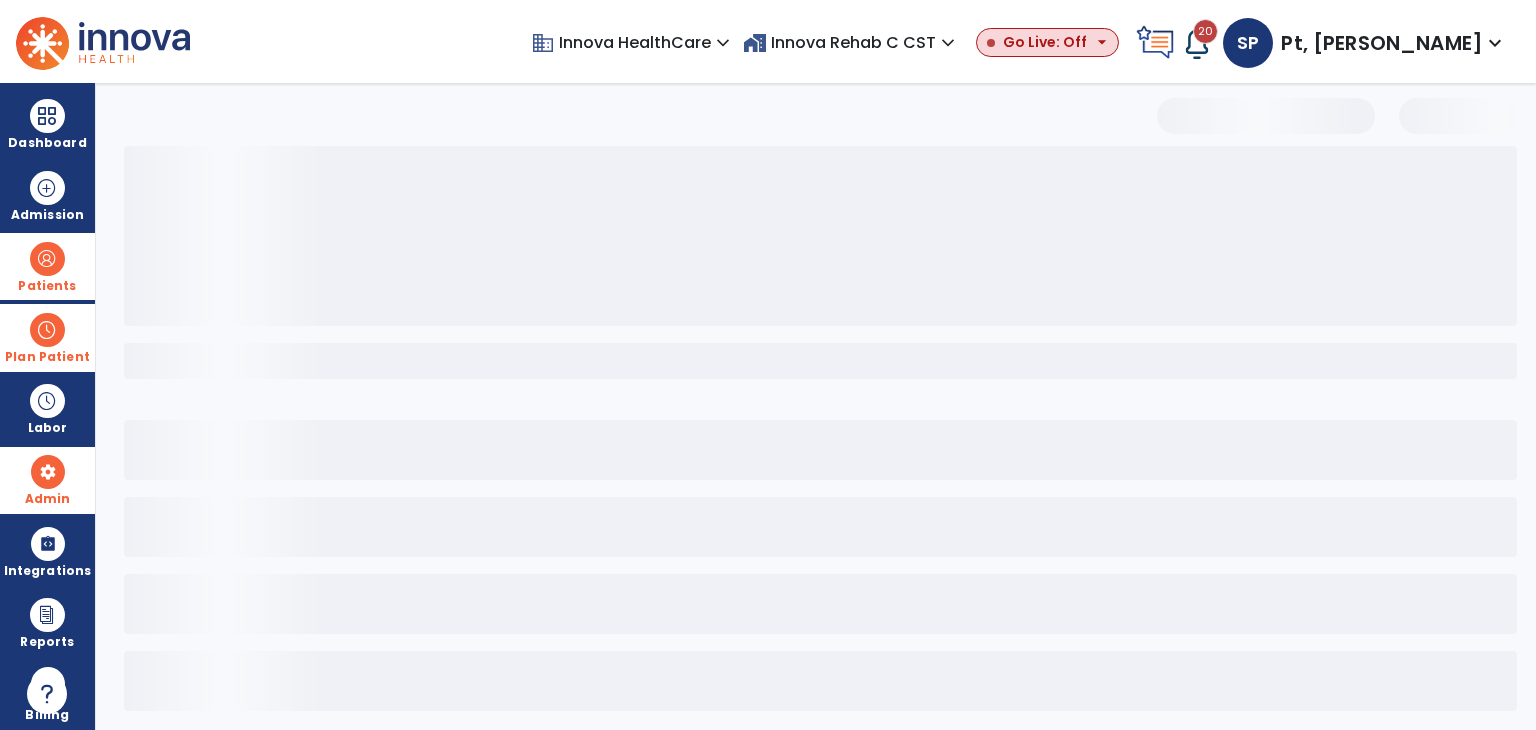 select on "***" 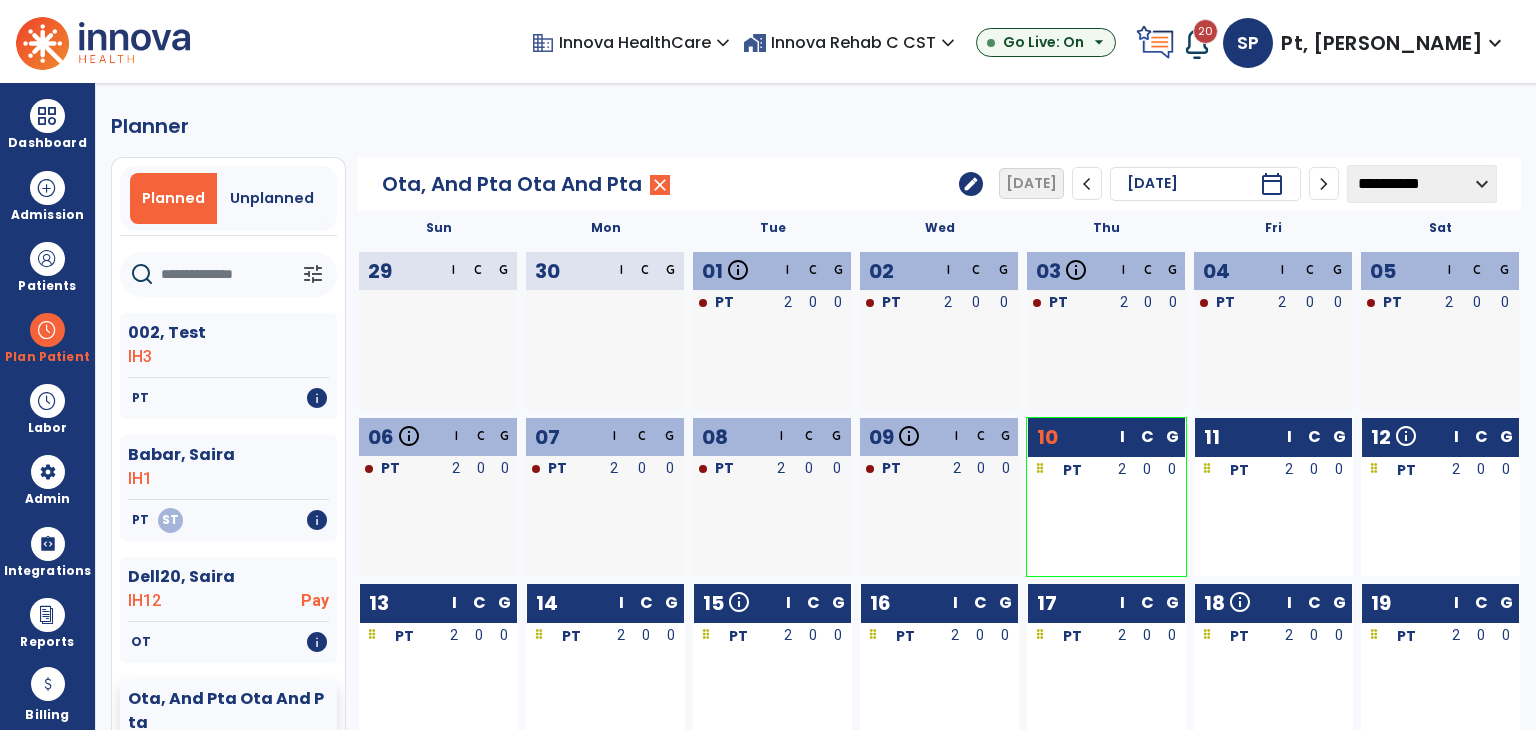 scroll, scrollTop: 0, scrollLeft: 0, axis: both 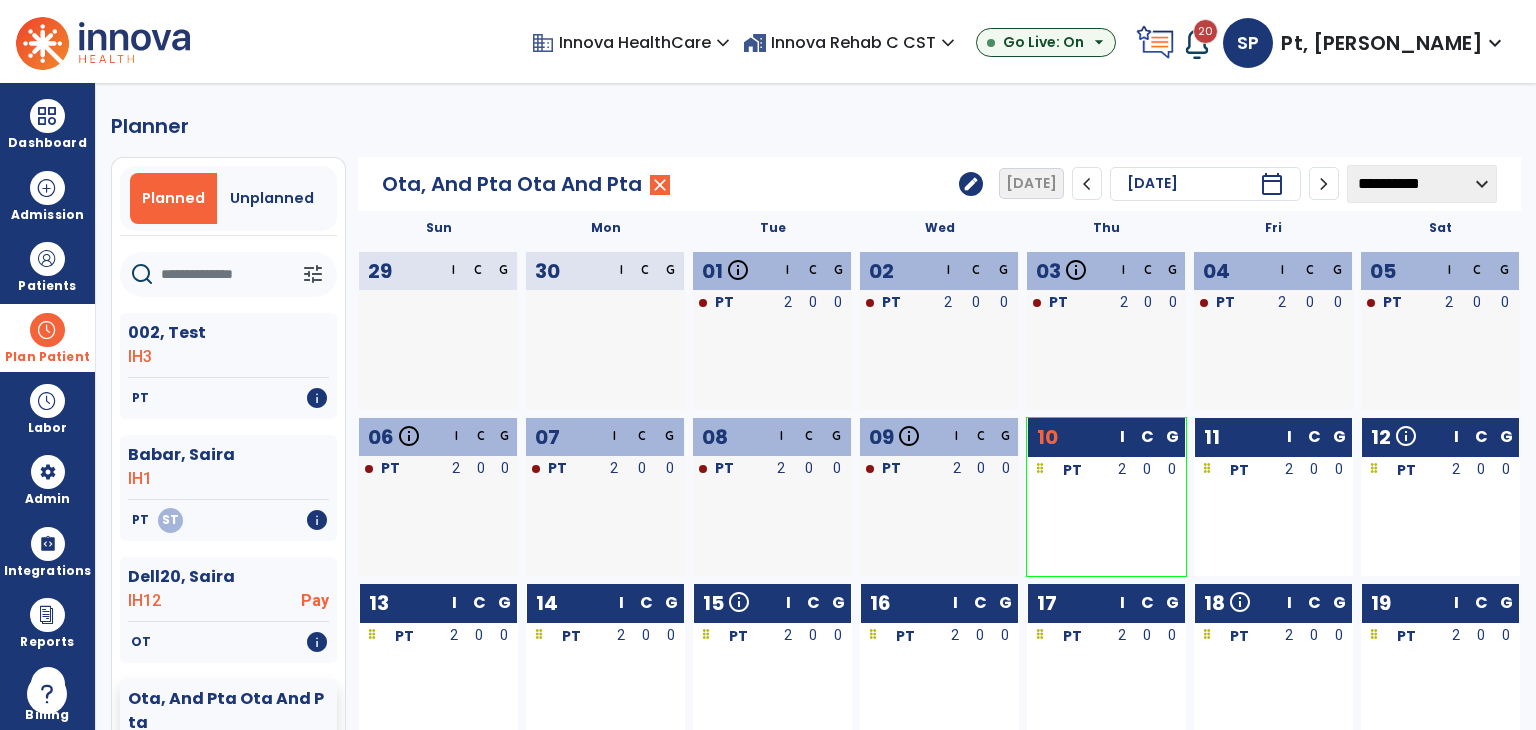 click on "Plan Patient" at bounding box center (47, 337) 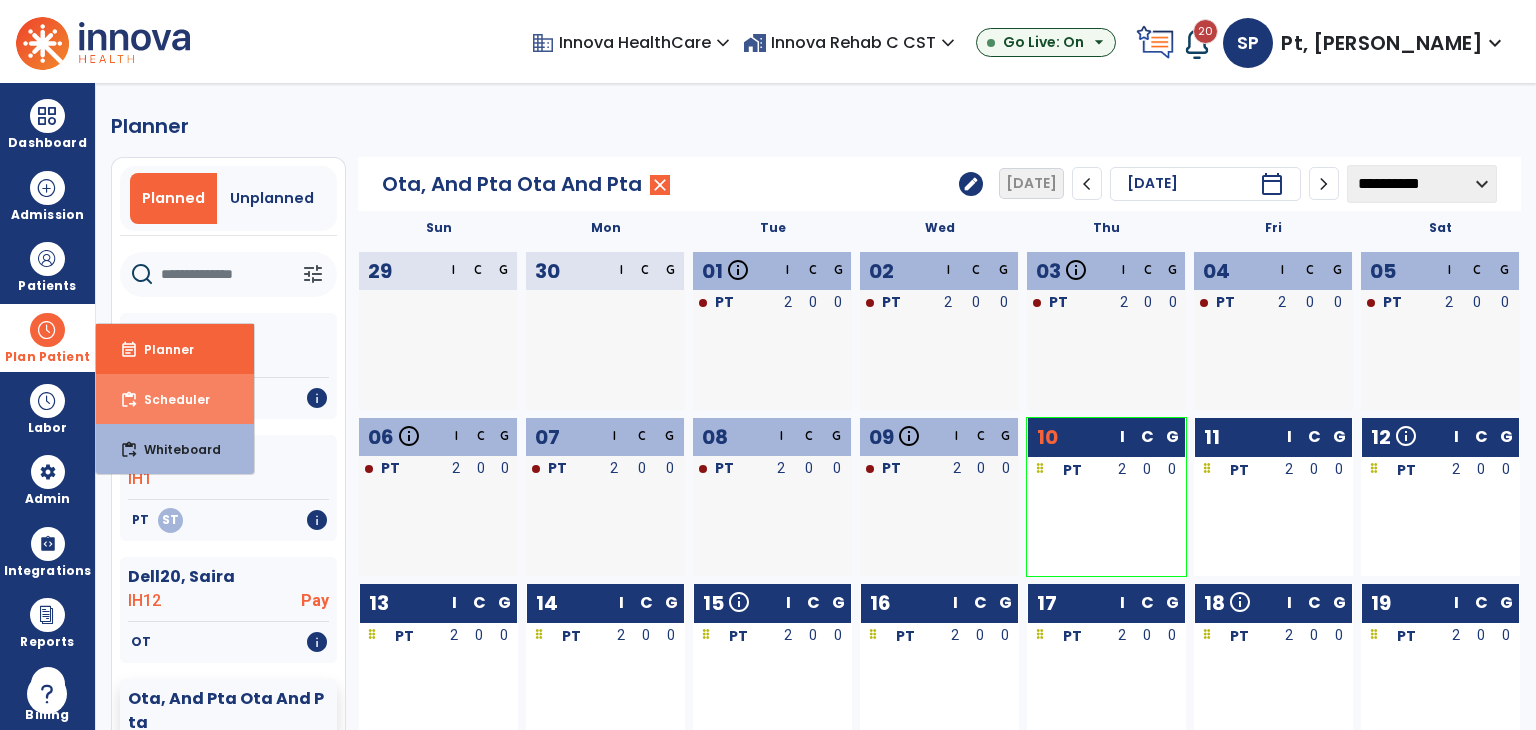 click on "Scheduler" at bounding box center (169, 399) 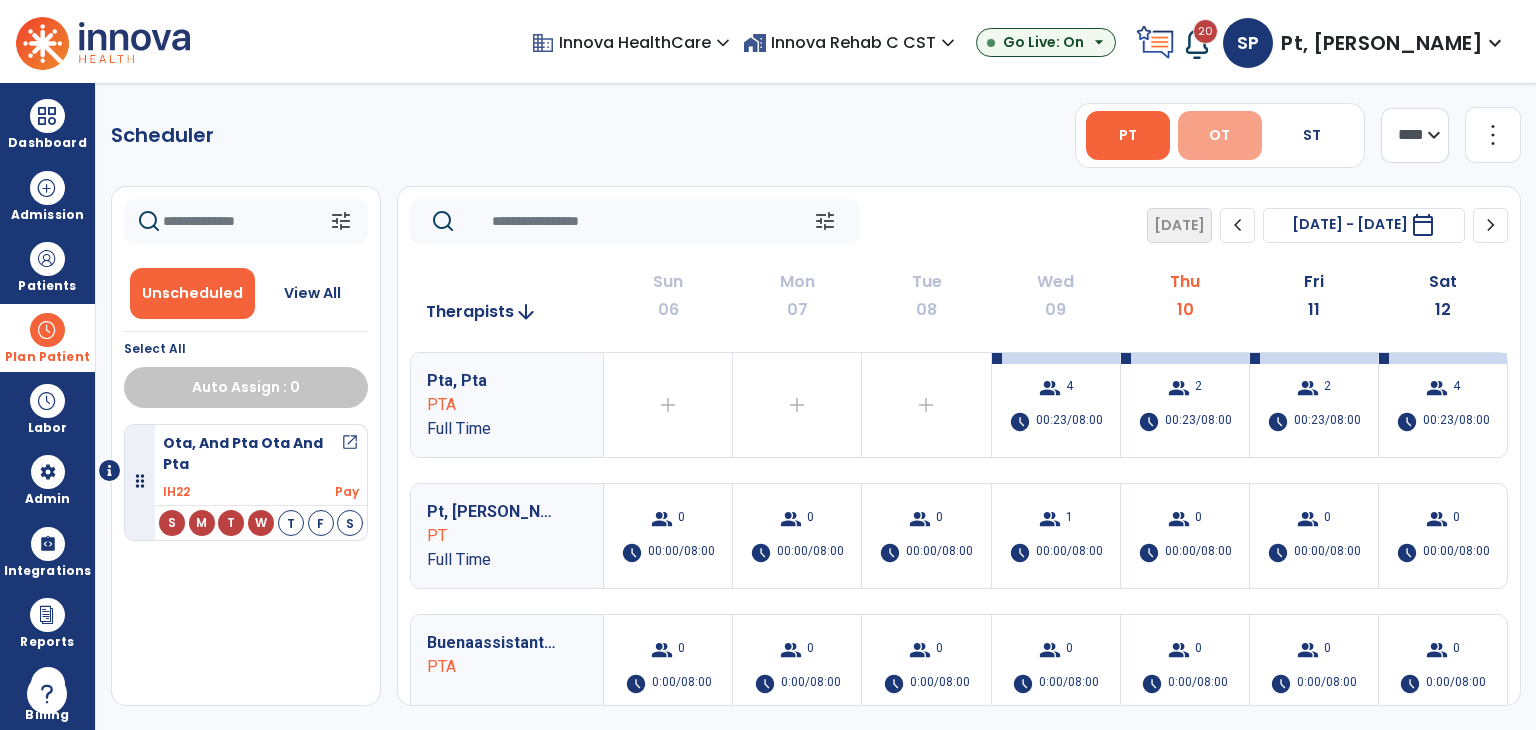 click on "OT" at bounding box center [1220, 135] 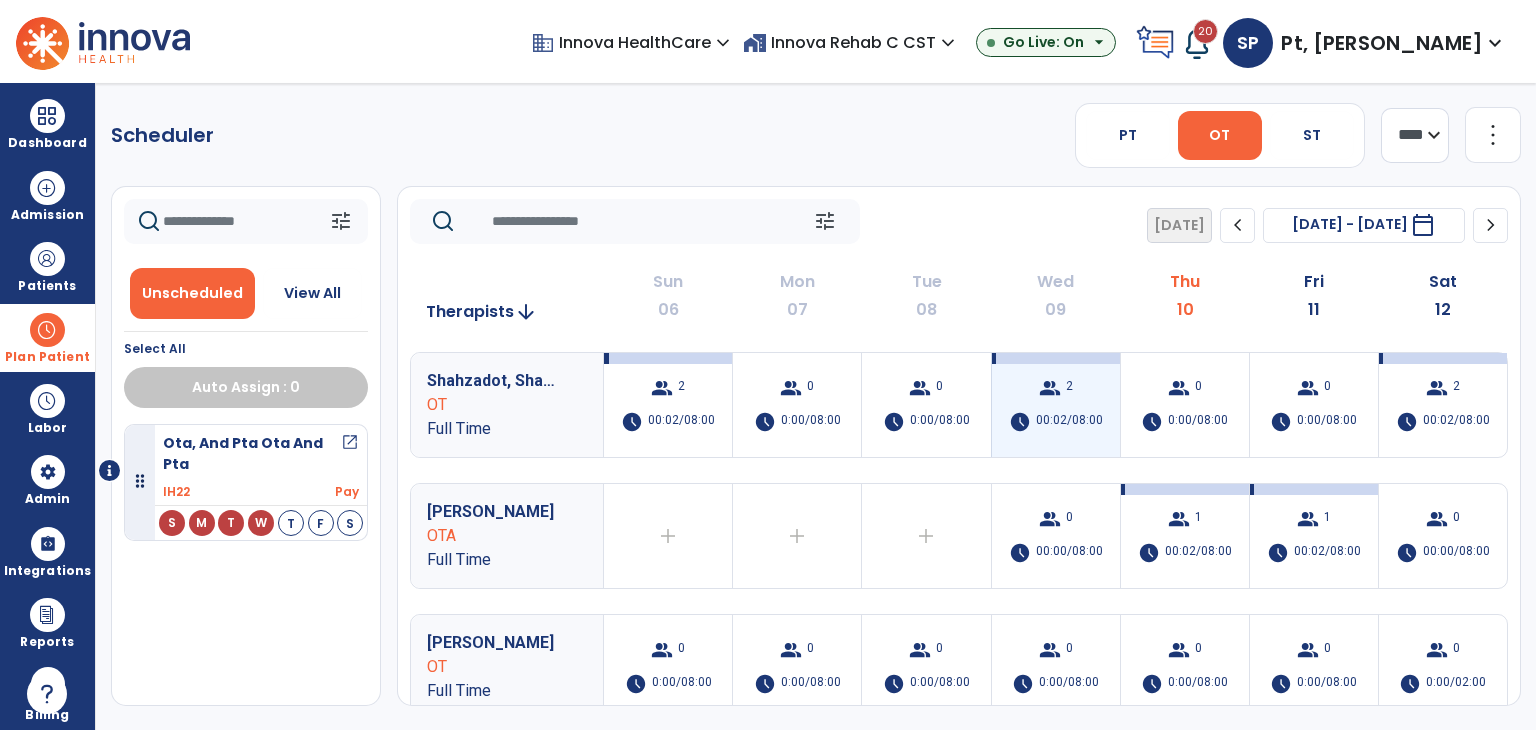 click on "00:02/08:00" at bounding box center (1069, 422) 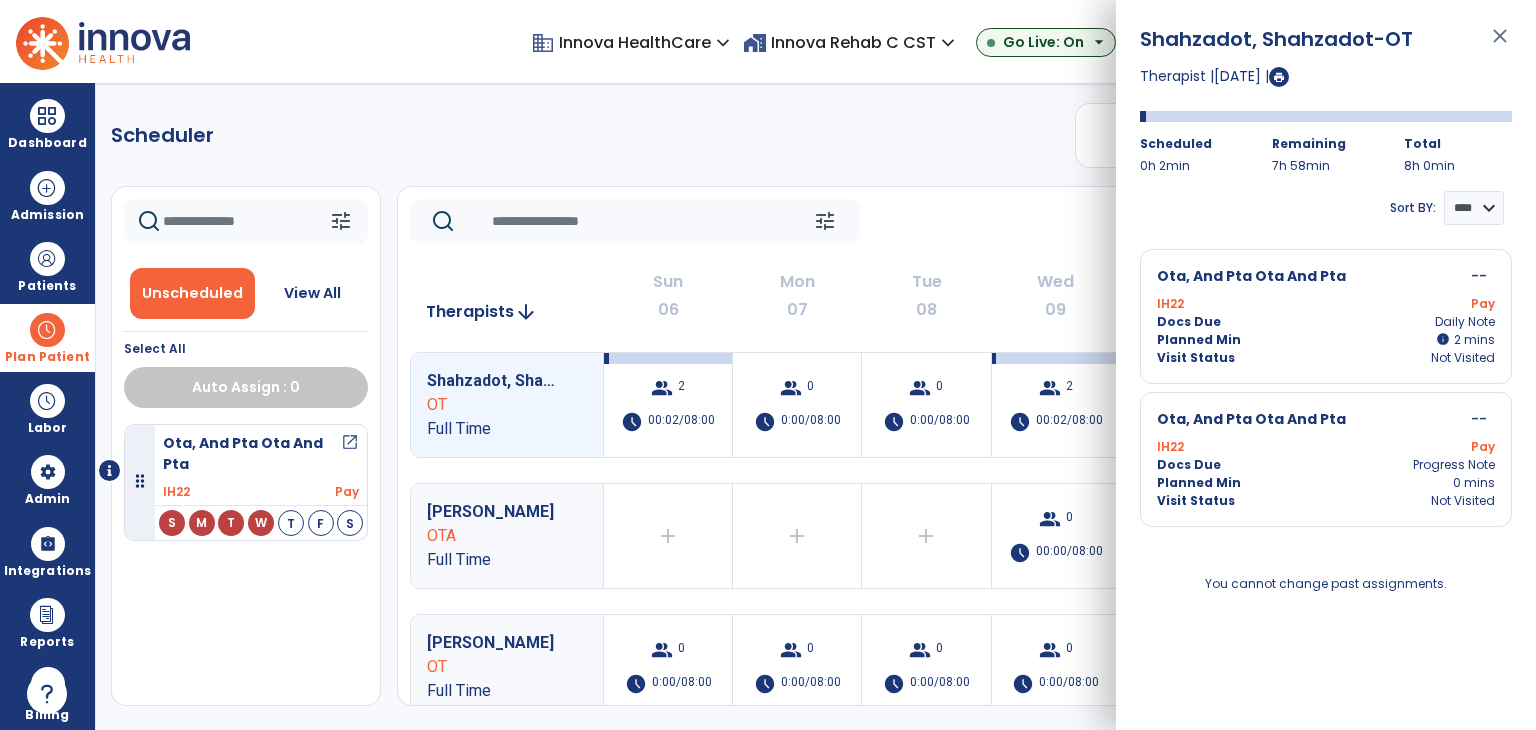 click on "close" at bounding box center [1500, 45] 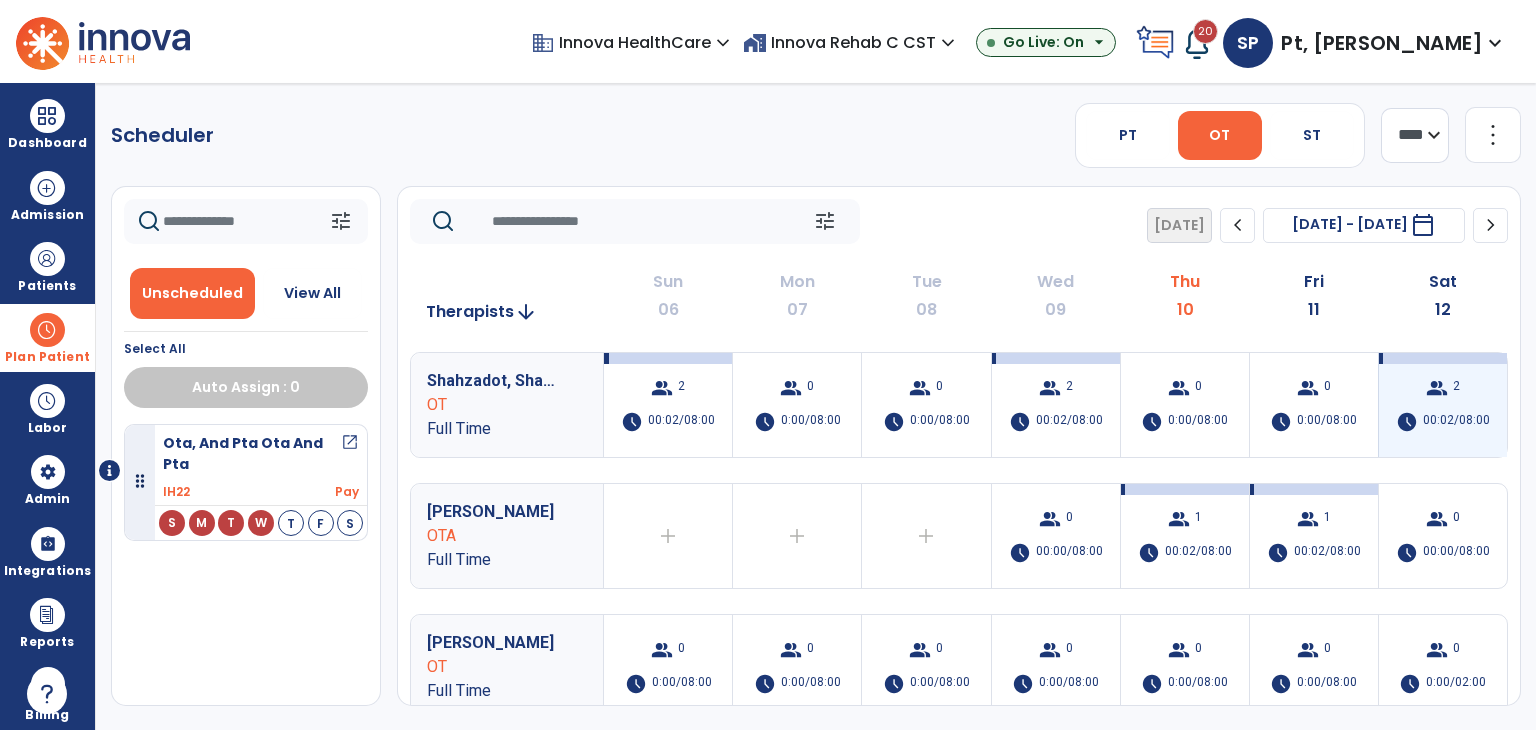 click on "group" at bounding box center [1437, 388] 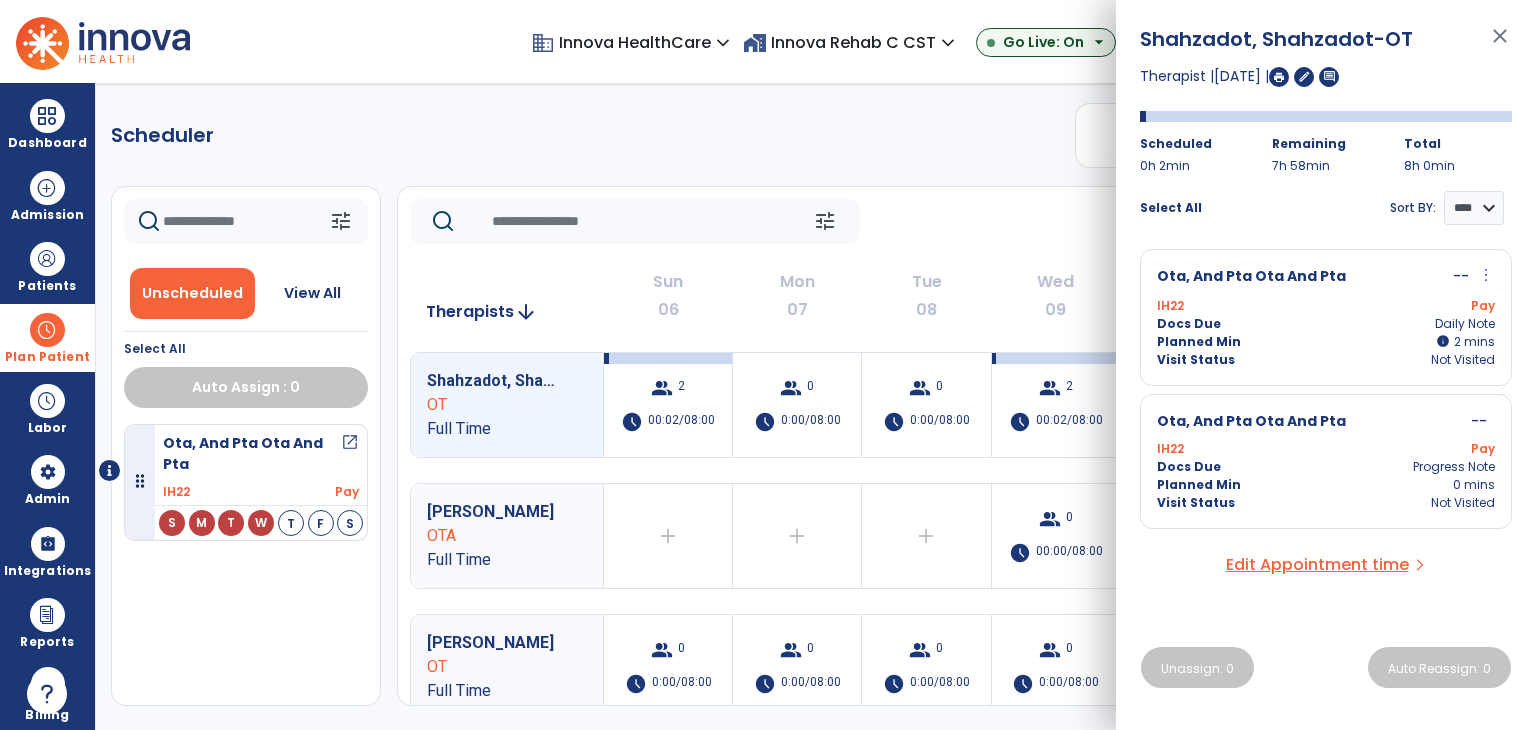 click on "Visit Status  Not Visited" at bounding box center (1326, 360) 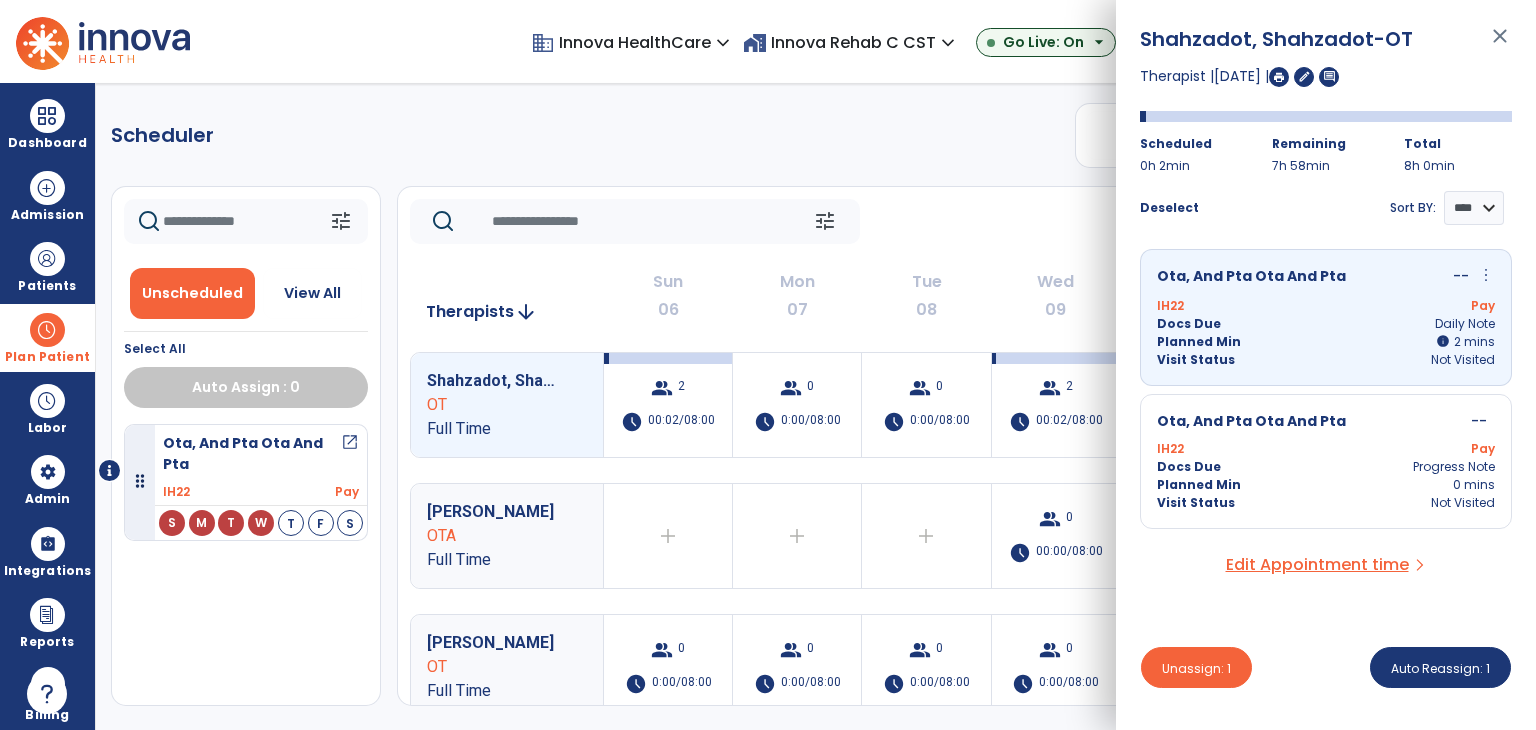 click on "Planned Min 0 mins" at bounding box center (1326, 485) 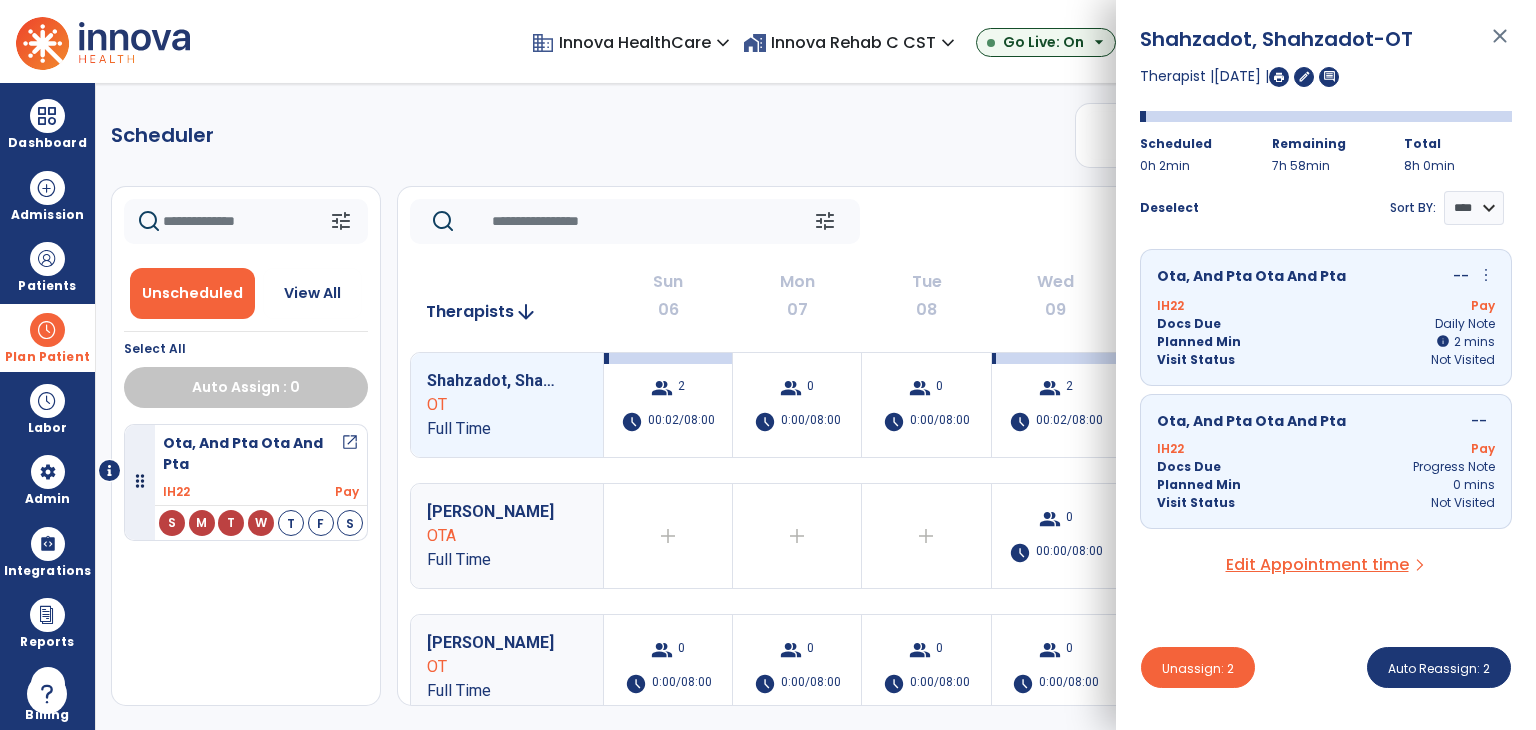 click on "Shahzadot, Shahzadot  -OT close  Therapist |   [DATE] |   edit   comment  Scheduled 0h 2min Remaining  7h 58min  Total 8h 0min  Deselect   Sort BY:  **** ****  Ota, And Pta Ota And Pta   --  more_vert  edit   Edit Session   alt_route   Split Minutes  IH22 Pay  Docs Due Daily Note   Planned Min  info   2 I 2 mins  Visit Status  Not Visited   Ota, And Pta Ota And Pta   --  IH22 Pay  Docs Due Progress Note   Planned Min 0 mins  Visit Status  Not Visited  Edit Appointment time arrow_forward_ios Unassign: 2 Auto Reassign: 2" at bounding box center [1326, 365] 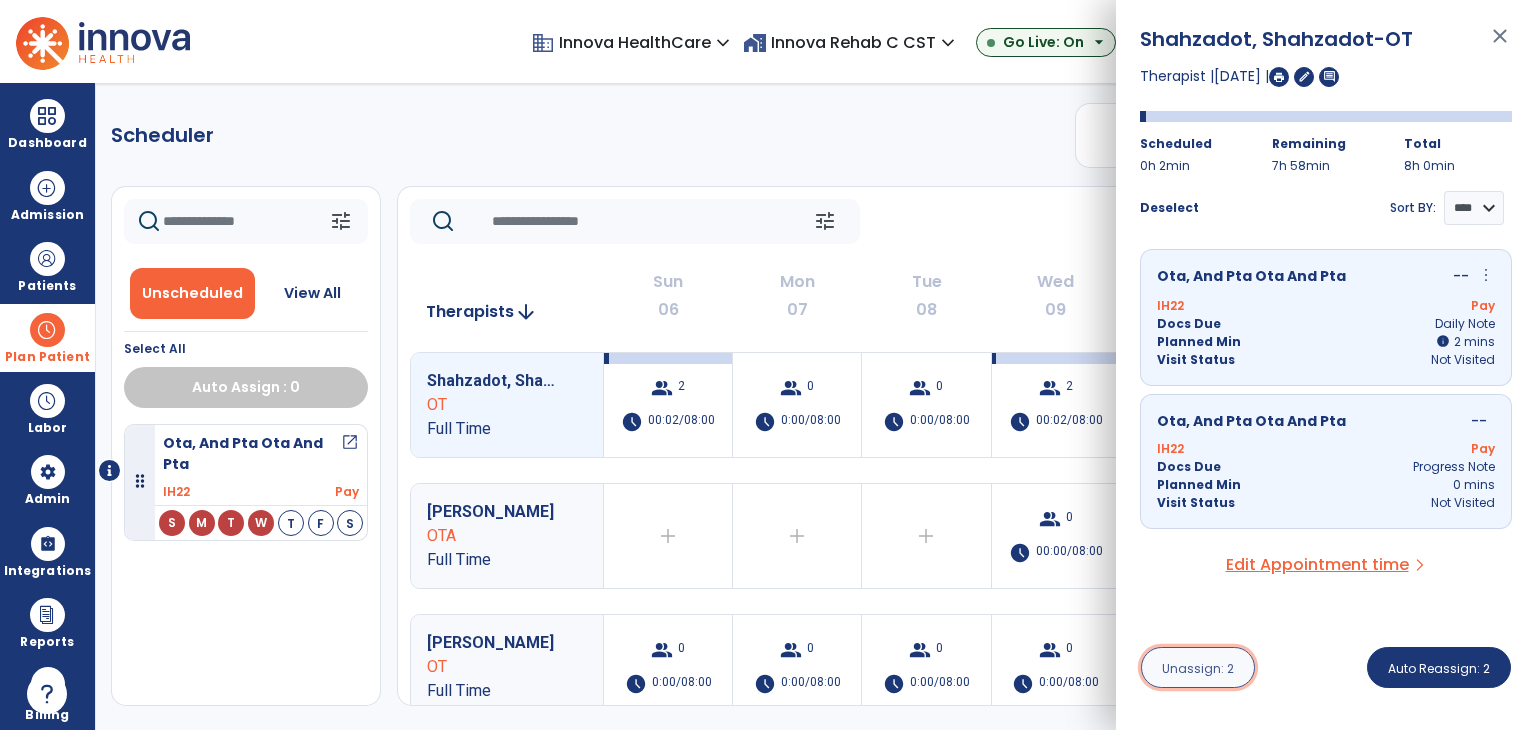 click on "Unassign: 2" at bounding box center (1198, 668) 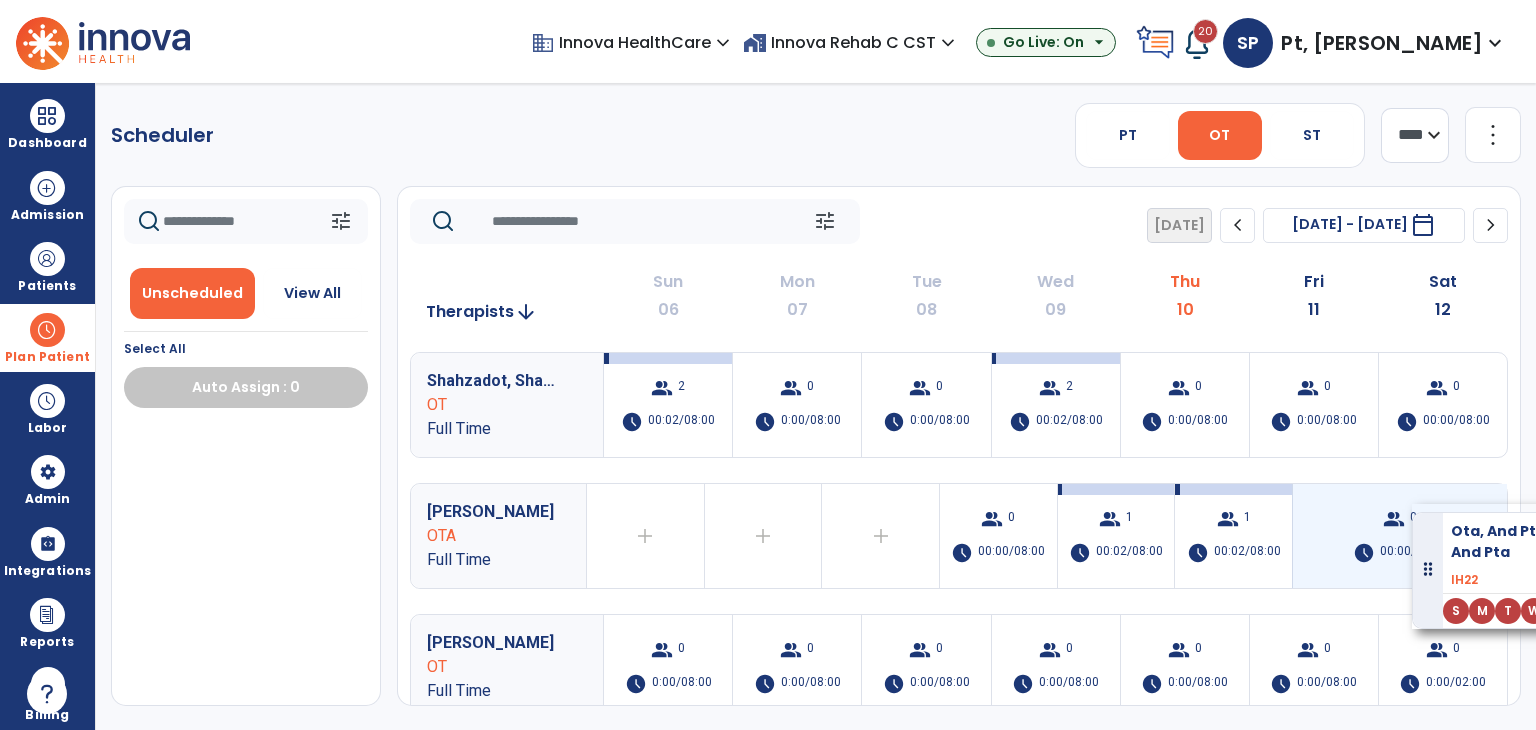 drag, startPoint x: 276, startPoint y: 462, endPoint x: 1390, endPoint y: 500, distance: 1114.648 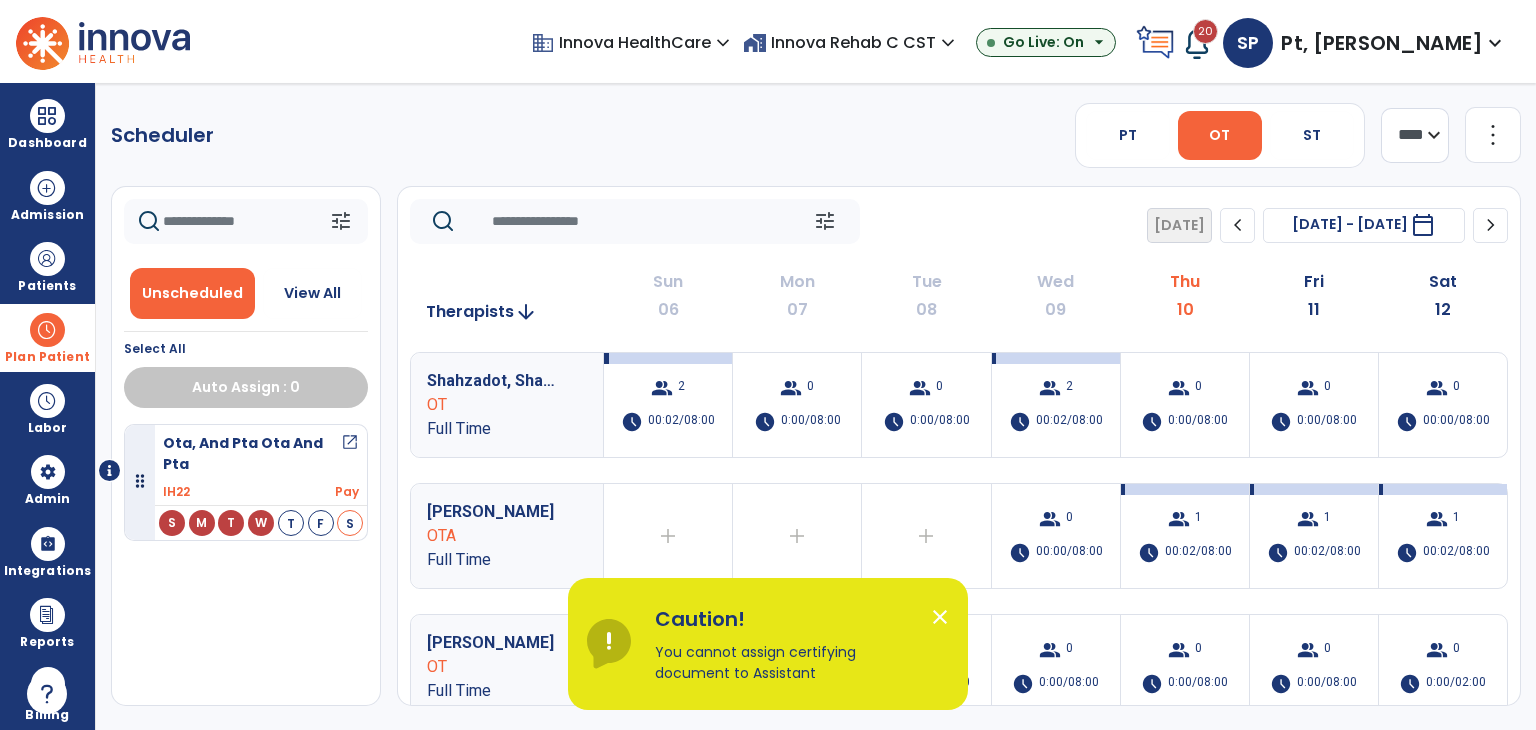 click on "open_in_new" at bounding box center [350, 454] 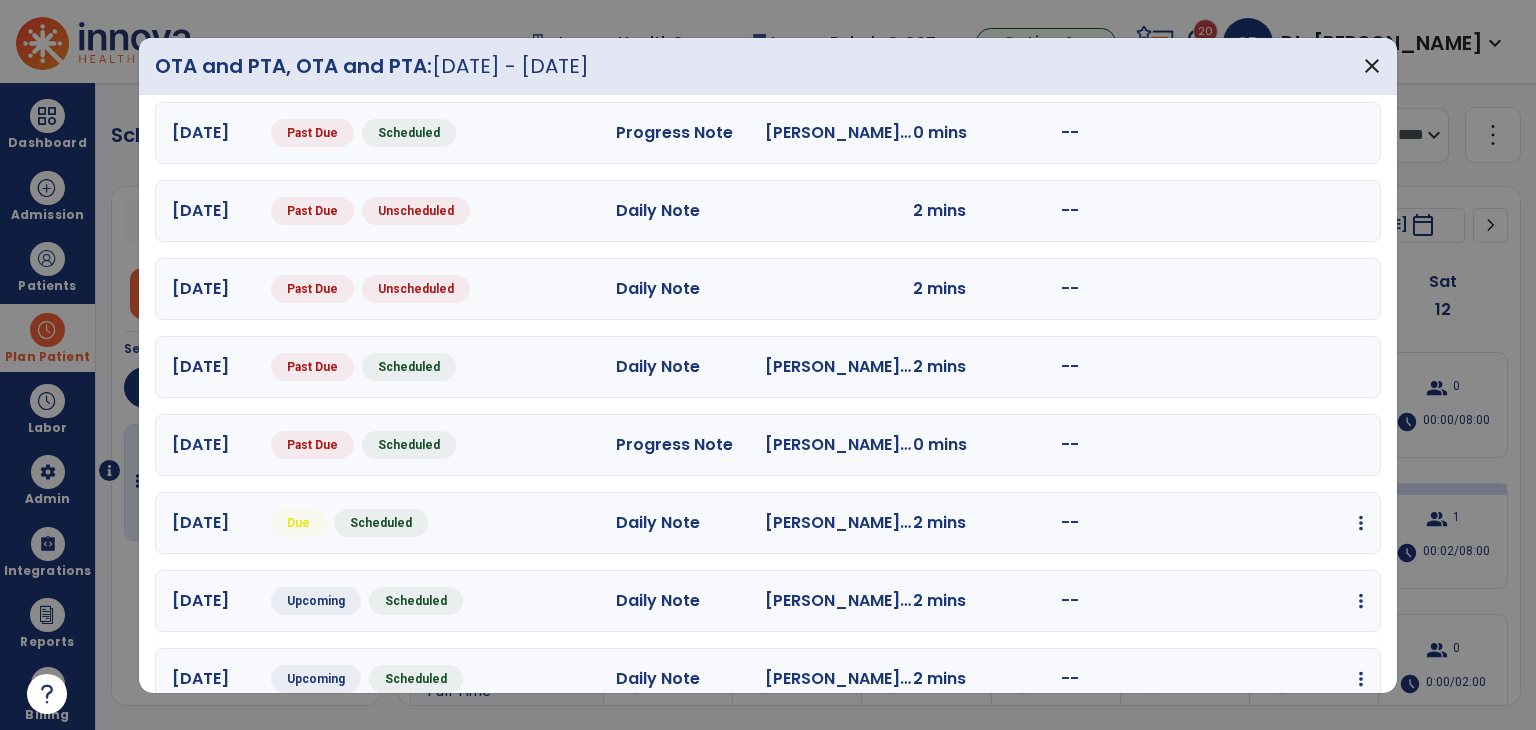 scroll, scrollTop: 222, scrollLeft: 0, axis: vertical 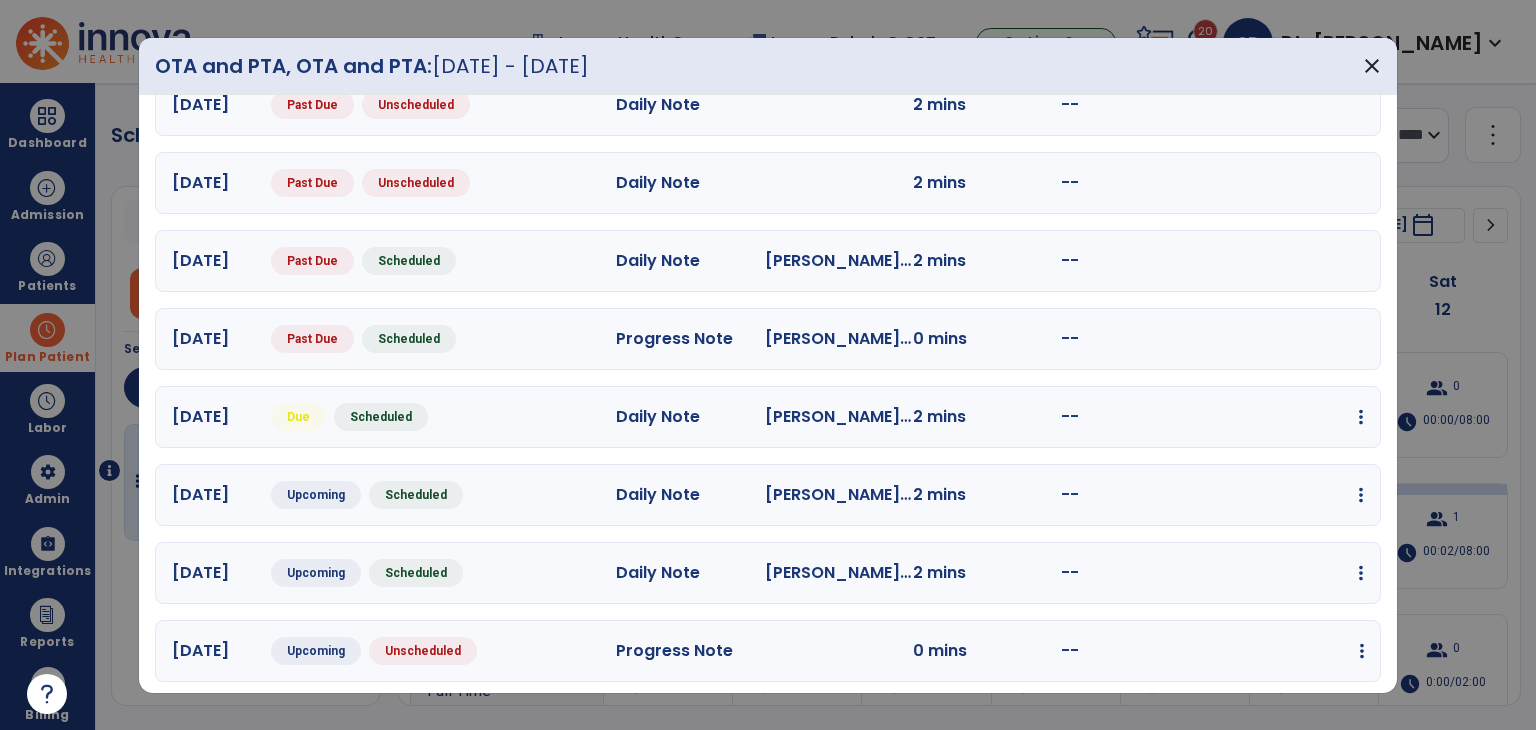 click at bounding box center [1361, 417] 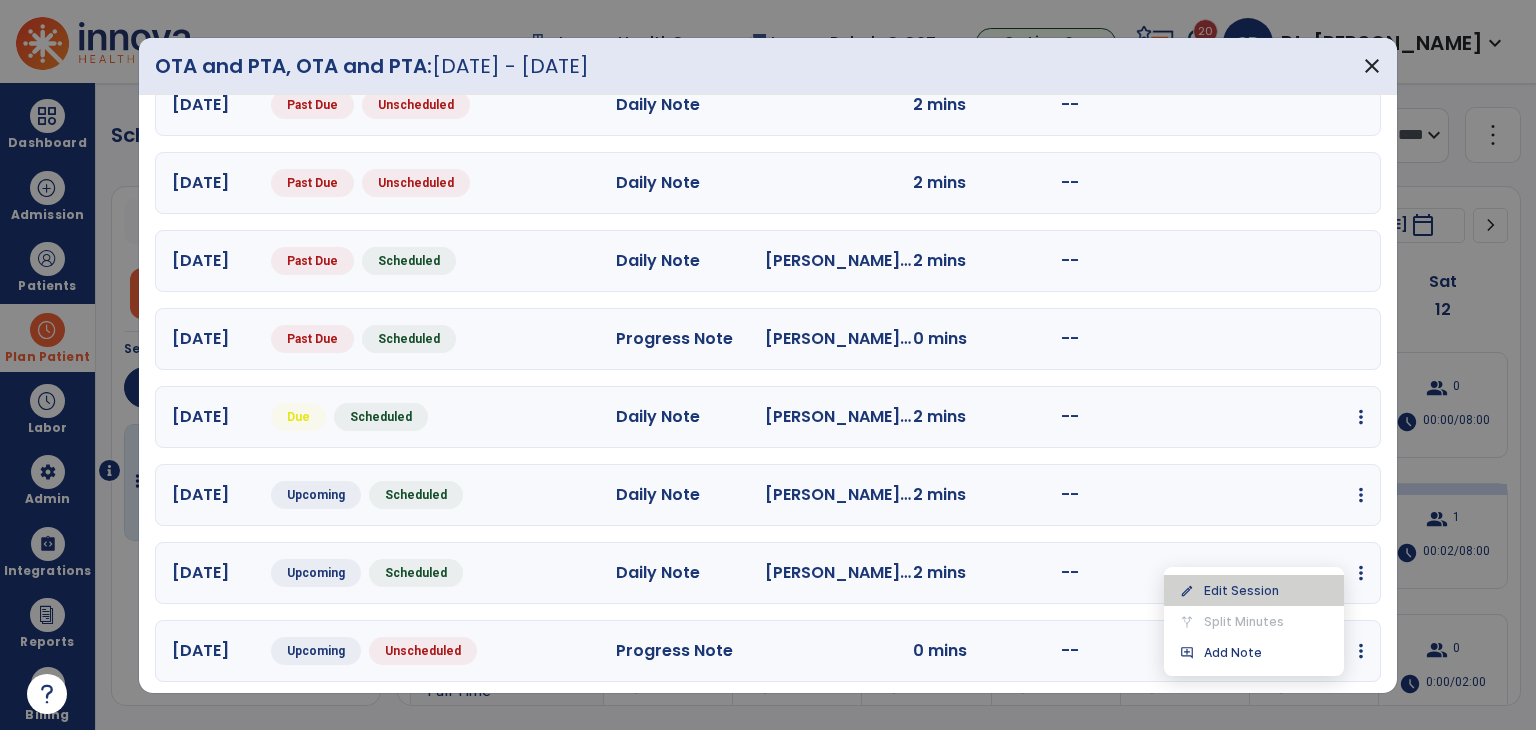 click on "edit   Edit Session" at bounding box center [1254, 590] 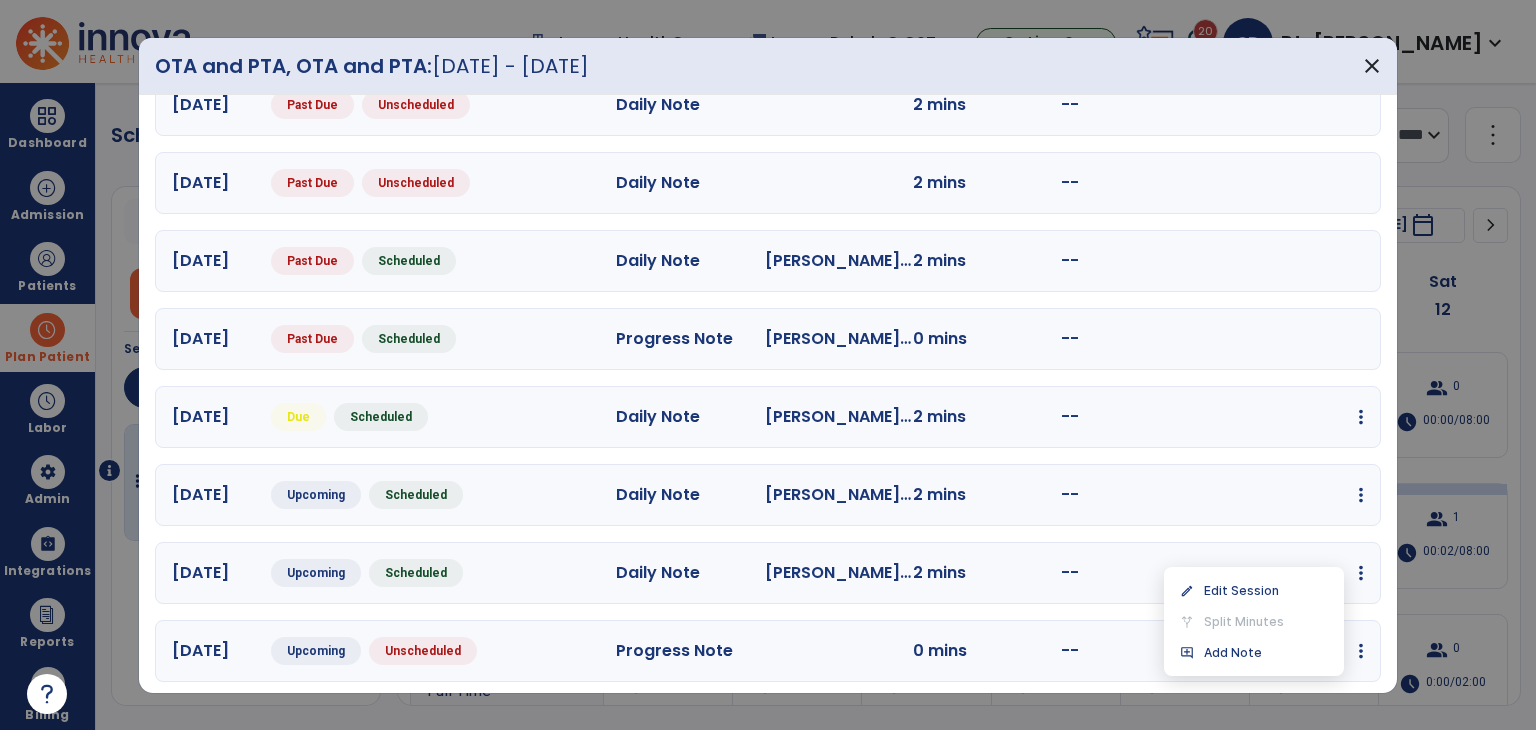 scroll, scrollTop: 0, scrollLeft: 0, axis: both 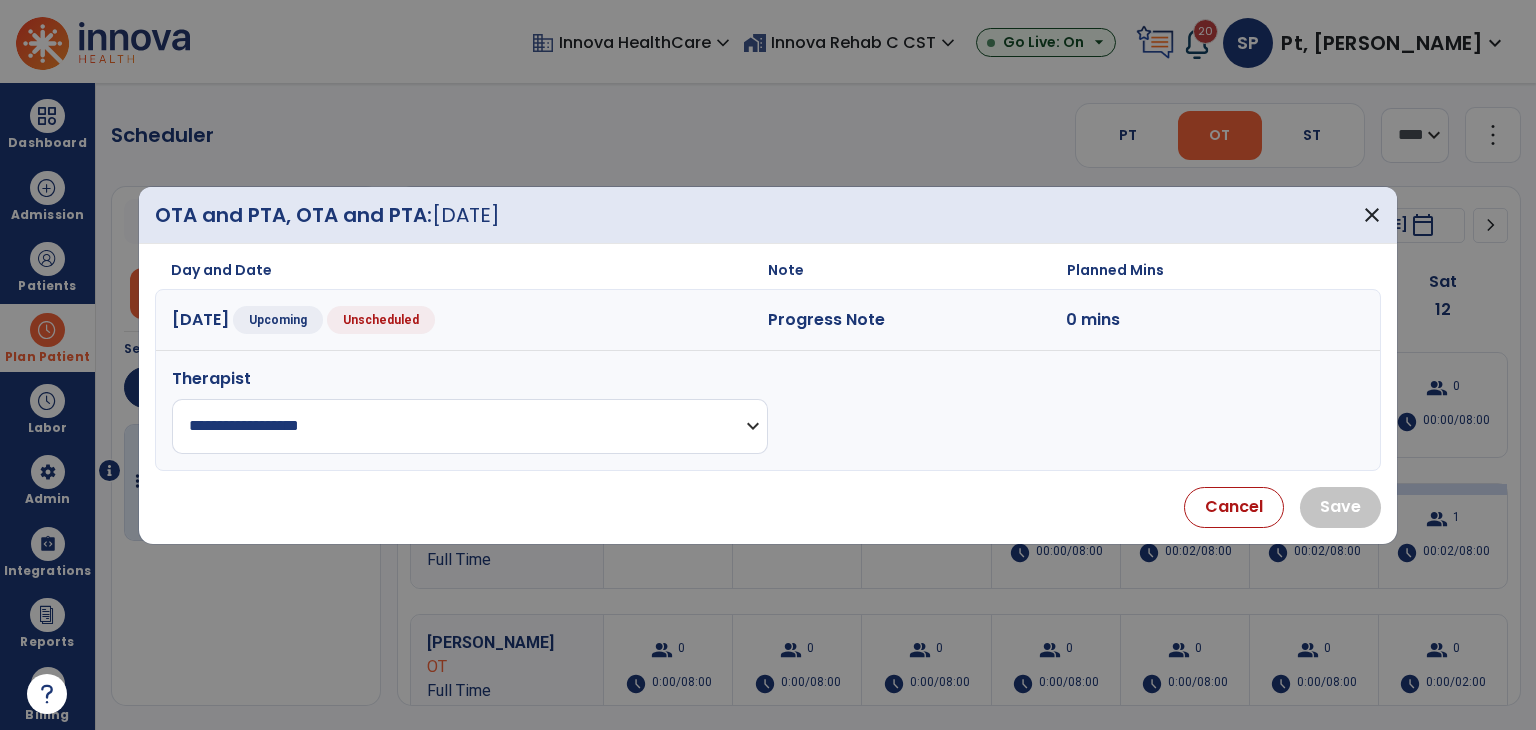 click on "**********" at bounding box center [470, 426] 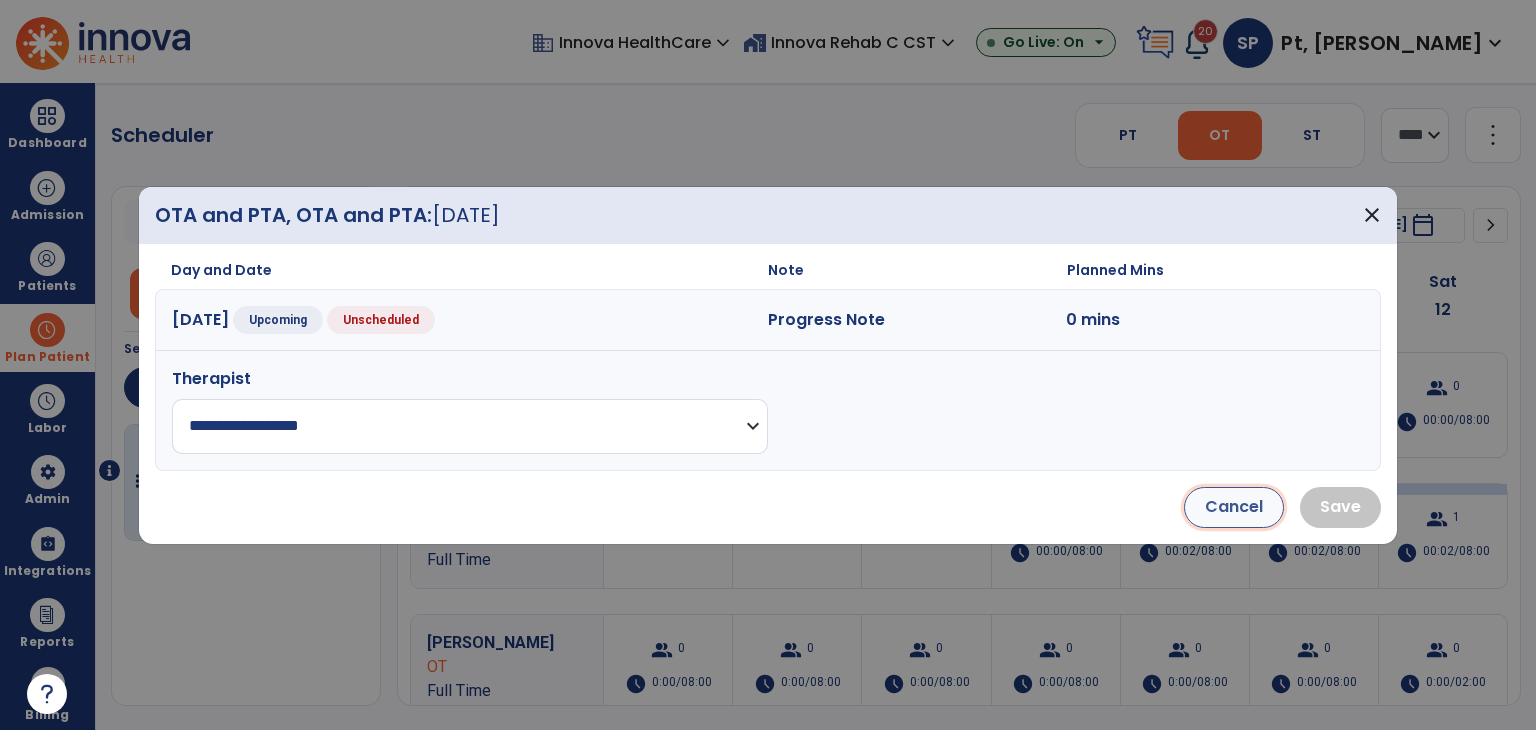 click on "Cancel" at bounding box center (1234, 507) 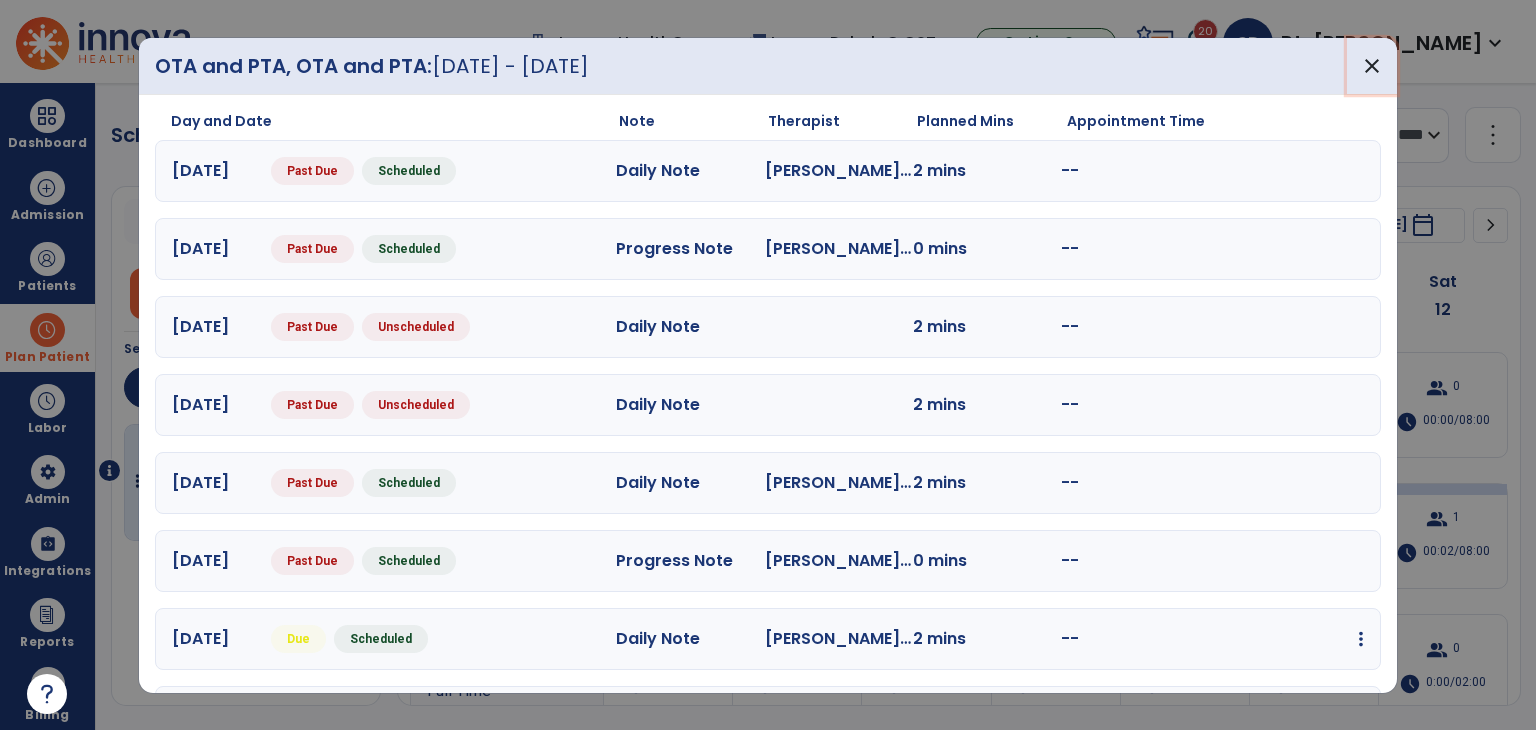 drag, startPoint x: 1360, startPoint y: 71, endPoint x: 1346, endPoint y: 71, distance: 14 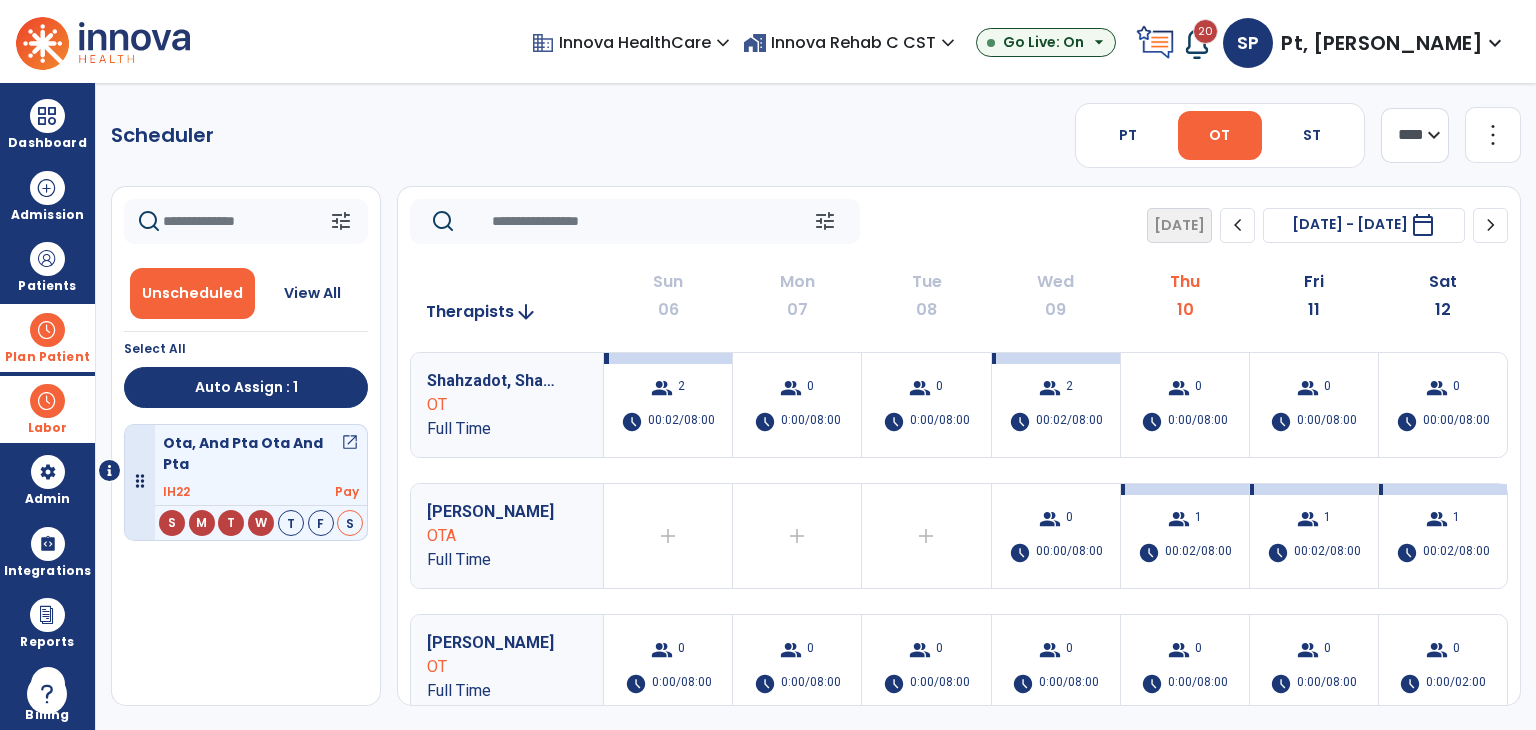 click at bounding box center [47, 401] 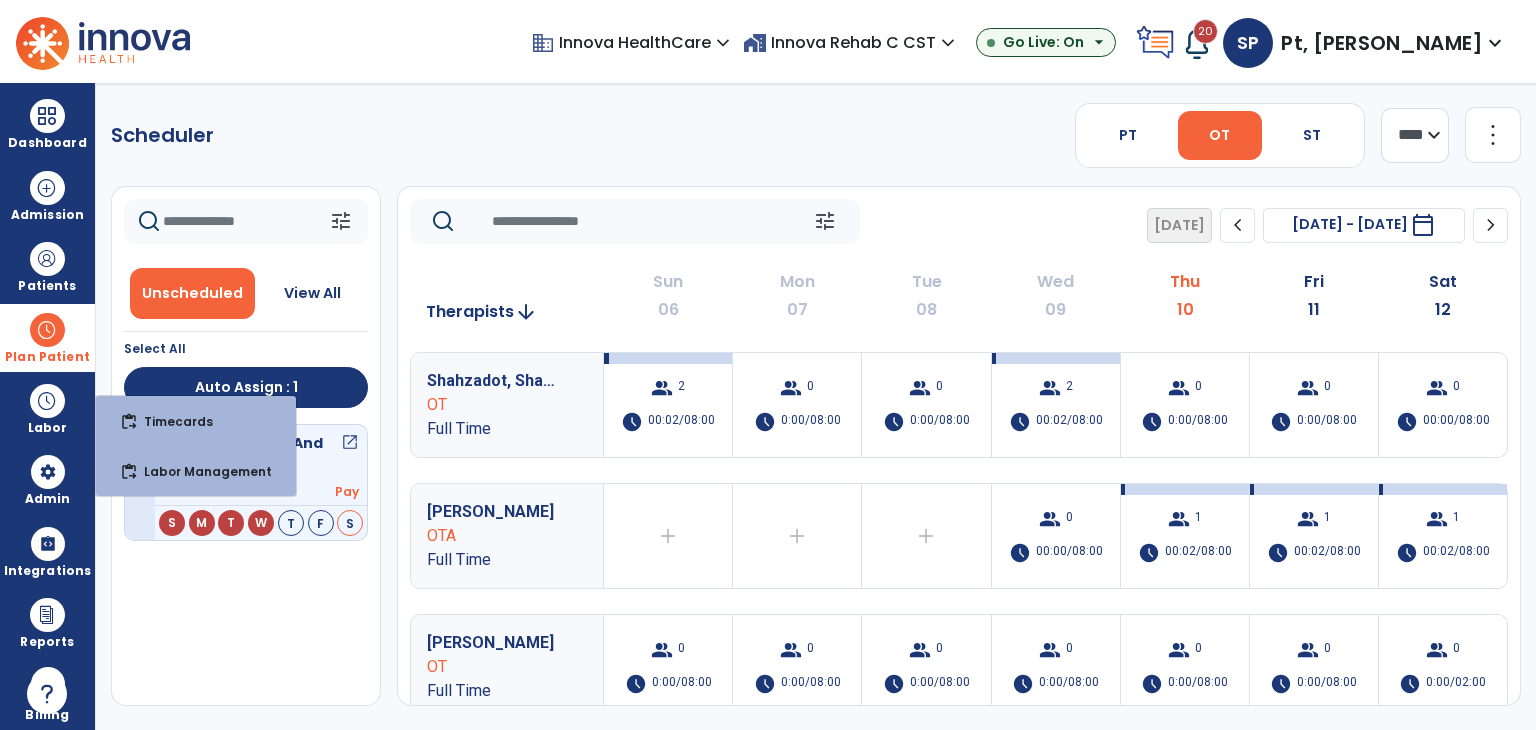 click on "Plan Patient" at bounding box center (47, 357) 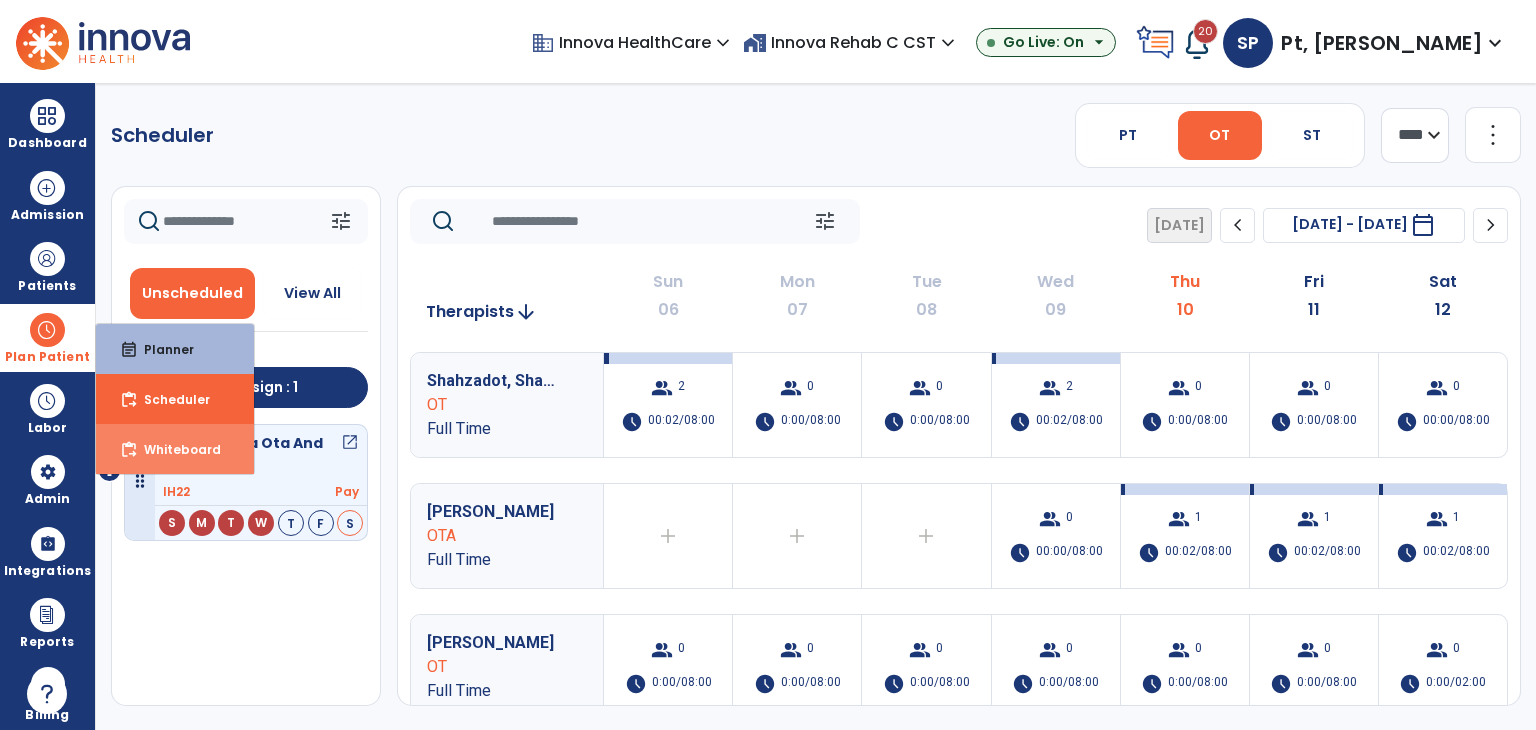 click on "Whiteboard" at bounding box center (174, 449) 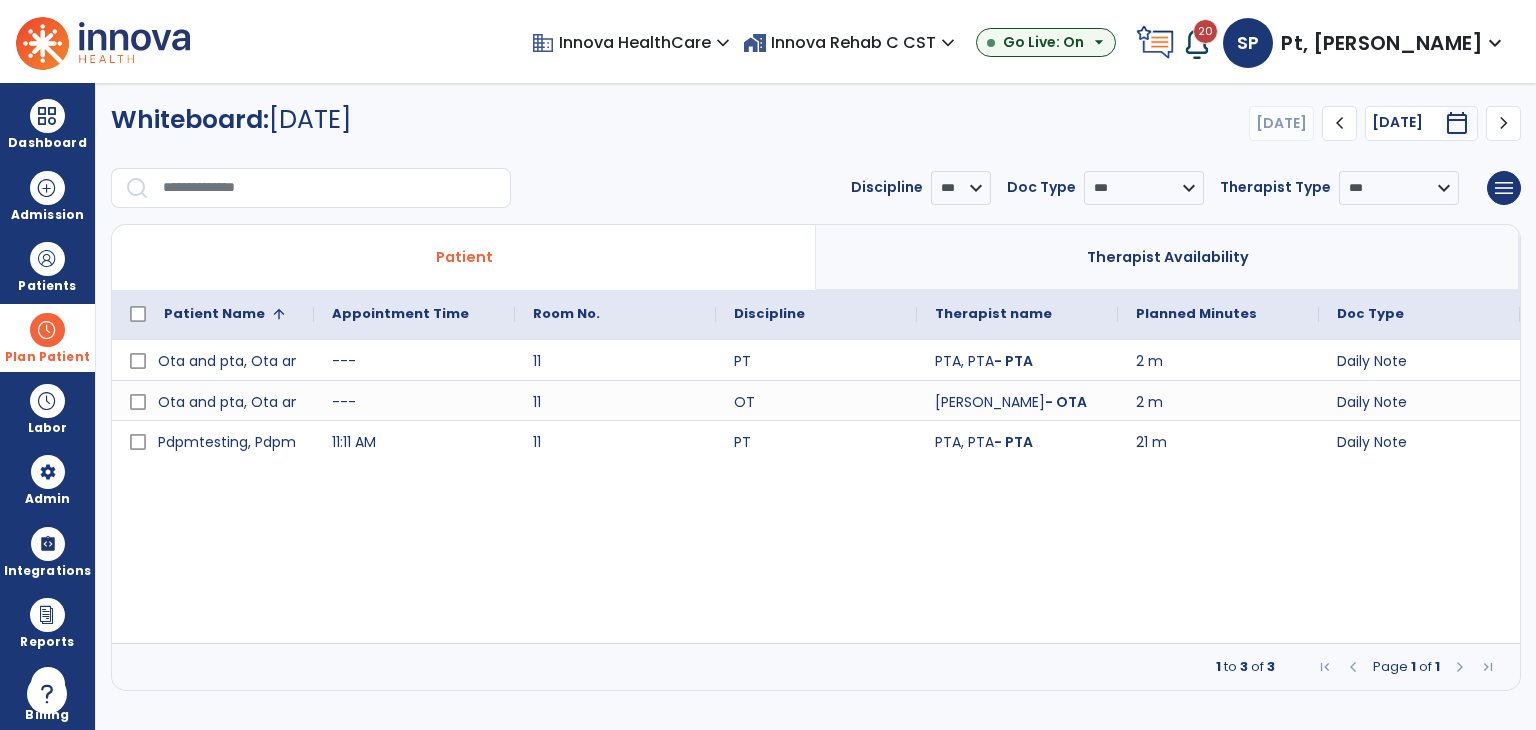 click on "chevron_right" 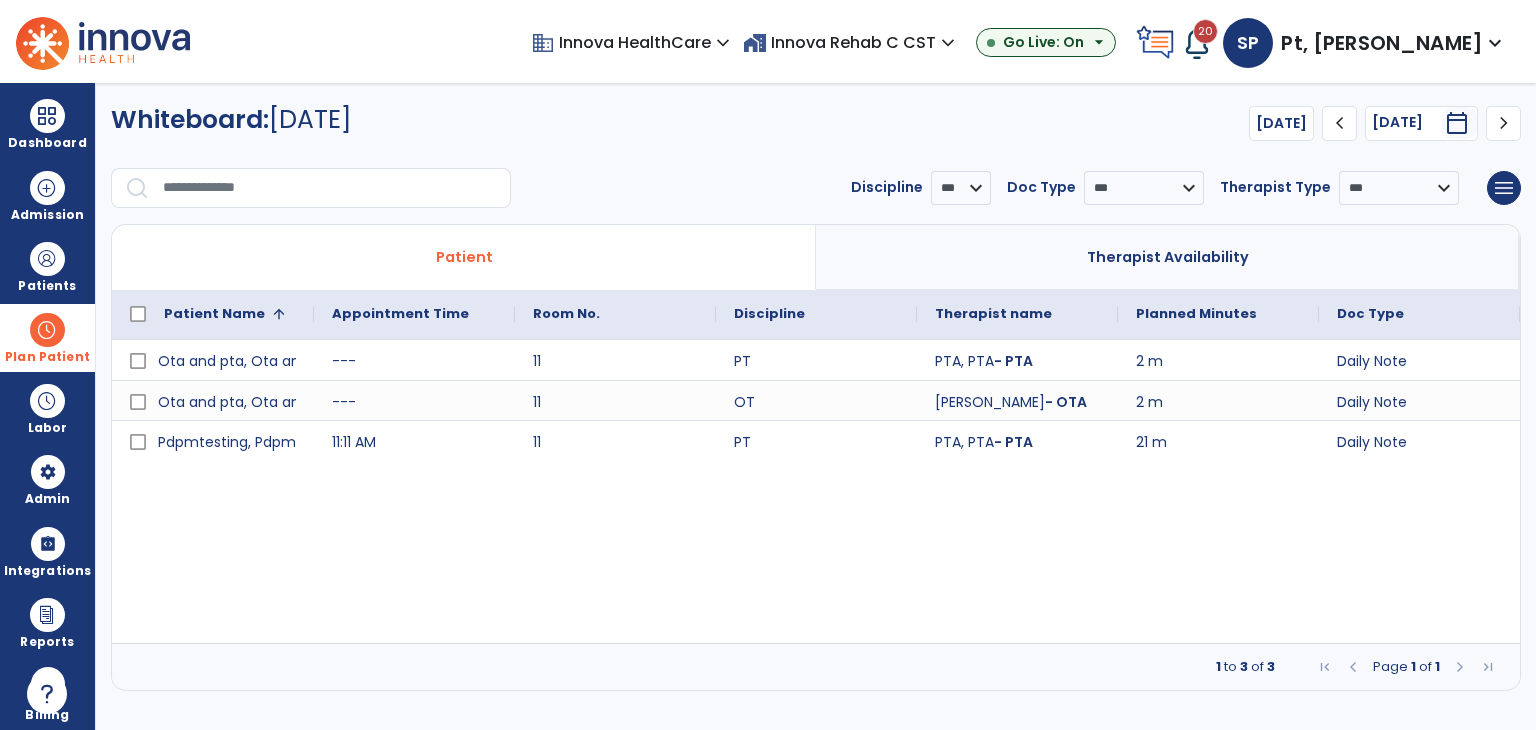 click on "chevron_right" 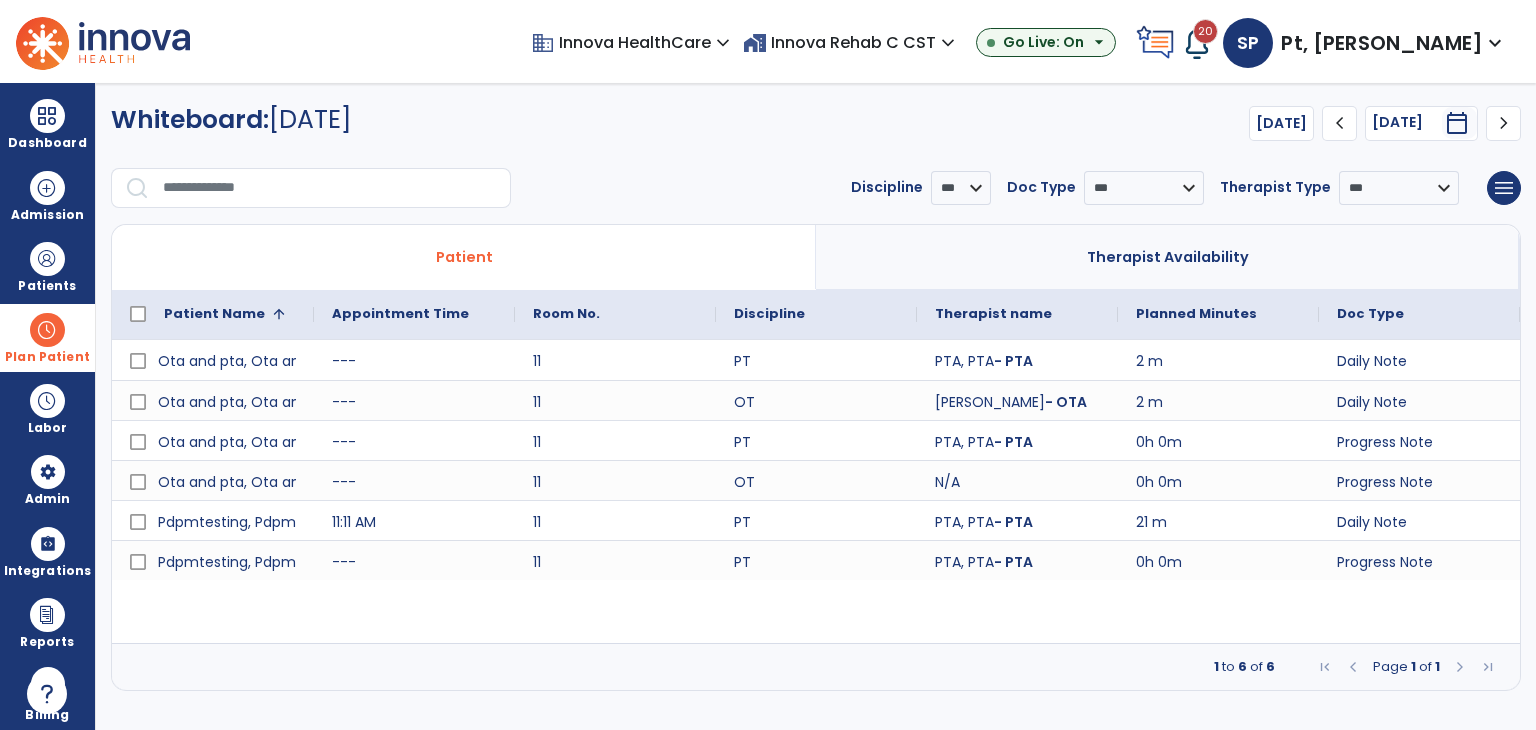 click on "chevron_right" 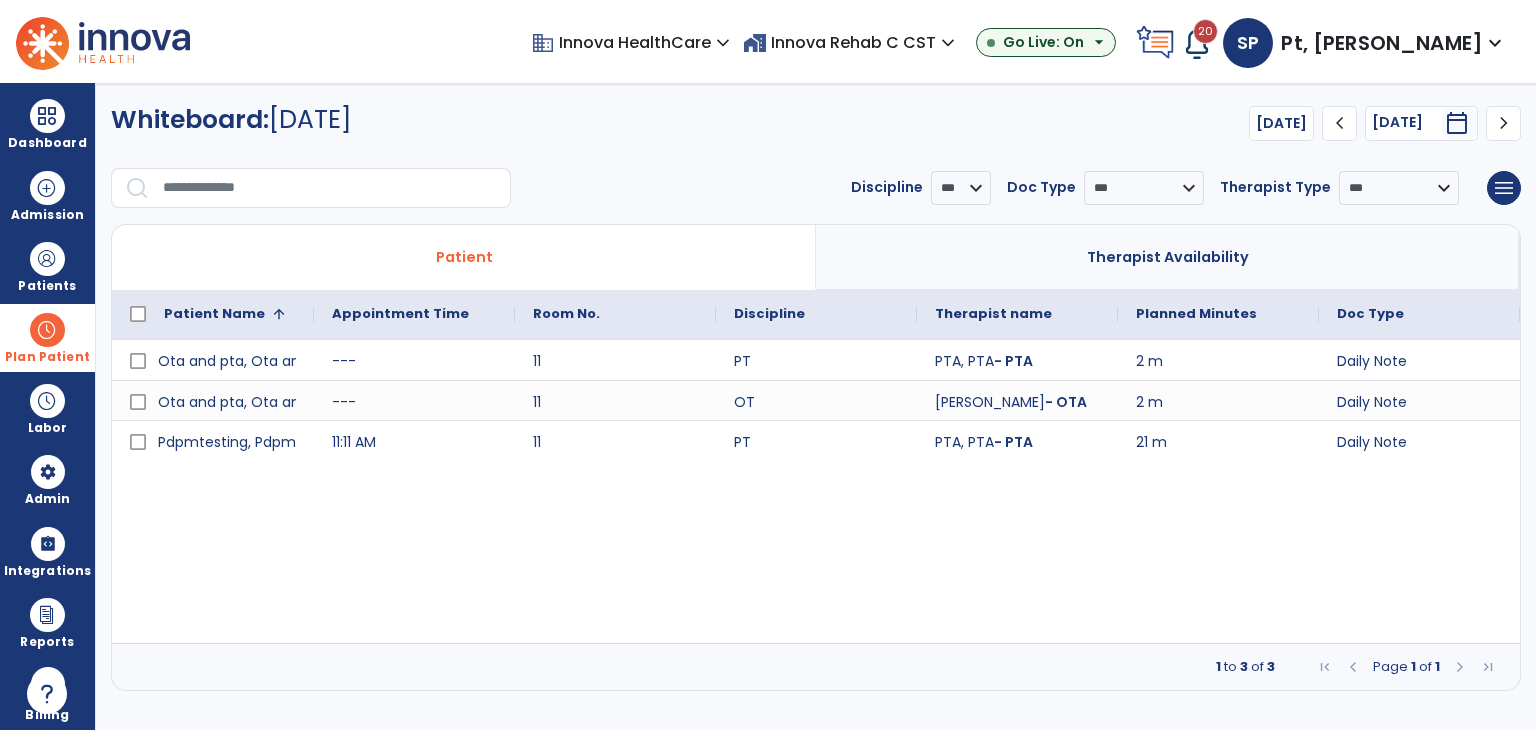 click on "chevron_right" 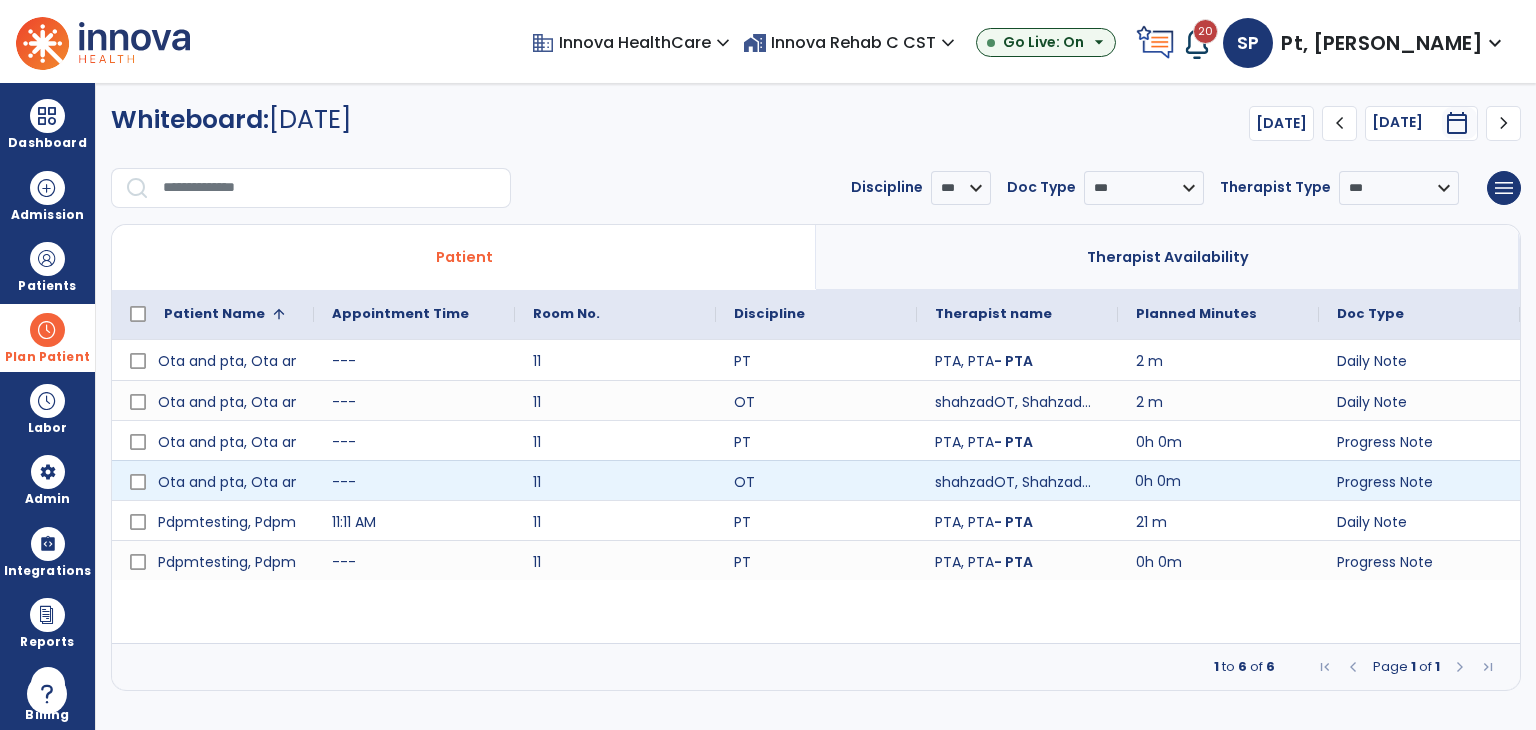 click on "0h 0m" 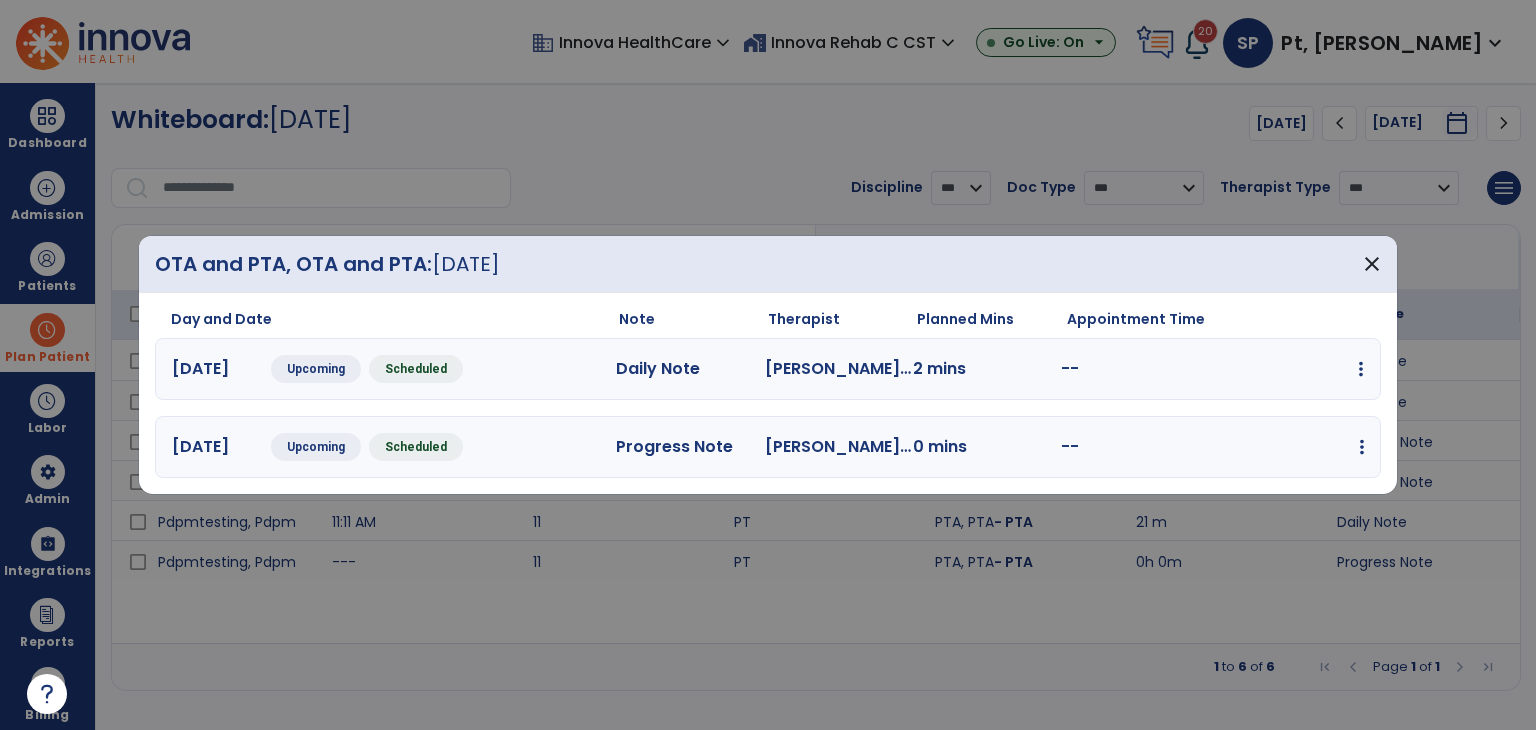 click at bounding box center [1361, 369] 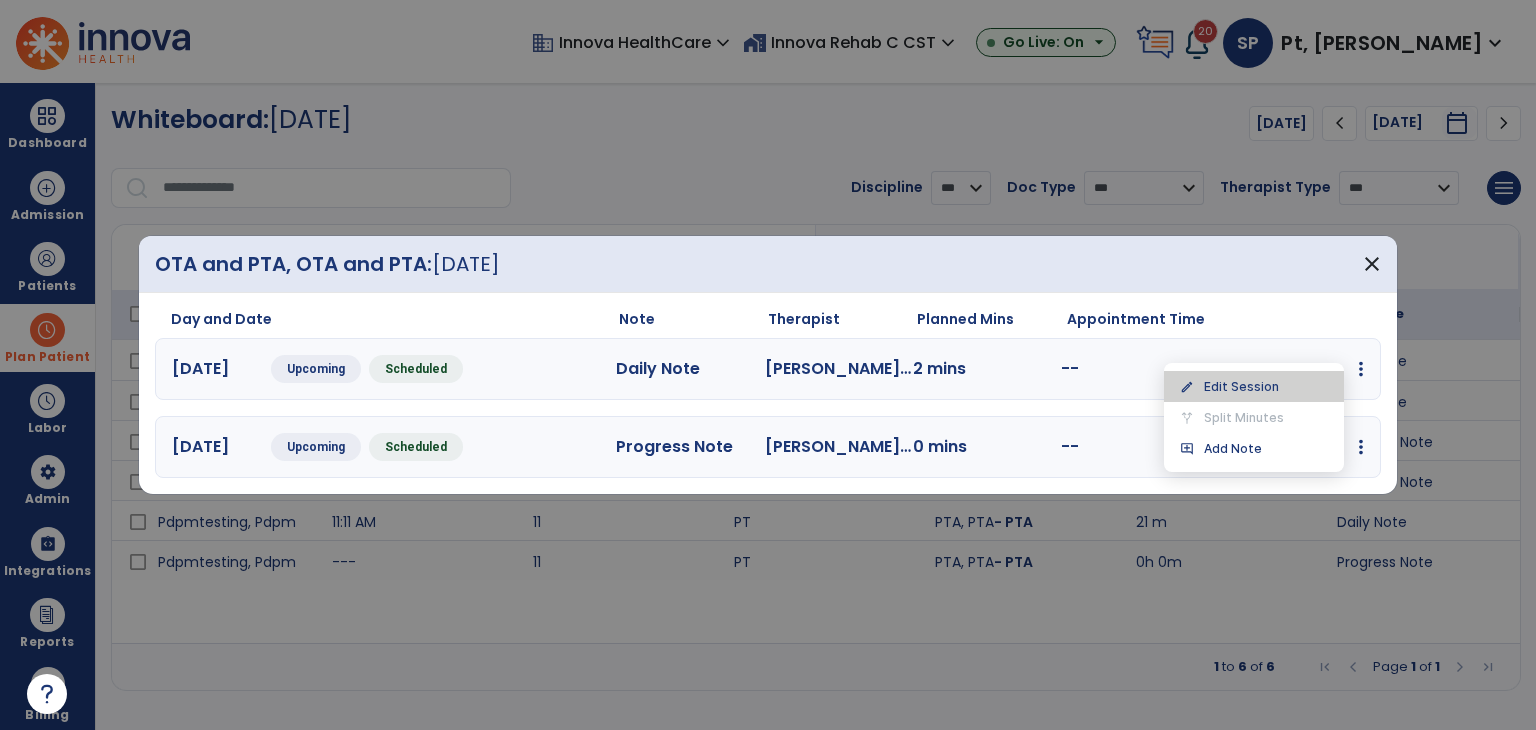 click on "edit   Edit Session" at bounding box center [1254, 386] 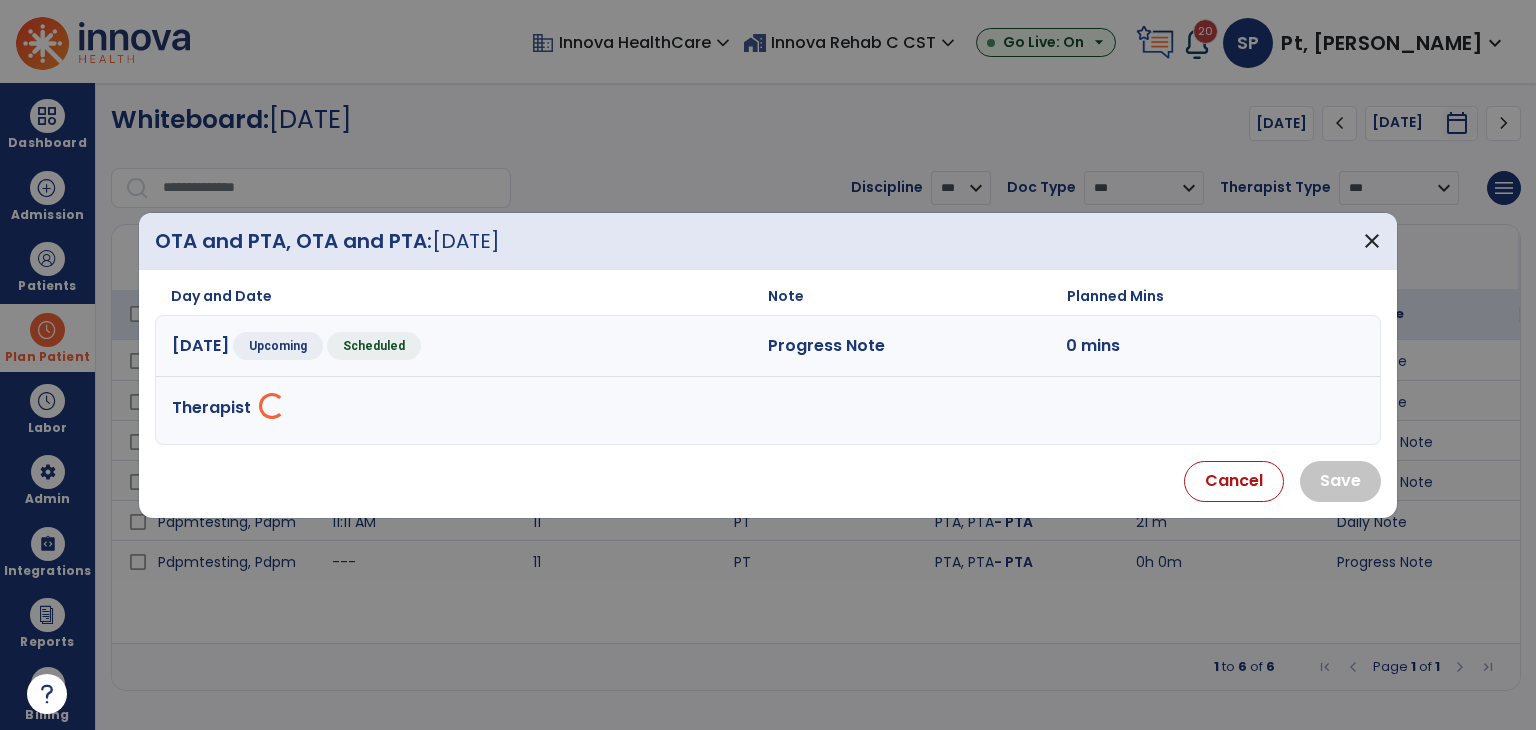 select on "**********" 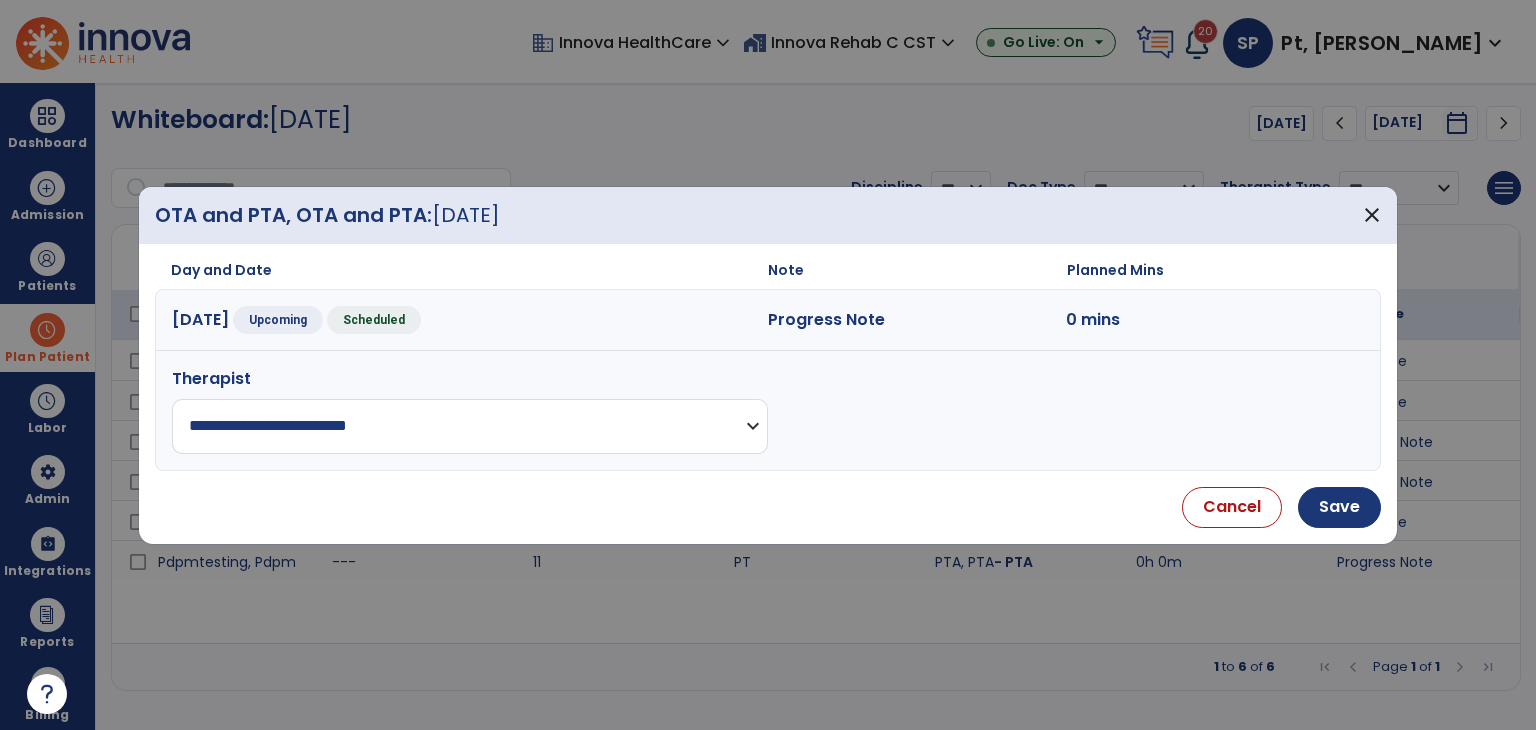 click on "**********" at bounding box center [470, 426] 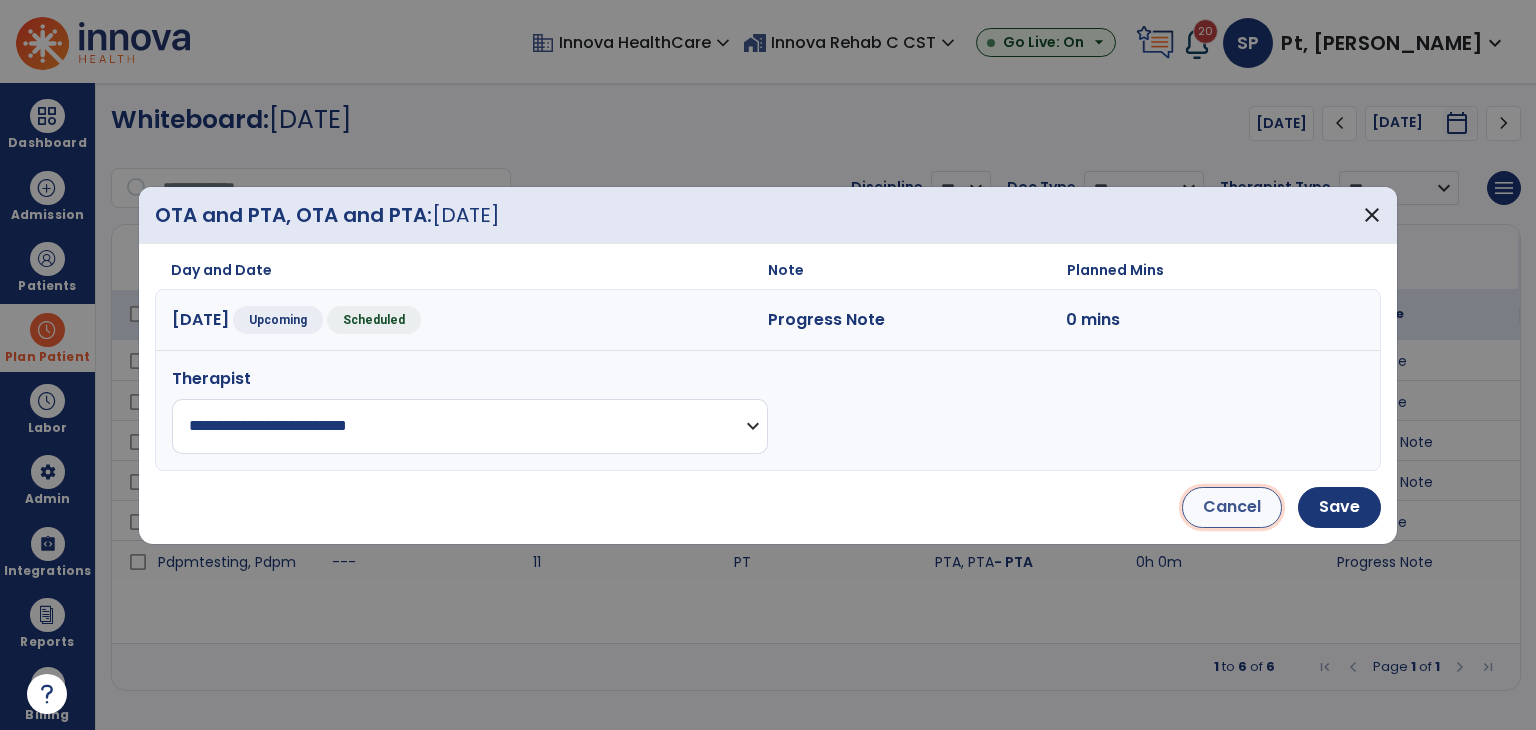 click on "Cancel" at bounding box center (1232, 507) 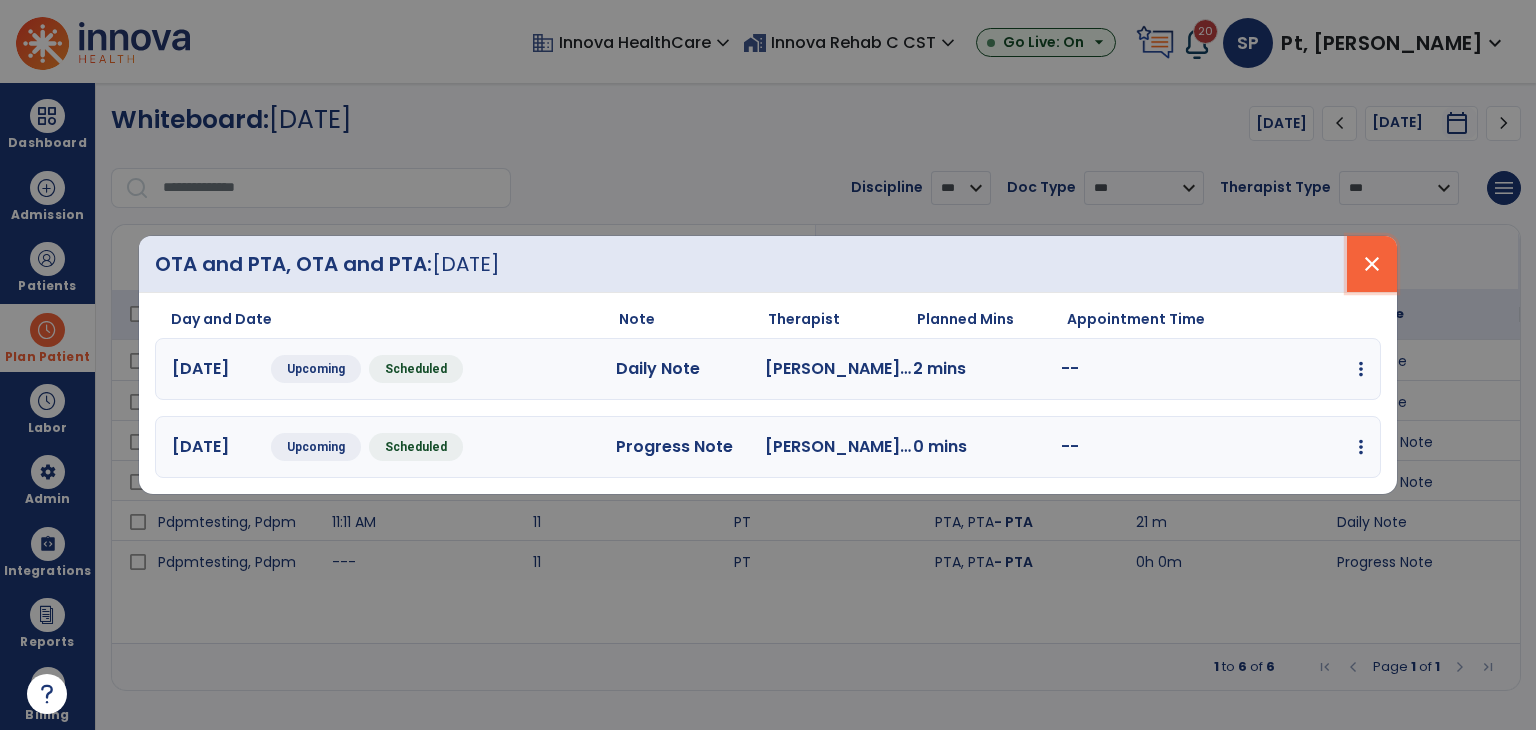 click on "close" at bounding box center (1372, 264) 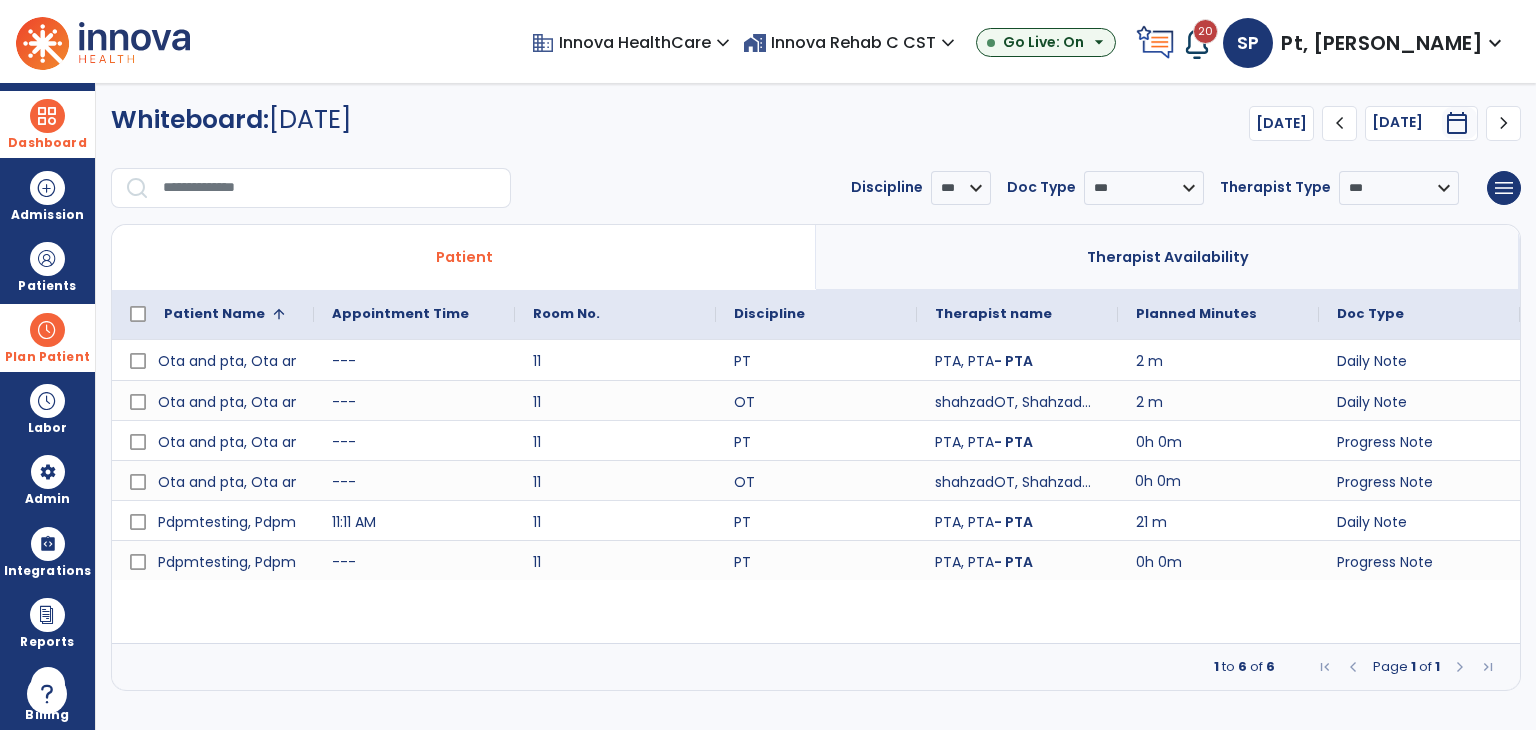 click on "Dashboard" at bounding box center [47, 124] 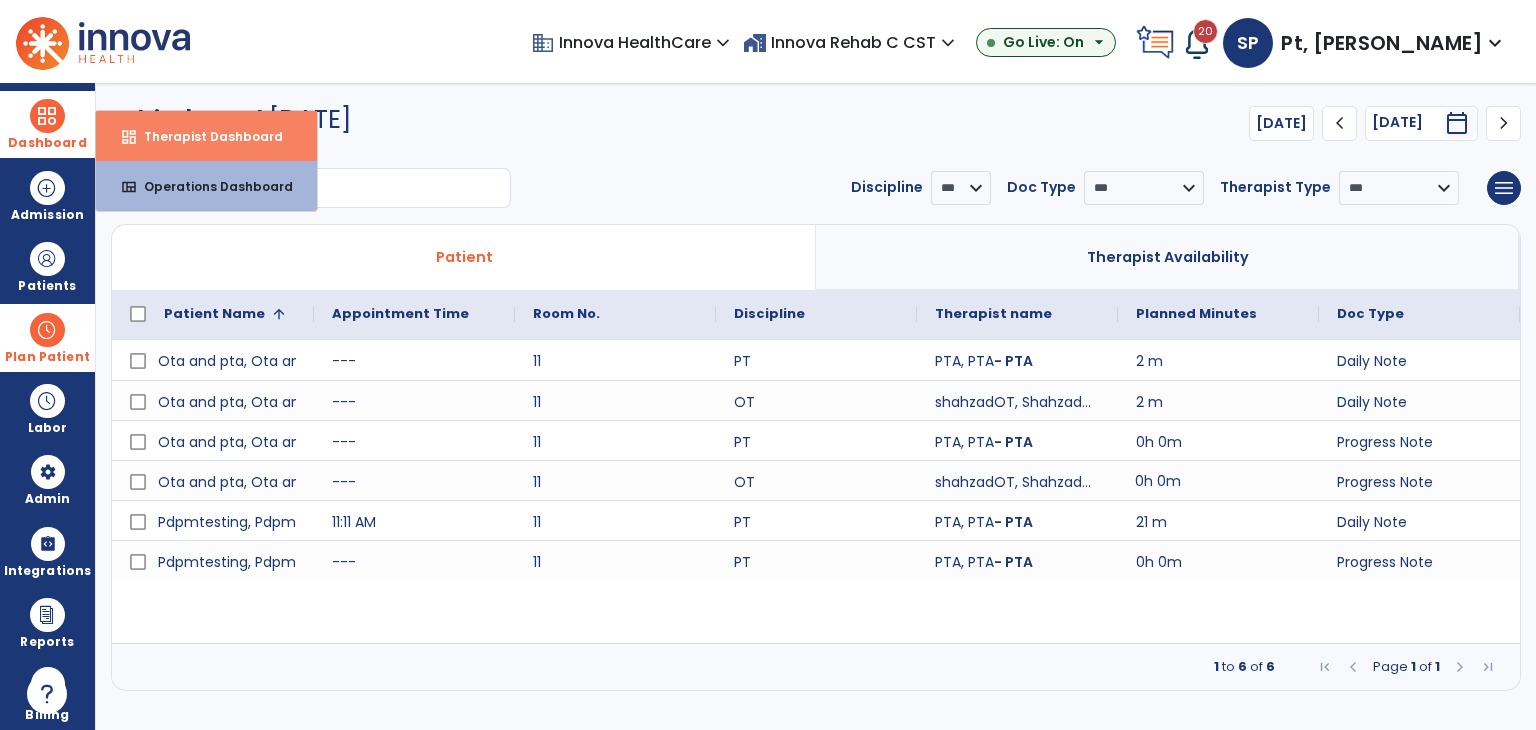 click on "Therapist Dashboard" at bounding box center [205, 136] 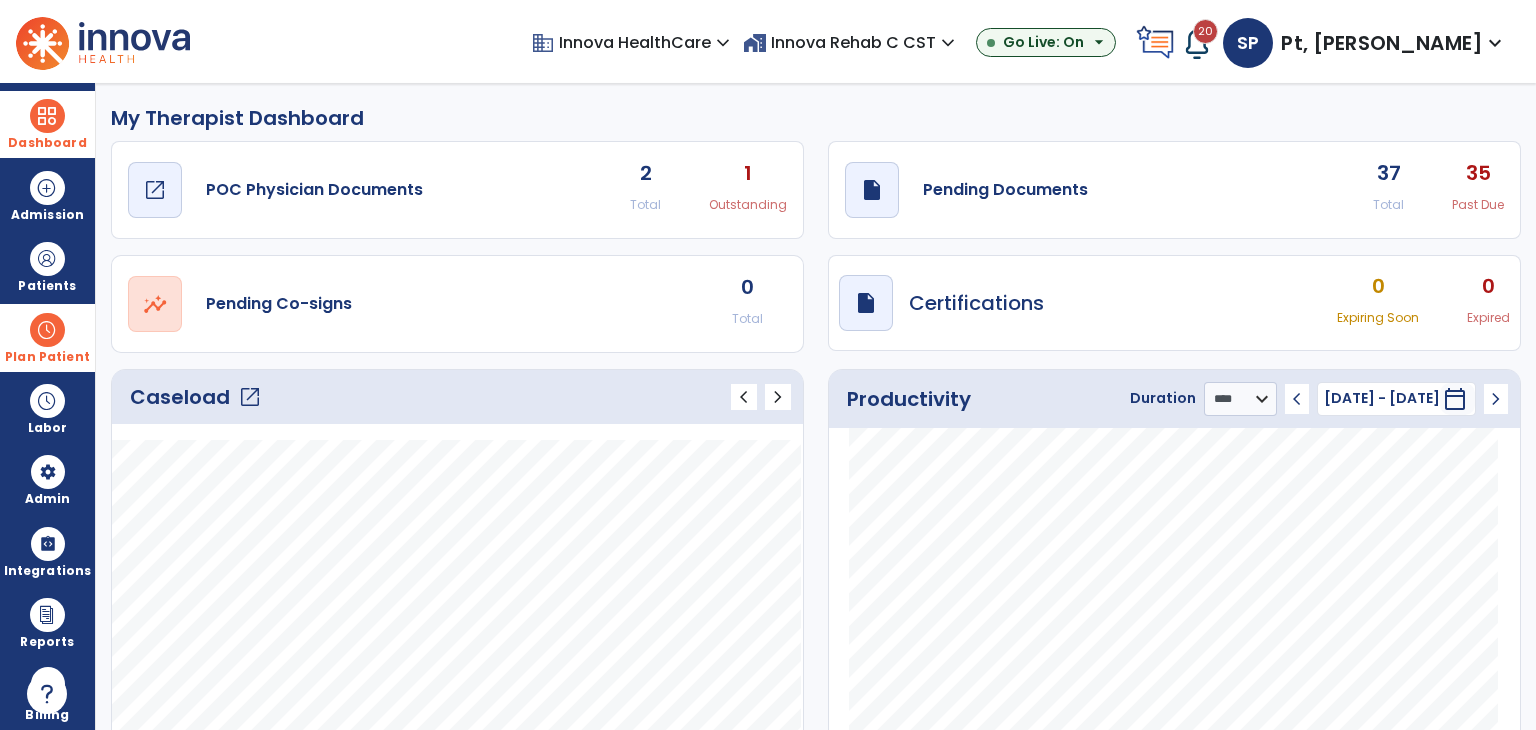 click on "open_in_new" 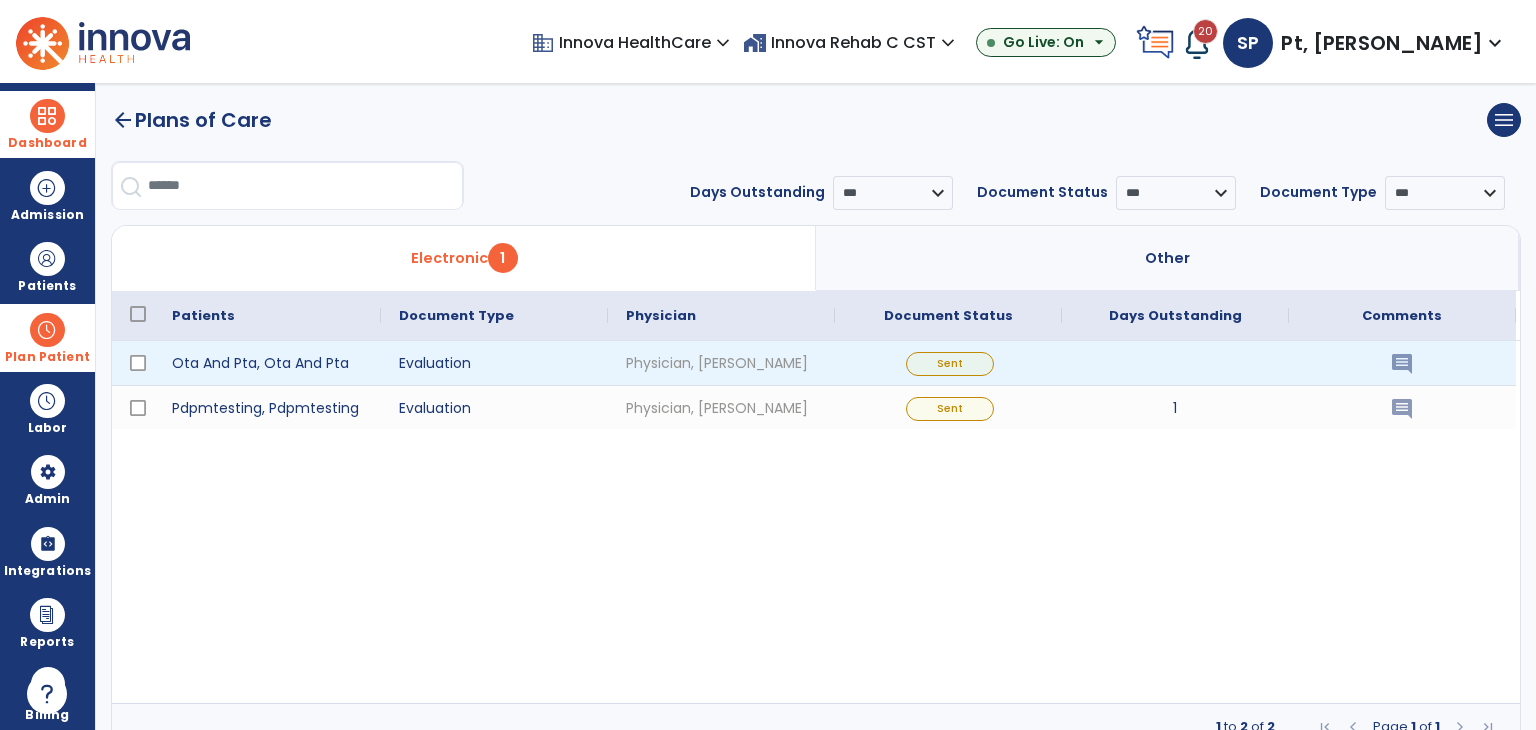 click 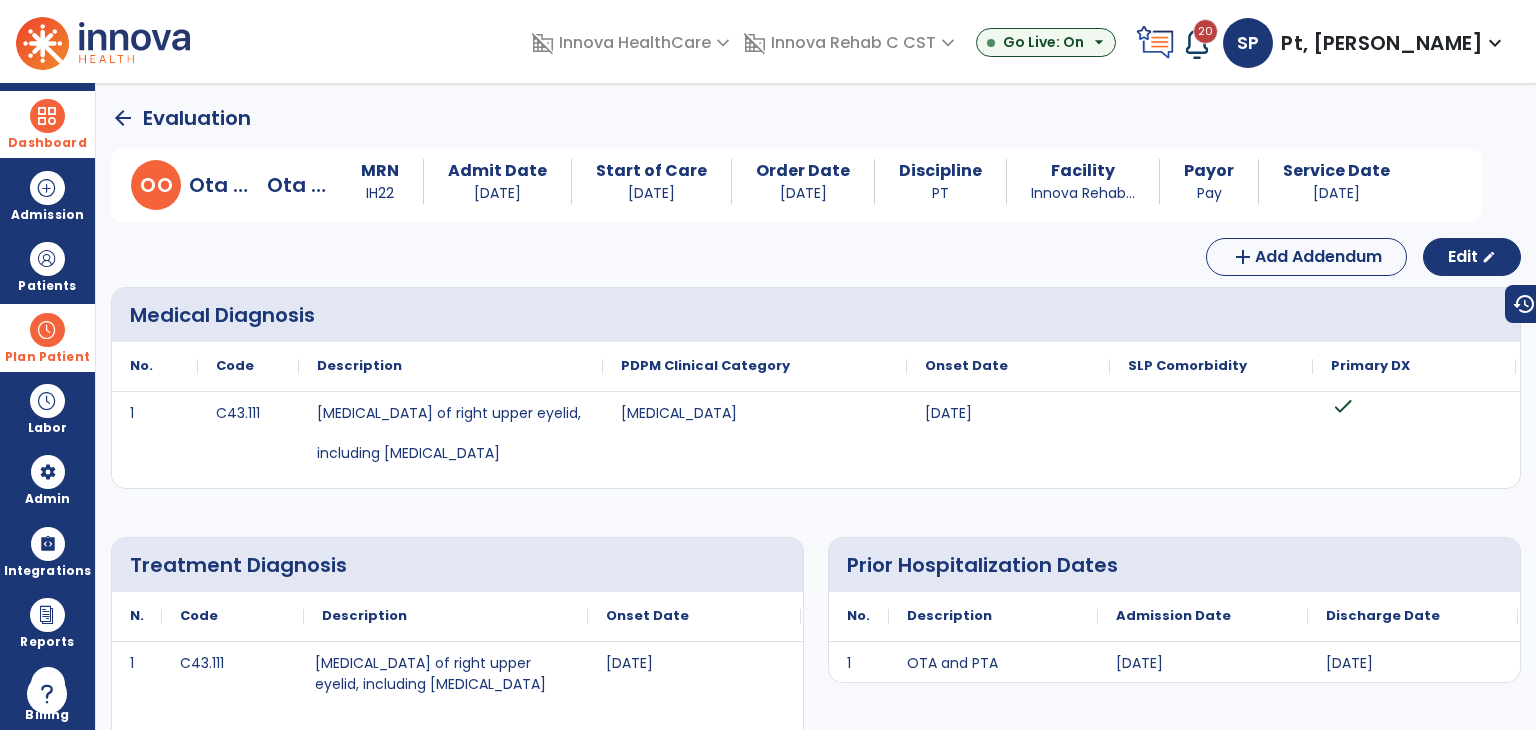 click on "arrow_back" 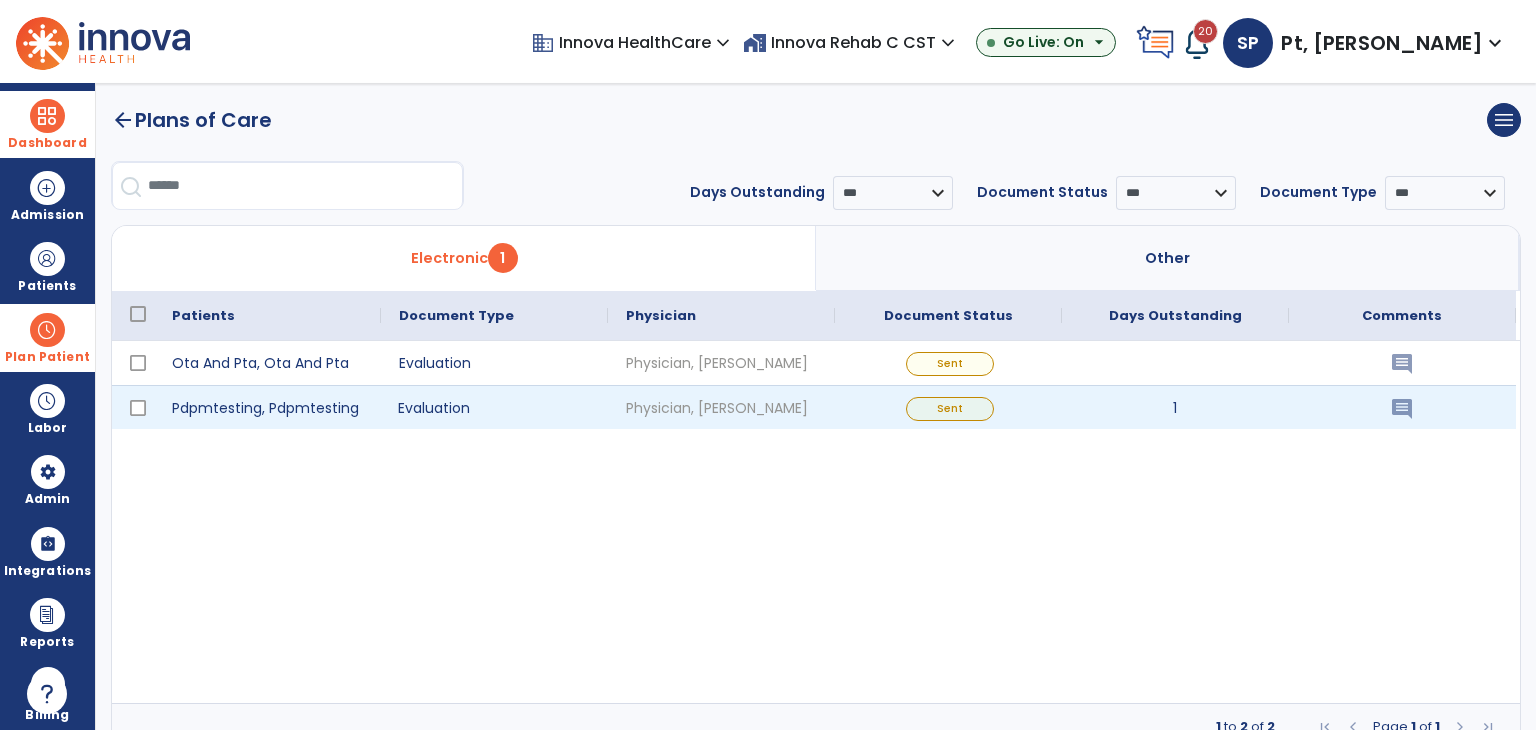 click on "Evaluation" 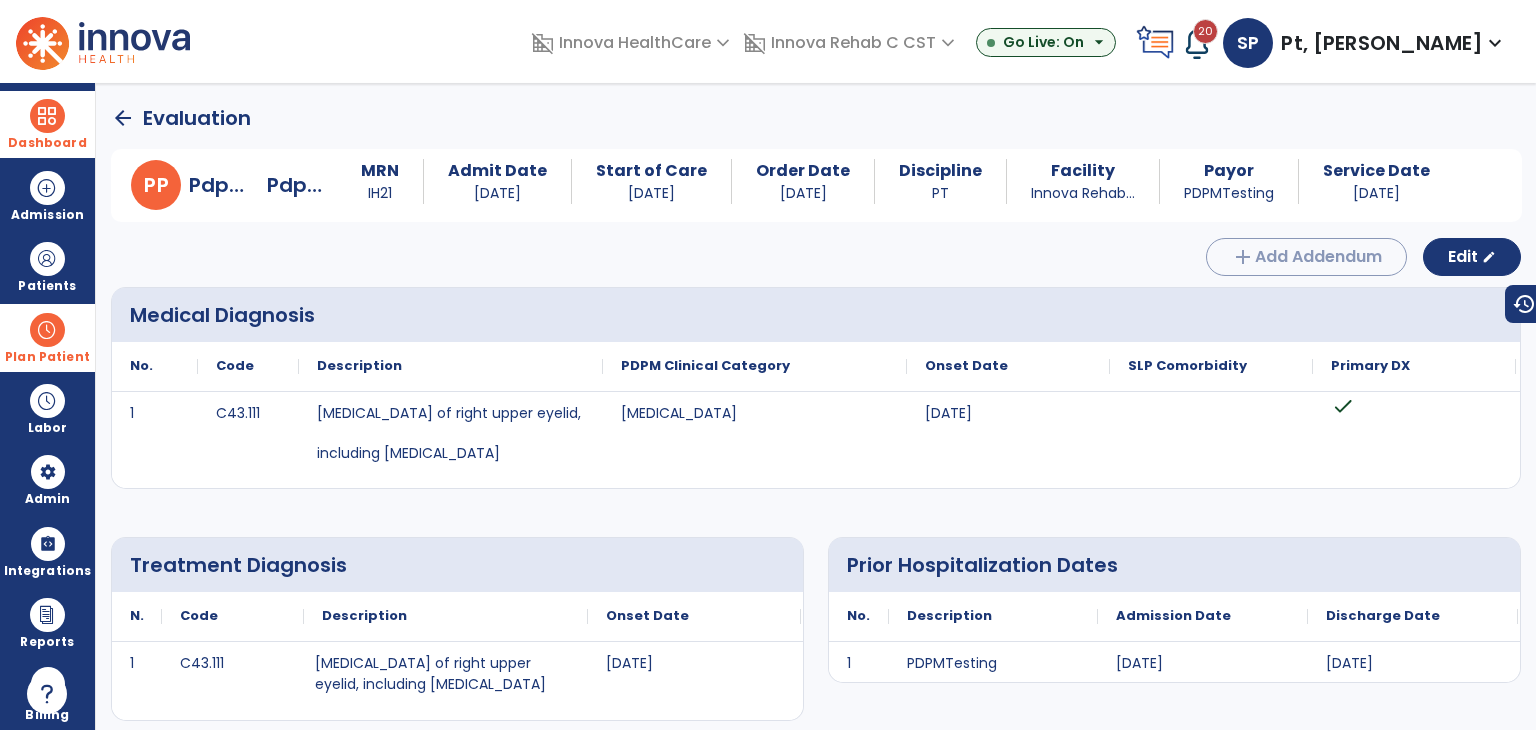 click on "arrow_back" 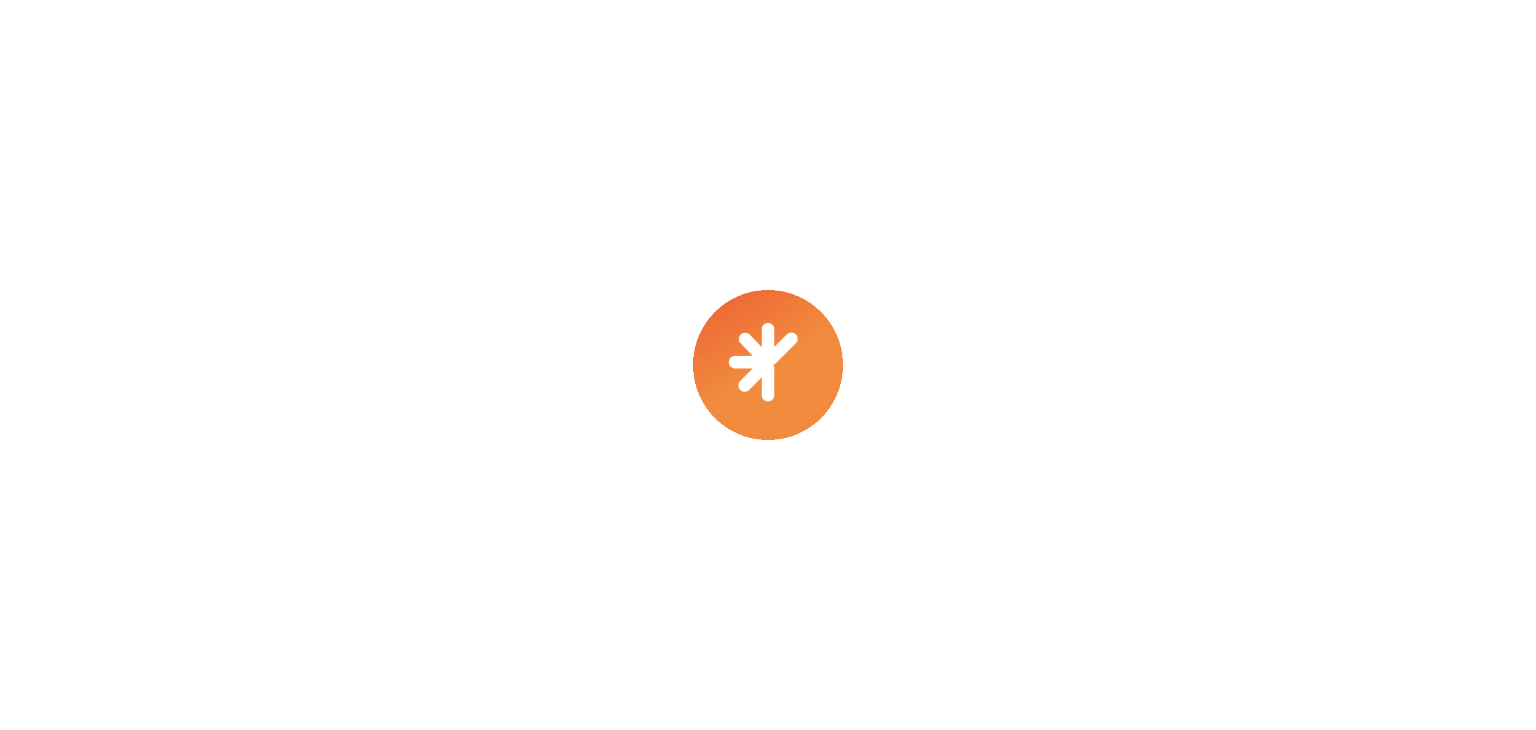 scroll, scrollTop: 0, scrollLeft: 0, axis: both 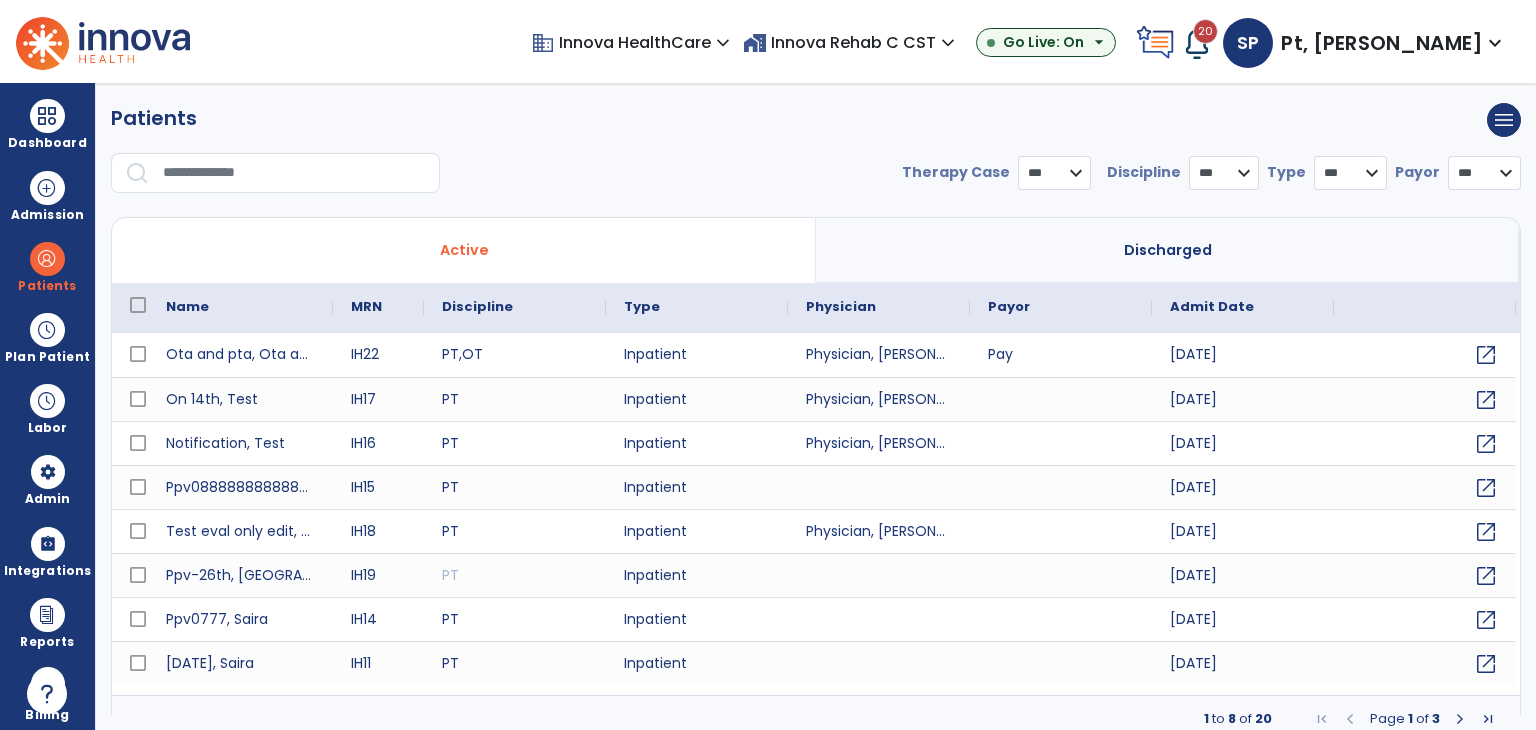 select on "***" 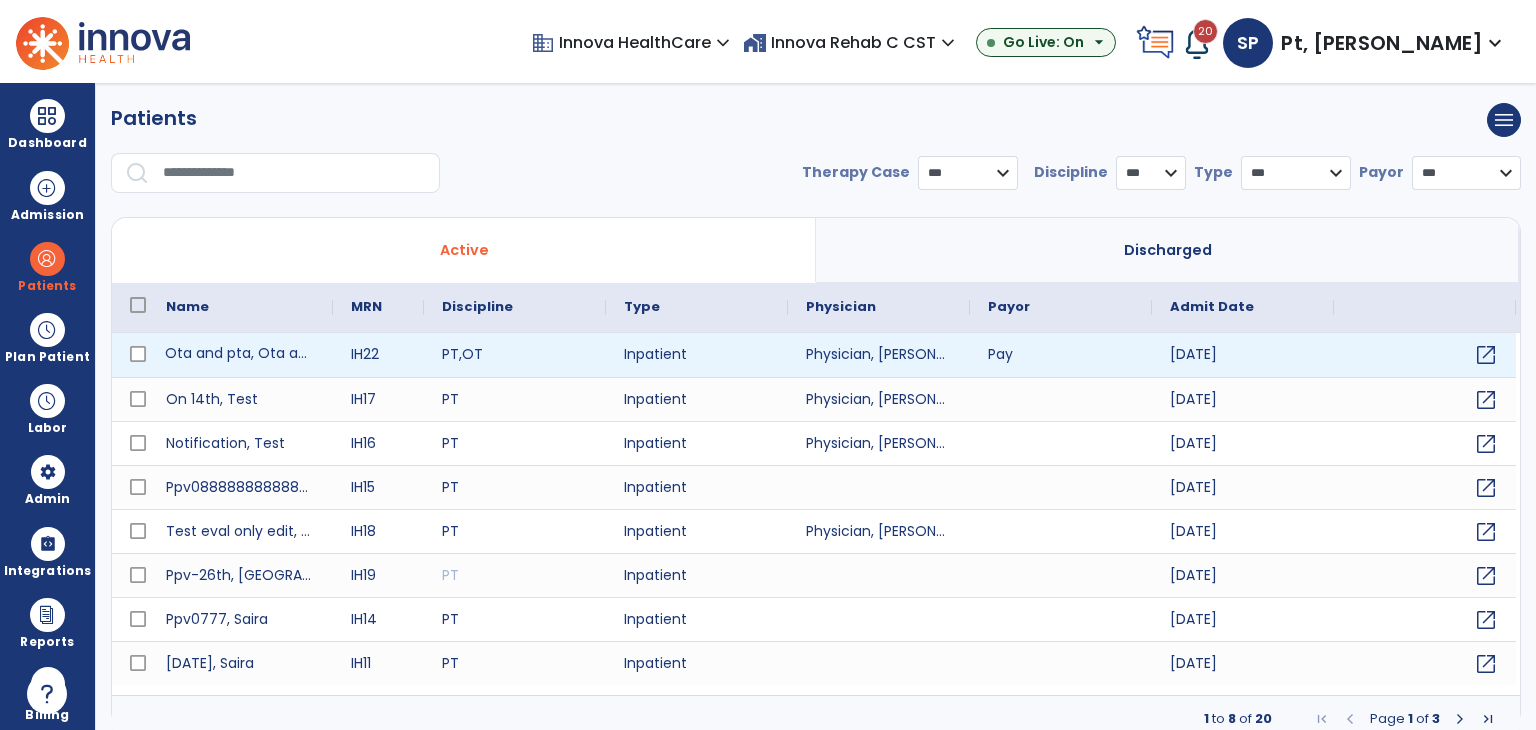 click on "Ota and pta, Ota and pta" at bounding box center [240, 355] 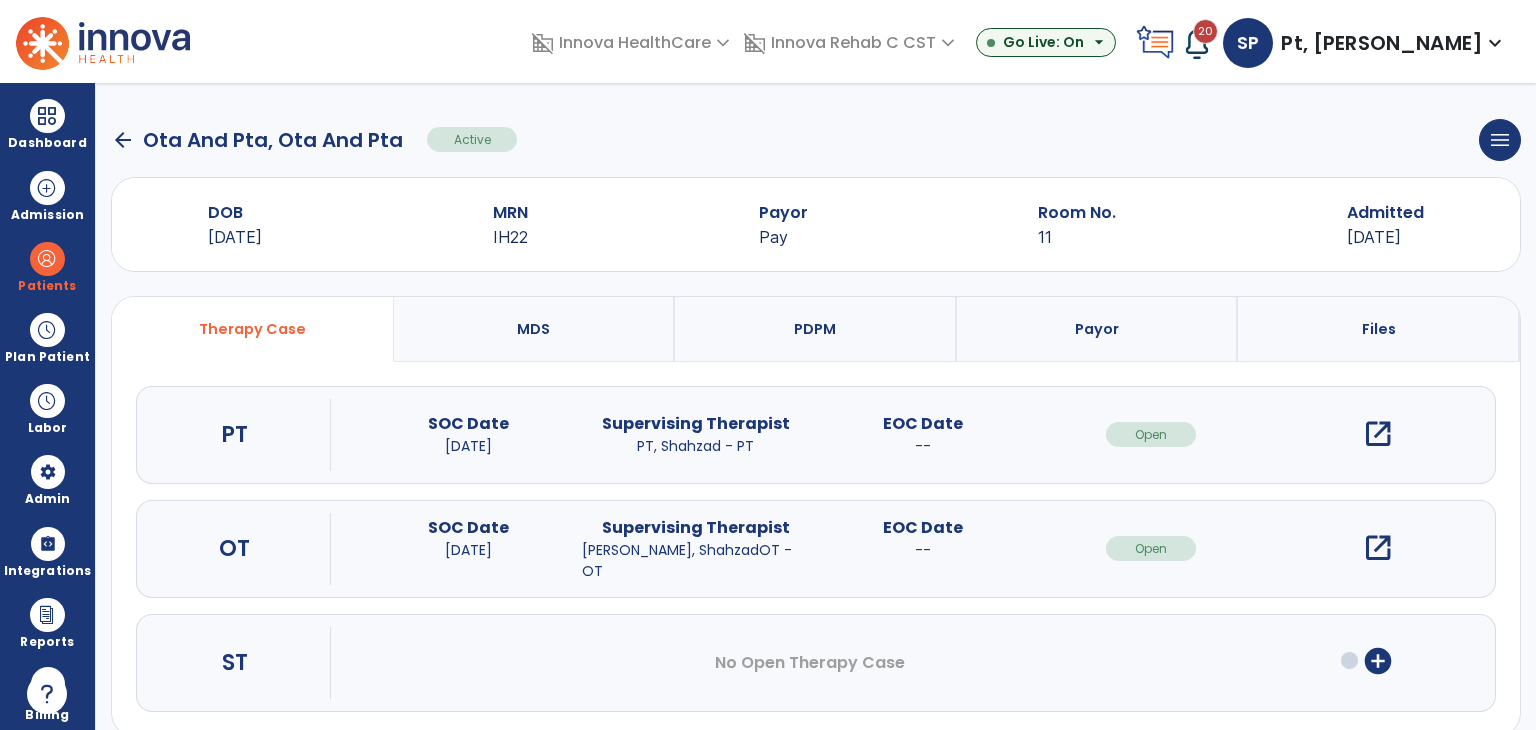 click on "open_in_new" at bounding box center [1378, 548] 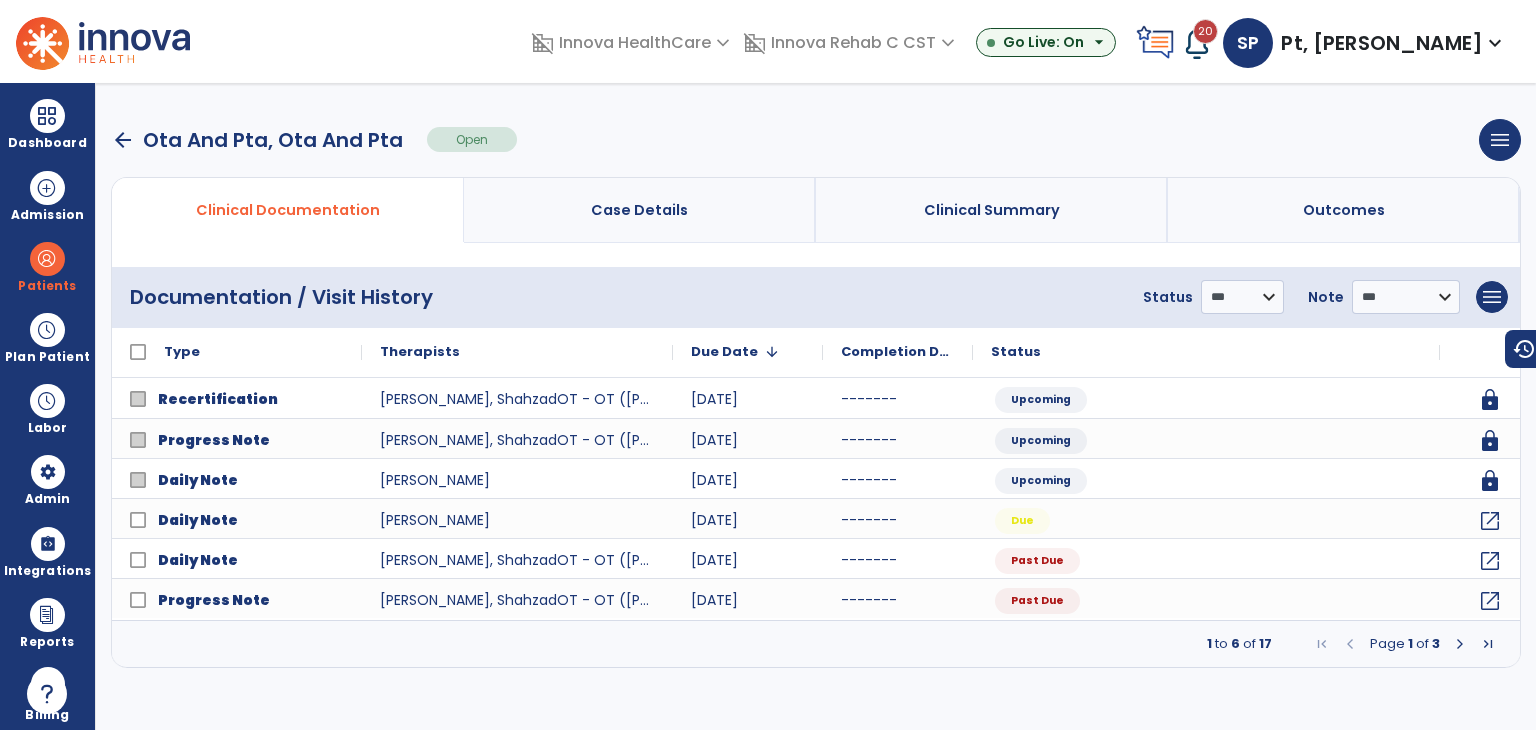 click at bounding box center [1460, 644] 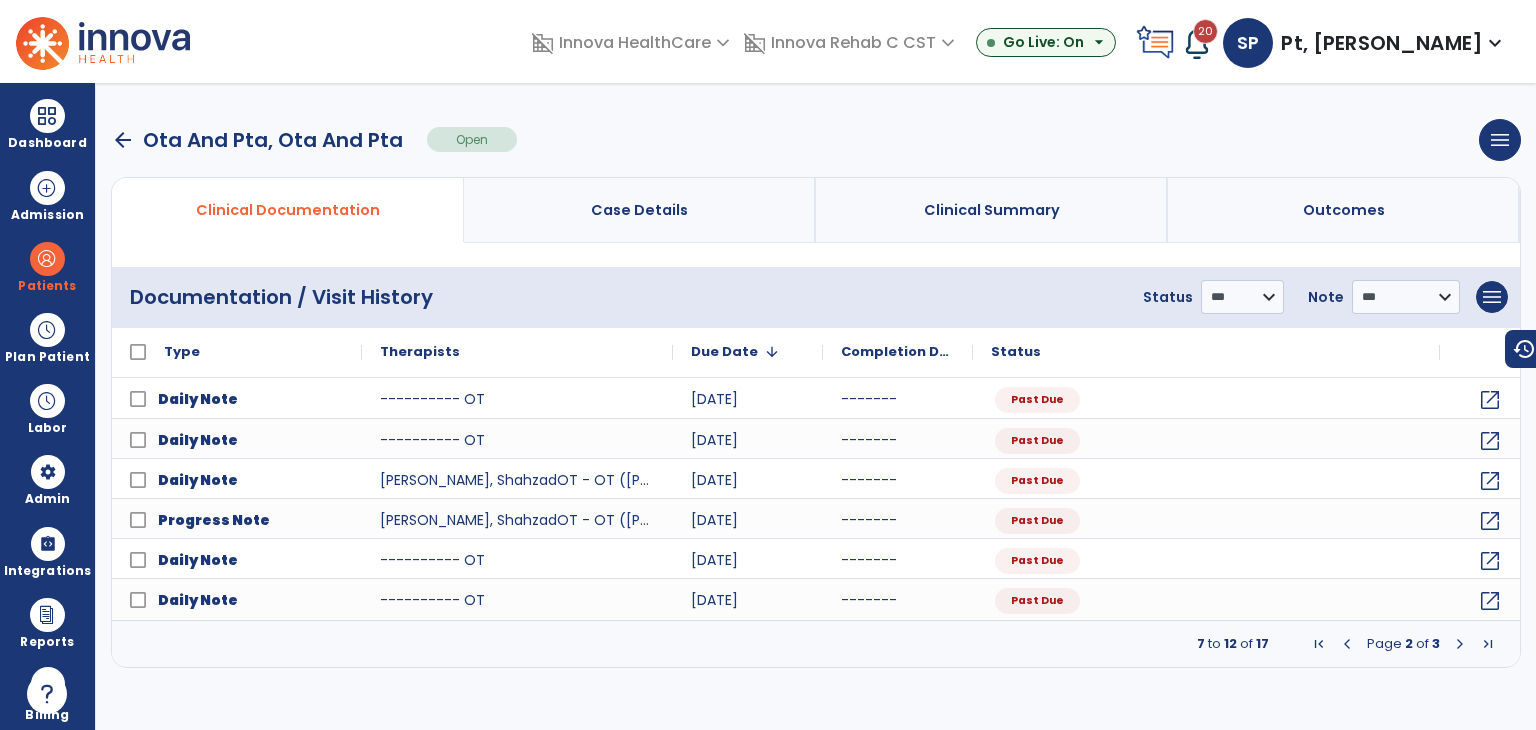 click at bounding box center [1460, 644] 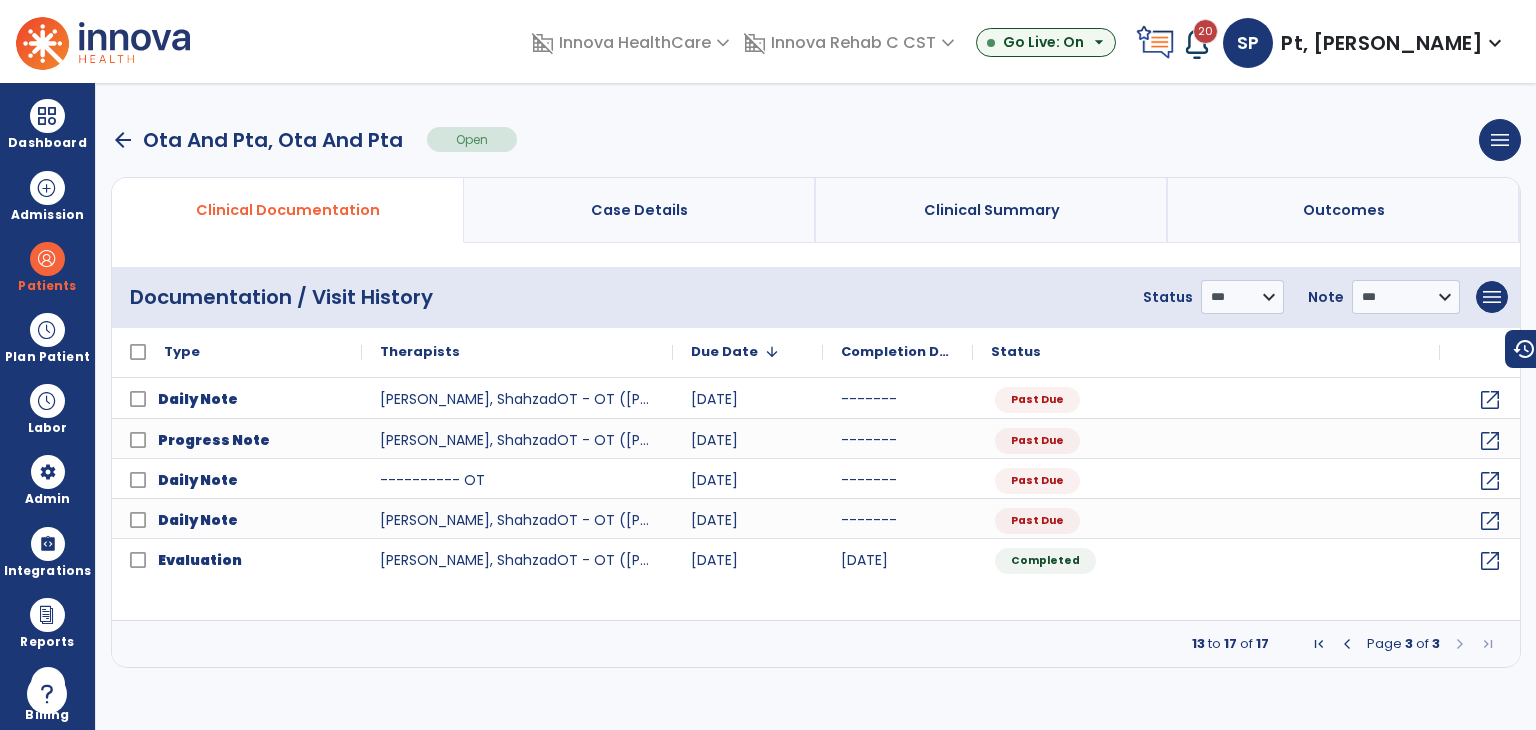 click at bounding box center (1347, 644) 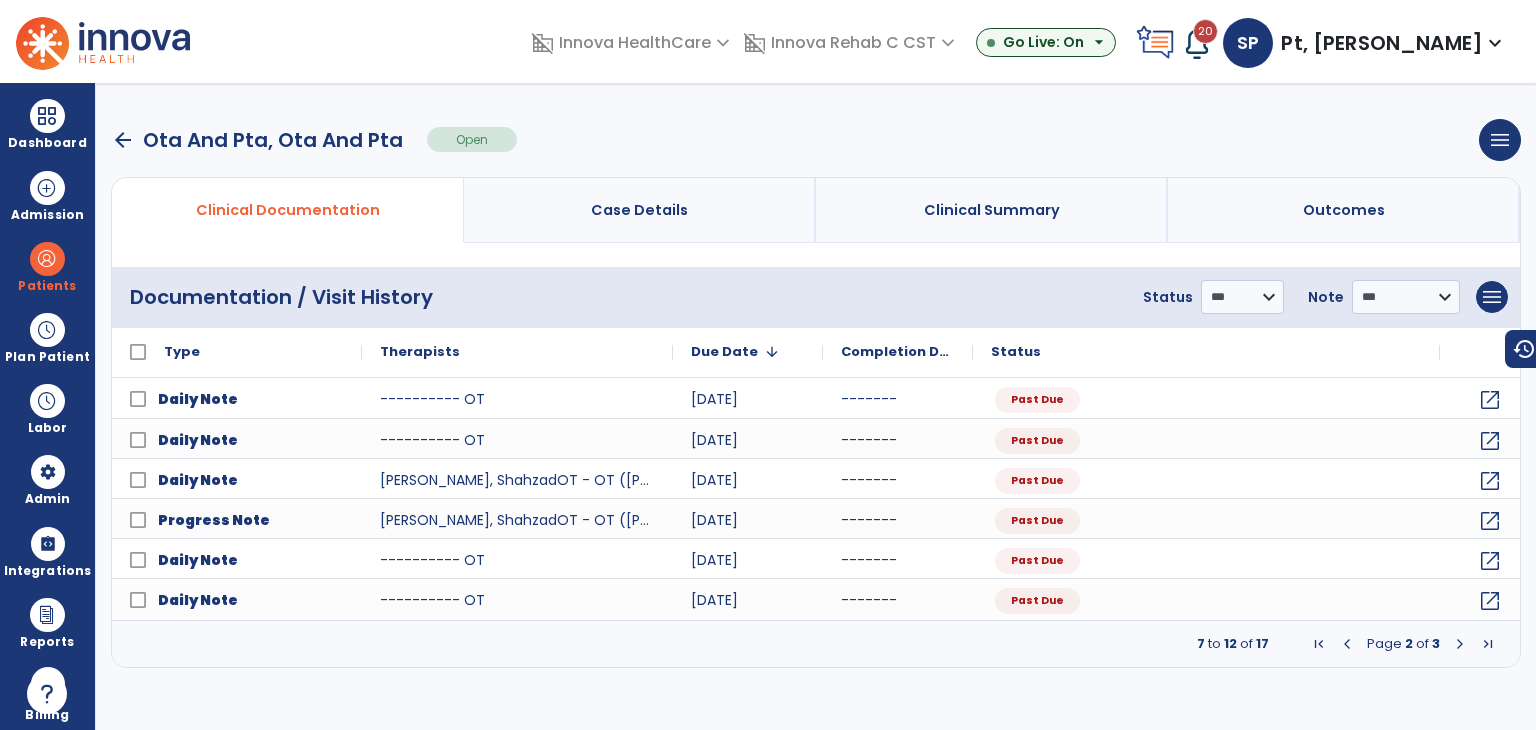 click at bounding box center (1347, 644) 